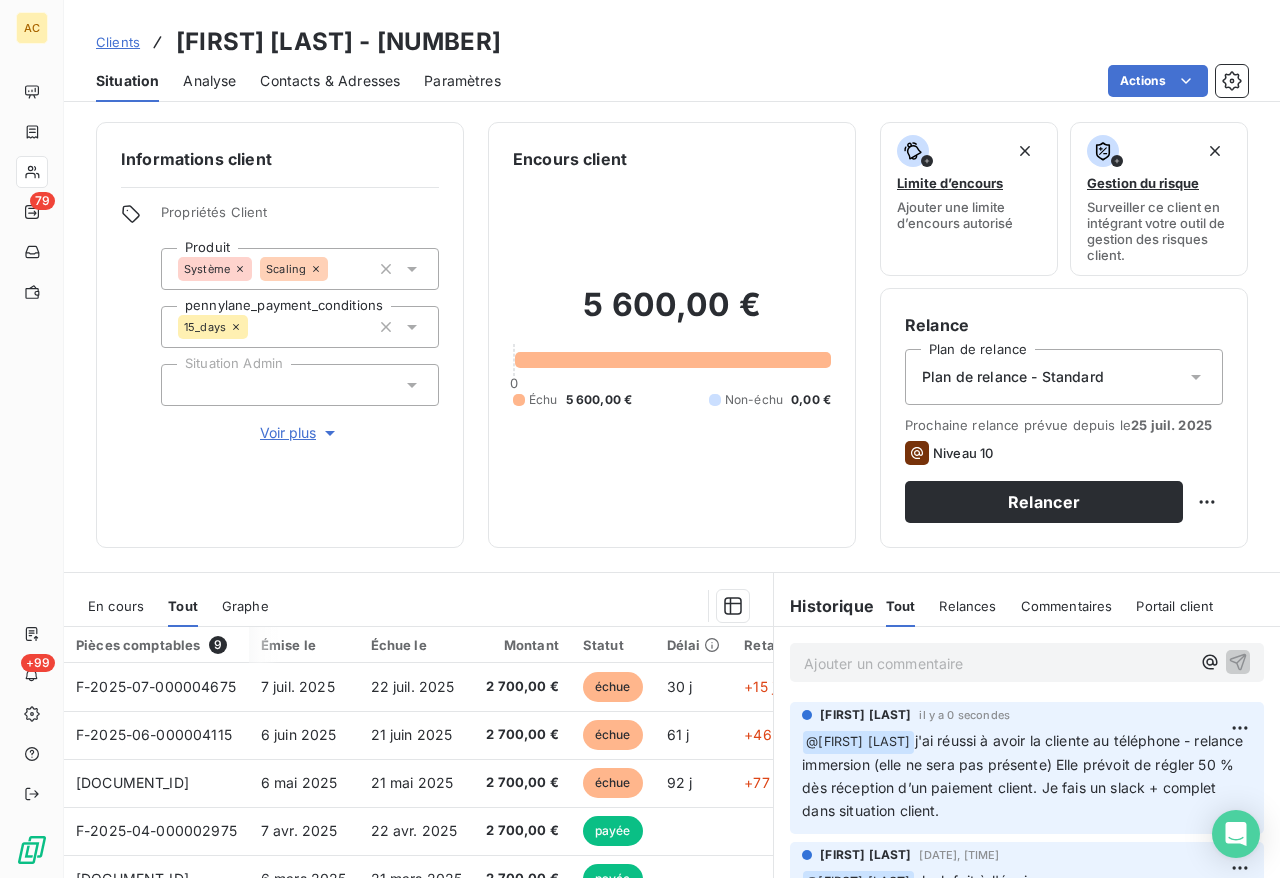 scroll, scrollTop: 0, scrollLeft: 0, axis: both 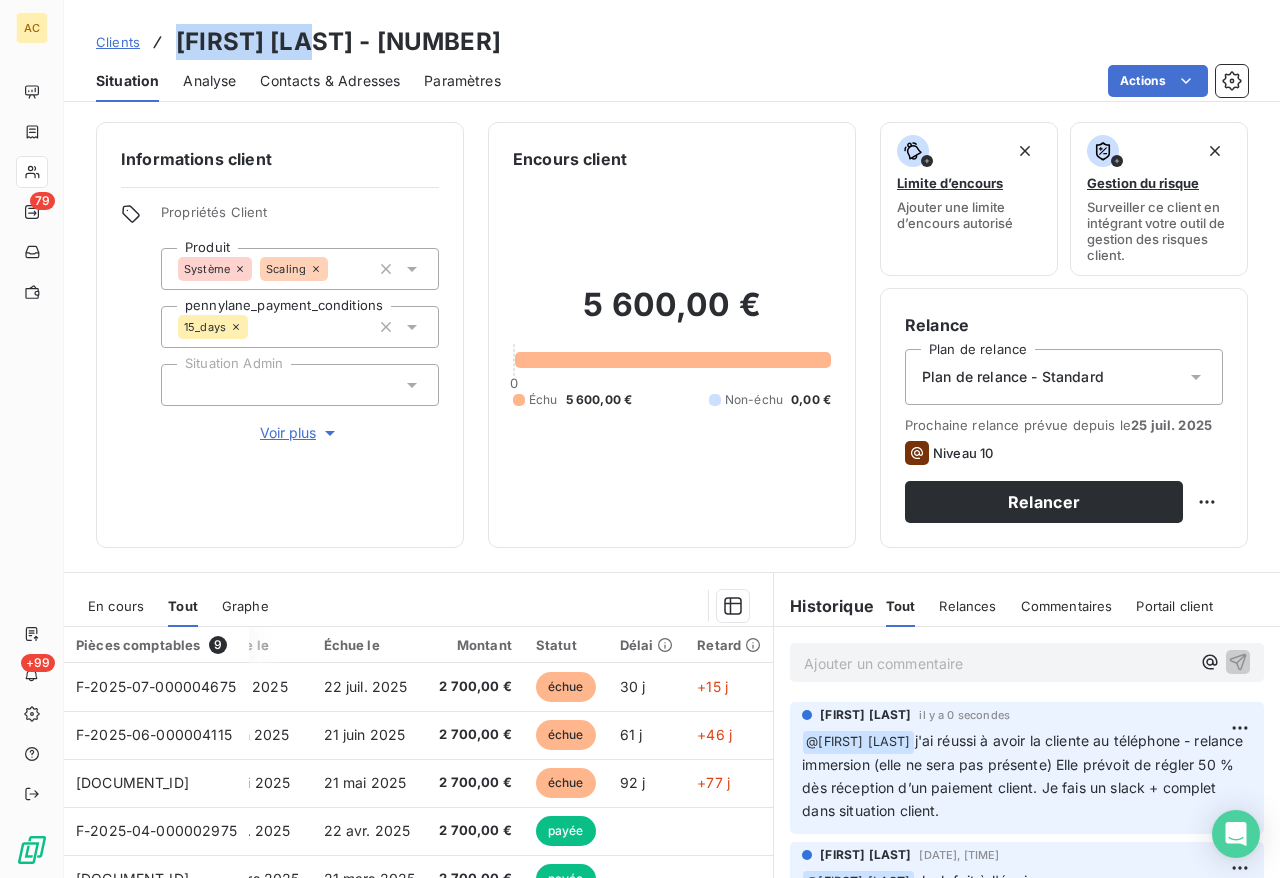 click on "Clients" at bounding box center (118, 42) 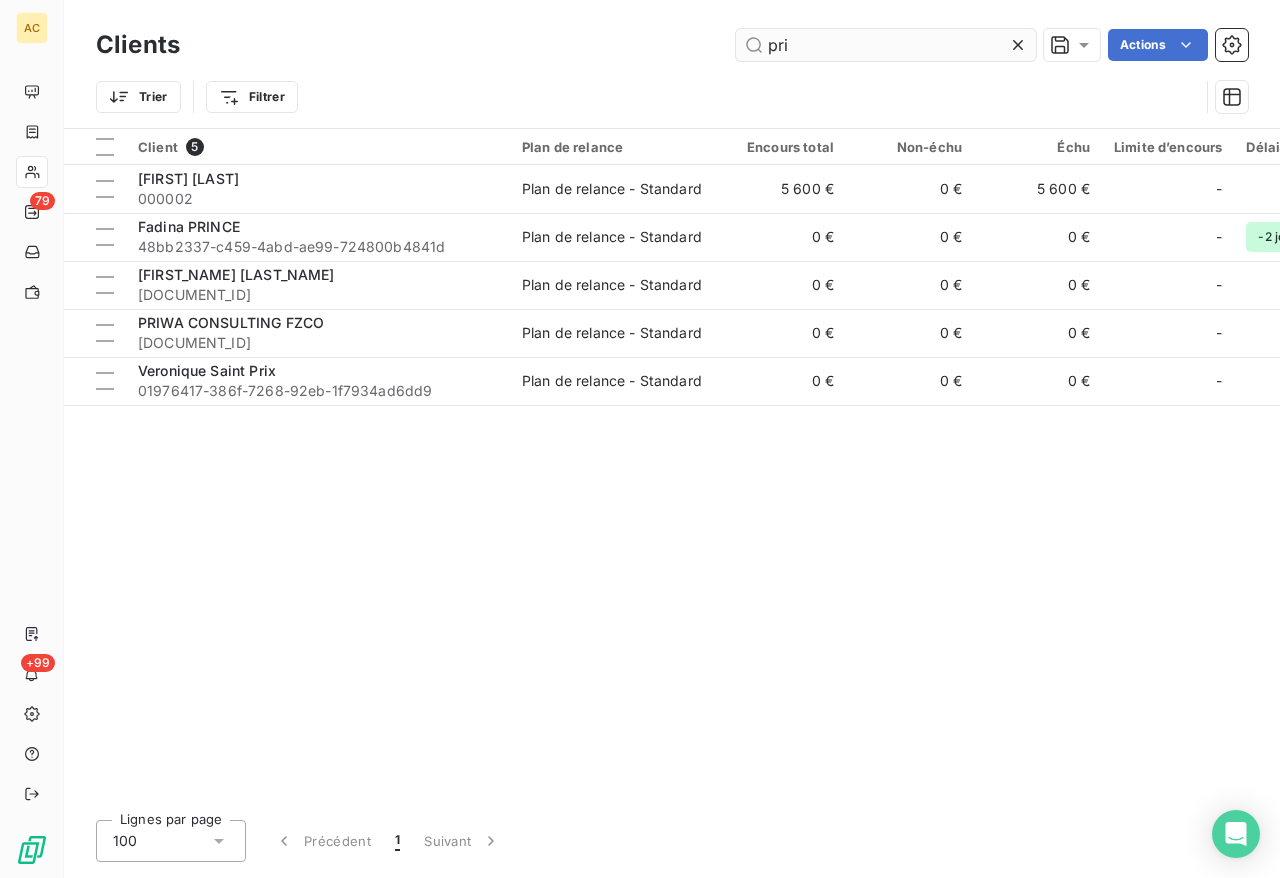 drag, startPoint x: 762, startPoint y: 45, endPoint x: 746, endPoint y: 43, distance: 16.124516 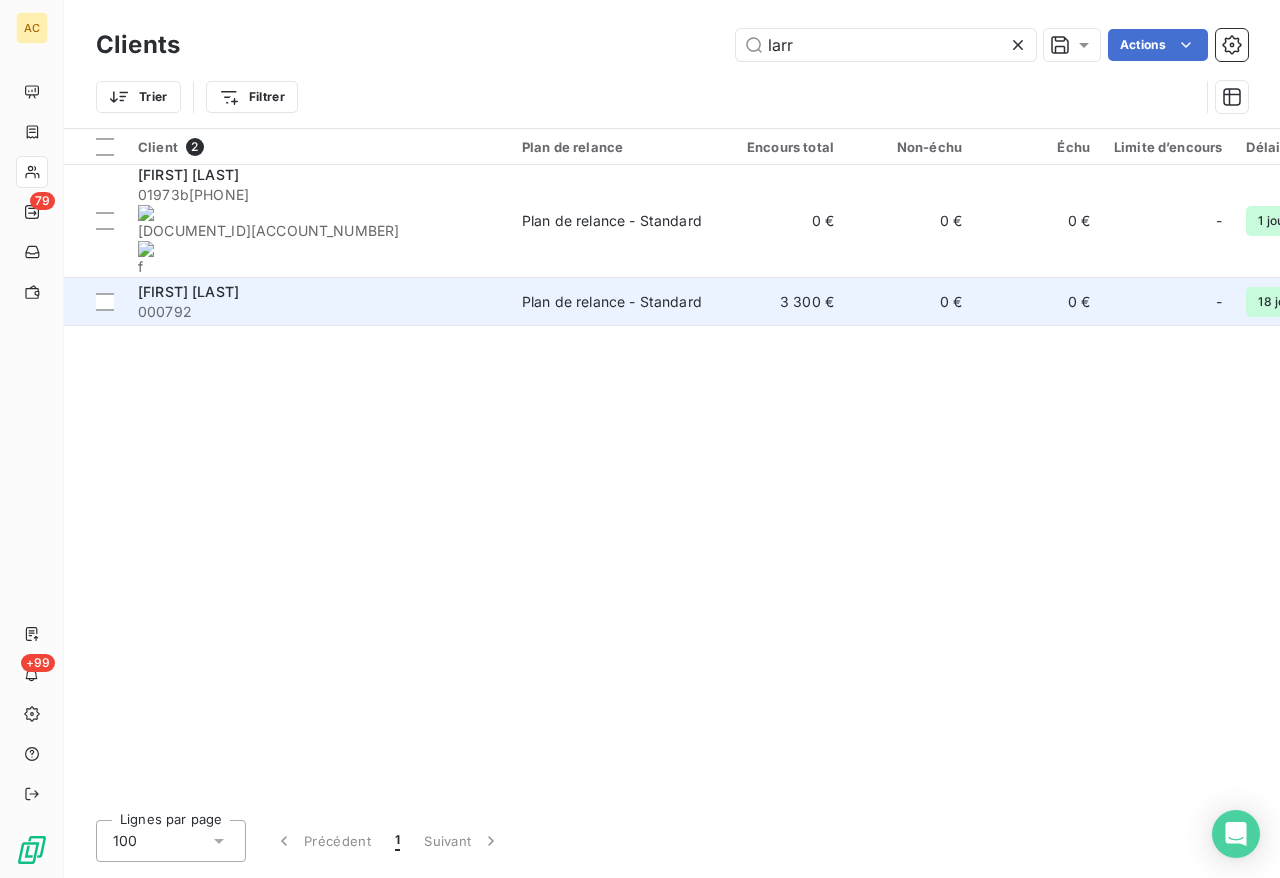 type on "larr" 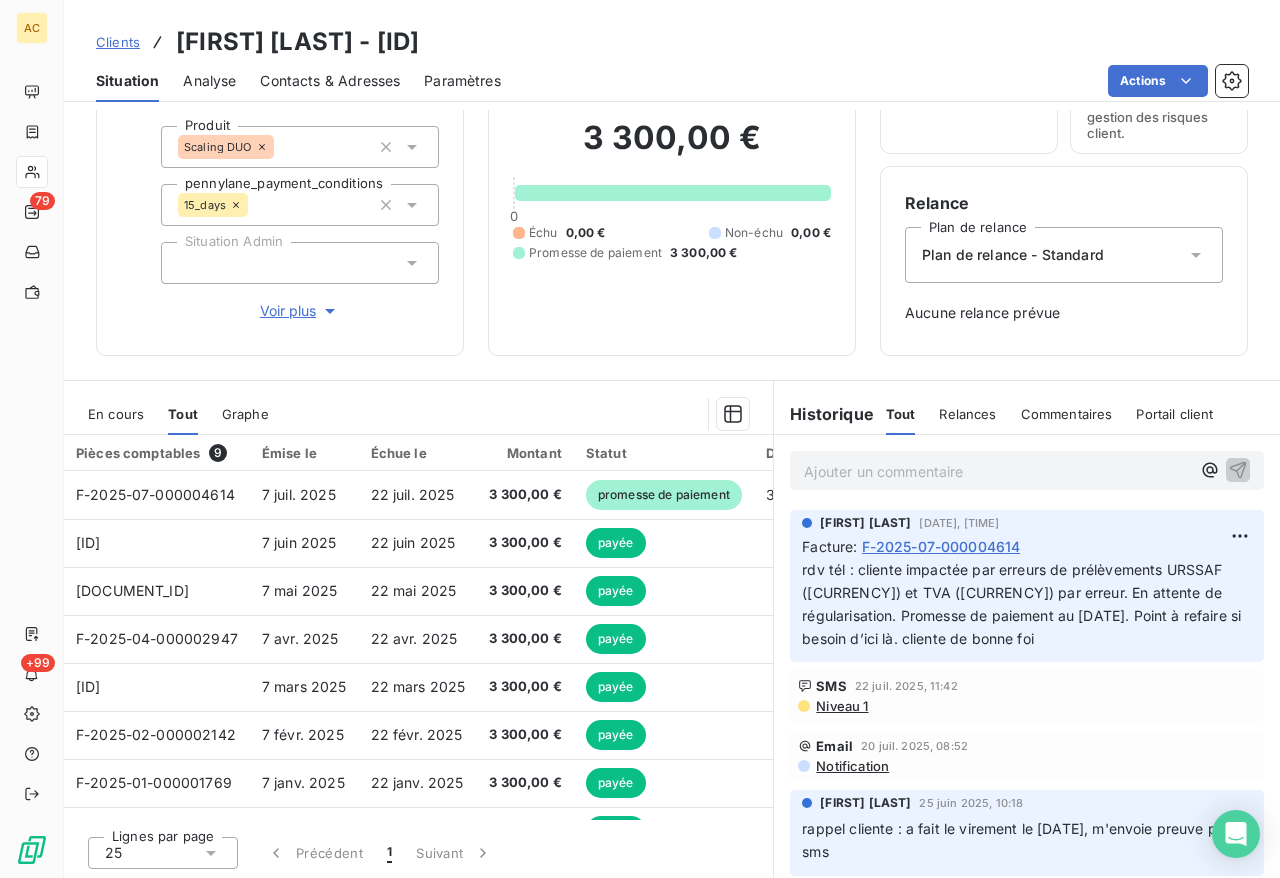 scroll, scrollTop: 124, scrollLeft: 0, axis: vertical 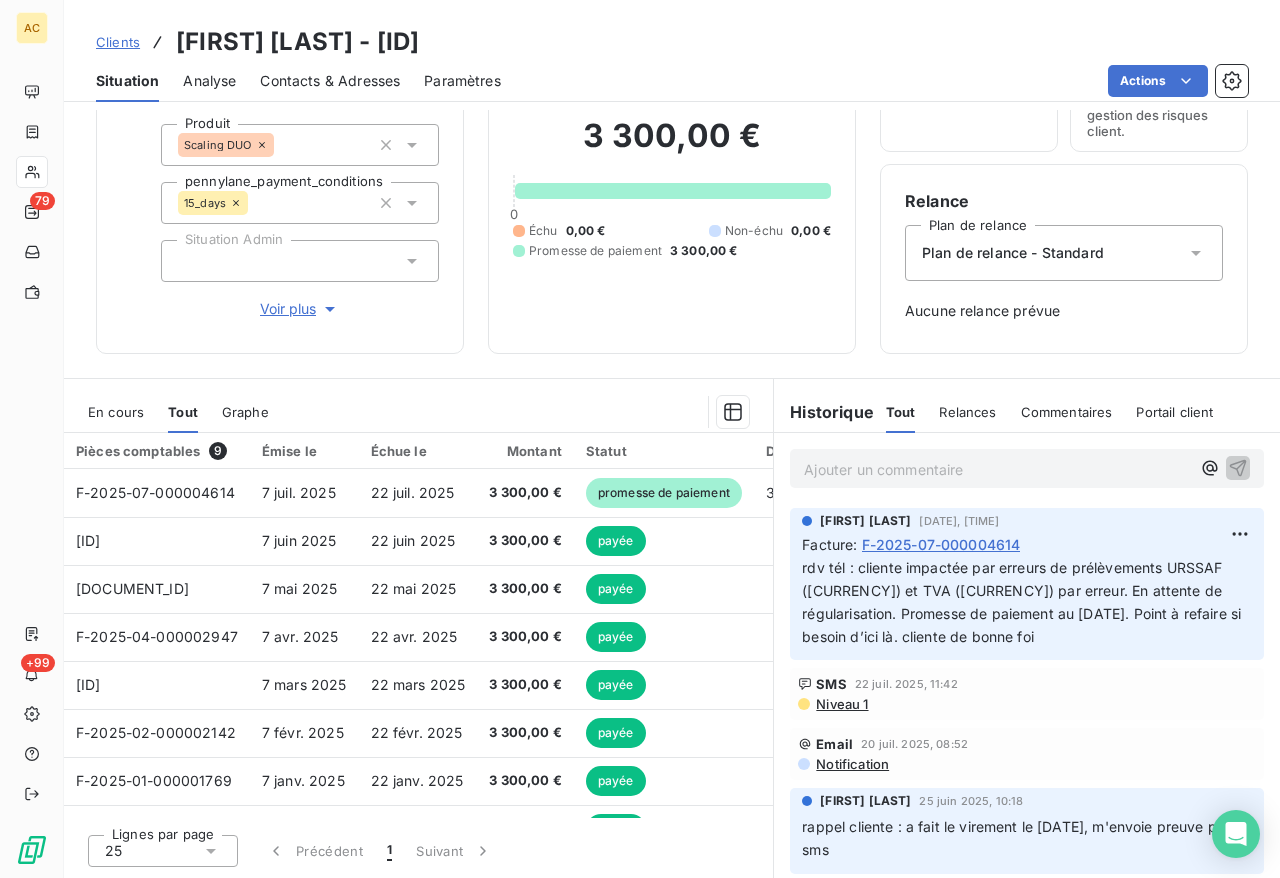 click on "Contacts & Adresses" at bounding box center (330, 81) 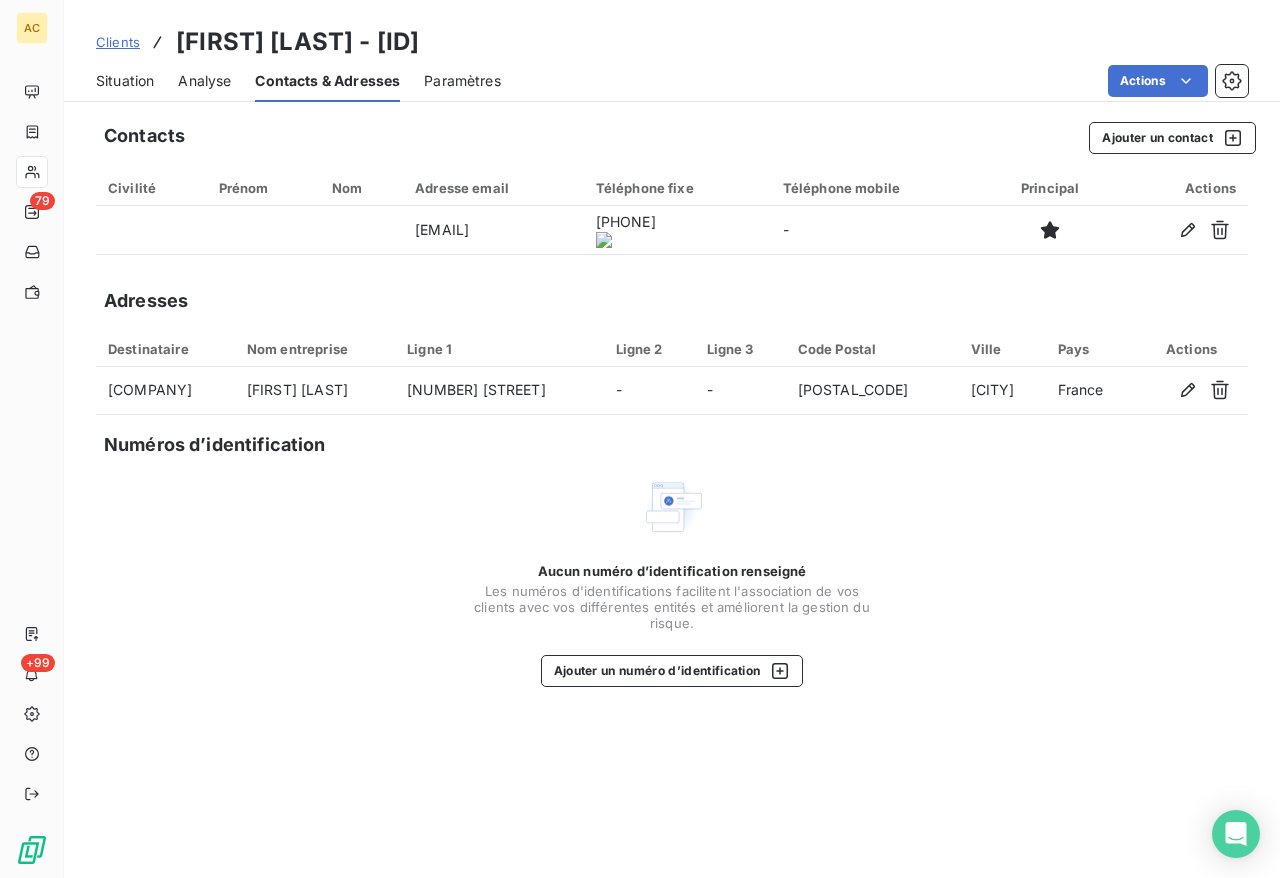 click 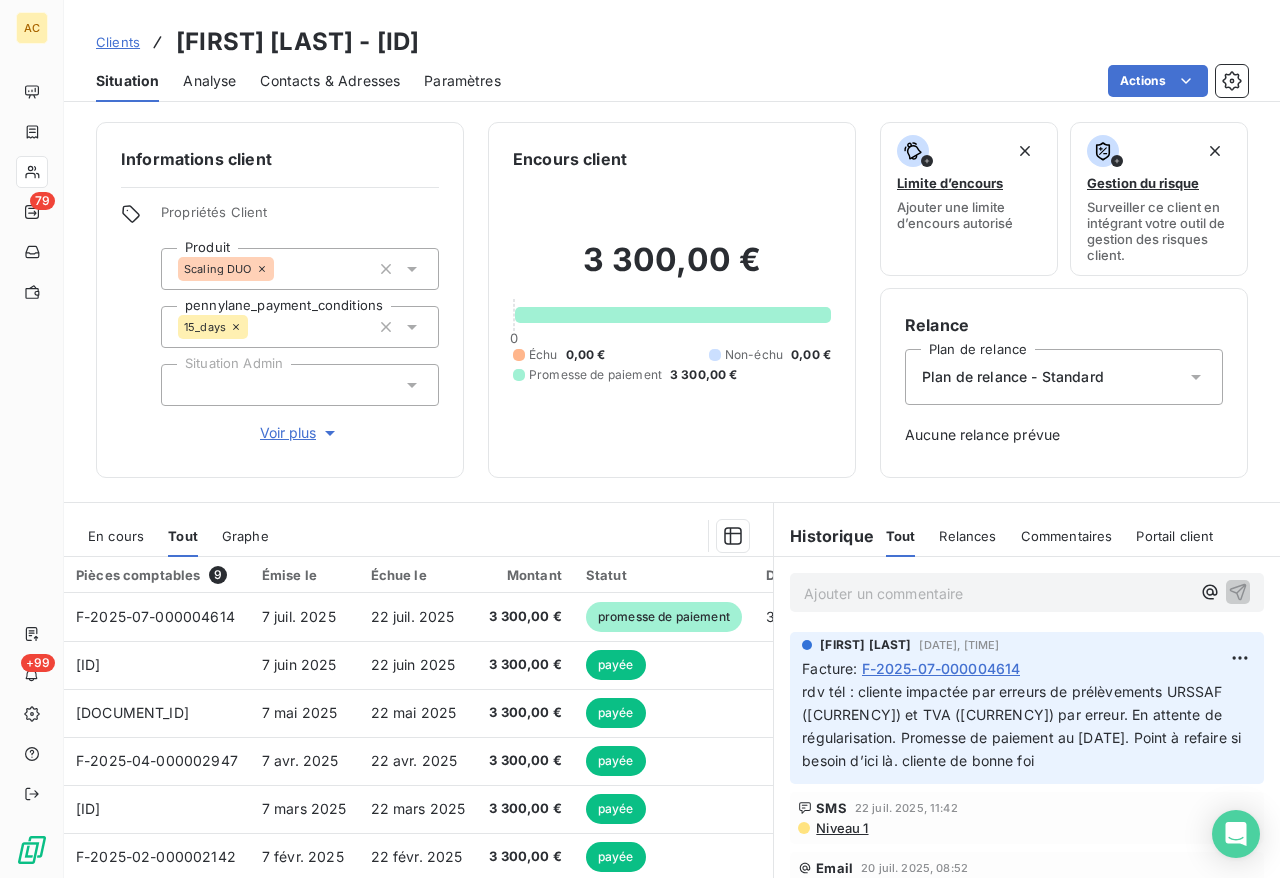 click on "Clients" at bounding box center [118, 42] 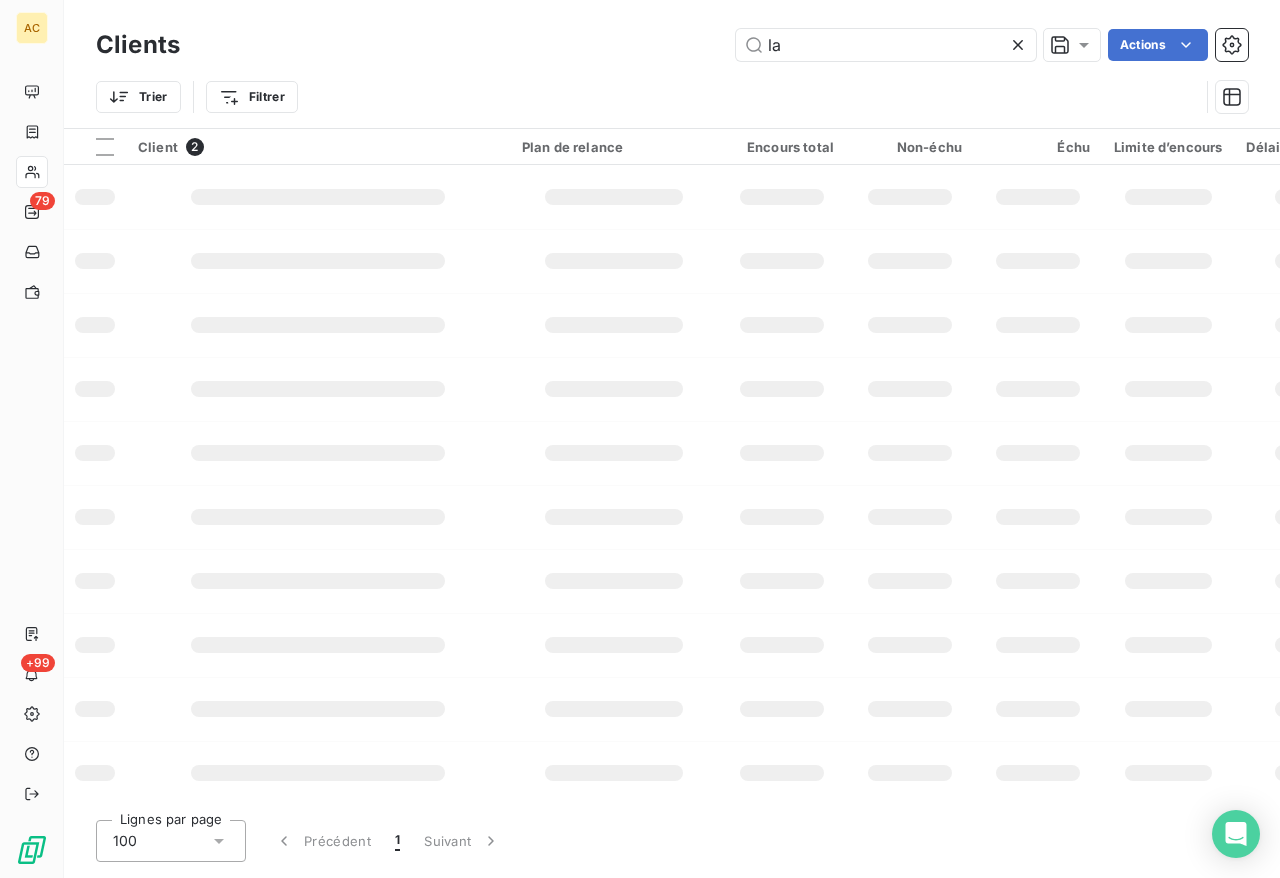 type on "l" 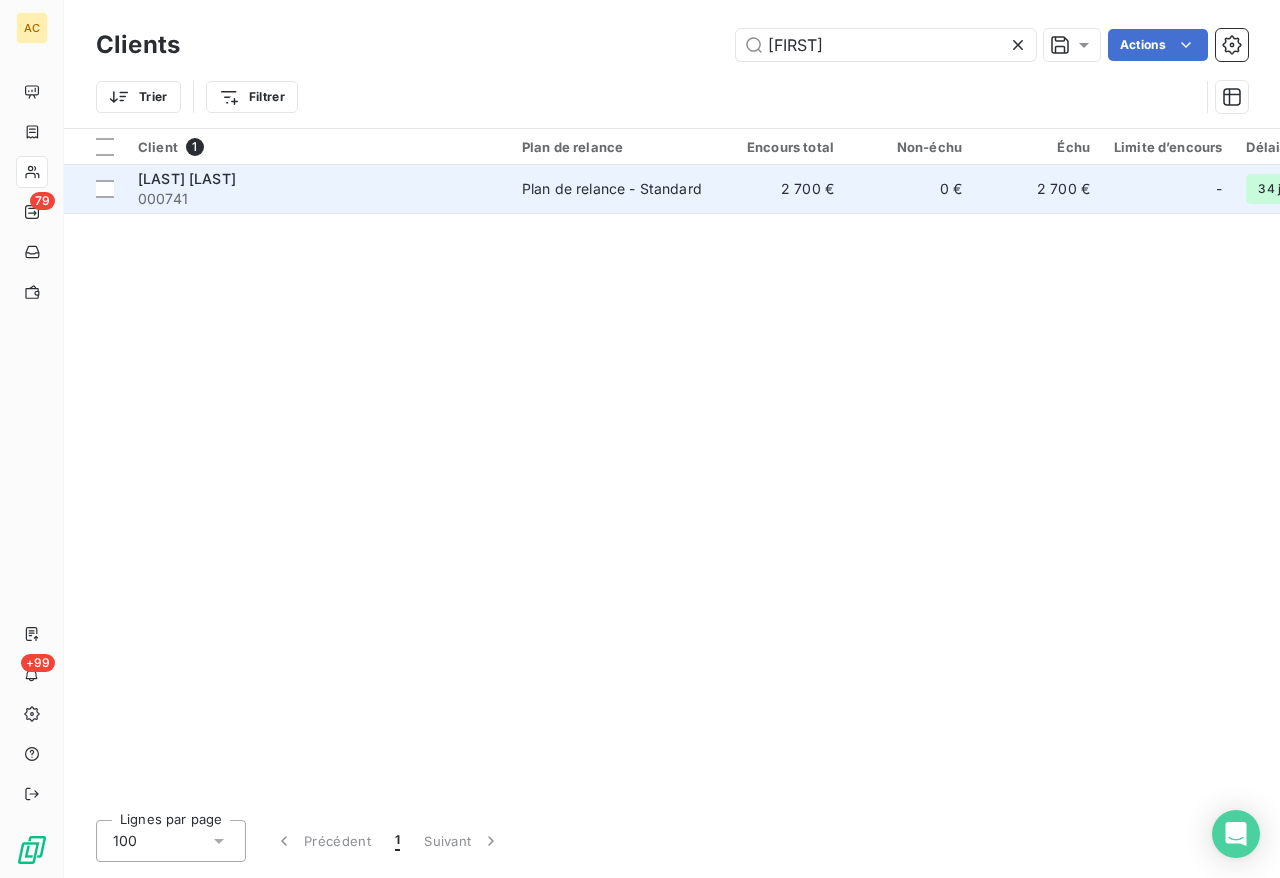 type on "[FIRST]" 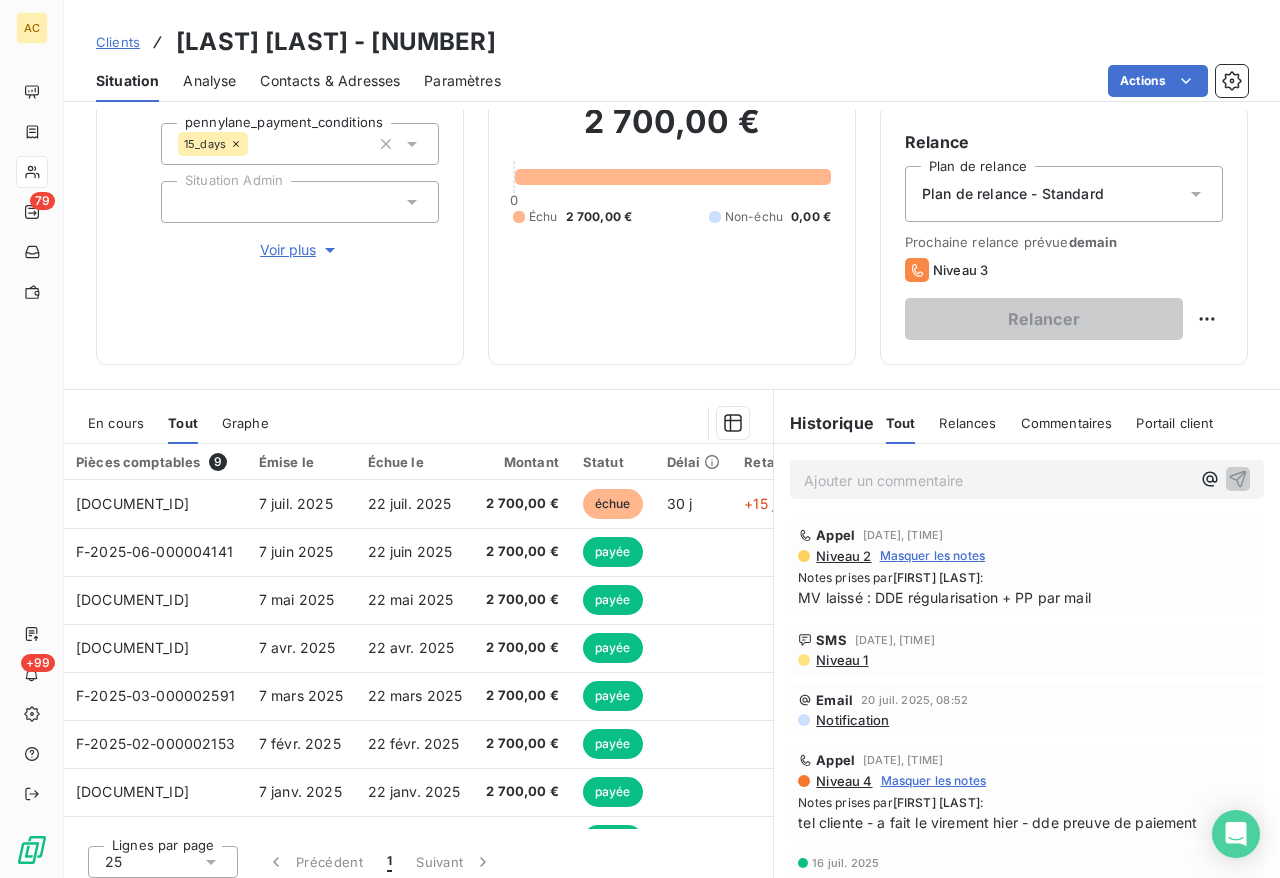 scroll, scrollTop: 194, scrollLeft: 0, axis: vertical 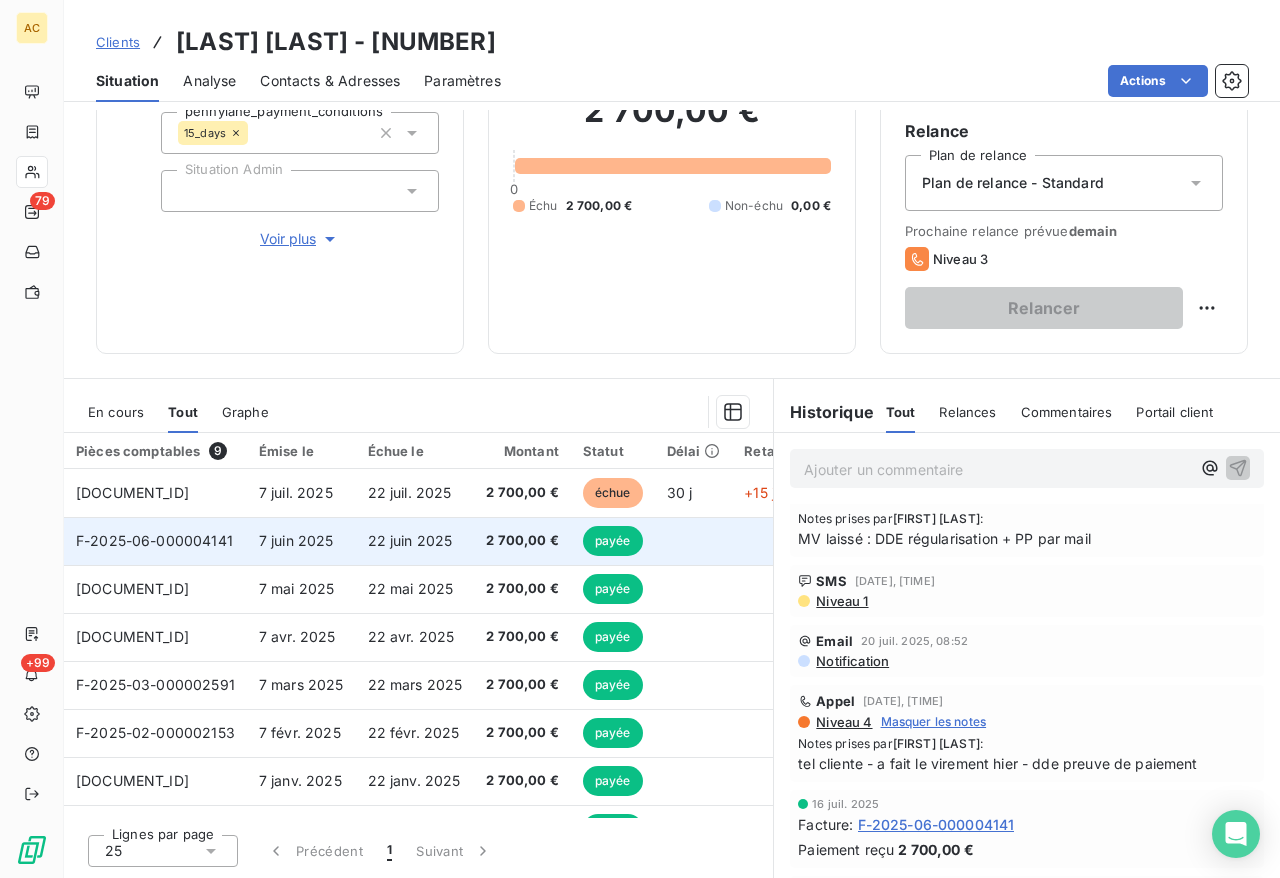 click on "F-2025-06-000004141" at bounding box center [154, 540] 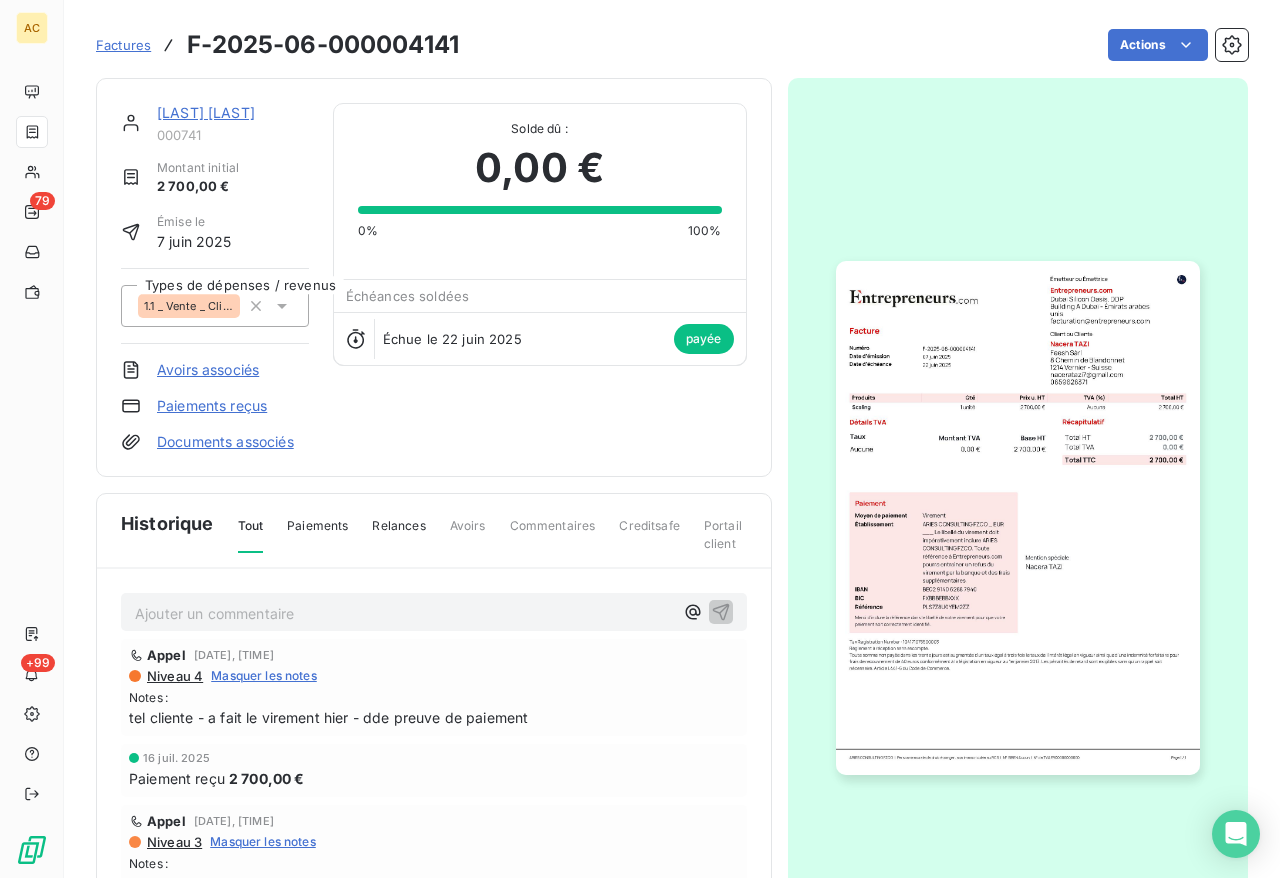 click on "[LAST] [LAST]" at bounding box center (206, 112) 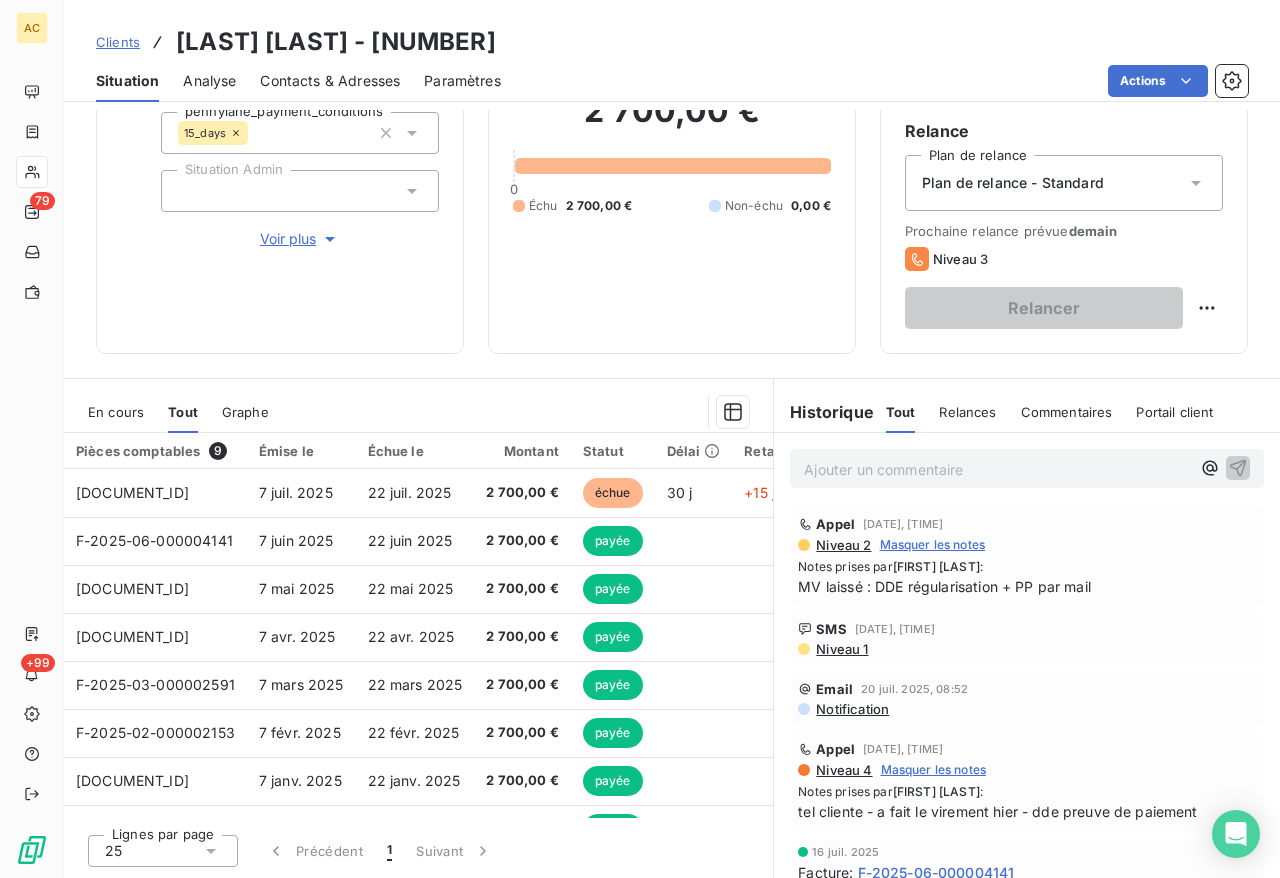 scroll, scrollTop: 0, scrollLeft: 0, axis: both 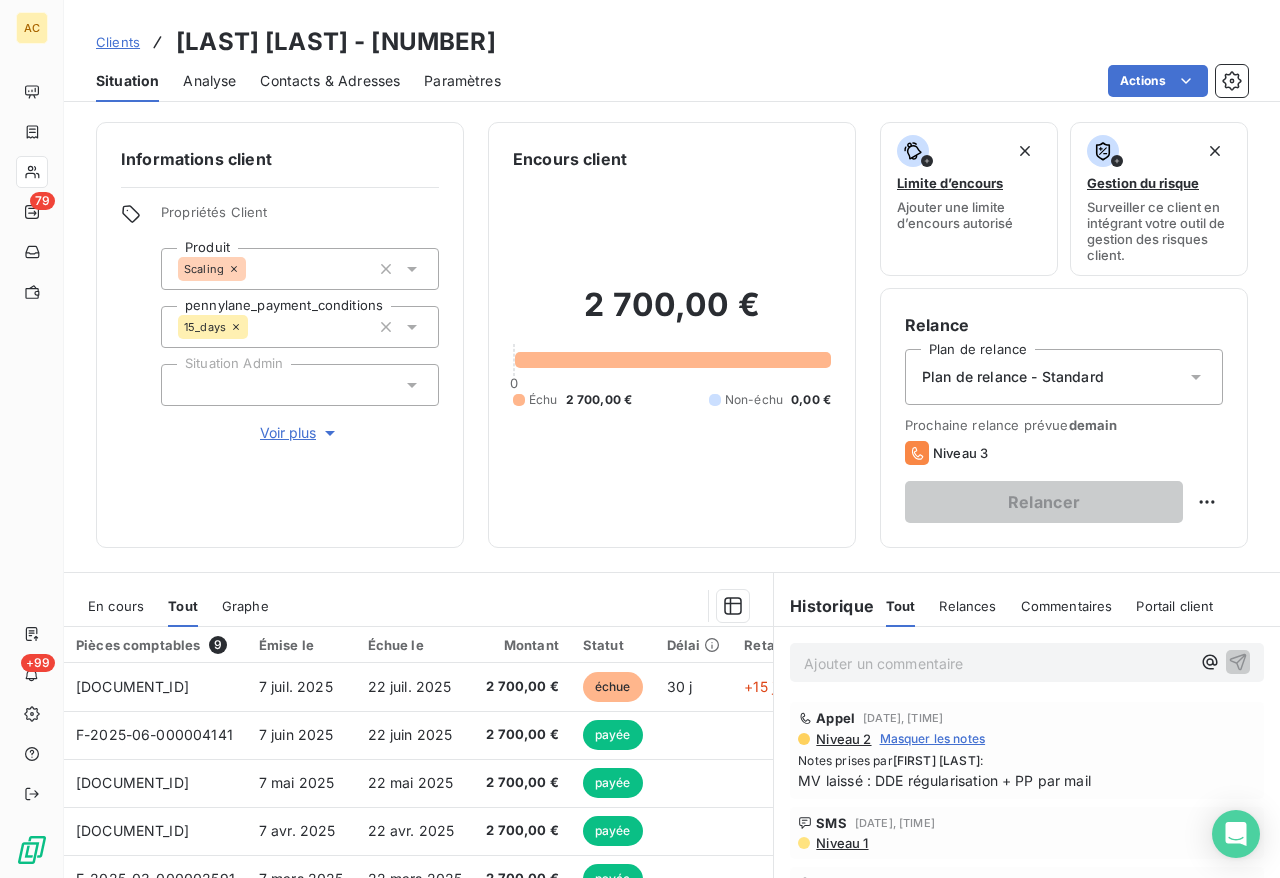 click on "Contacts & Adresses" at bounding box center [330, 81] 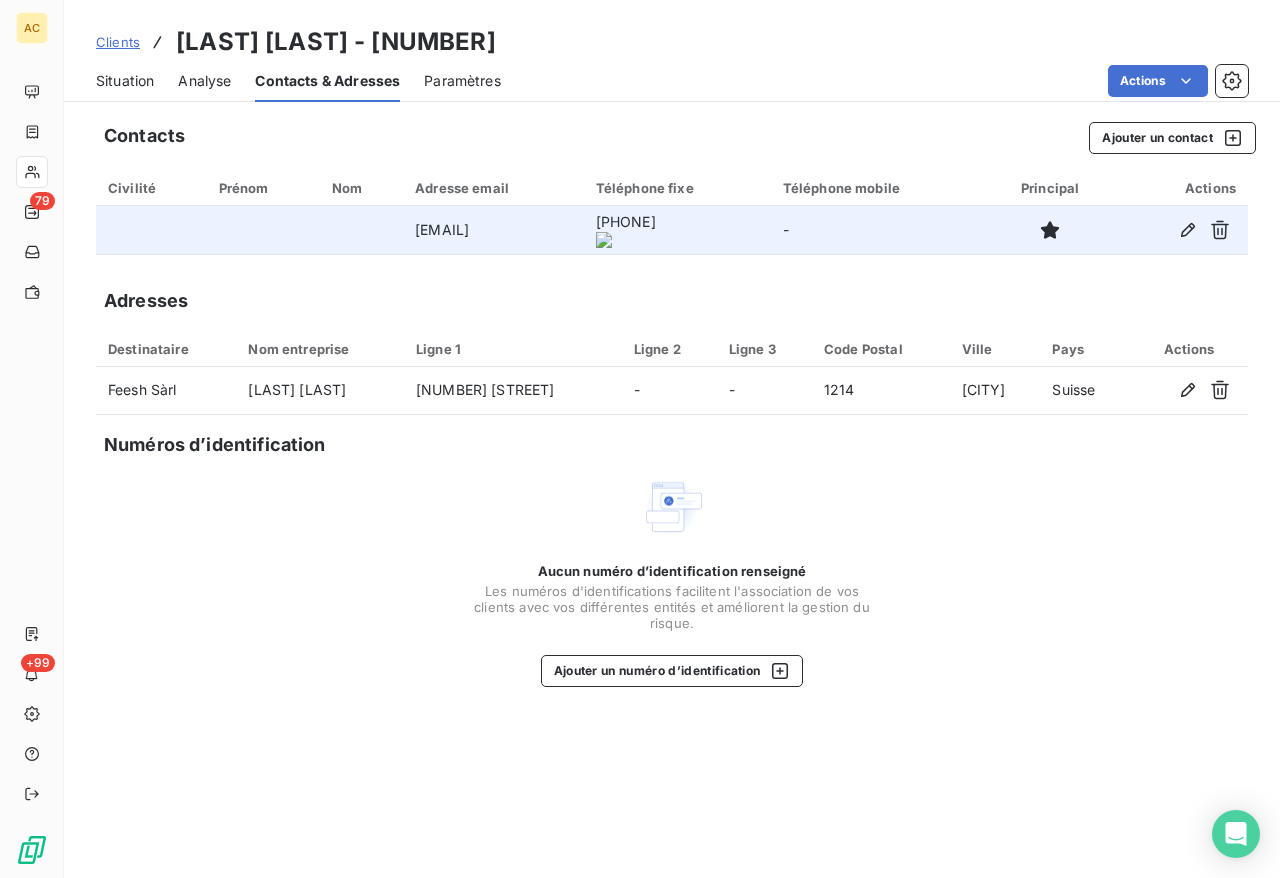 click 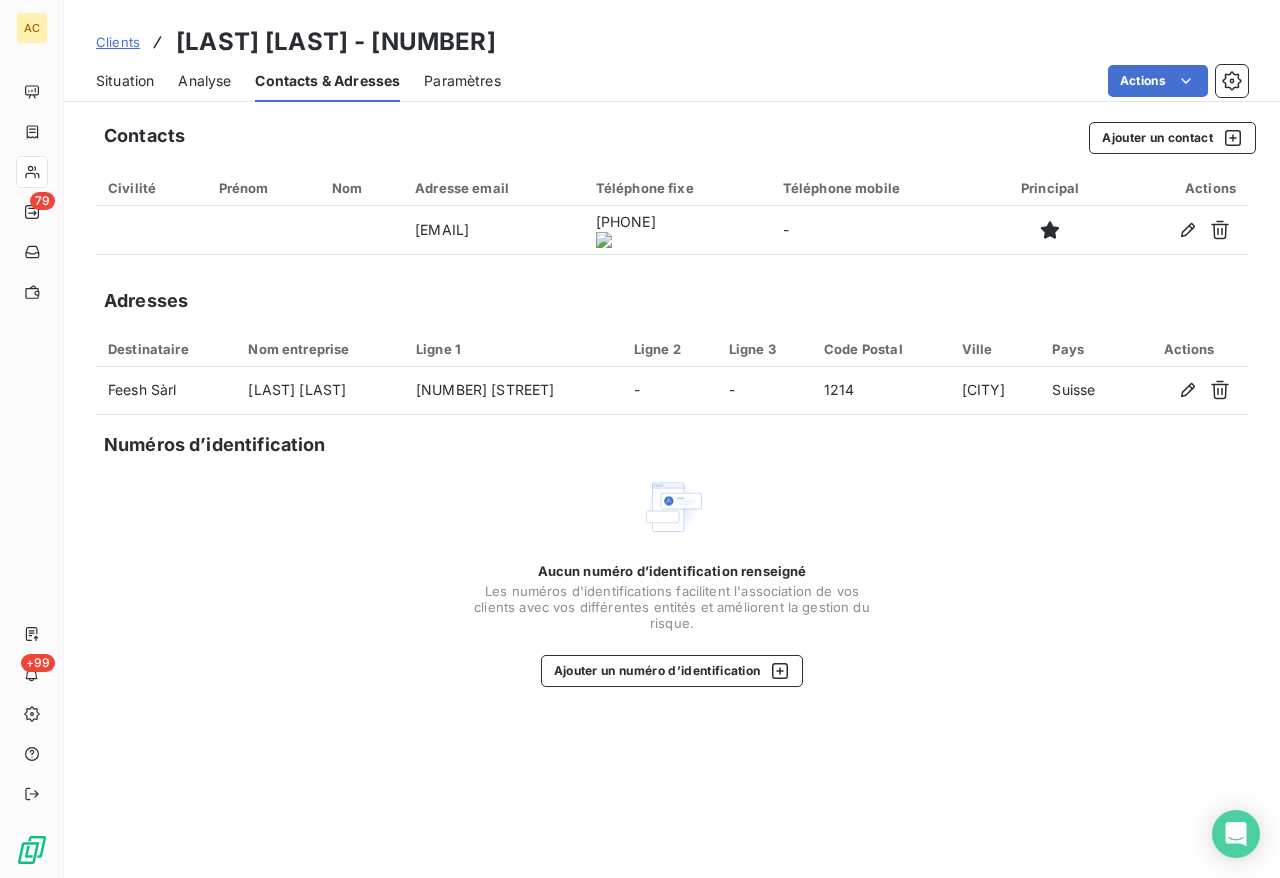click on "Situation" at bounding box center [125, 81] 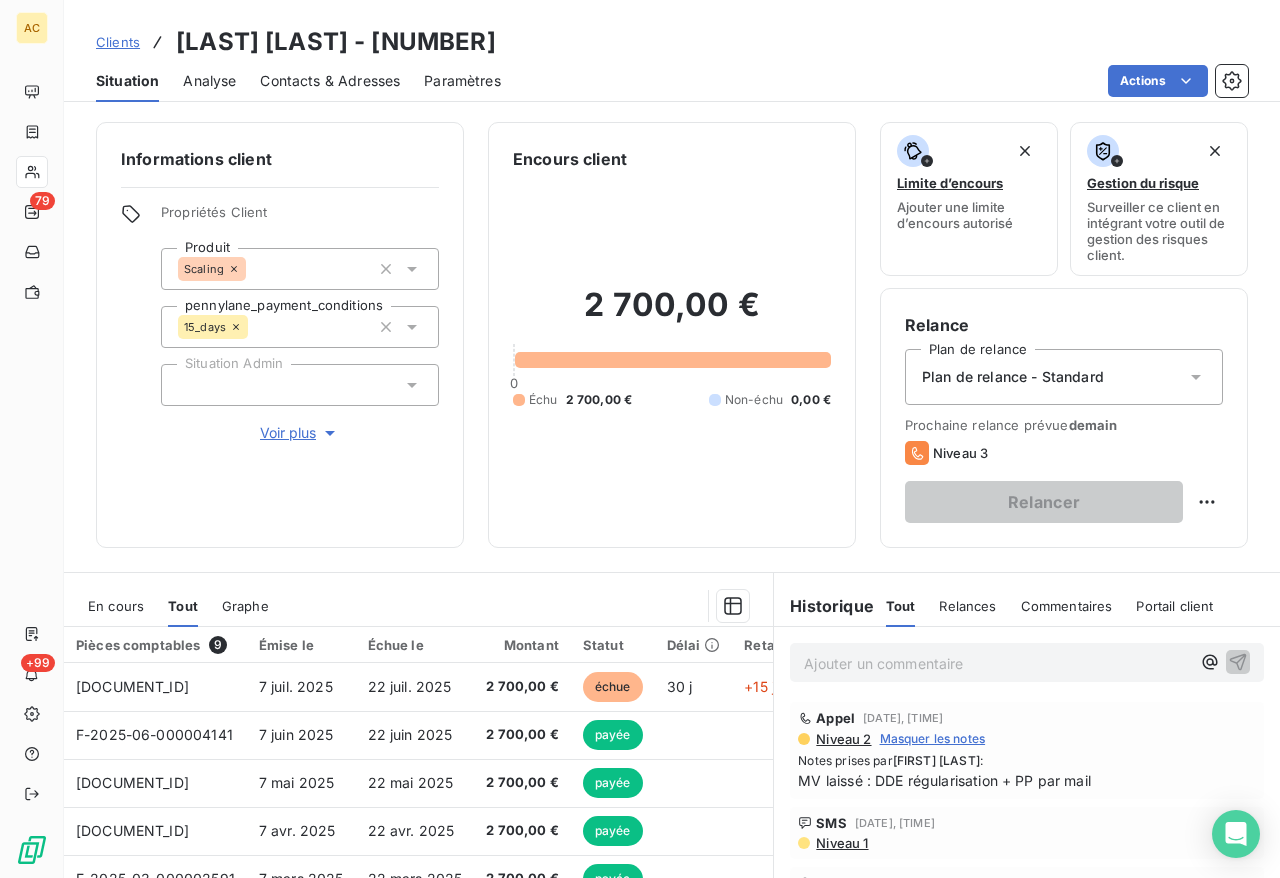 click on "Ajouter un commentaire ﻿" at bounding box center [997, 663] 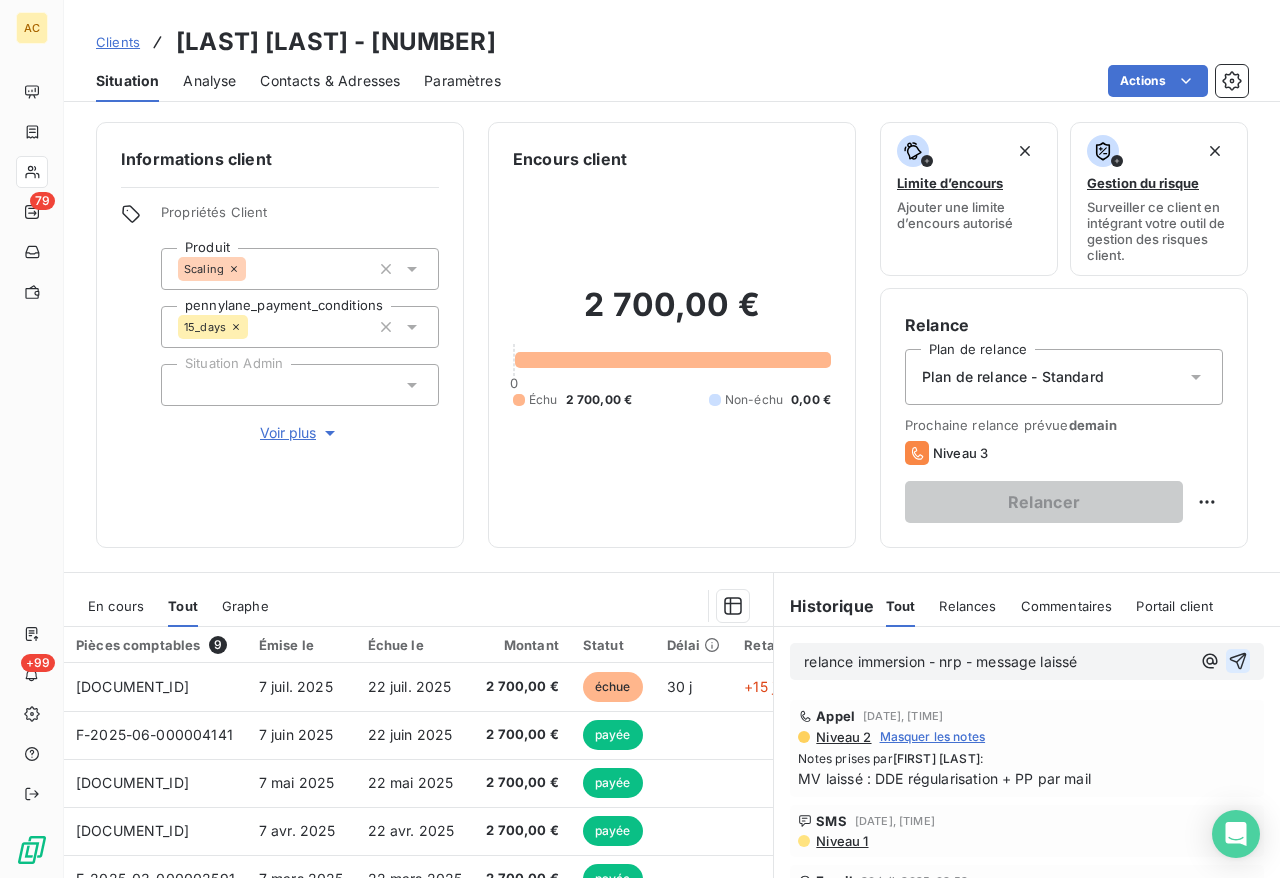 click 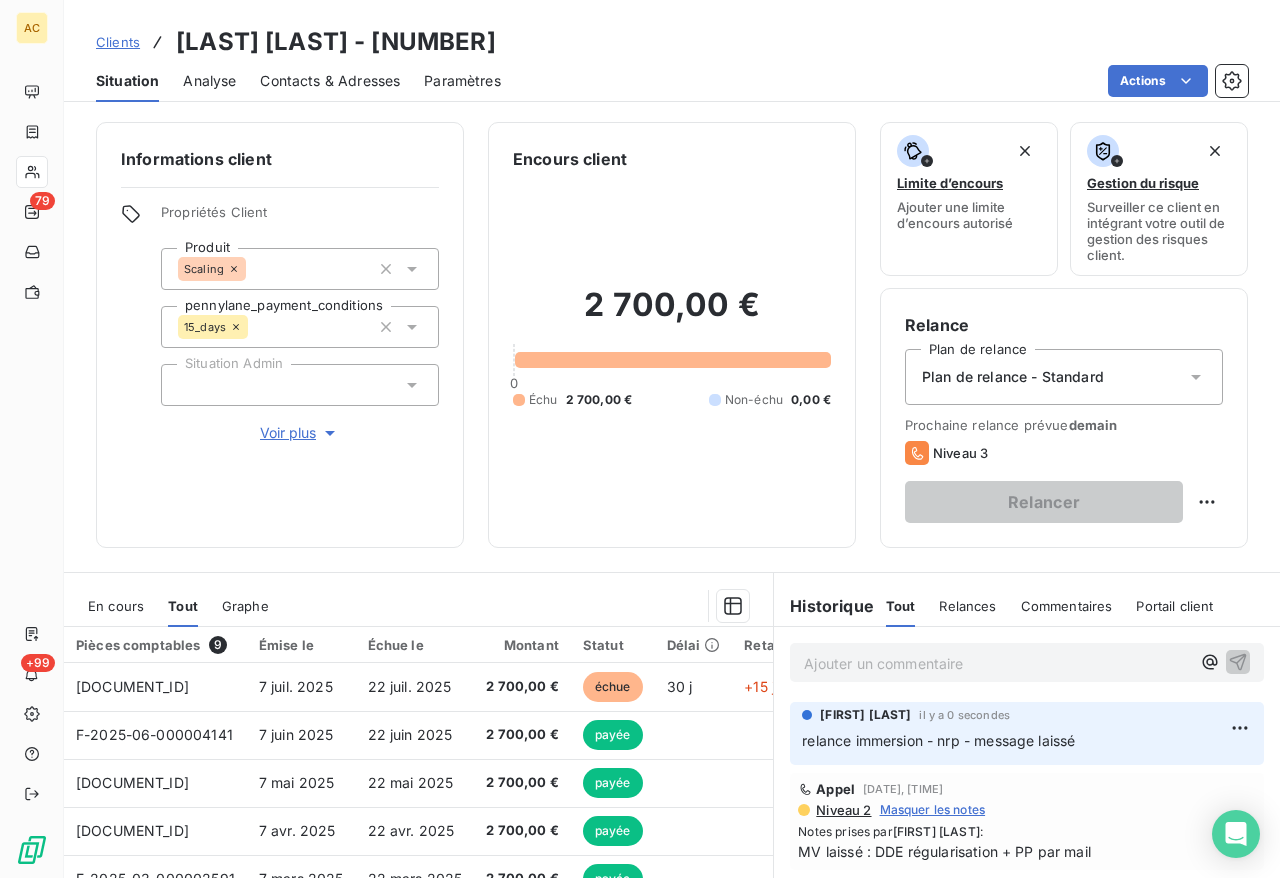 click on "Clients" at bounding box center (118, 42) 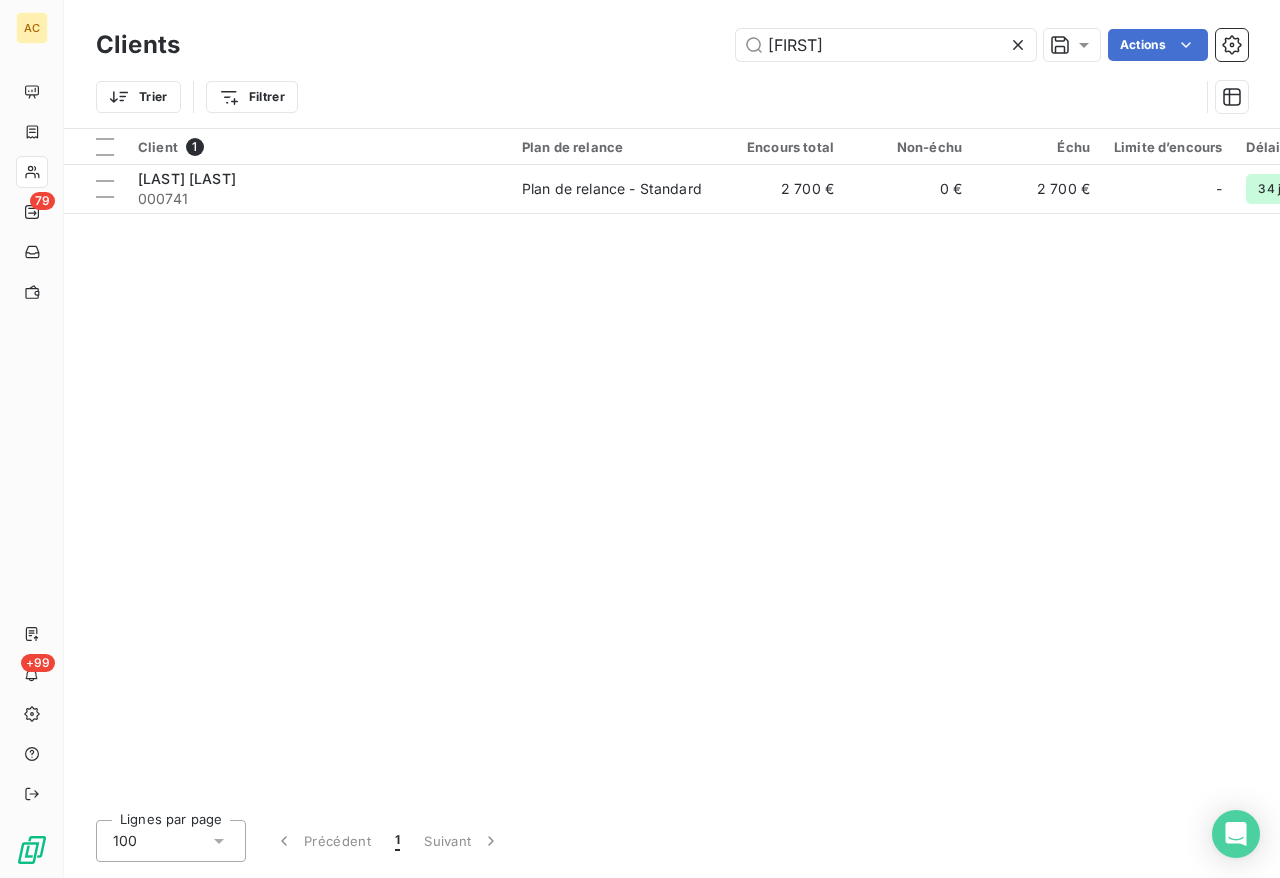 drag, startPoint x: 890, startPoint y: 44, endPoint x: 698, endPoint y: 50, distance: 192.09373 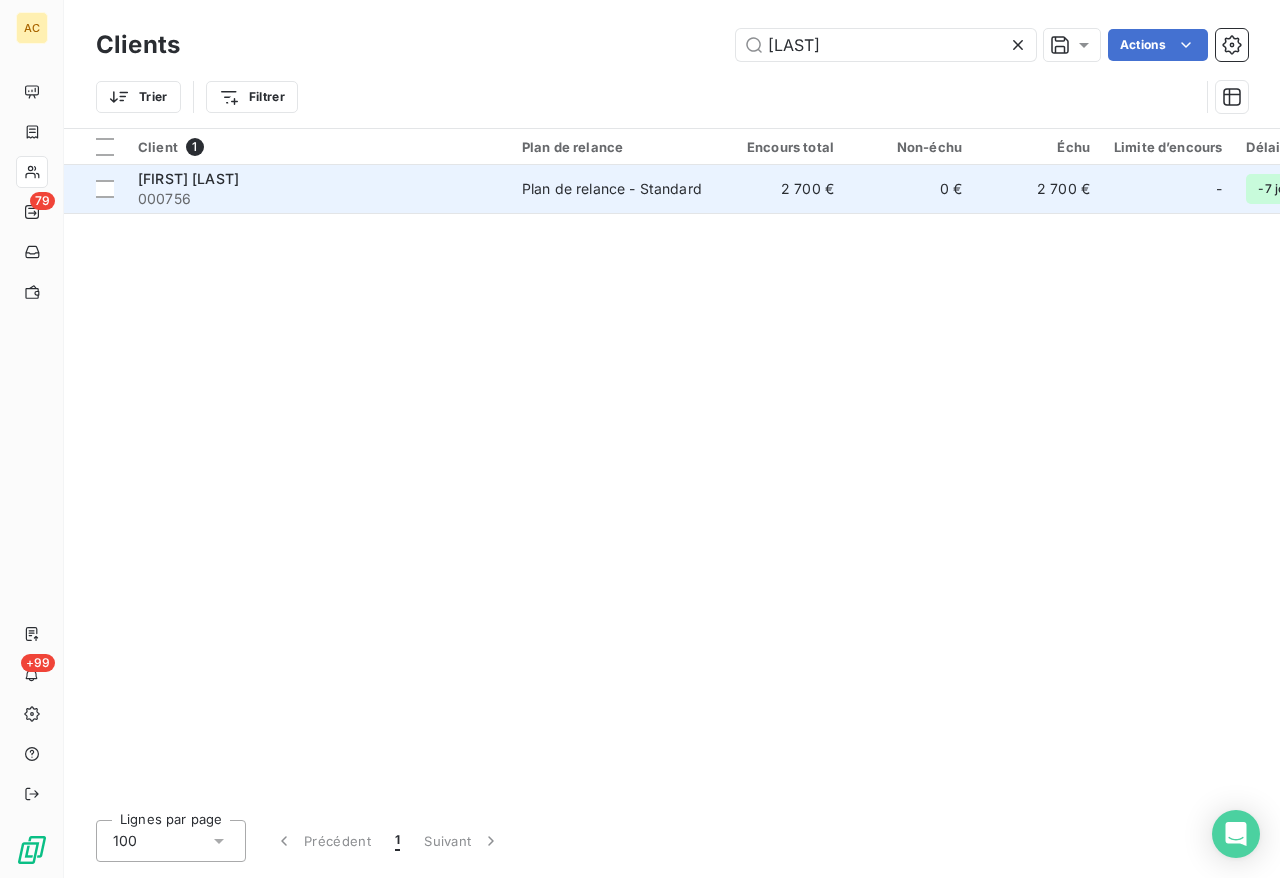 type on "[LAST]" 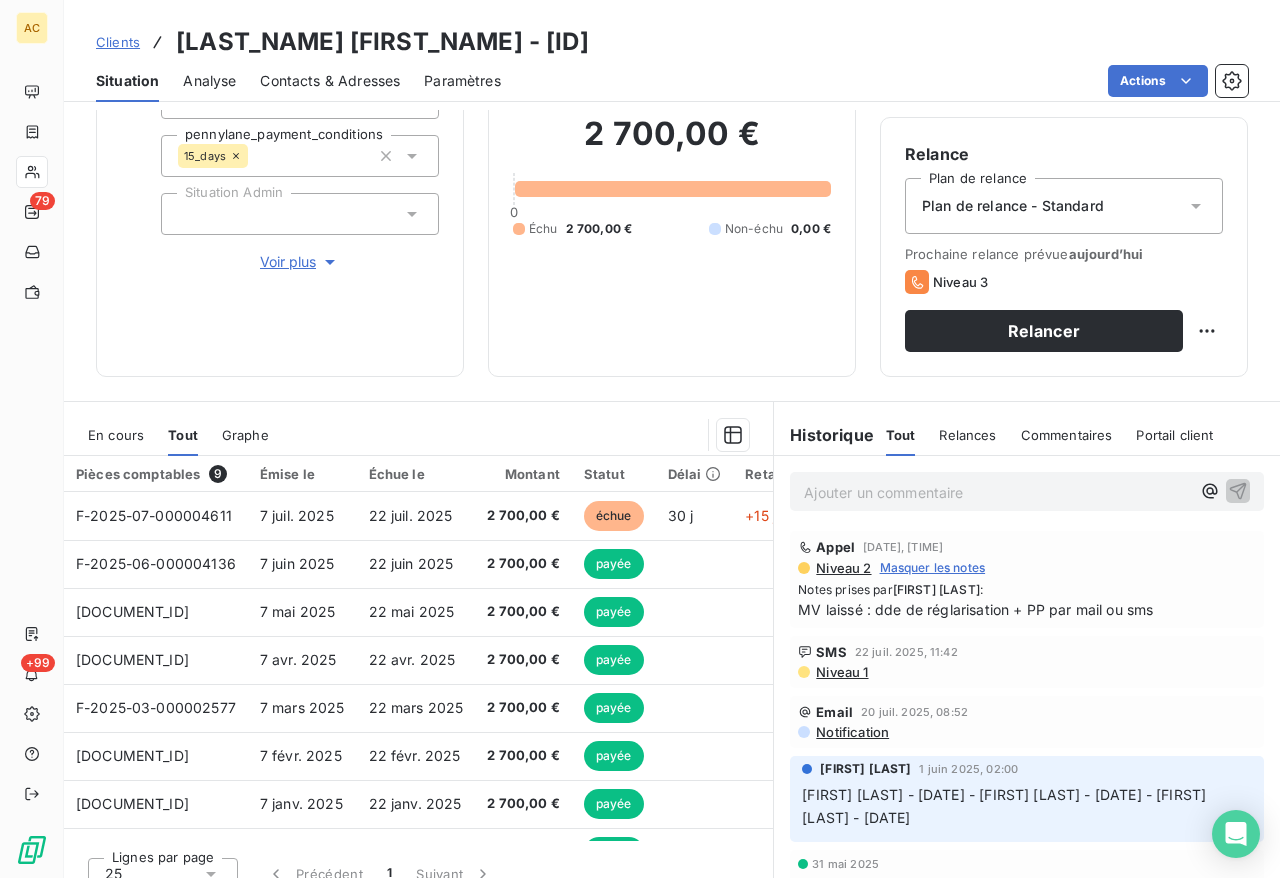 scroll, scrollTop: 194, scrollLeft: 0, axis: vertical 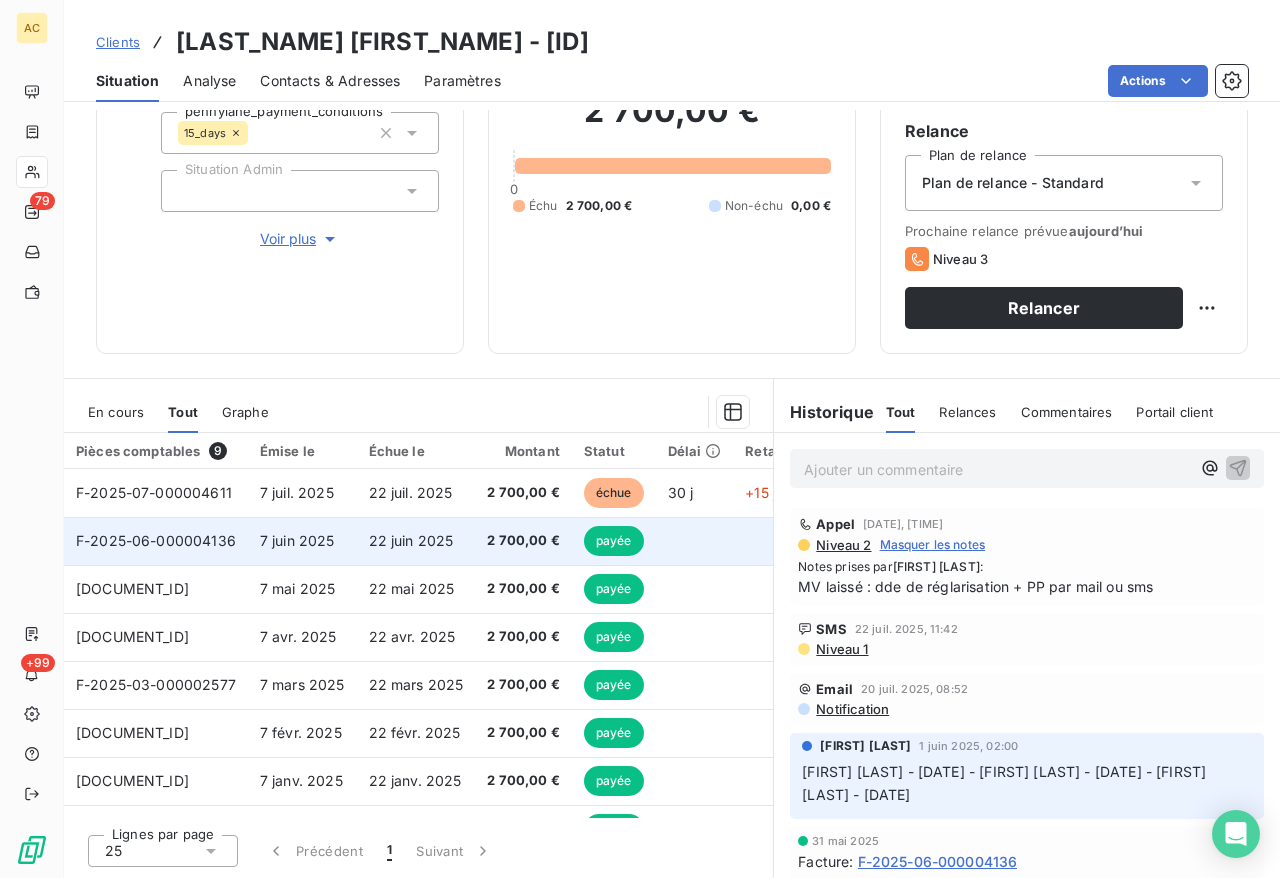 click on "22 juin 2025" at bounding box center [411, 540] 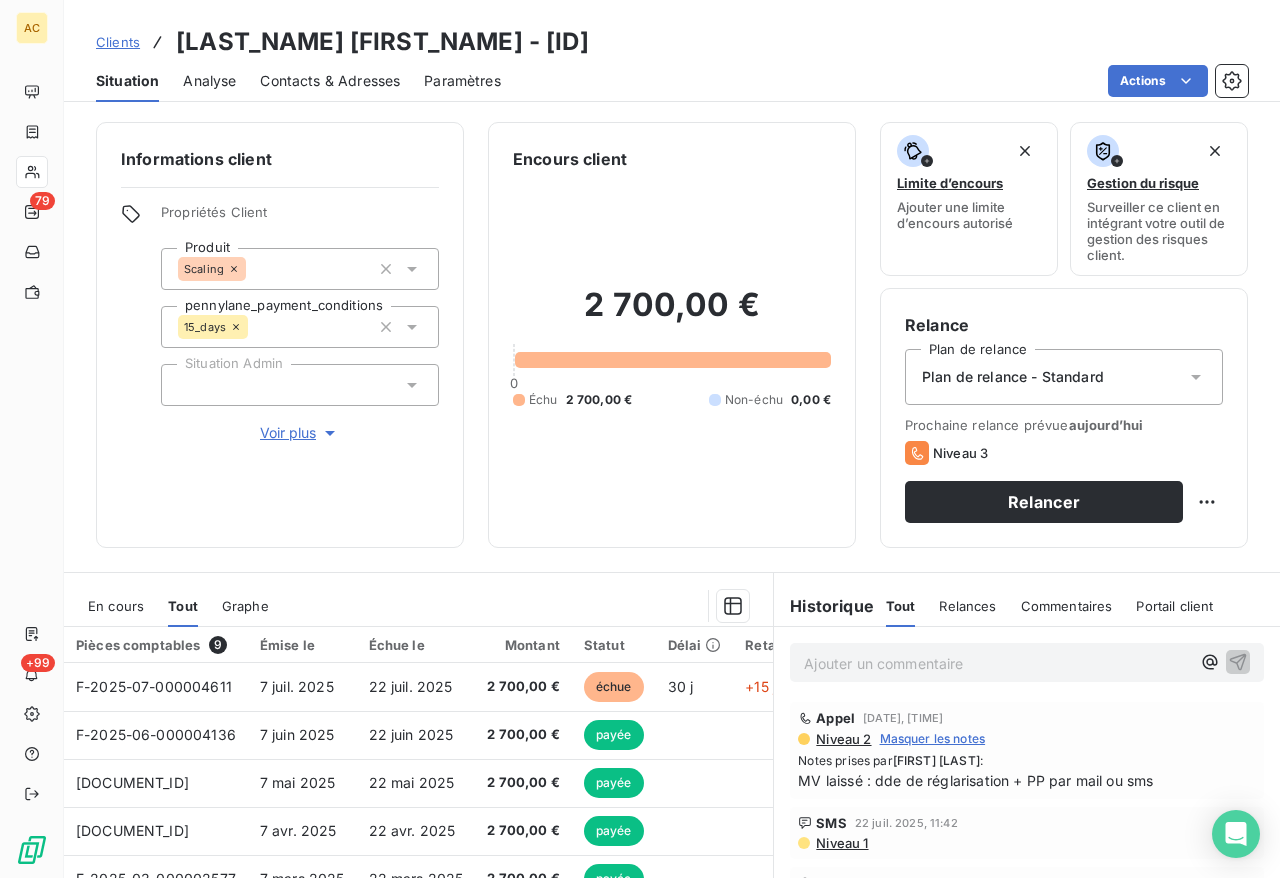 click on "Contacts & Adresses" at bounding box center (330, 81) 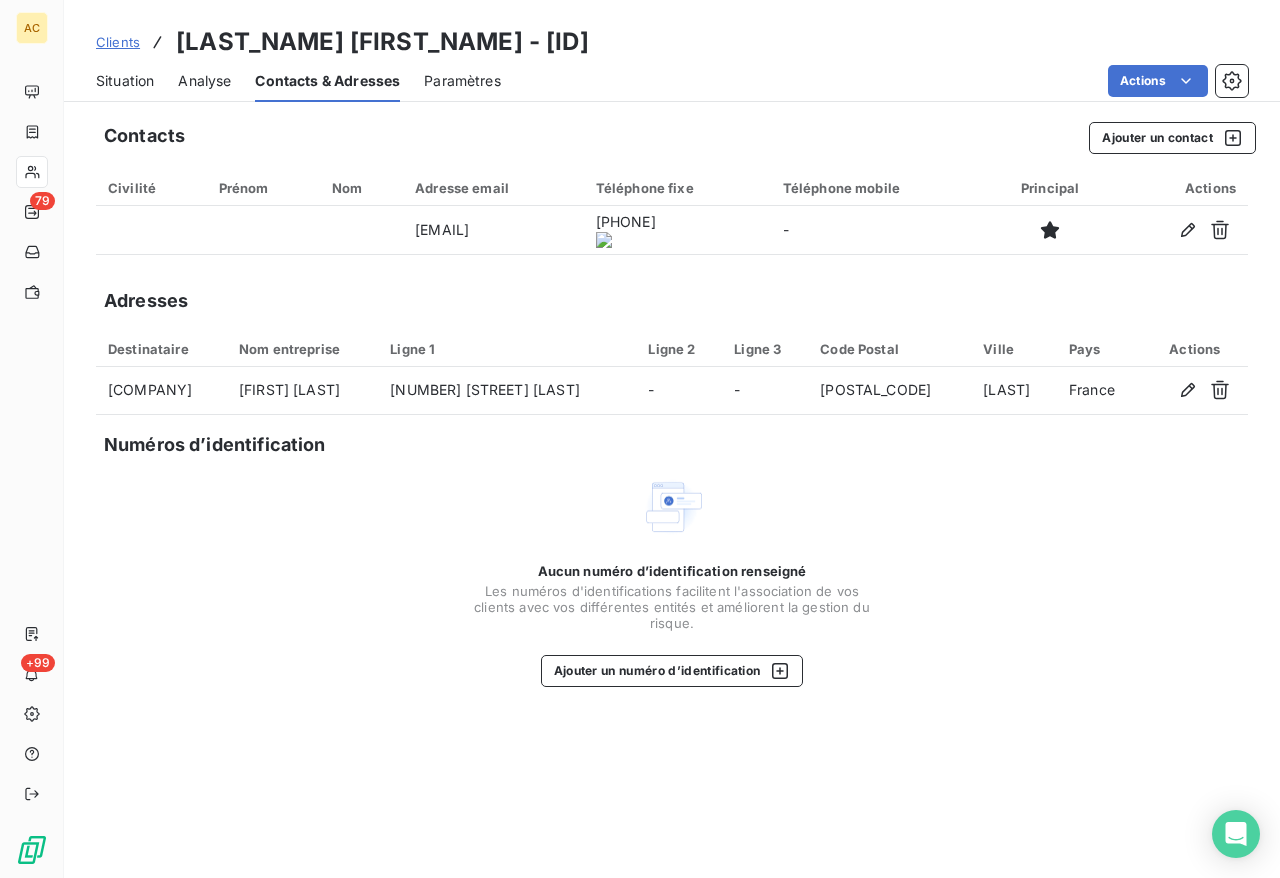 click 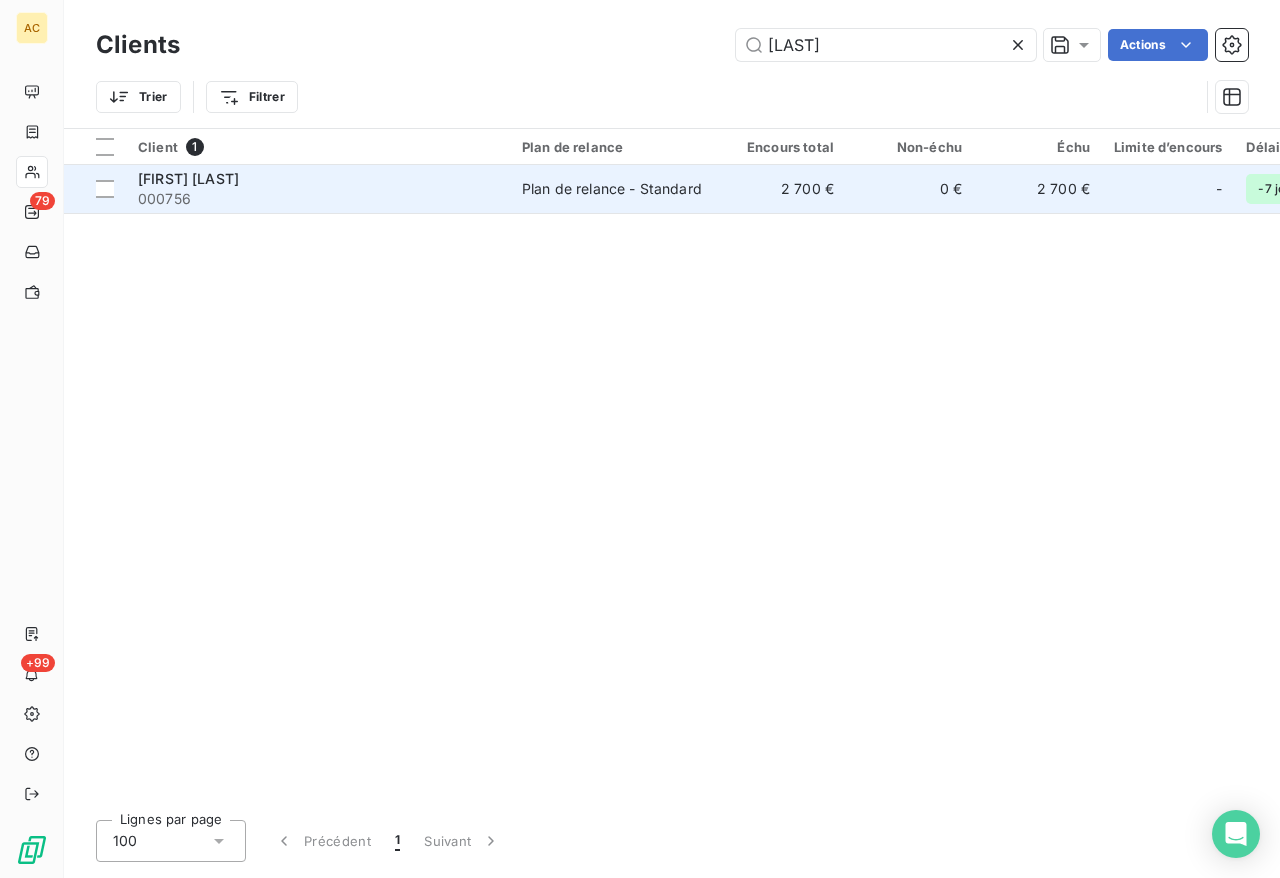 click on "000756" at bounding box center [318, 199] 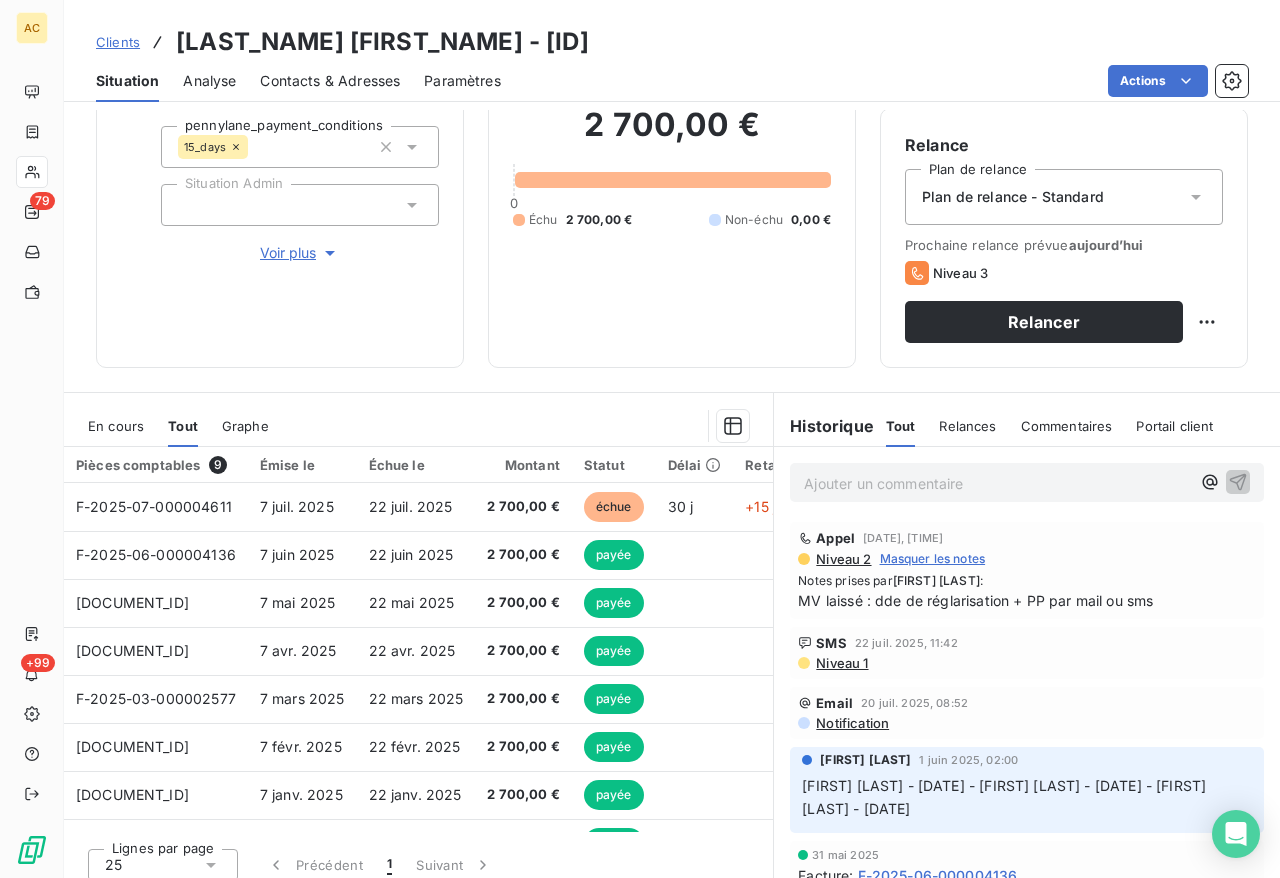 scroll, scrollTop: 194, scrollLeft: 0, axis: vertical 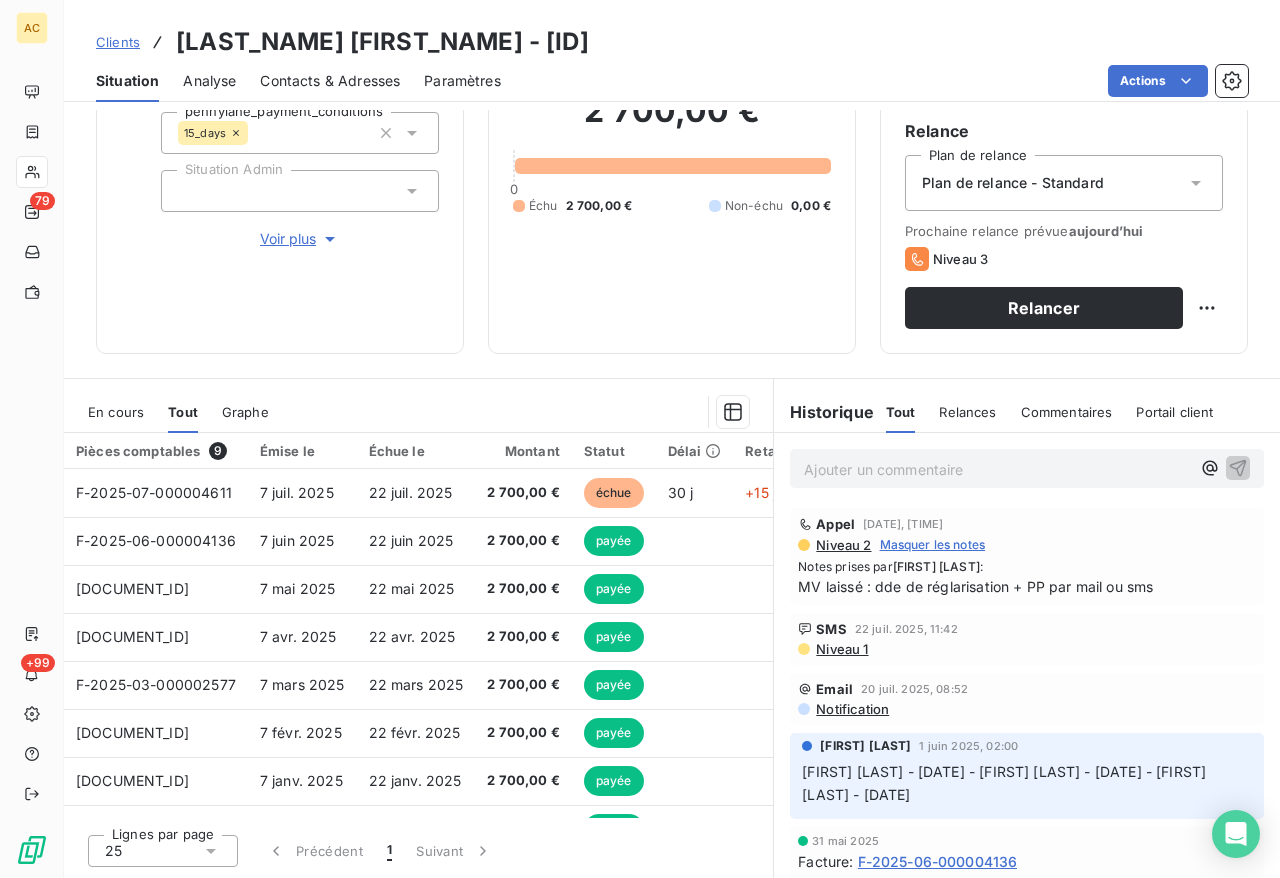click on "Clients" at bounding box center (118, 42) 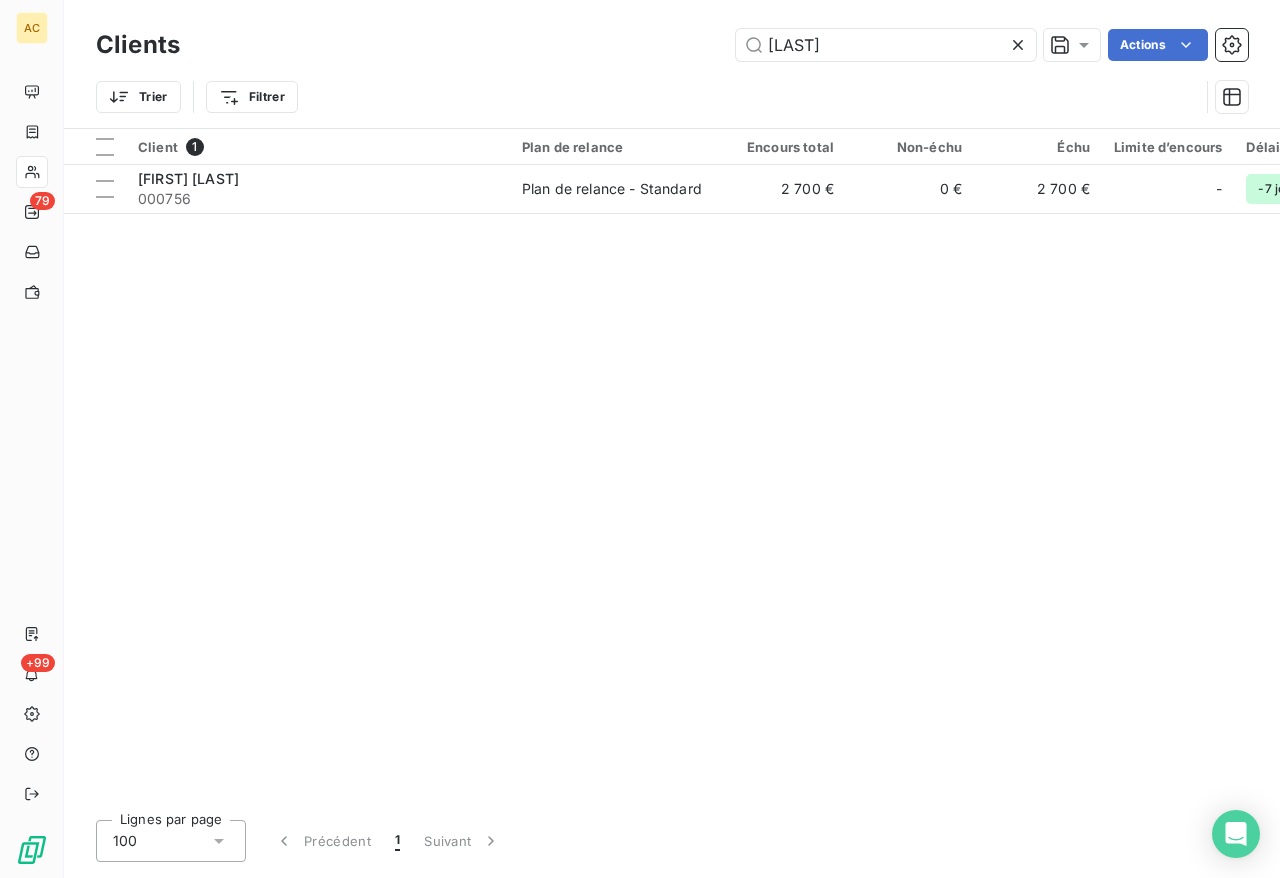 drag, startPoint x: 840, startPoint y: 56, endPoint x: 675, endPoint y: 9, distance: 171.5634 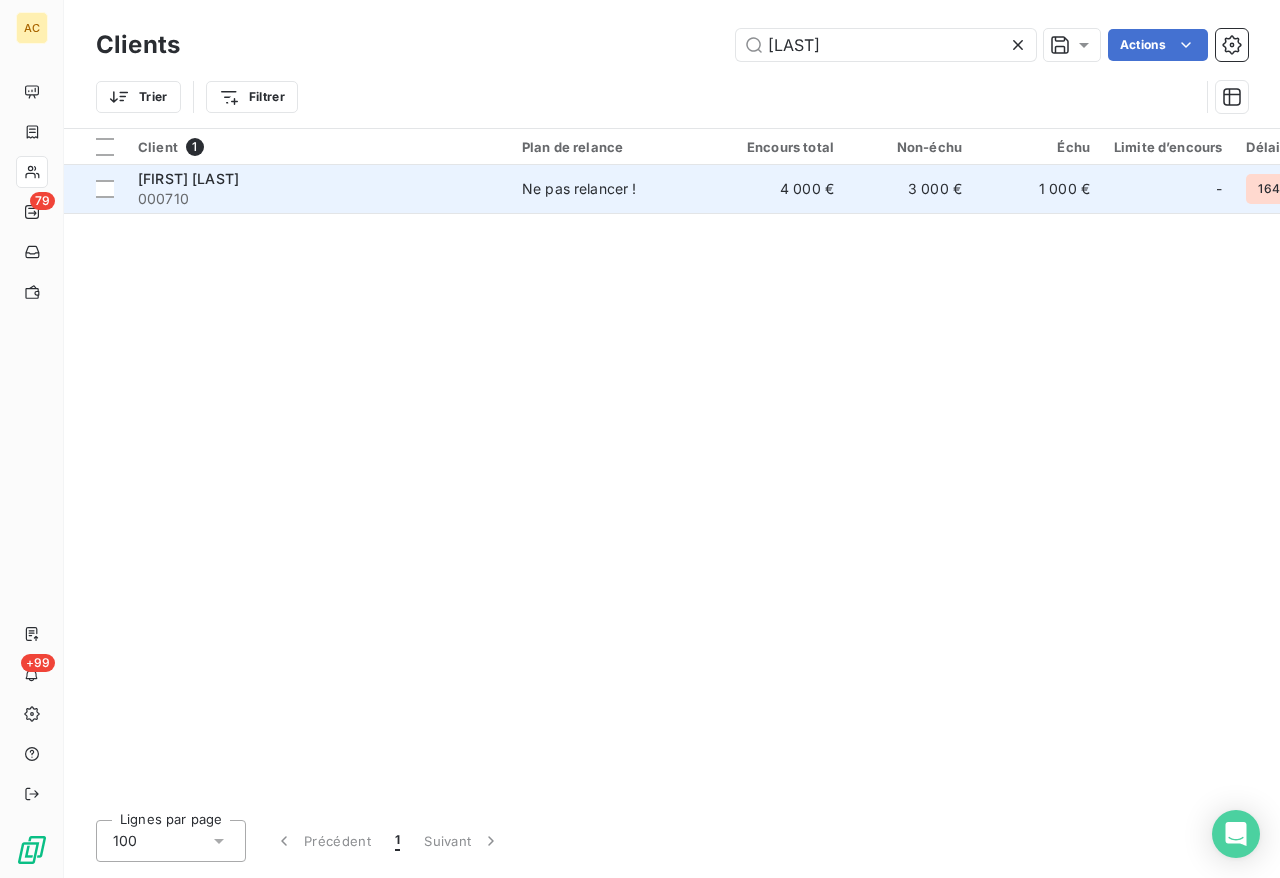 type on "[LAST]" 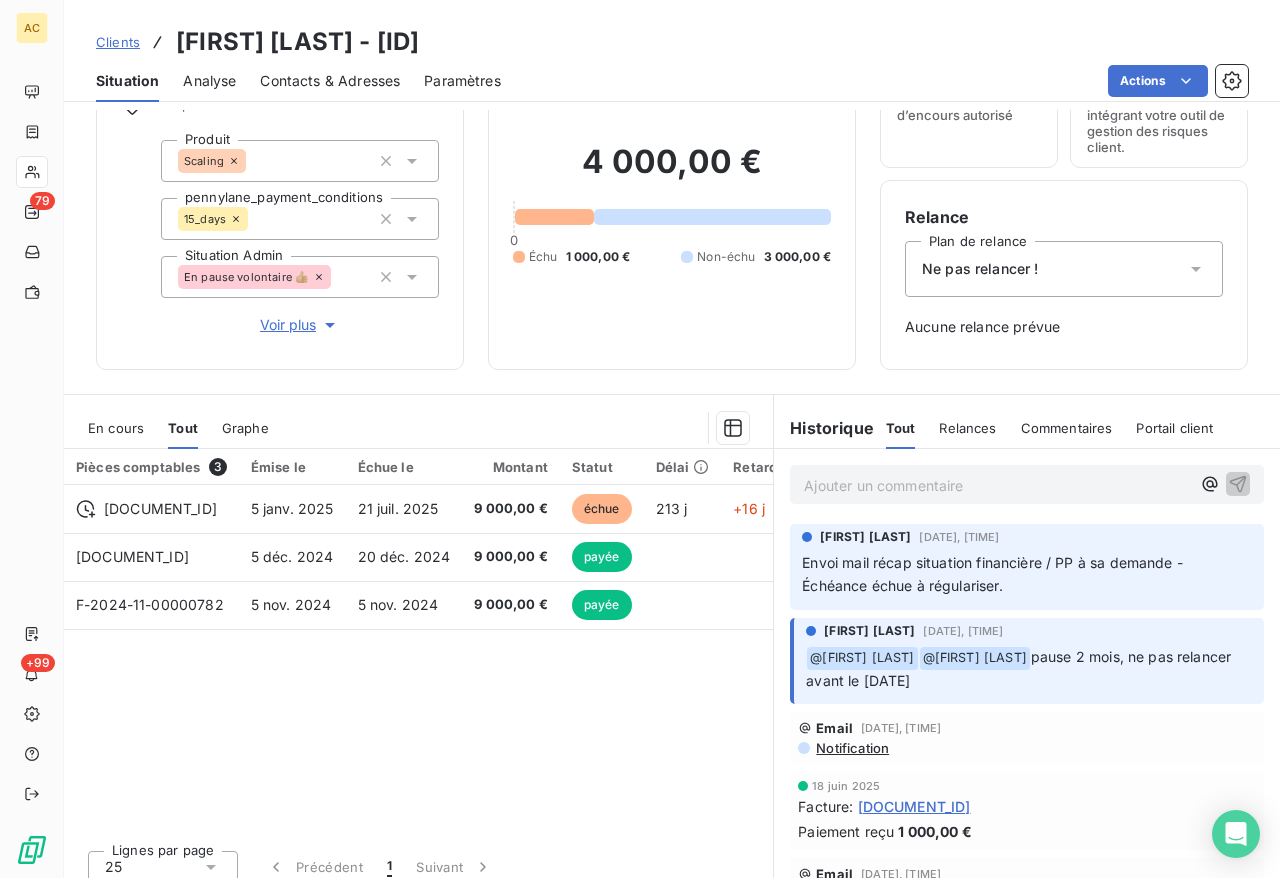 scroll, scrollTop: 124, scrollLeft: 0, axis: vertical 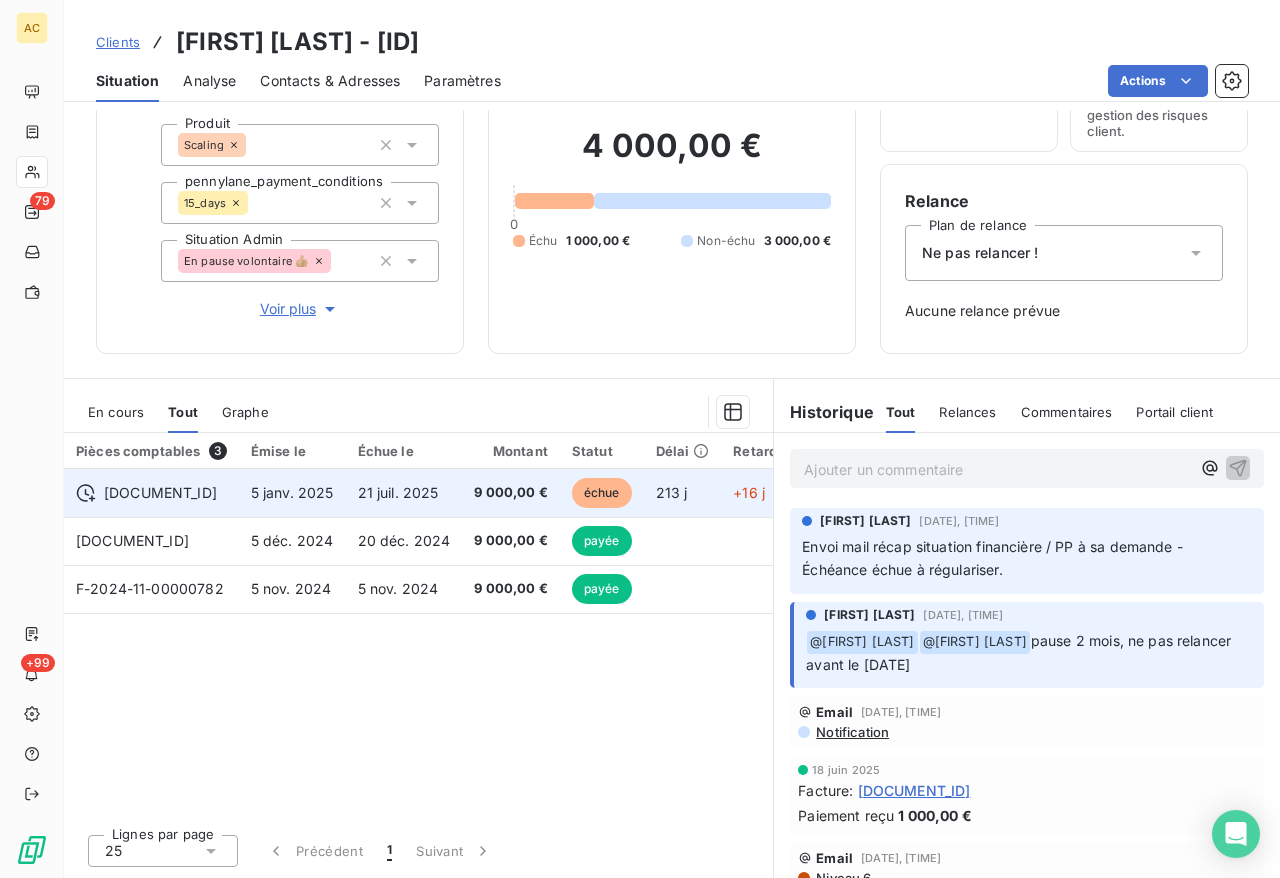 click on "21 juil. 2025" at bounding box center (404, 493) 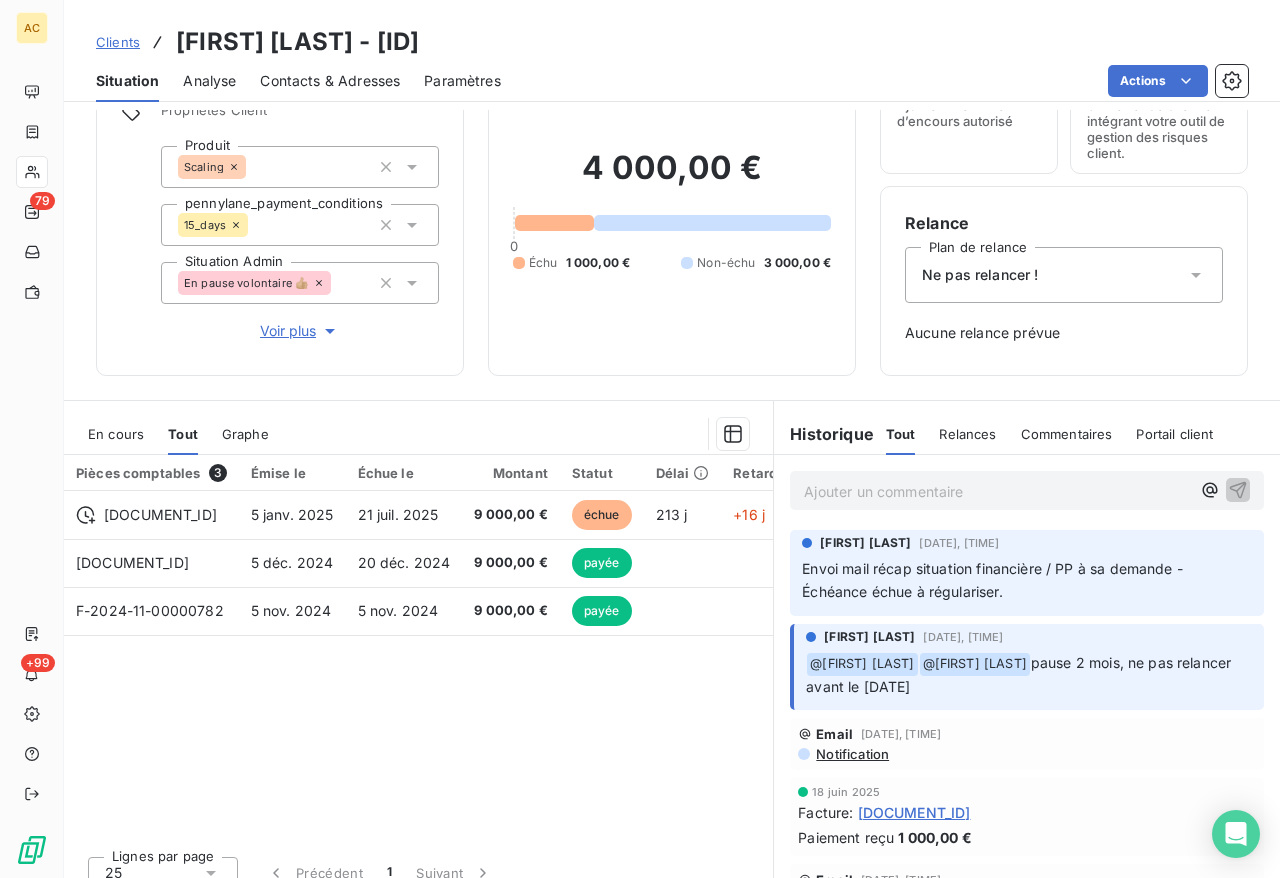 scroll, scrollTop: 124, scrollLeft: 0, axis: vertical 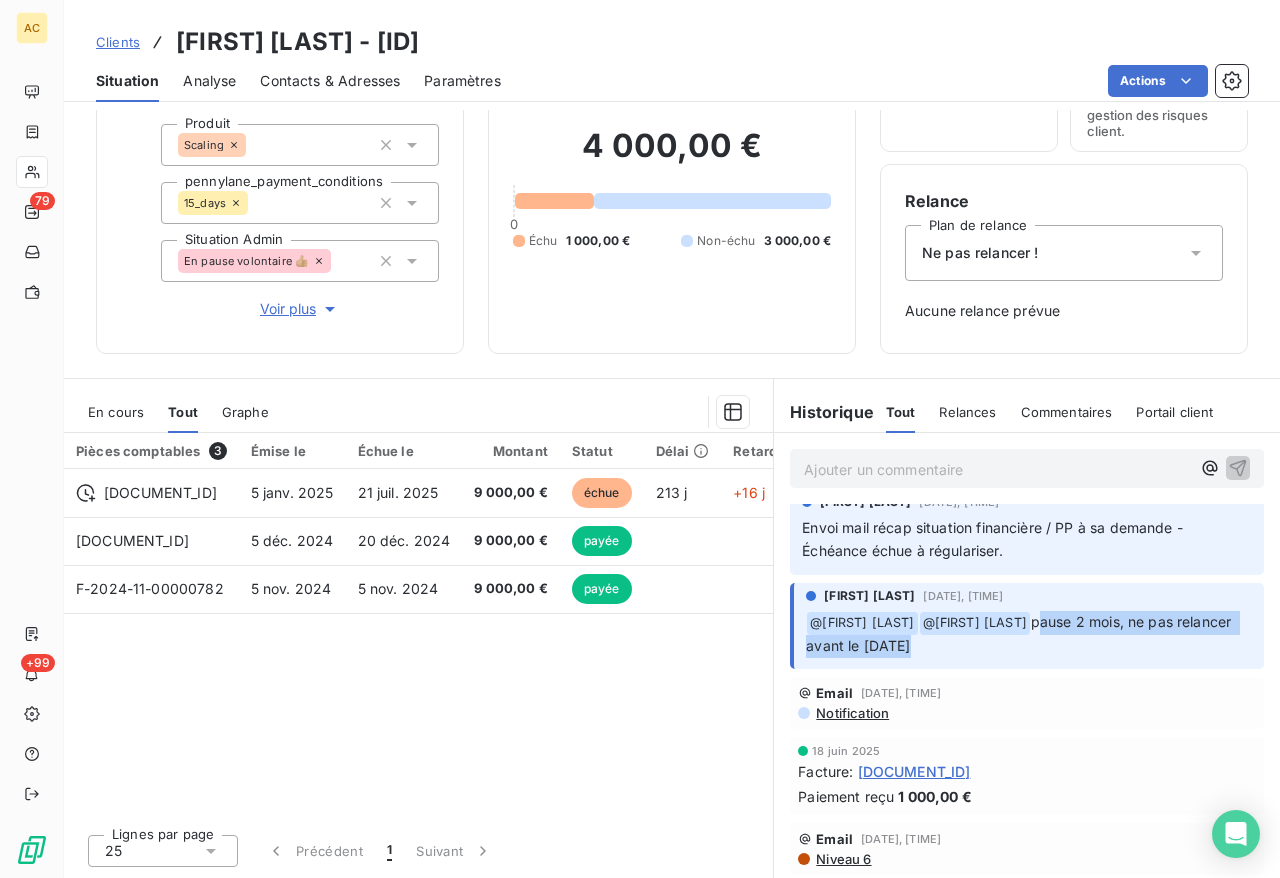 drag, startPoint x: 1049, startPoint y: 621, endPoint x: 1071, endPoint y: 643, distance: 31.112698 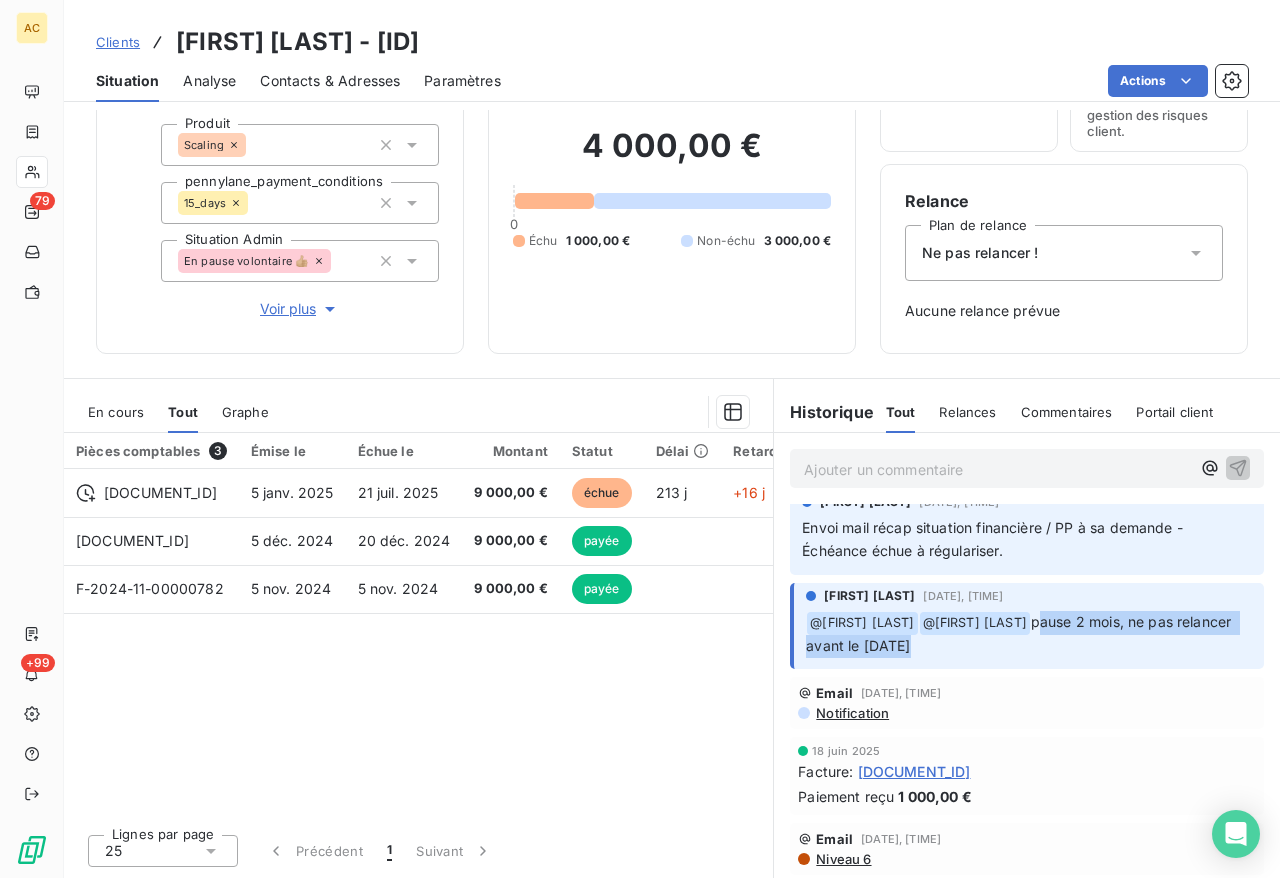 click on "@ [FIRST] [LAST] @ @ [FIRST] [LAST]  pause 2 mois, ne pas relancer avant le [DATE]" at bounding box center (1029, 634) 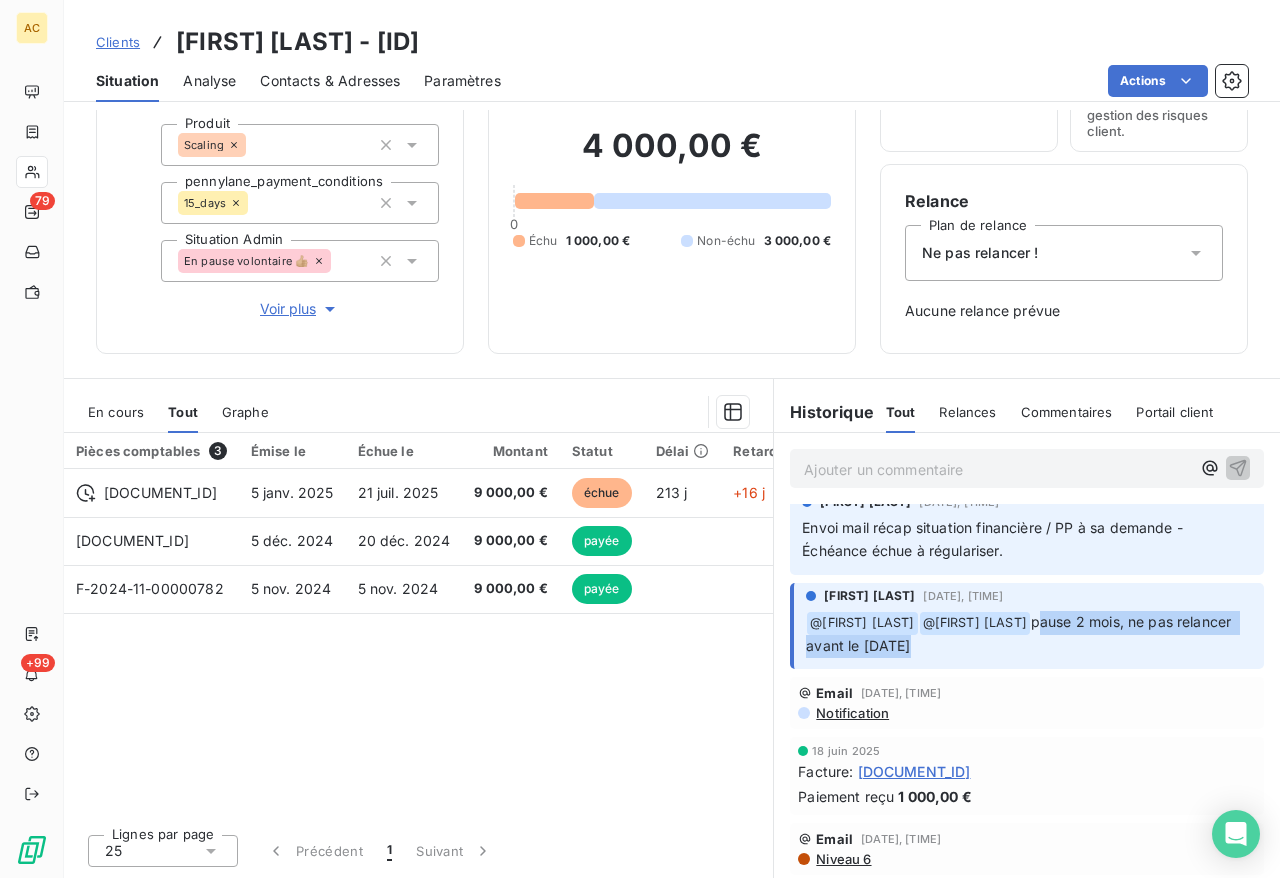 copy on "pause 2 mois, ne pas relancer avant le [DATE]" 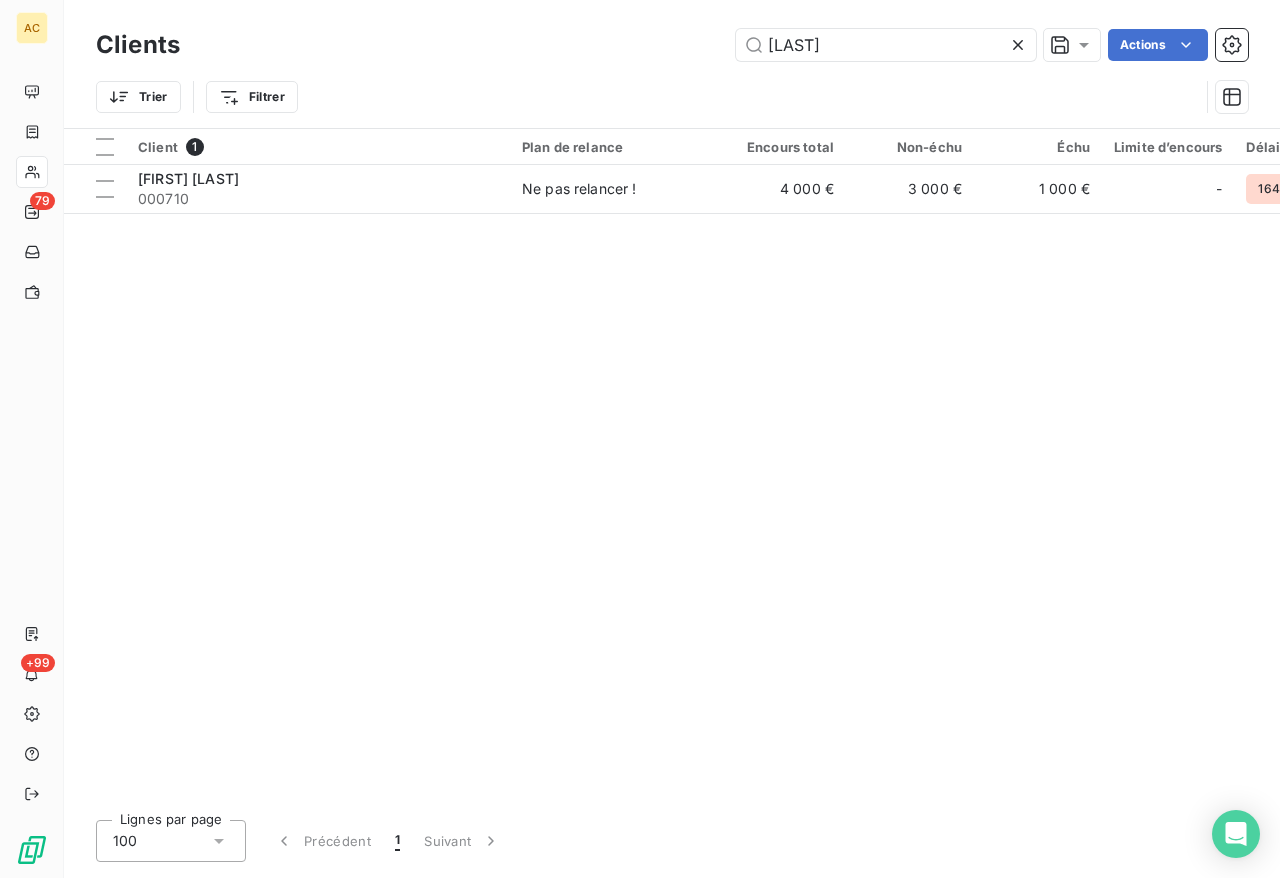 drag, startPoint x: 859, startPoint y: 49, endPoint x: 701, endPoint y: 35, distance: 158.61903 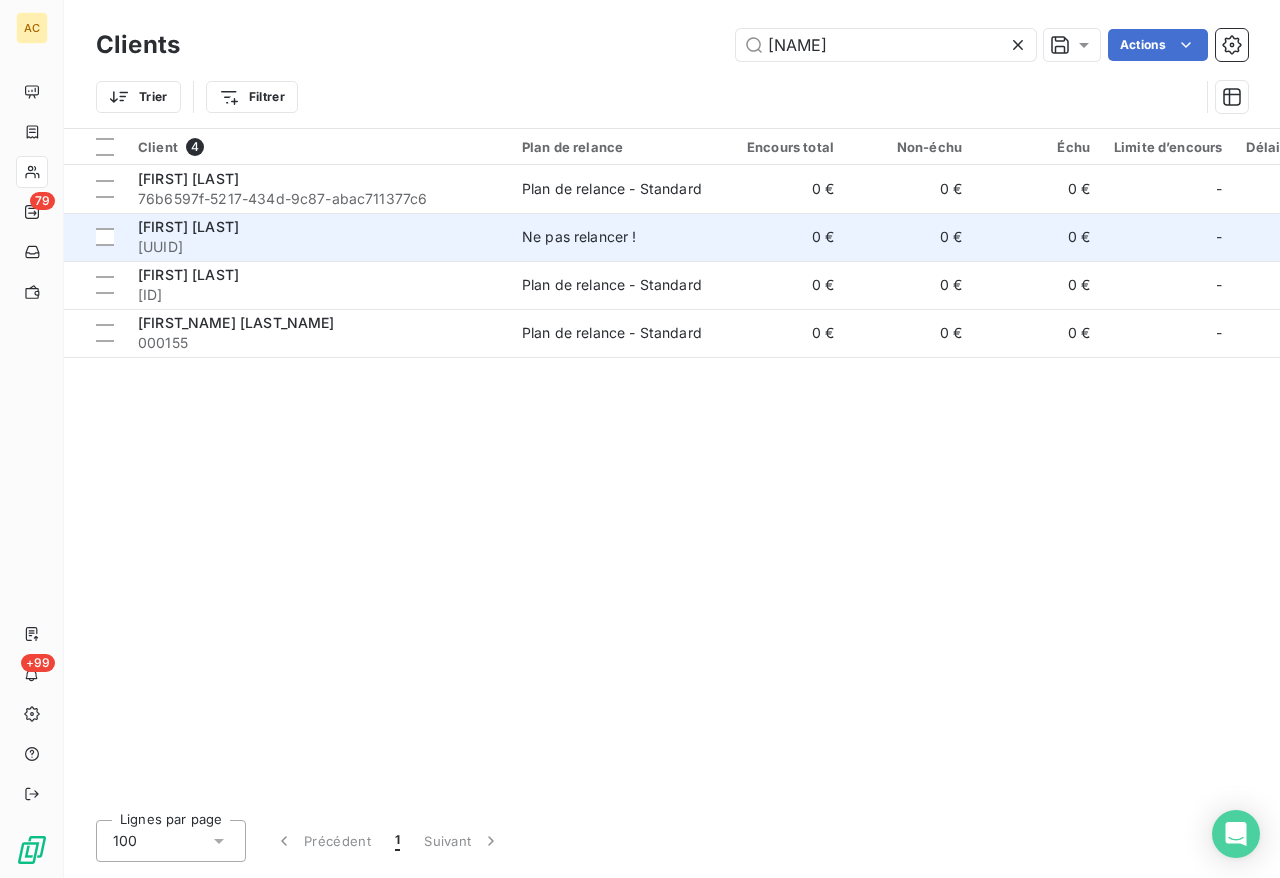 type on "[NAME]" 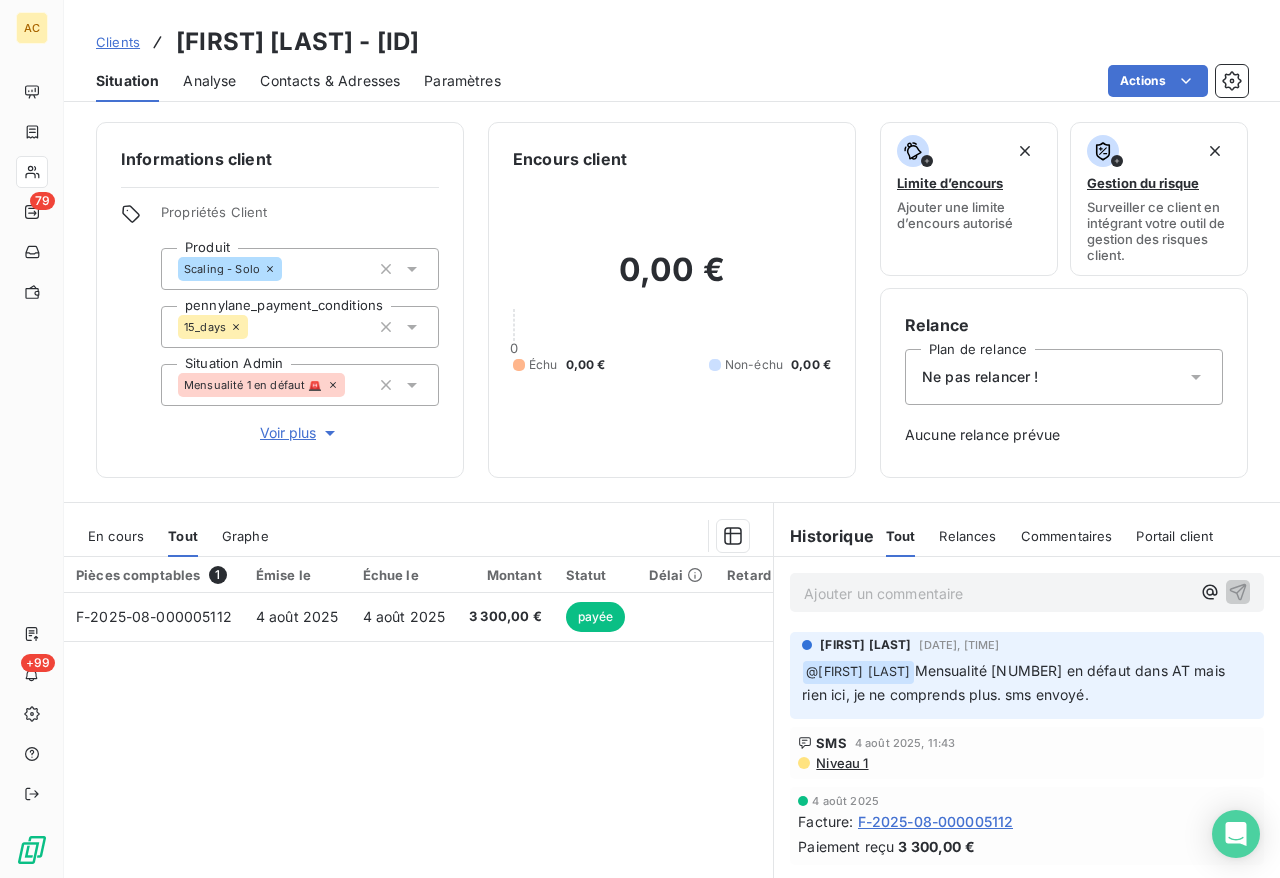 click on "Contacts & Adresses" at bounding box center [330, 81] 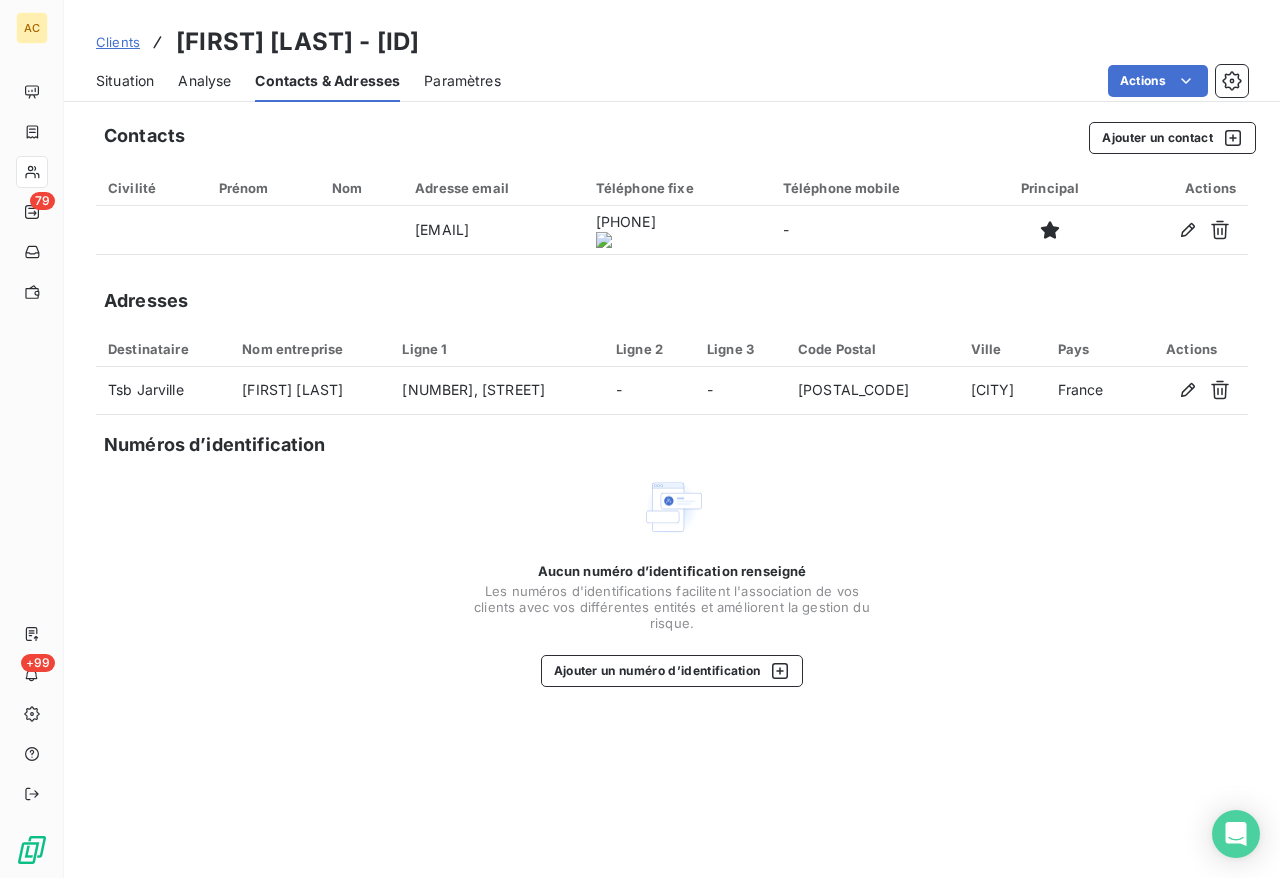 click 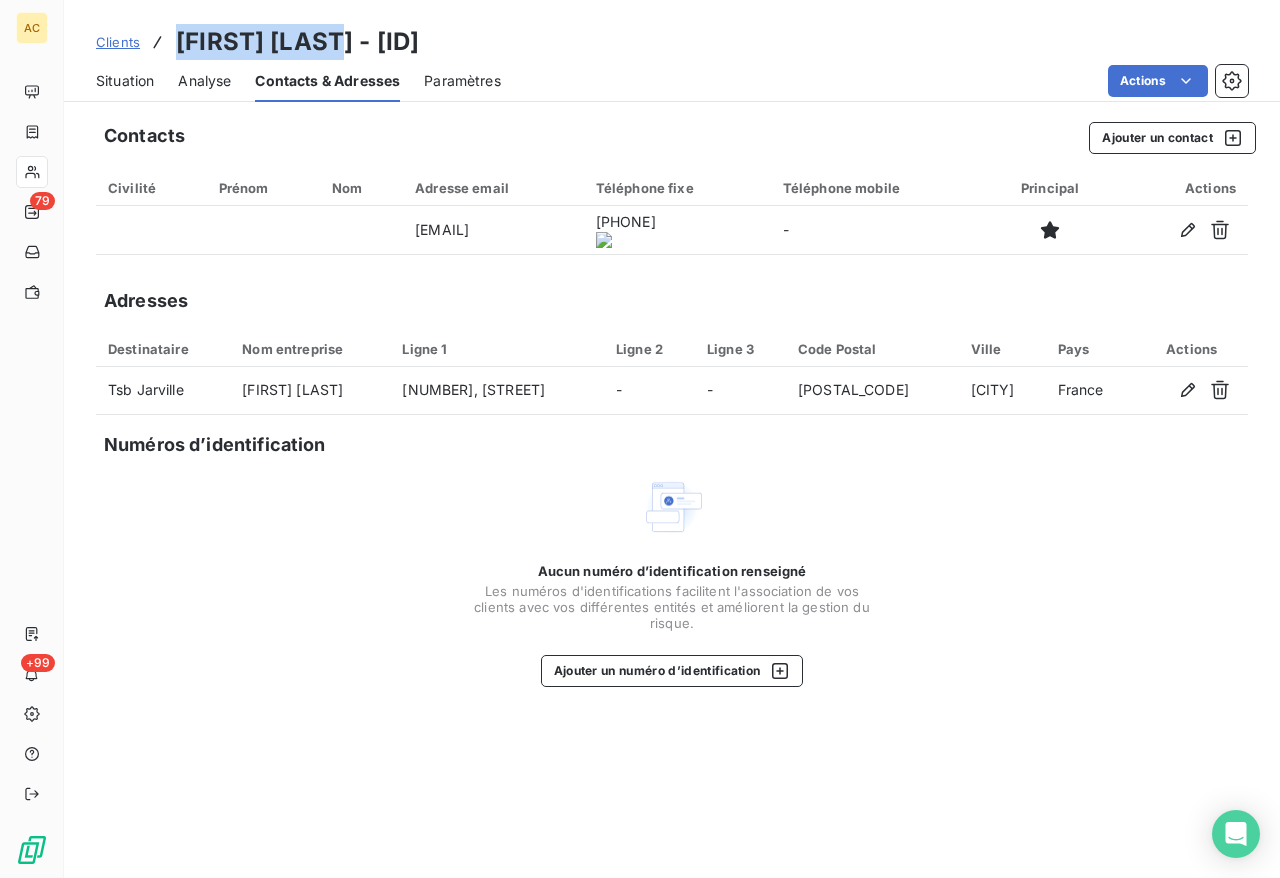 drag, startPoint x: 328, startPoint y: 41, endPoint x: 176, endPoint y: 36, distance: 152.08221 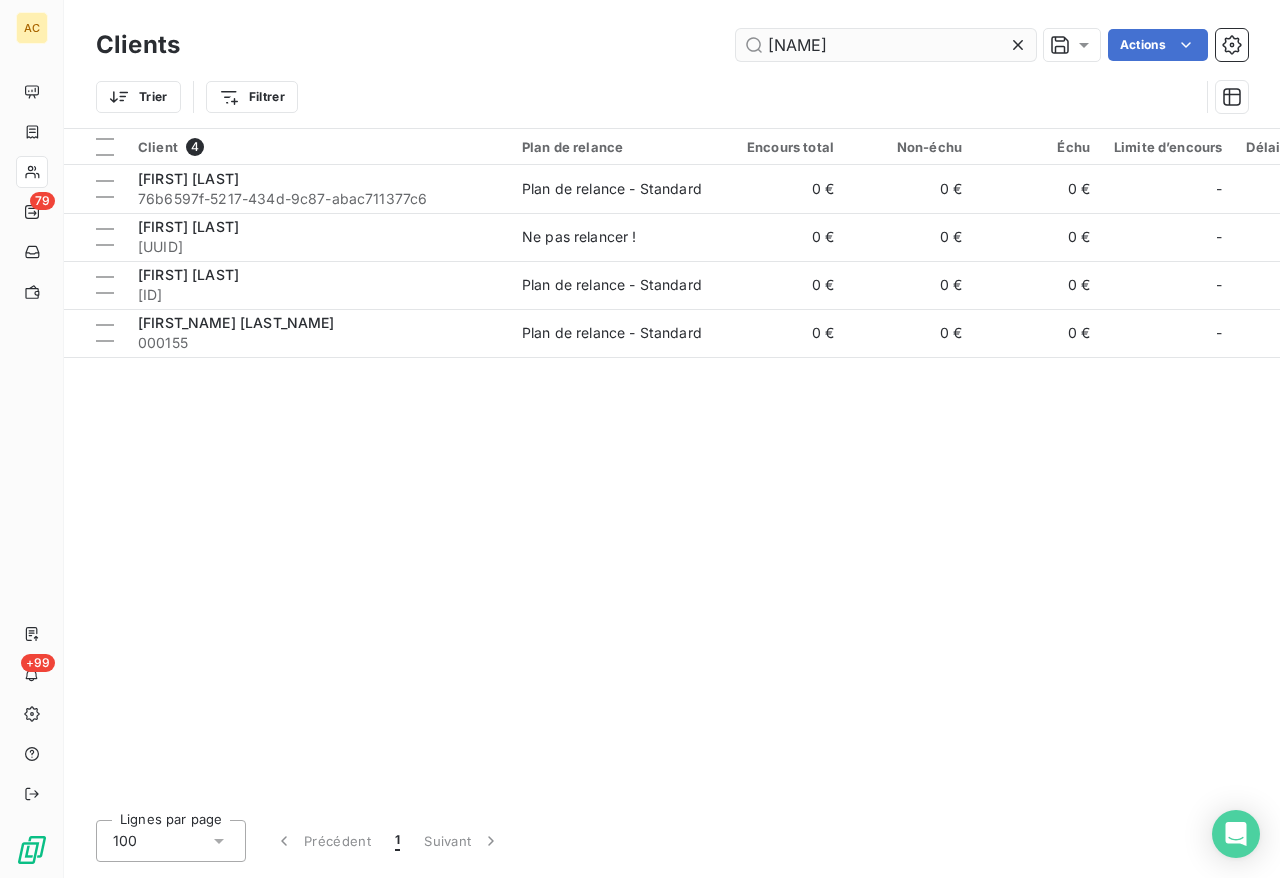 drag, startPoint x: 834, startPoint y: 48, endPoint x: 759, endPoint y: 46, distance: 75.026665 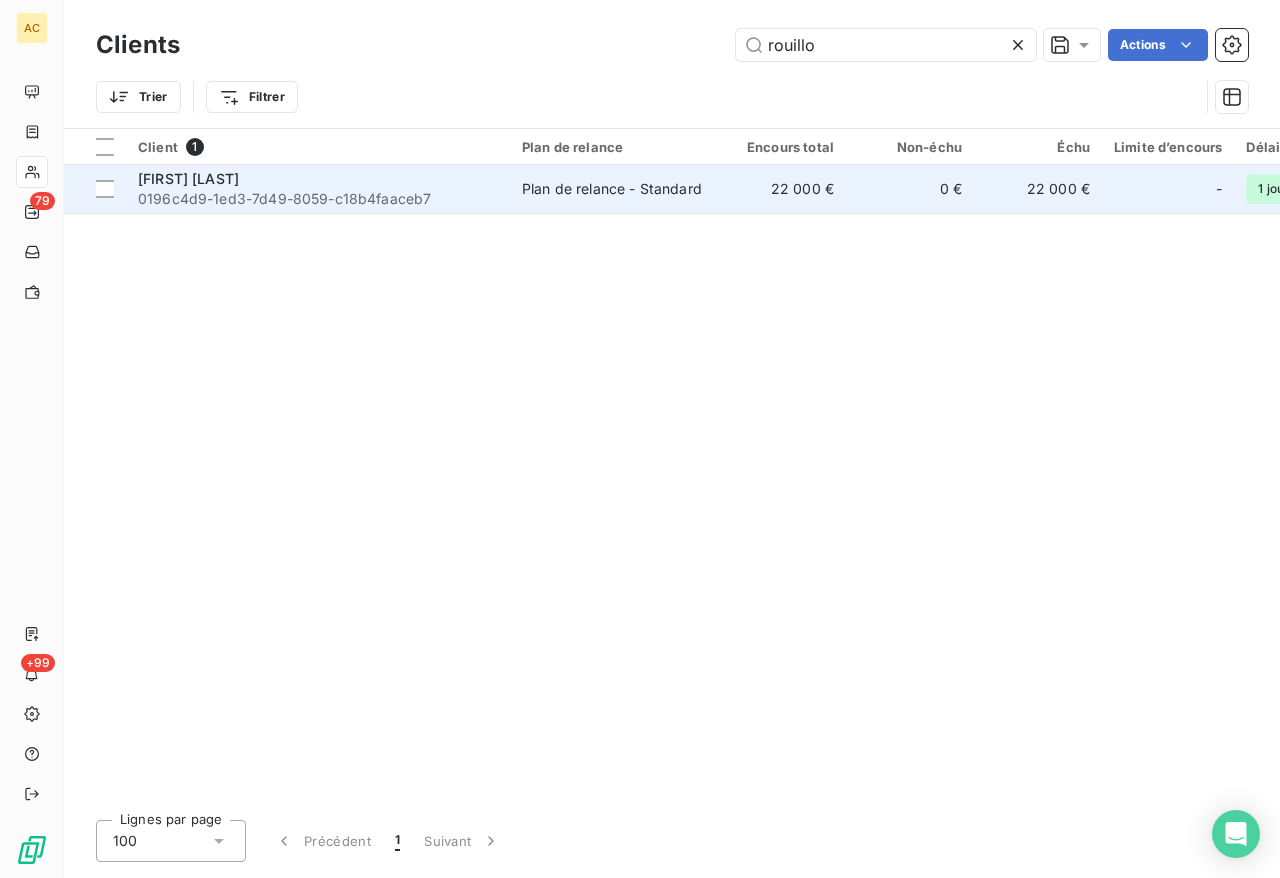 type on "rouillo" 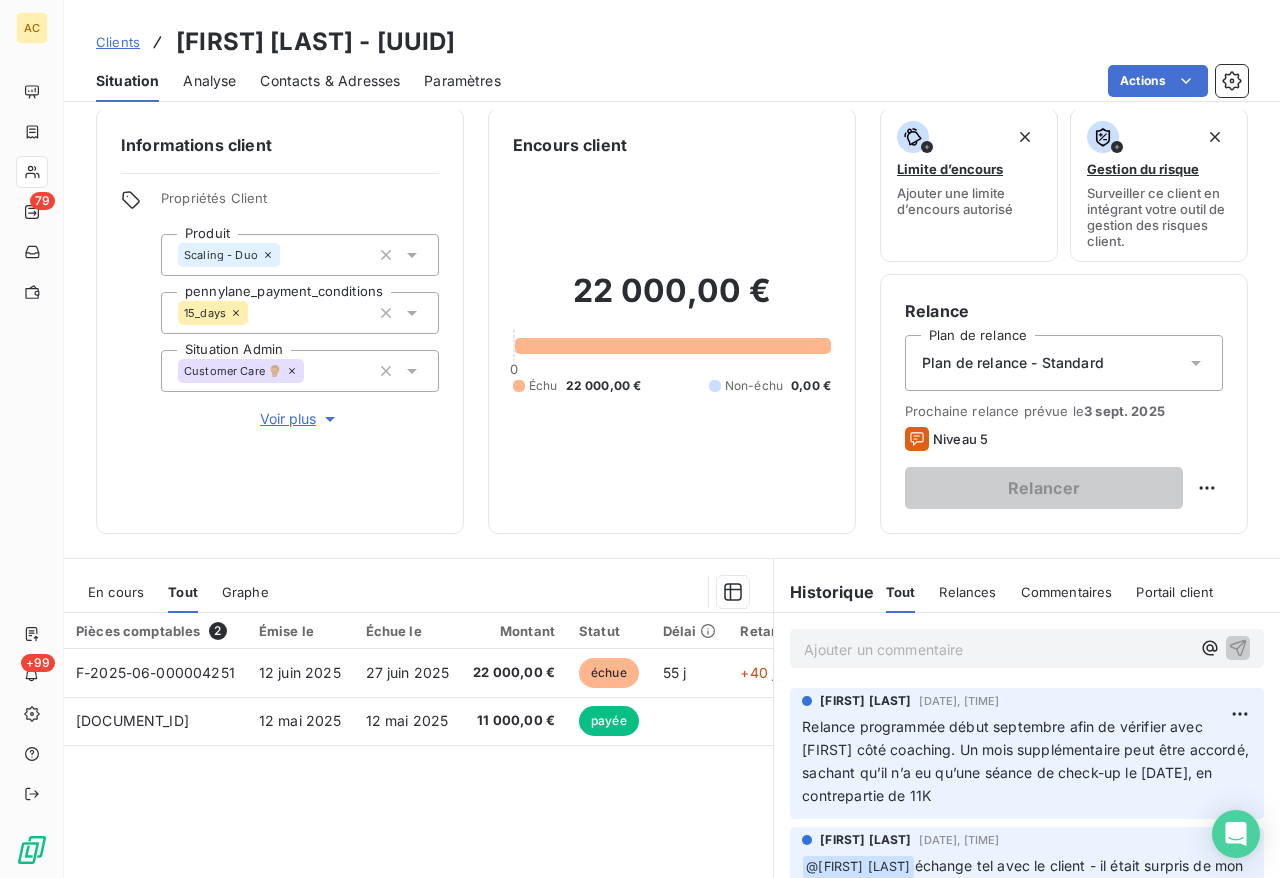 scroll, scrollTop: 0, scrollLeft: 0, axis: both 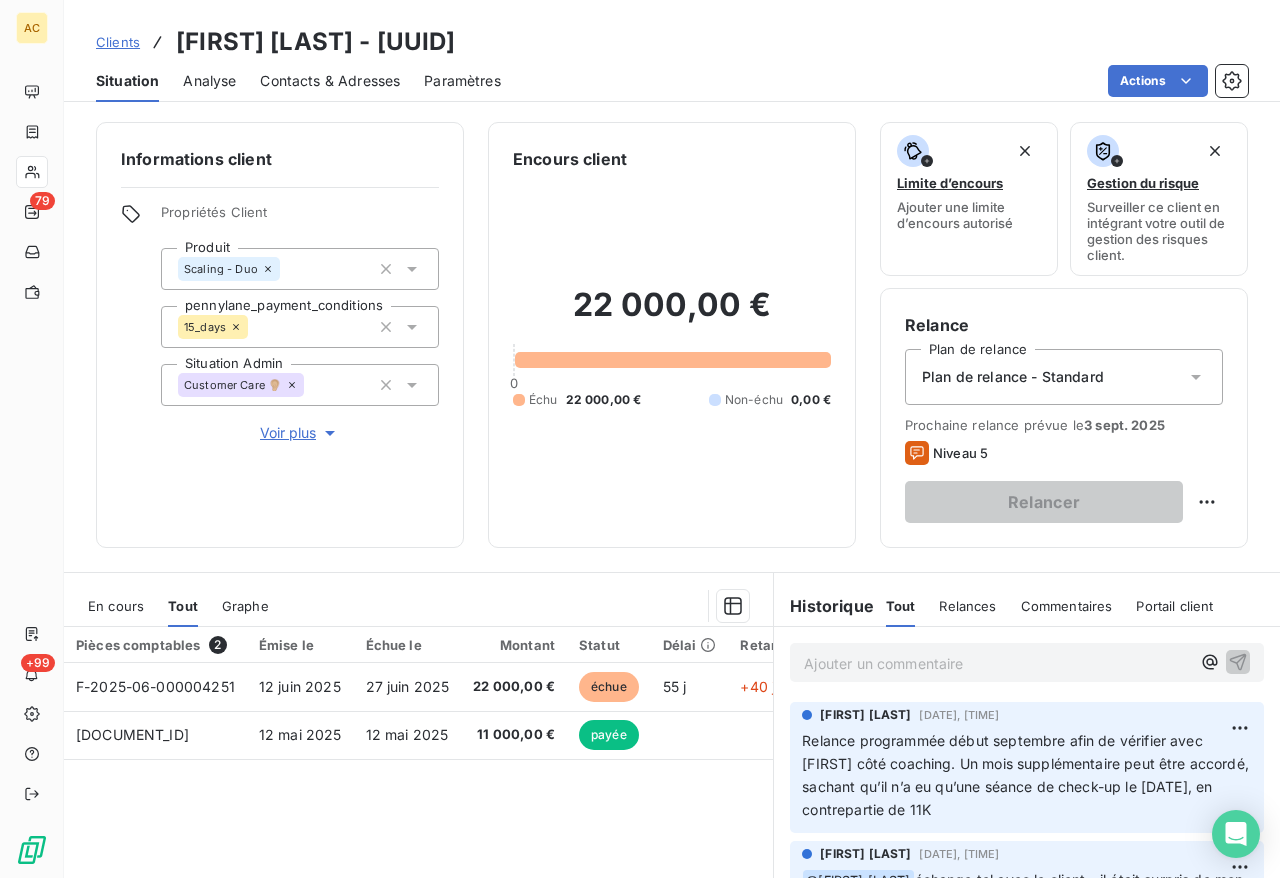 click on "Contacts & Adresses" at bounding box center (330, 81) 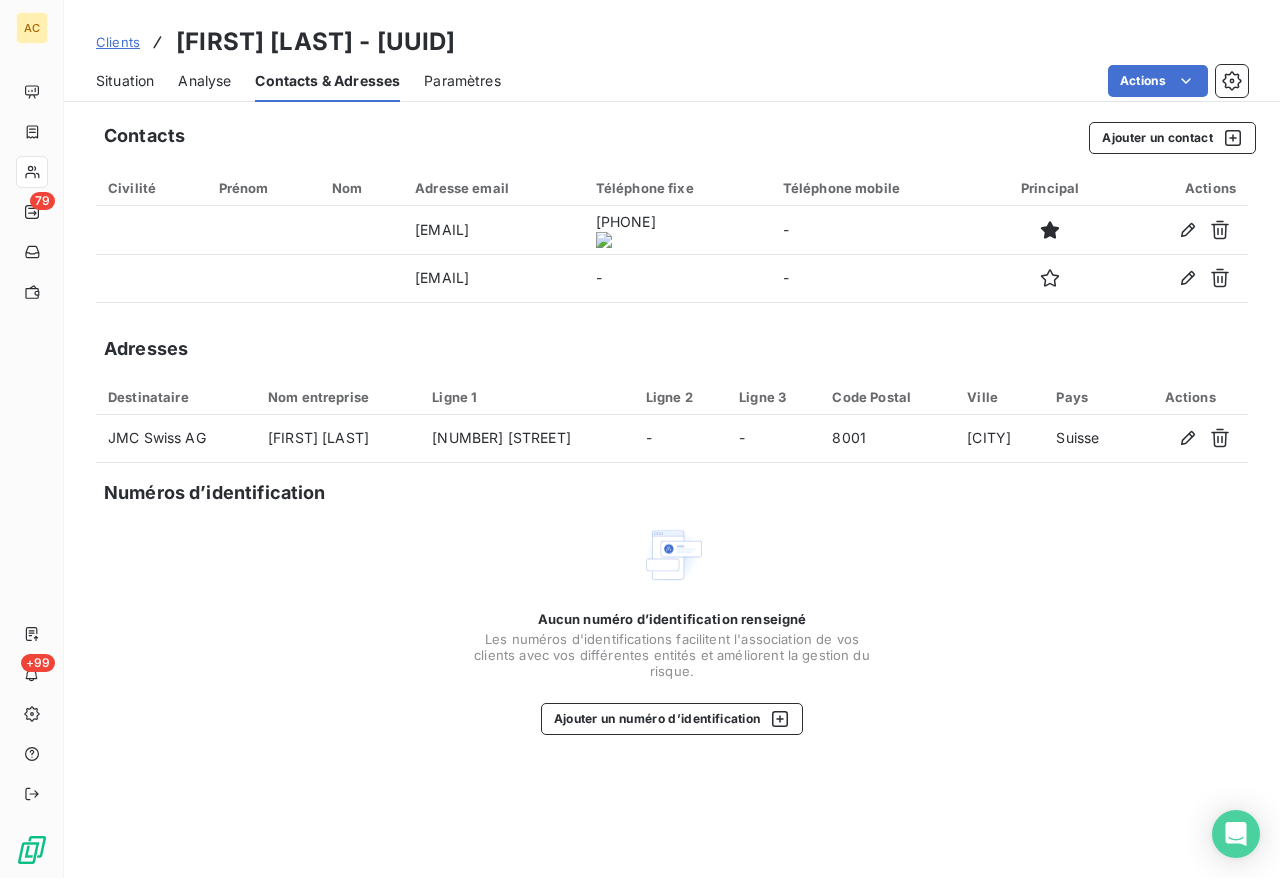 click 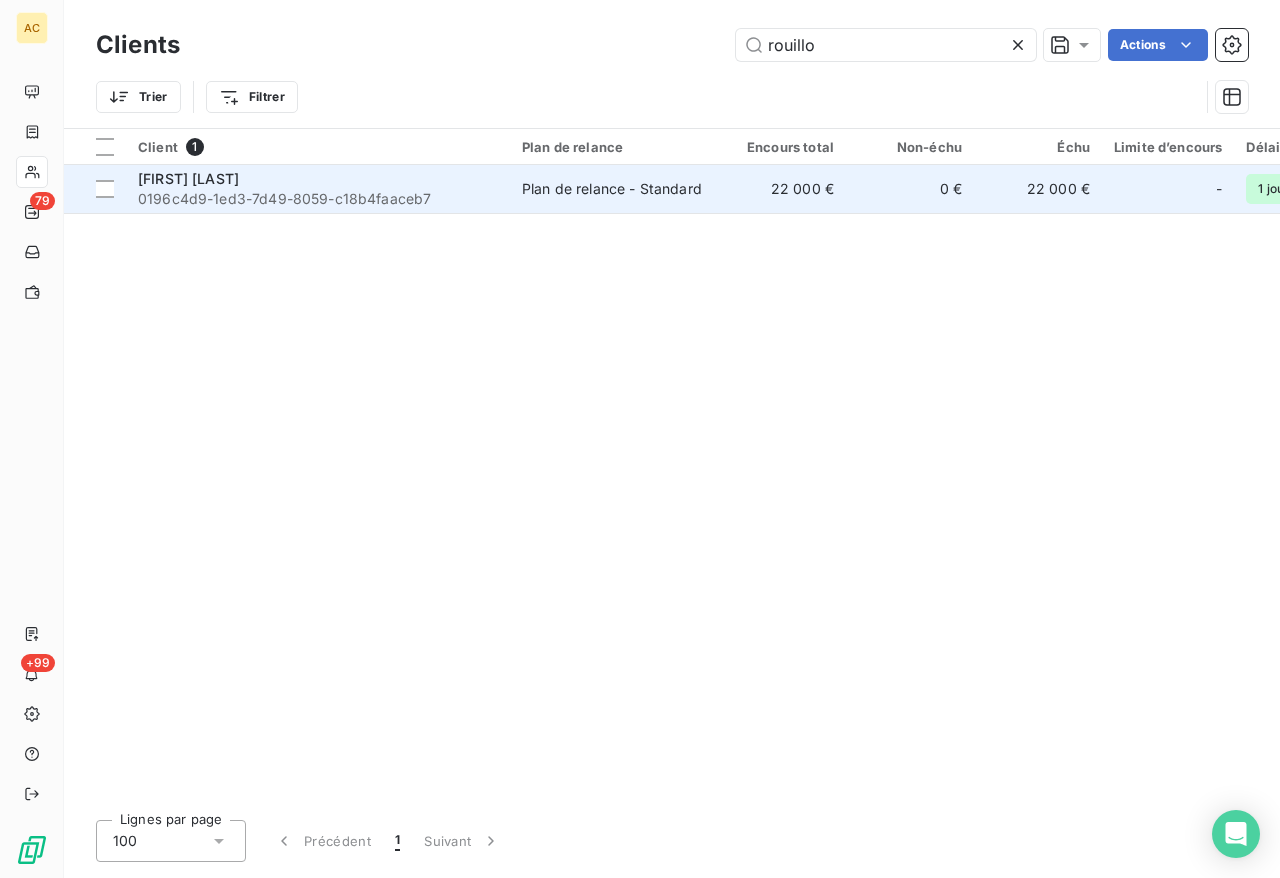 click on "0196c4d9-1ed3-7d49-8059-c18b4faaceb7" at bounding box center [318, 199] 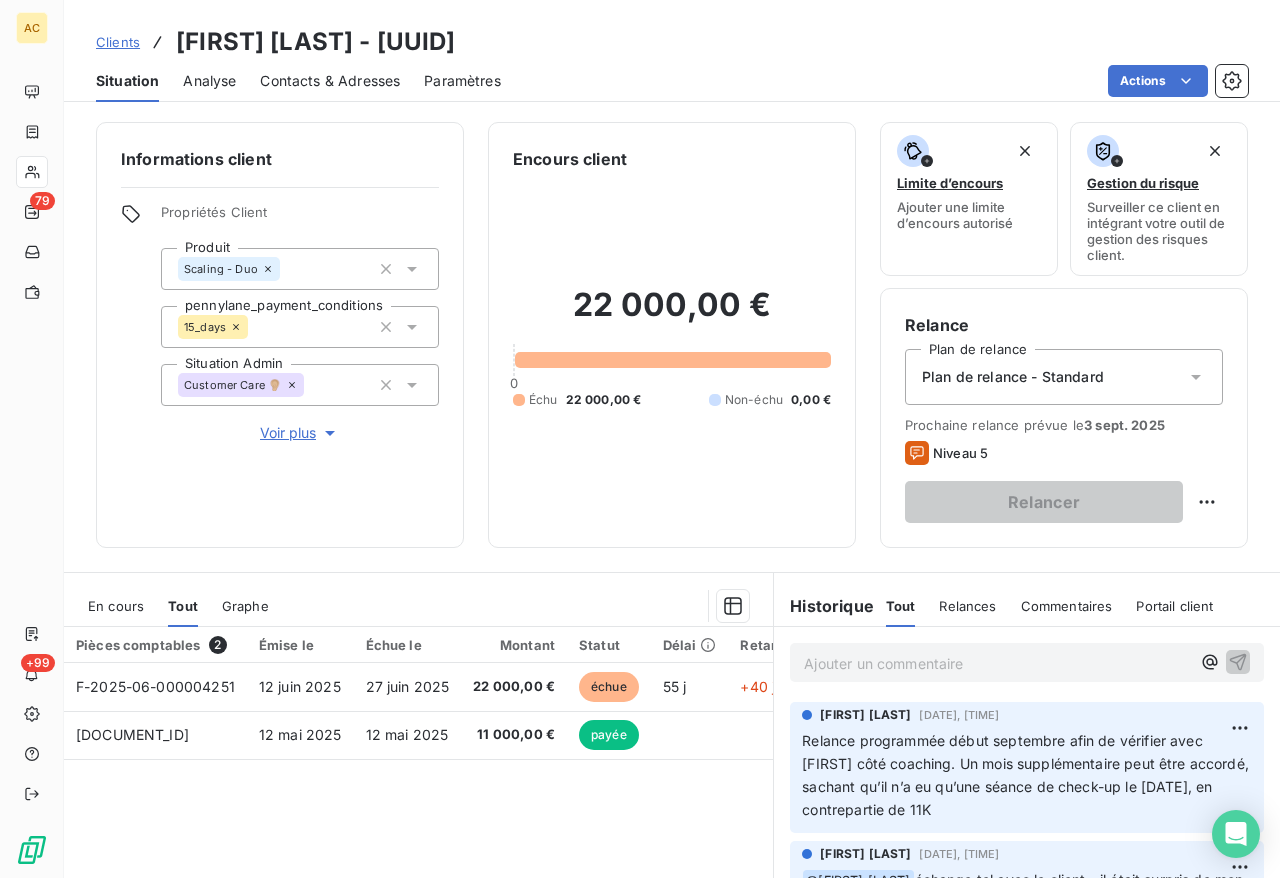 click on "Ajouter un commentaire ﻿" at bounding box center [997, 663] 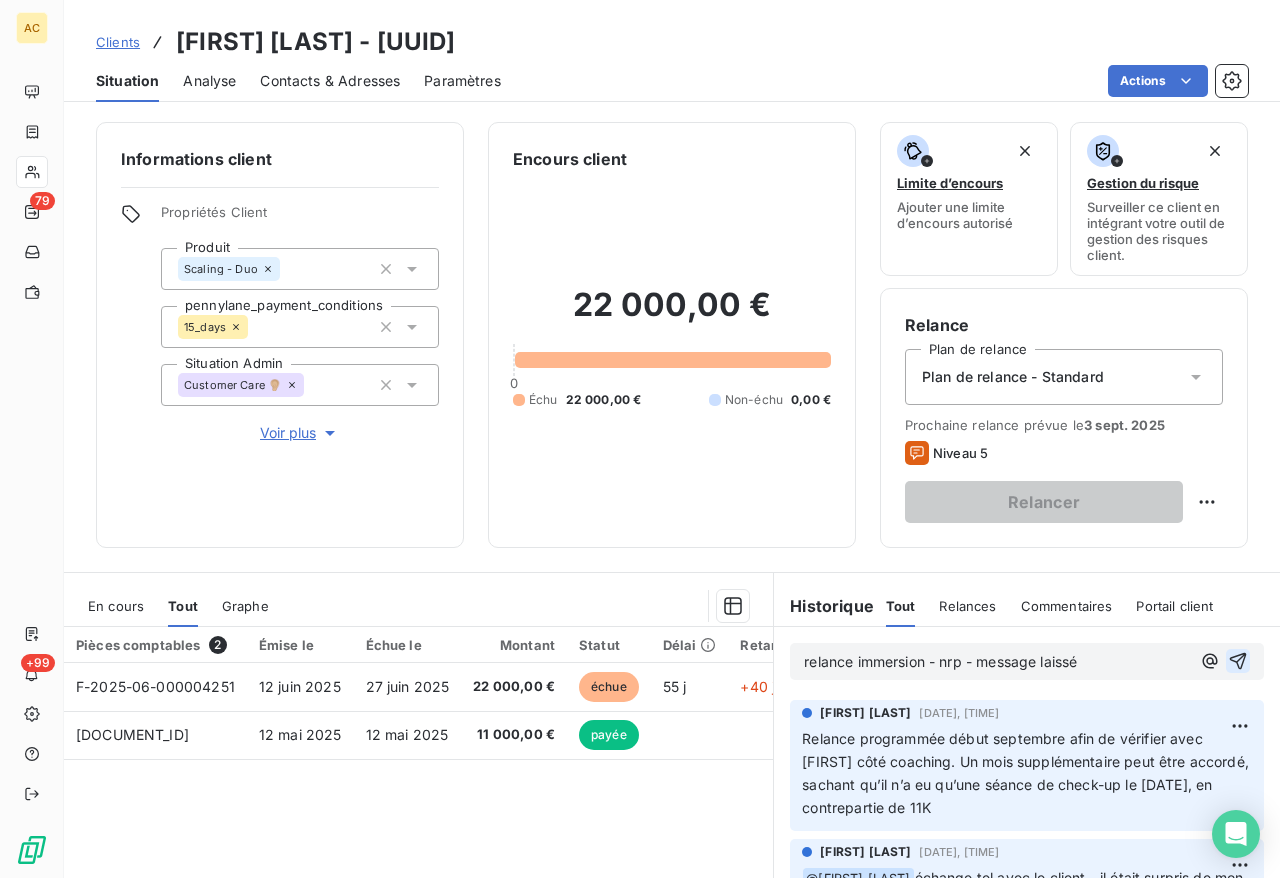 click 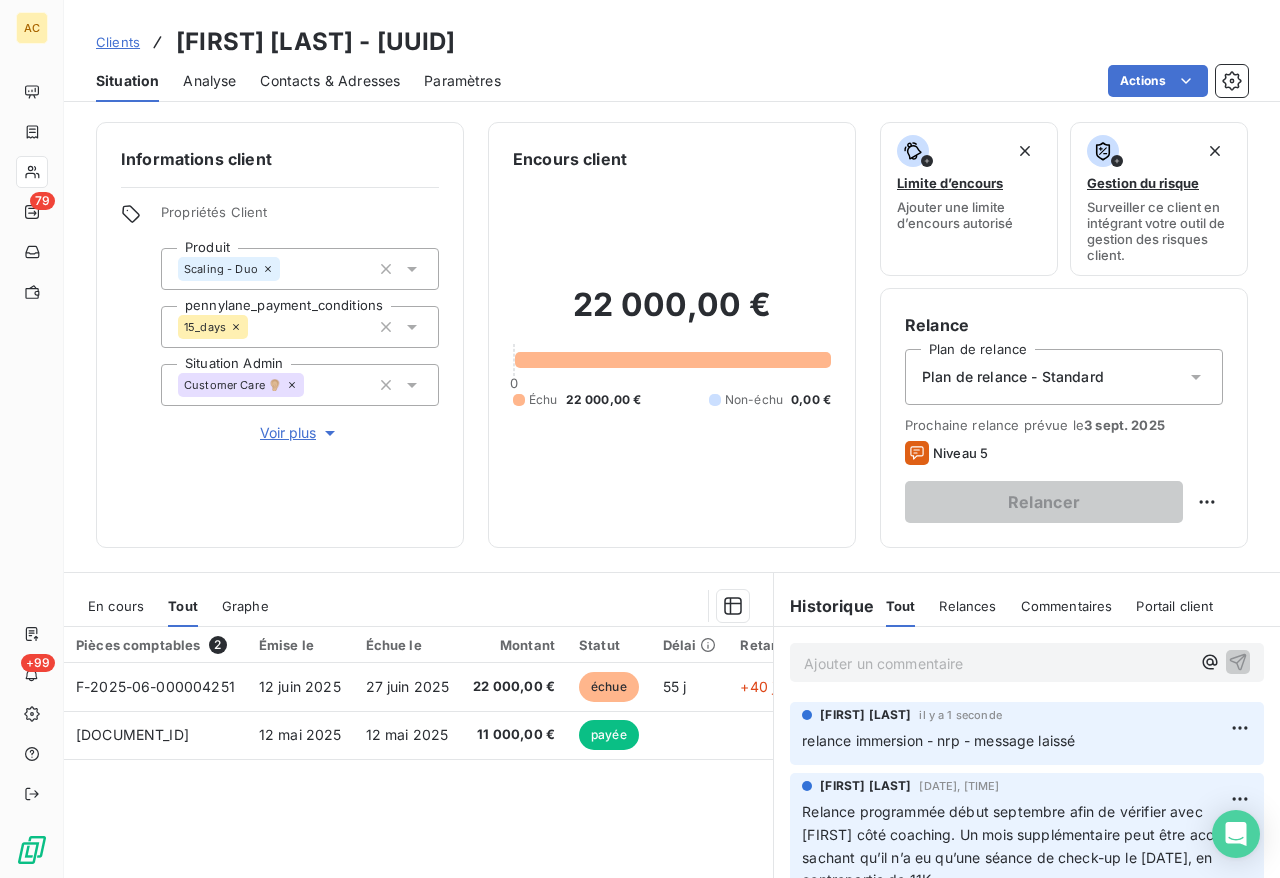 click on "Clients" at bounding box center [118, 42] 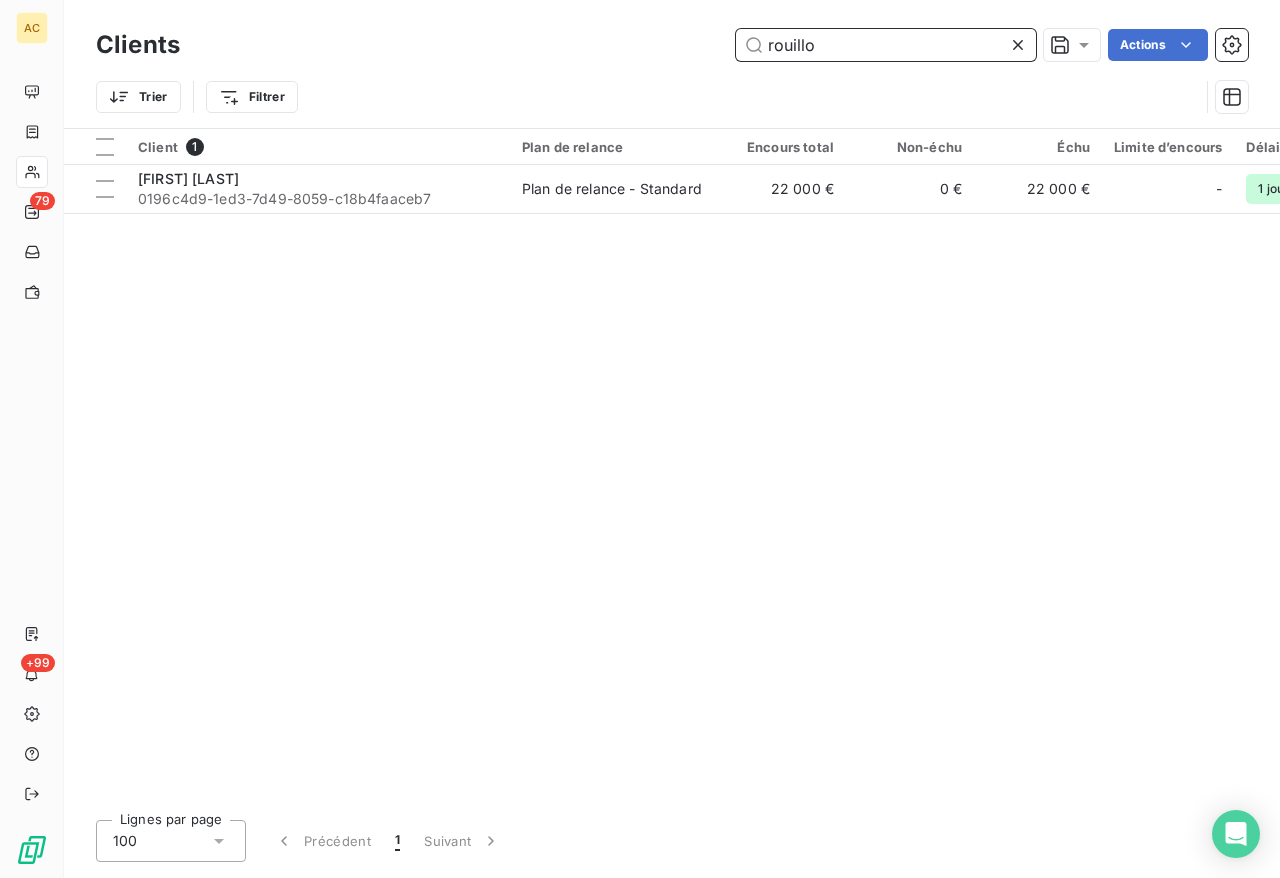 drag, startPoint x: 819, startPoint y: 45, endPoint x: 746, endPoint y: 44, distance: 73.00685 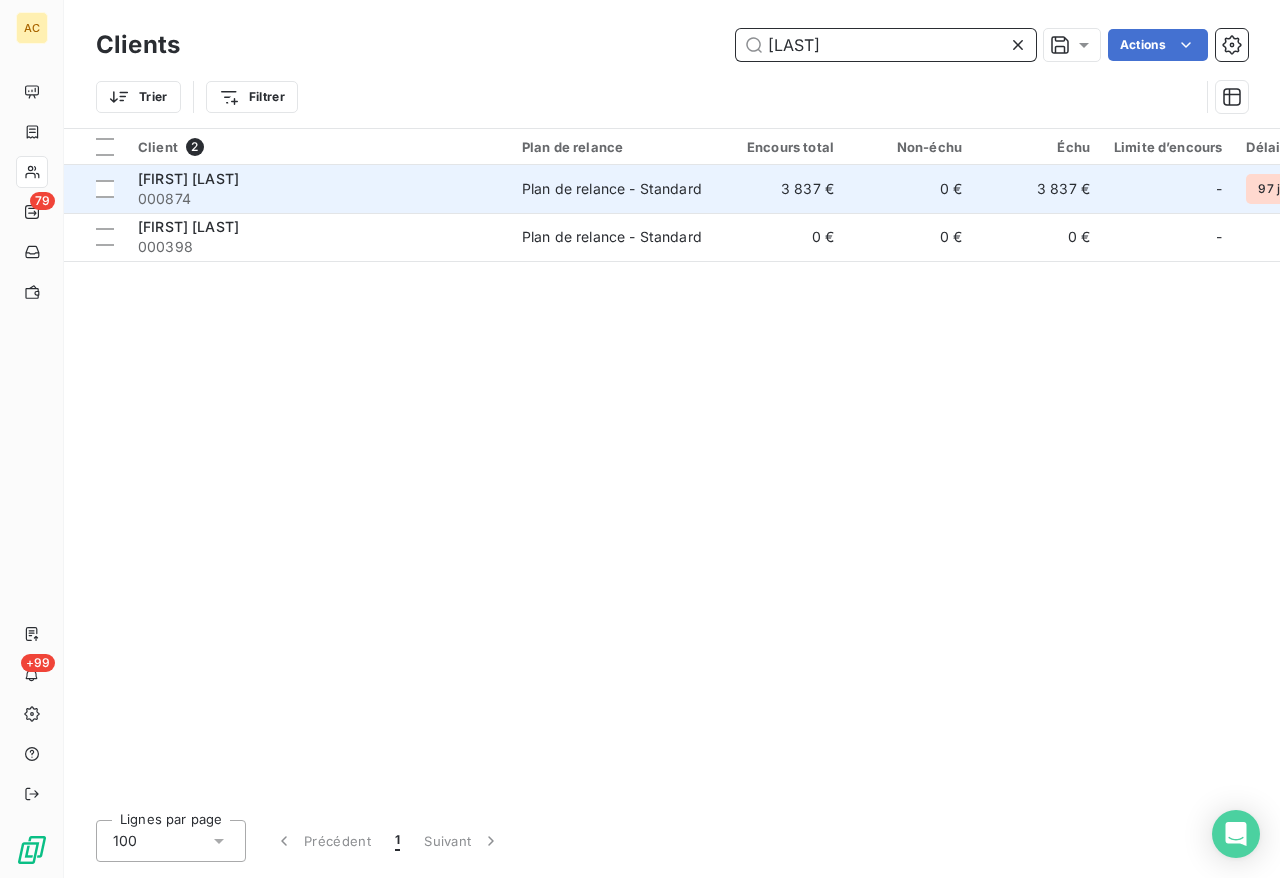 type on "[LAST]" 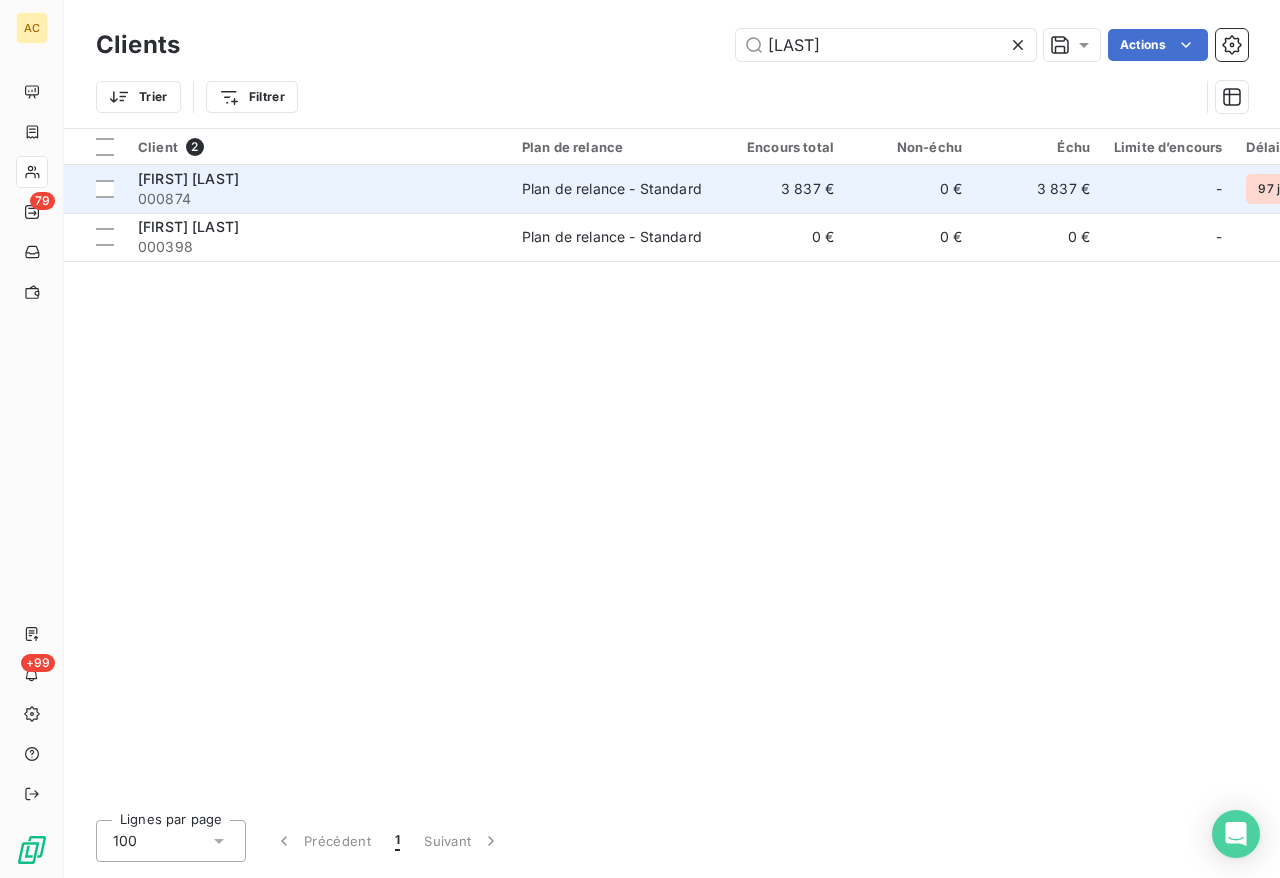click on "000874" at bounding box center (318, 199) 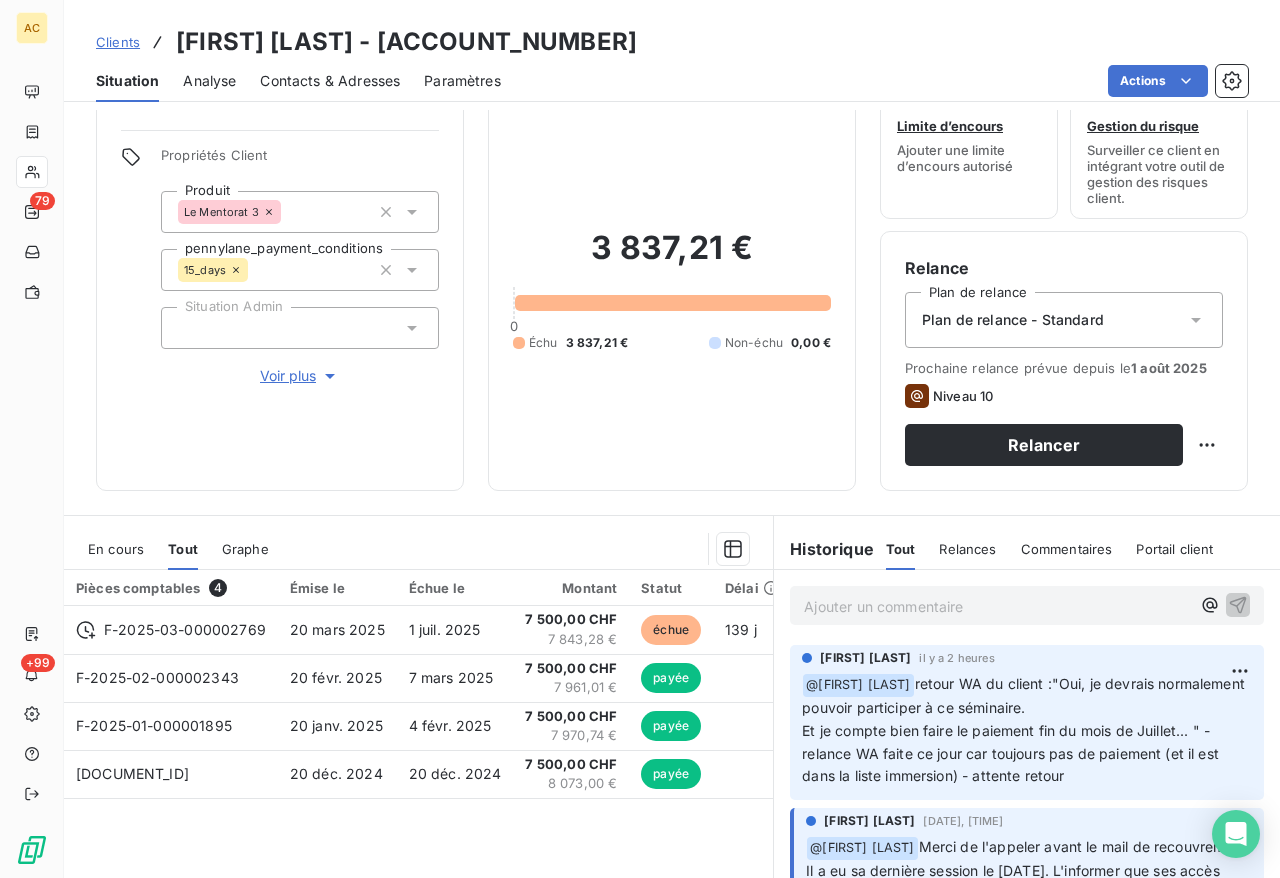 scroll, scrollTop: 58, scrollLeft: 0, axis: vertical 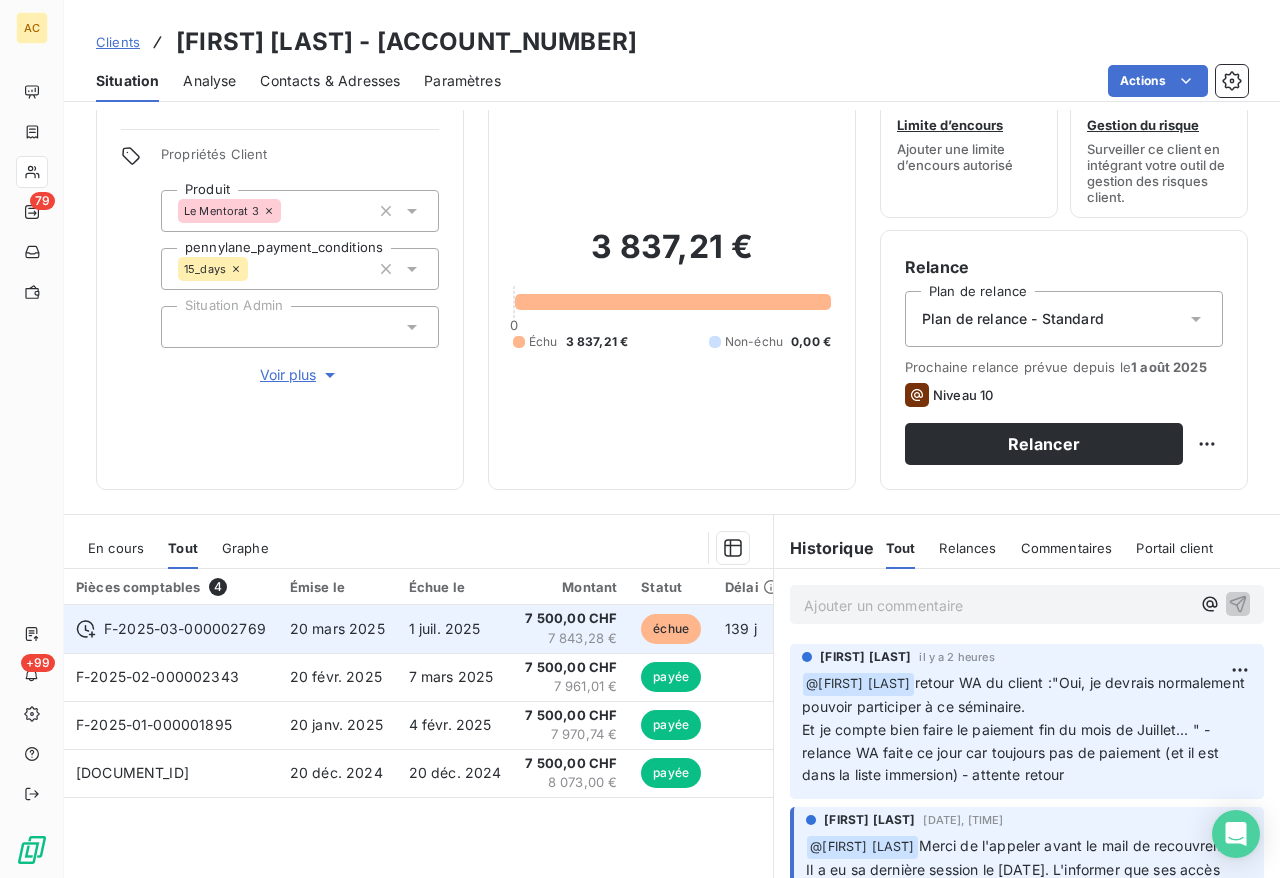 click on "20 mars 2025" at bounding box center (337, 628) 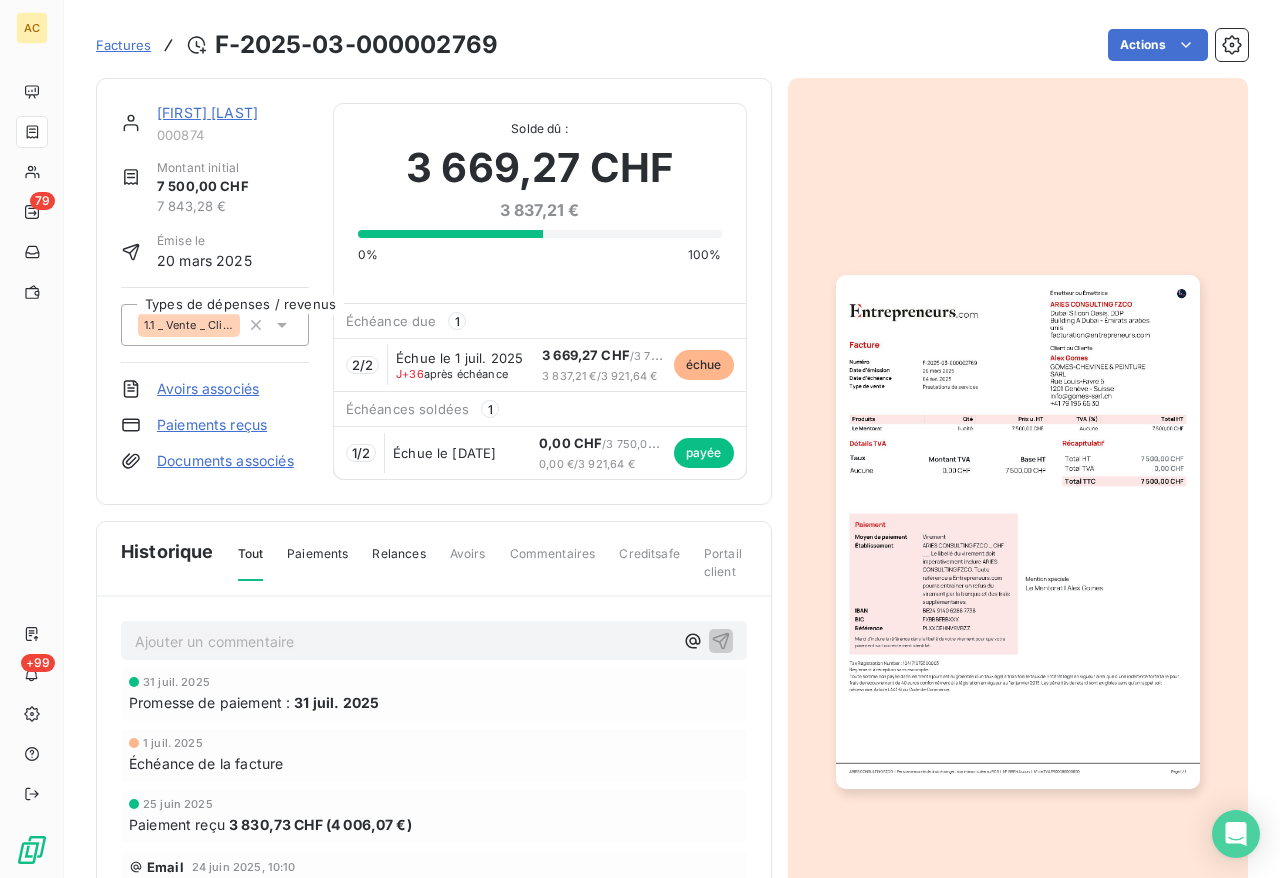 click on "Factures" at bounding box center (123, 45) 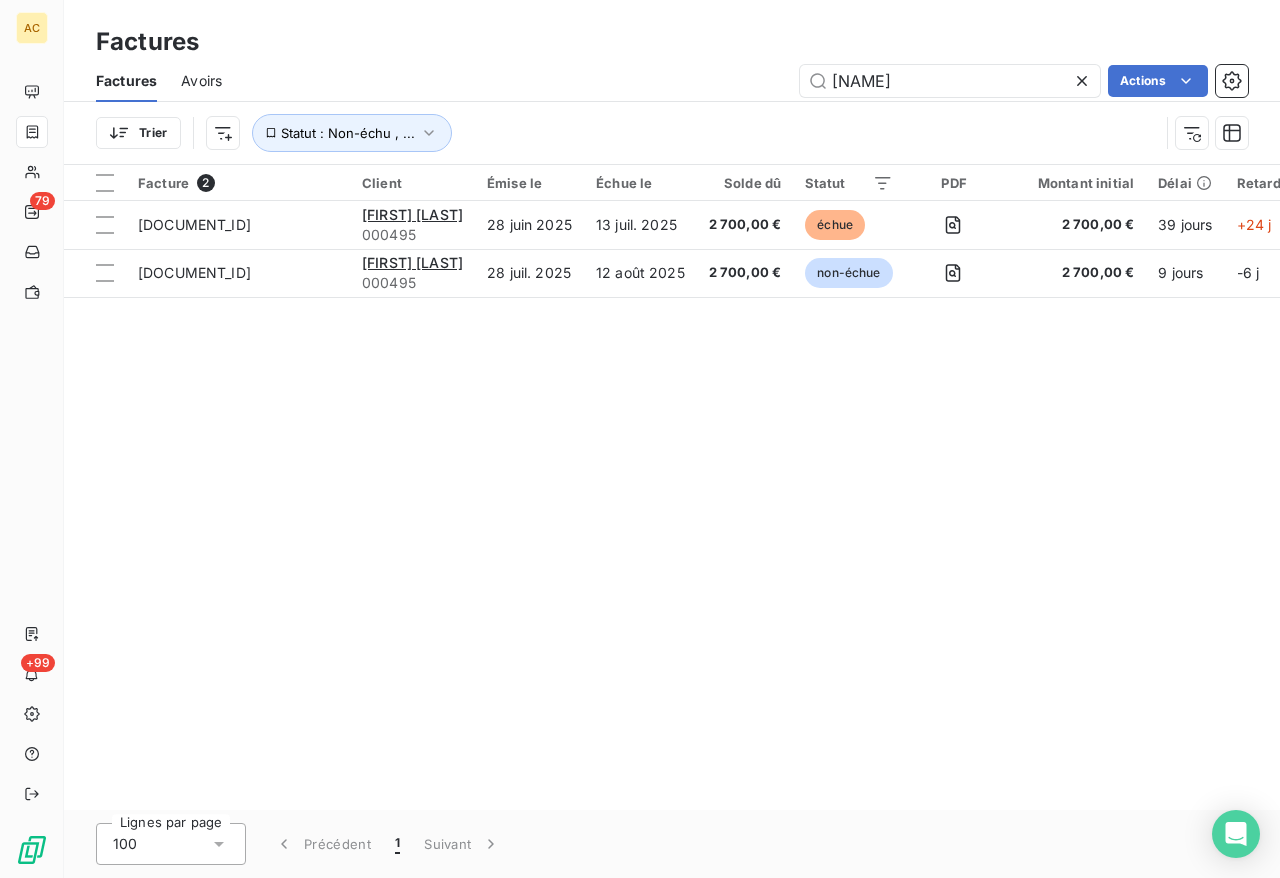 drag, startPoint x: 902, startPoint y: 76, endPoint x: 744, endPoint y: 90, distance: 158.61903 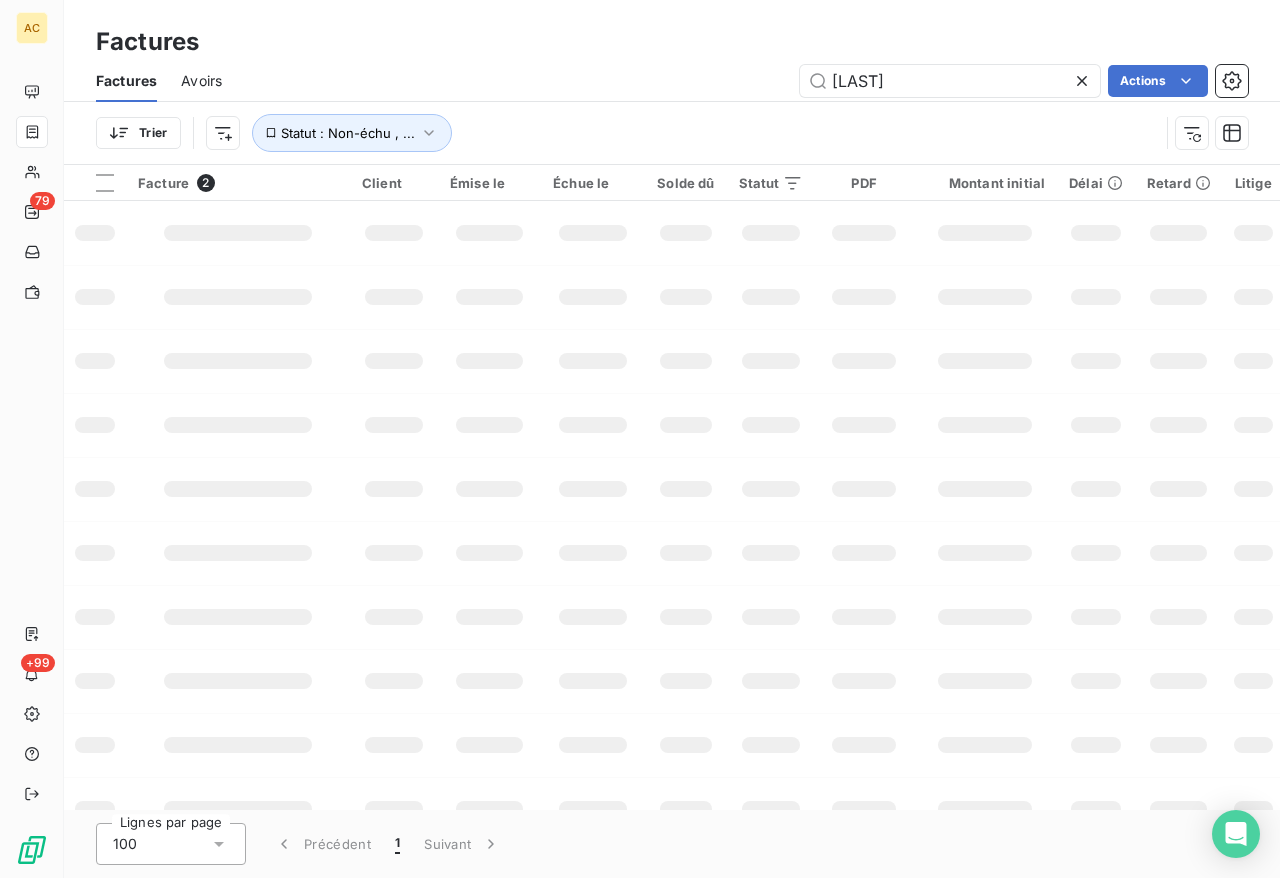 type on "[LAST]" 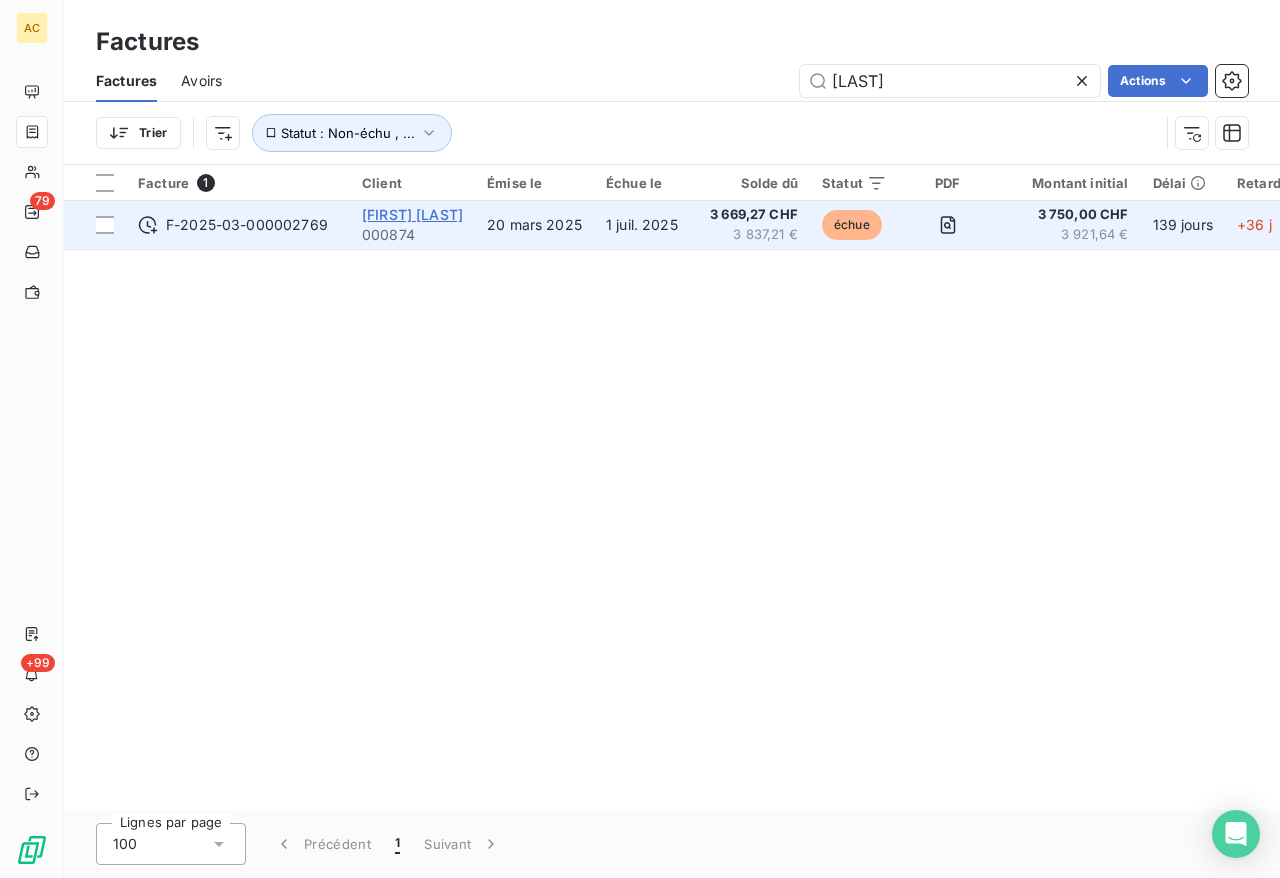 click on "[FIRST] [LAST]" at bounding box center (412, 214) 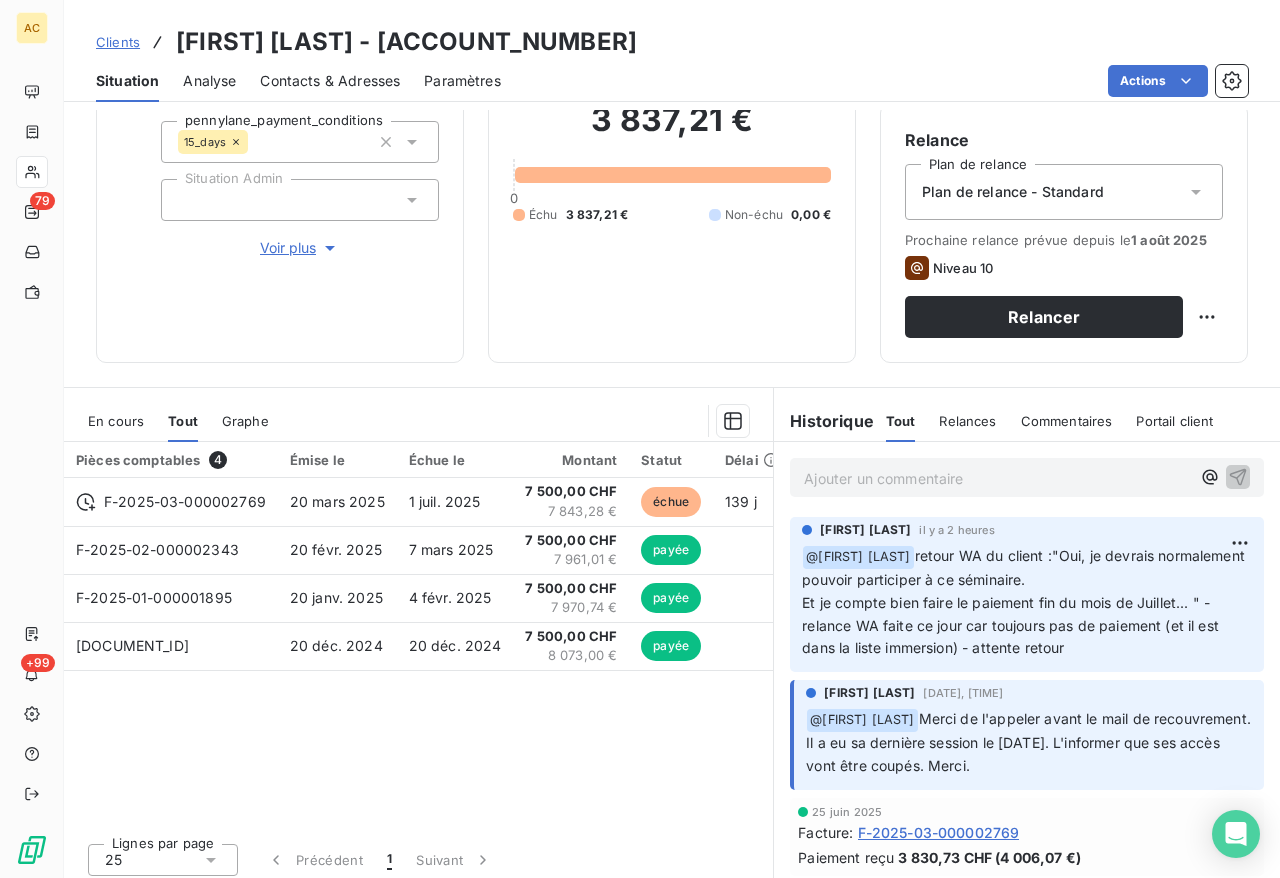 scroll, scrollTop: 194, scrollLeft: 0, axis: vertical 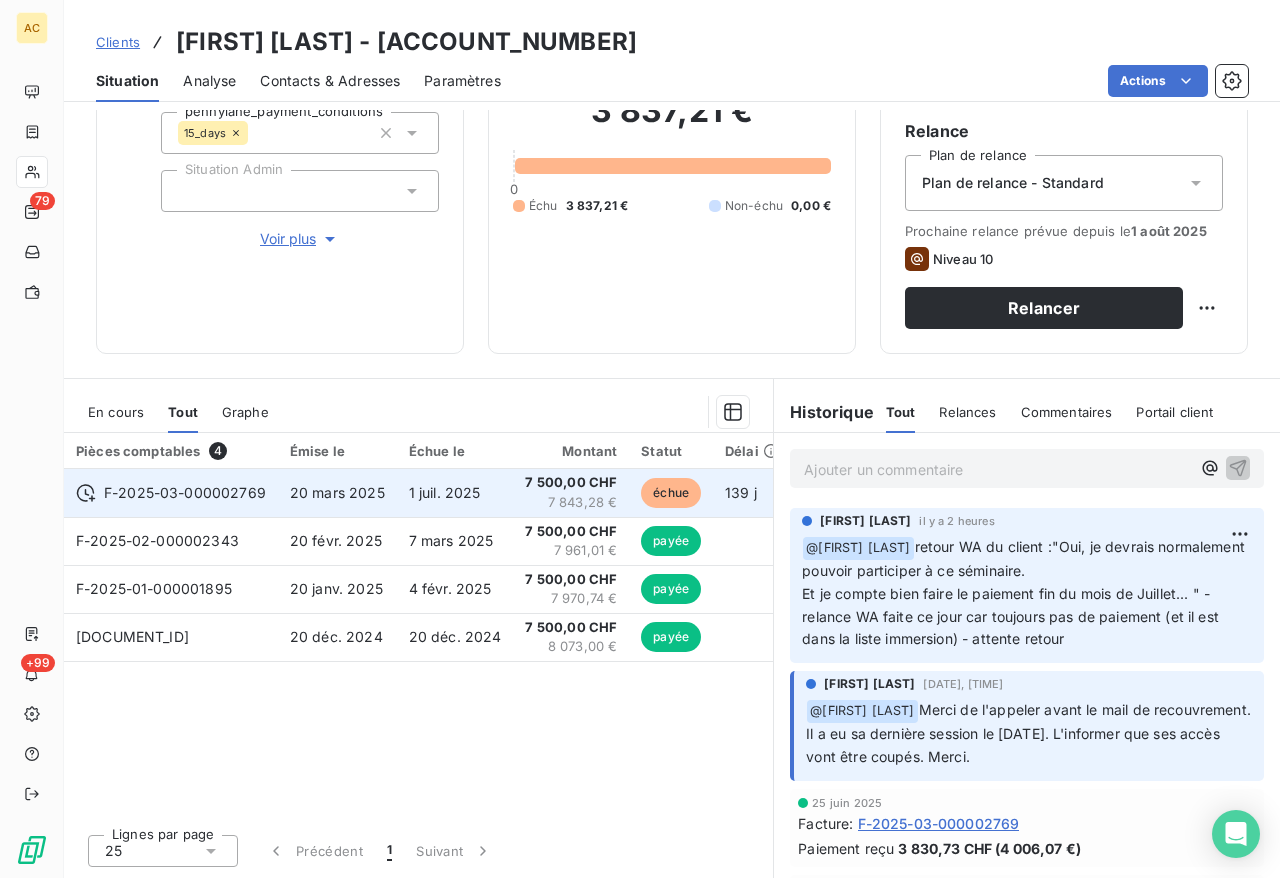 click on "[PRICE] [CURRENCY] [PRICE] [CURRENCY]" at bounding box center [571, 493] 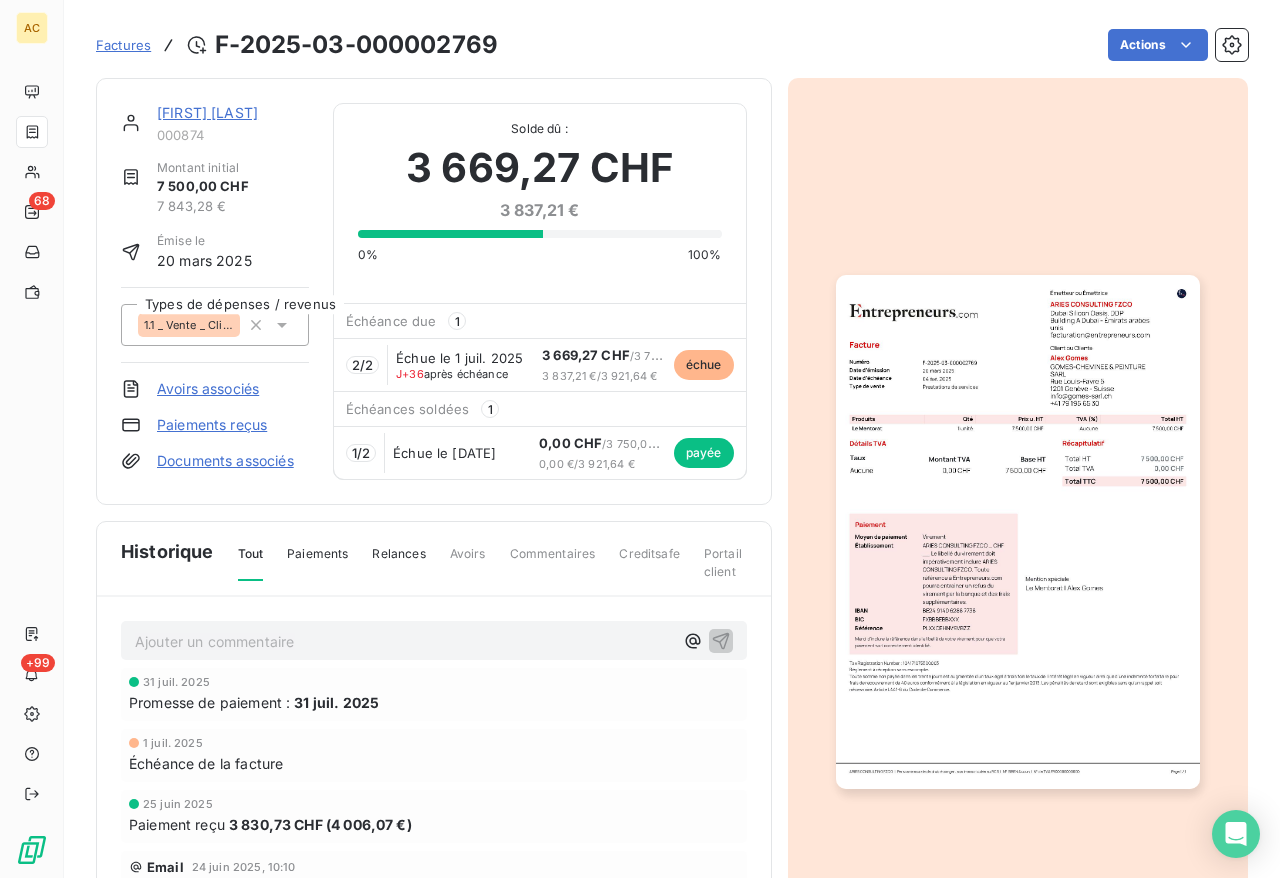 click on "Factures" at bounding box center [123, 45] 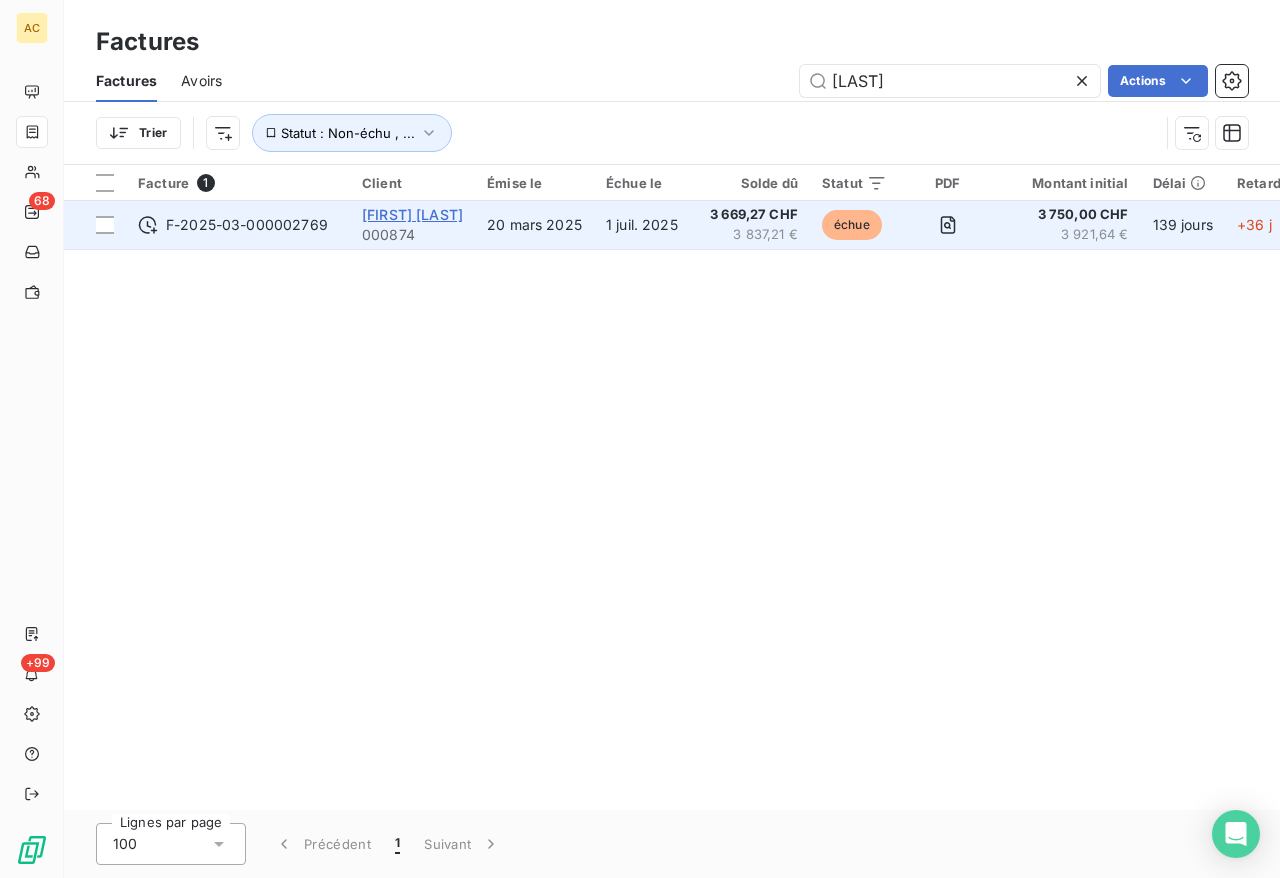 click on "[FIRST] [LAST]" at bounding box center (412, 214) 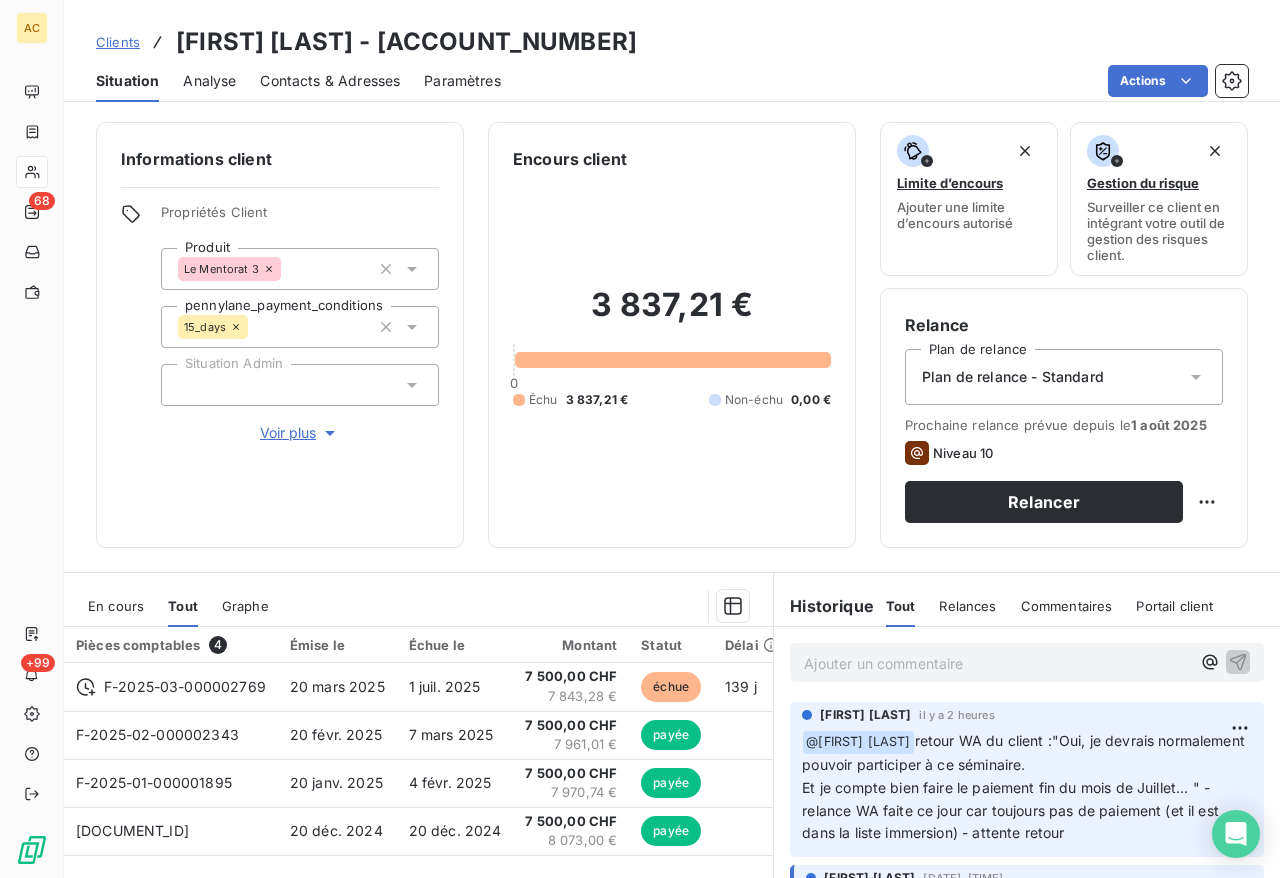 click on "Ajouter un commentaire ﻿" at bounding box center (997, 663) 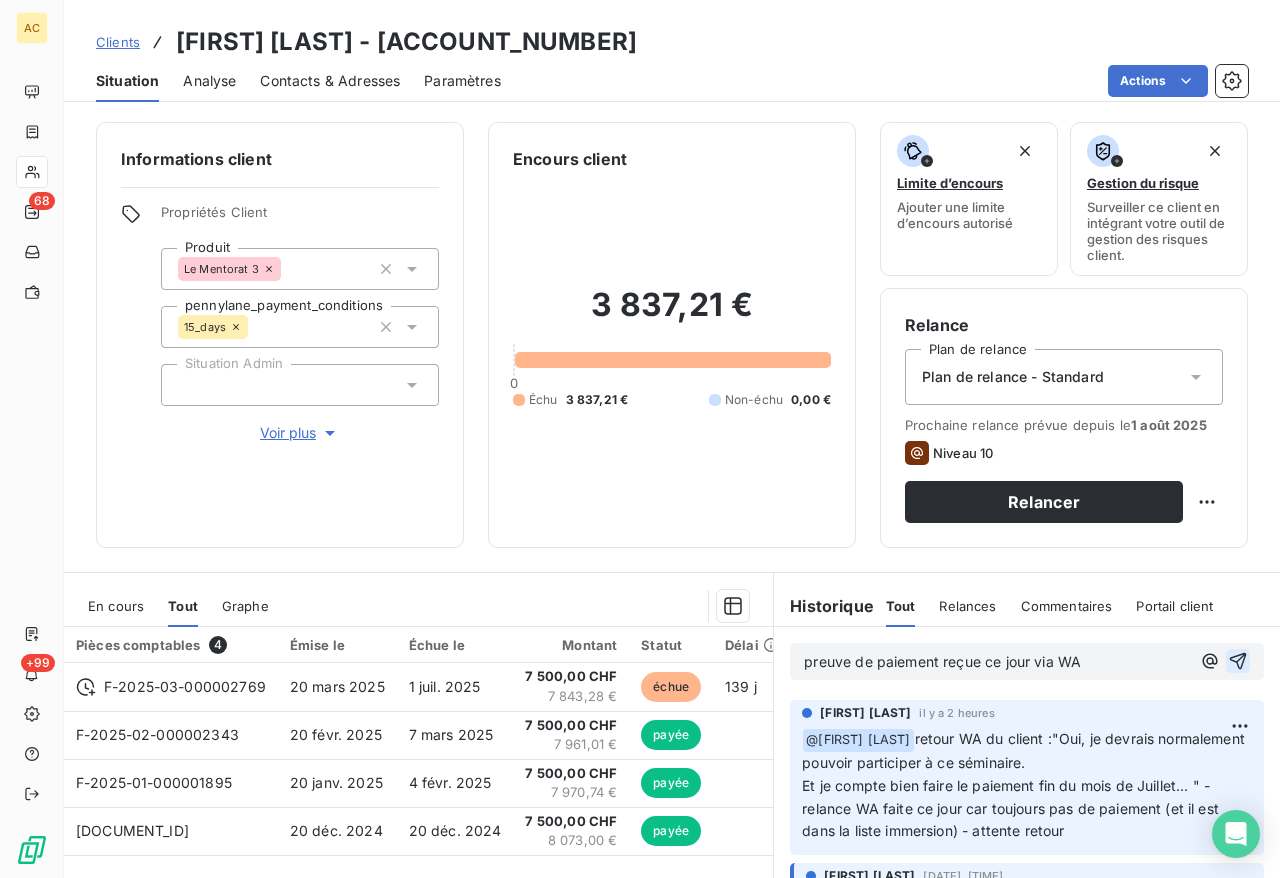 click 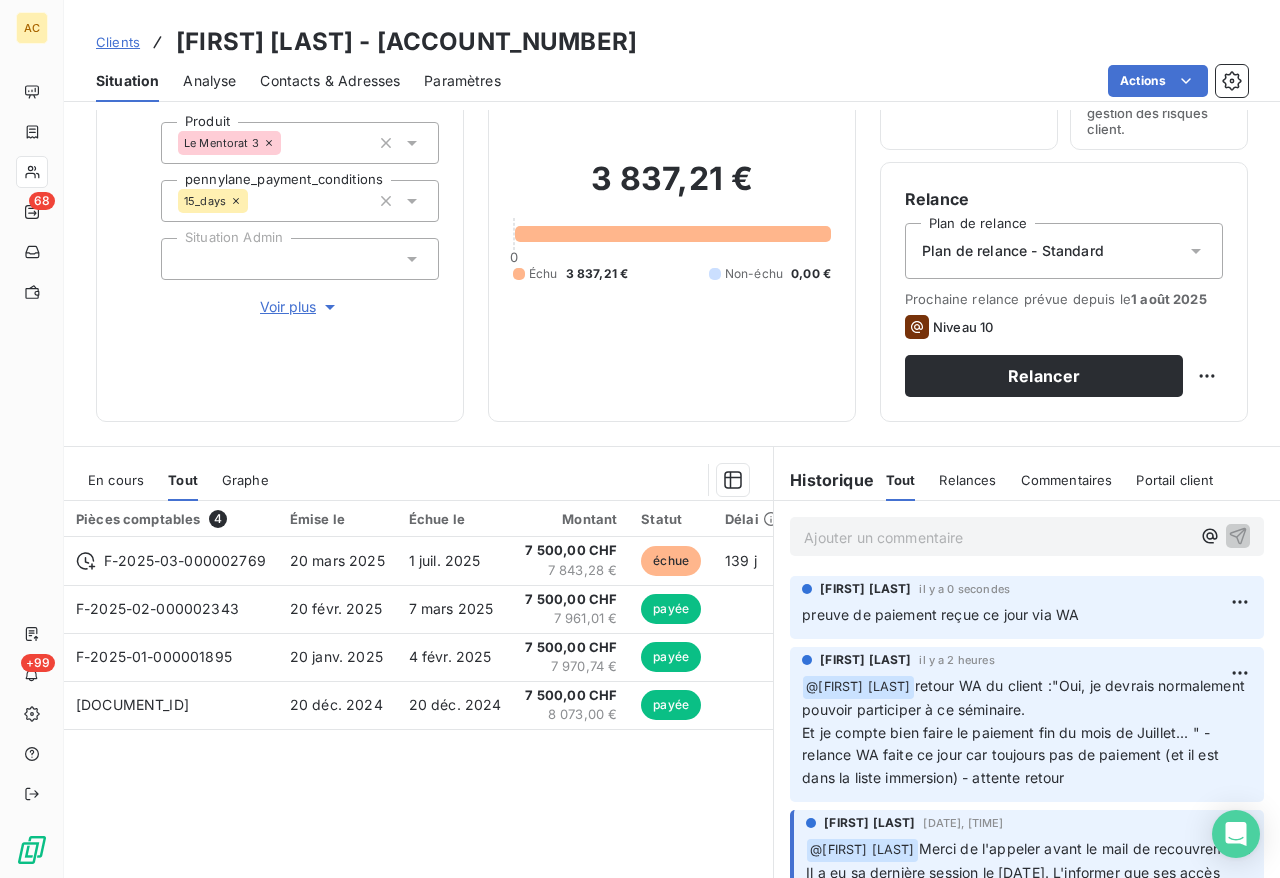 scroll, scrollTop: 0, scrollLeft: 0, axis: both 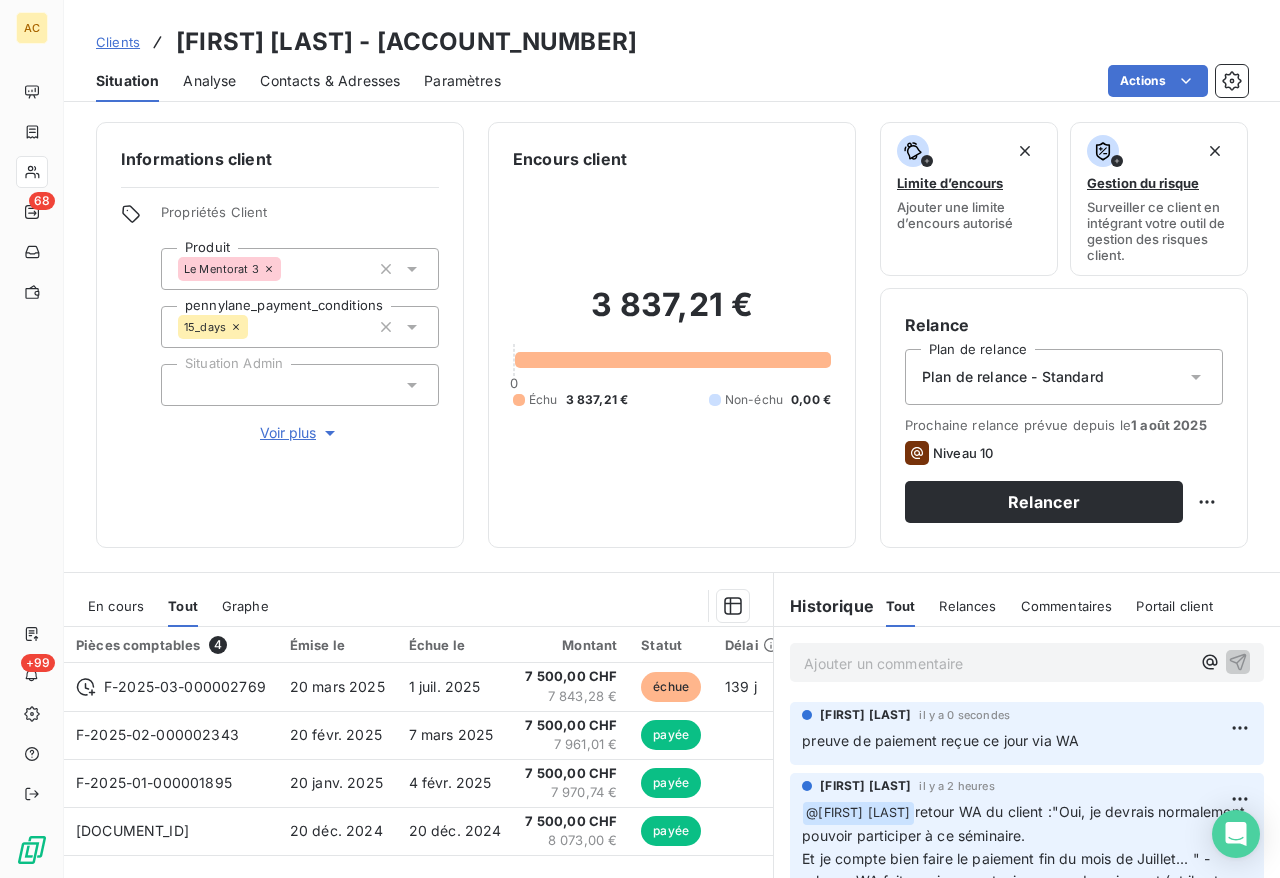 click on "Clients" at bounding box center (118, 42) 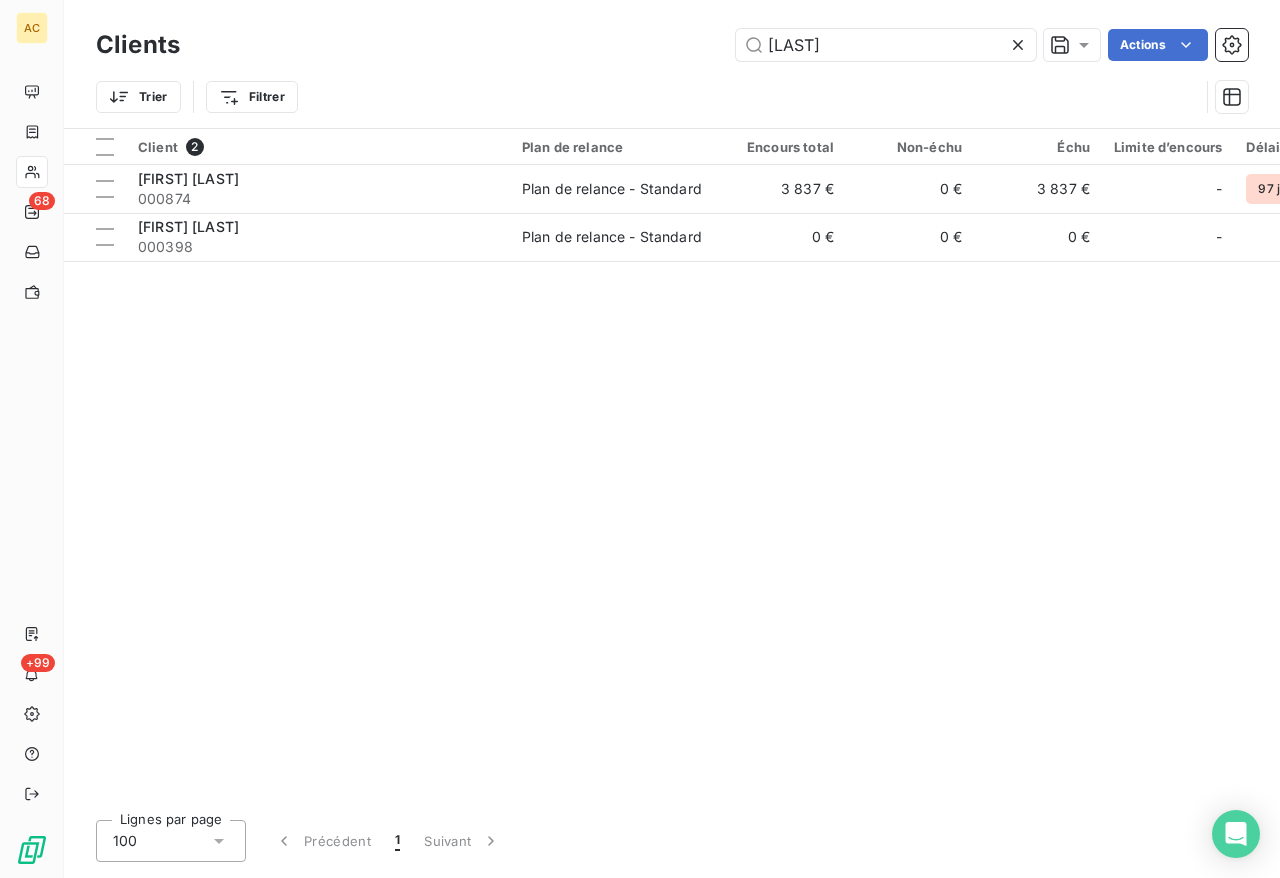 drag, startPoint x: 826, startPoint y: 44, endPoint x: 730, endPoint y: 49, distance: 96.13012 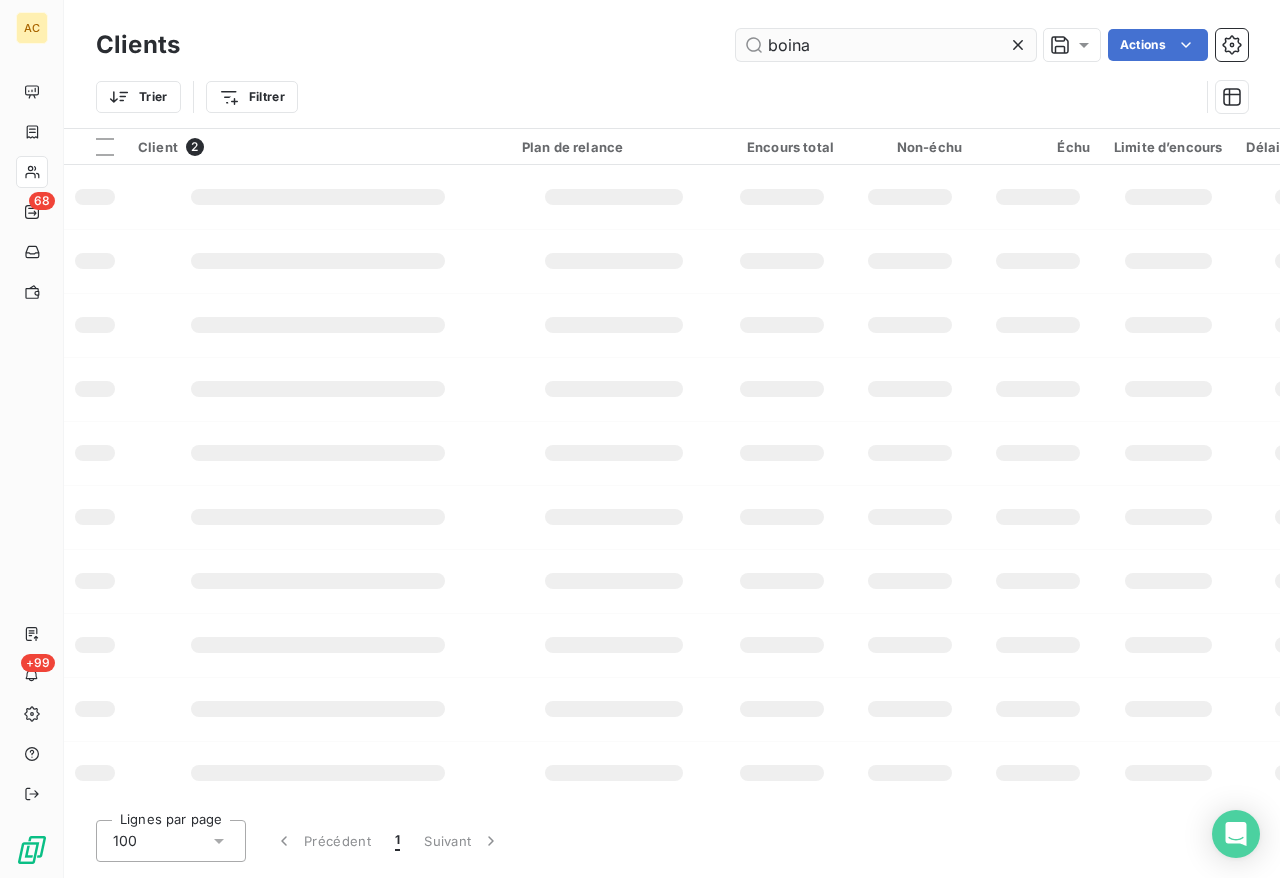 type on "boina" 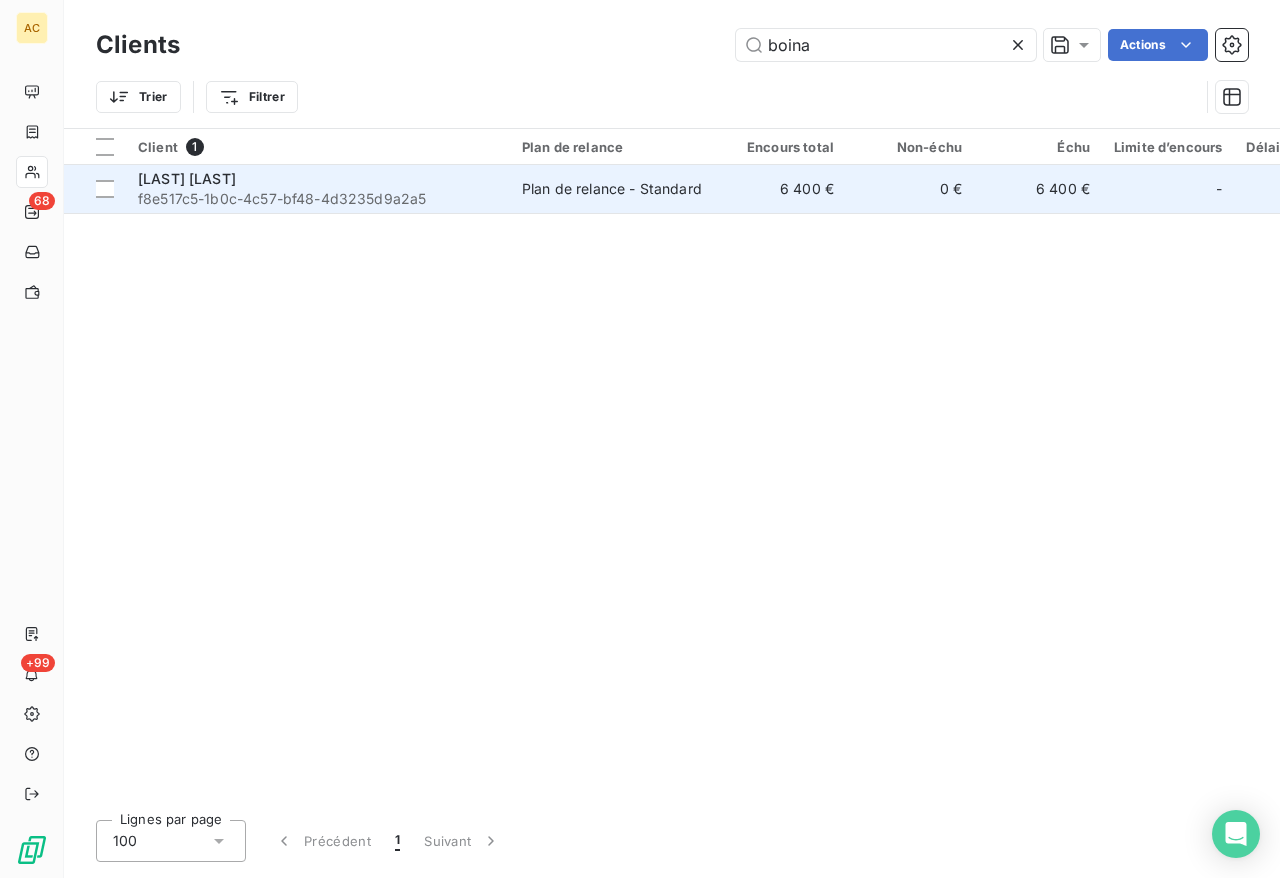 click on "f8e517c5-1b0c-4c57-bf48-4d3235d9a2a5" at bounding box center (318, 199) 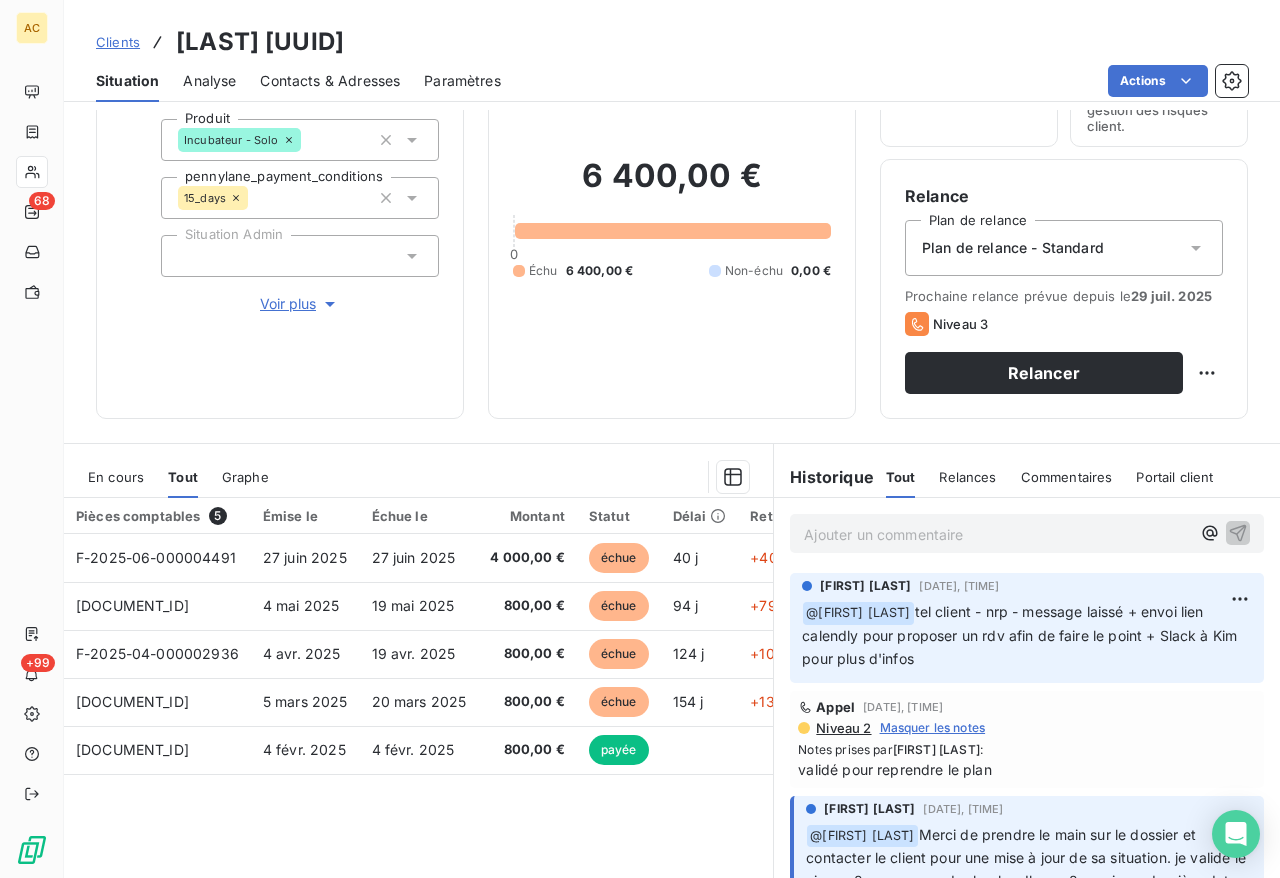 scroll, scrollTop: 194, scrollLeft: 0, axis: vertical 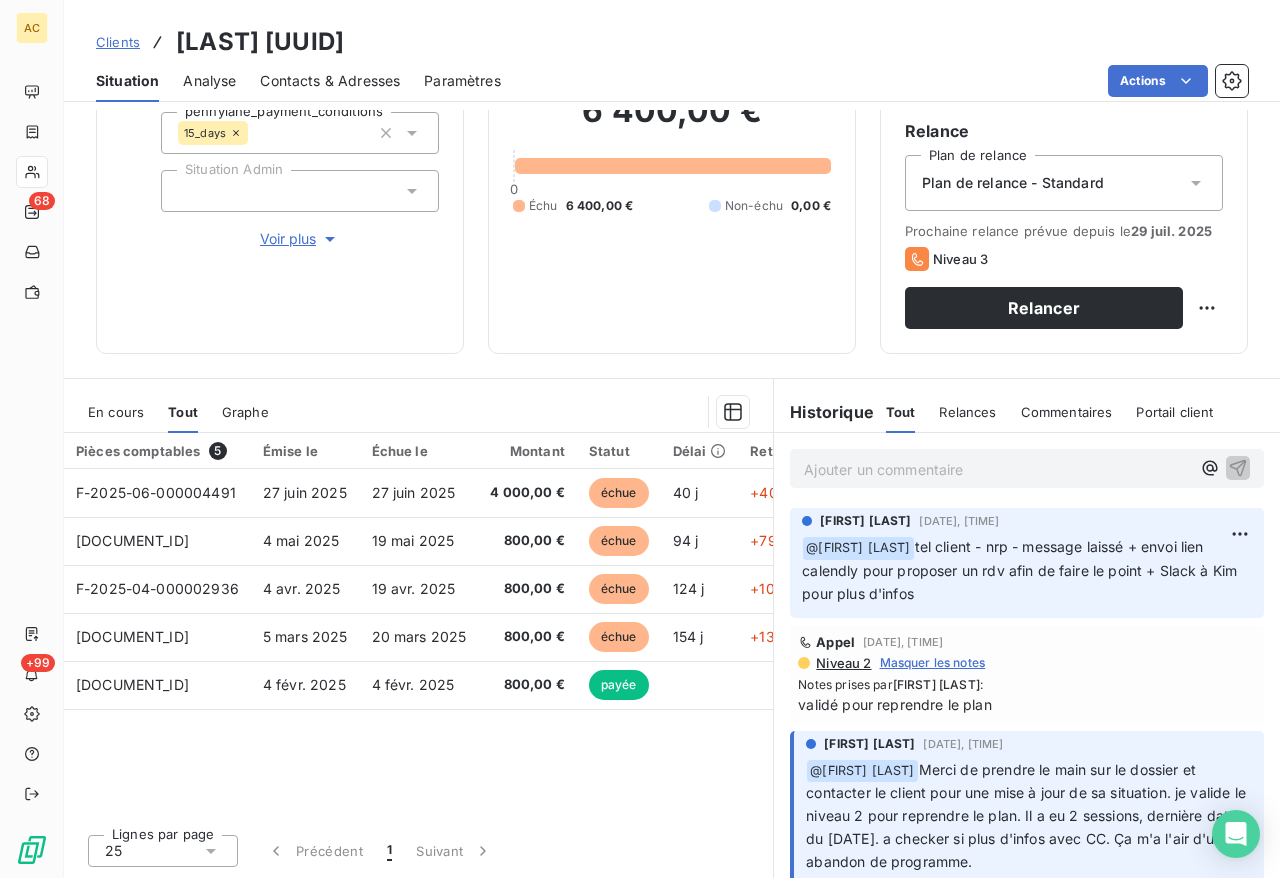 click on "Ajouter un commentaire ﻿" at bounding box center [997, 469] 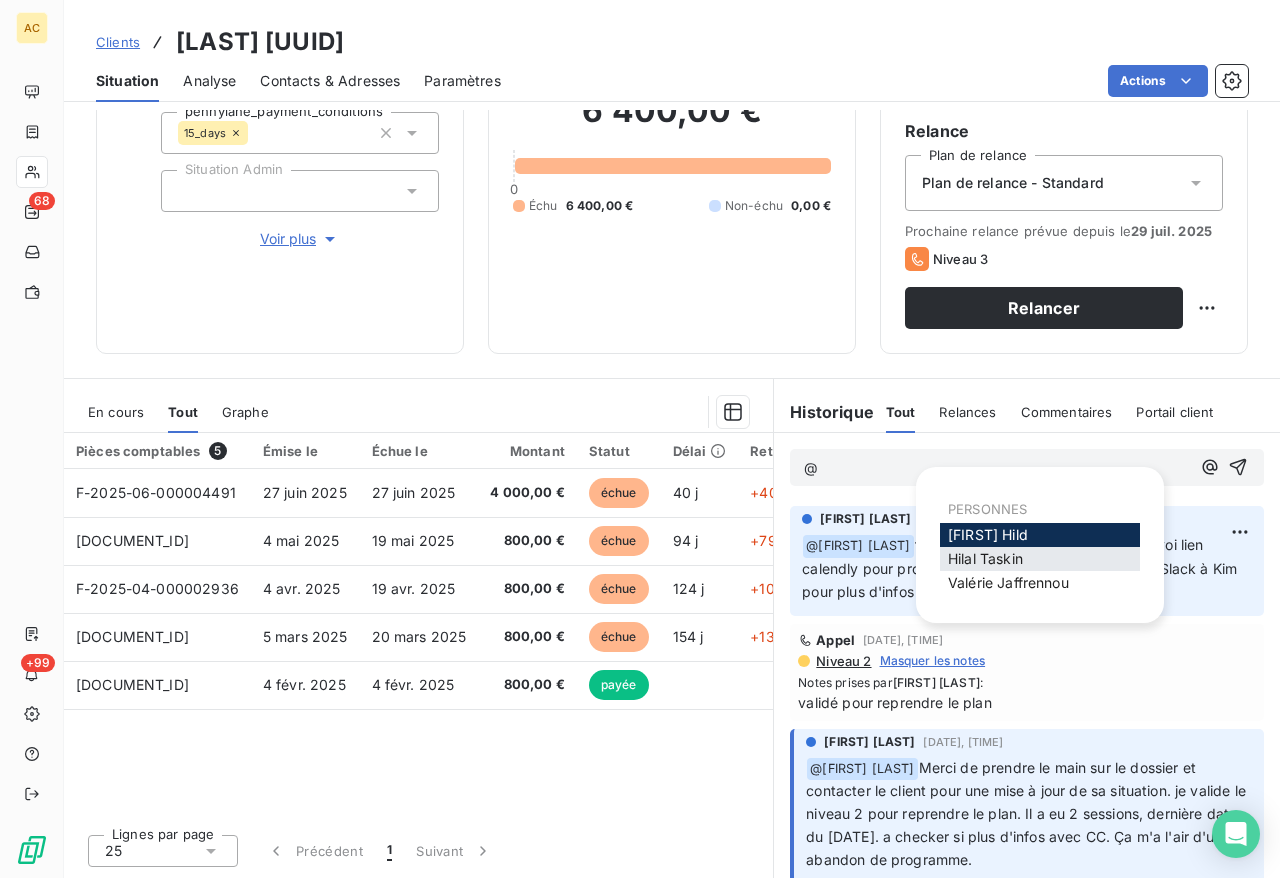 click on "[FIRST]   [LAST]" at bounding box center (985, 558) 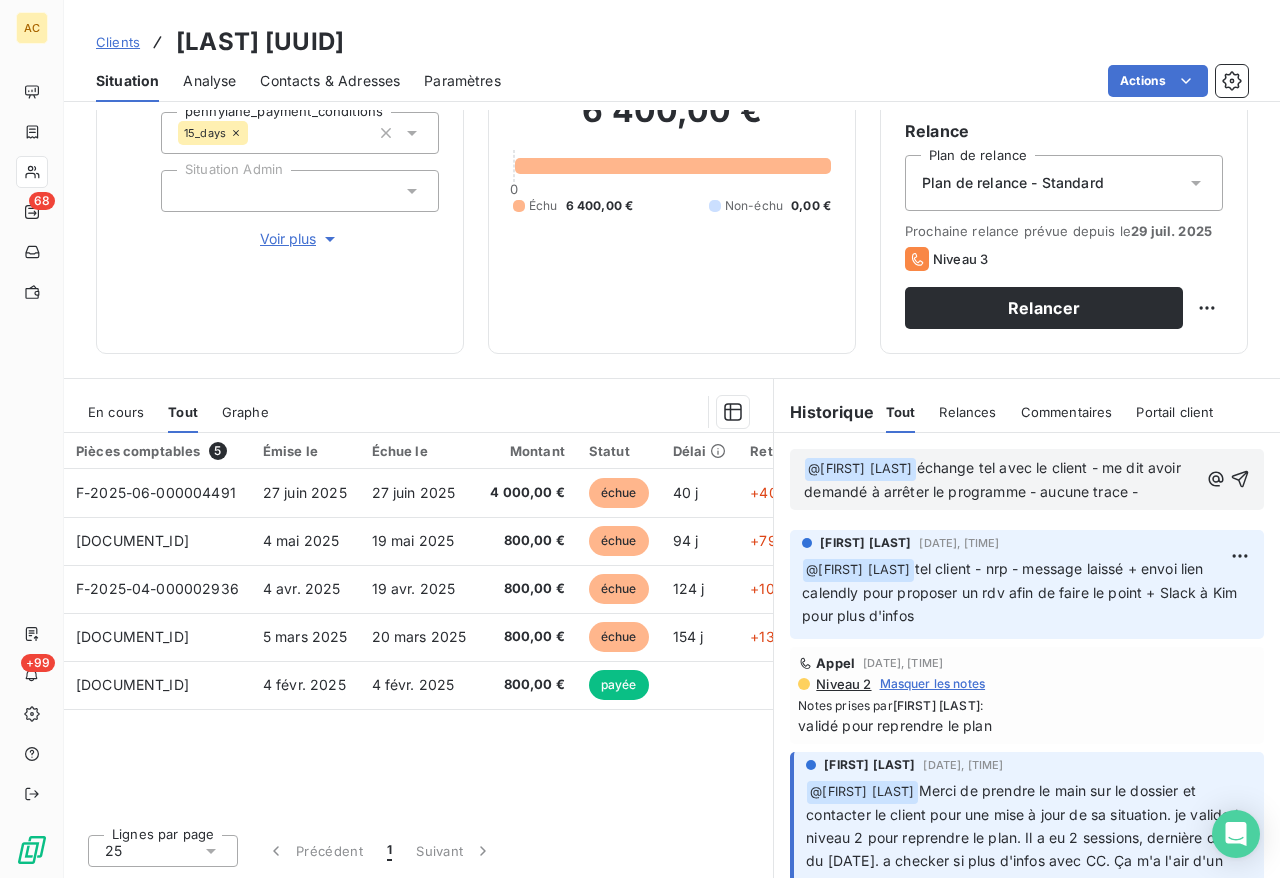 click on "@ [LAST] @  échange tel avec le client - me dit avoir demandé à arrêter le programme - aucune trace -" at bounding box center [1001, 480] 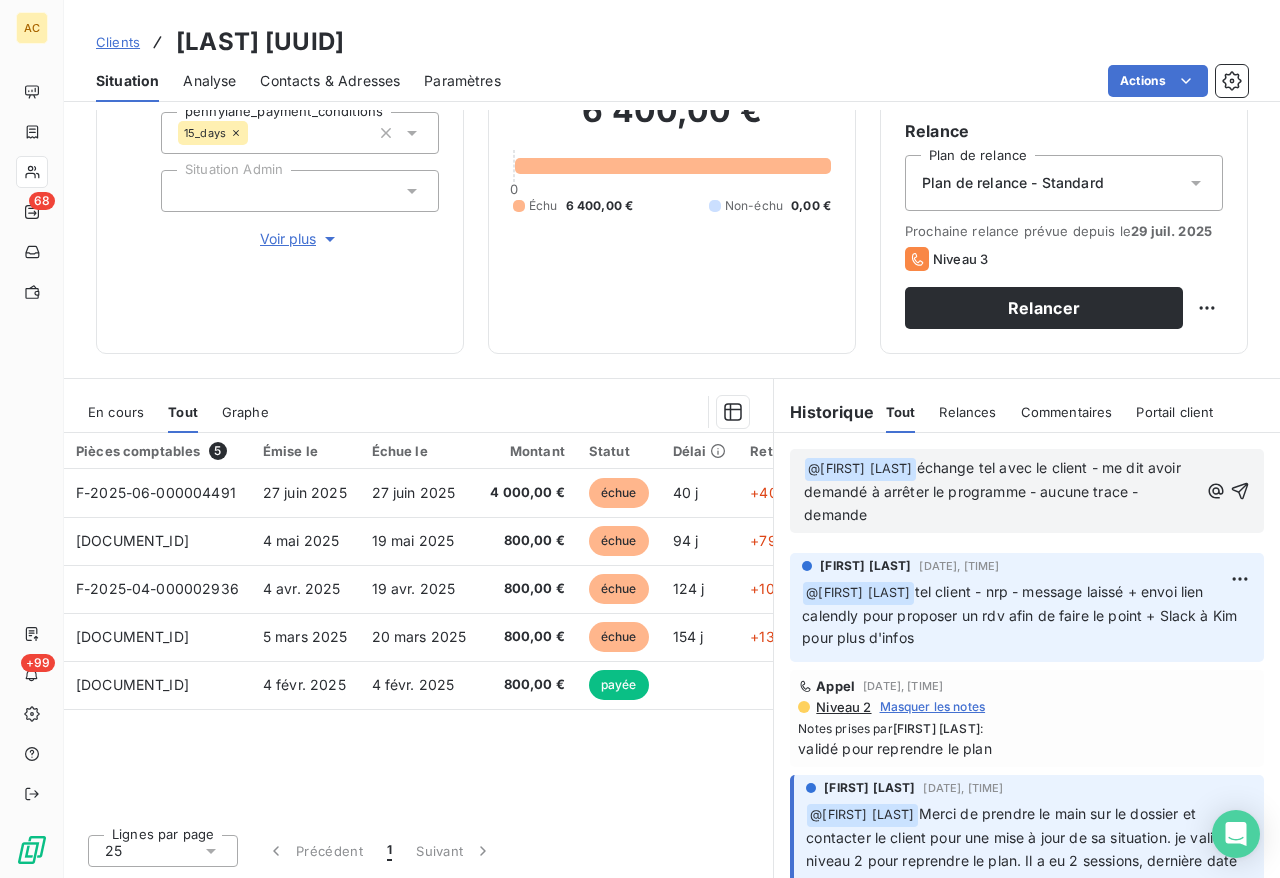 click on "échange tel avec le client - me dit avoir demandé à arrêter le programme - aucune trace - demande" at bounding box center (994, 491) 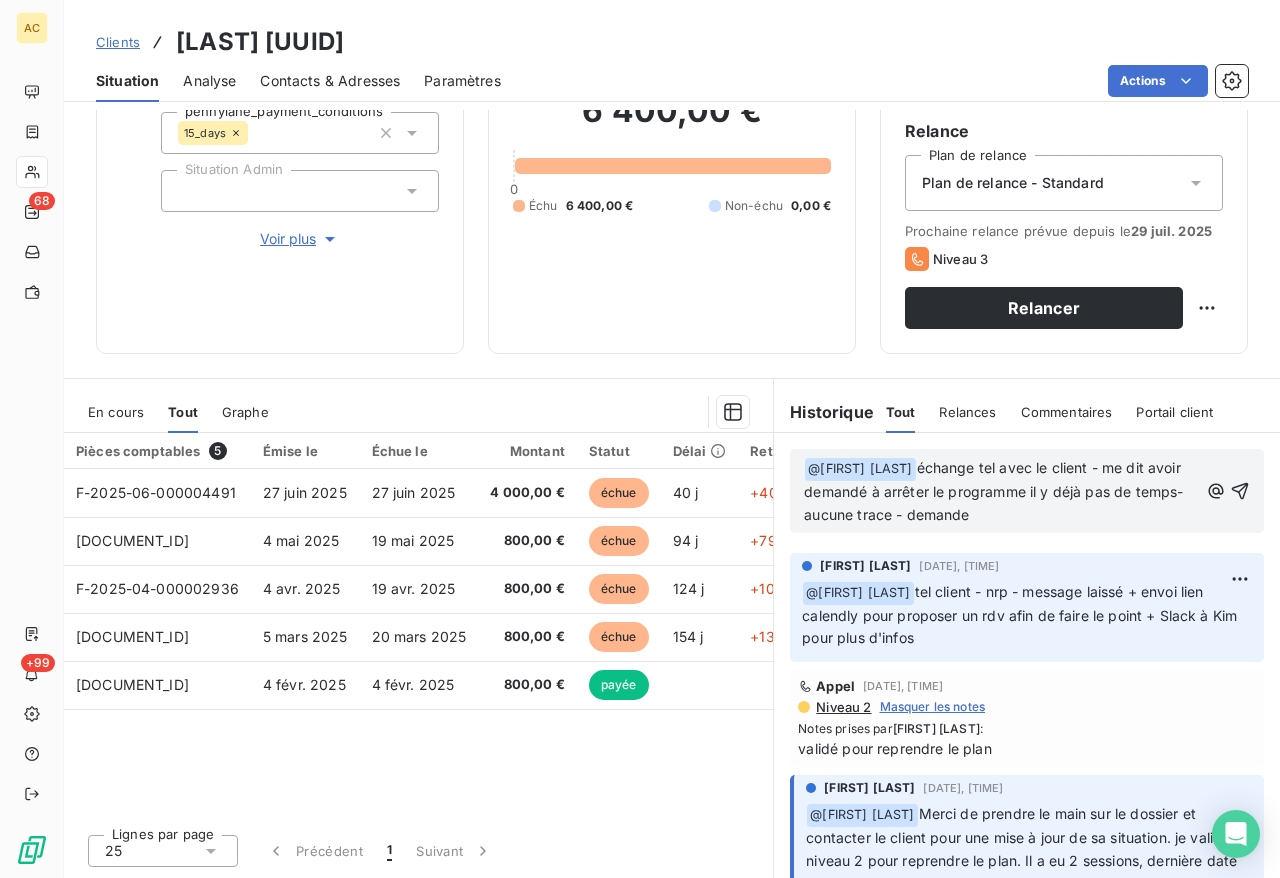 drag, startPoint x: 1019, startPoint y: 517, endPoint x: 942, endPoint y: 510, distance: 77.31753 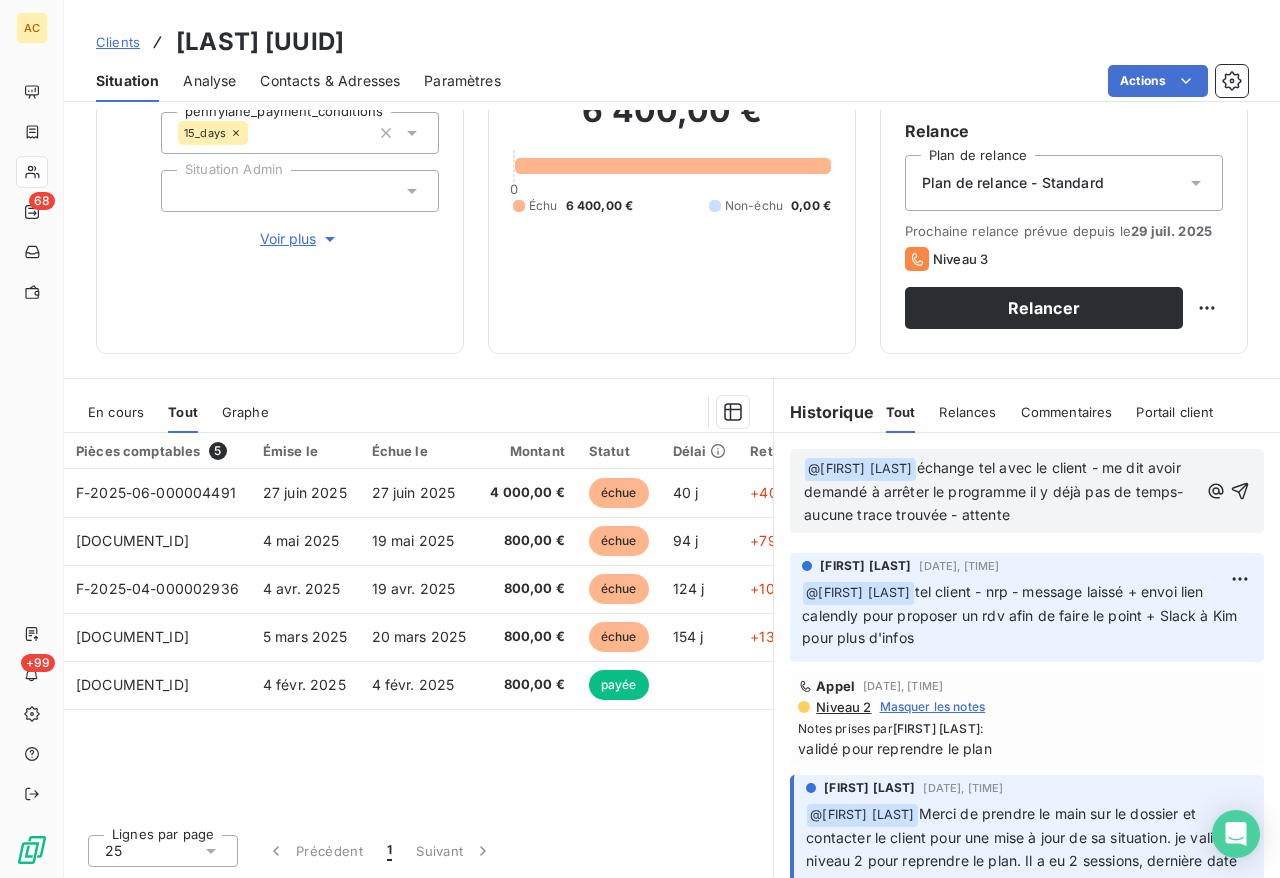 click on "échange tel avec le client - me dit avoir demandé à arrêter le programme il y déjà pas de temps-aucune trace trouvée - attente" at bounding box center [994, 491] 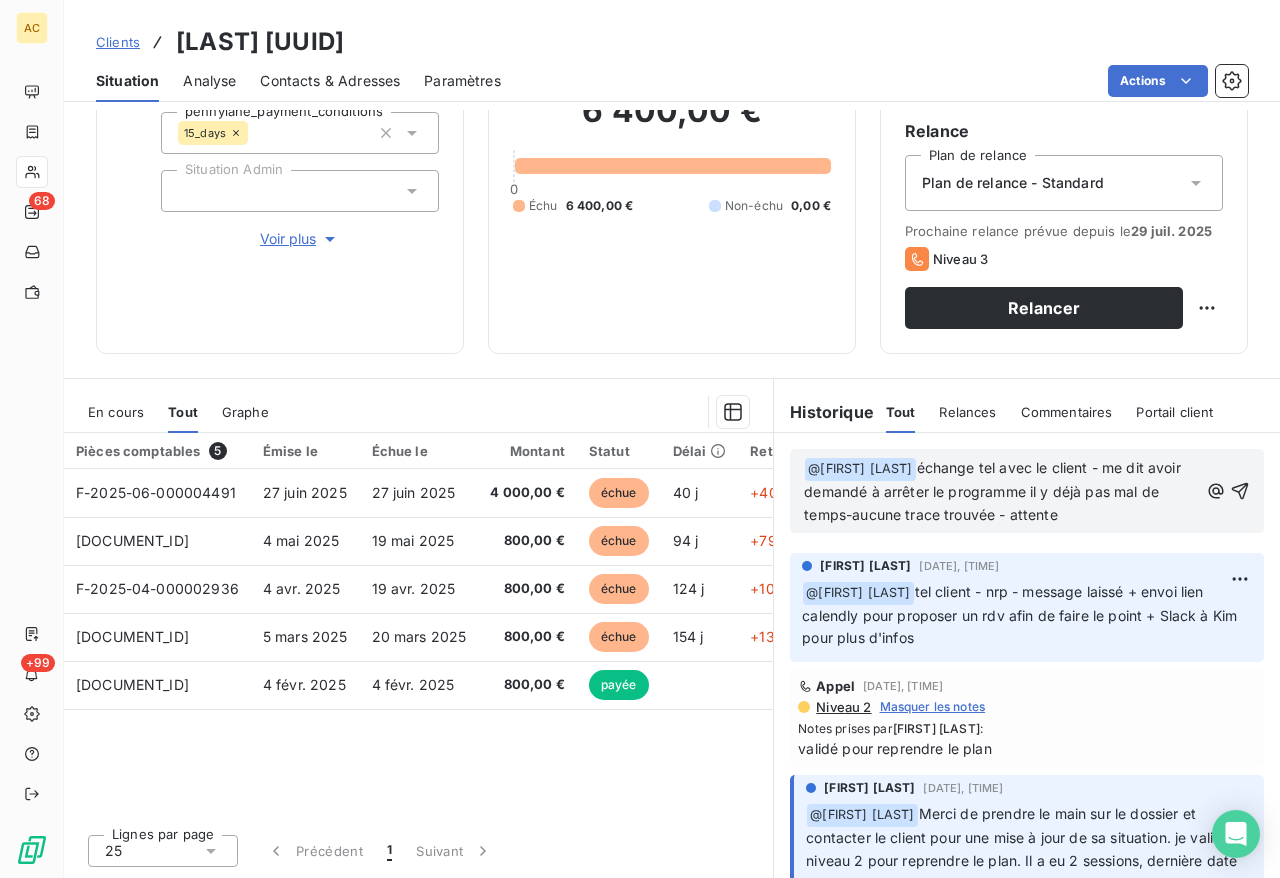 click on "﻿ @ [USERNAME] ﻿  échange tel avec le client - me dit avoir demandé à arrêter le programme il y déjà pas mal de temps-aucune trace trouvée - attente" at bounding box center [1001, 492] 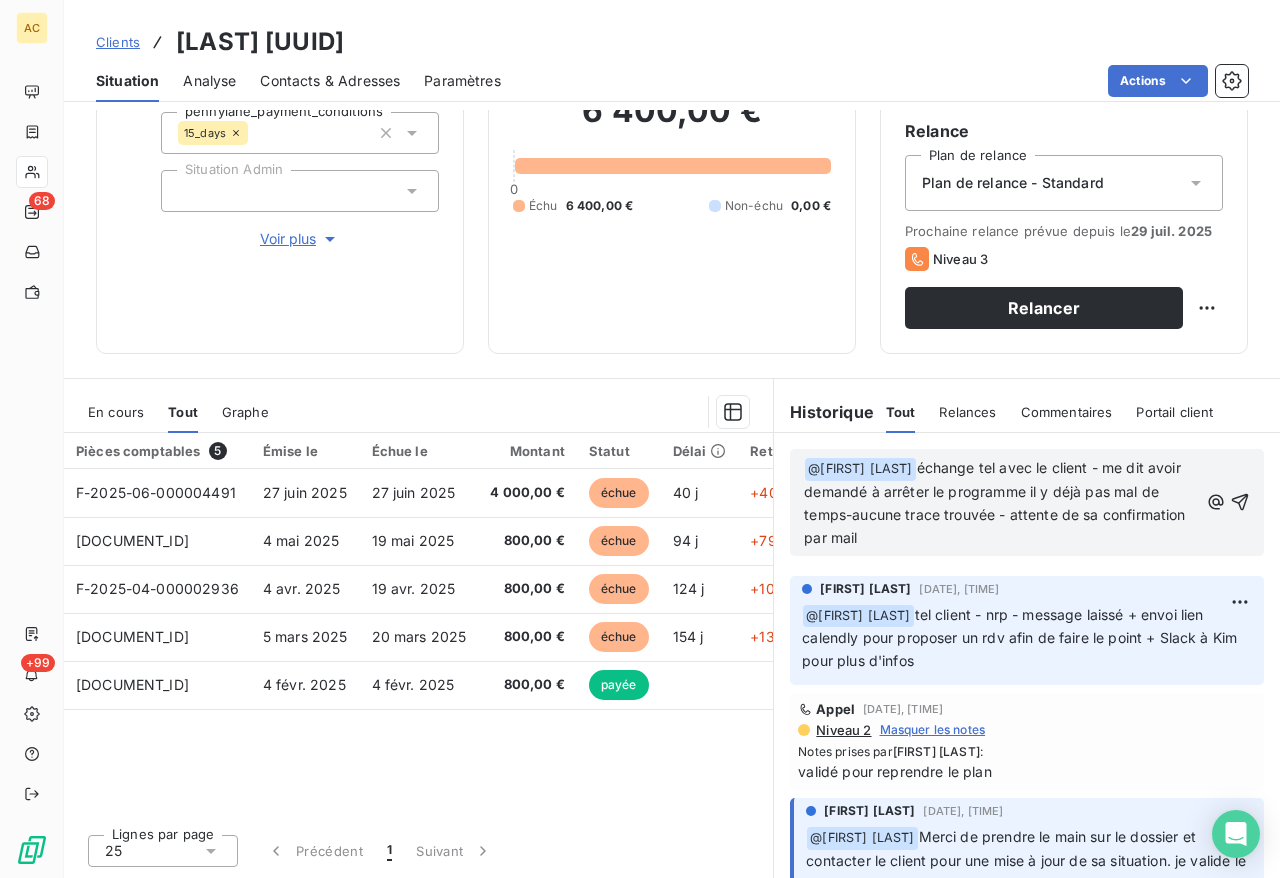 click on "échange tel avec le client - me dit avoir demandé à arrêter le programme il y déjà pas mal de temps-aucune trace trouvée - attente de sa confirmation par mail" at bounding box center [996, 502] 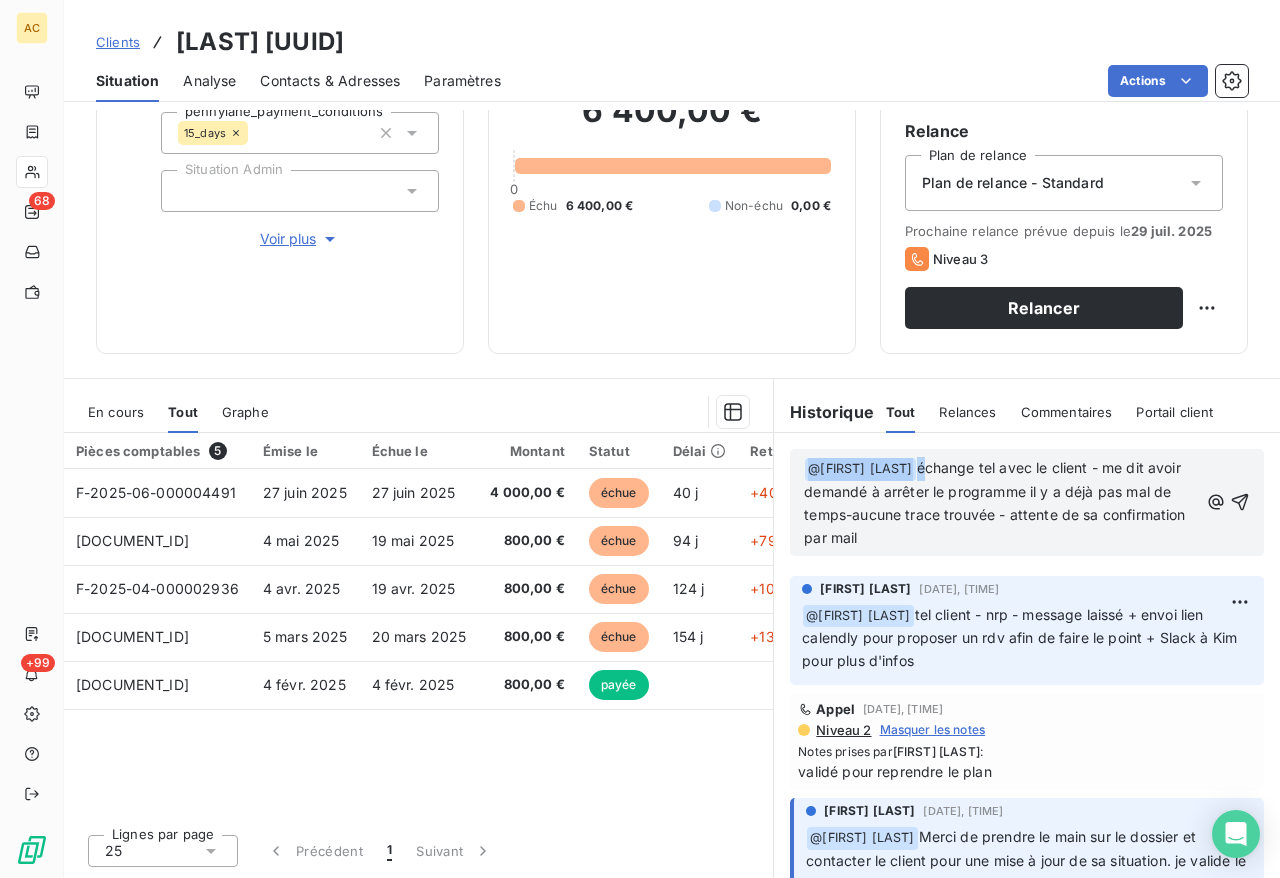 drag, startPoint x: 871, startPoint y: 465, endPoint x: 702, endPoint y: 460, distance: 169.07394 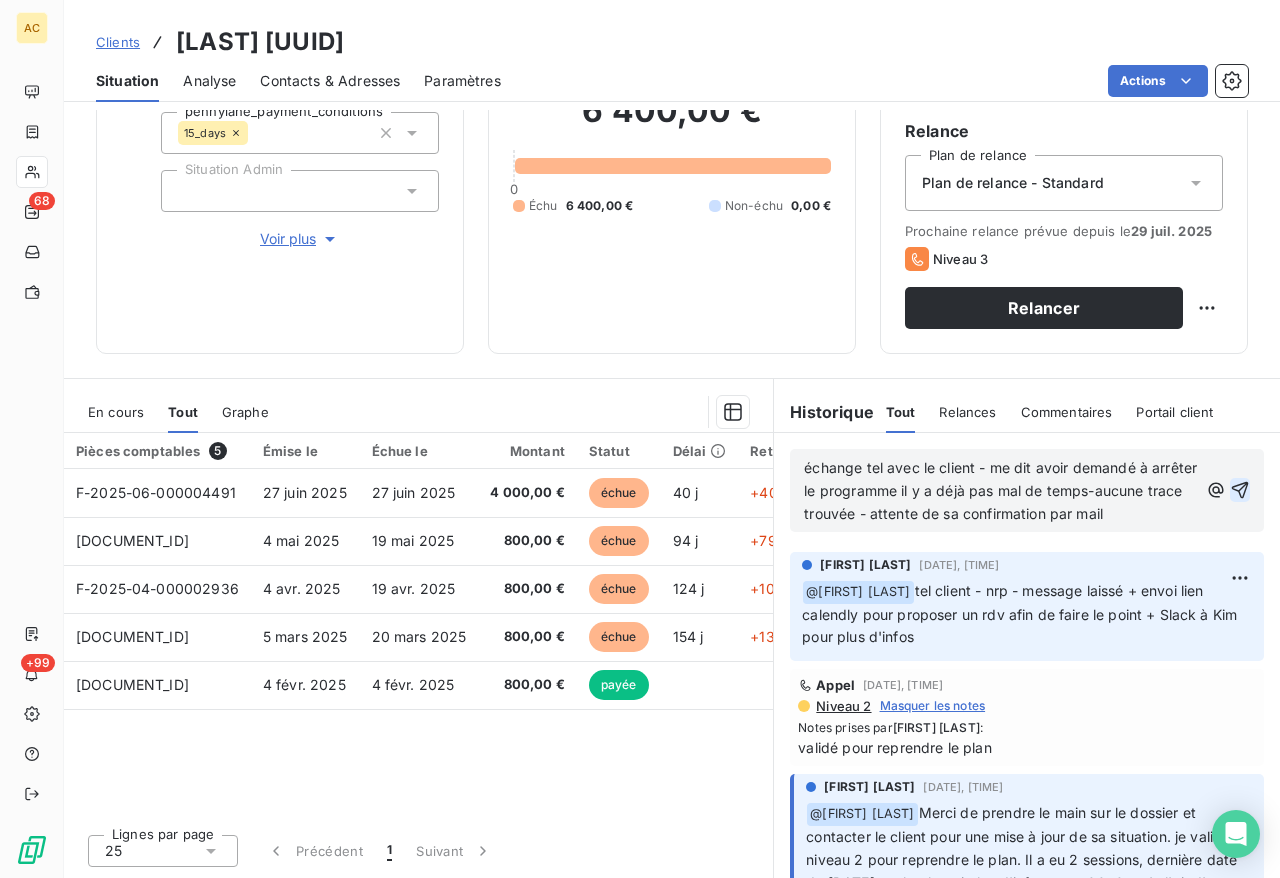 click 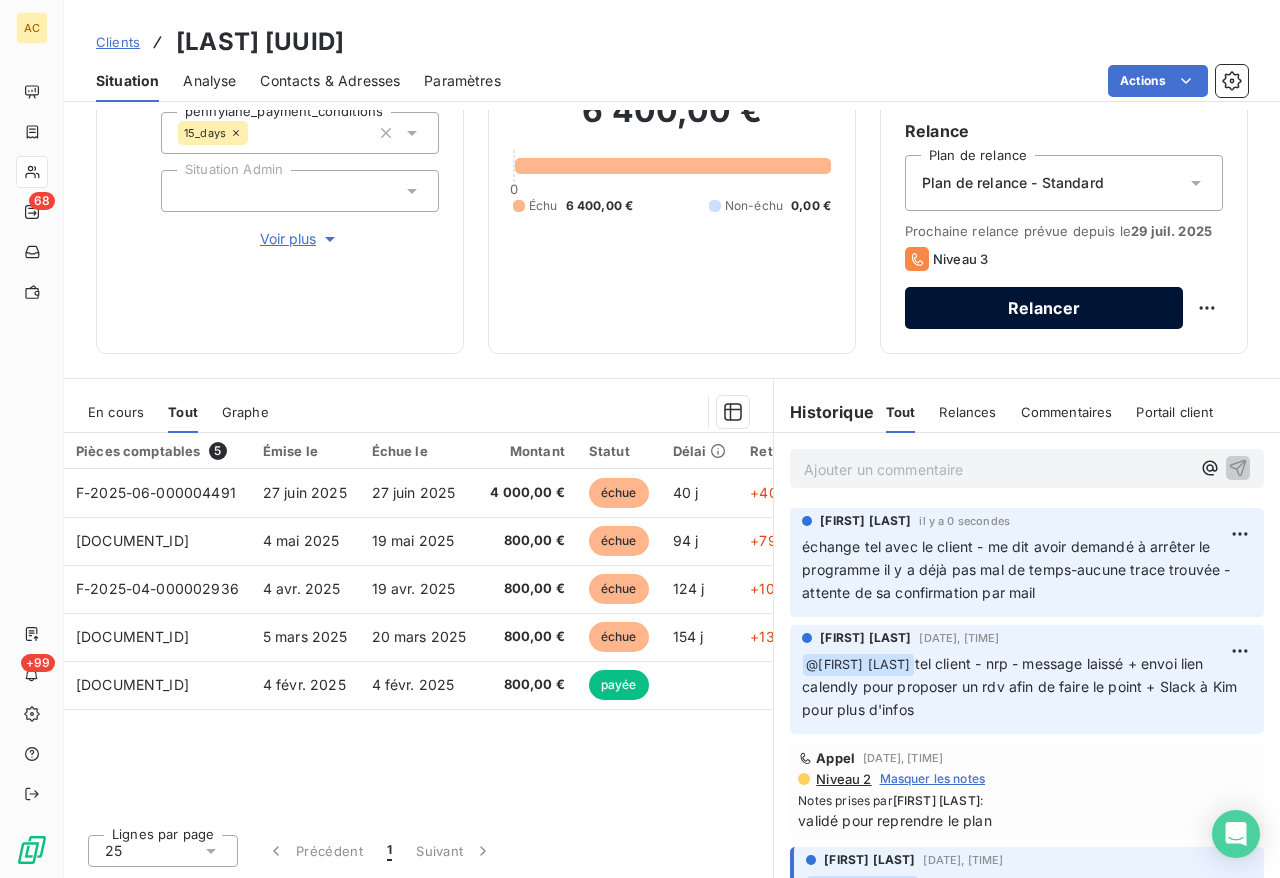 click on "Relancer" at bounding box center (1044, 308) 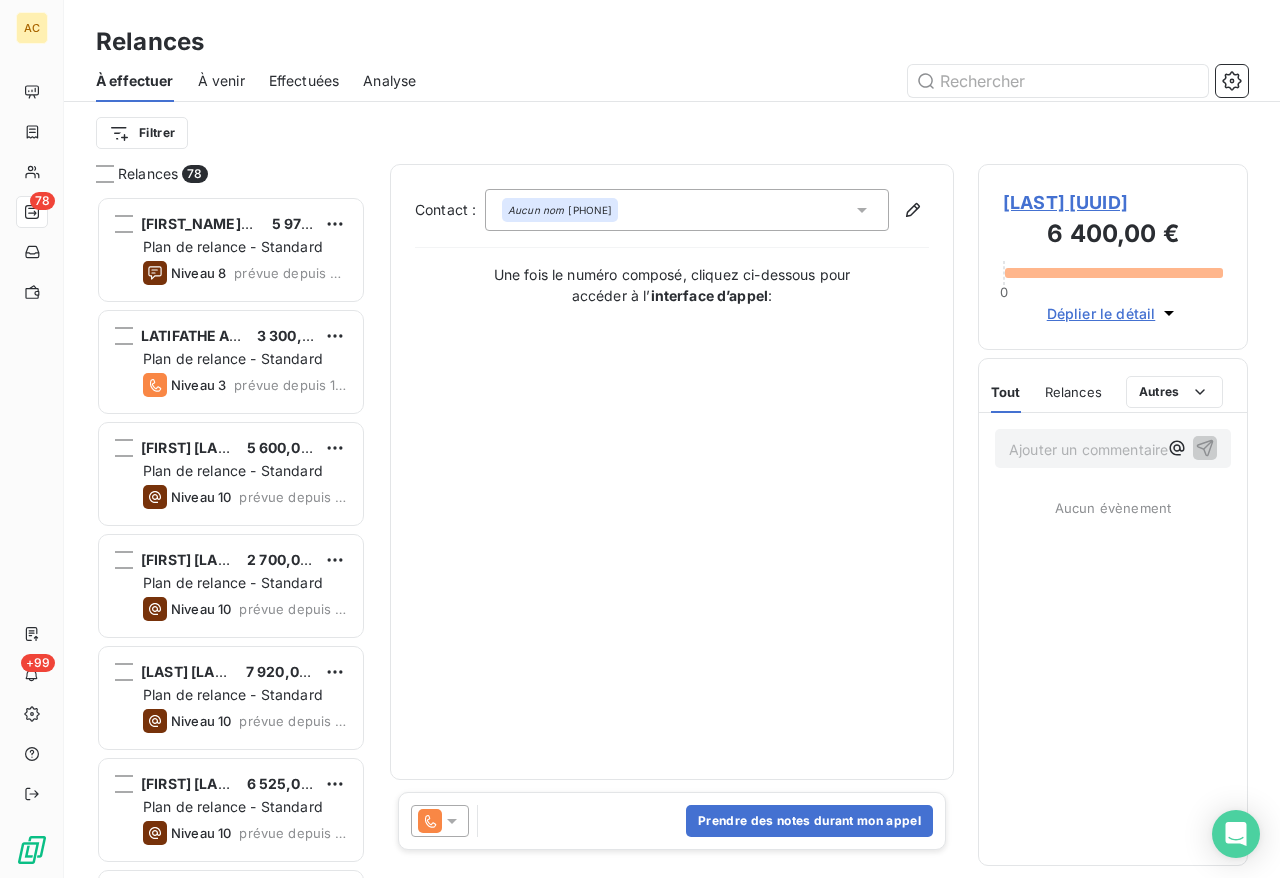 scroll, scrollTop: 16, scrollLeft: 16, axis: both 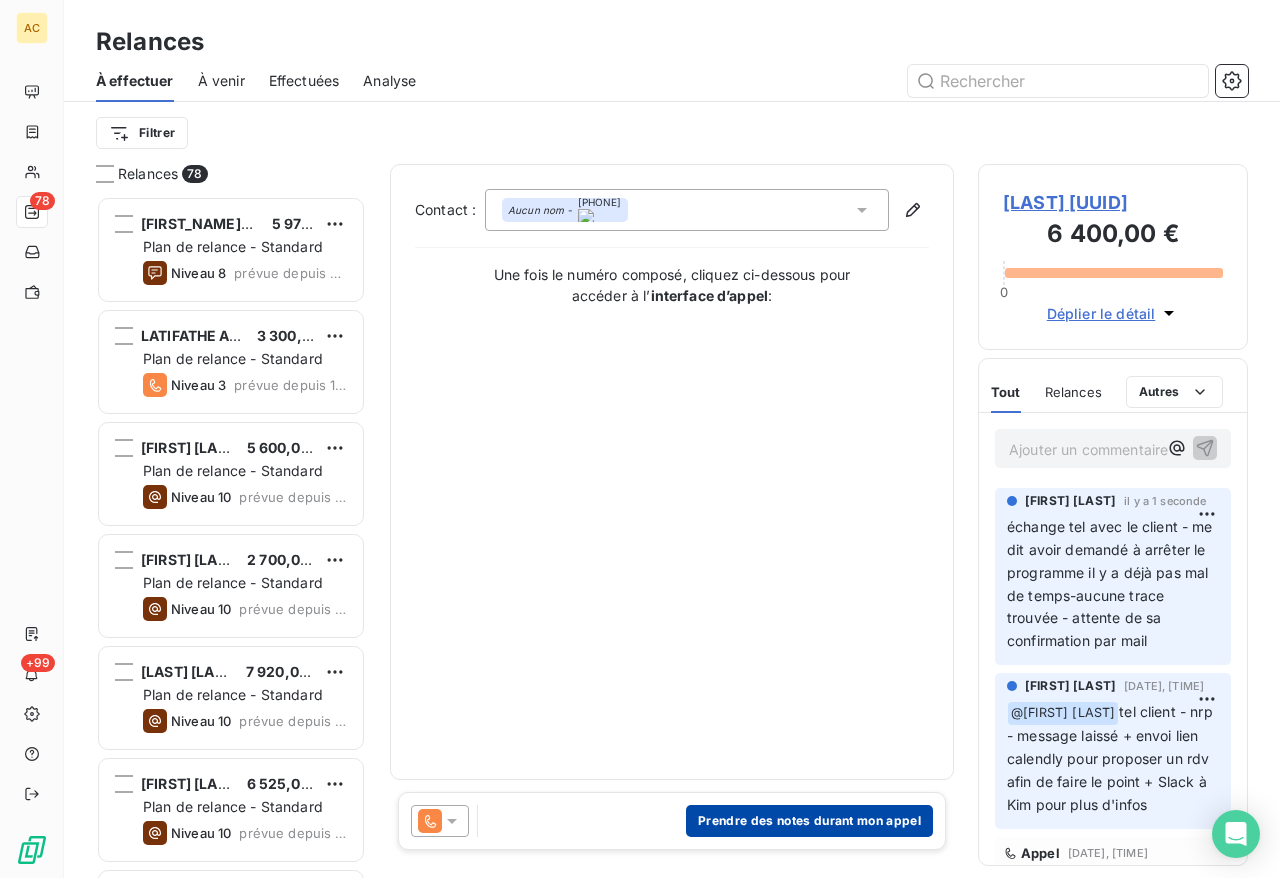 click on "Prendre des notes durant mon appel" at bounding box center (809, 821) 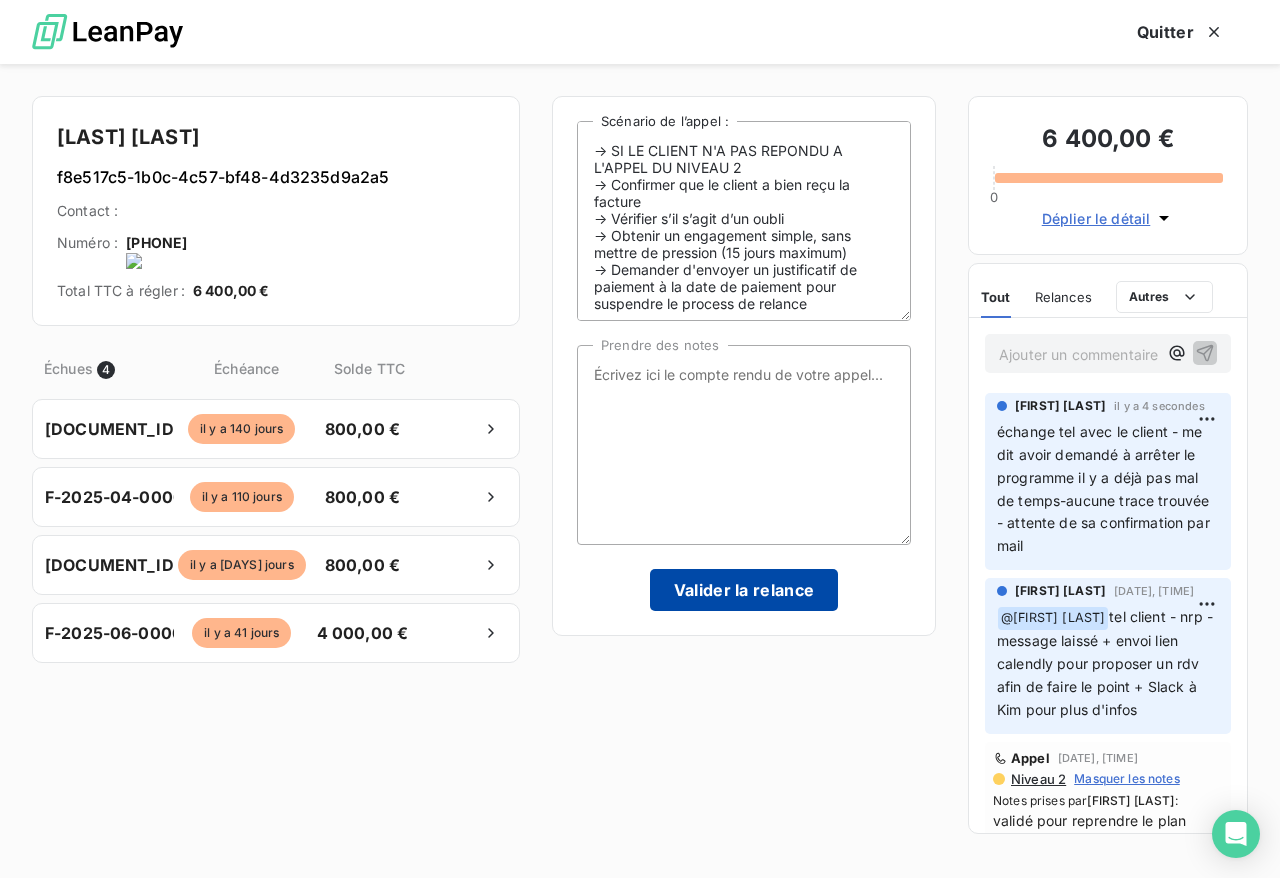 click on "Valider la relance" at bounding box center (744, 590) 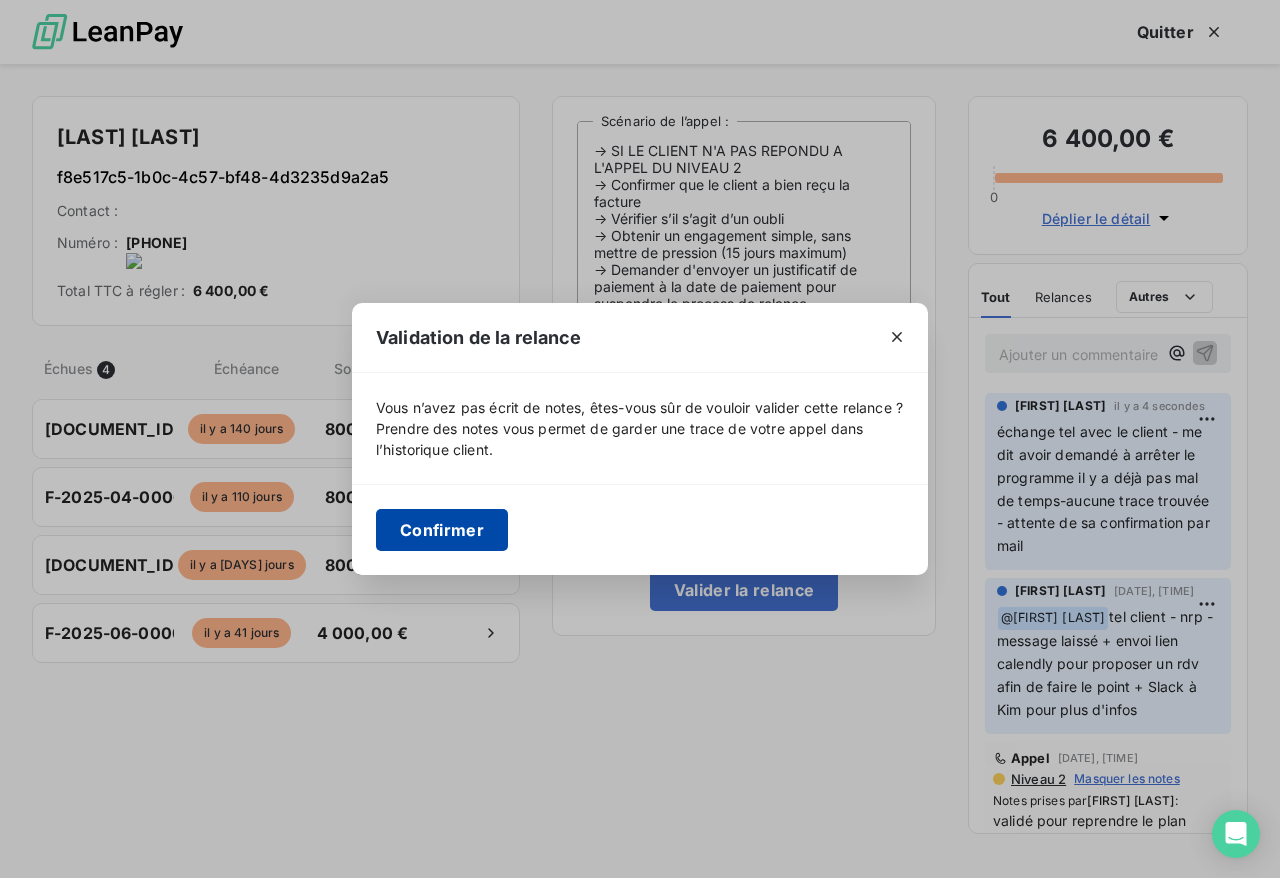 click on "Confirmer" at bounding box center (442, 530) 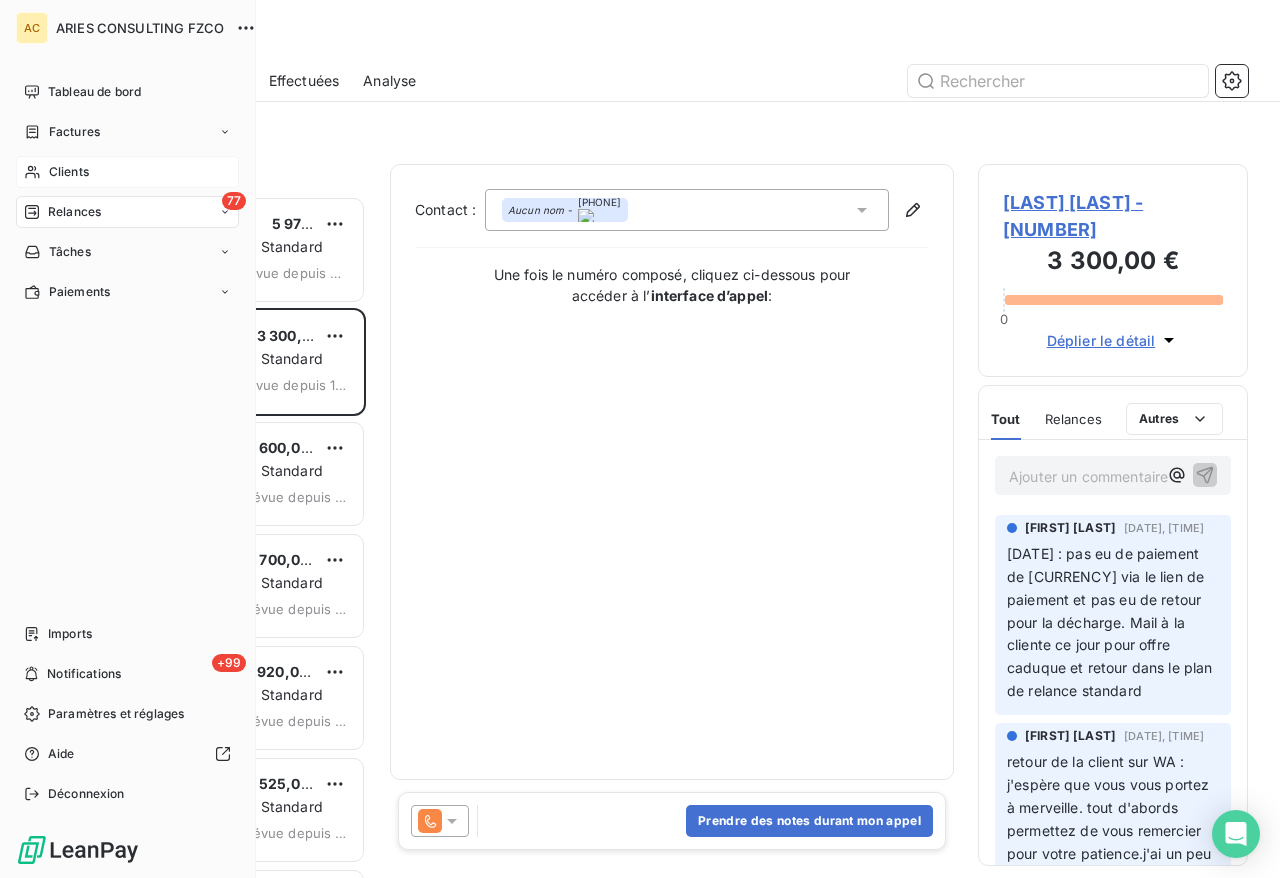 click on "Clients" at bounding box center (127, 172) 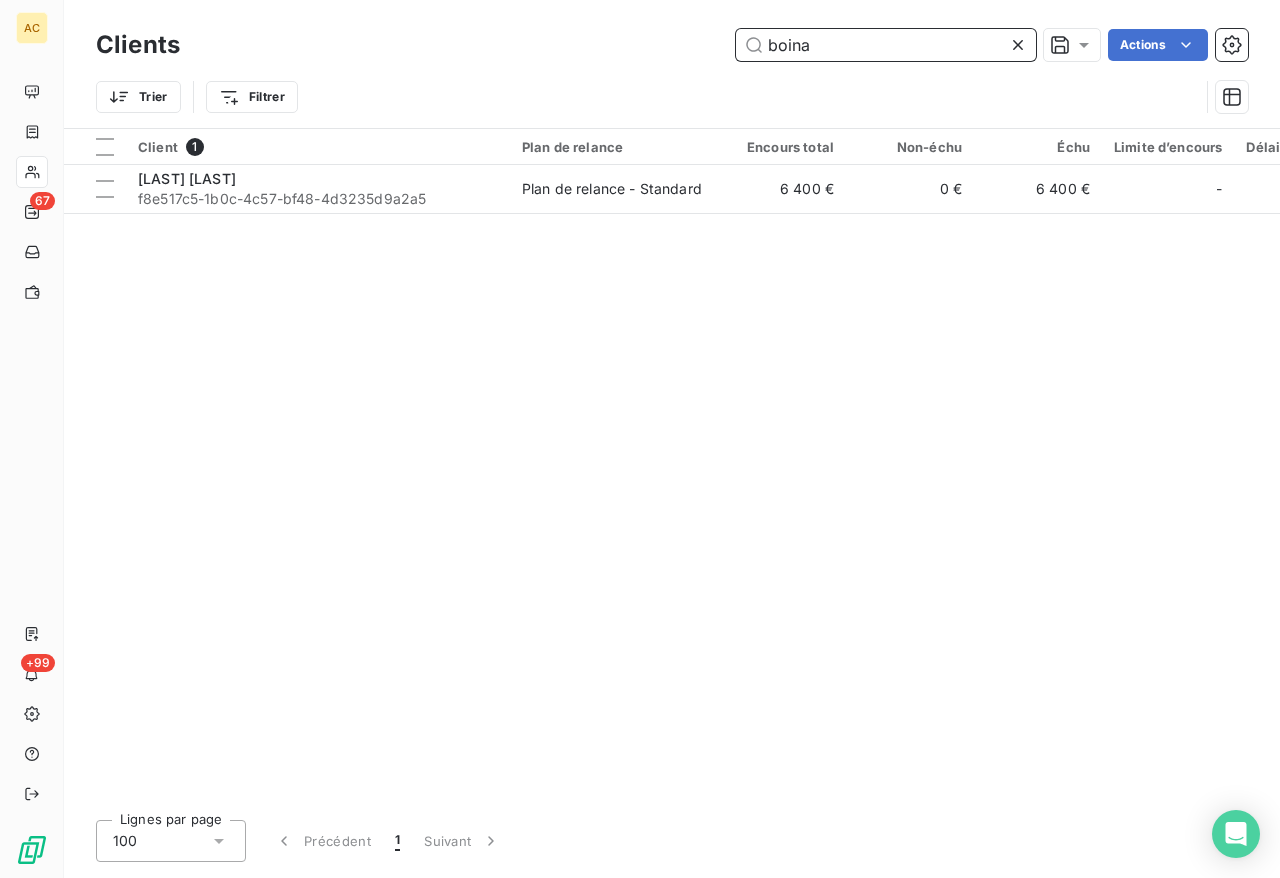 drag, startPoint x: 879, startPoint y: 45, endPoint x: 781, endPoint y: 45, distance: 98 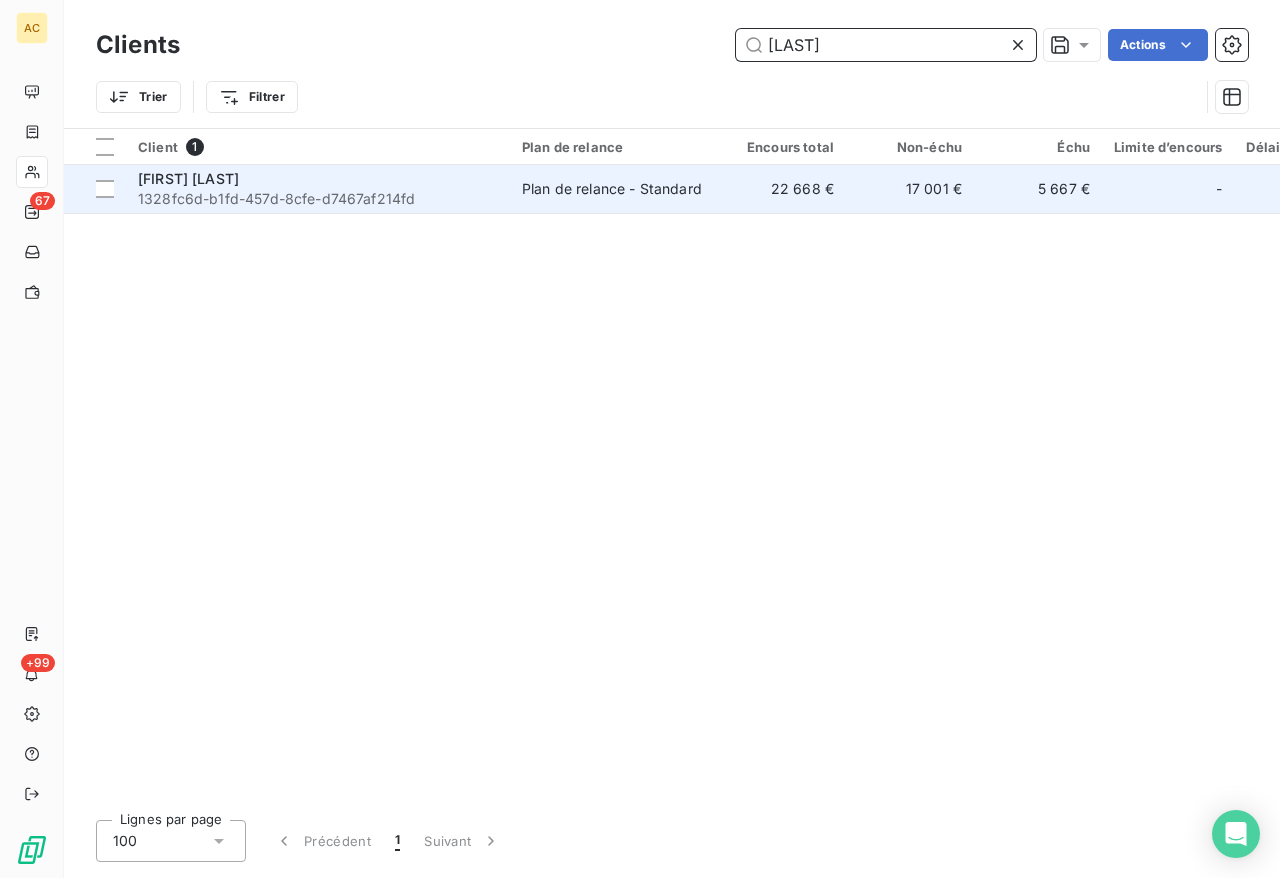 type on "[LAST]" 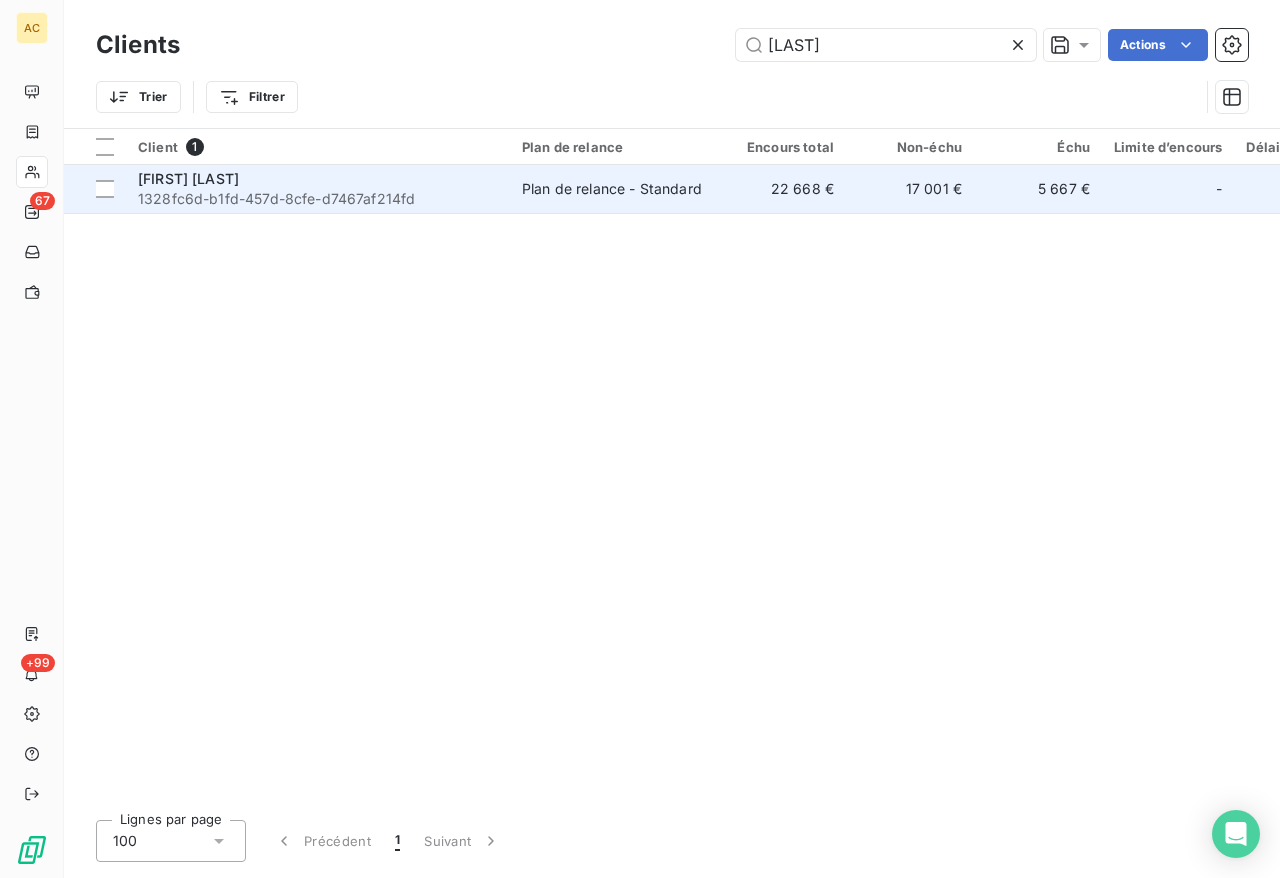 click on "[FIRST] [LAST] [ID]" at bounding box center [318, 189] 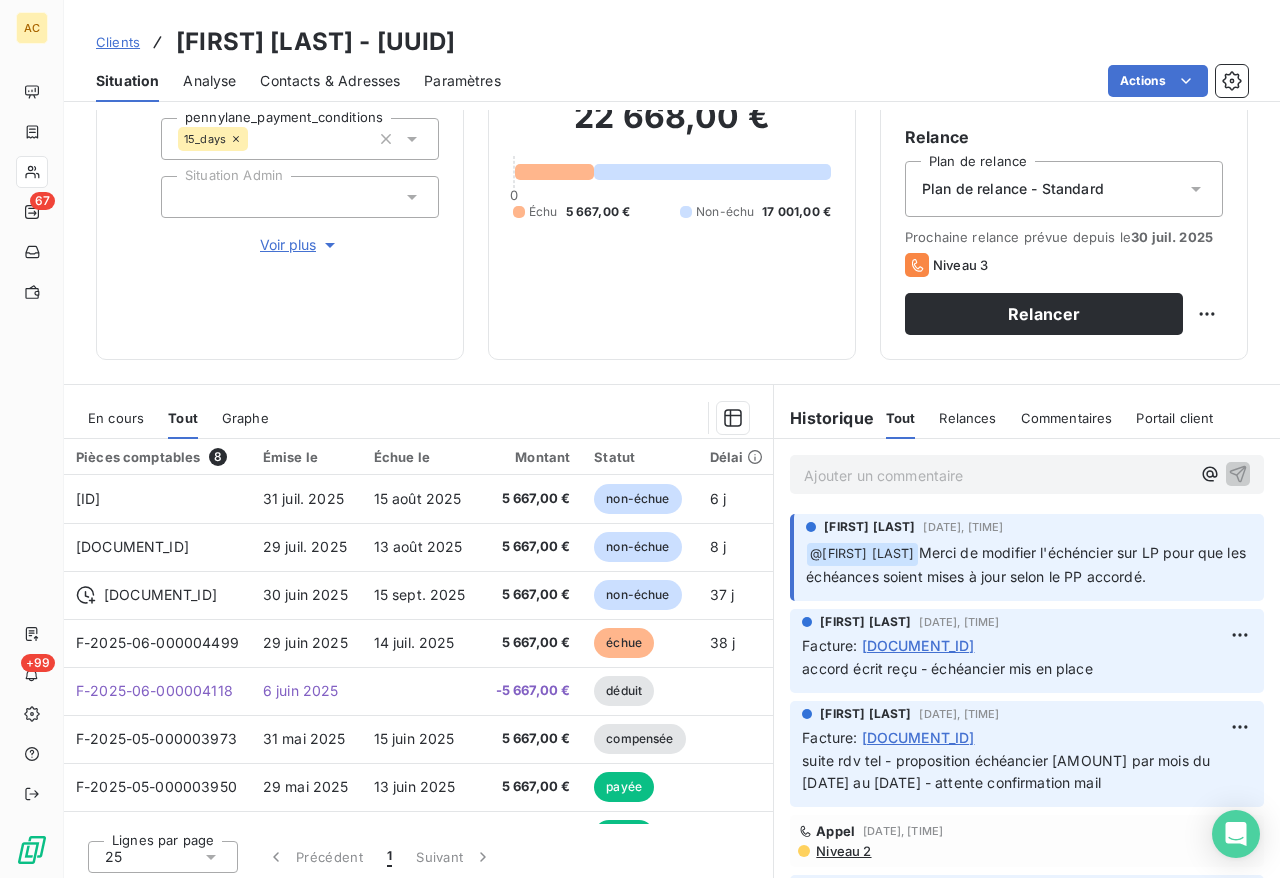 scroll, scrollTop: 164, scrollLeft: 0, axis: vertical 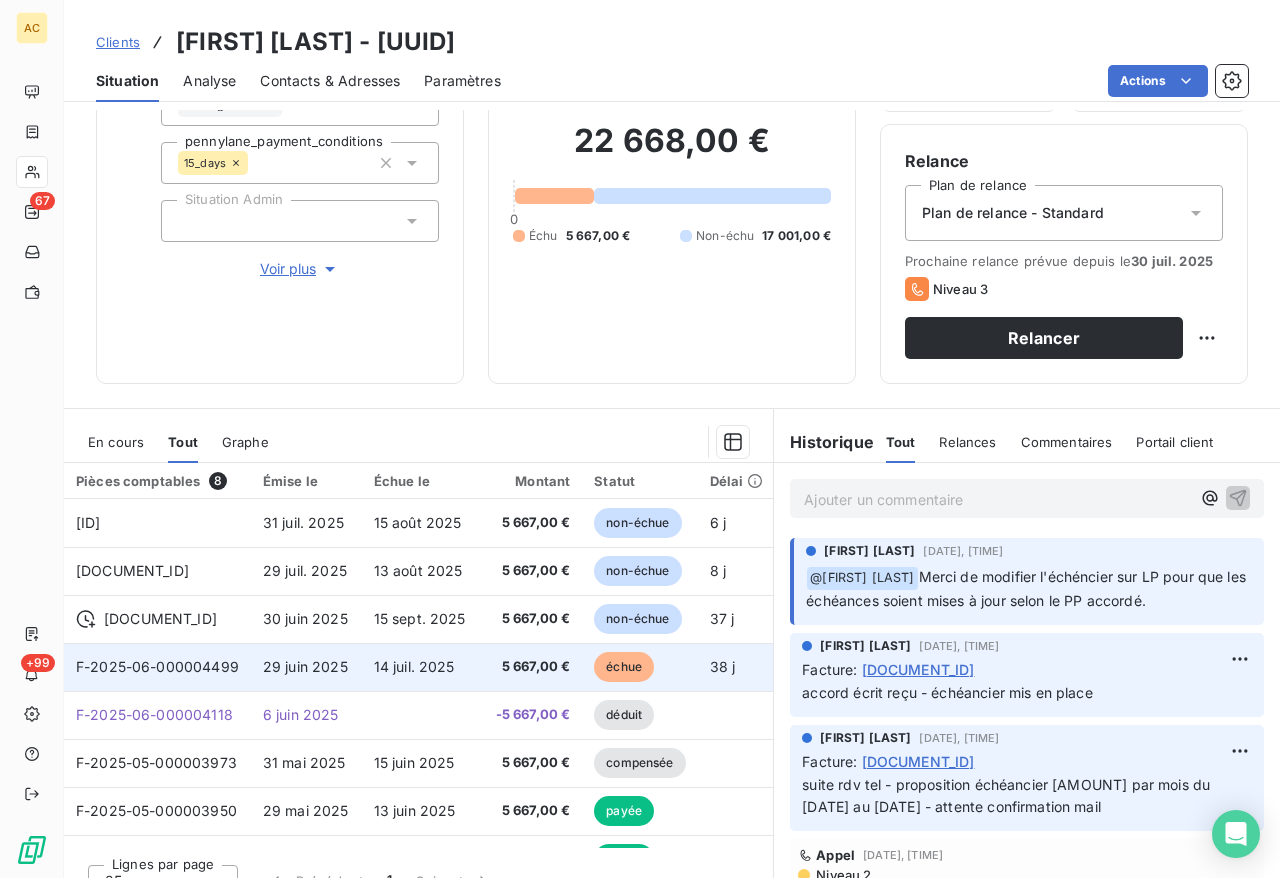 click on "F-2025-06-000004499" at bounding box center [157, 667] 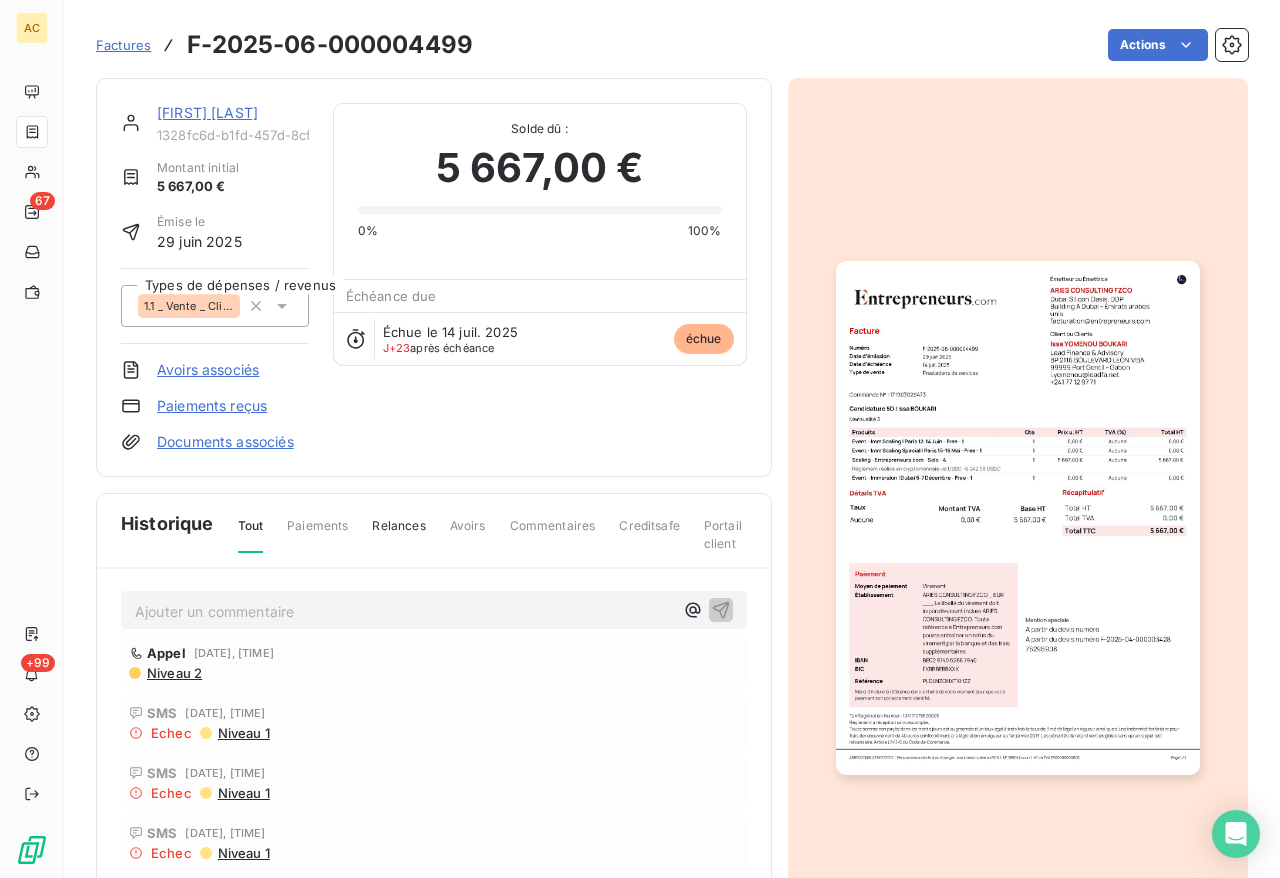 scroll, scrollTop: 0, scrollLeft: 0, axis: both 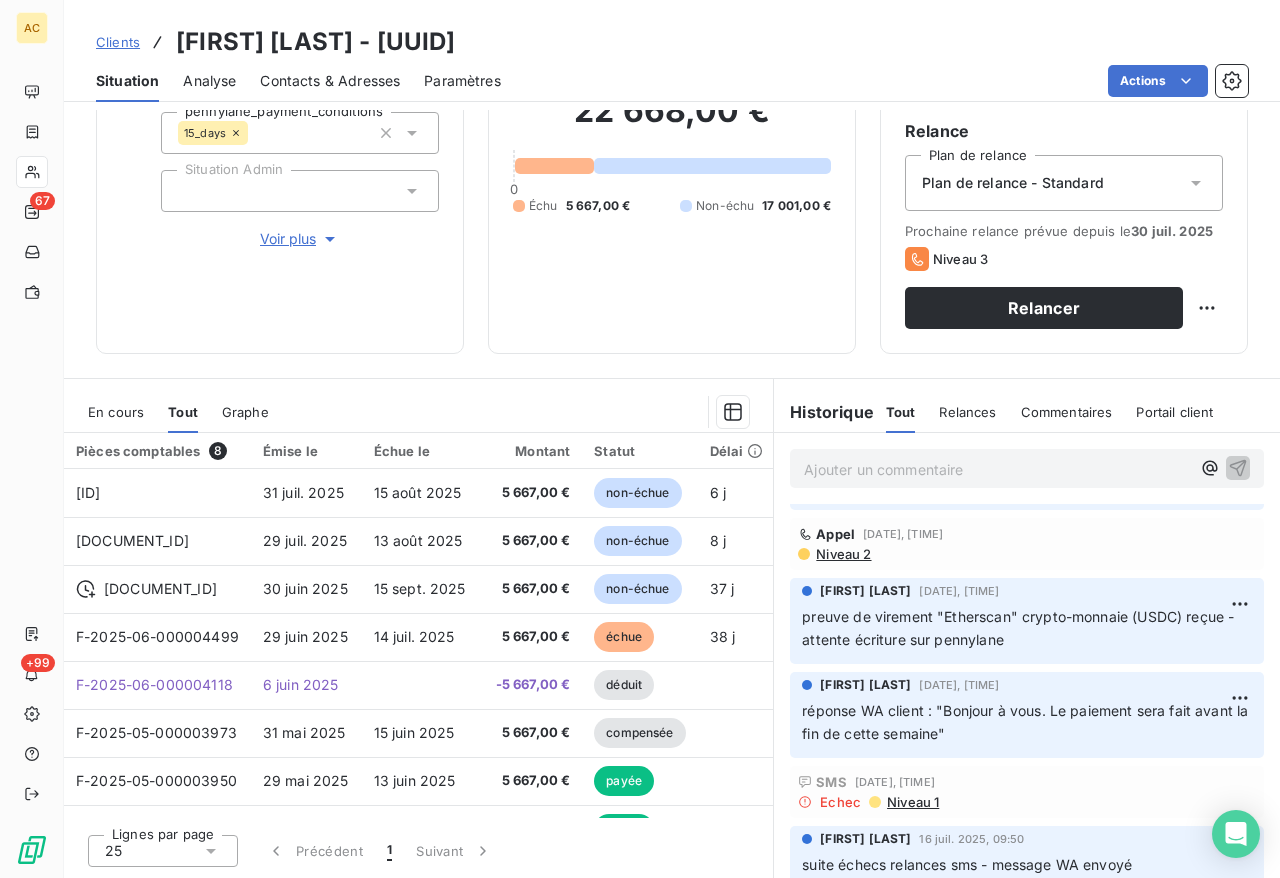 click on "Informations client Propriétés Client Produit Scaling - Solo   pennylane_payment_conditions 15_days Situation Admin Voir plus Encours client   [PRICE] [CURRENCY] 0 Échu [PRICE] [CURRENCY] Non-échu [PRICE] [CURRENCY]     Limite d’encours Ajouter une limite d’encours autorisé Gestion du risque Surveiller ce client en intégrant votre outil de gestion des risques client. Relance Plan de relance Plan de relance - Standard Prochaine relance prévue depuis le  [DATE] Niveau 3 Relancer En cours Tout Graphe Pièces comptables 8 Émise le Échue le Montant Statut Délai   Retard   [ID] [DATE] [DATE] [PRICE] [CURRENCY] non-échue [DAYS] j -[DAYS] j [ID] [DATE] [DATE] [PRICE] [CURRENCY] non-échue [DAYS] j -[DAYS] j [ID] [DATE] [DATE] [PRICE] [CURRENCY] non-échue [DAYS] j -[DAYS] j [ID] [DATE] [DATE] [PRICE] [CURRENCY] échue [DAYS] j +[DAYS] j [ID] [DATE] -[PRICE] [CURRENCY] déduit [ID] [DATE] [DATE] payée" at bounding box center [672, 494] 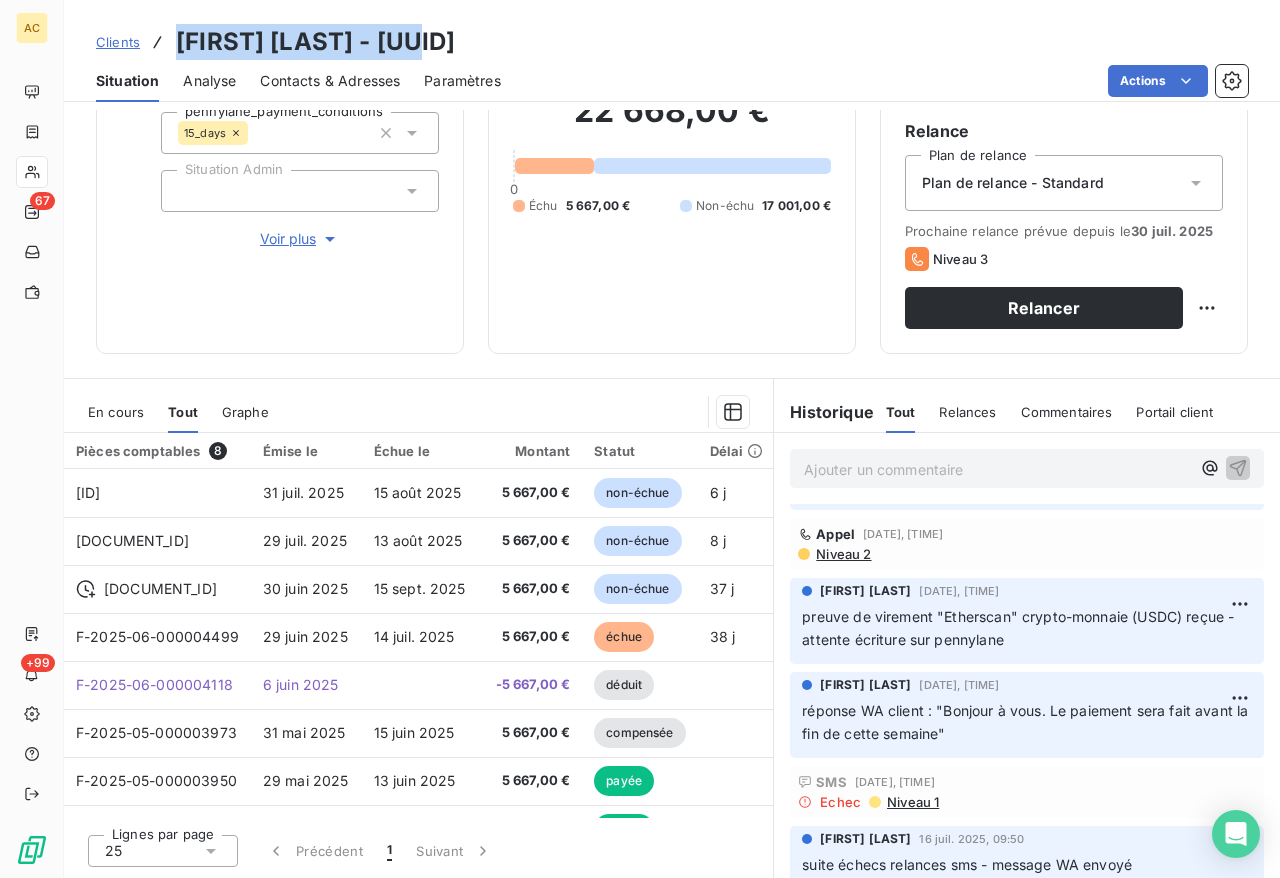 drag, startPoint x: 472, startPoint y: 44, endPoint x: 150, endPoint y: 48, distance: 322.02484 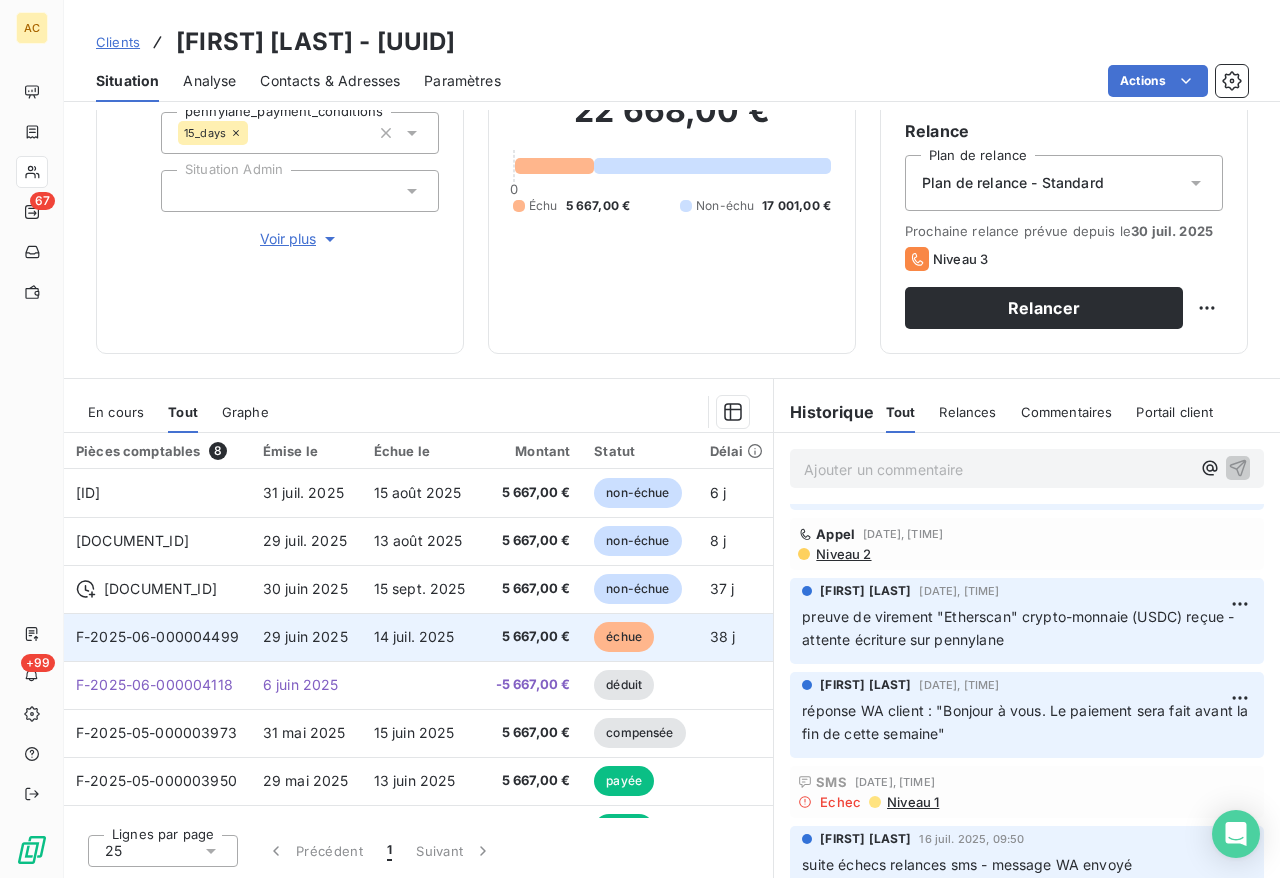 click on "29 juin 2025" at bounding box center [305, 636] 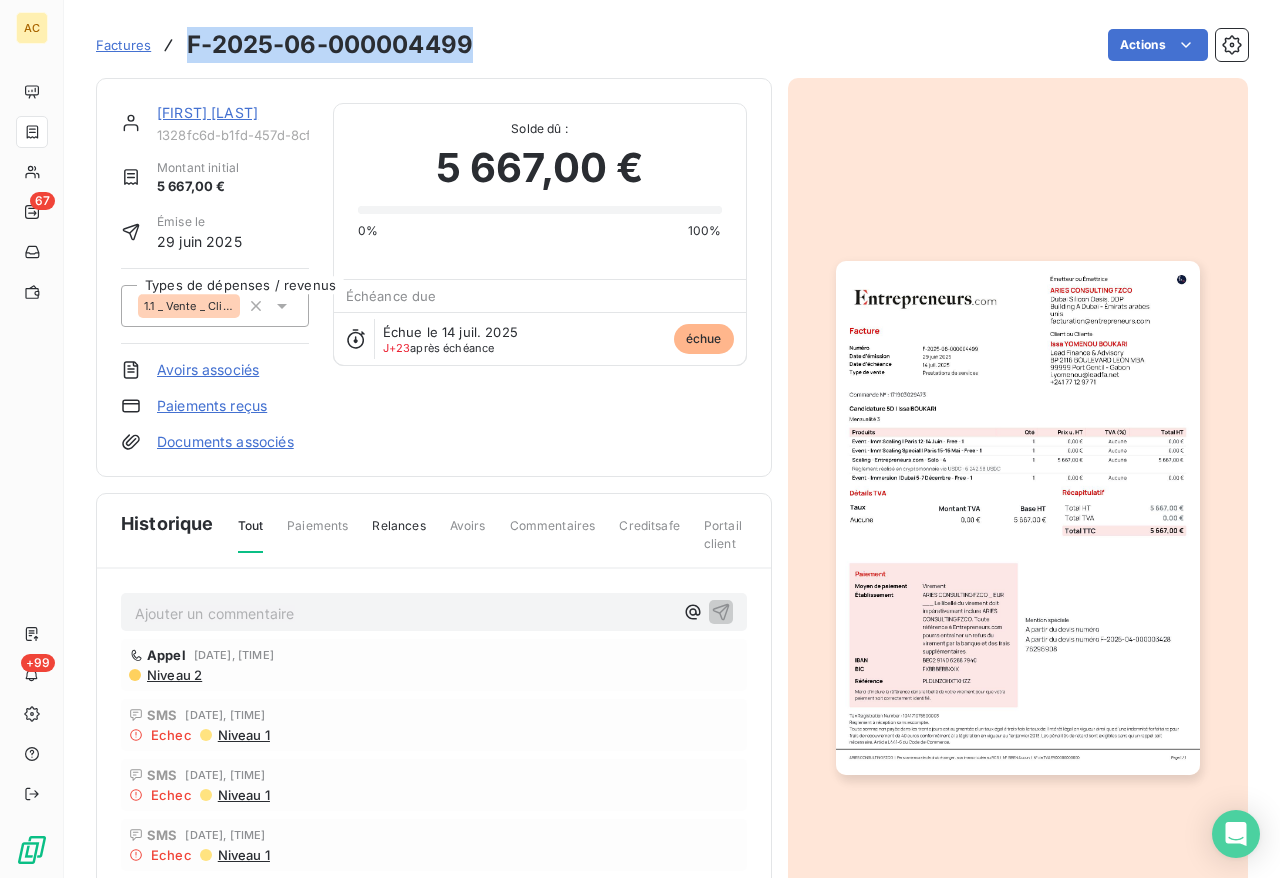 drag, startPoint x: 485, startPoint y: 44, endPoint x: 182, endPoint y: 37, distance: 303.08084 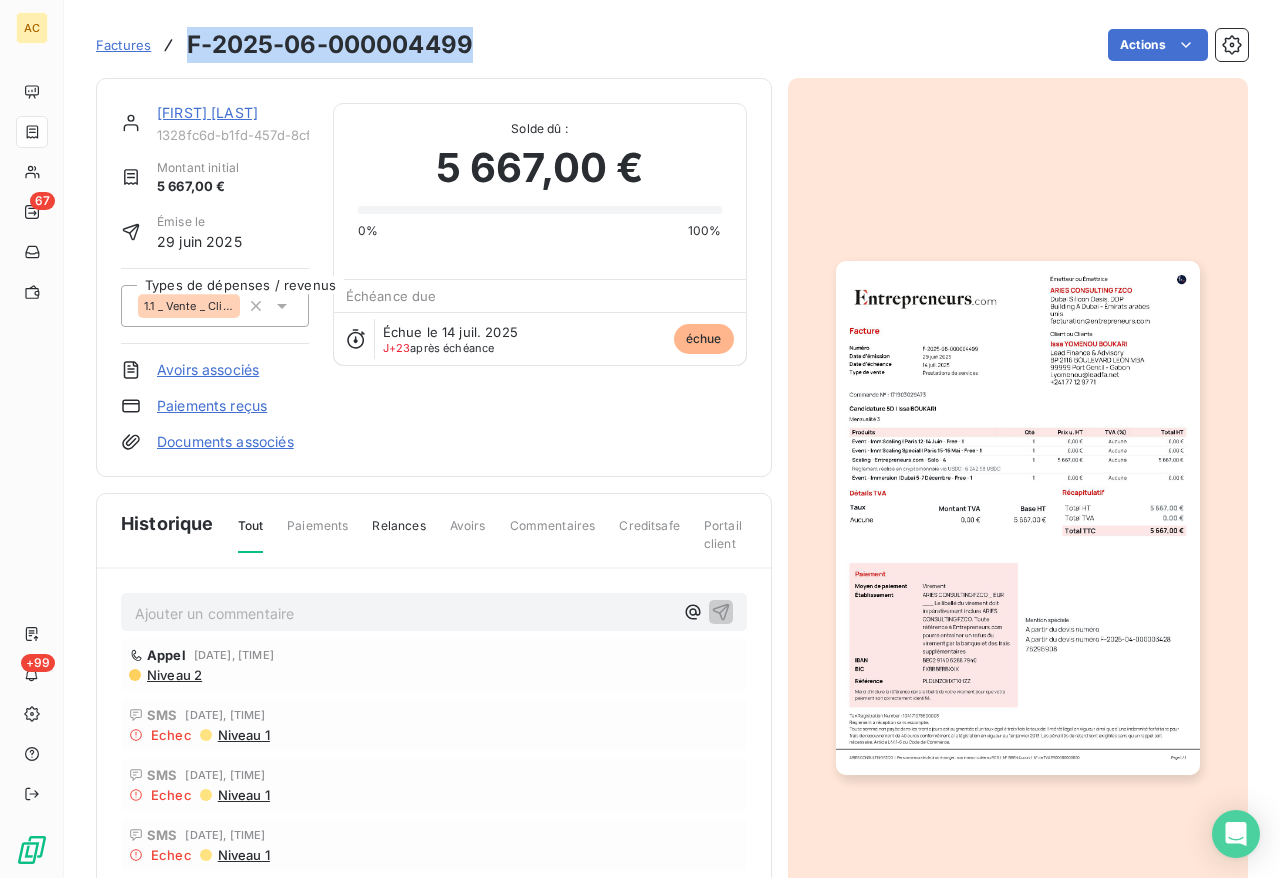 copy on "F-2025-06-000004499" 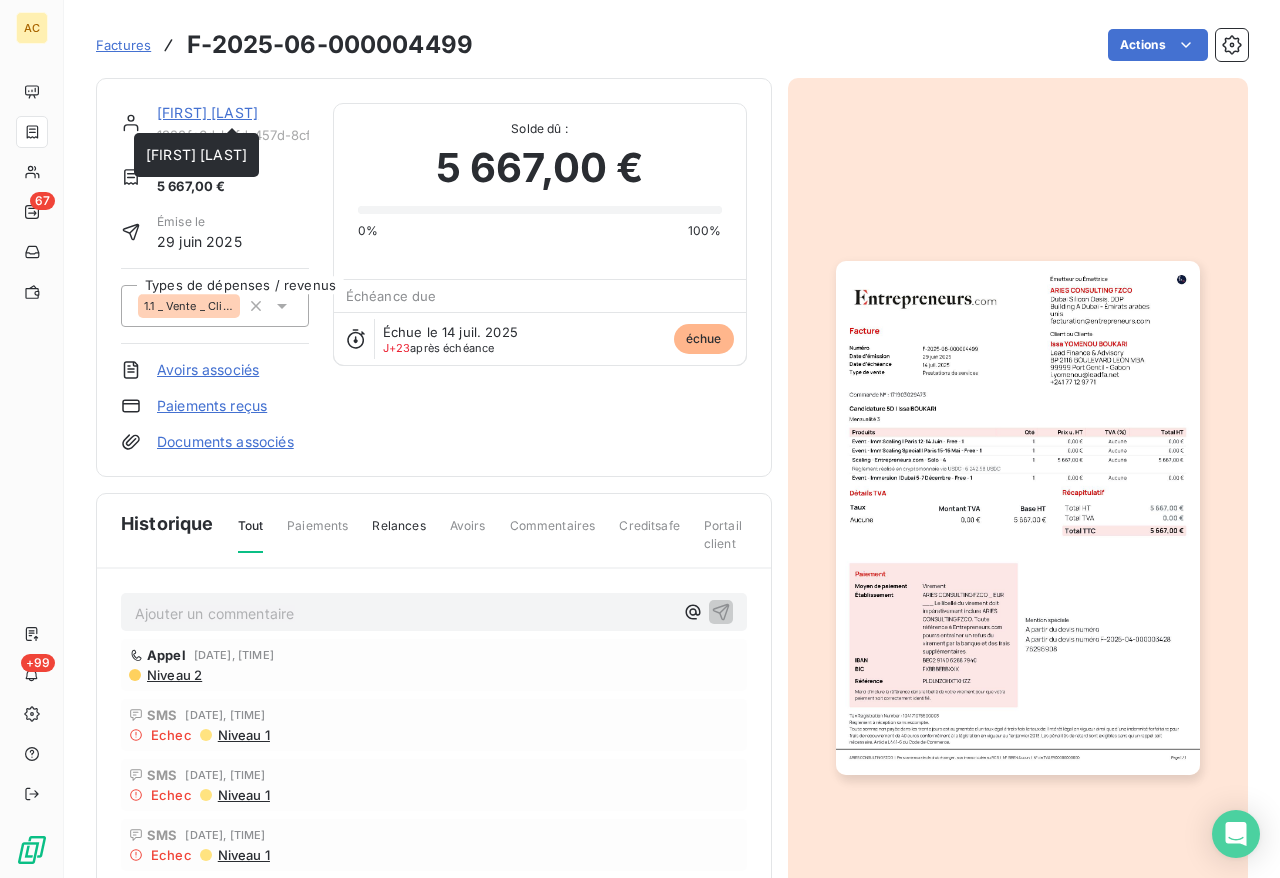 click on "[FIRST] [LAST]" at bounding box center (207, 112) 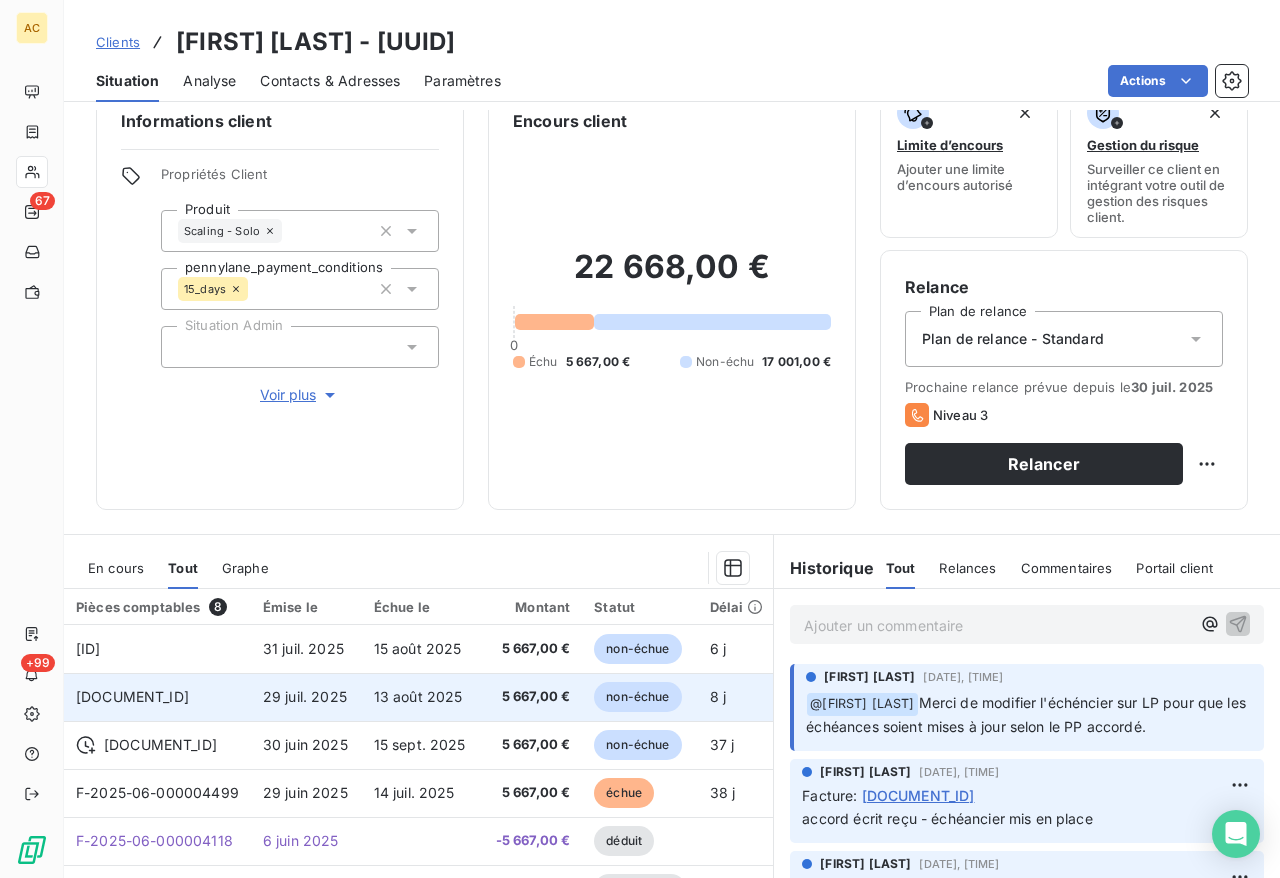 scroll, scrollTop: 194, scrollLeft: 0, axis: vertical 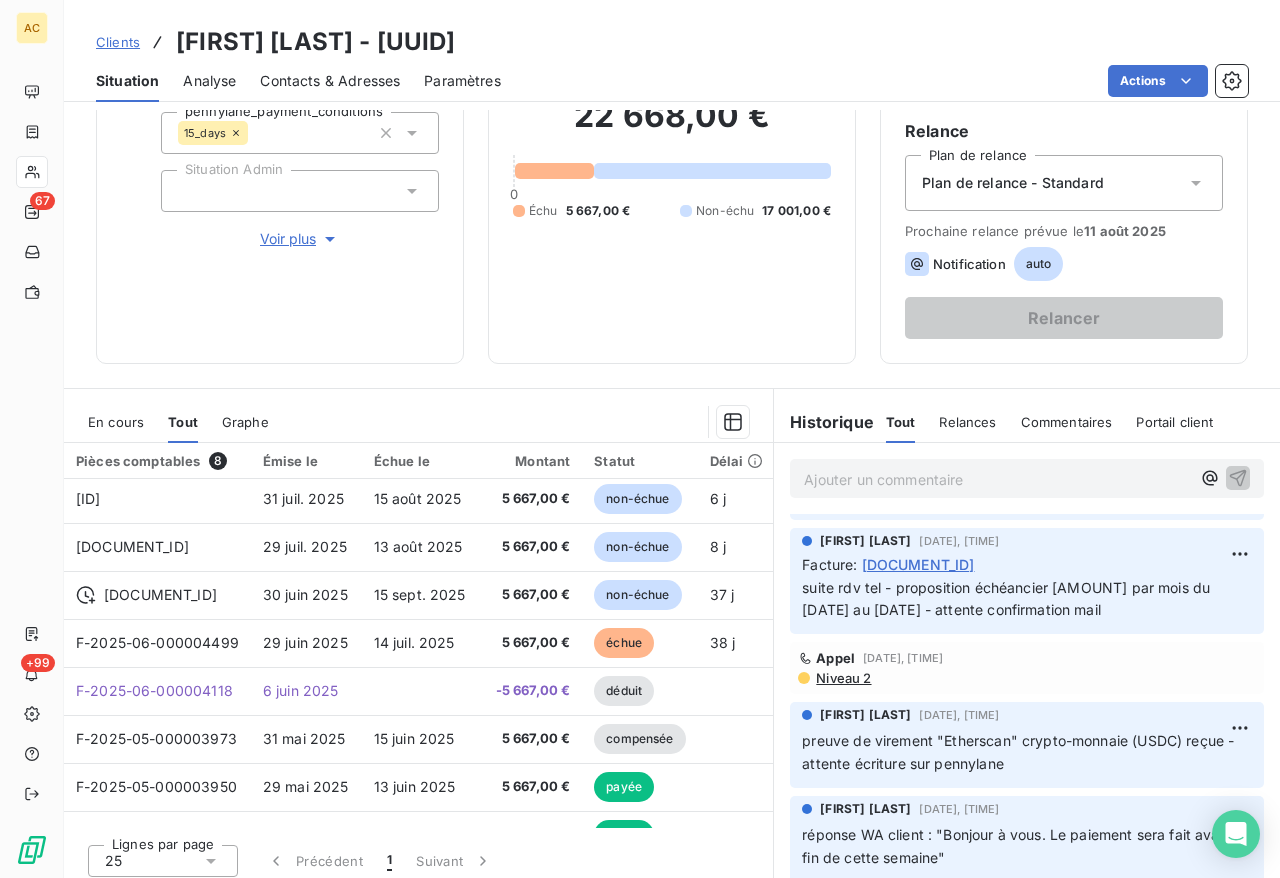 click on "Clients" at bounding box center (118, 42) 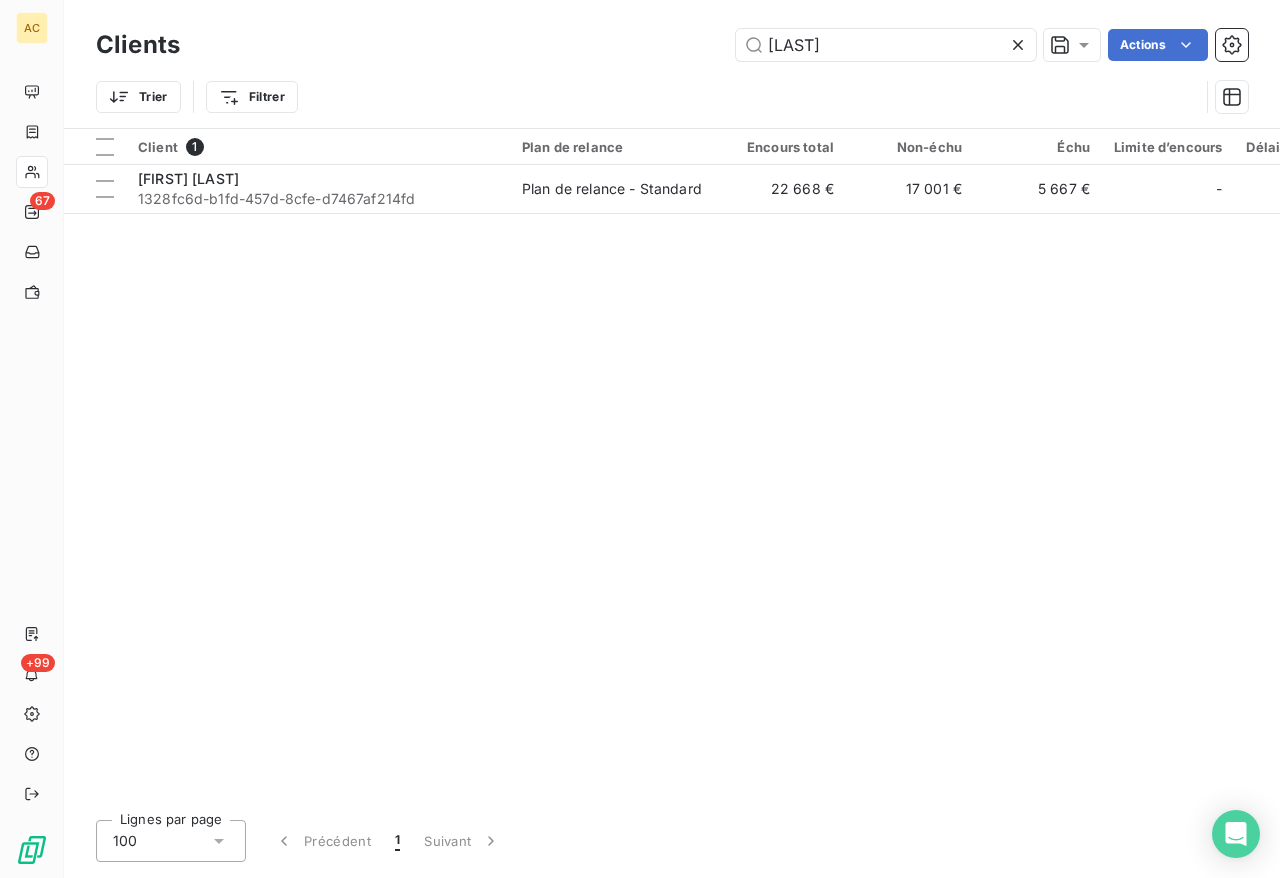 drag, startPoint x: 836, startPoint y: 46, endPoint x: 689, endPoint y: 15, distance: 150.23315 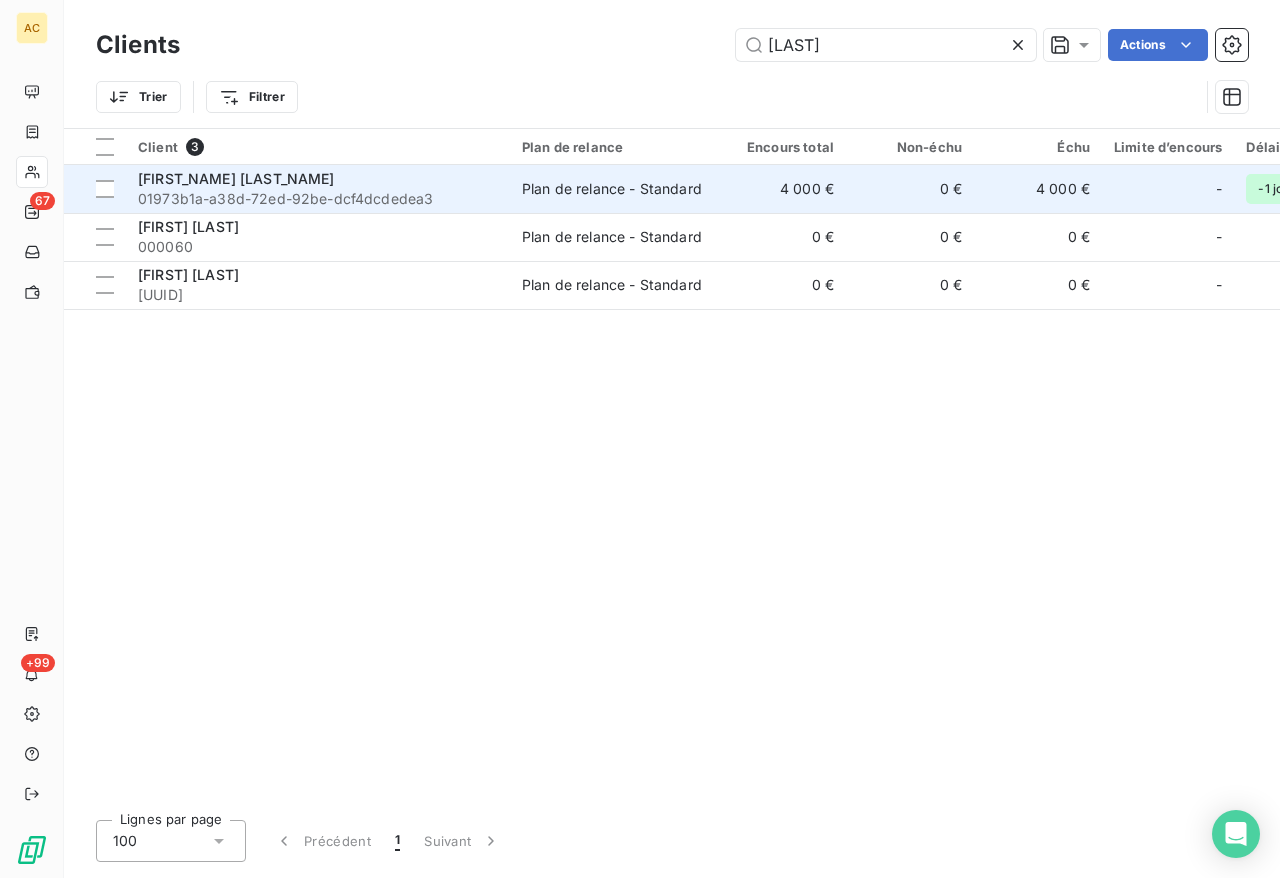type on "[LAST]" 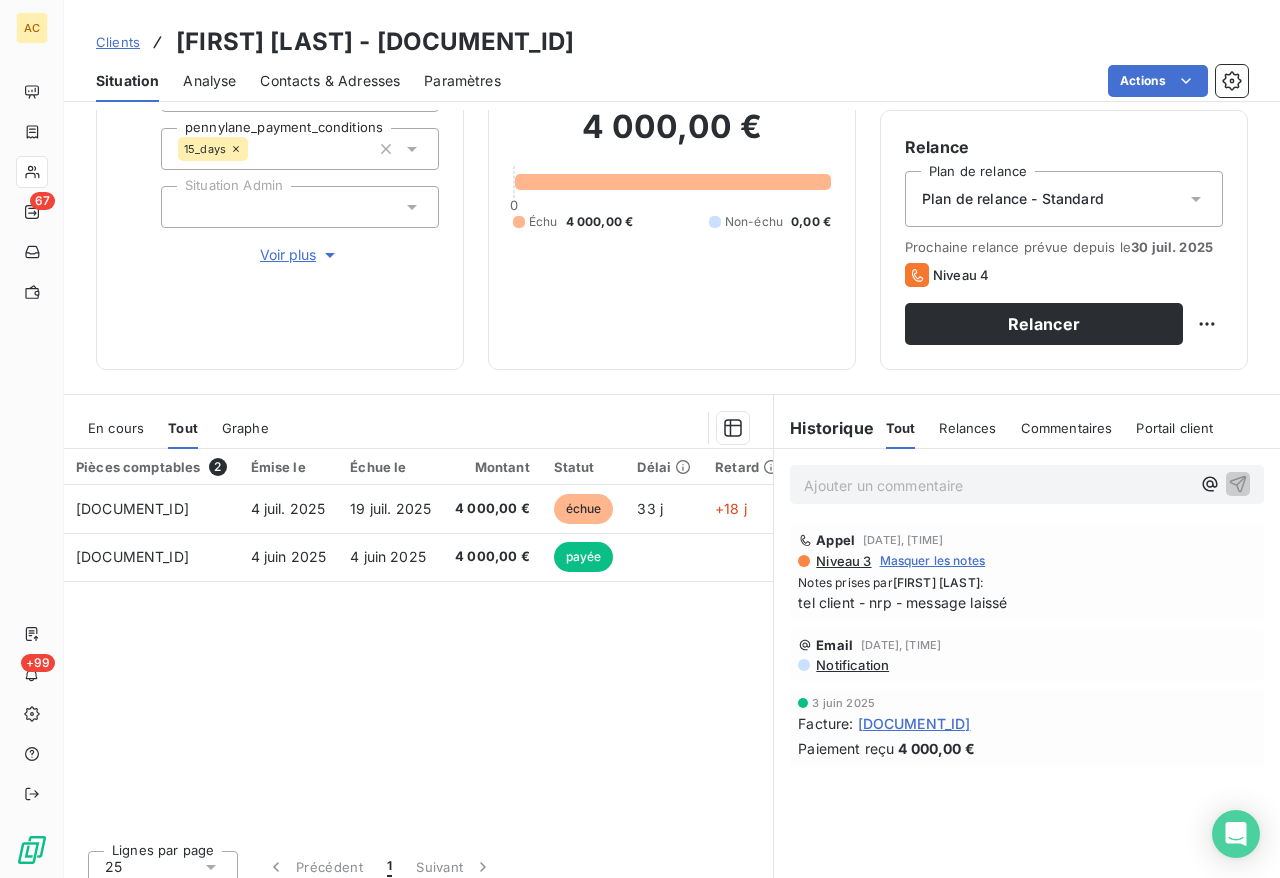 scroll, scrollTop: 182, scrollLeft: 0, axis: vertical 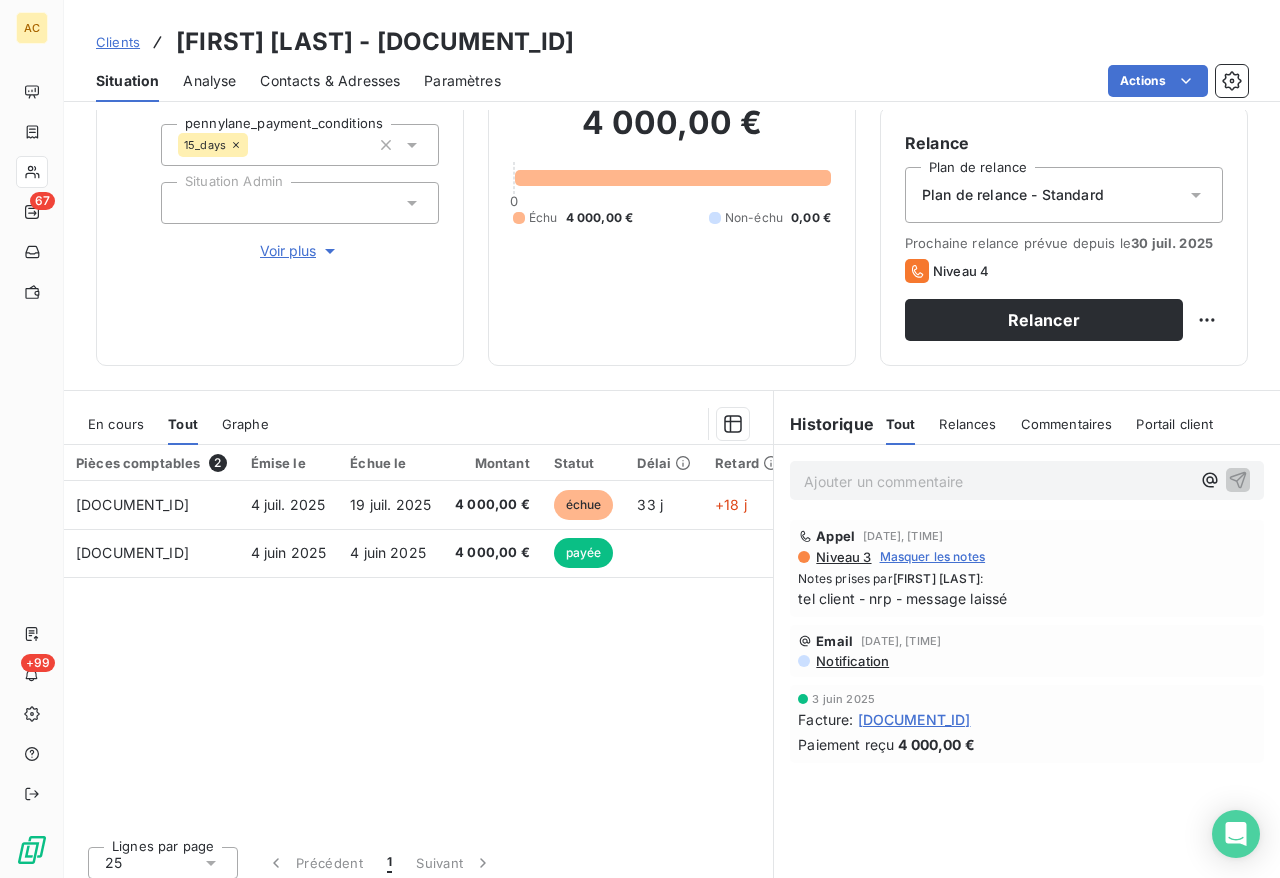click on "Contacts & Adresses" at bounding box center [330, 81] 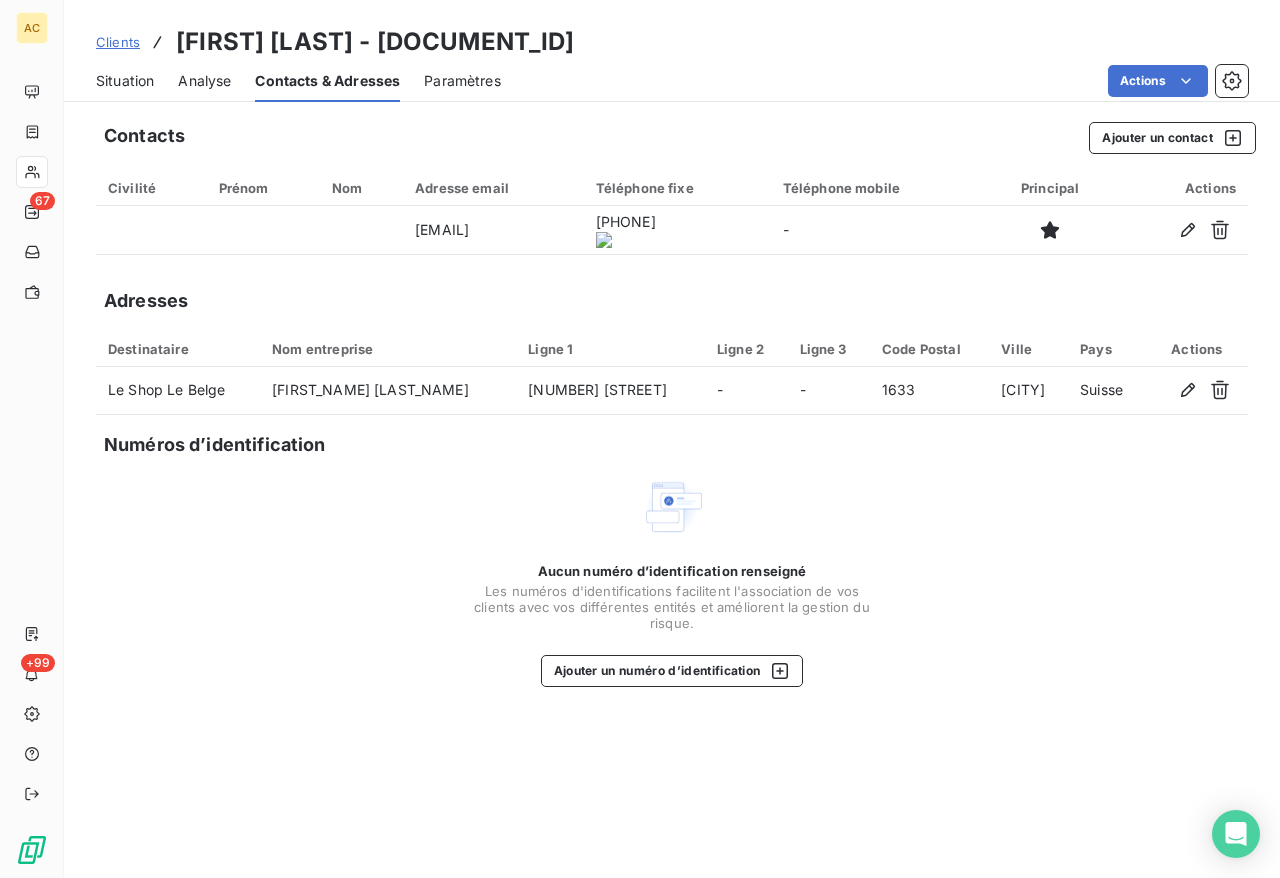 click 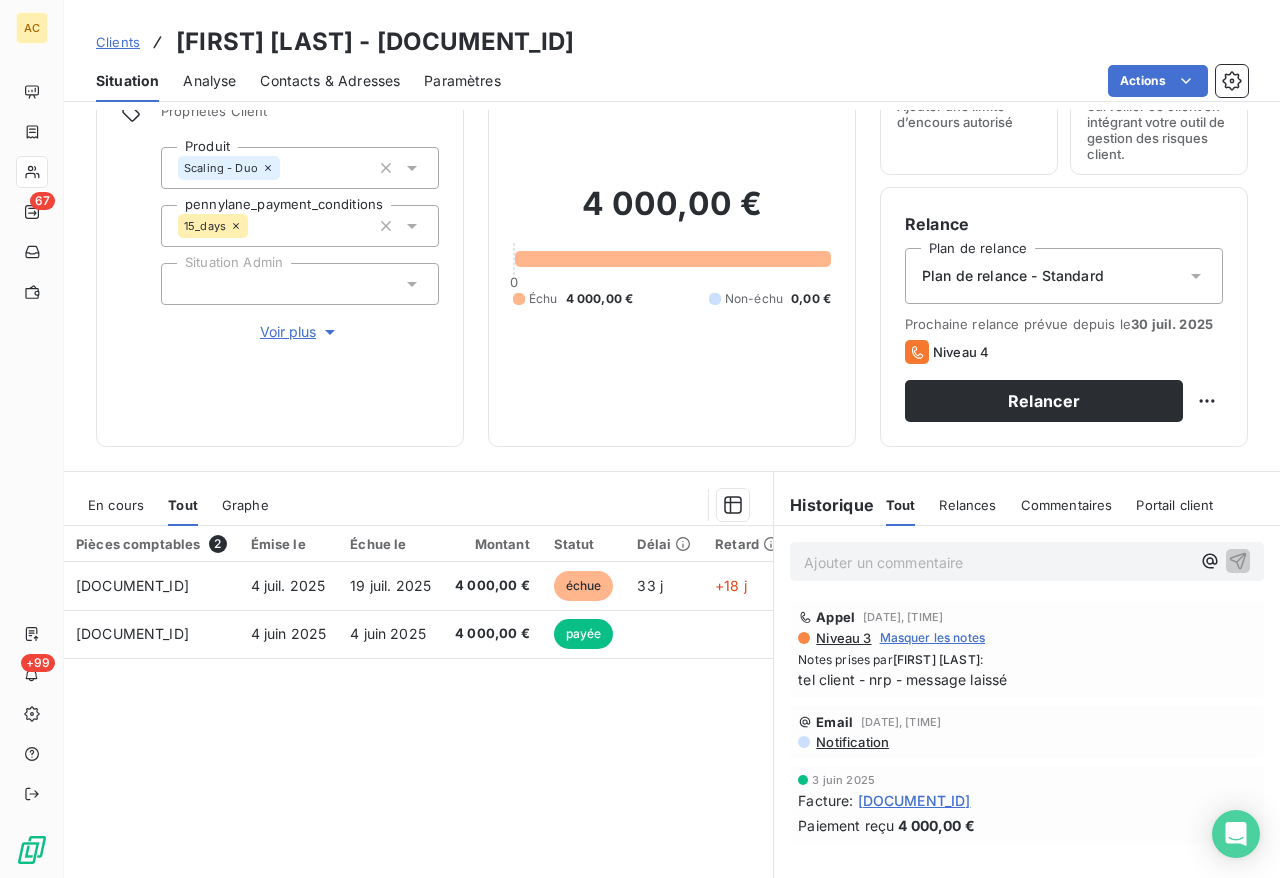 scroll, scrollTop: 172, scrollLeft: 0, axis: vertical 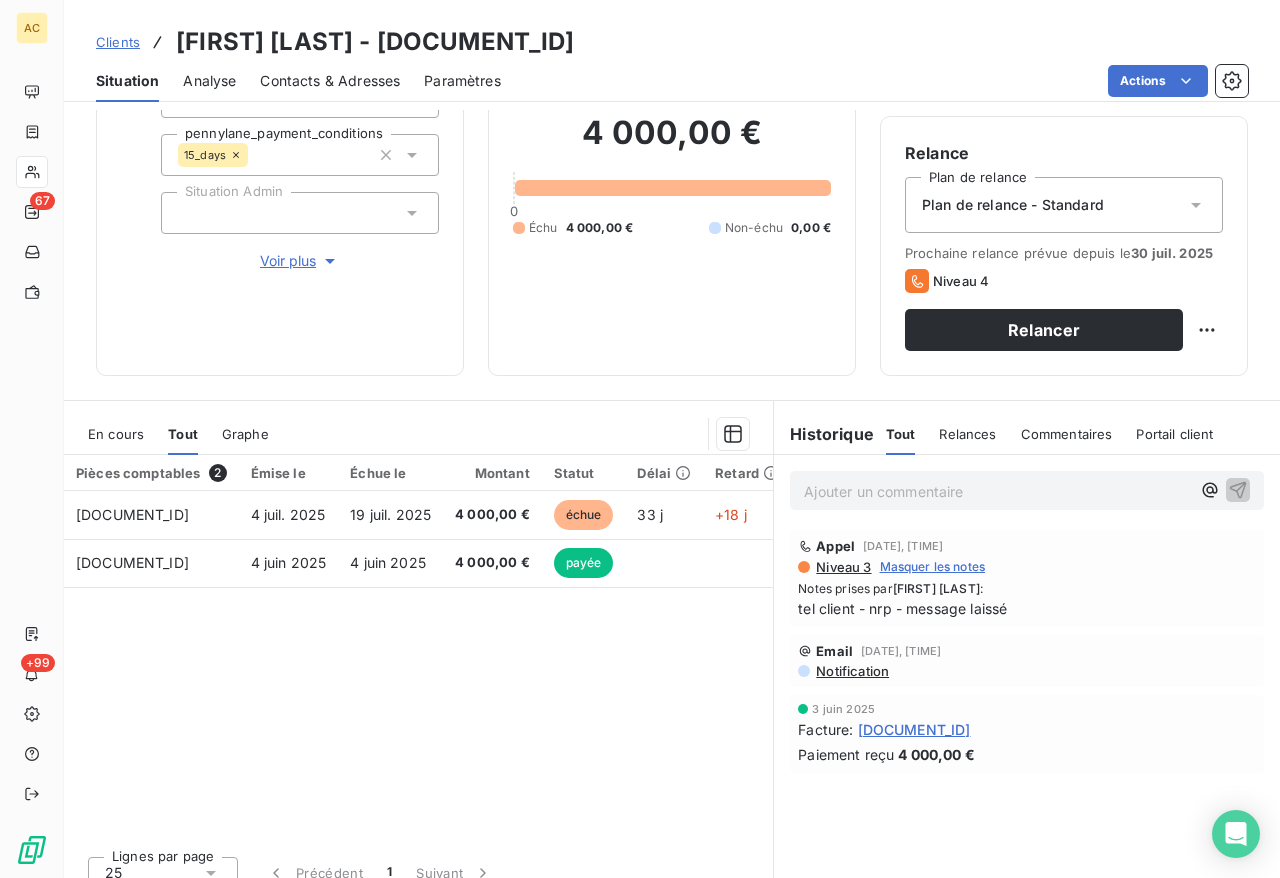 click on "Pièces comptables 2 Émise le Échue le Montant Statut Délai   Retard   [DOCUMENT_ID] [DATE] [DATE] [AMOUNT] [CURRENCY] échue [DAYS] j +[DAYS] j [DOCUMENT_ID] [DATE] [DATE] [AMOUNT] [CURRENCY] payée" at bounding box center [418, 647] 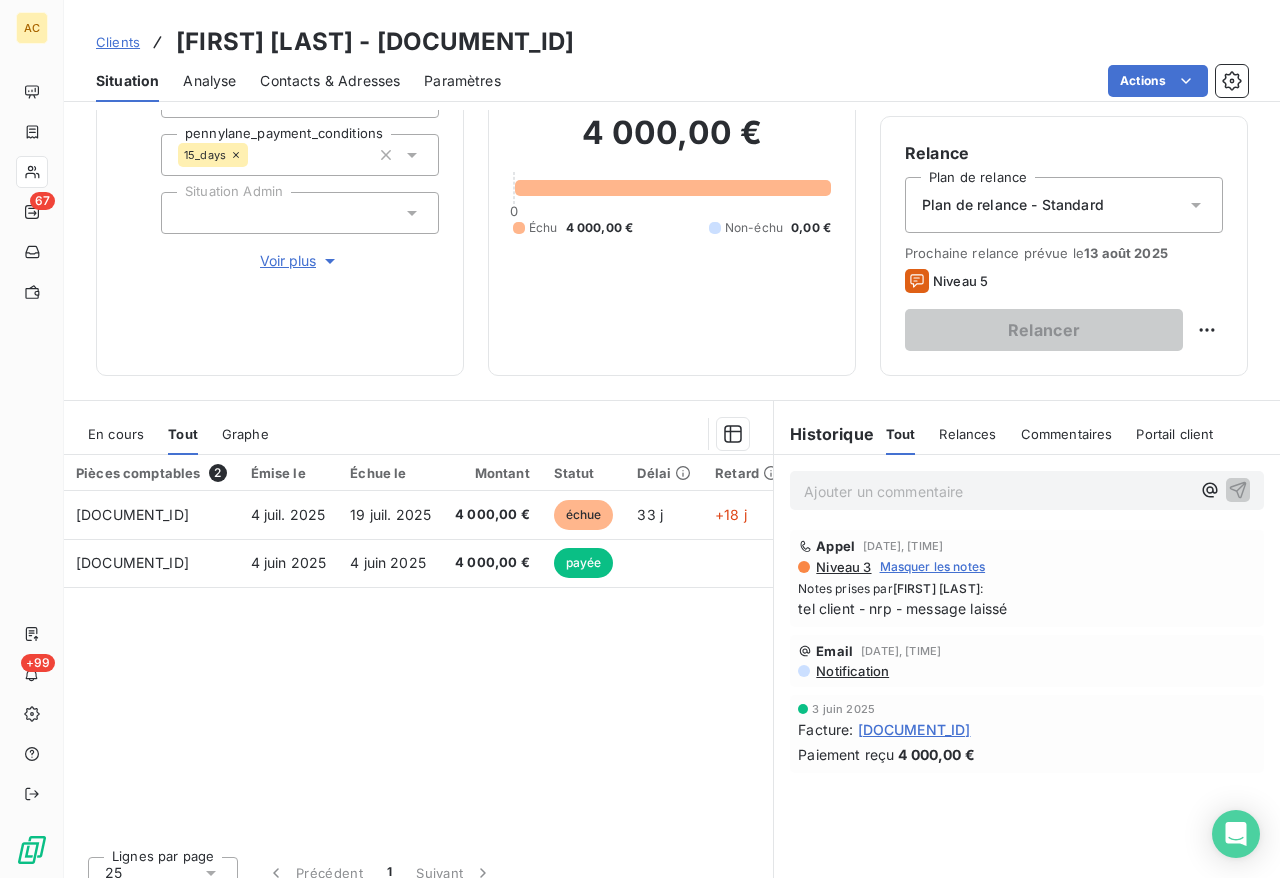 click on "Clients" at bounding box center (118, 42) 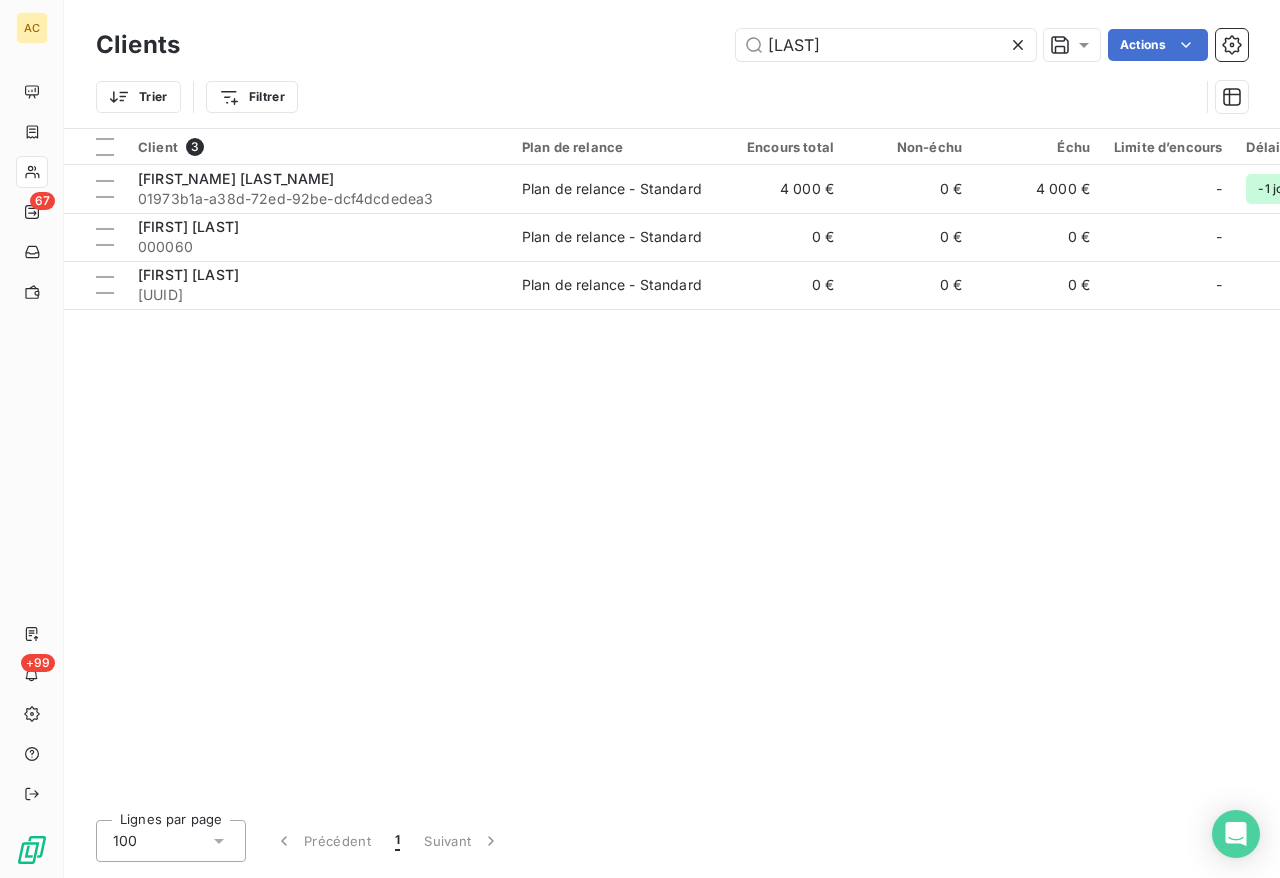 drag, startPoint x: 776, startPoint y: 48, endPoint x: 732, endPoint y: 45, distance: 44.102154 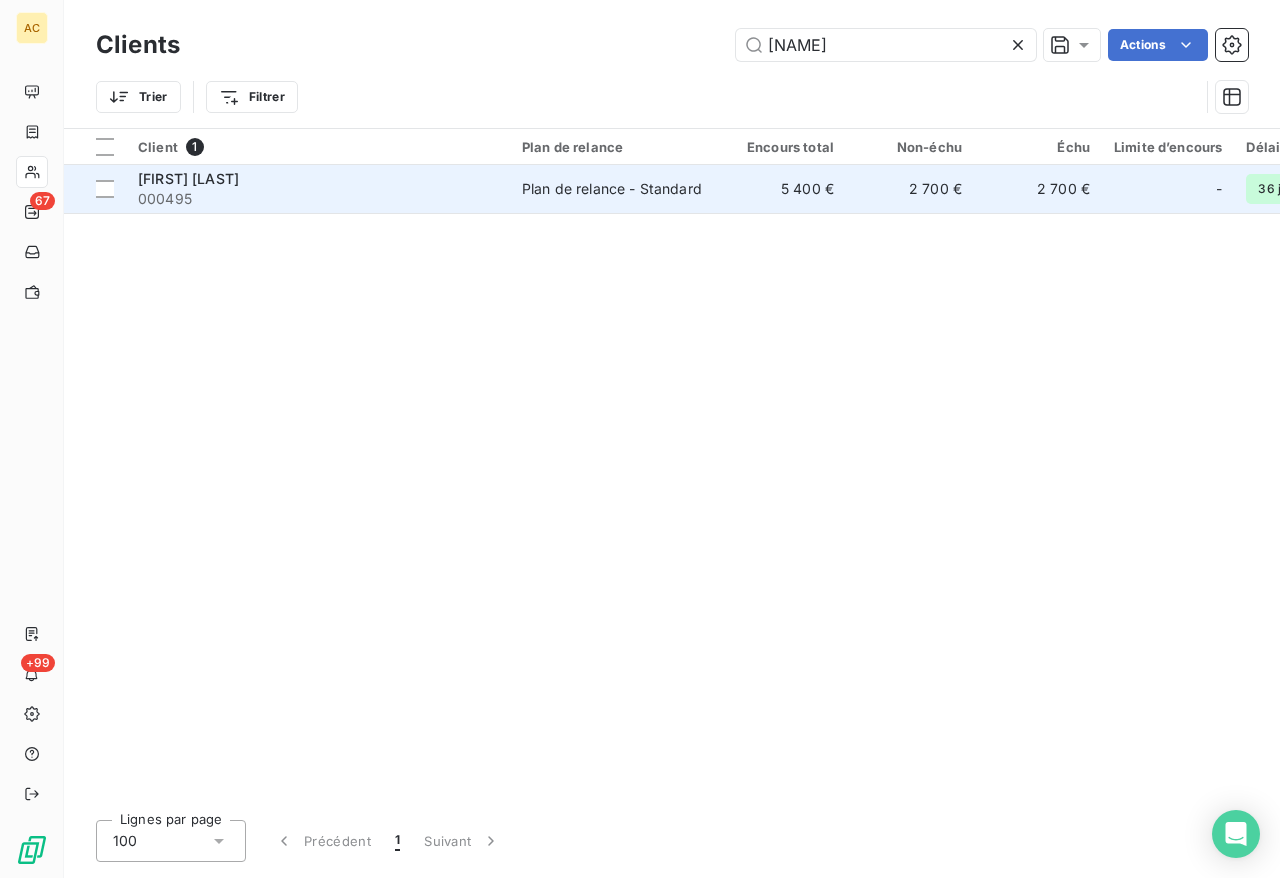 type on "[NAME]" 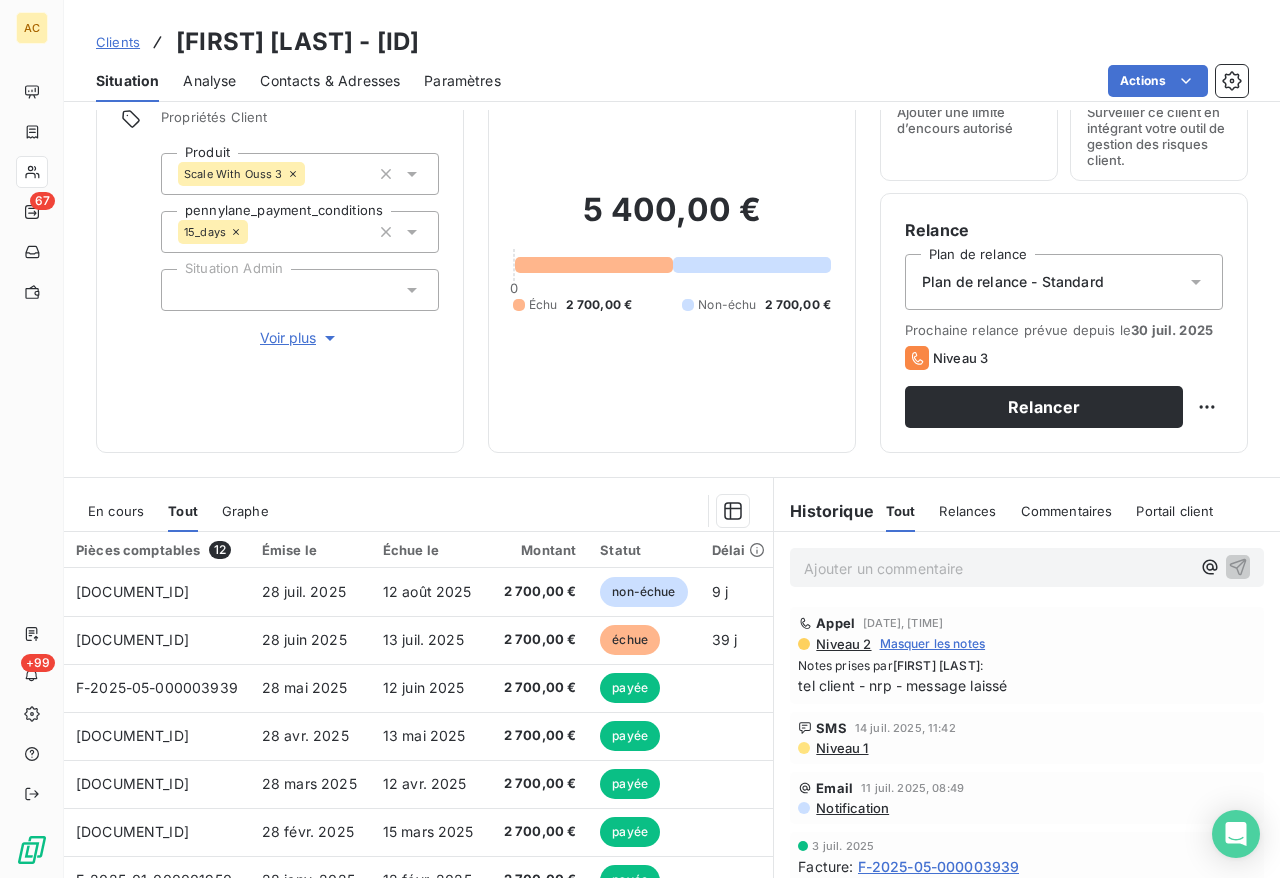 scroll, scrollTop: 194, scrollLeft: 0, axis: vertical 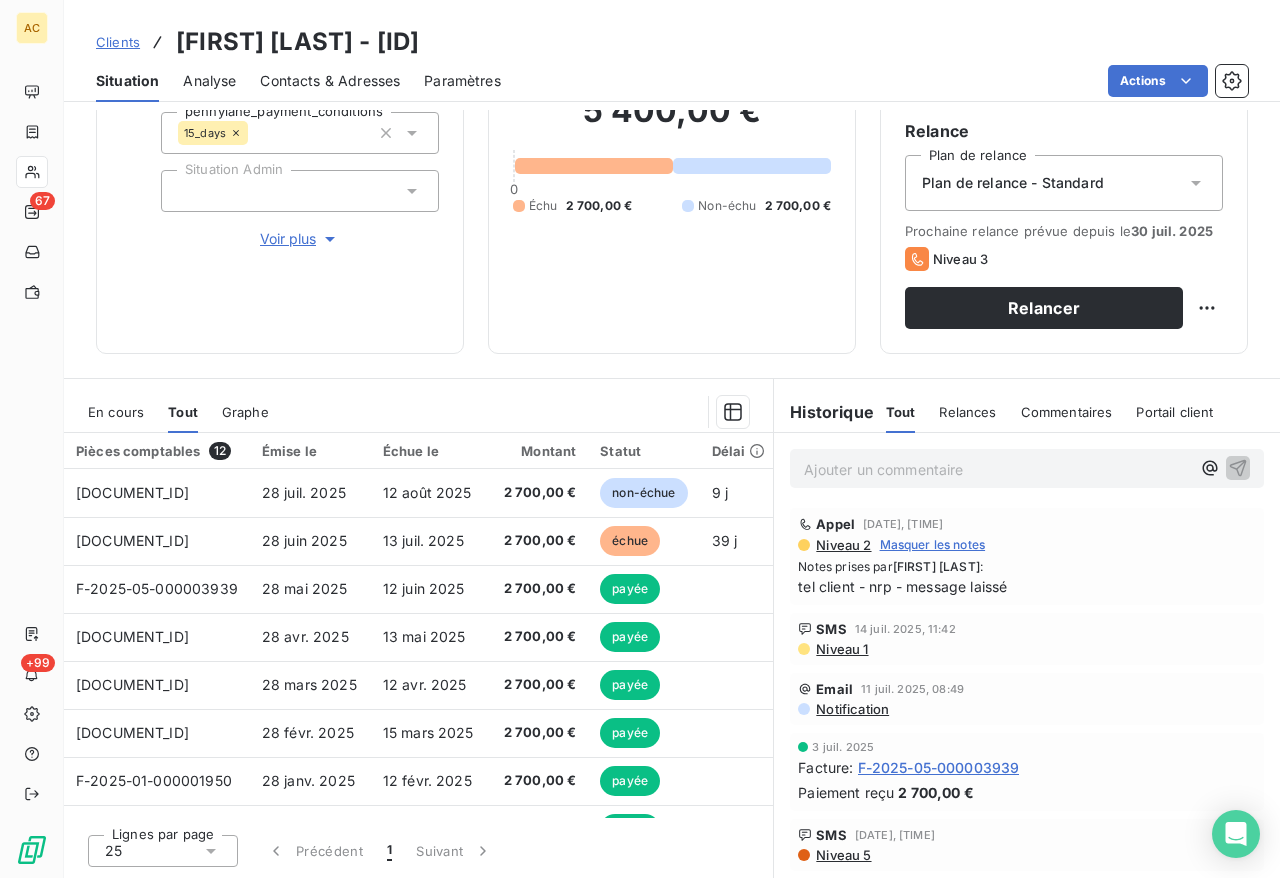 click on "Contacts & Adresses" at bounding box center [330, 81] 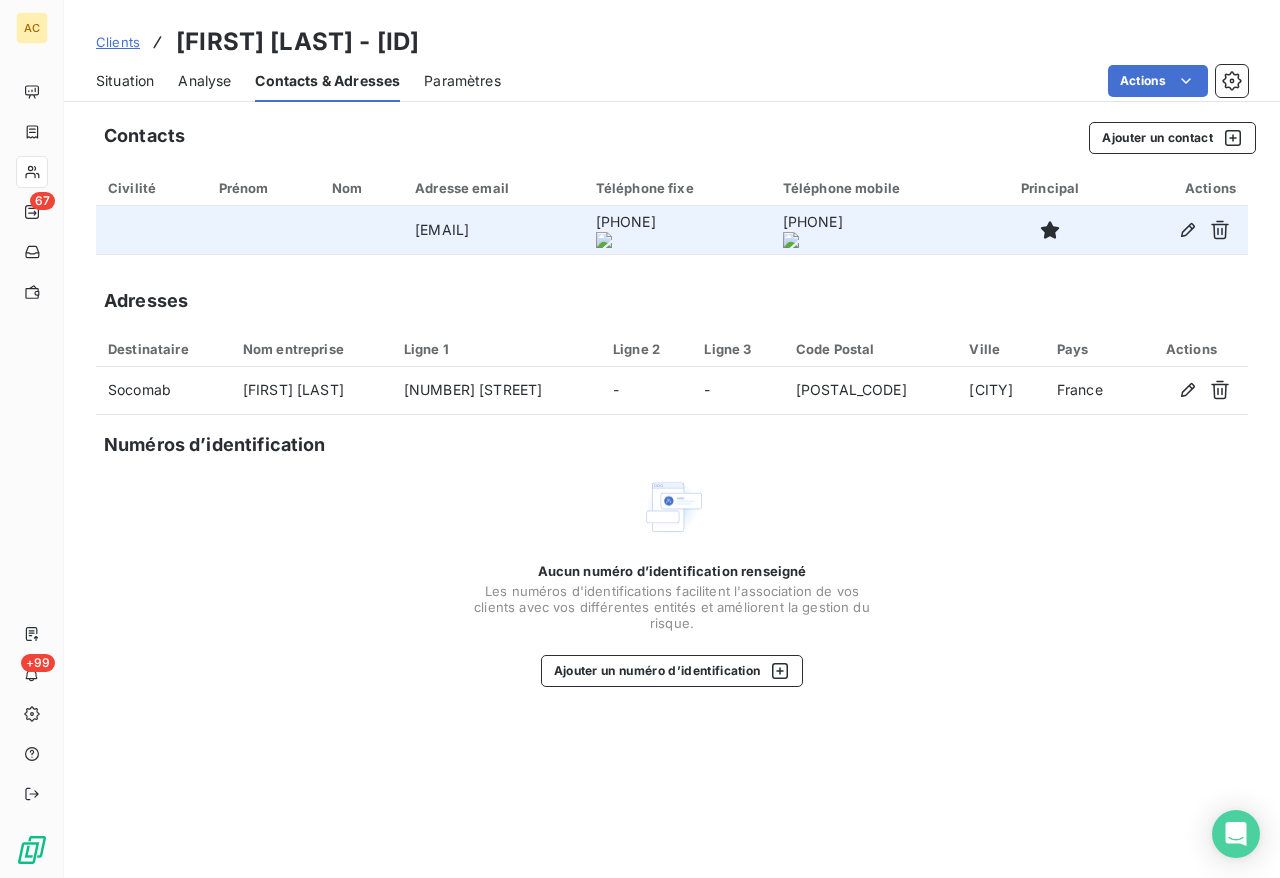 click 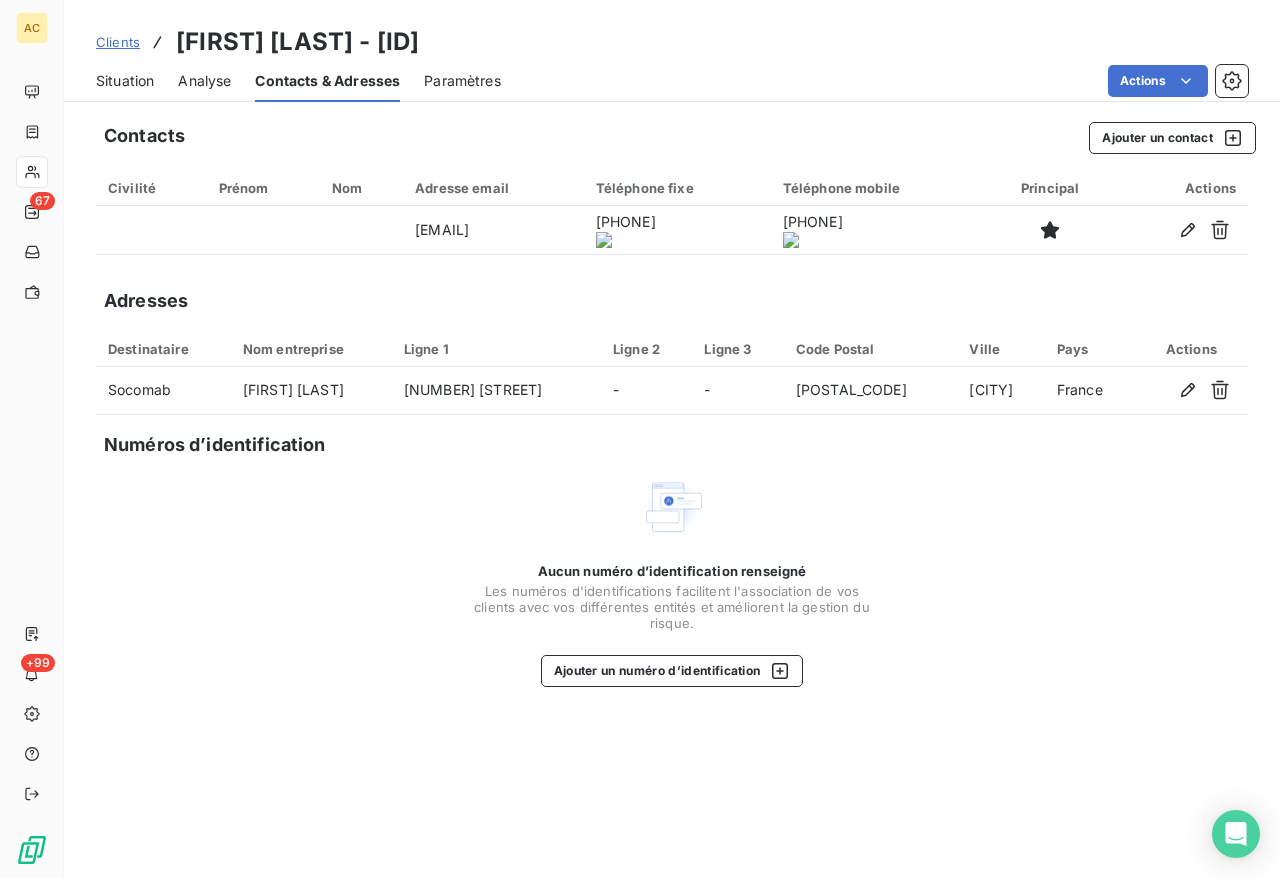 click on "Situation" at bounding box center [125, 81] 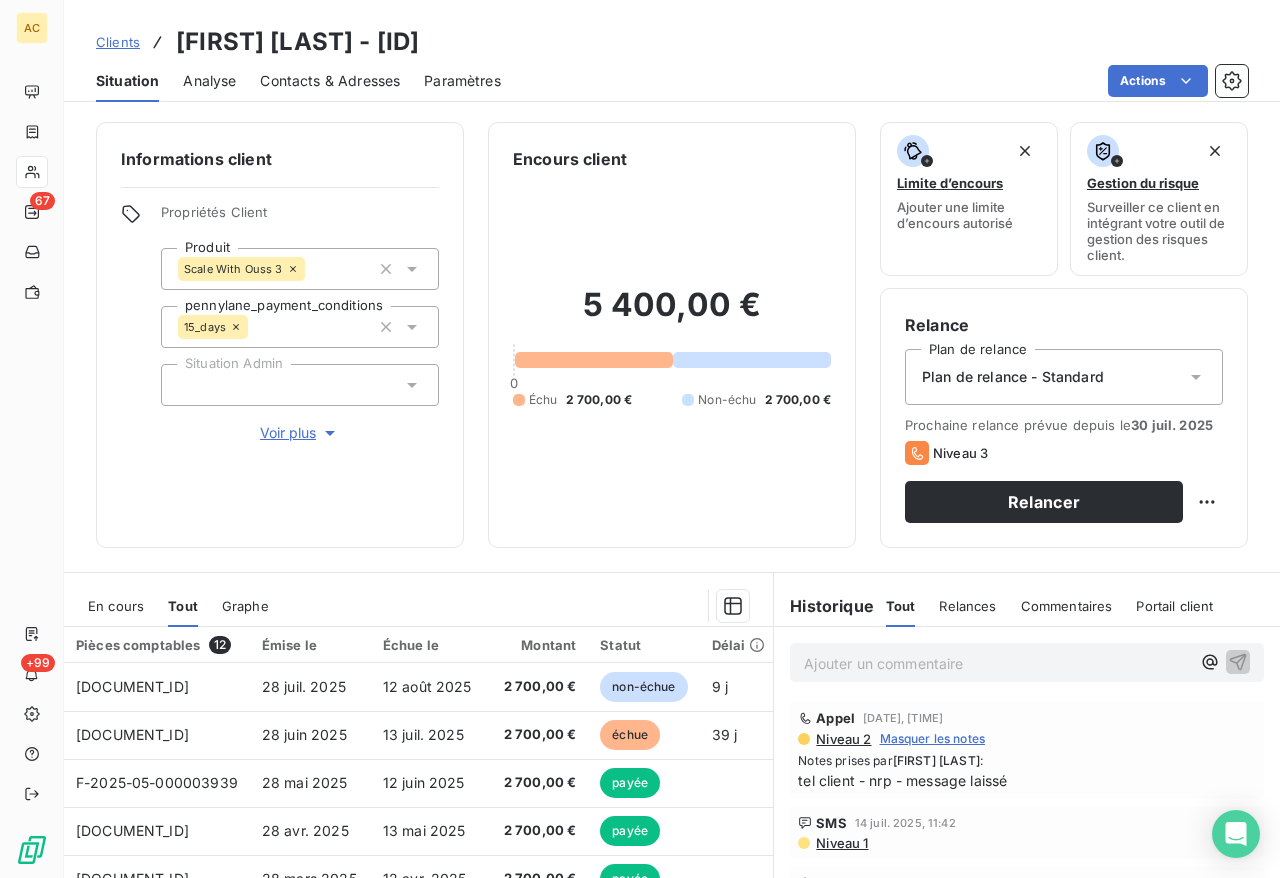 click on "Ajouter un commentaire ﻿" at bounding box center [997, 663] 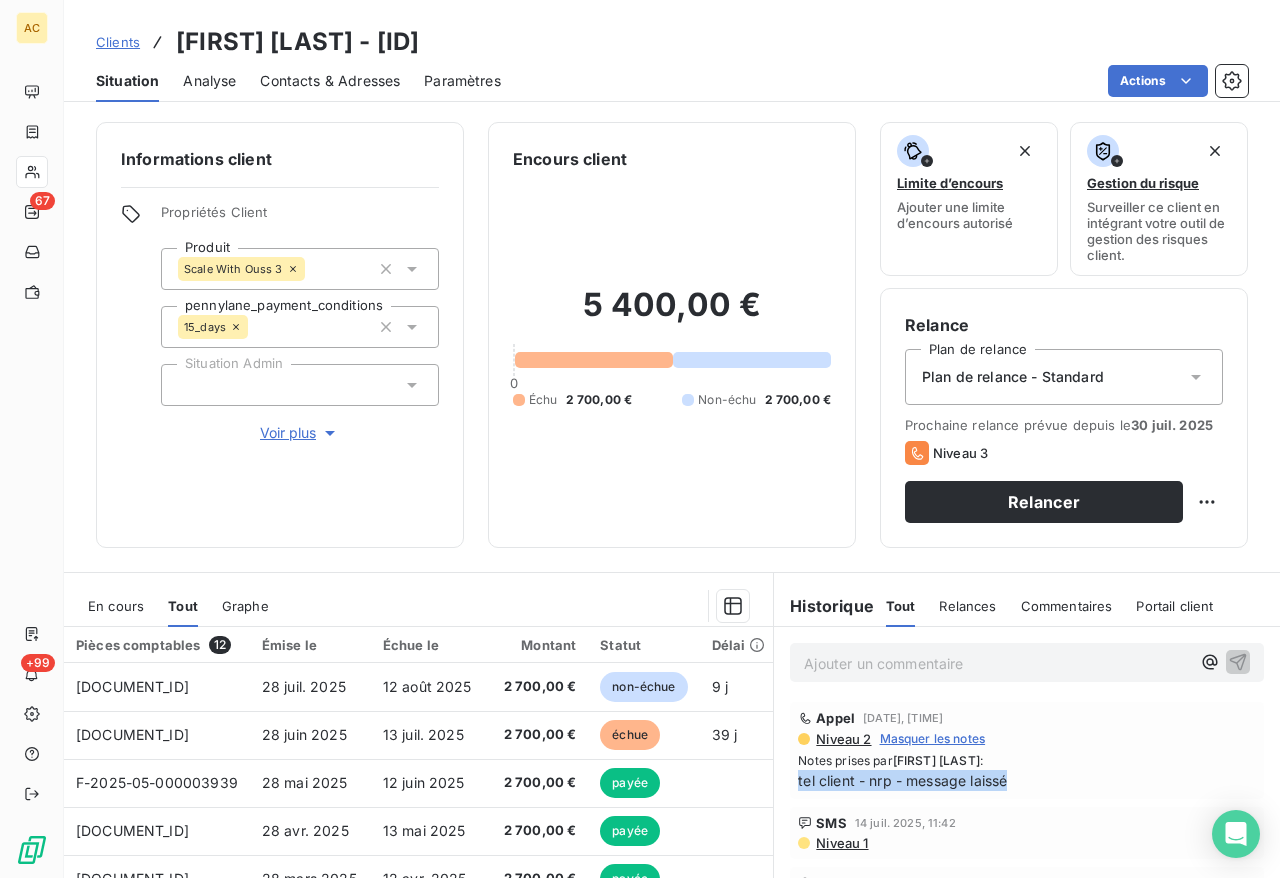 drag, startPoint x: 1002, startPoint y: 785, endPoint x: 773, endPoint y: 783, distance: 229.00873 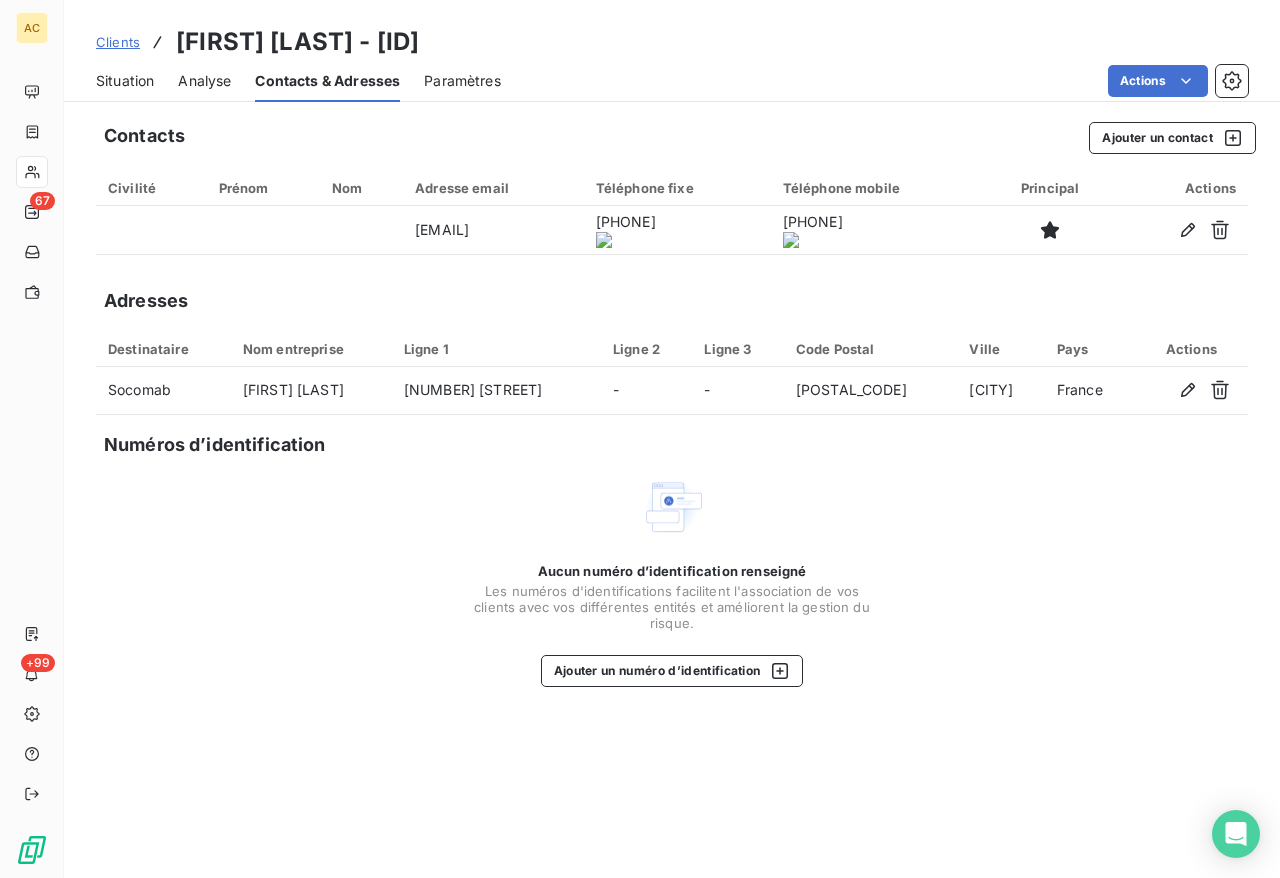 click on "Situation" at bounding box center (125, 81) 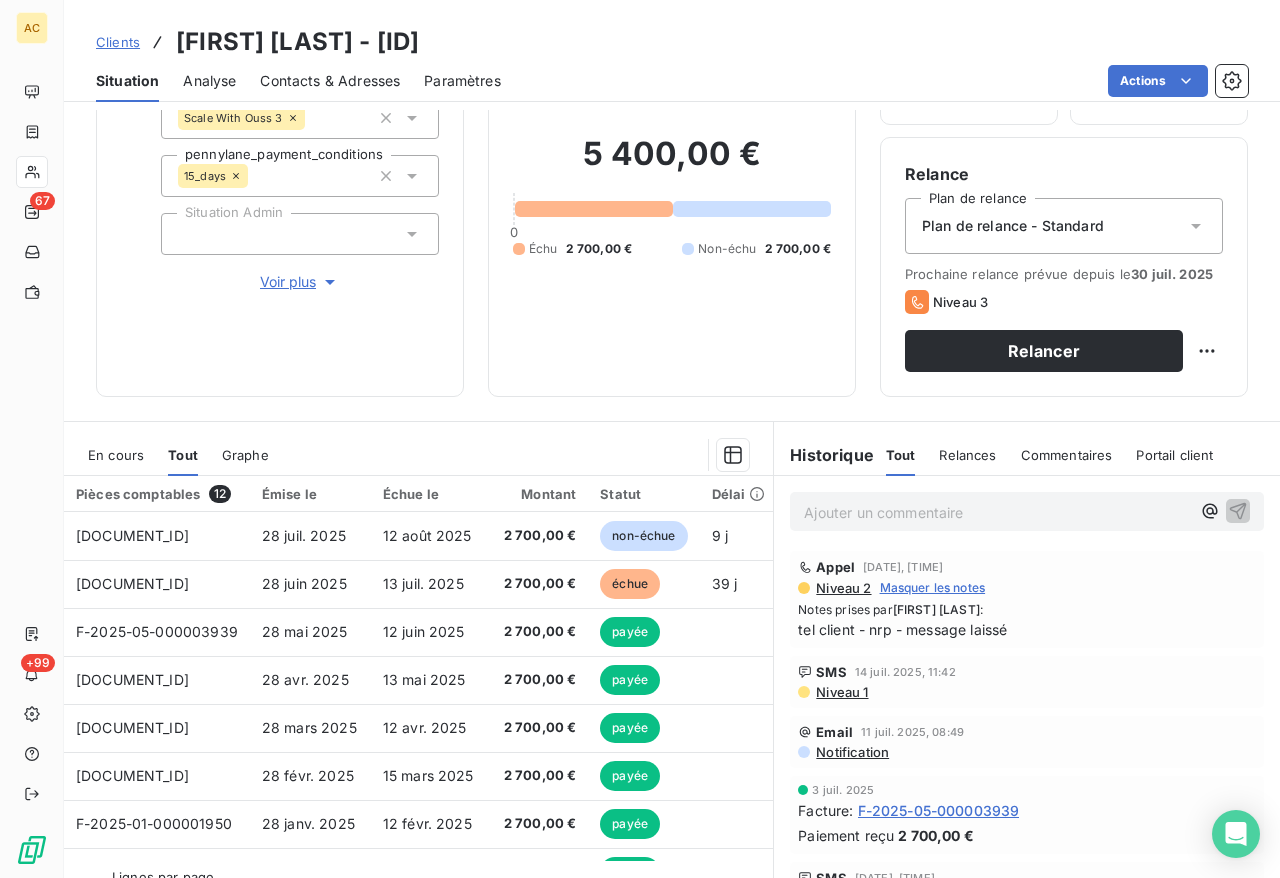scroll, scrollTop: 194, scrollLeft: 0, axis: vertical 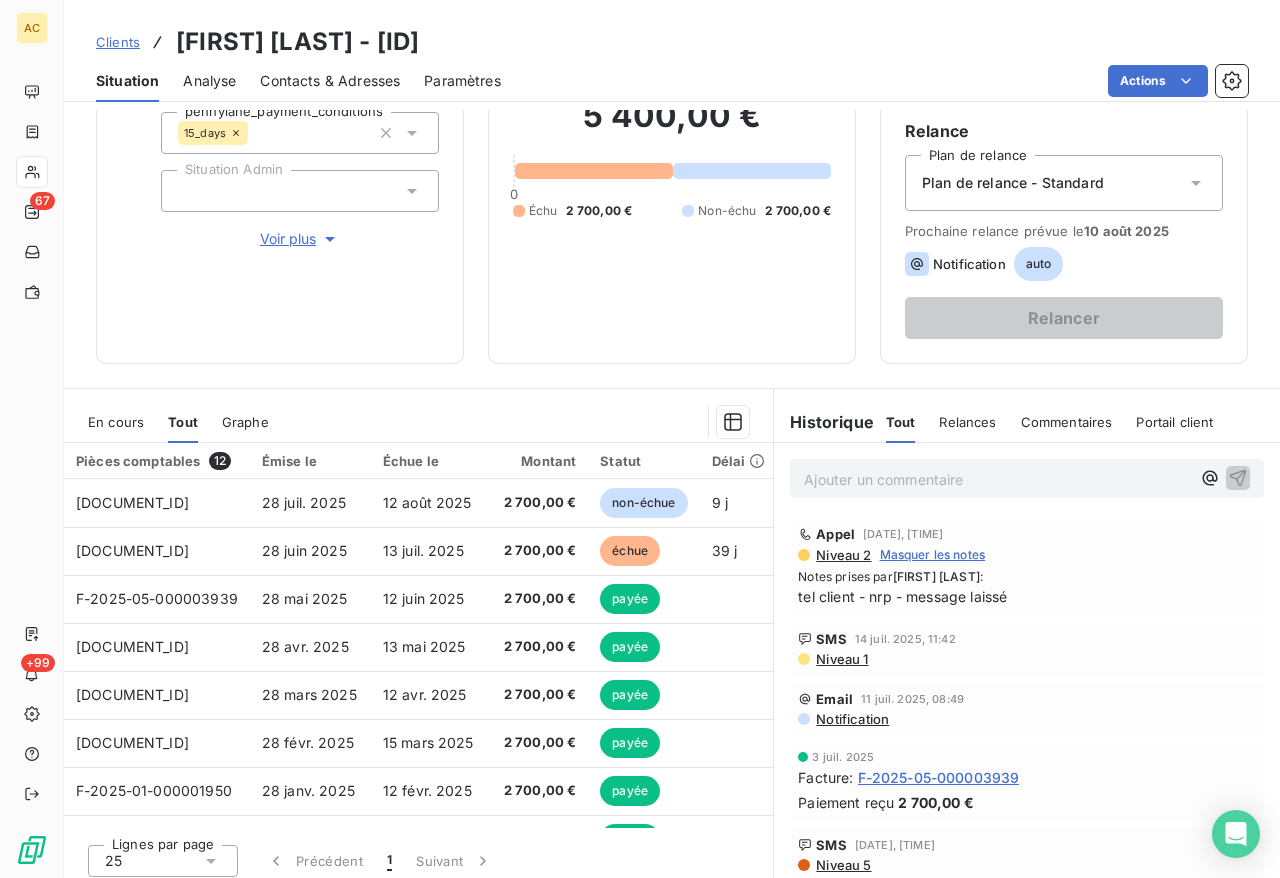 click on "Clients" at bounding box center (118, 42) 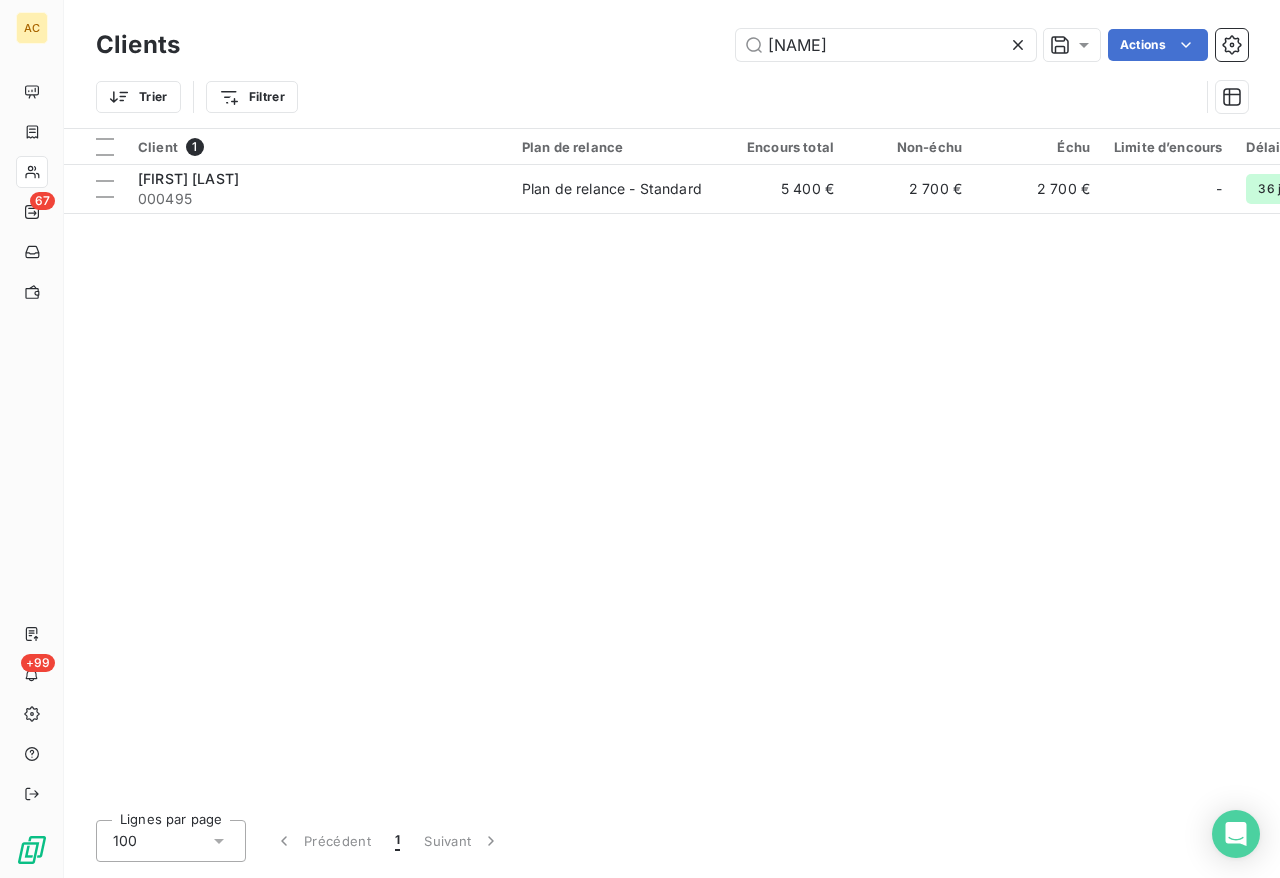 drag, startPoint x: 878, startPoint y: 39, endPoint x: 621, endPoint y: 39, distance: 257 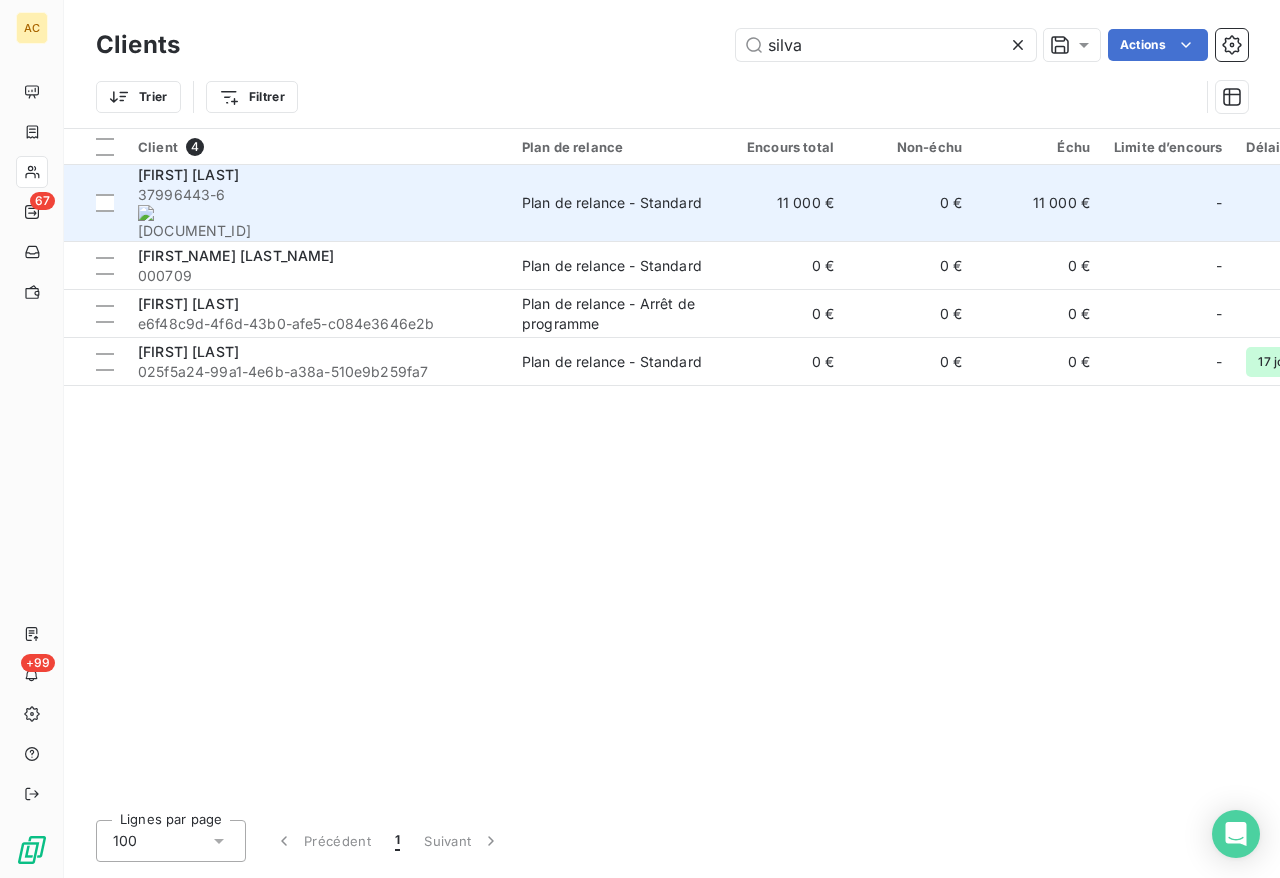 type on "silva" 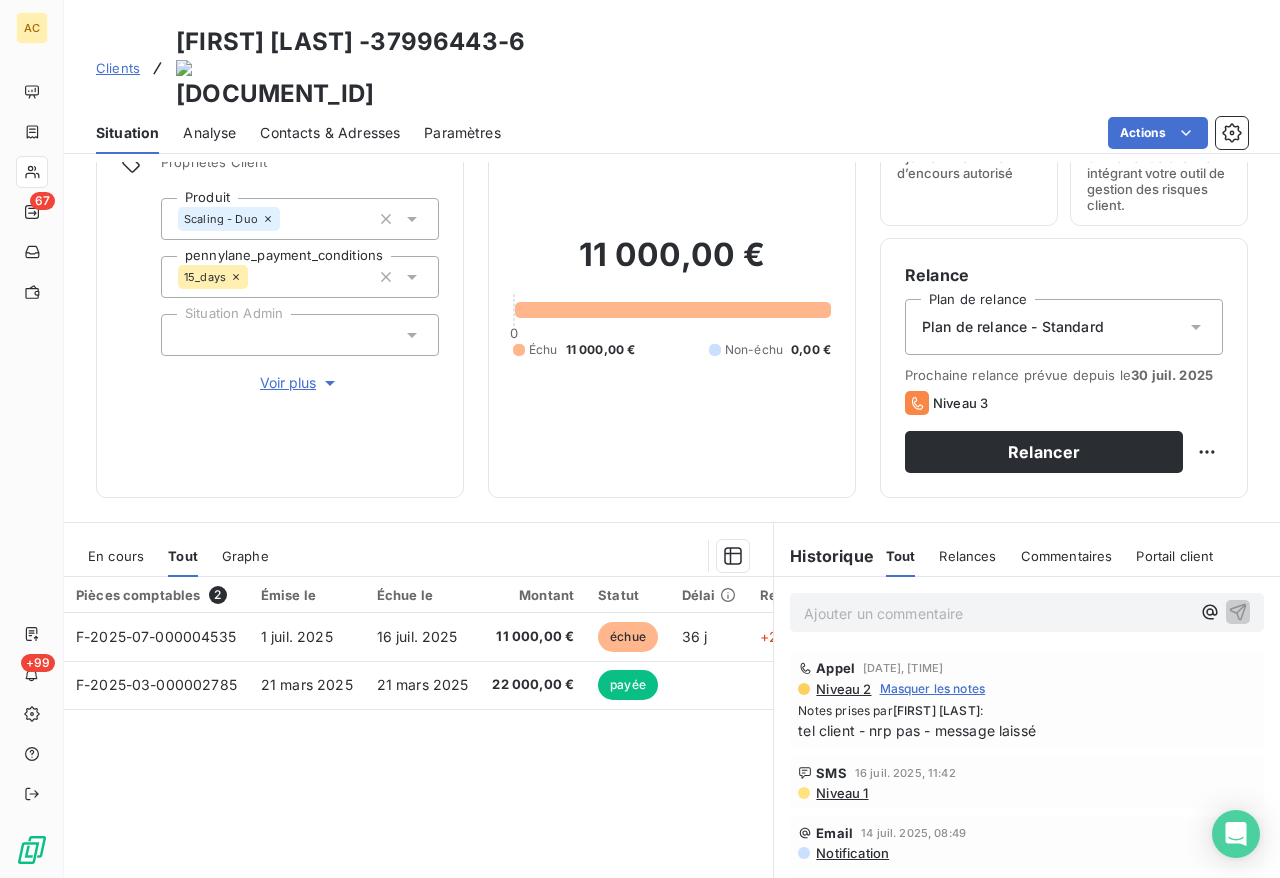 scroll, scrollTop: 0, scrollLeft: 0, axis: both 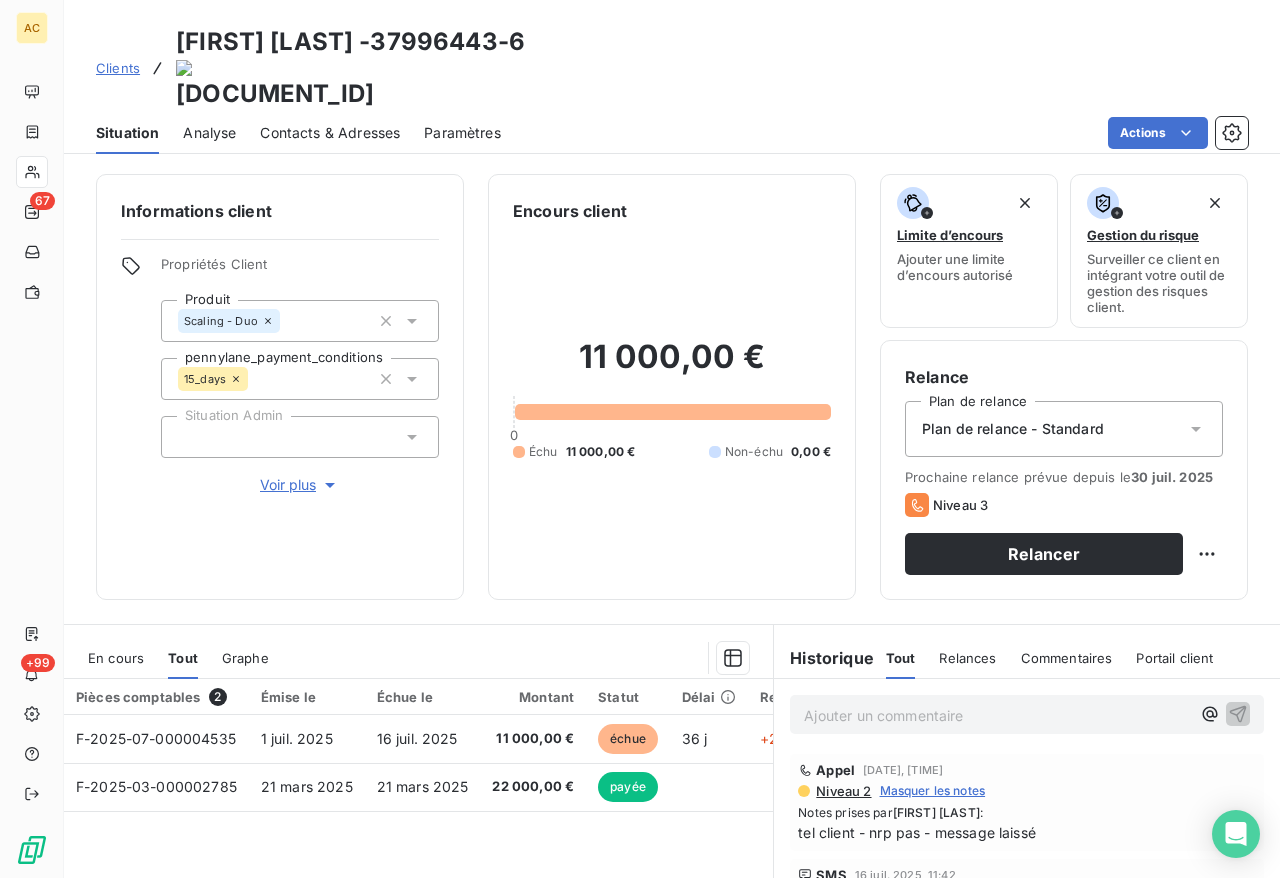 click on "Contacts & Adresses" at bounding box center (330, 133) 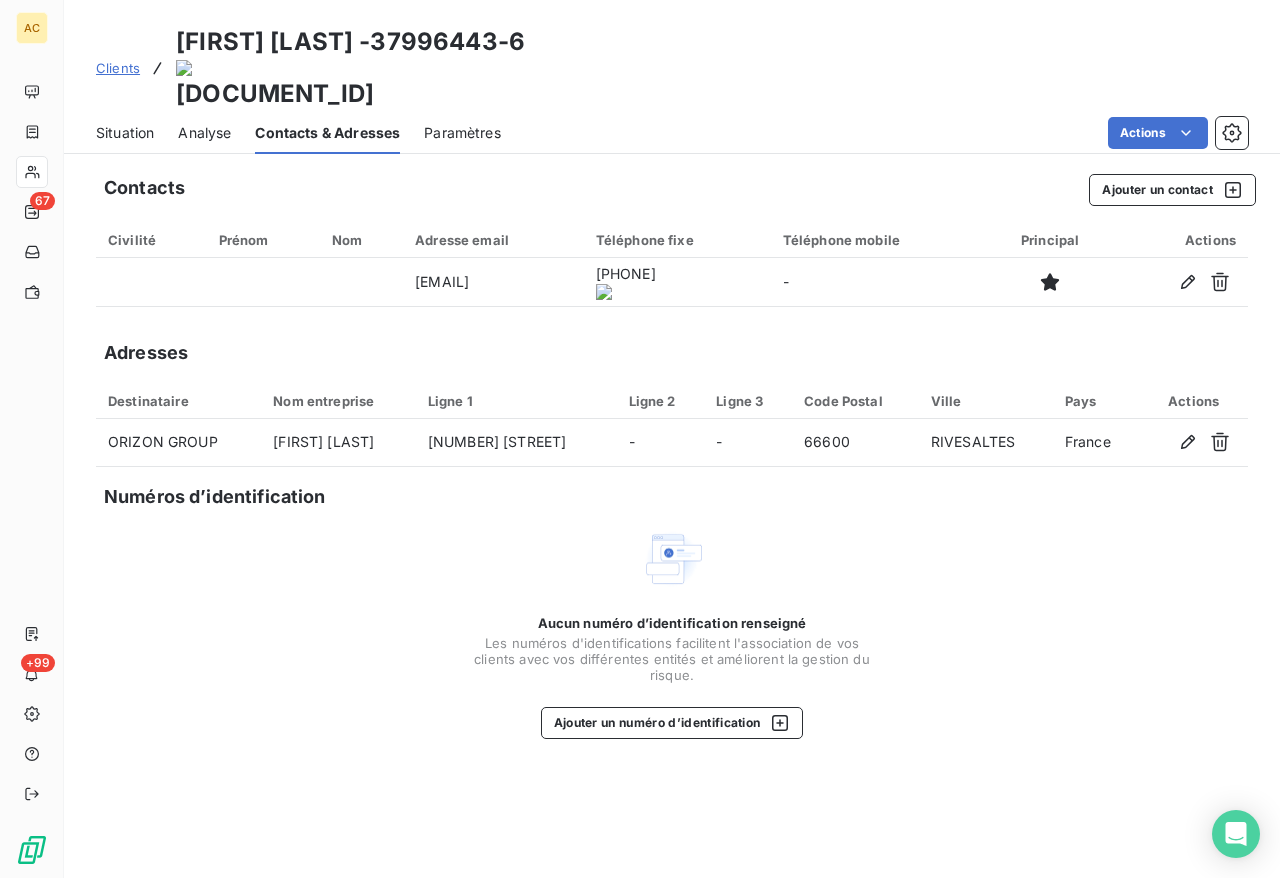 click 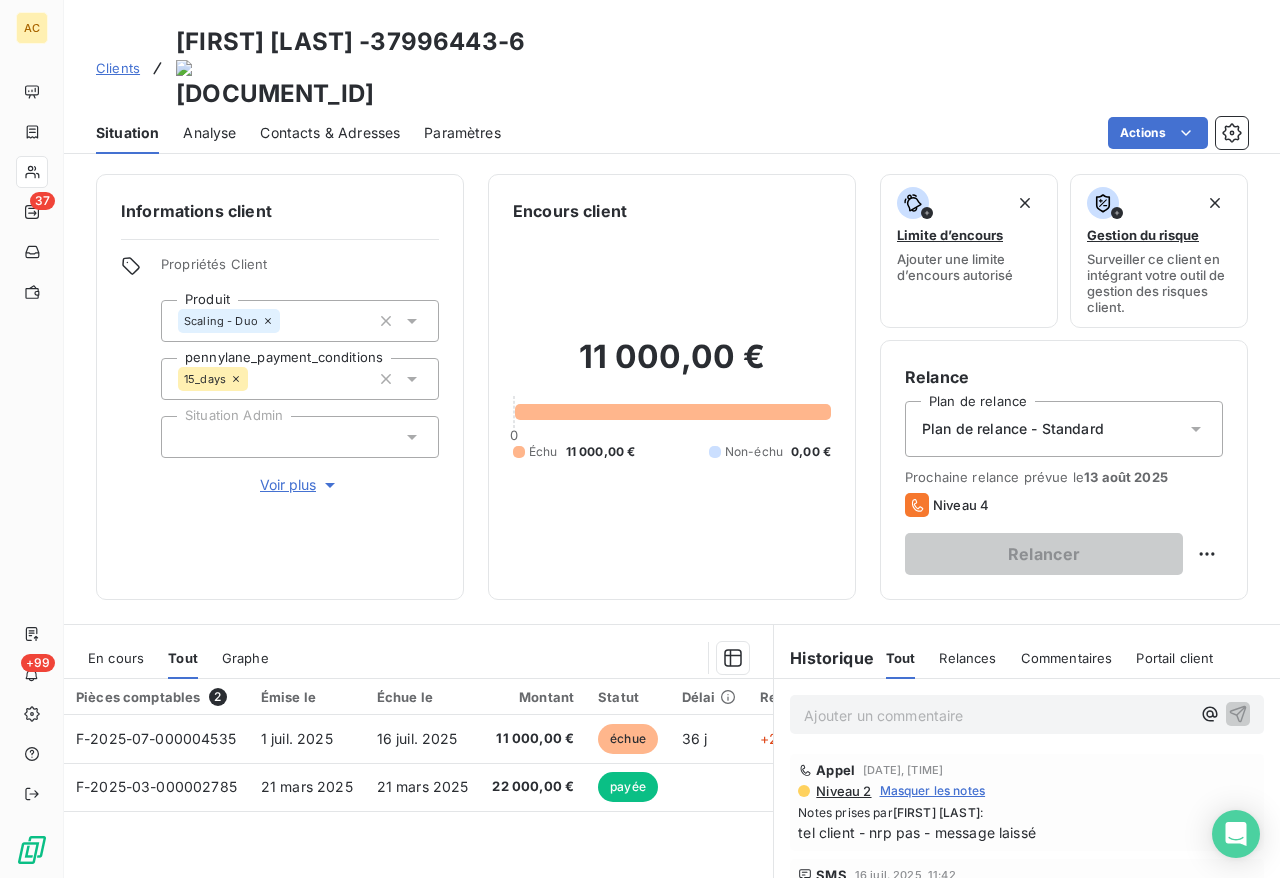 click on "Clients" at bounding box center [118, 68] 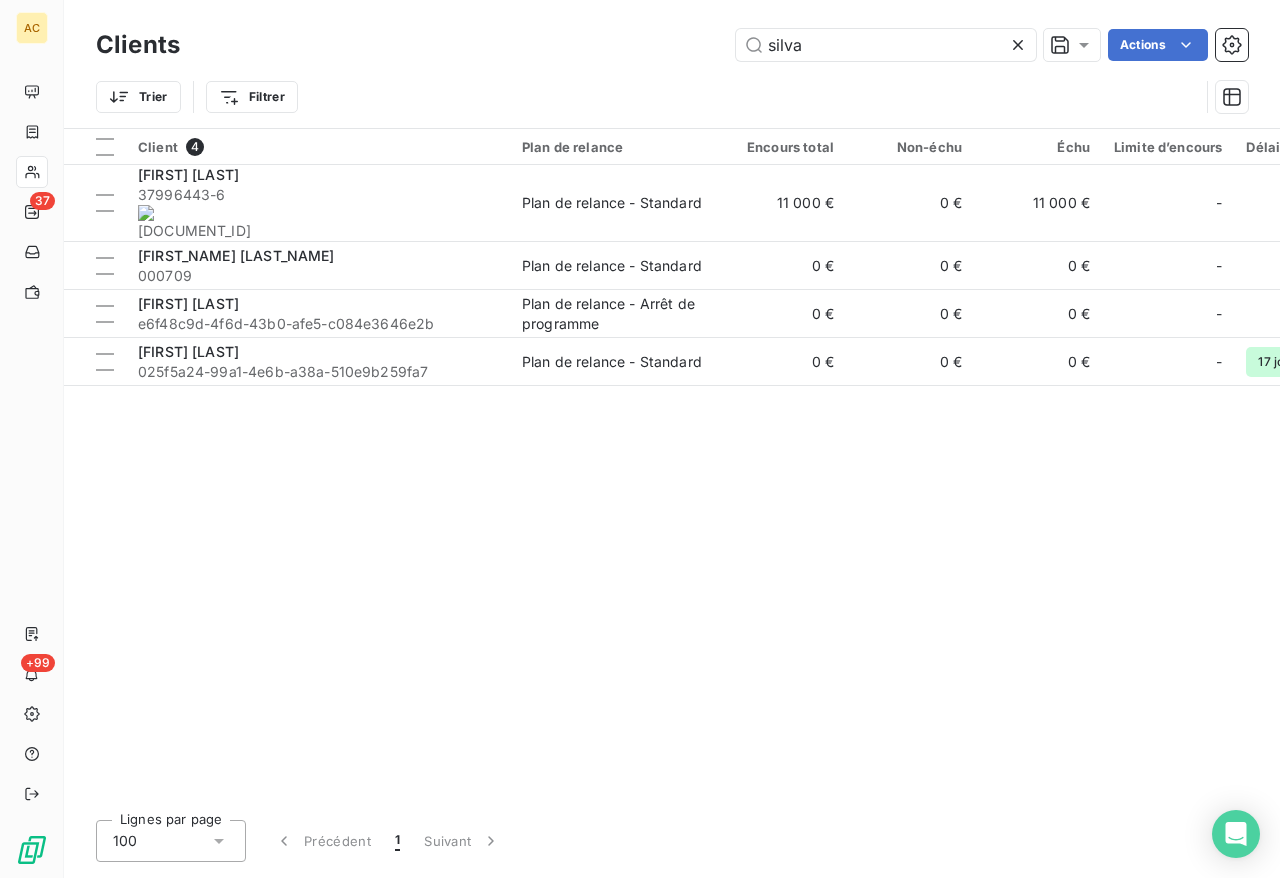 drag, startPoint x: 803, startPoint y: 54, endPoint x: 670, endPoint y: 48, distance: 133.13527 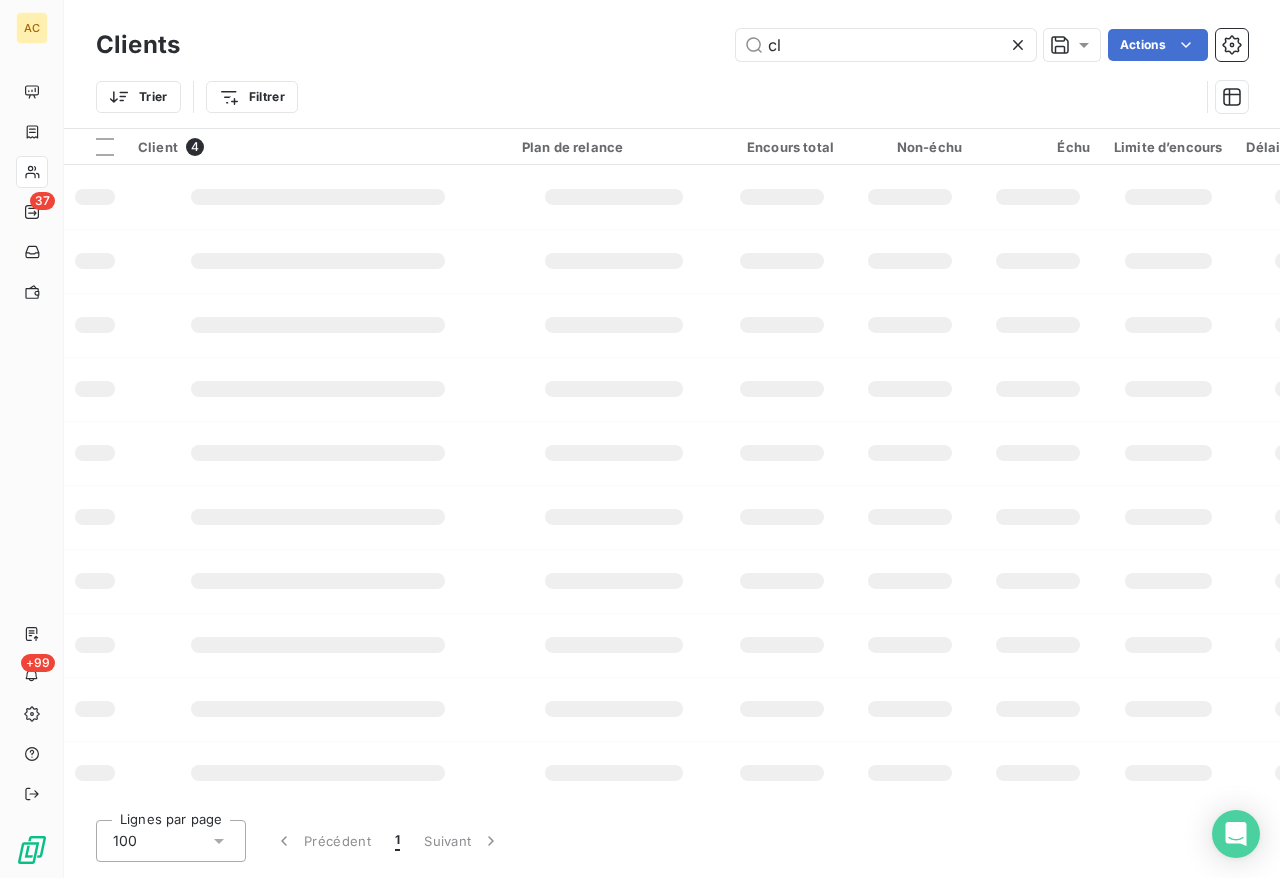 type on "c" 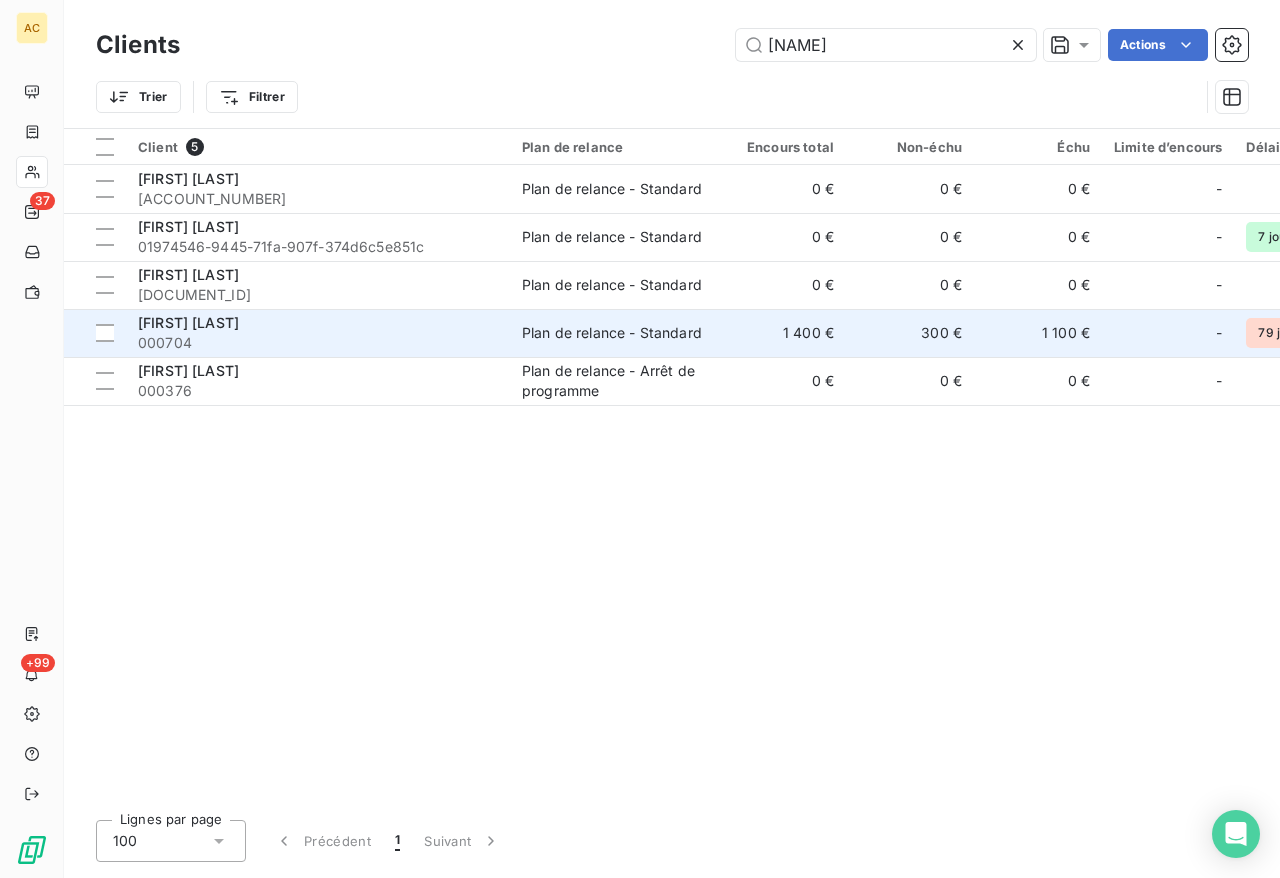 type on "[NAME]" 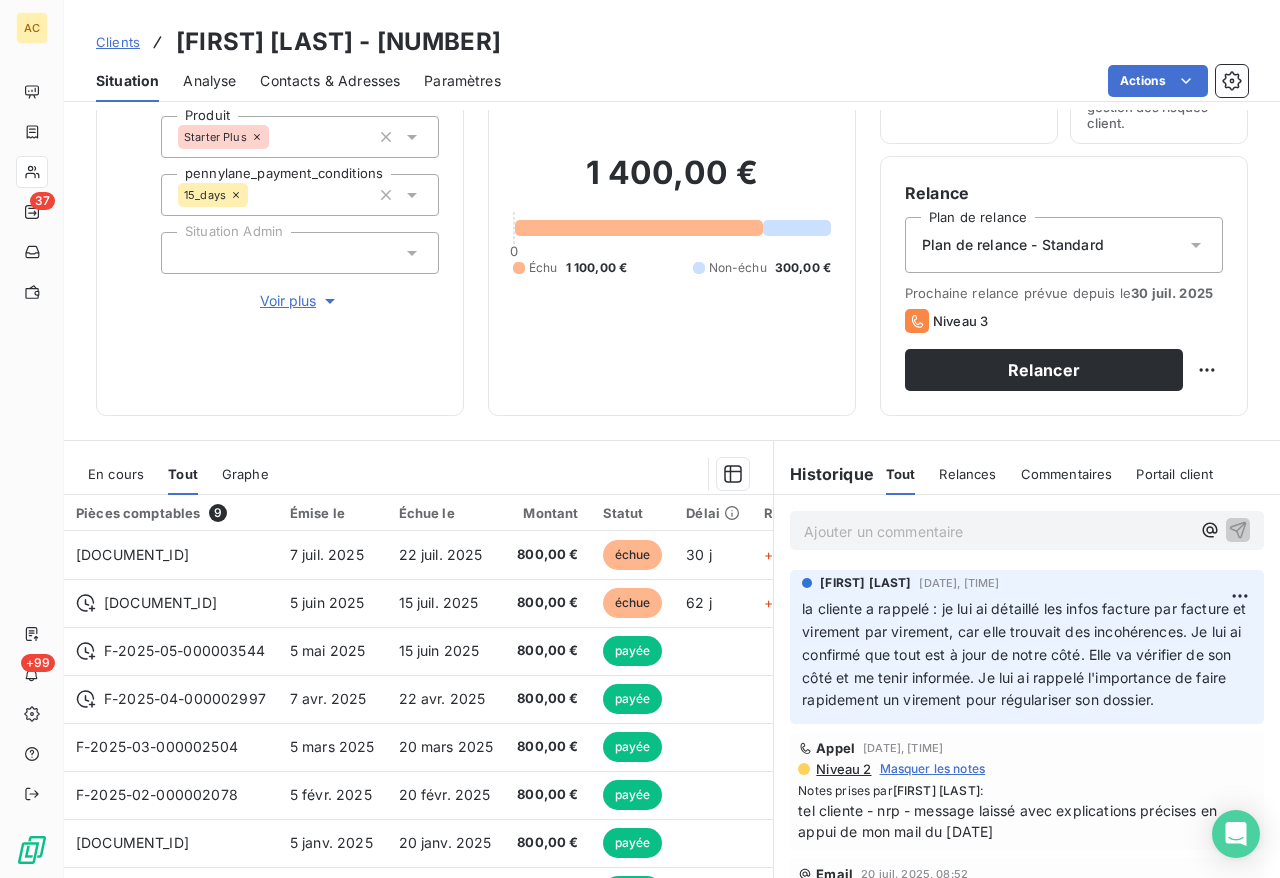 scroll, scrollTop: 135, scrollLeft: 0, axis: vertical 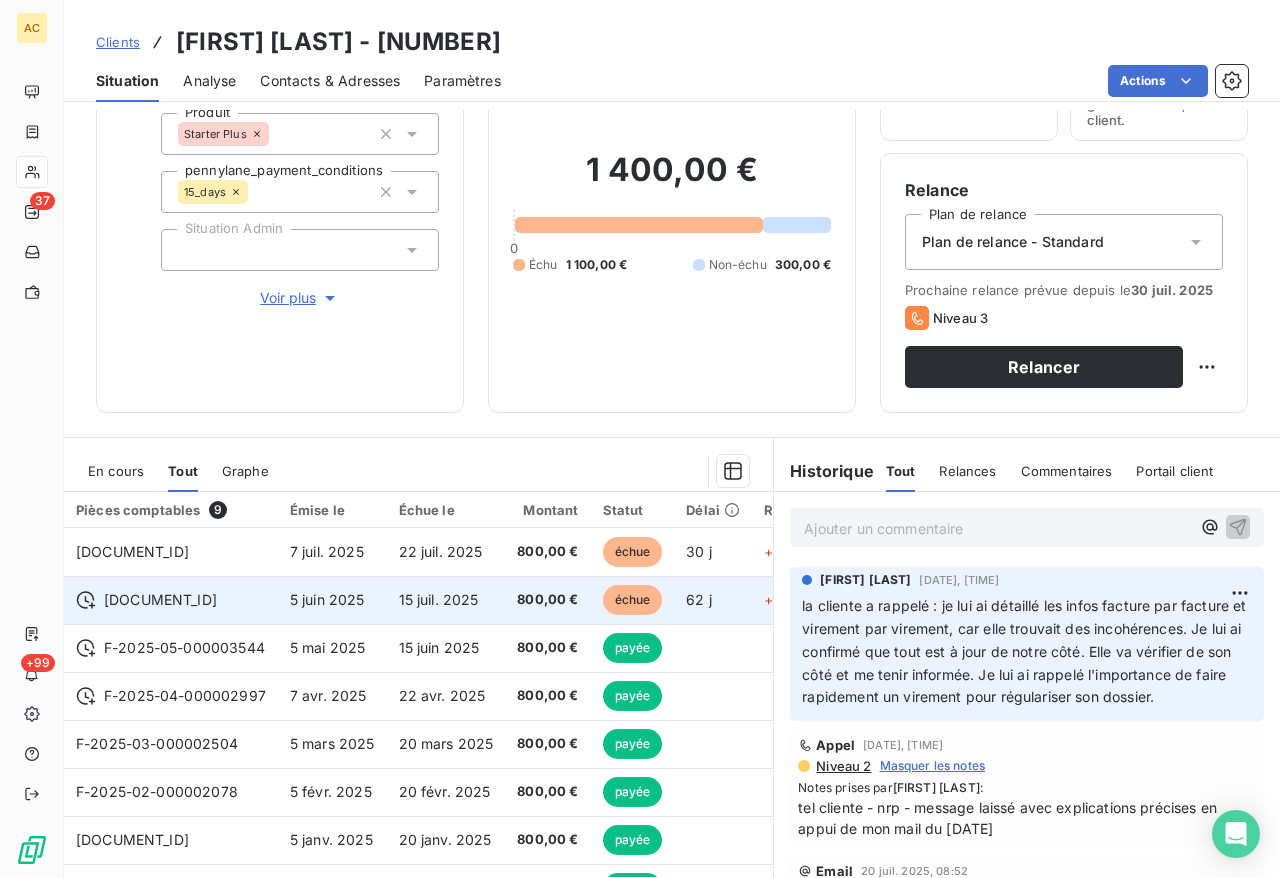 click on "15 juil. 2025" at bounding box center (446, 600) 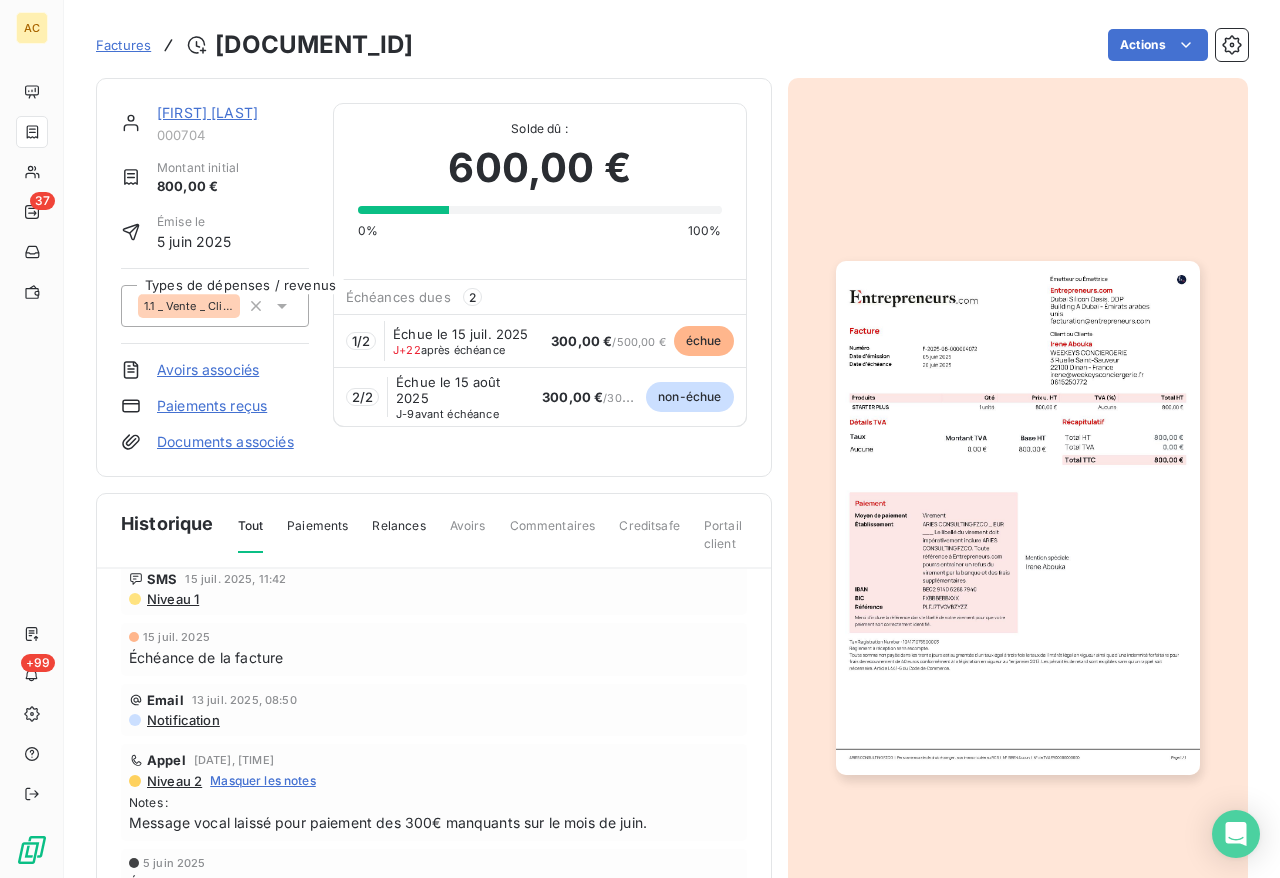 scroll, scrollTop: 213, scrollLeft: 0, axis: vertical 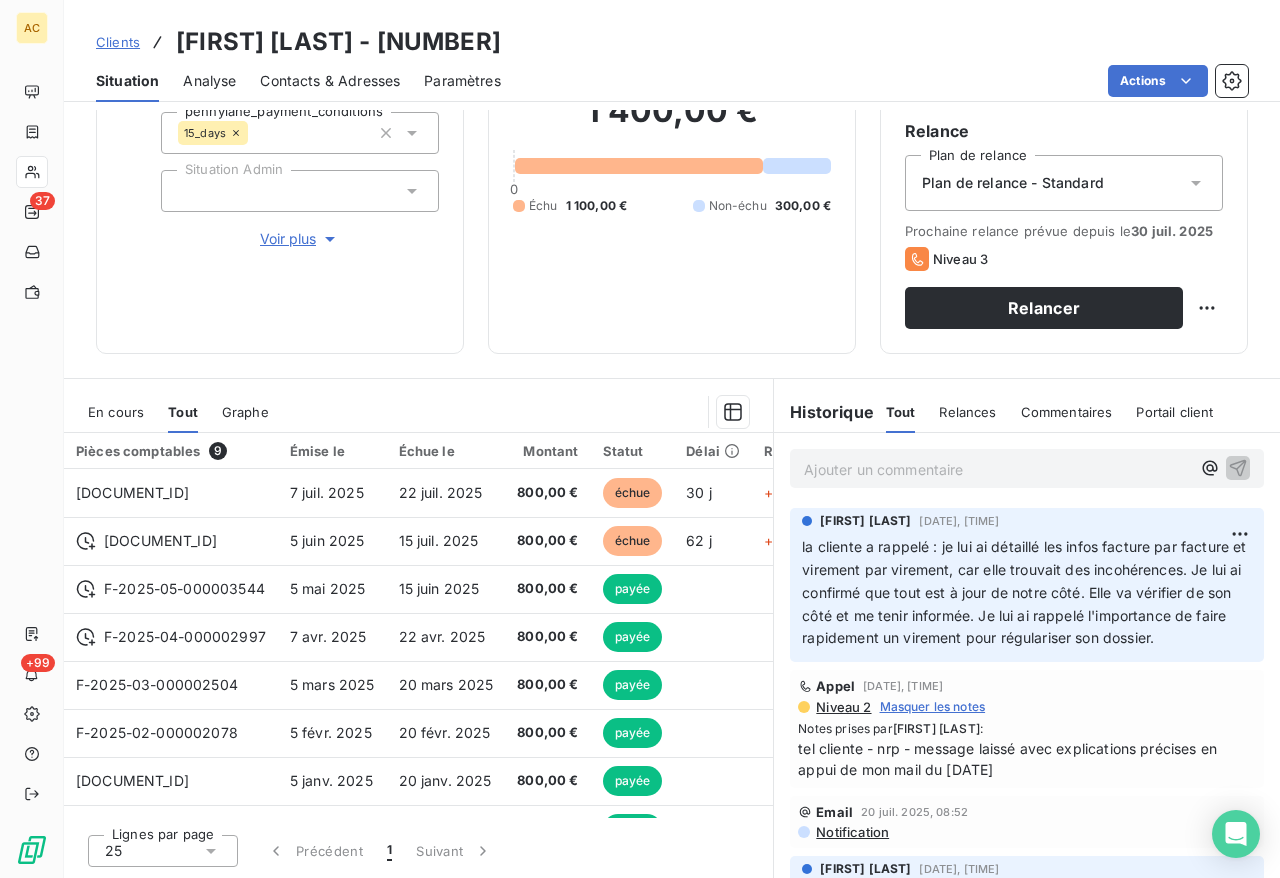 click on "Contacts & Adresses" at bounding box center (330, 81) 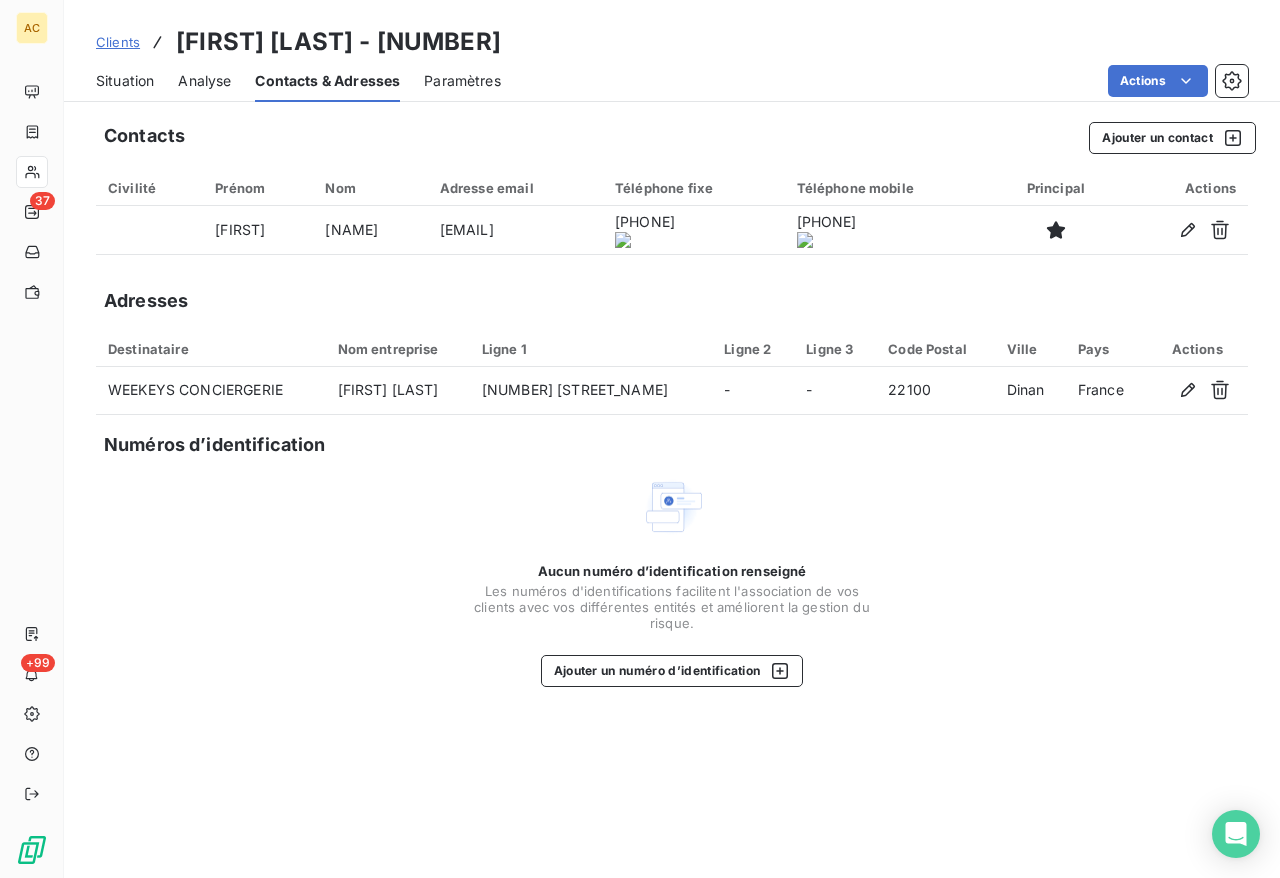 click 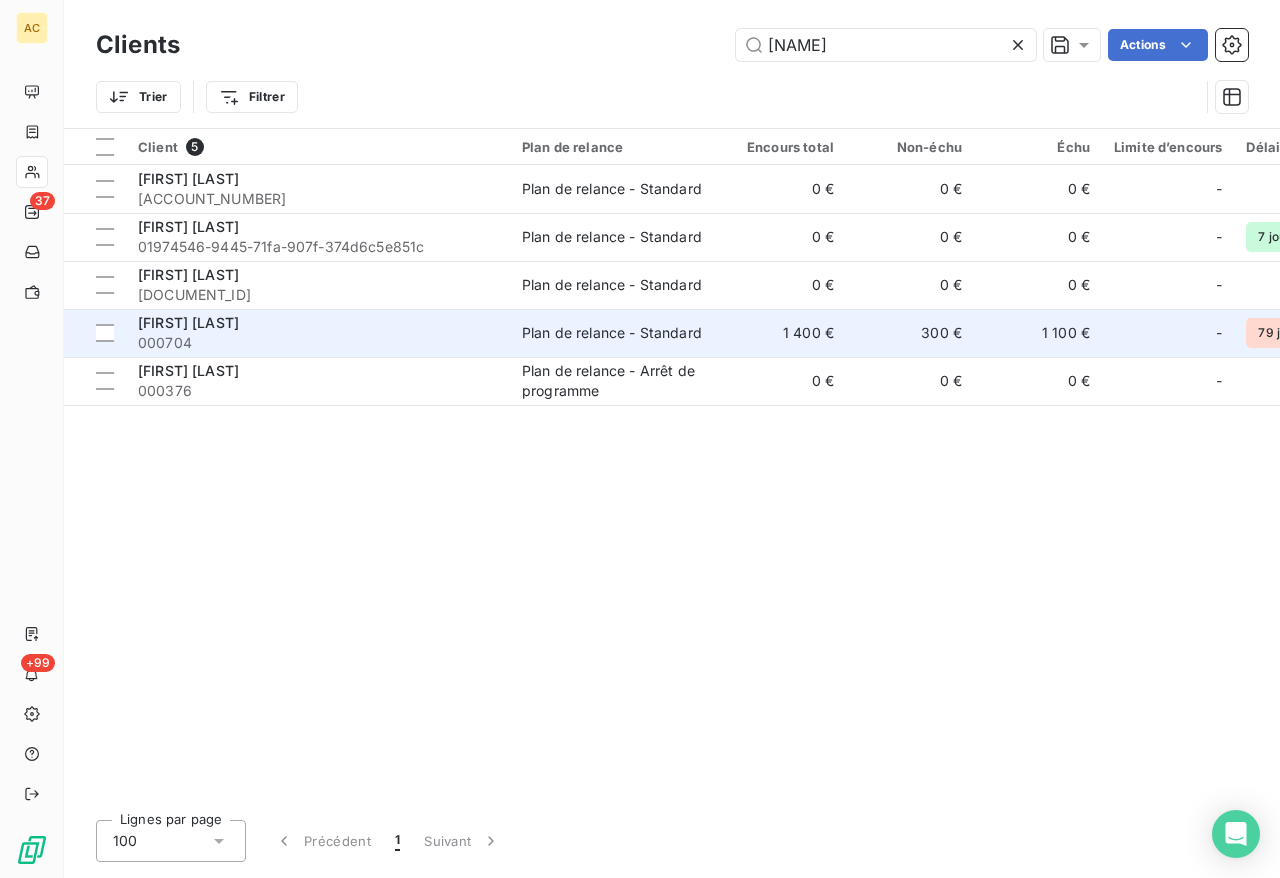 click on "[FIRST] [LAST]" at bounding box center (188, 322) 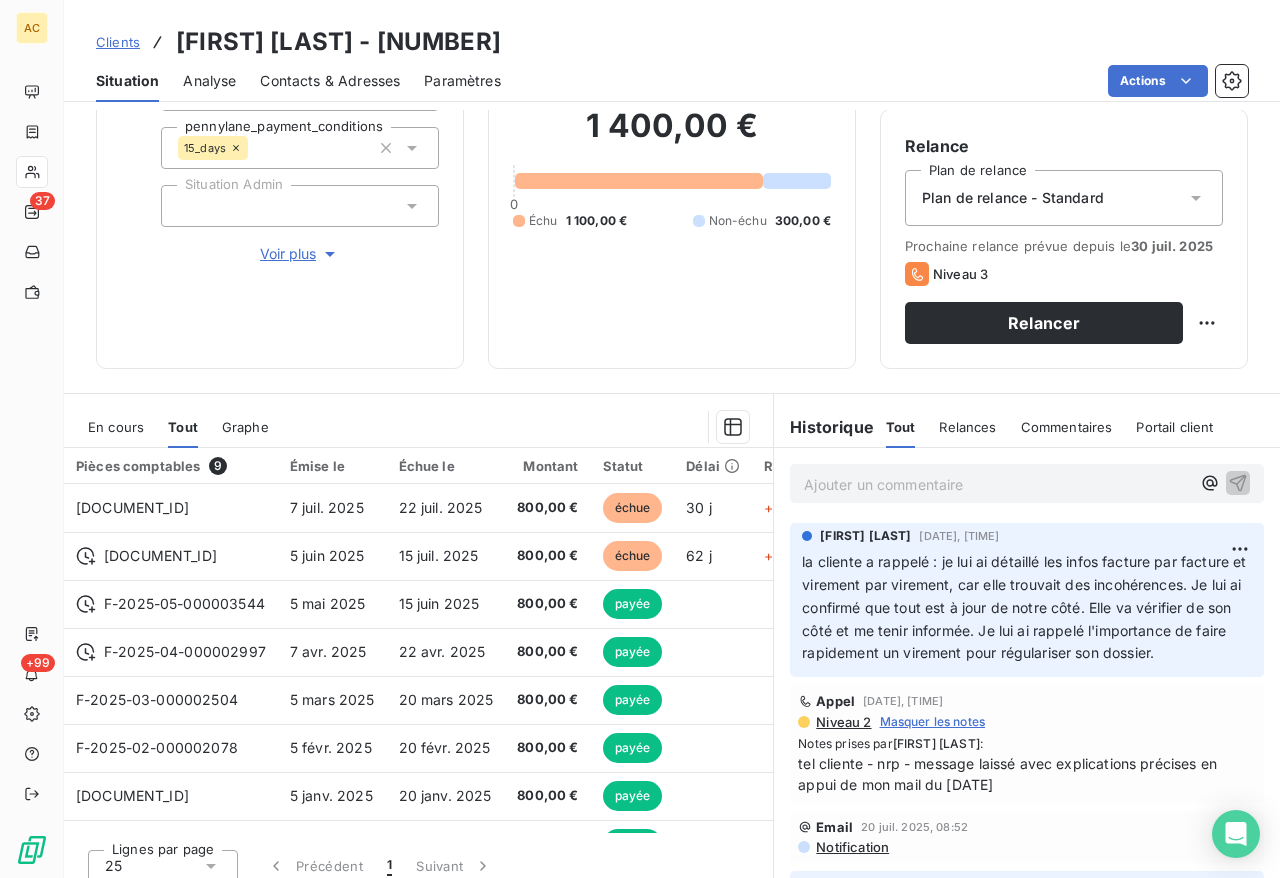 scroll, scrollTop: 194, scrollLeft: 0, axis: vertical 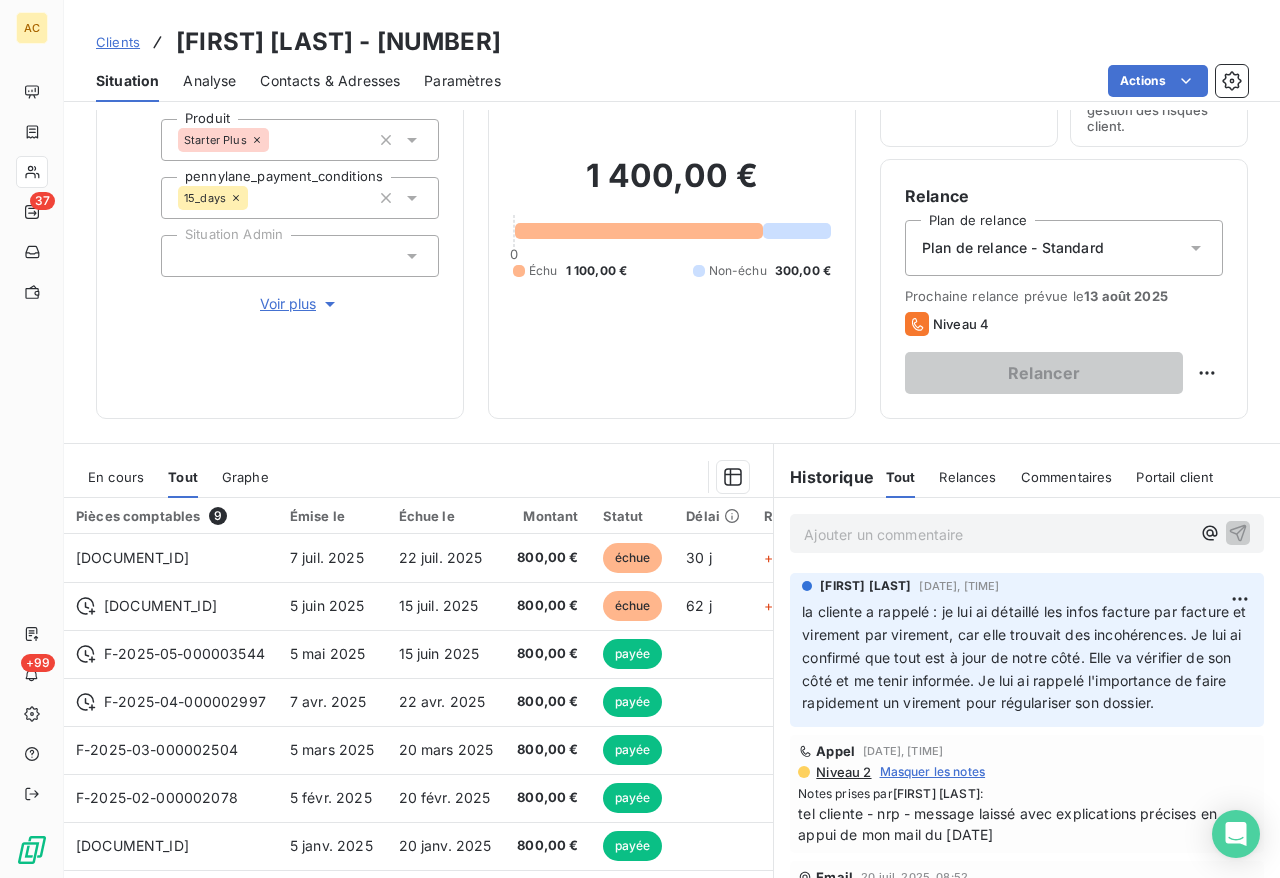 click on "Clients" at bounding box center [118, 42] 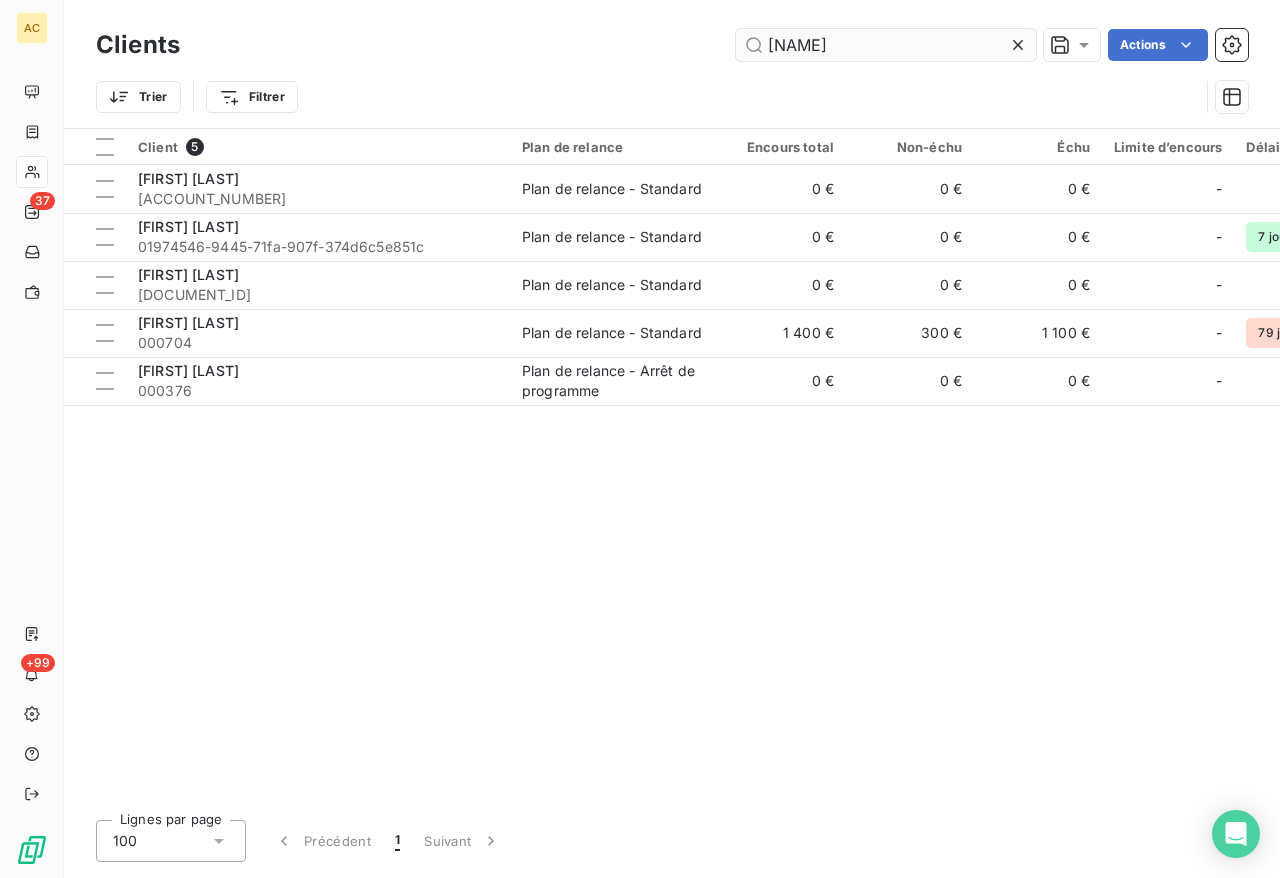 click on "[NAME]" at bounding box center [886, 45] 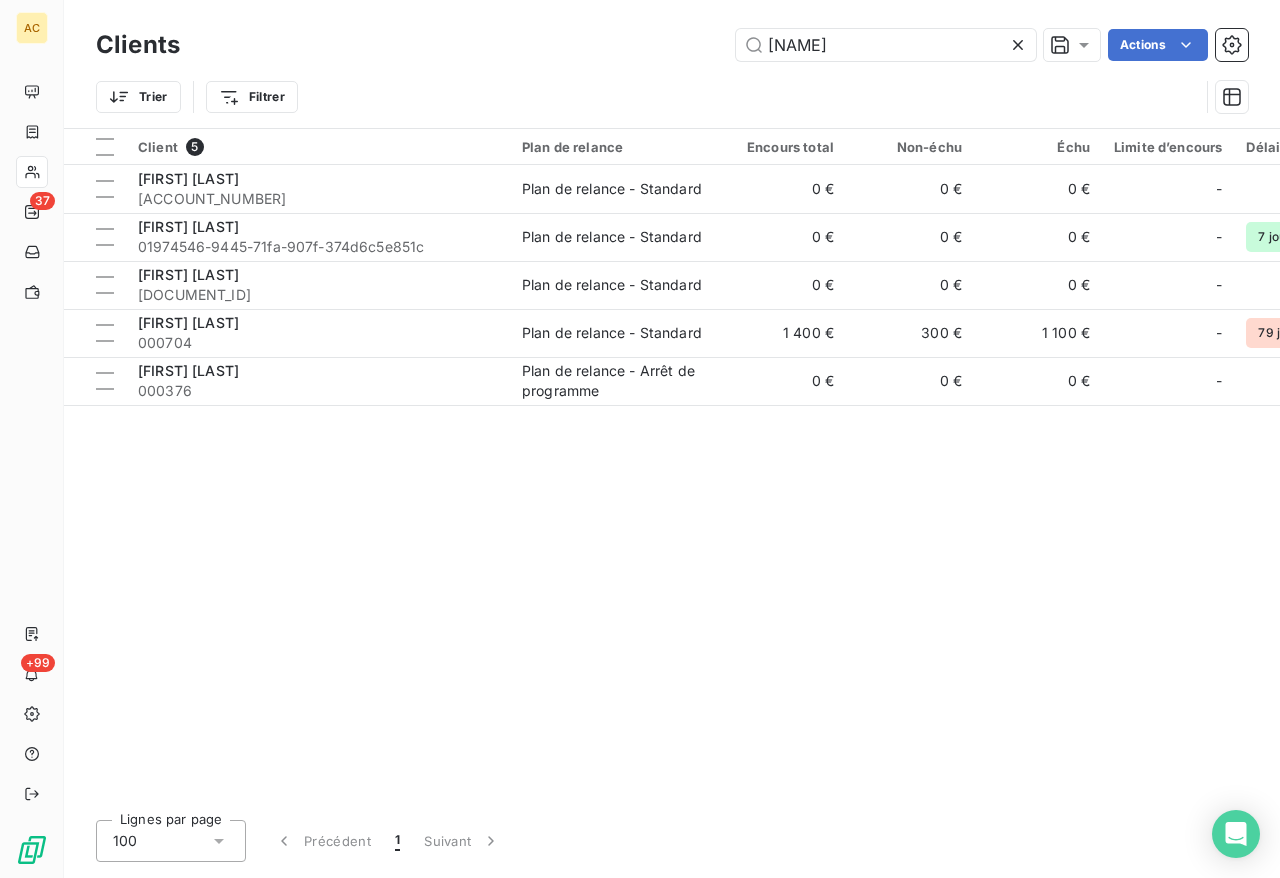drag, startPoint x: 873, startPoint y: 39, endPoint x: 639, endPoint y: 39, distance: 234 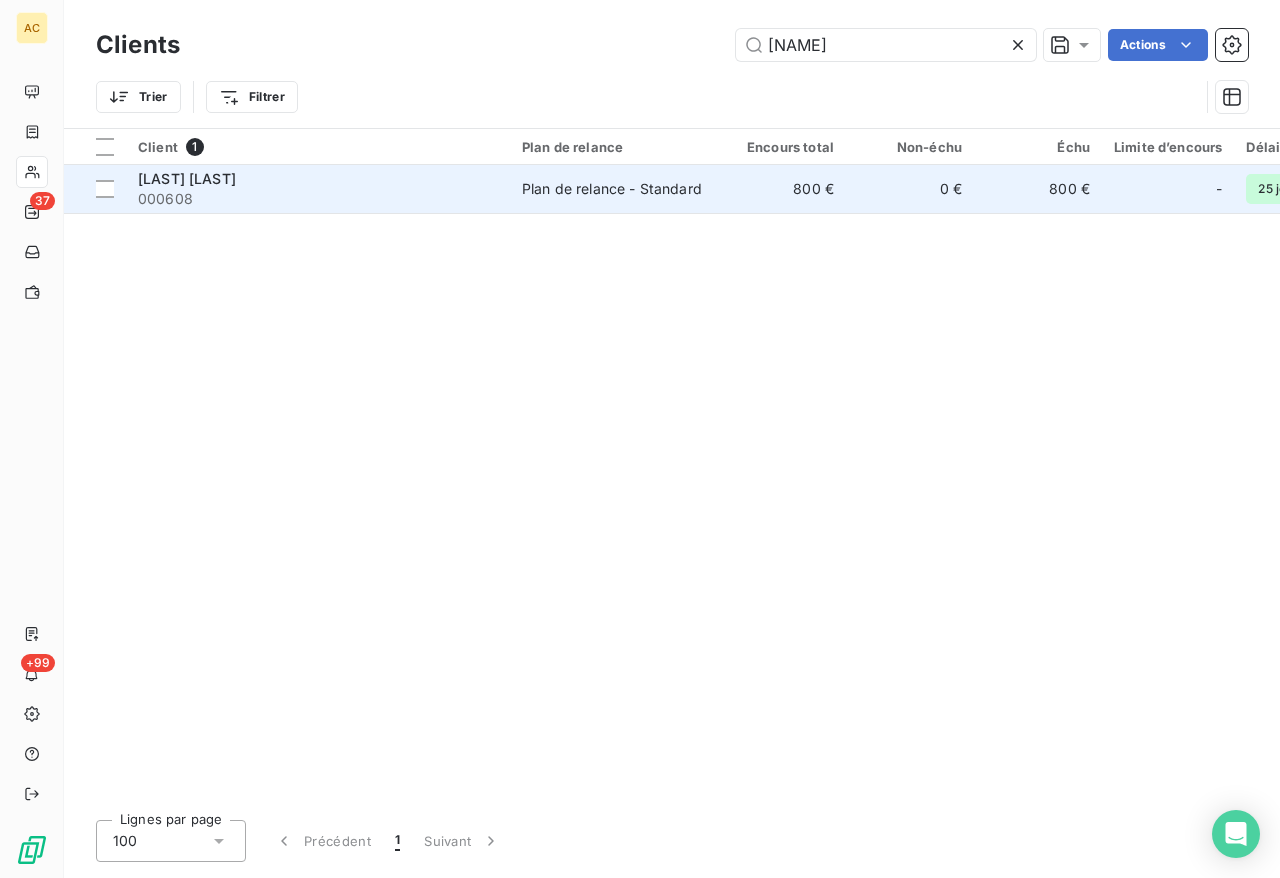 type on "[NAME]" 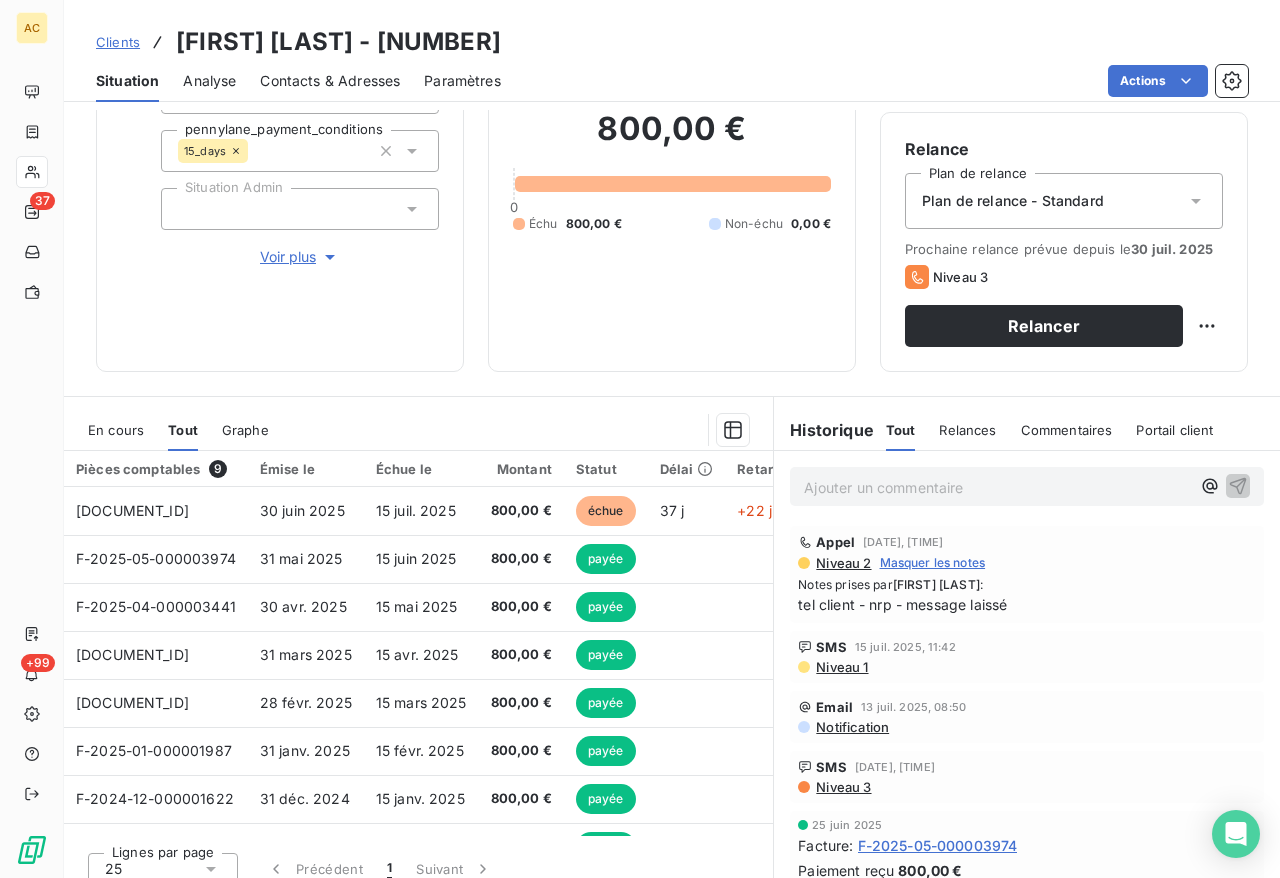 scroll, scrollTop: 194, scrollLeft: 0, axis: vertical 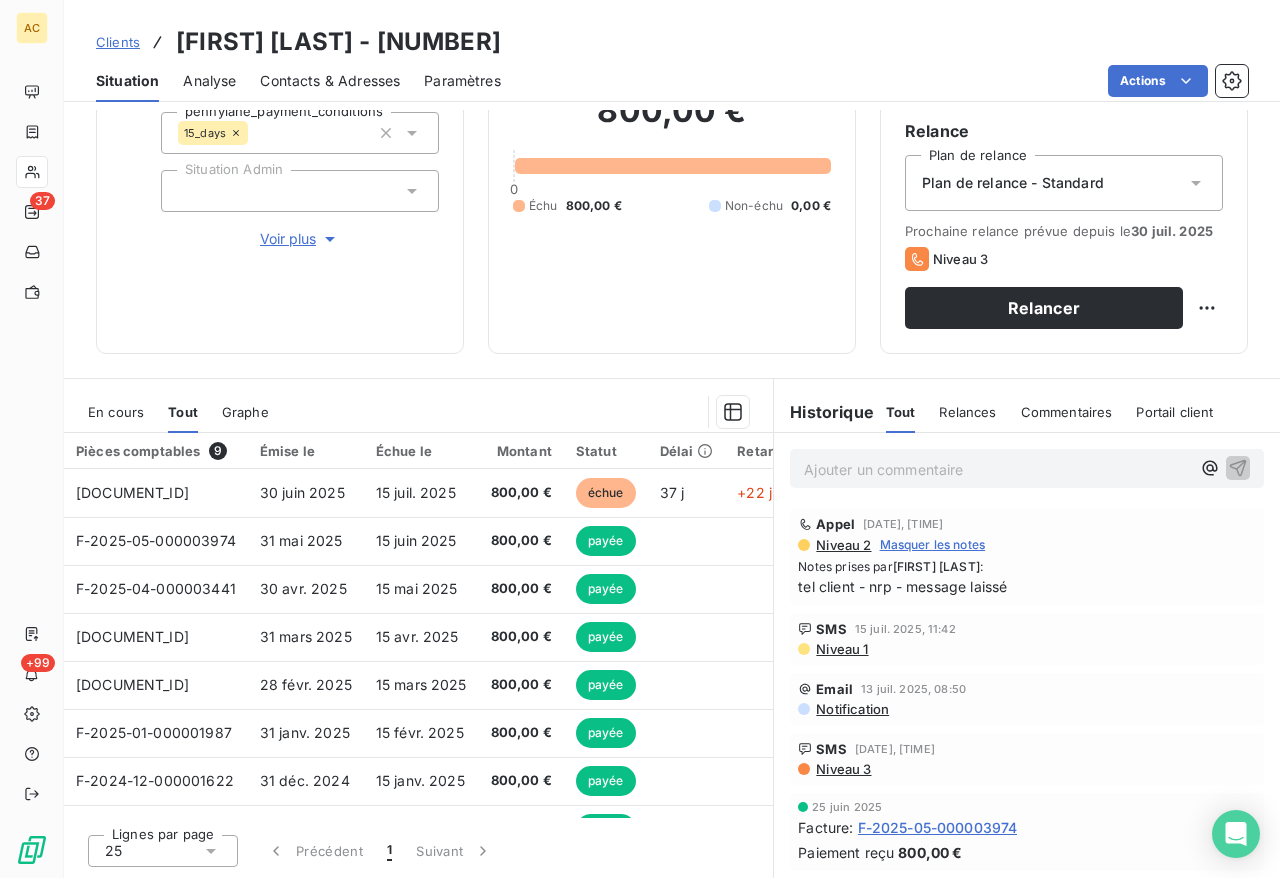 click on "Contacts & Adresses" at bounding box center (330, 81) 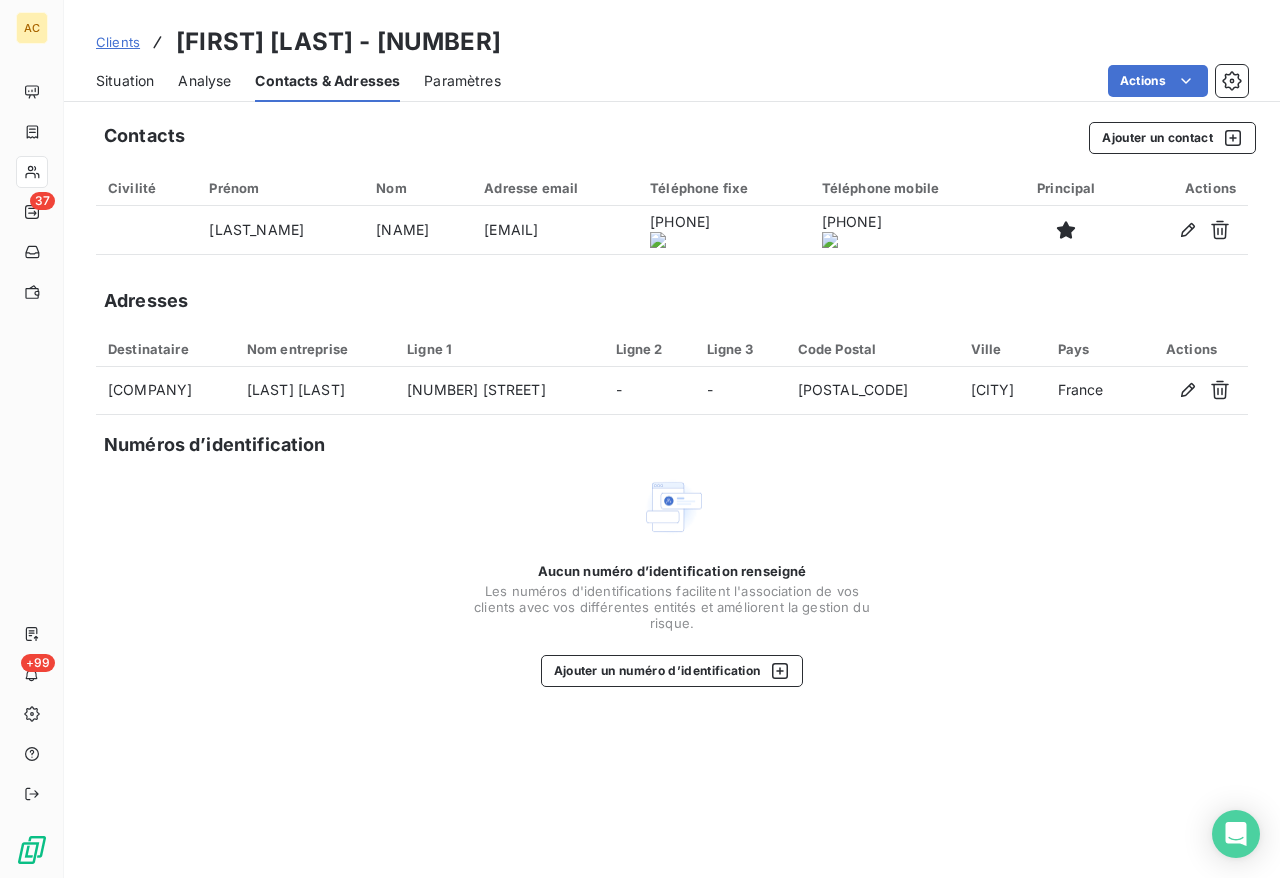 click on "Situation" at bounding box center [125, 81] 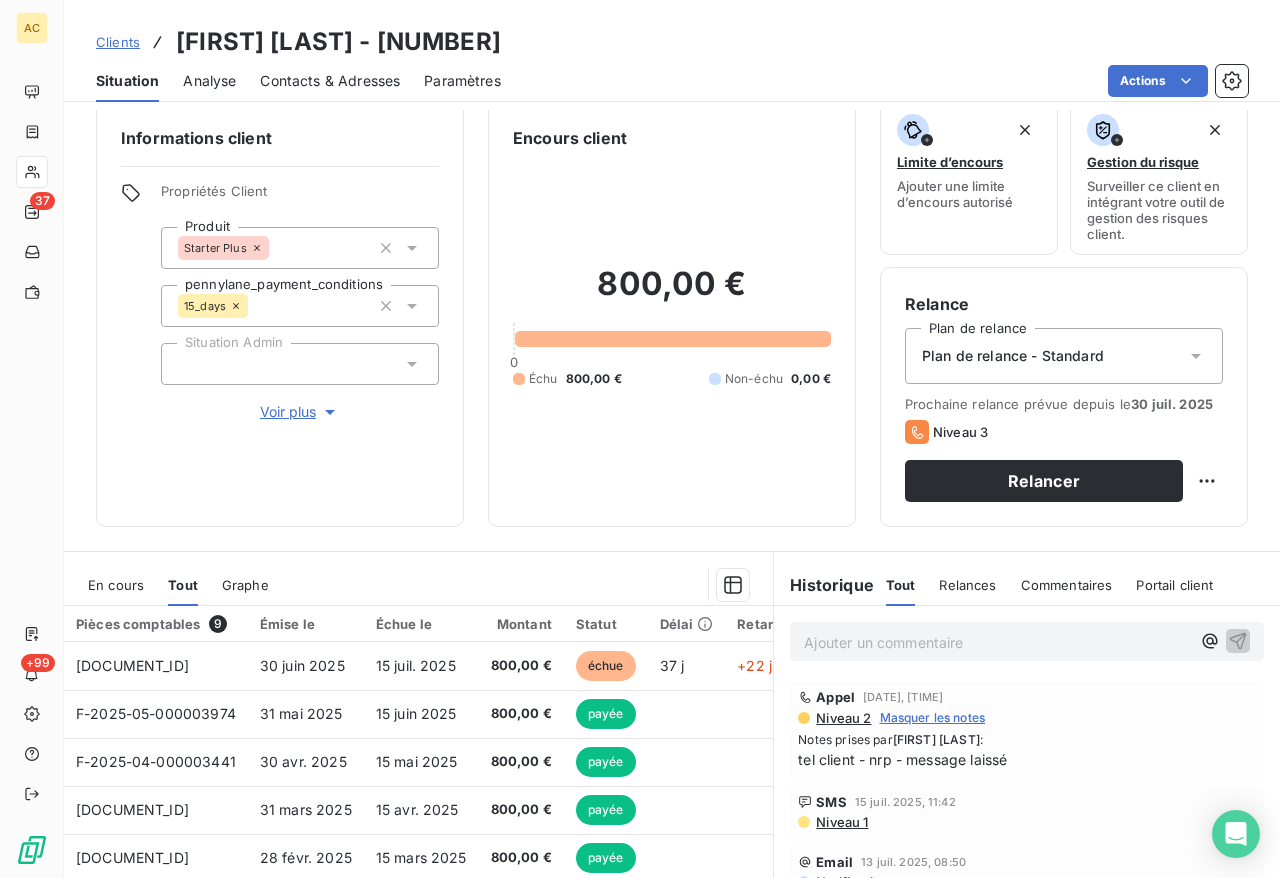 scroll, scrollTop: 0, scrollLeft: 0, axis: both 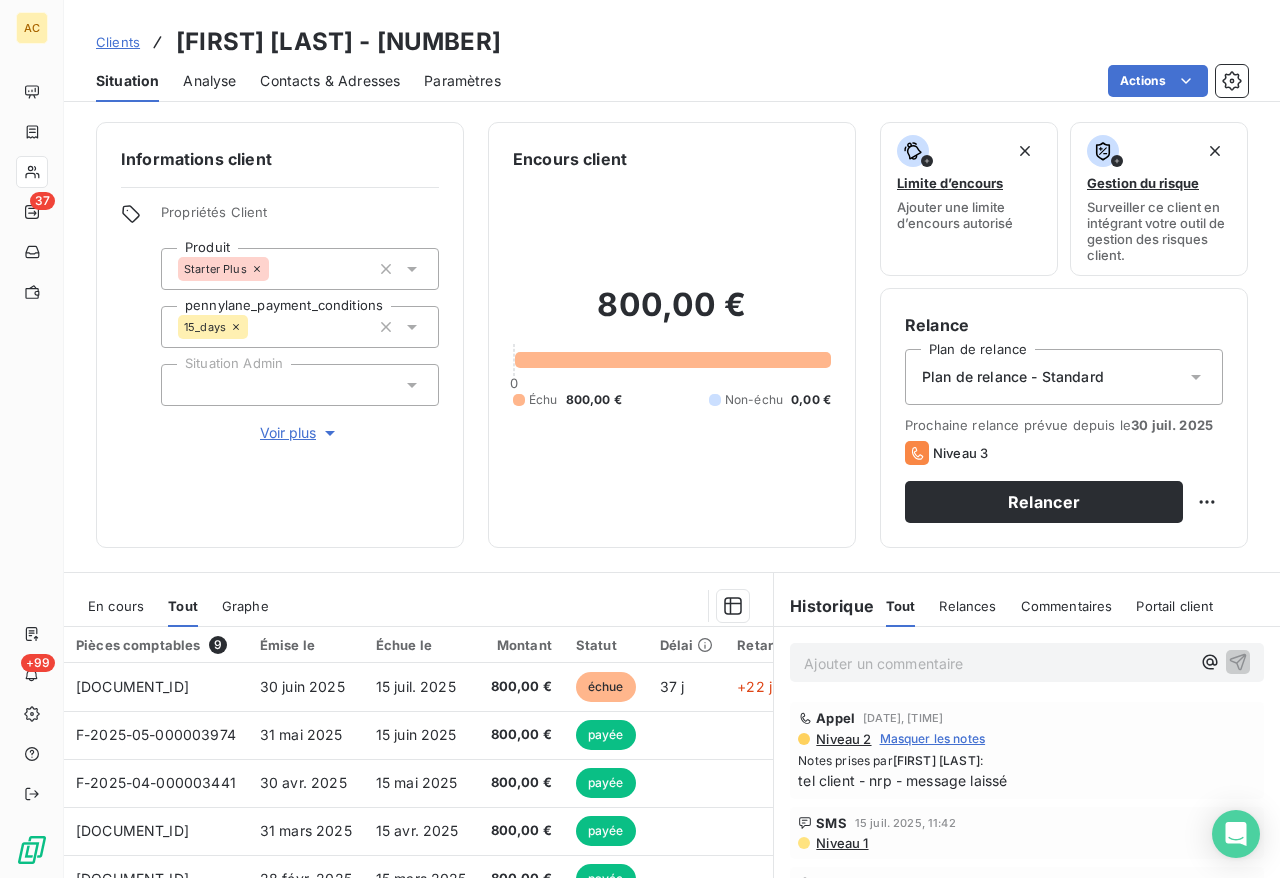 click on "Contacts & Adresses" at bounding box center (330, 81) 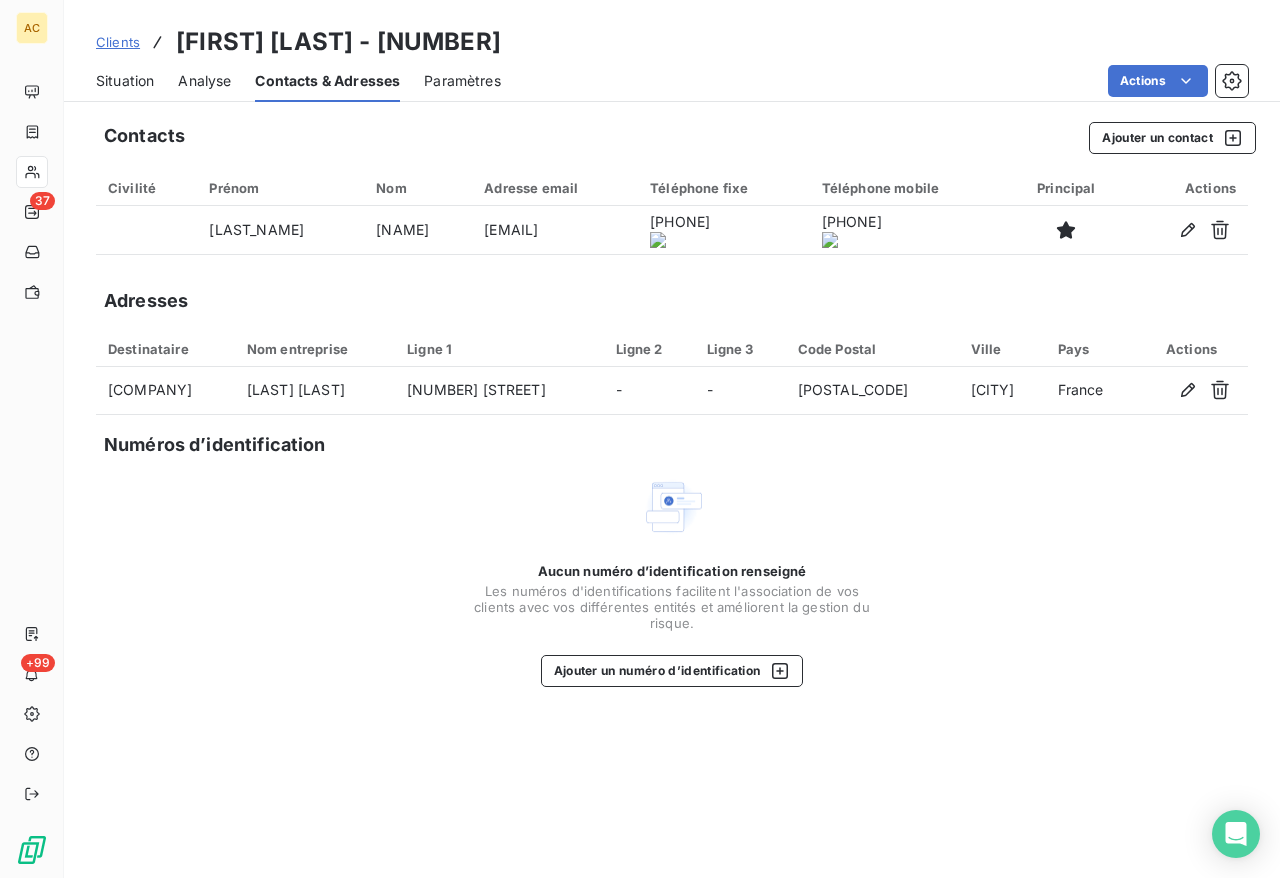 click 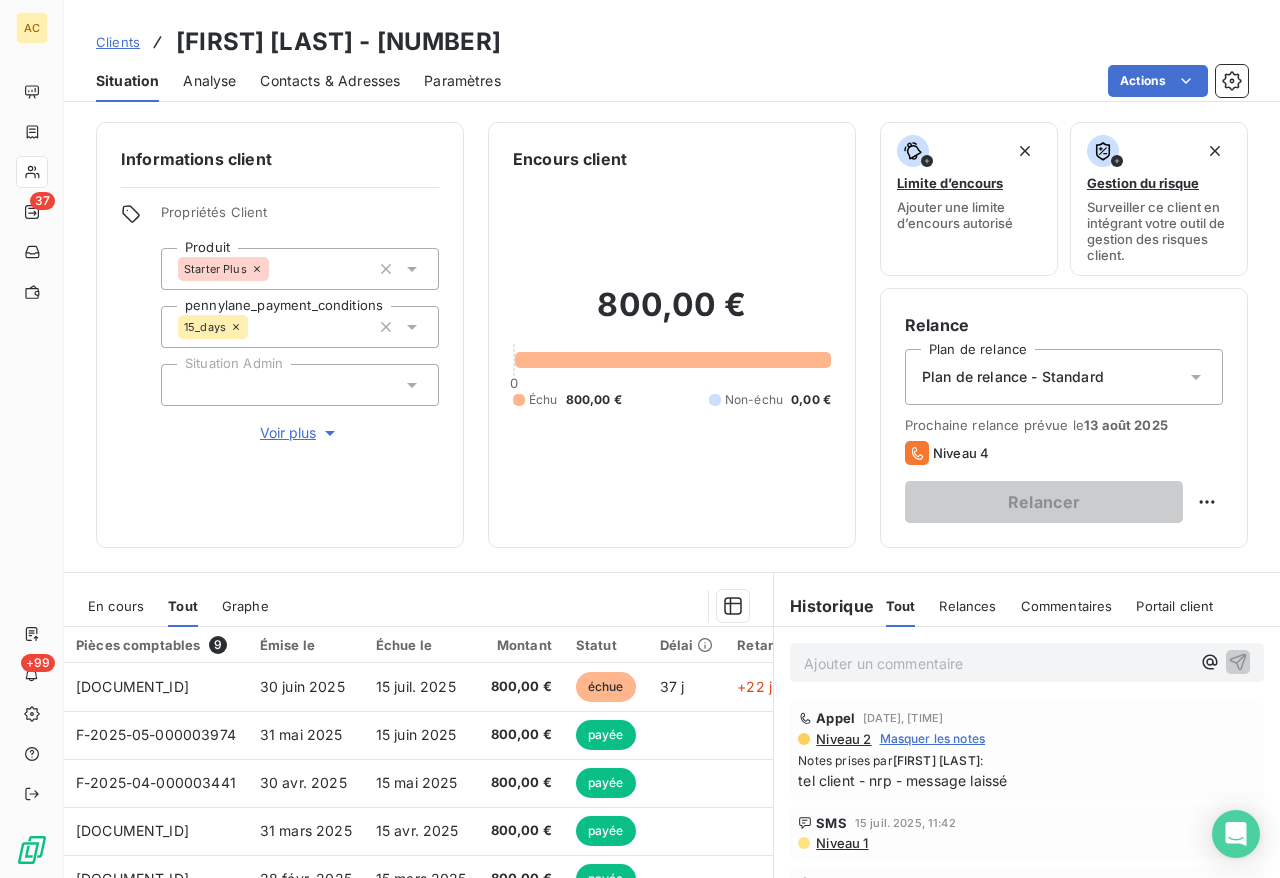 click on "Clients" at bounding box center [118, 42] 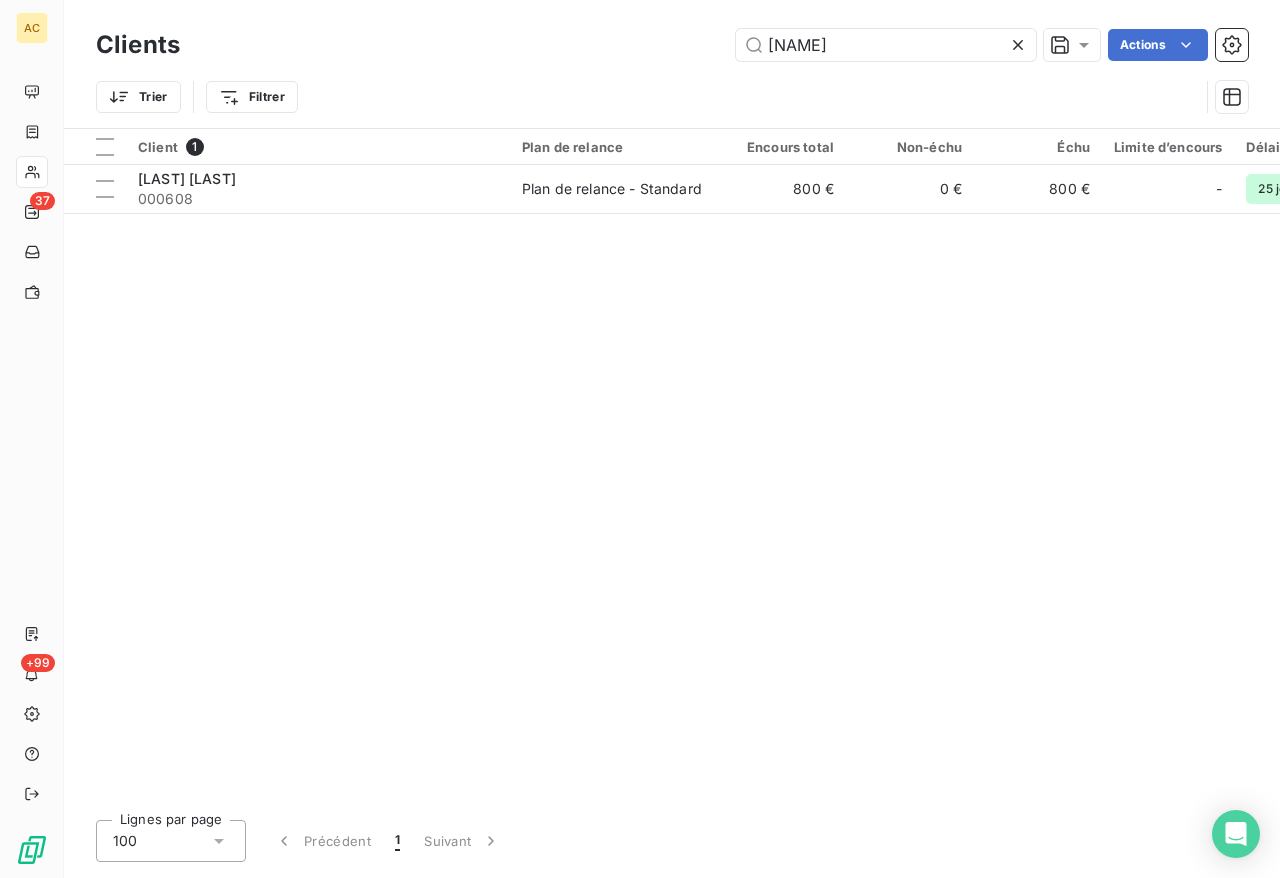 drag, startPoint x: 855, startPoint y: 41, endPoint x: 714, endPoint y: 40, distance: 141.00354 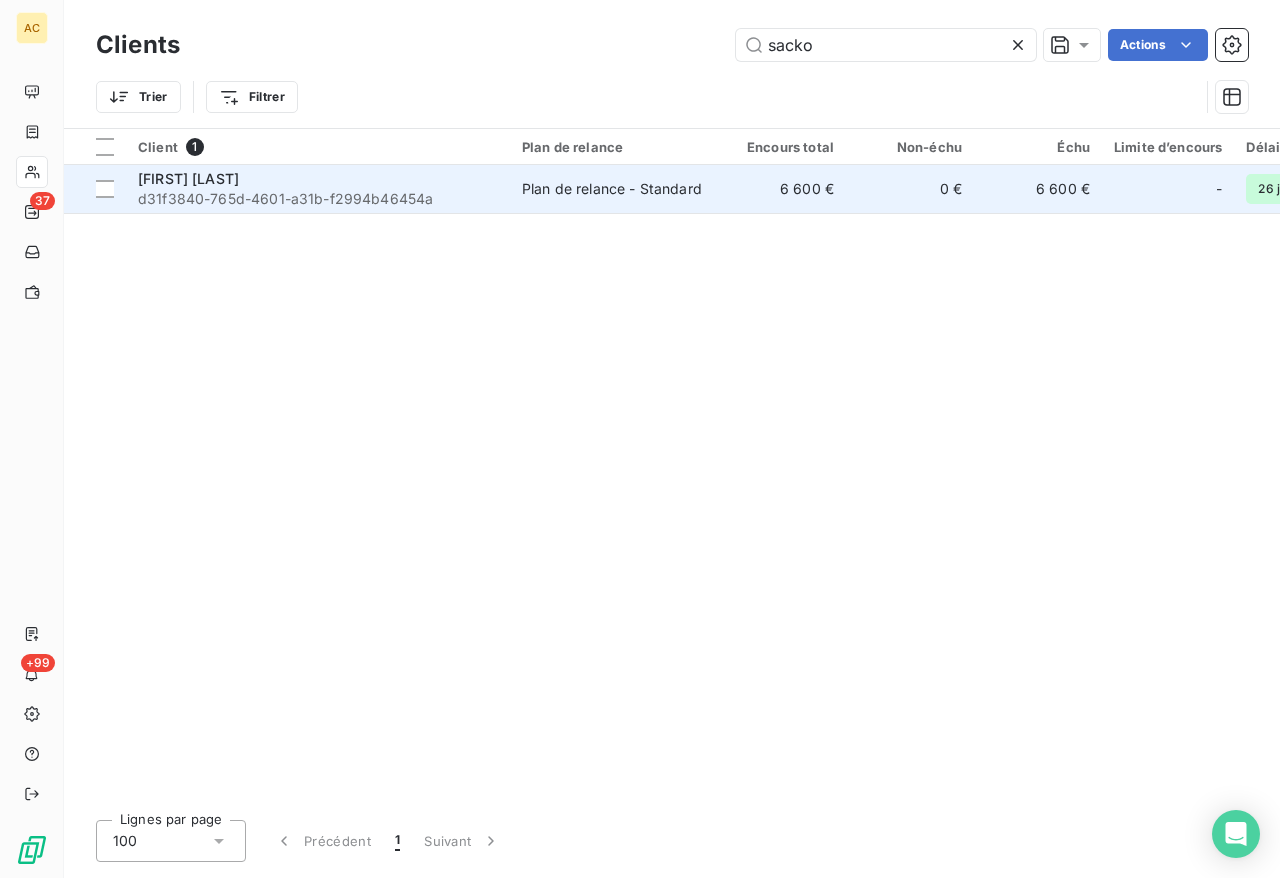 type on "sacko" 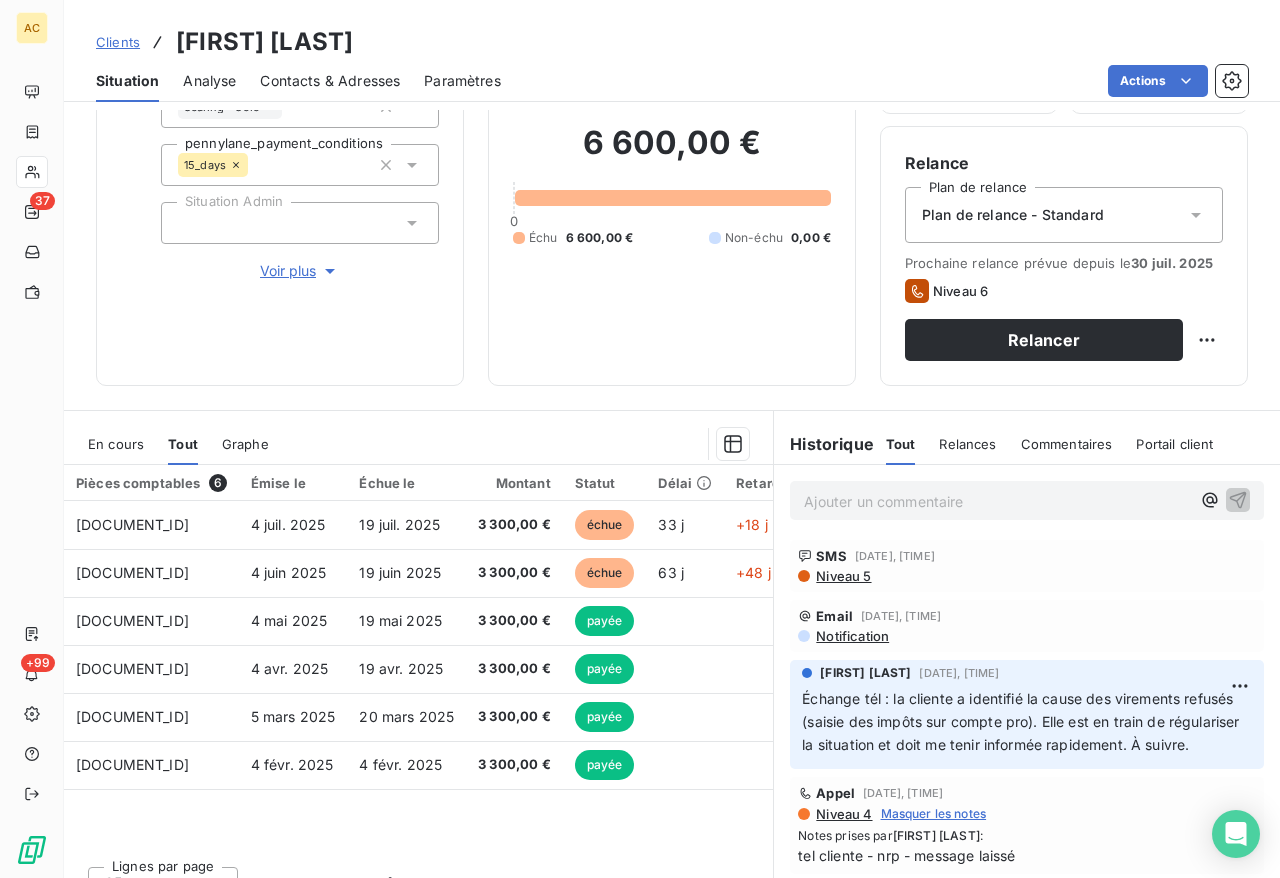 scroll, scrollTop: 124, scrollLeft: 0, axis: vertical 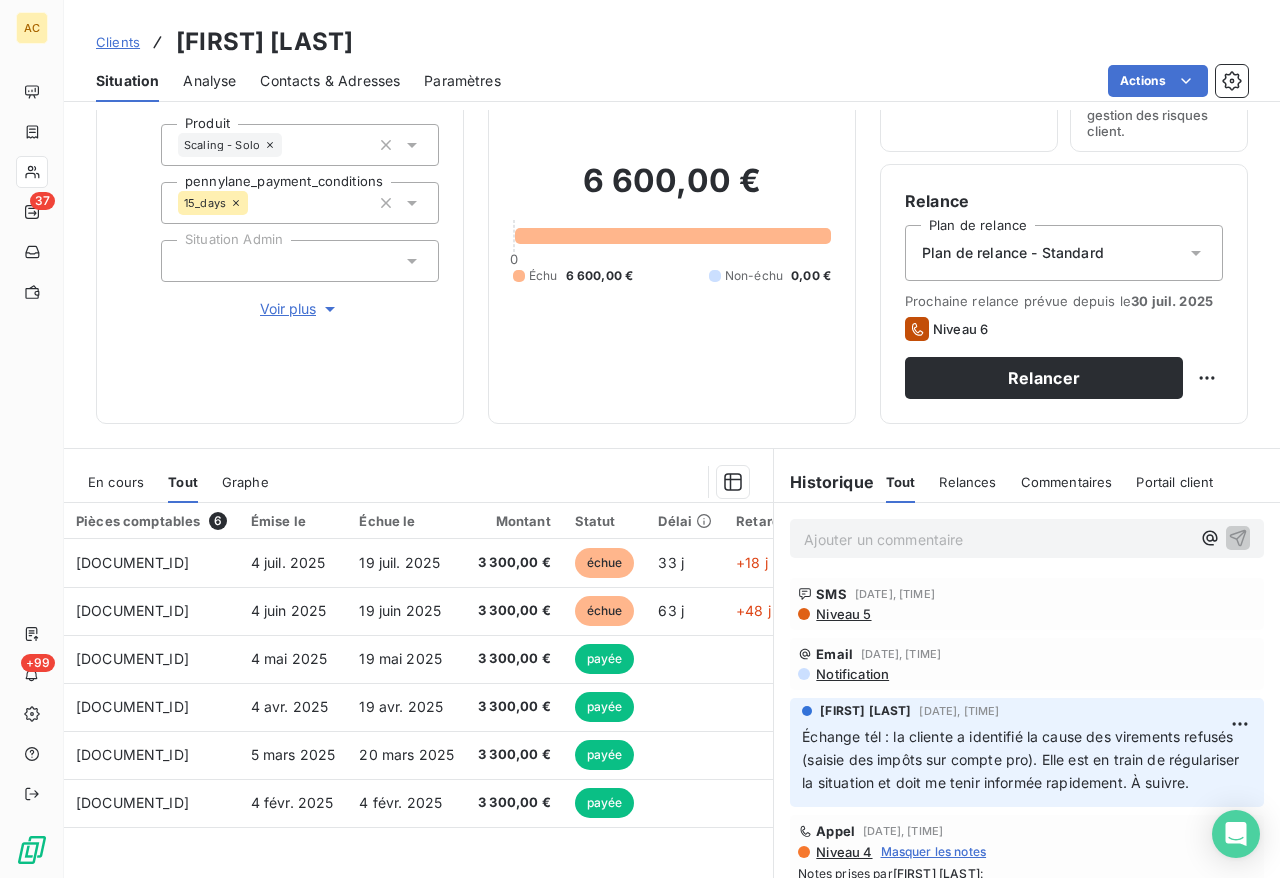 click on "Contacts & Adresses" at bounding box center (330, 81) 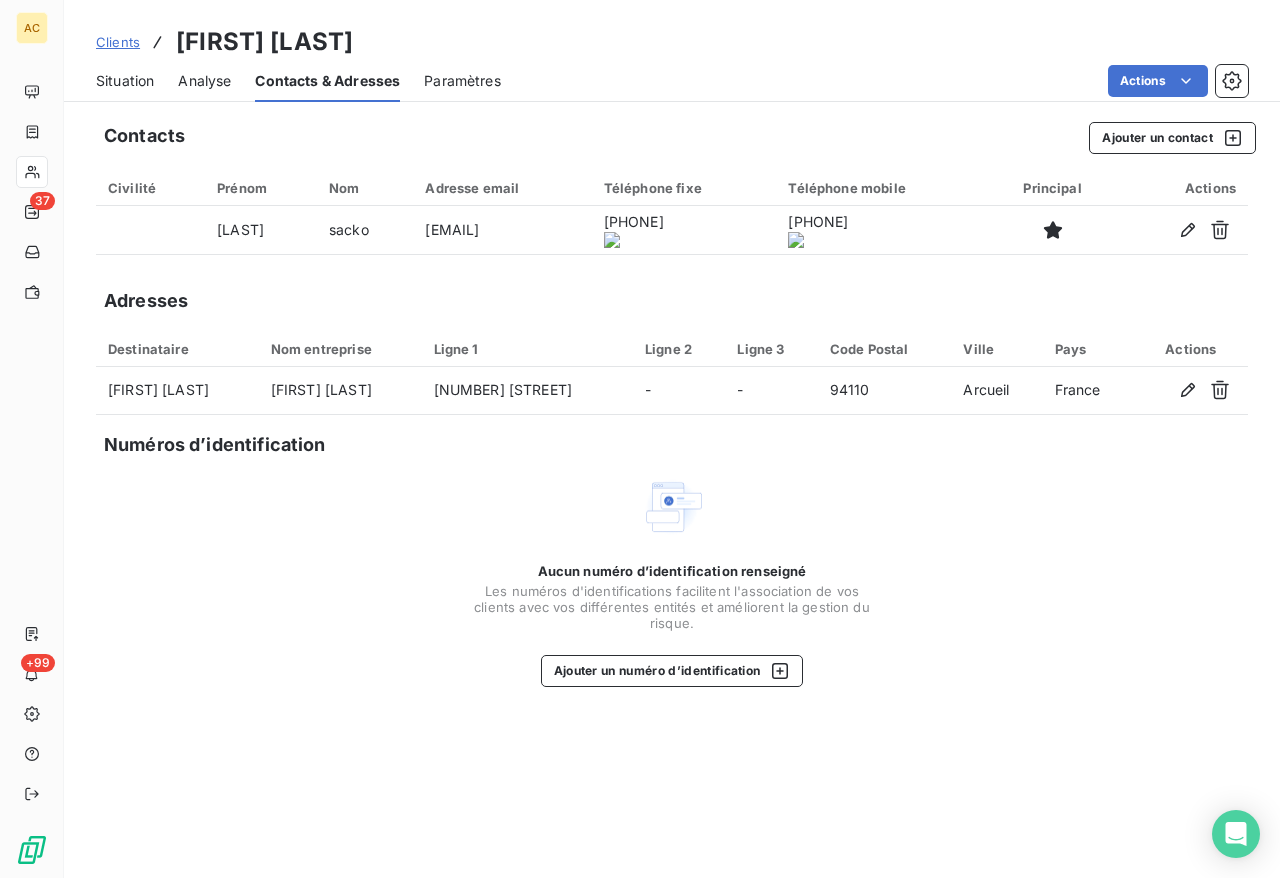 click 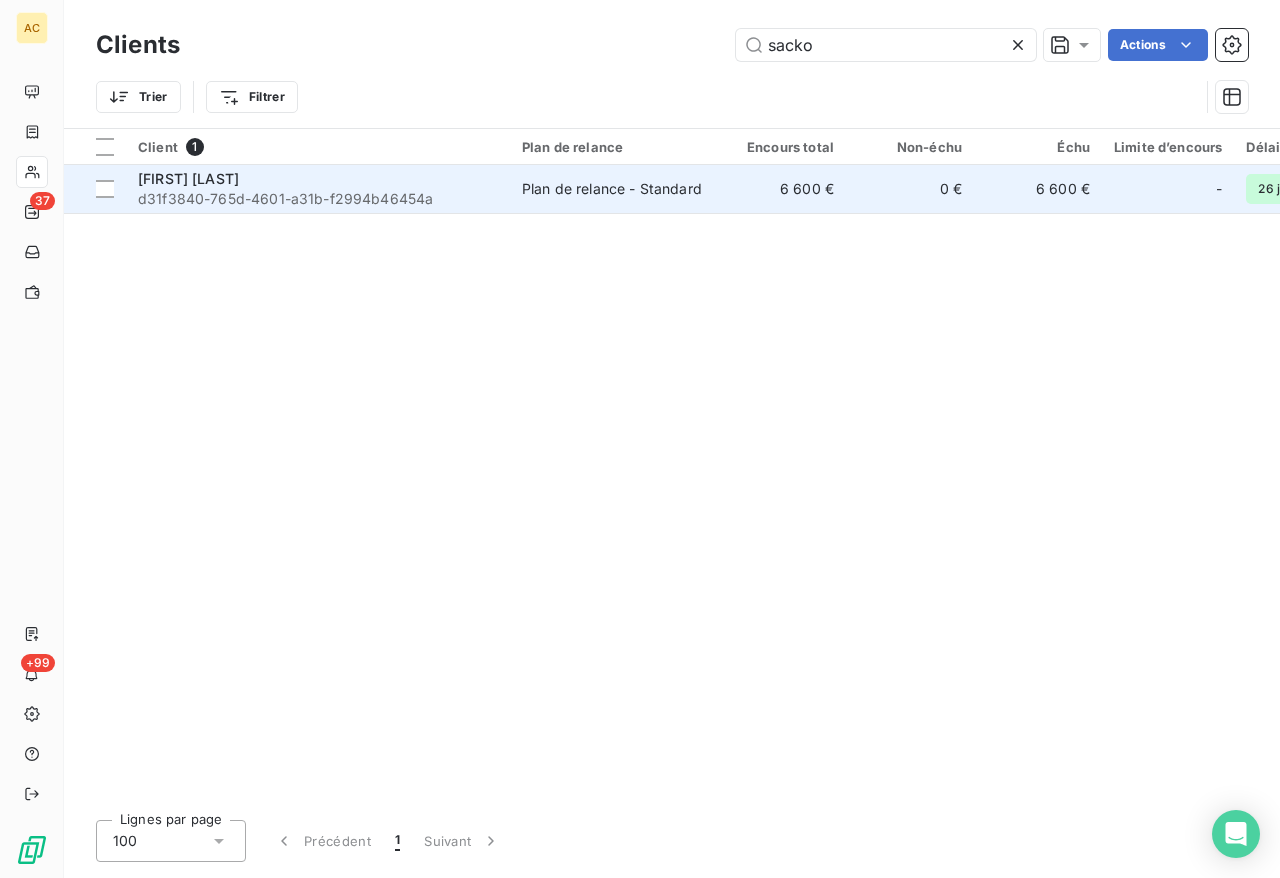 click on "[FIRST] [LAST]" at bounding box center [188, 178] 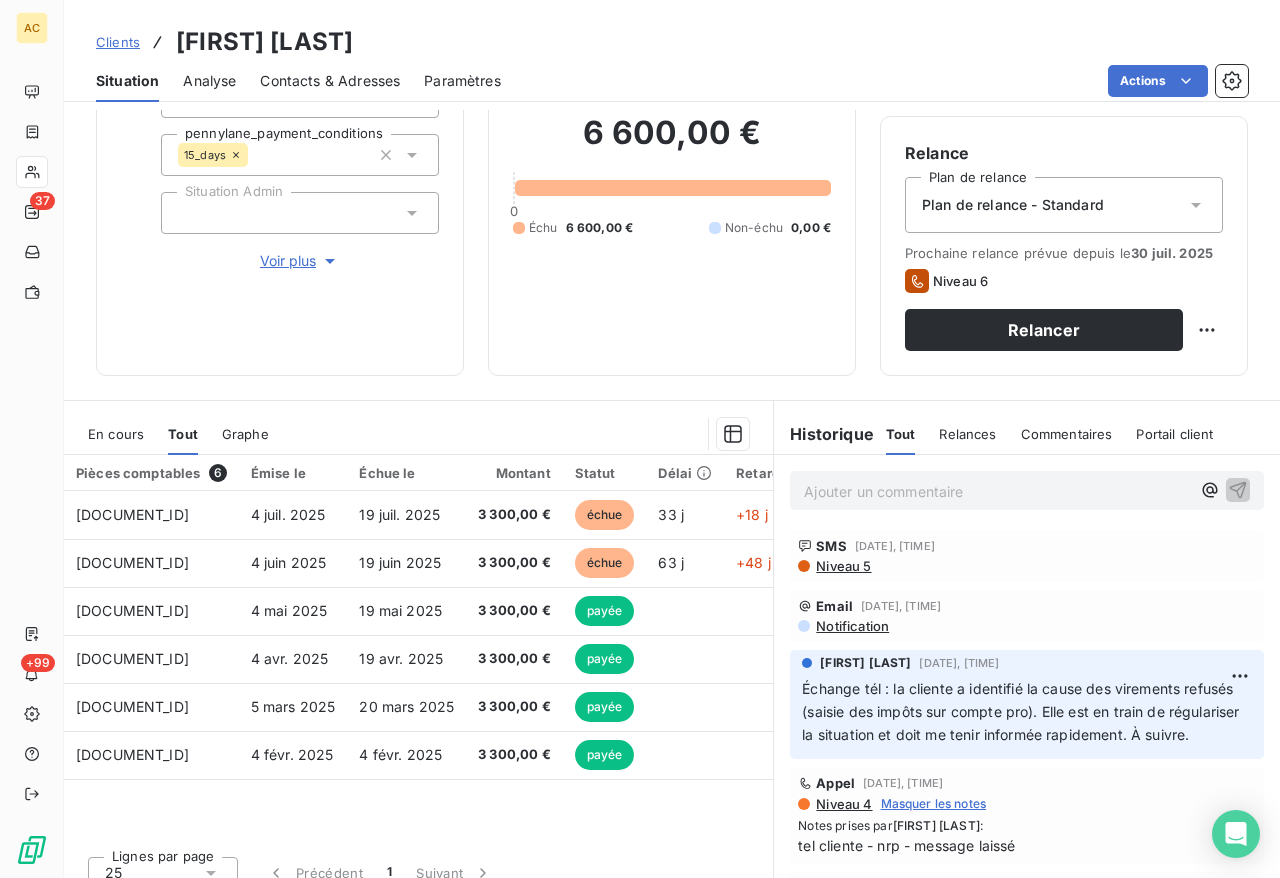 scroll, scrollTop: 173, scrollLeft: 0, axis: vertical 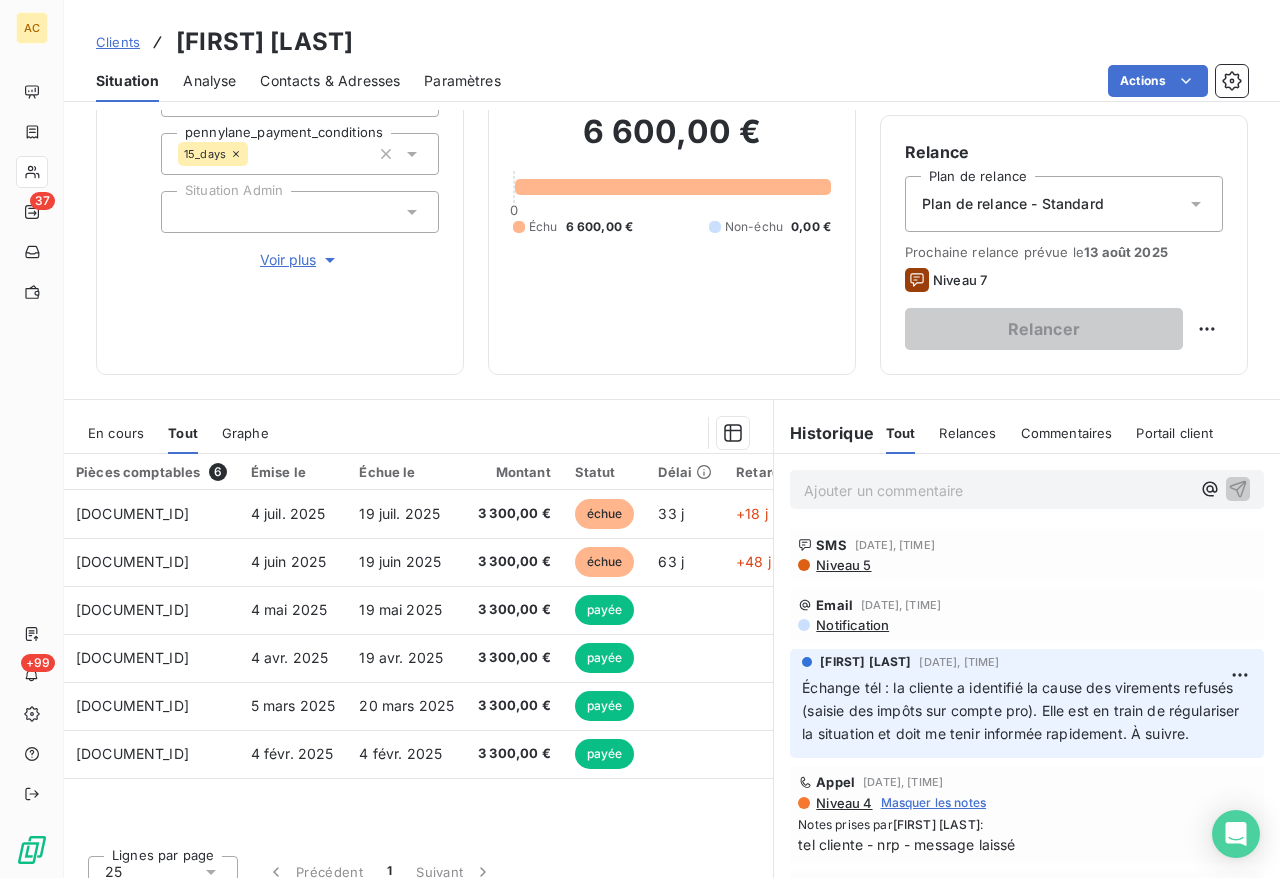 click on "Clients" at bounding box center (118, 42) 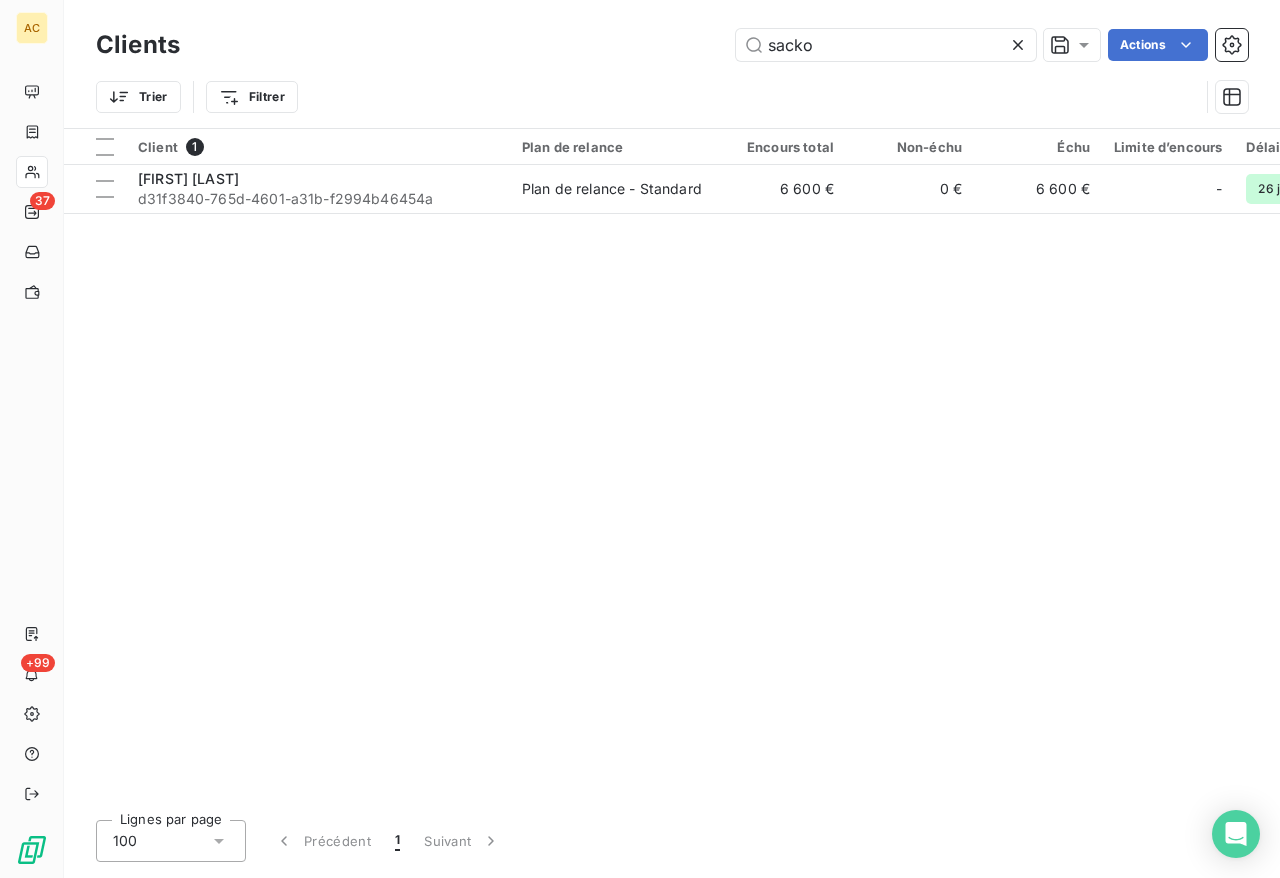 drag, startPoint x: 834, startPoint y: 50, endPoint x: 693, endPoint y: 24, distance: 143.37712 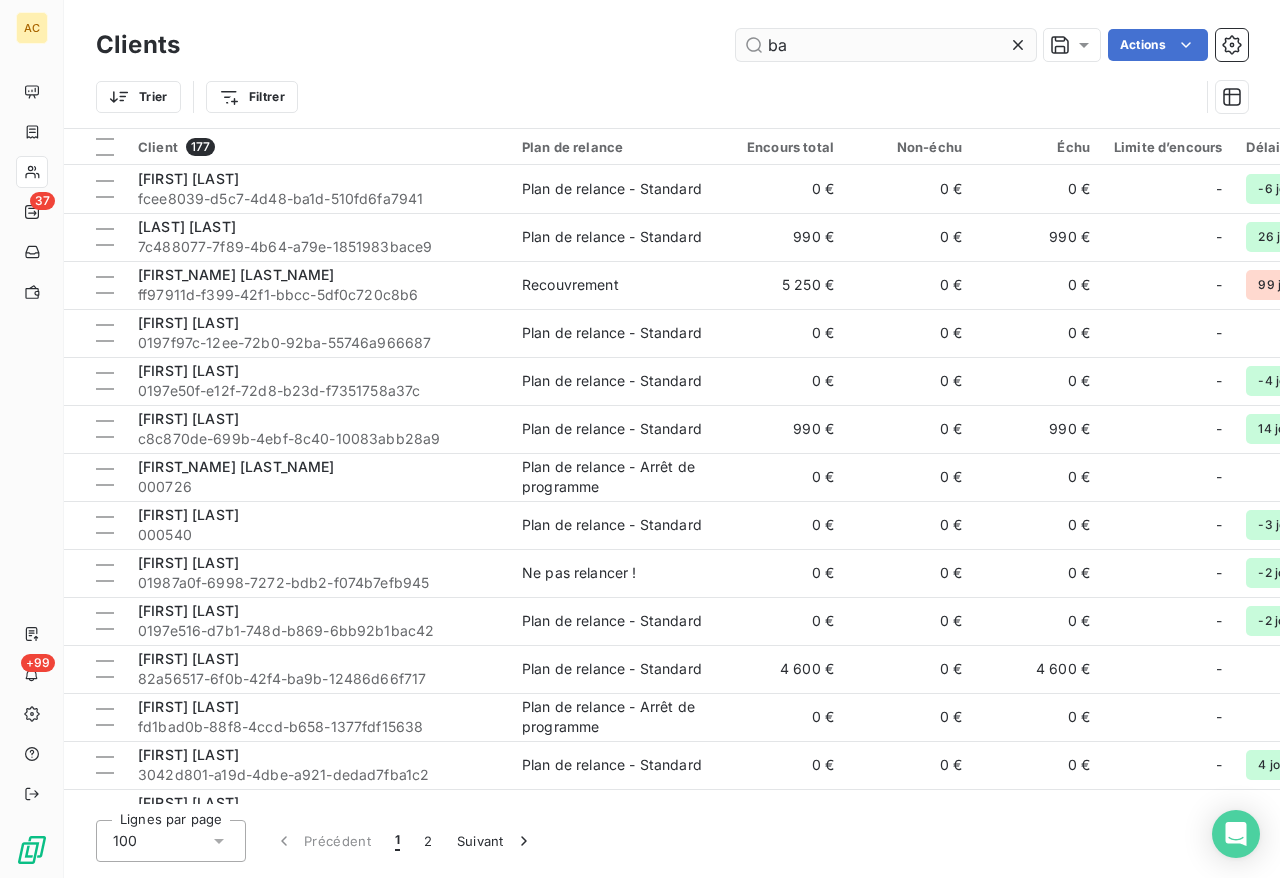 click on "ba" at bounding box center (886, 45) 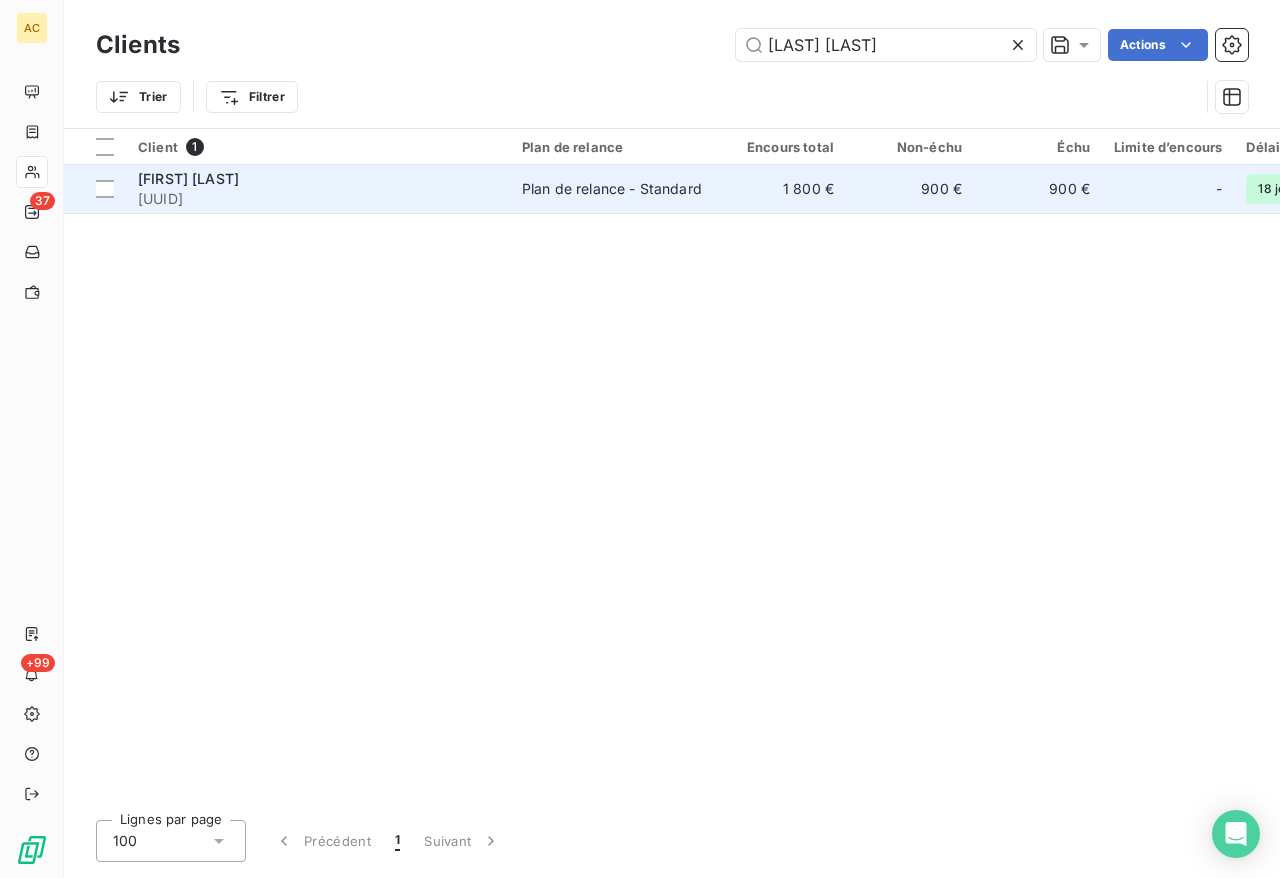 type on "[LAST] [LAST]" 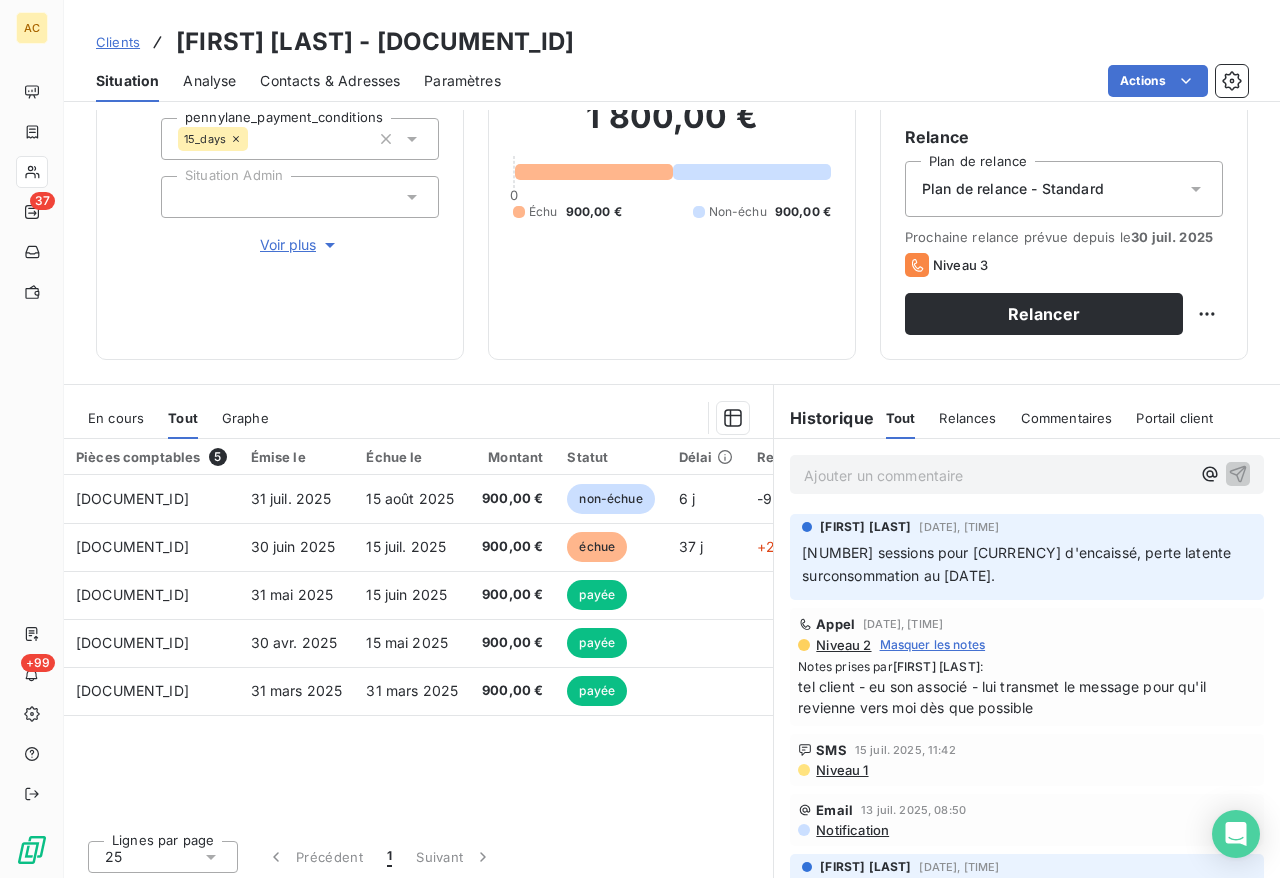 scroll, scrollTop: 194, scrollLeft: 0, axis: vertical 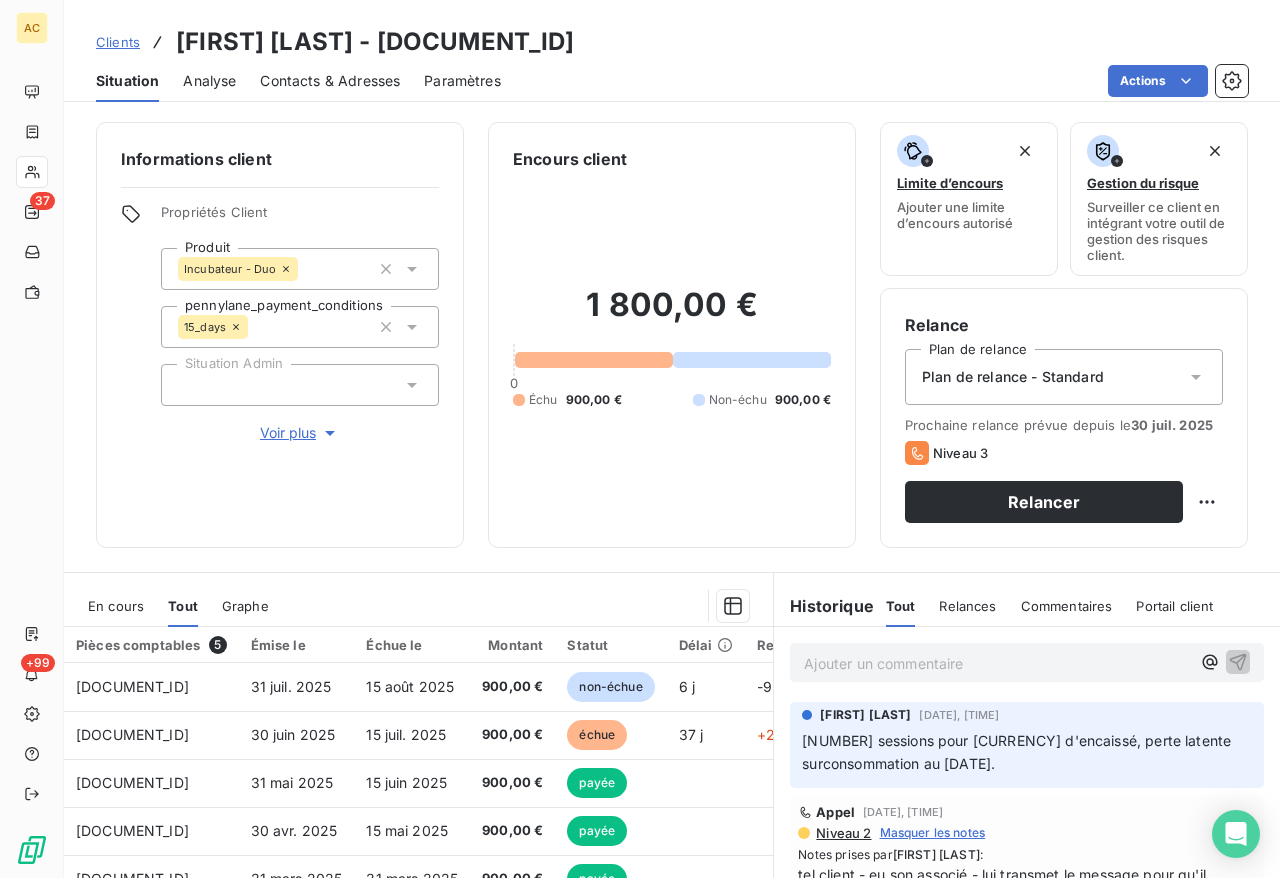 click on "Contacts & Adresses" at bounding box center [330, 81] 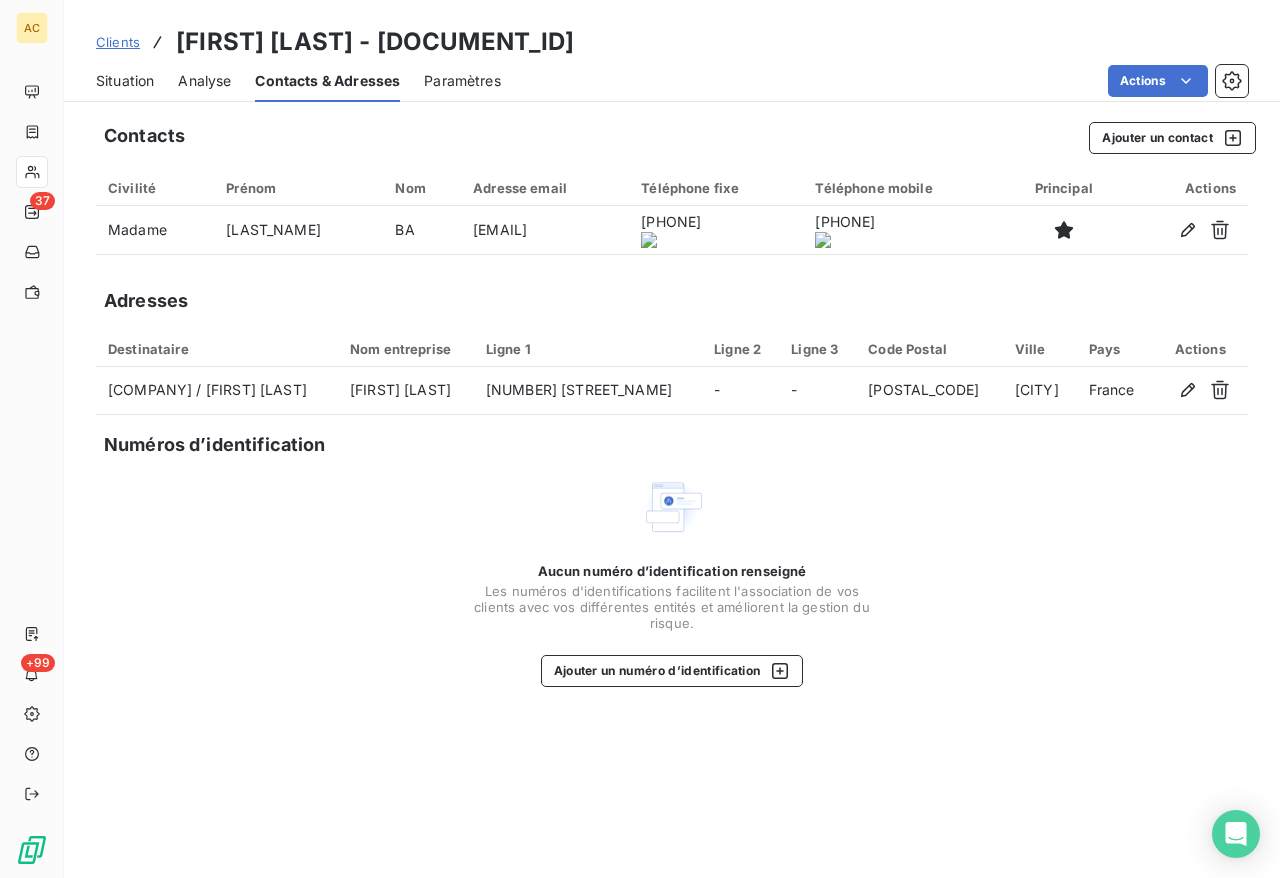 click 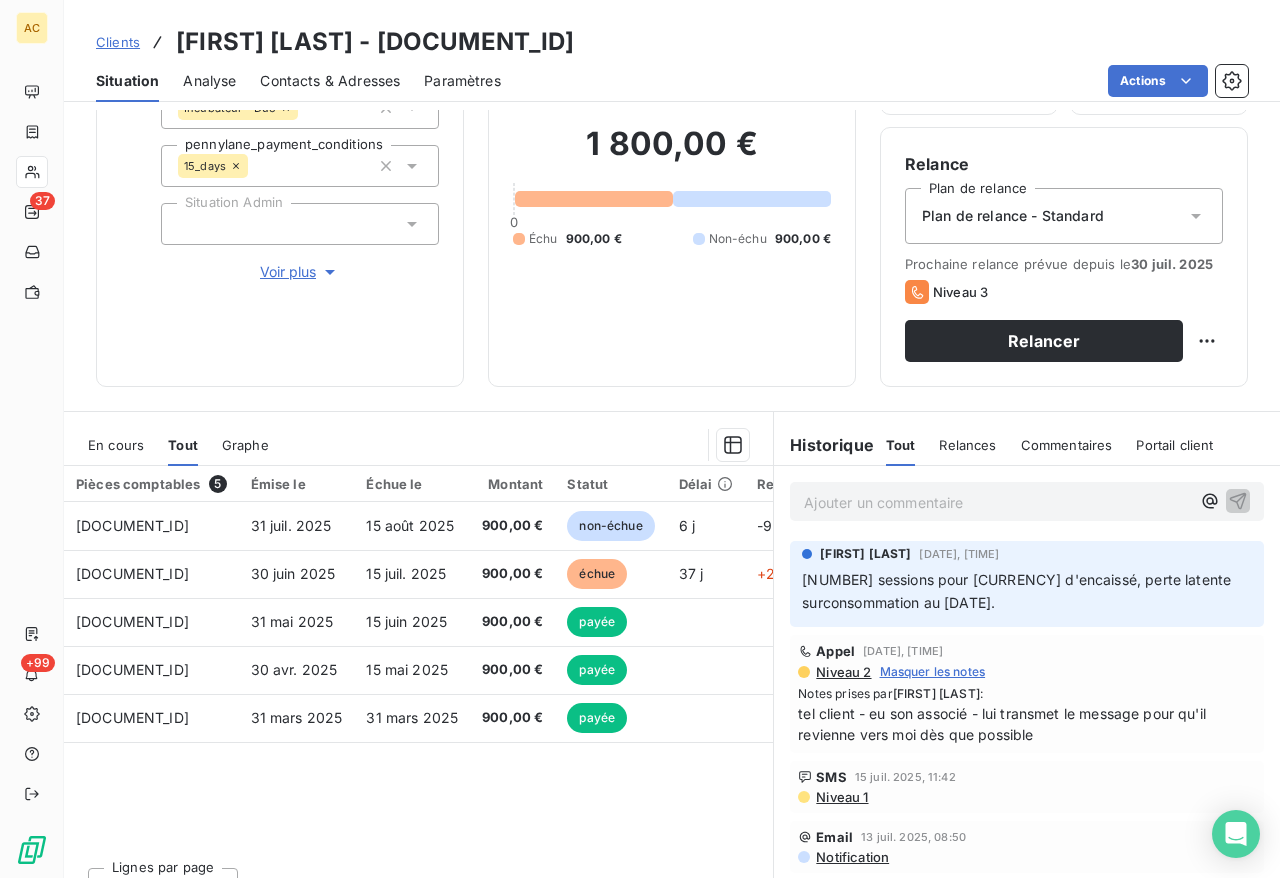 scroll, scrollTop: 194, scrollLeft: 0, axis: vertical 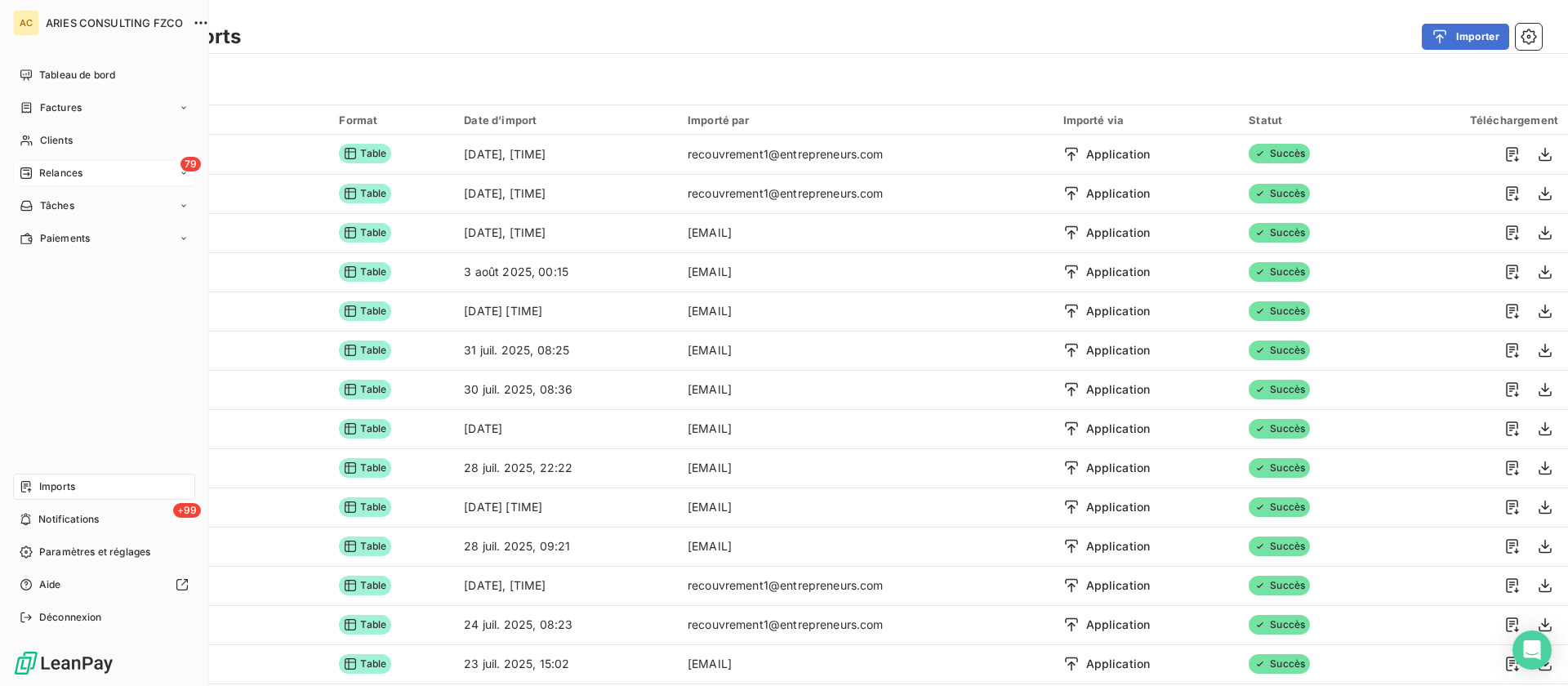 click 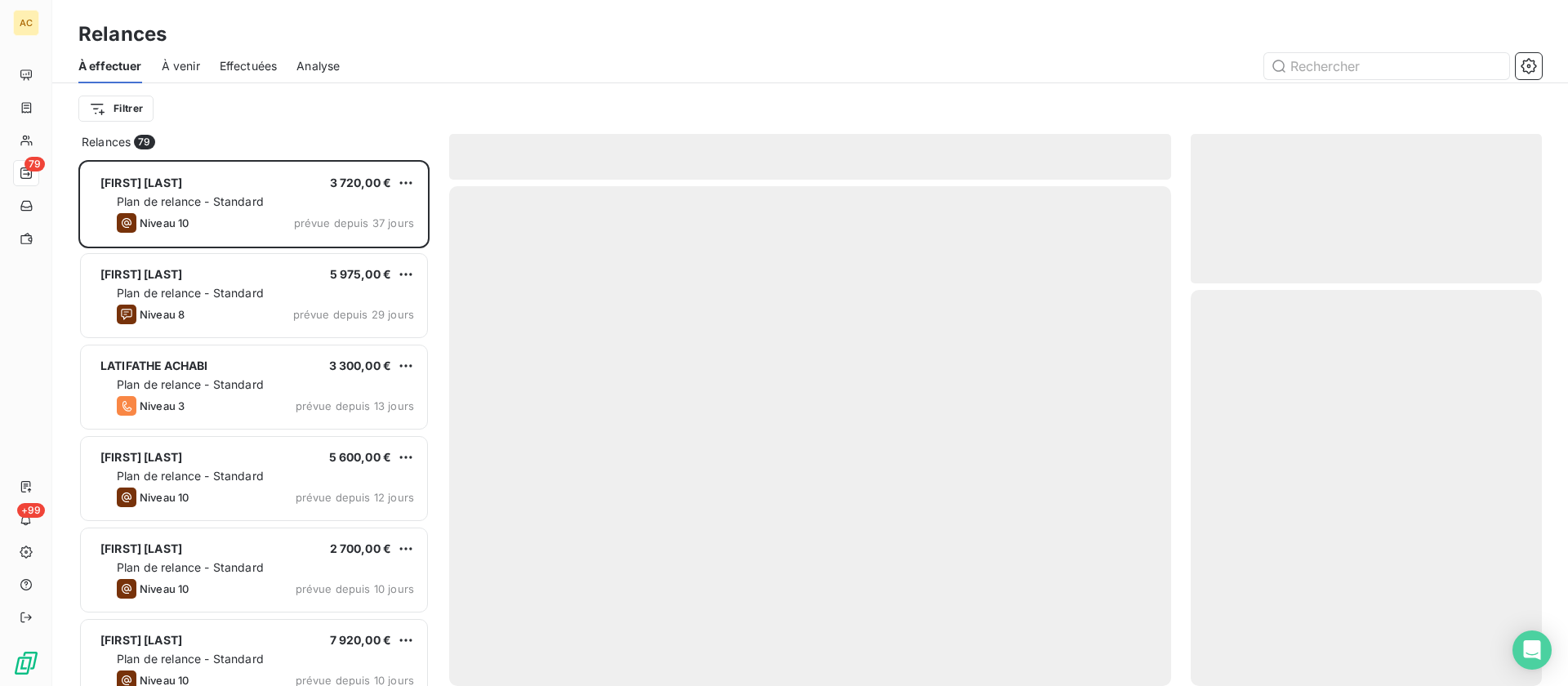 scroll, scrollTop: 13, scrollLeft: 13, axis: both 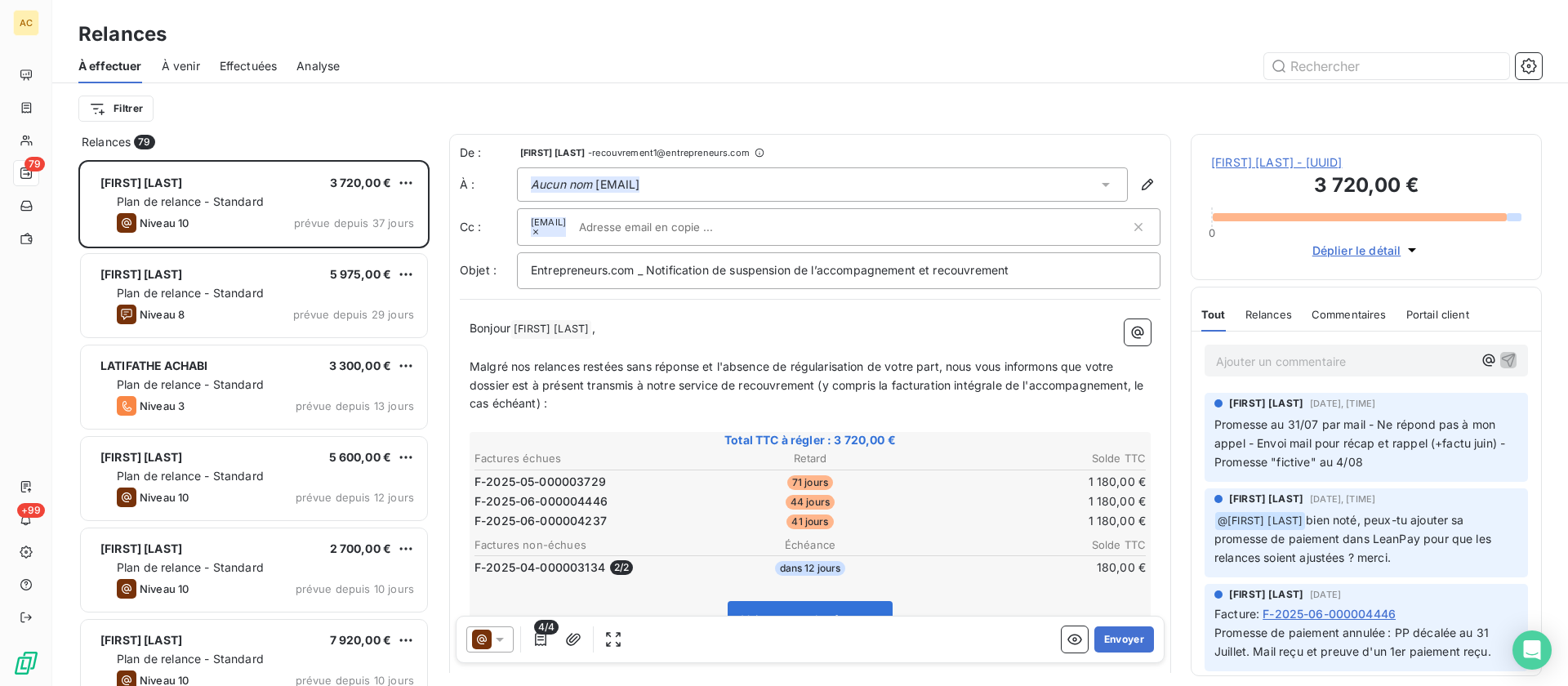 click on "Relances" at bounding box center [106, 142] 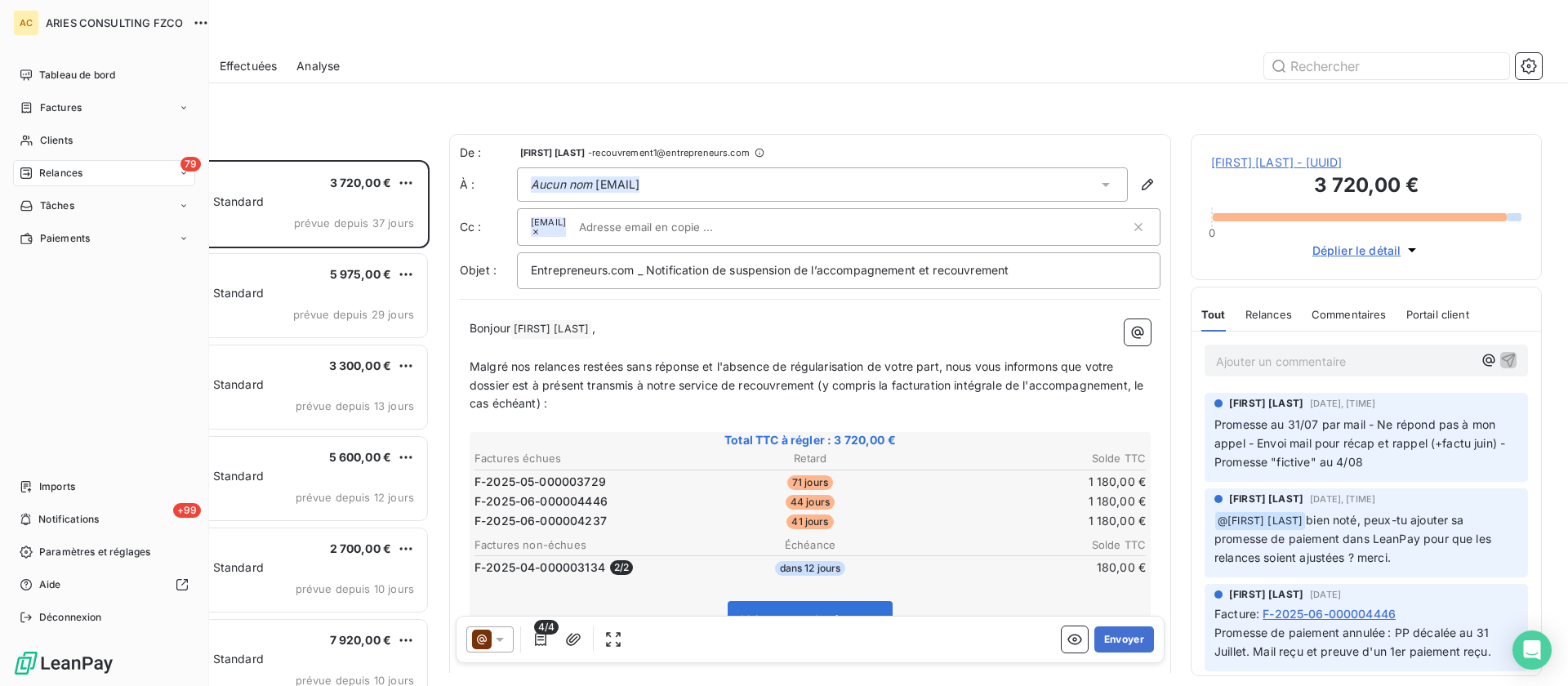 click 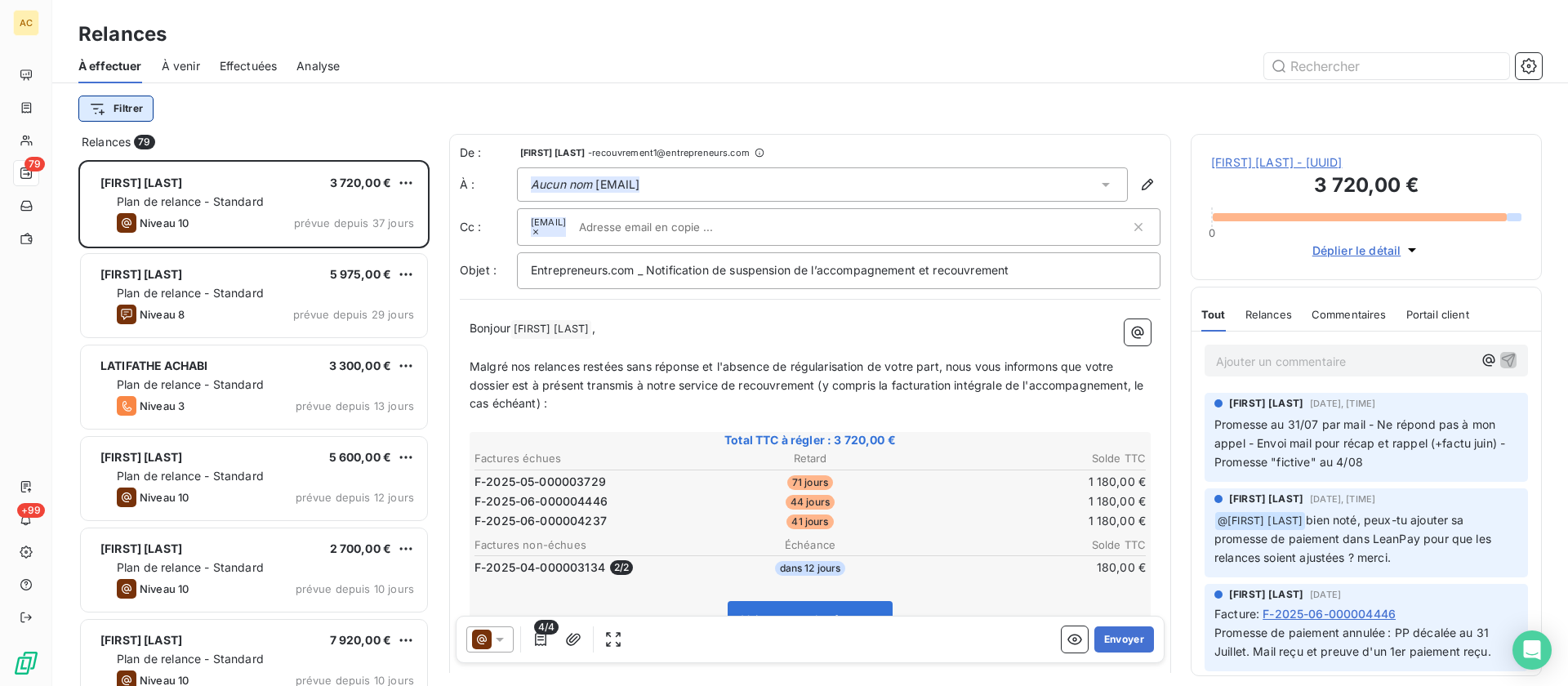 click on "AC 79 +99 Relances À effectuer À venir Effectuées Analyse Filtrer Relances 79 [FIRST] [LAST] 3 720,00 € Plan de relance - Standard Niveau 10 prévue depuis 37 jours [FIRST] [LAST] 5 975,00 € Plan de relance - Standard Niveau 8 prévue depuis 29 jours [FIRST] [LAST] 3 300,00 € Plan de relance - Standard Niveau 3 prévue depuis 13 jours [FIRST] [LAST] 5 600,00 € Plan de relance - Standard Niveau 10 prévue depuis 12 jours [FIRST] [LAST] 2 700,00 € Plan de relance - Standard Niveau 10 prévue depuis 10 jours [FIRST] [LAST] 7 920,00 € Plan de relance - Standard Niveau 10 prévue depuis 10 jours [FIRST] [LAST] 6 525,00 € Plan de relance - Standard Niveau 10 prévue depuis 9 jours [FIRST] [LAST] 2 900,00 € Plan de relance - Standard Niveau 10 prévue depuis 9 jours [FIRST] [LAST] 9 900,00 € Plan de relance - Standard Niveau 9 prévue depuis 9 jours [FIRST] [LAST] 6 400,00 € Plan de relance - Standard Niveau 3 prévue depuis 8 jours 1 725,00 €" at bounding box center [784, 343] 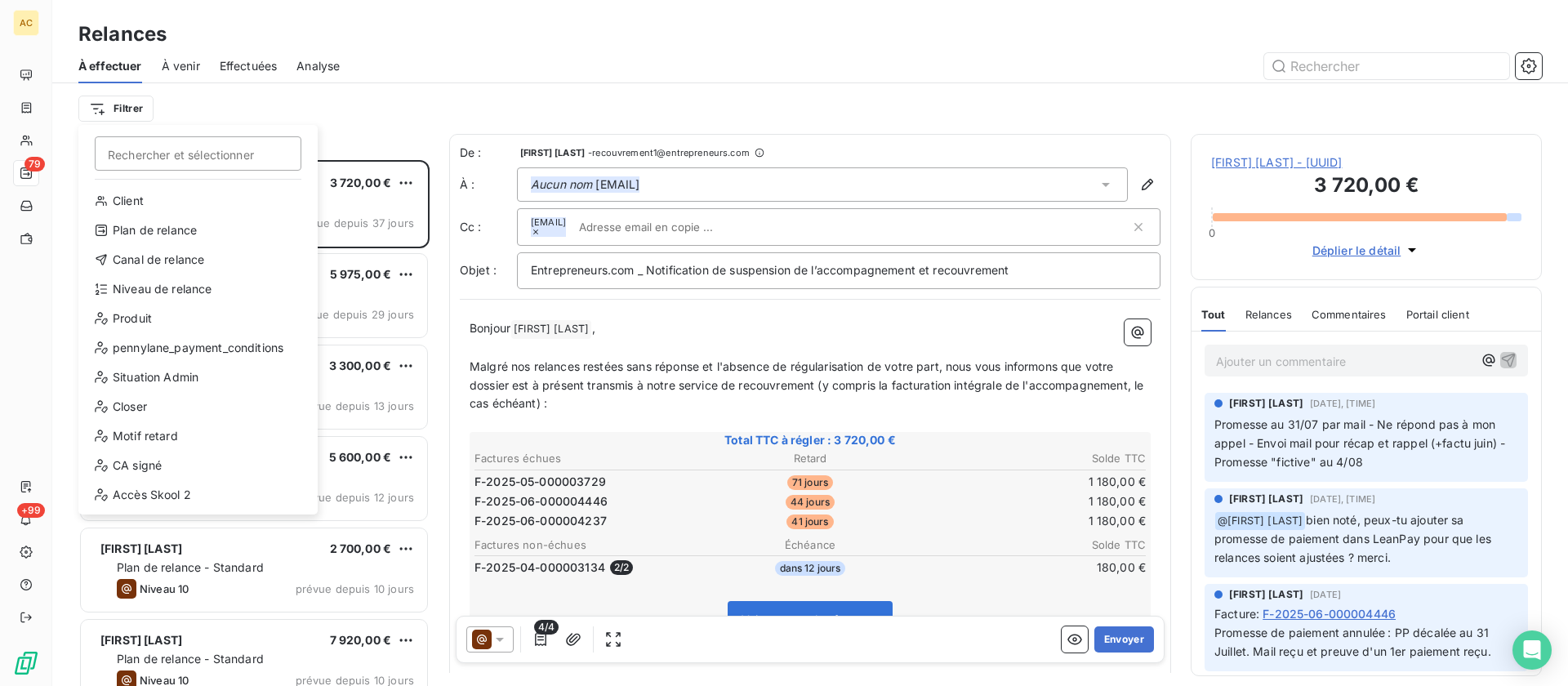 click on "AC 79 +99 Relances À effectuer À venir Effectuées Analyse Filtrer Rechercher et sélectionner Client Plan de relance Canal de relance Niveau de relance Produit pennylane_payment_conditions Situation Admin Closer Motif retard CA signé Accès Skool 2 CA facturation intégrale Statut de paiement Nb mensualités Coach Accès pour CC Nb Sessions Gestionnaire Types de dépenses / revenus Relances 79 Ilana Brazzolotto 3 720,00 € Plan de relance - Standard Niveau 10 prévue depuis 37 jours Fatima GIORDANO 5 975,00 € Plan de relance - Standard Niveau 8 prévue depuis 29 jours LATIFATHE ACHABI 3 300,00 € Plan de relance - Standard Niveau 3 prévue depuis 13 jours Elia Pribil 5 600,00 € Plan de relance - Standard Niveau 10 prévue depuis 12 jours Chris Cannito 2 700,00 € Plan de relance - Standard Niveau 10 prévue depuis 10 jours Mouahié Kouassi 7 920,00 € Plan de relance - Standard Niveau 10 prévue depuis 10 jours Samir Agouni 6 525,00 € Plan de relance - Standard -" at bounding box center [784, 343] 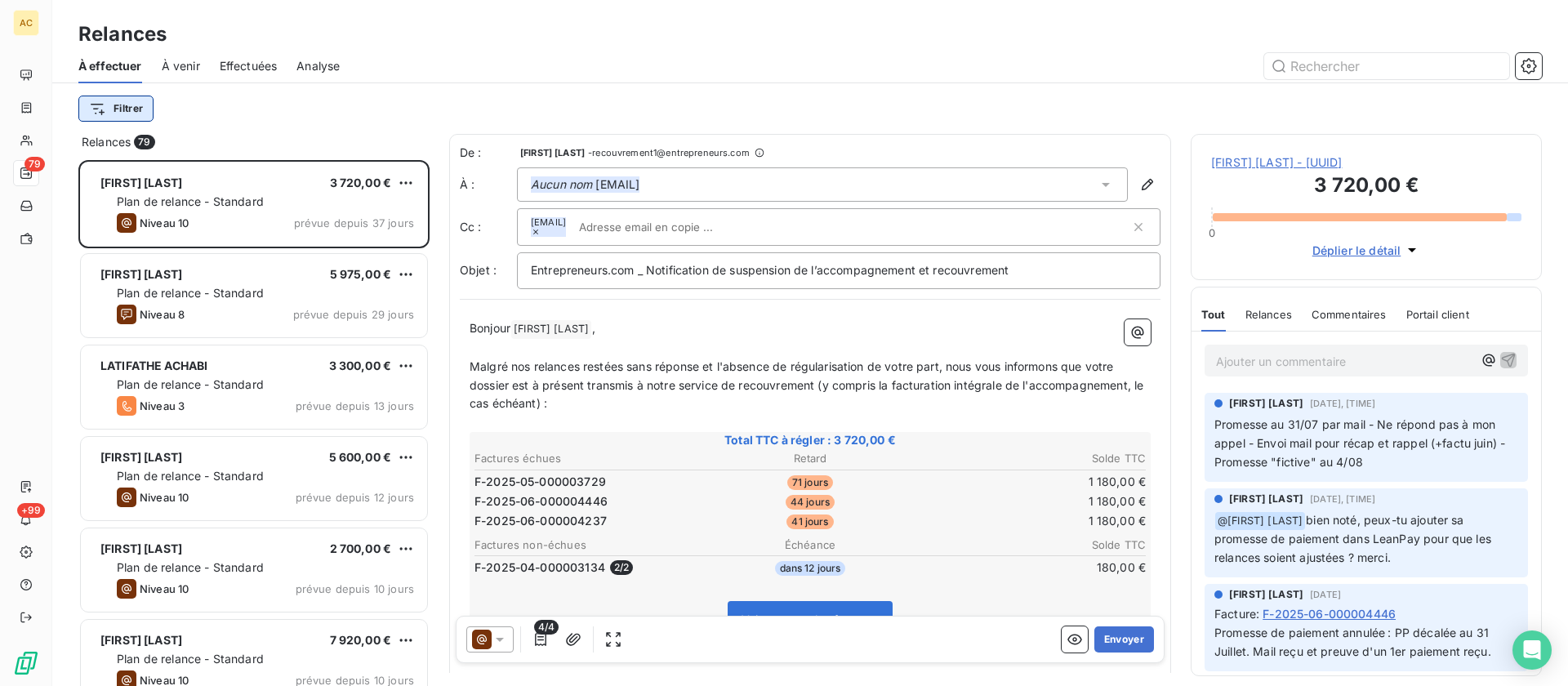 click on "AC 79 +99 Relances À effectuer À venir Effectuées Analyse Filtrer Relances 79 Ilana Brazzolotto 3 720,00 € Plan de relance - Standard Niveau 10 prévue depuis 37 jours Fatima GIORDANO 5 975,00 € Plan de relance - Standard Niveau 8 prévue depuis 29 jours LATIFATHE ACHABI 3 300,00 € Plan de relance - Standard Niveau 3 prévue depuis 13 jours Elia Pribil 5 600,00 € Plan de relance - Standard Niveau 10 prévue depuis 12 jours Chris Cannito 2 700,00 € Plan de relance - Standard Niveau 10 prévue depuis 10 jours Mouahié Kouassi 7 920,00 € Plan de relance - Standard Niveau 10 prévue depuis 10 jours Samir Agouni 6 525,00 € Plan de relance - Standard Niveau 10 prévue depuis 9 jours Chahinaz RICHARD 2 900,00 € Plan de relance - Standard Niveau 10 prévue depuis 9 jours Carina Aguey-Zinsou 9 900,00 € Plan de relance - Standard Niveau 9 prévue depuis 9 jours BOINA MOHAMED 6 400,00 € Plan de relance - Standard Niveau 3 prévue depuis 8 jours 1 725,00 €" at bounding box center [784, 343] 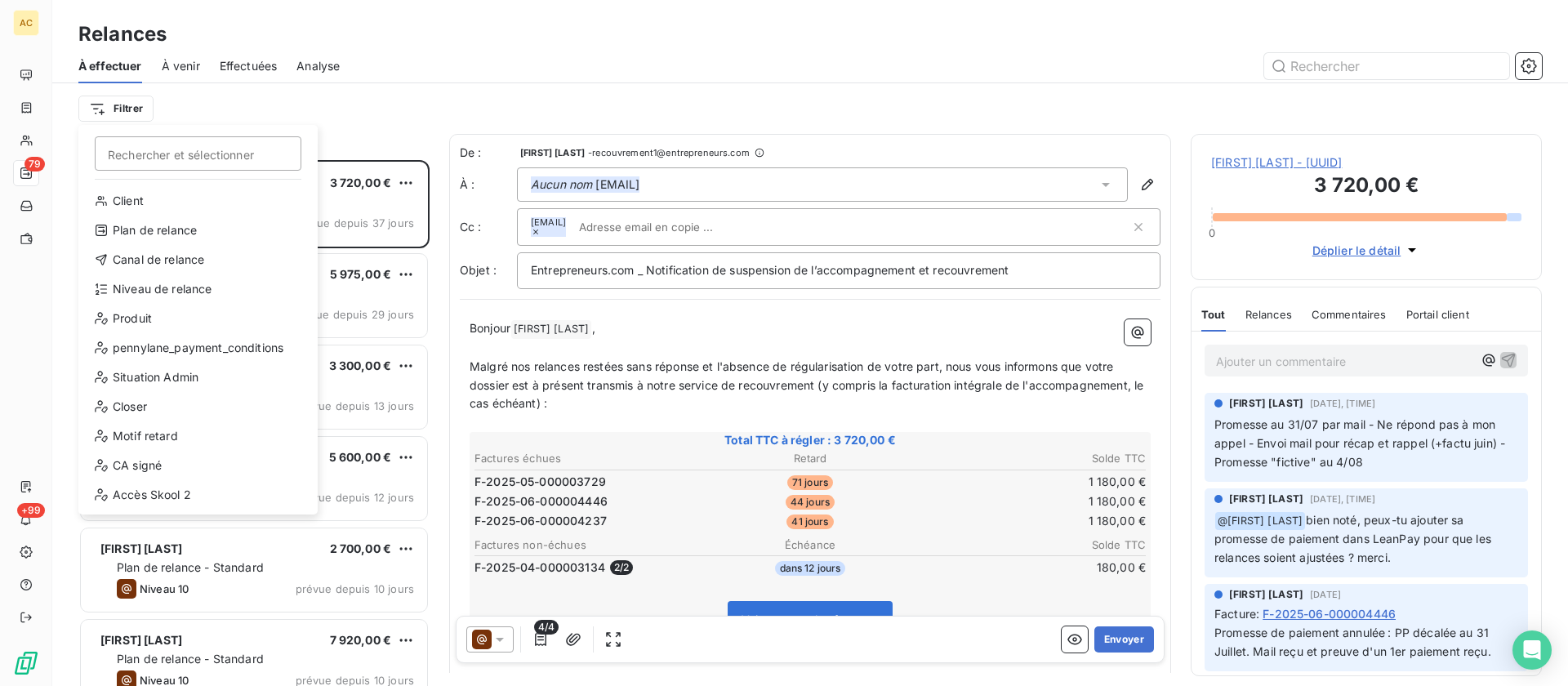 click on "AC 79 +99 Relances À effectuer À venir Effectuées Analyse Filtrer Rechercher et sélectionner Client Plan de relance Canal de relance Niveau de relance Produit pennylane_payment_conditions Situation Admin Closer Motif retard CA signé Accès Skool 2 CA facturation intégrale Statut de paiement Nb mensualités Coach Accès pour CC Nb Sessions Gestionnaire Types de dépenses / revenus Relances 79 Ilana Brazzolotto 3 720,00 € Plan de relance - Standard Niveau 10 prévue depuis 37 jours Fatima GIORDANO 5 975,00 € Plan de relance - Standard Niveau 8 prévue depuis 29 jours LATIFATHE ACHABI 3 300,00 € Plan de relance - Standard Niveau 3 prévue depuis 13 jours Elia Pribil 5 600,00 € Plan de relance - Standard Niveau 10 prévue depuis 12 jours Chris Cannito 2 700,00 € Plan de relance - Standard Niveau 10 prévue depuis 10 jours Mouahié Kouassi 7 920,00 € Plan de relance - Standard Niveau 10 prévue depuis 10 jours Samir Agouni 6 525,00 € Plan de relance - Standard -" at bounding box center [784, 343] 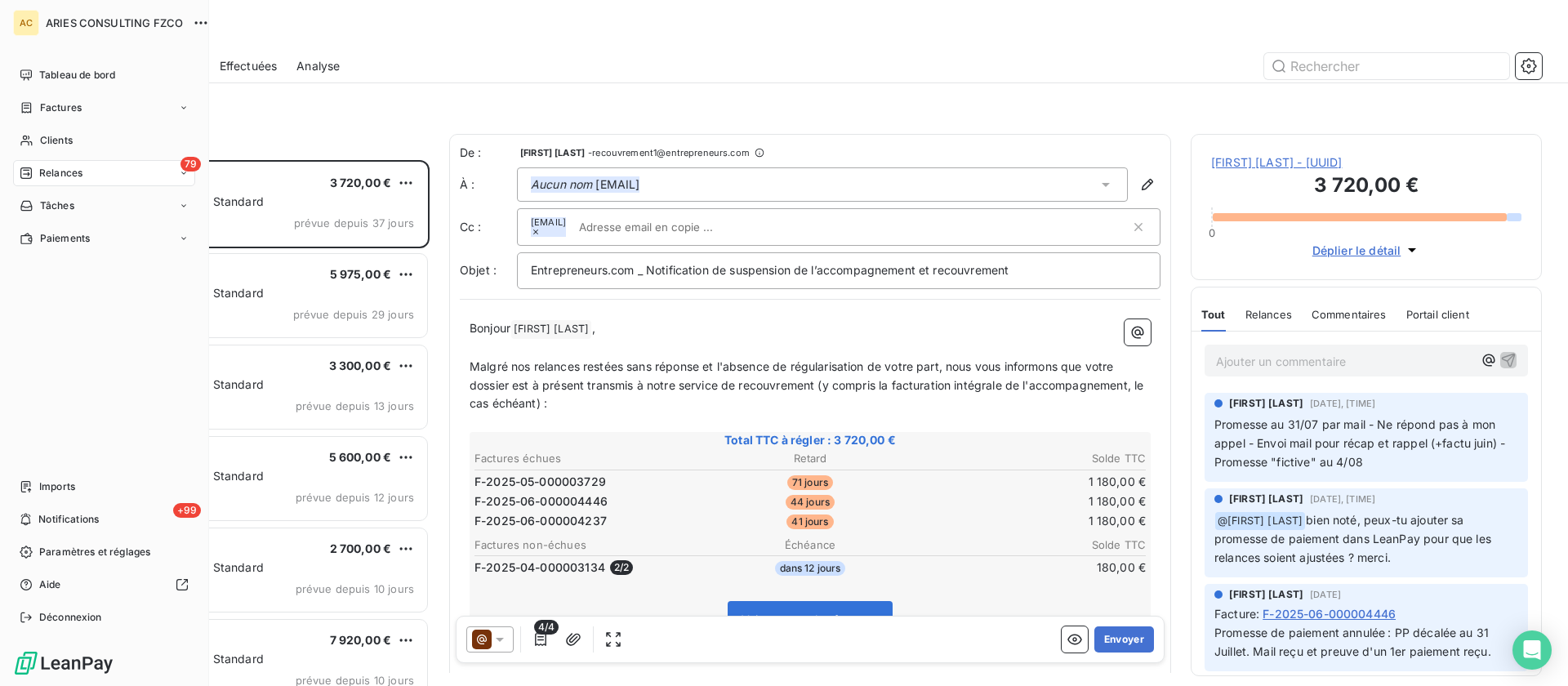 click on "Relances" at bounding box center (60, 173) 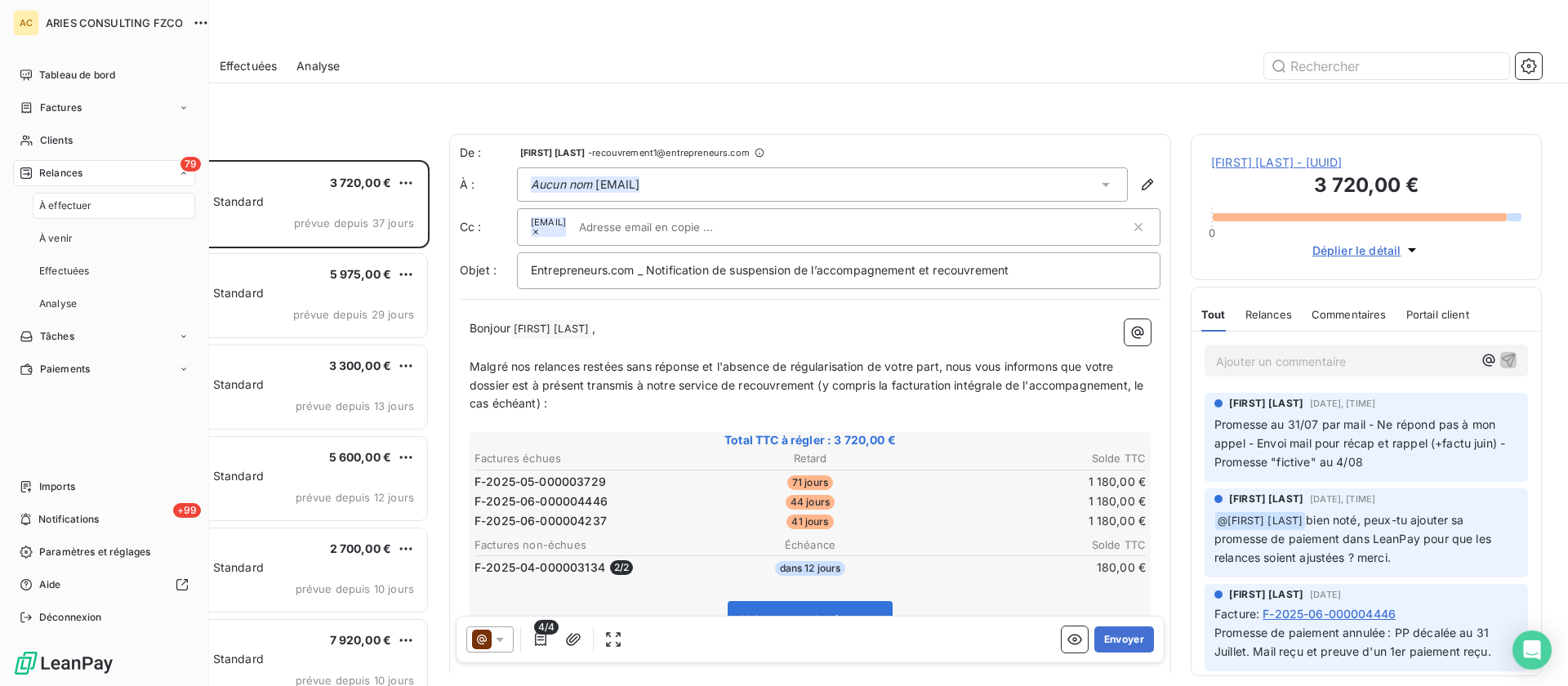 click on "À effectuer" at bounding box center (114, 206) 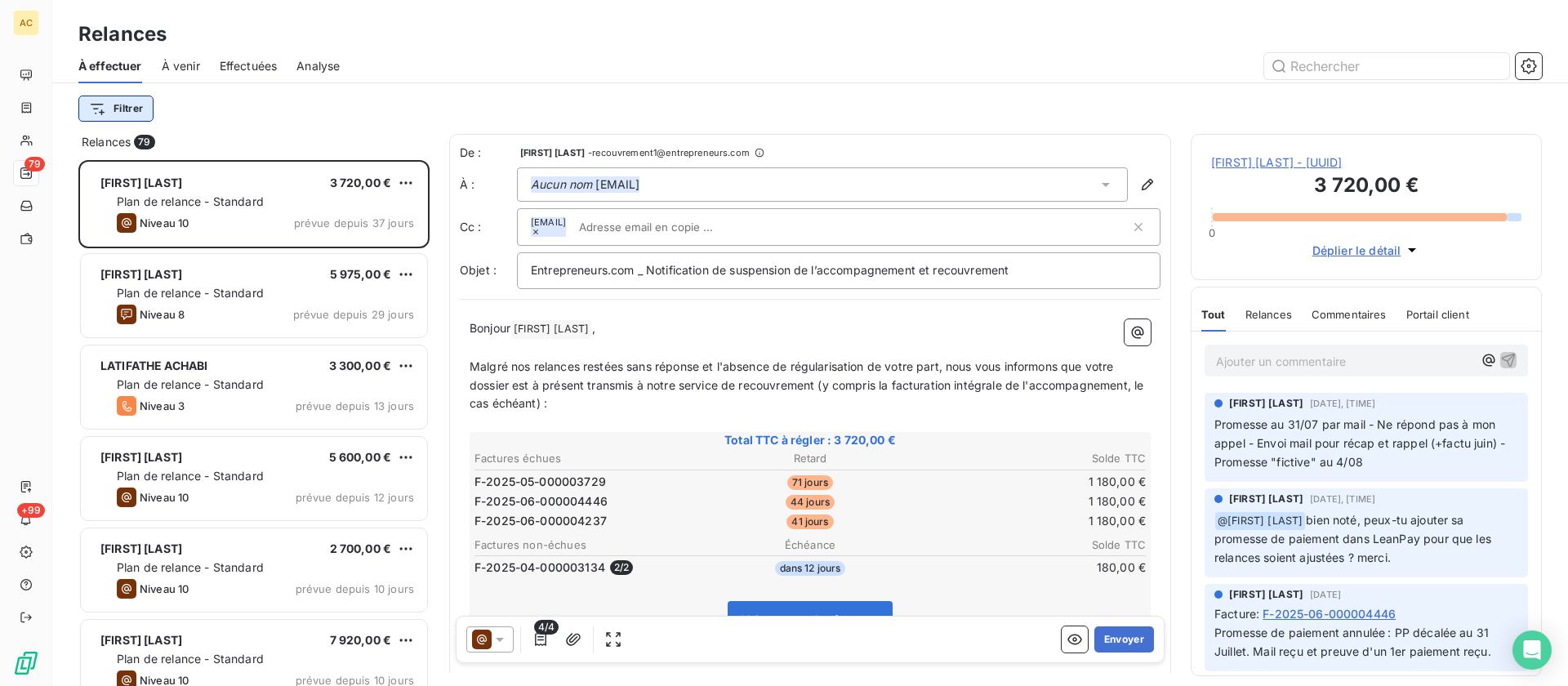 click on "AC 79 +99 Relances À effectuer À venir Effectuées Analyse Filtrer Relances 79 Ilana Brazzolotto 3 720,00 € Plan de relance - Standard Niveau 10 prévue depuis 37 jours Fatima GIORDANO 5 975,00 € Plan de relance - Standard Niveau 8 prévue depuis 29 jours LATIFATHE ACHABI 3 300,00 € Plan de relance - Standard Niveau 3 prévue depuis 13 jours Elia Pribil 5 600,00 € Plan de relance - Standard Niveau 10 prévue depuis 12 jours Chris Cannito 2 700,00 € Plan de relance - Standard Niveau 10 prévue depuis 10 jours Mouahié Kouassi 7 920,00 € Plan de relance - Standard Niveau 10 prévue depuis 10 jours Samir Agouni 6 525,00 € Plan de relance - Standard Niveau 10 prévue depuis 9 jours Chahinaz RICHARD 2 900,00 € Plan de relance - Standard Niveau 10 prévue depuis 9 jours Carina Aguey-Zinsou 9 900,00 € Plan de relance - Standard Niveau 9 prévue depuis 9 jours BOINA MOHAMED 6 400,00 € Plan de relance - Standard Niveau 3 prévue depuis 8 jours 1 725,00 €" at bounding box center (784, 343) 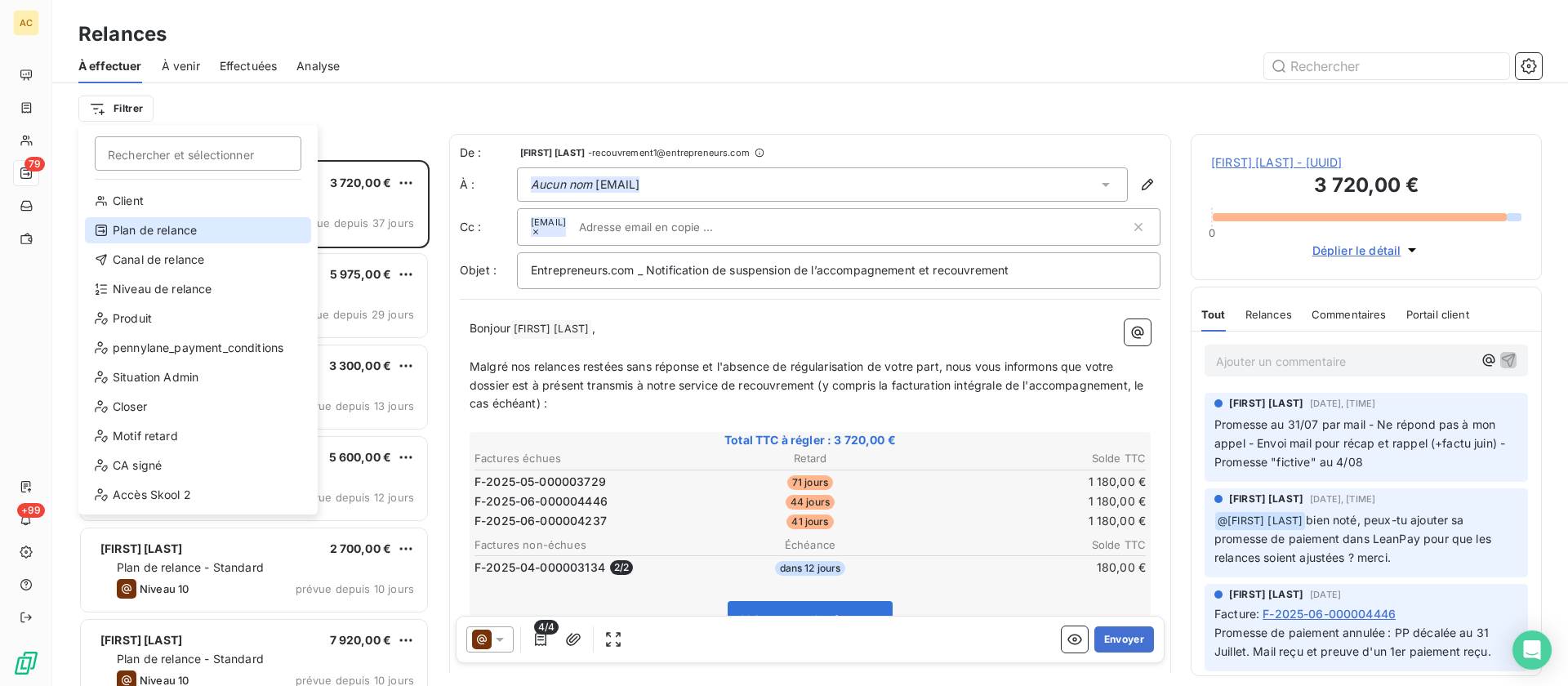 click on "Plan de relance" at bounding box center (198, 230) 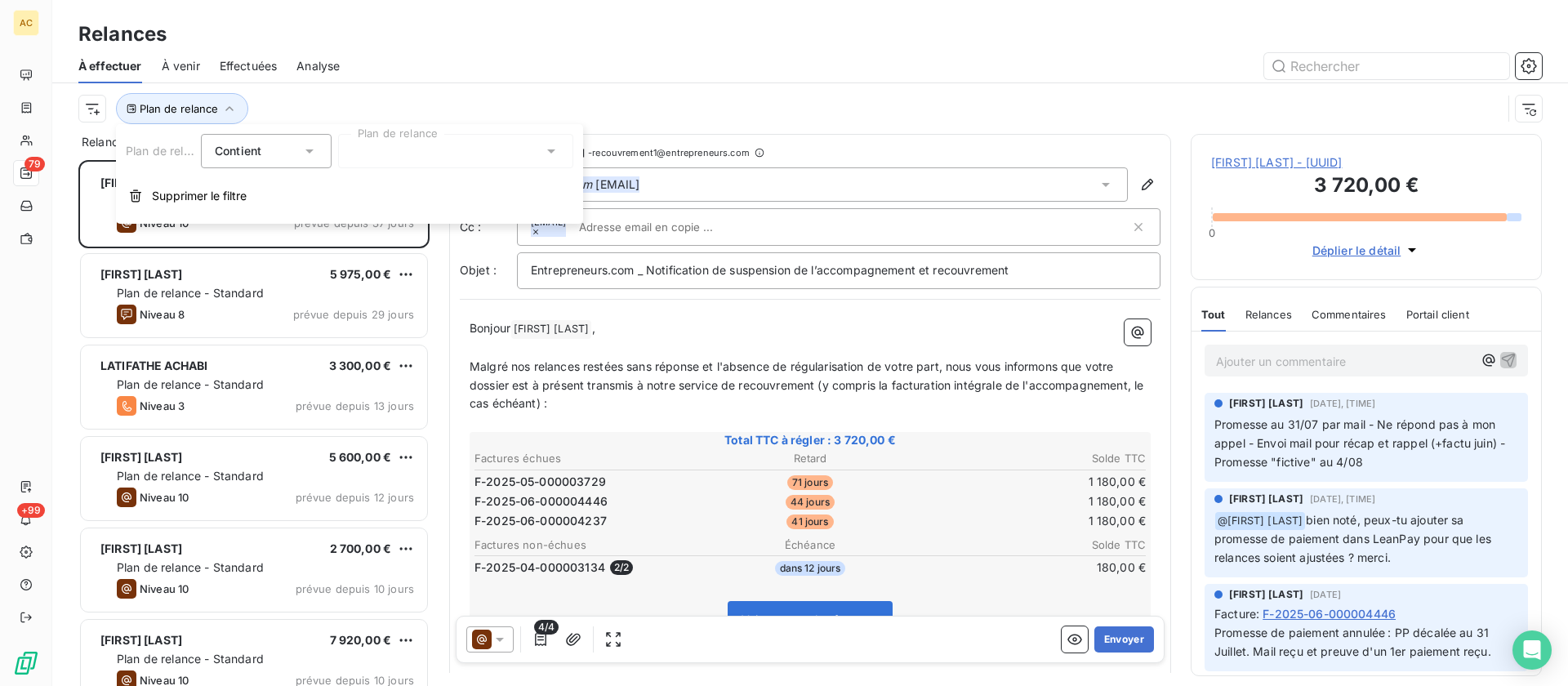 click at bounding box center (456, 151) 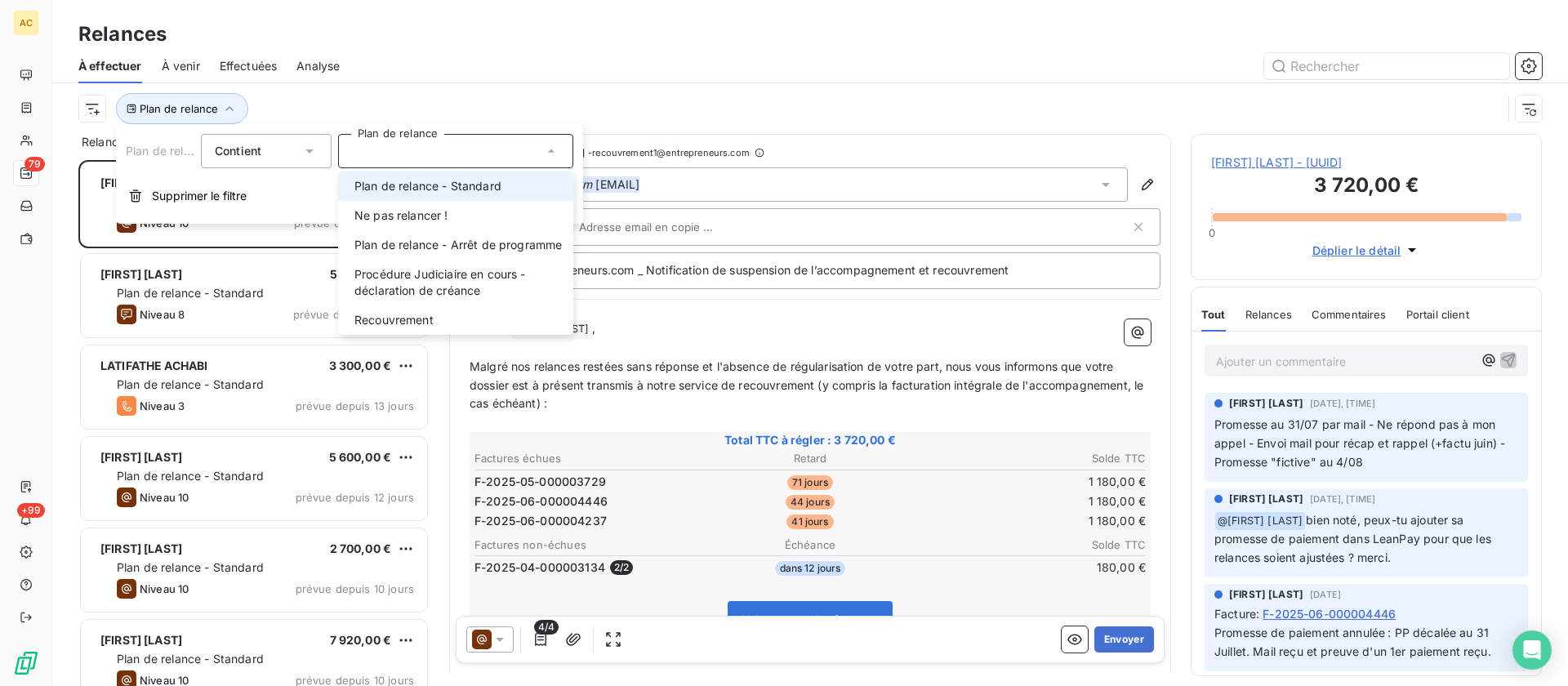 click on "Plan de relance - Standard" at bounding box center [428, 186] 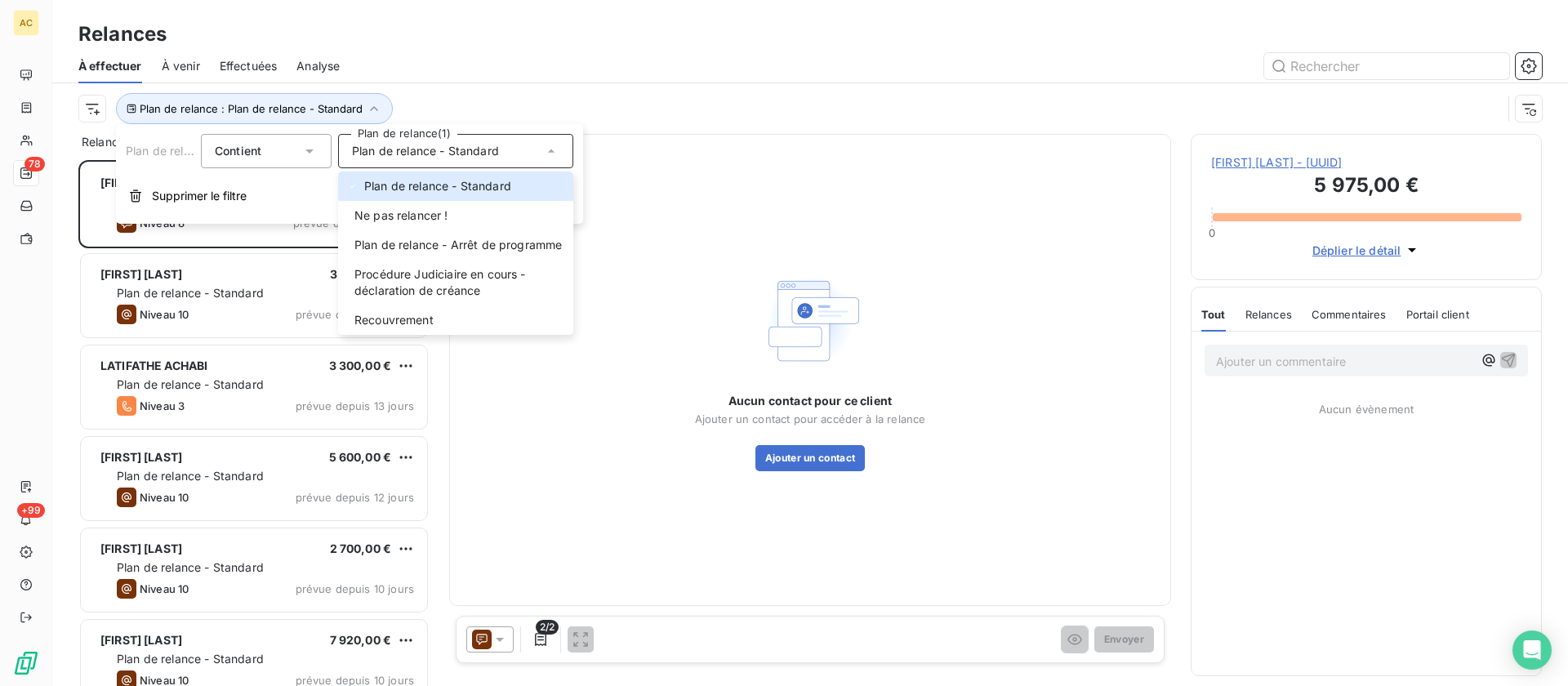 scroll, scrollTop: 13, scrollLeft: 13, axis: both 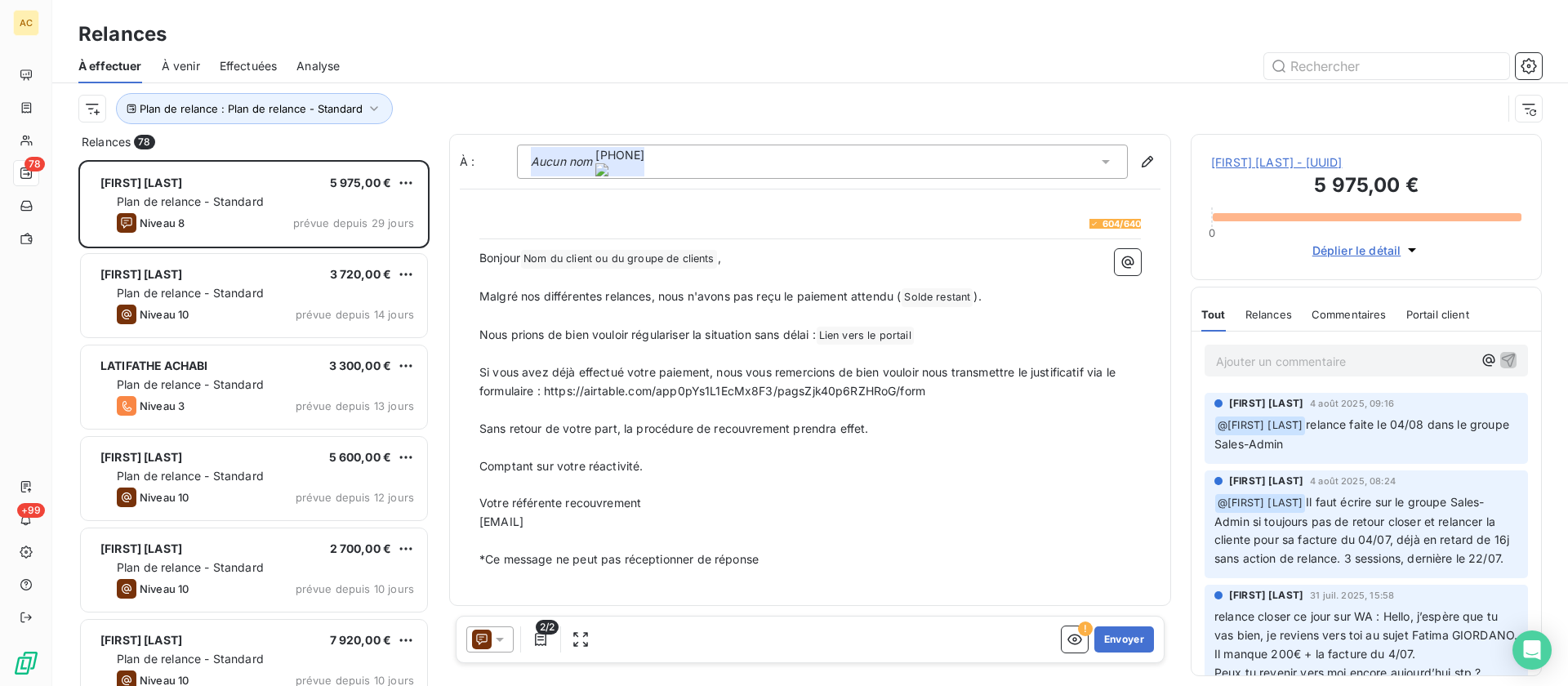 click at bounding box center [951, 66] 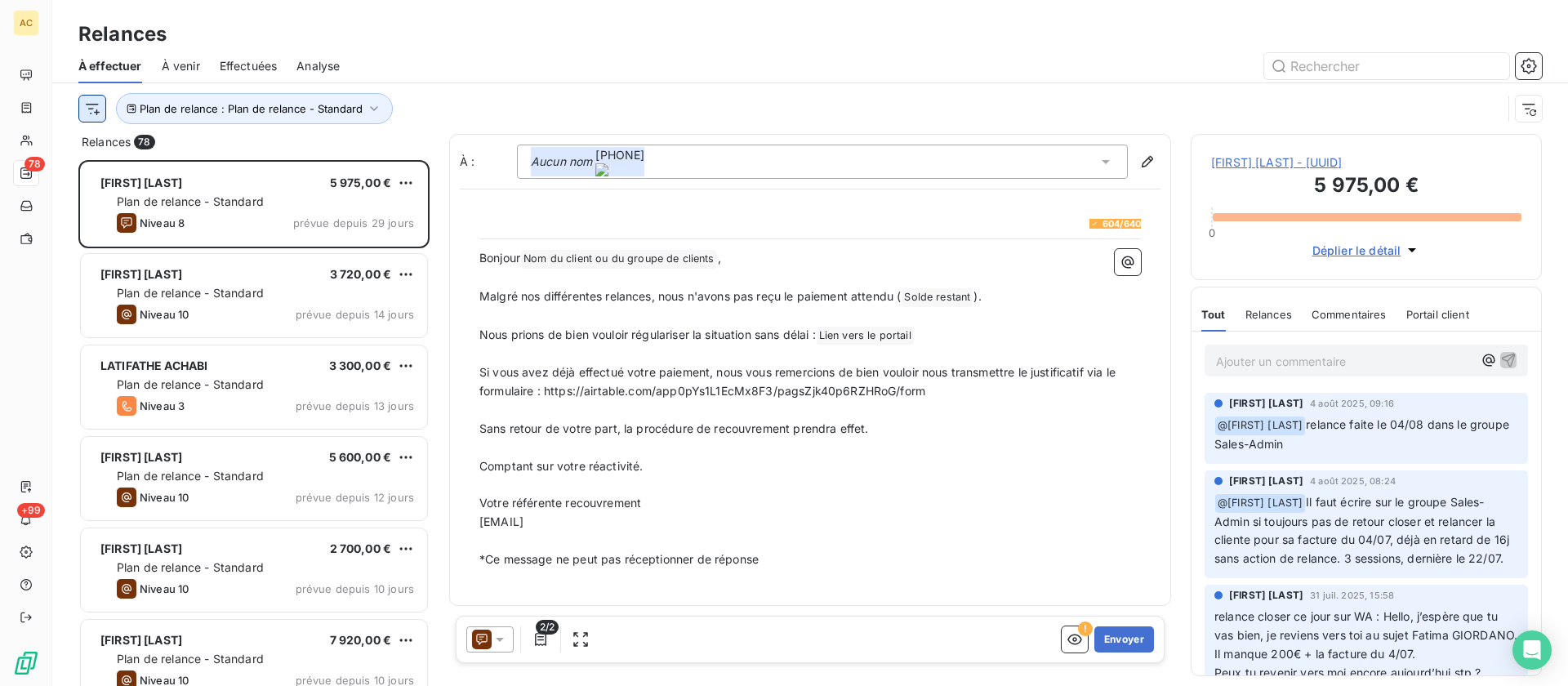click on "AC 78 +99 Relances À effectuer À venir Effectuées Analyse Plan de relance  : Plan de relance - Standard  Relances 78 Fatima GIORDANO 5 975,00 € Plan de relance - Standard Niveau 8 prévue depuis 29 jours Ilana Brazzolotto 3 720,00 € Plan de relance - Standard Niveau 10 prévue depuis 14 jours LATIFATHE ACHABI 3 300,00 € Plan de relance - Standard Niveau 3 prévue depuis 13 jours Elia Pribil 5 600,00 € Plan de relance - Standard Niveau 10 prévue depuis 12 jours Chris Cannito 2 700,00 € Plan de relance - Standard Niveau 10 prévue depuis 10 jours Mouahié Kouassi 7 920,00 € Plan de relance - Standard Niveau 10 prévue depuis 10 jours Samir Agouni 6 525,00 € Plan de relance - Standard Niveau 10 prévue depuis 9 jours Chahinaz RICHARD 2 900,00 € Plan de relance - Standard Niveau 10 prévue depuis 9 jours Carina Aguey-Zinsou 9 900,00 € Plan de relance - Standard Niveau 9 prévue depuis 9 jours BOINA MOHAMED 6 400,00 € Plan de relance - Standard Niveau 3" at bounding box center [784, 343] 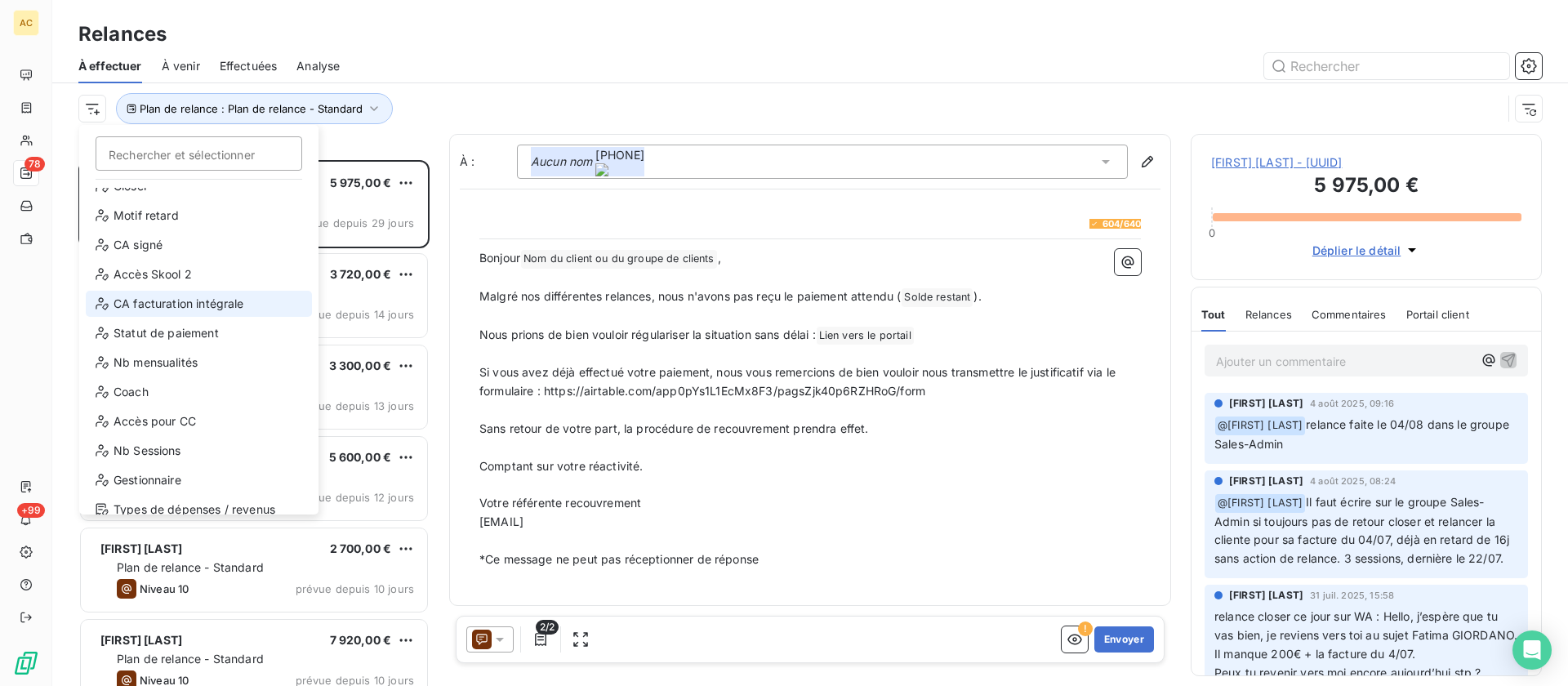 scroll, scrollTop: 235, scrollLeft: 0, axis: vertical 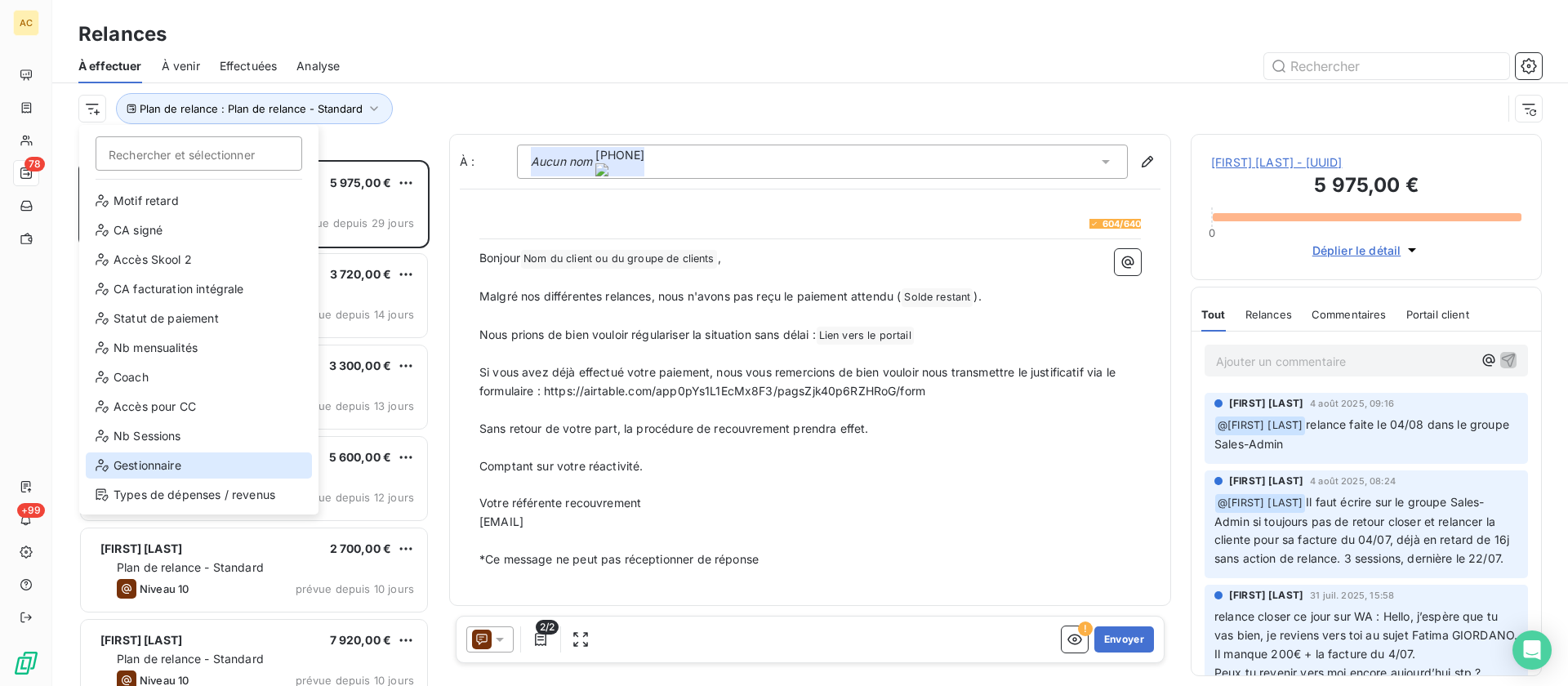 click on "Gestionnaire" at bounding box center [198, 466] 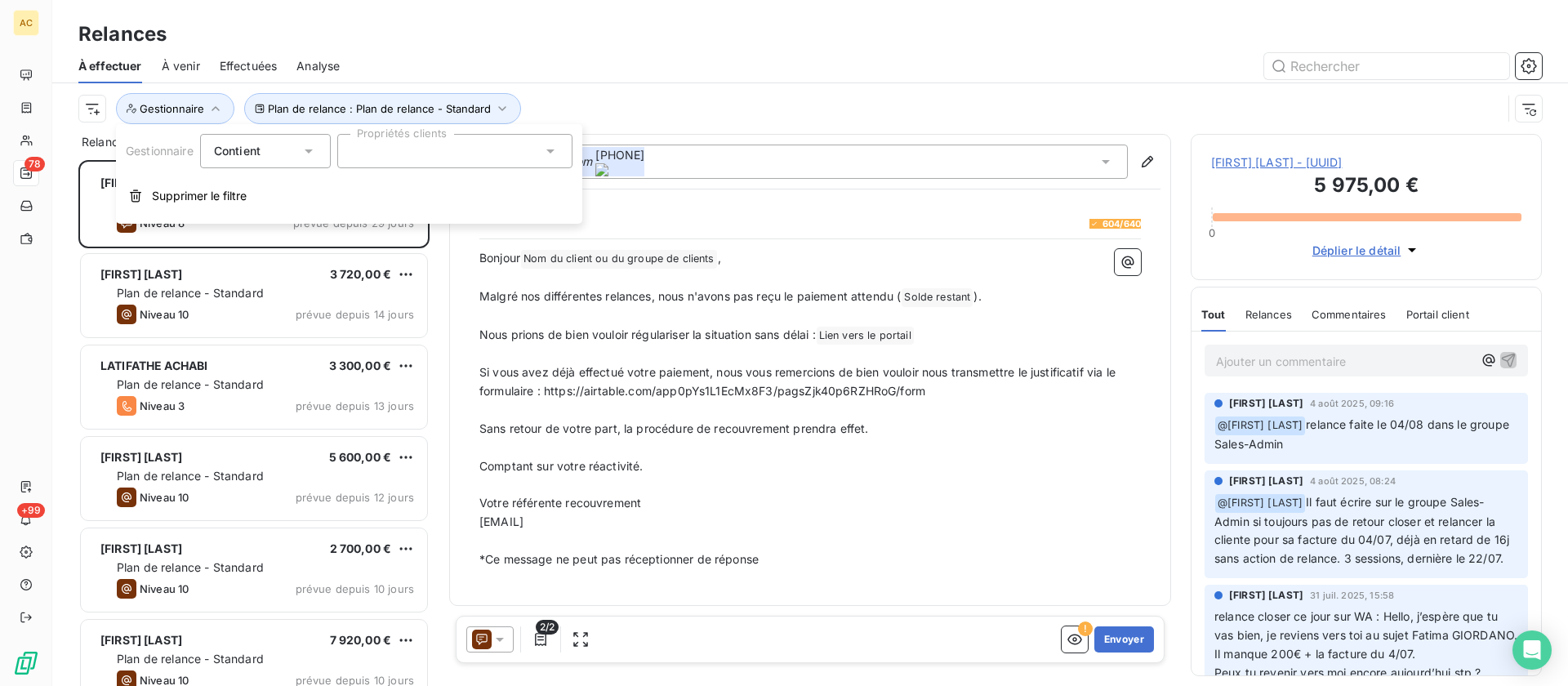 click at bounding box center [455, 151] 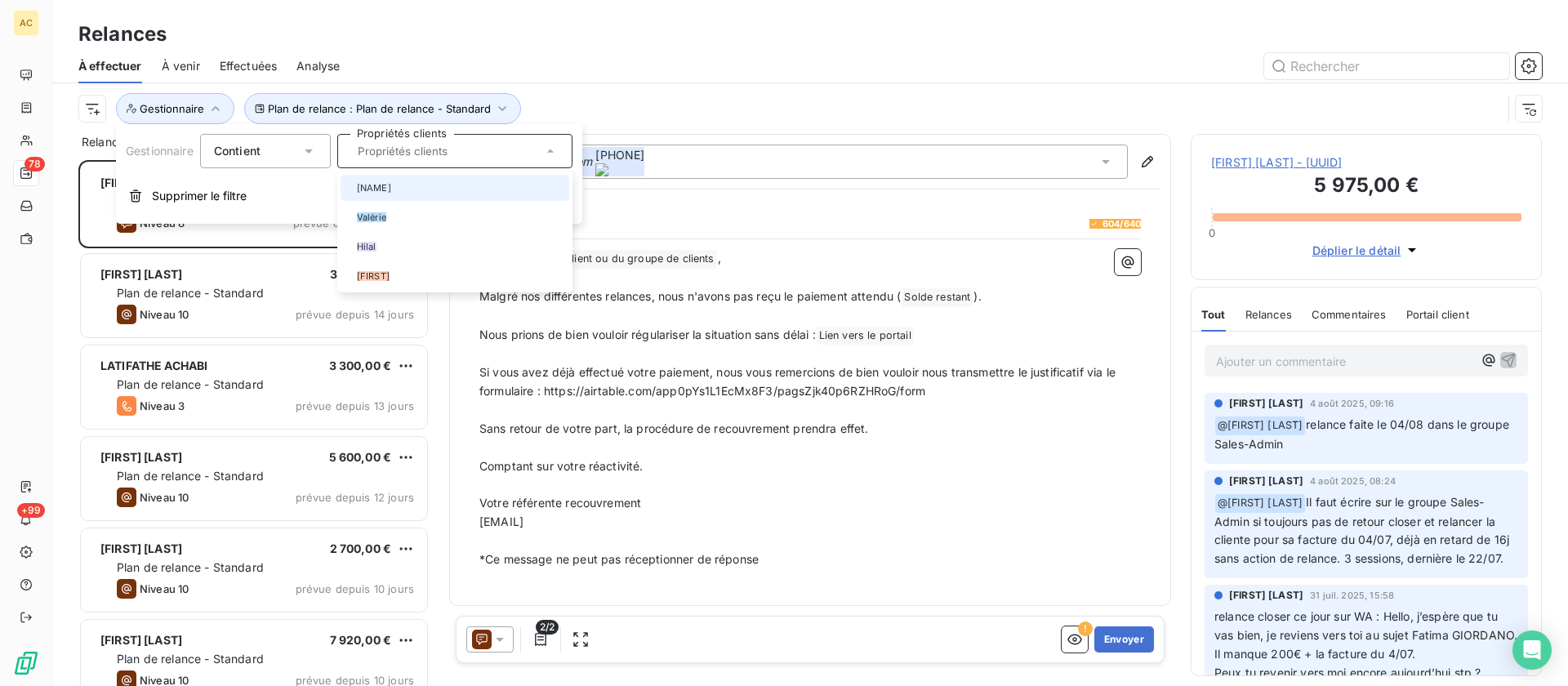 click on "[FIRST]" at bounding box center [374, 188] 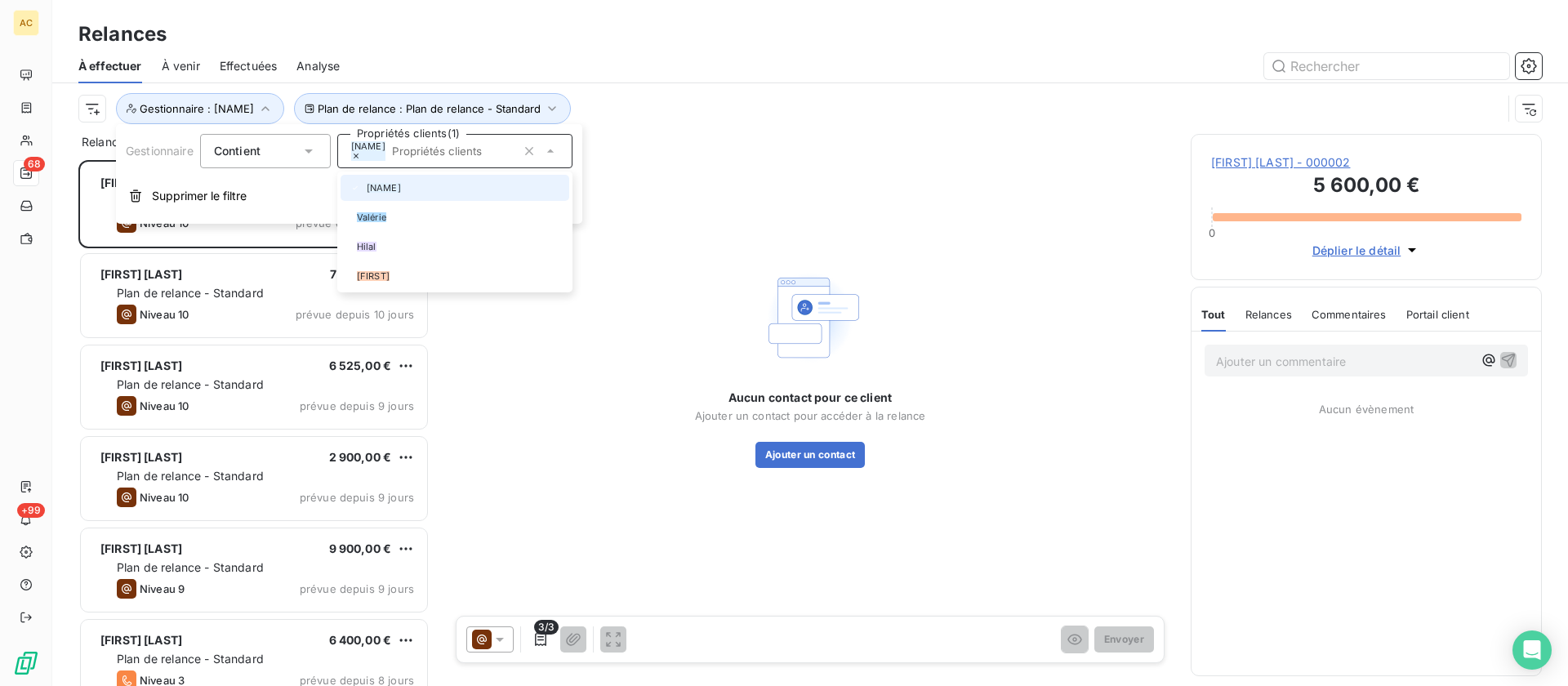 scroll, scrollTop: 13, scrollLeft: 13, axis: both 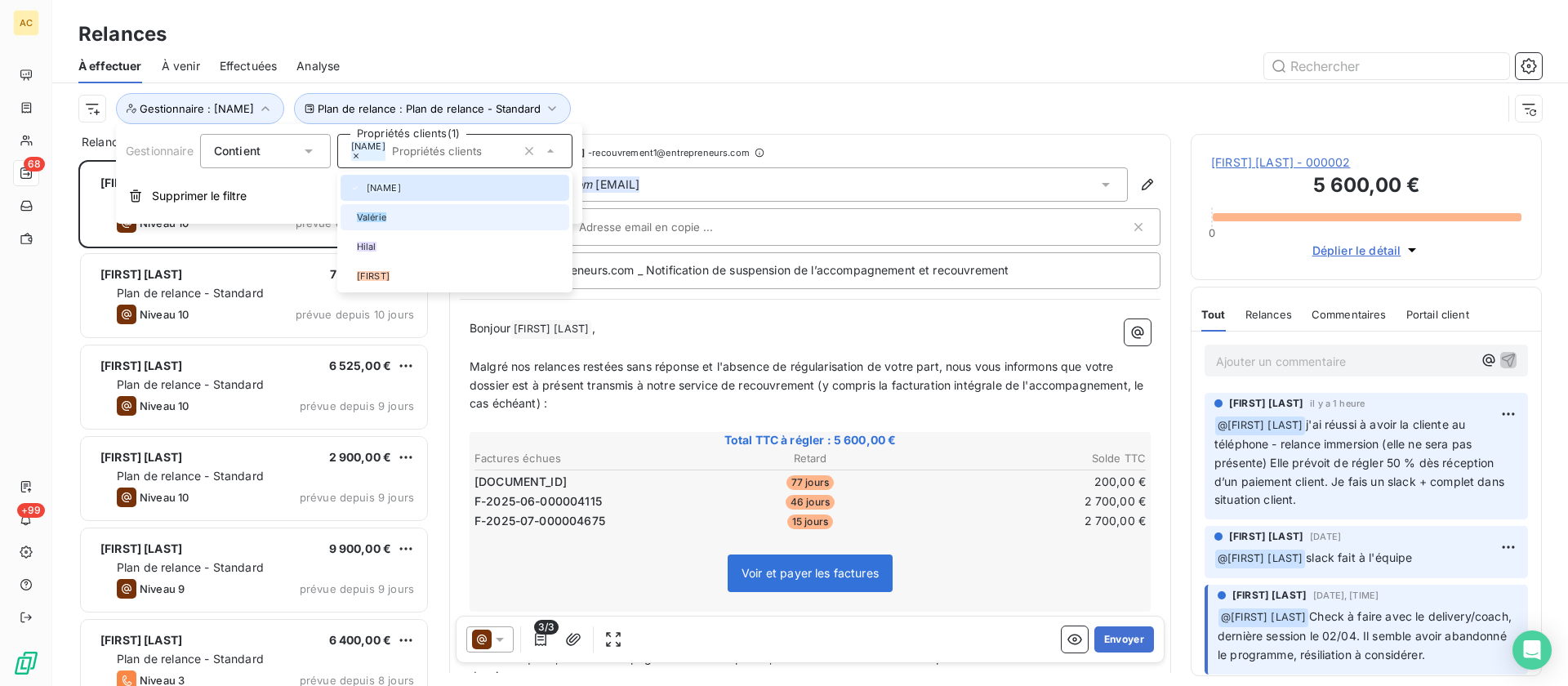 click at bounding box center [350, 217] 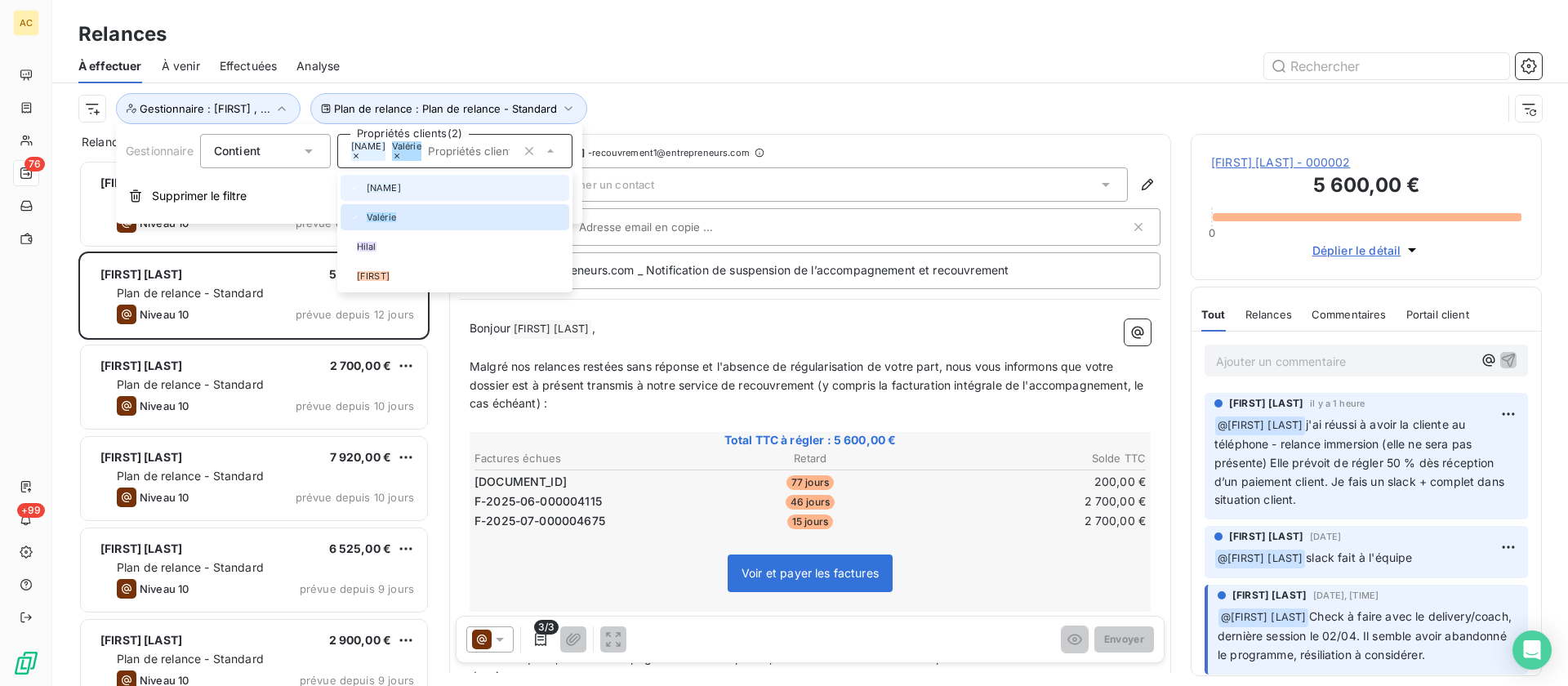 scroll, scrollTop: 13, scrollLeft: 13, axis: both 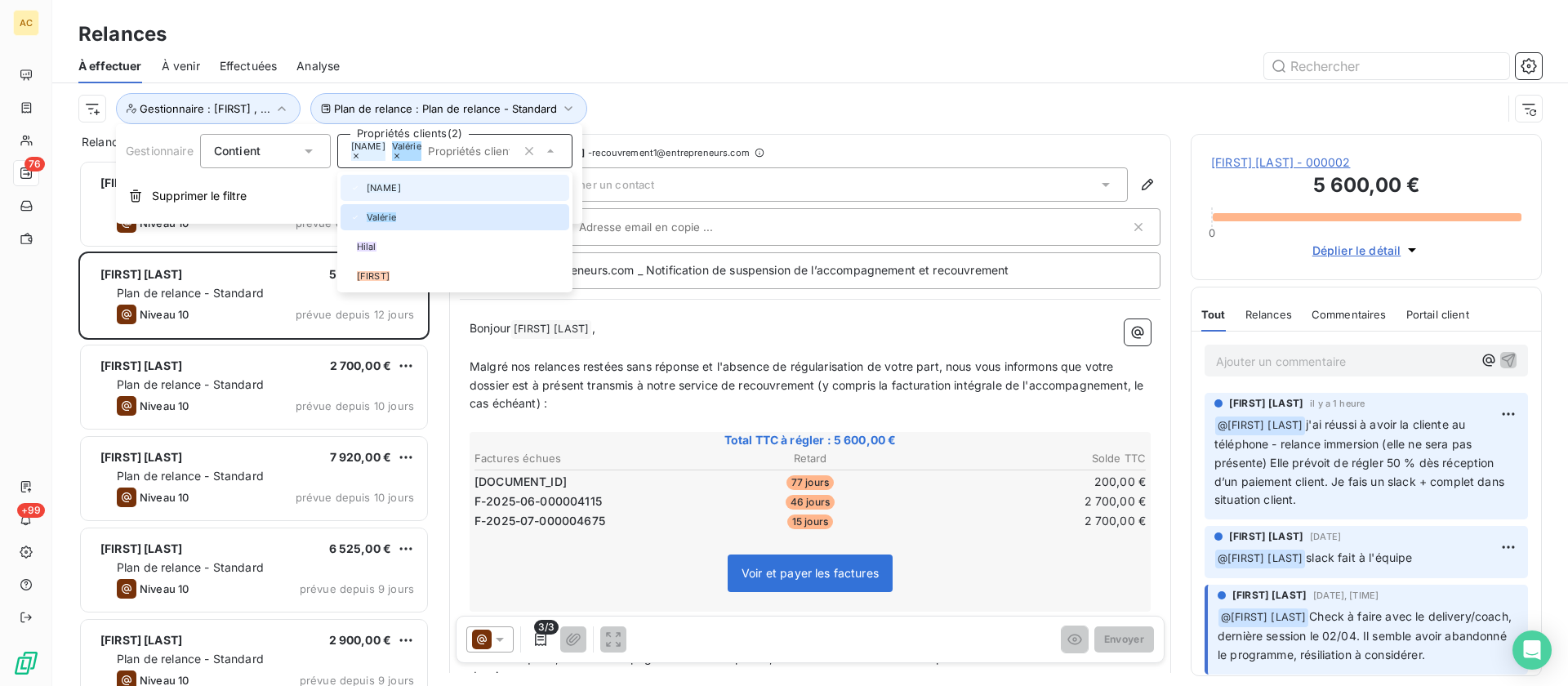click 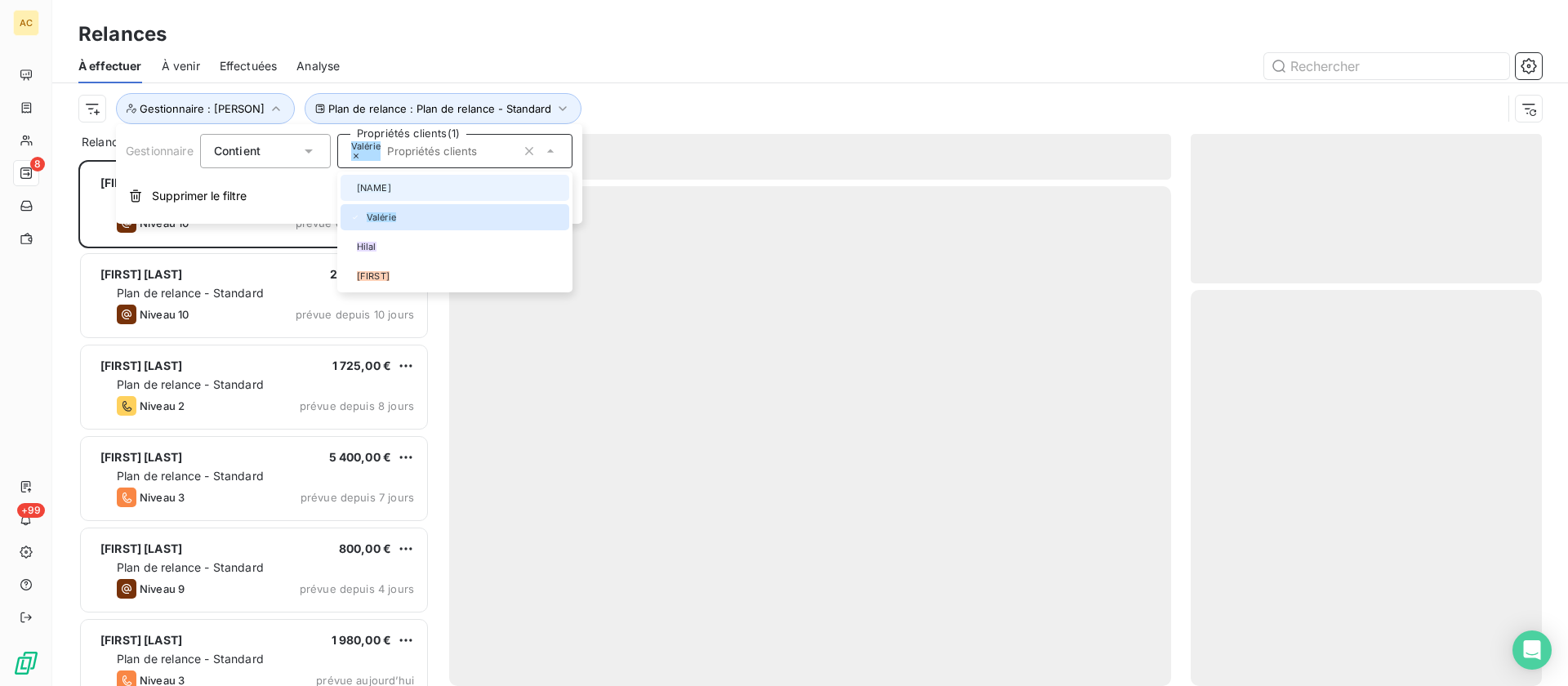 scroll, scrollTop: 13, scrollLeft: 13, axis: both 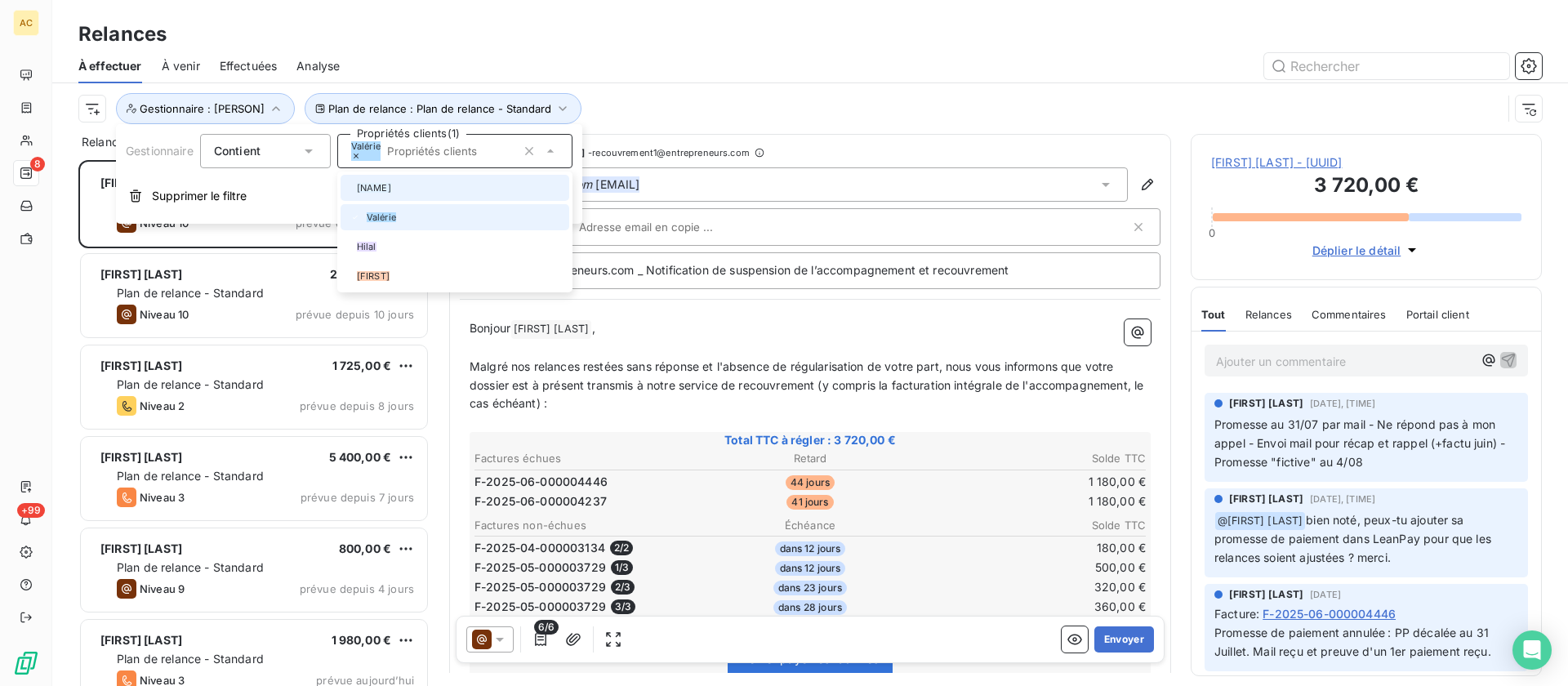 click 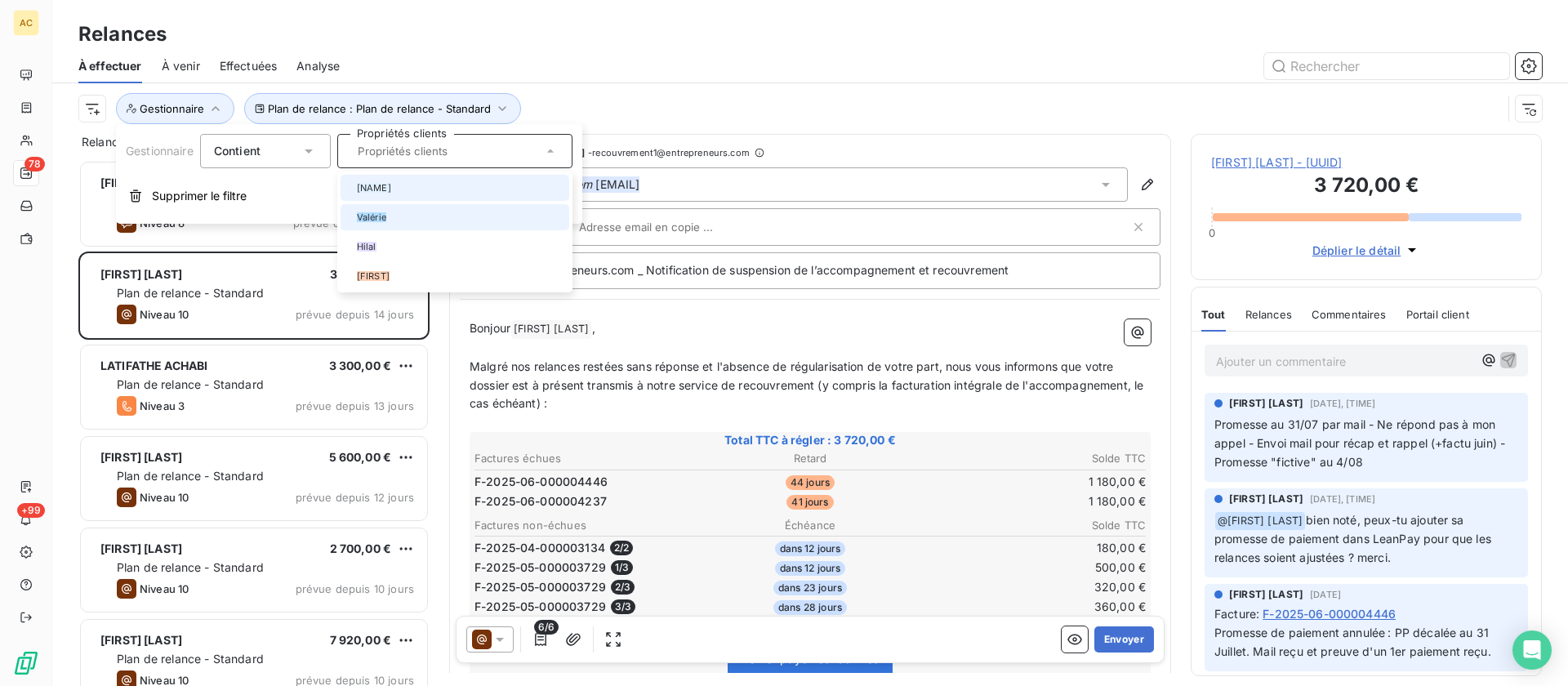click at bounding box center [350, 188] 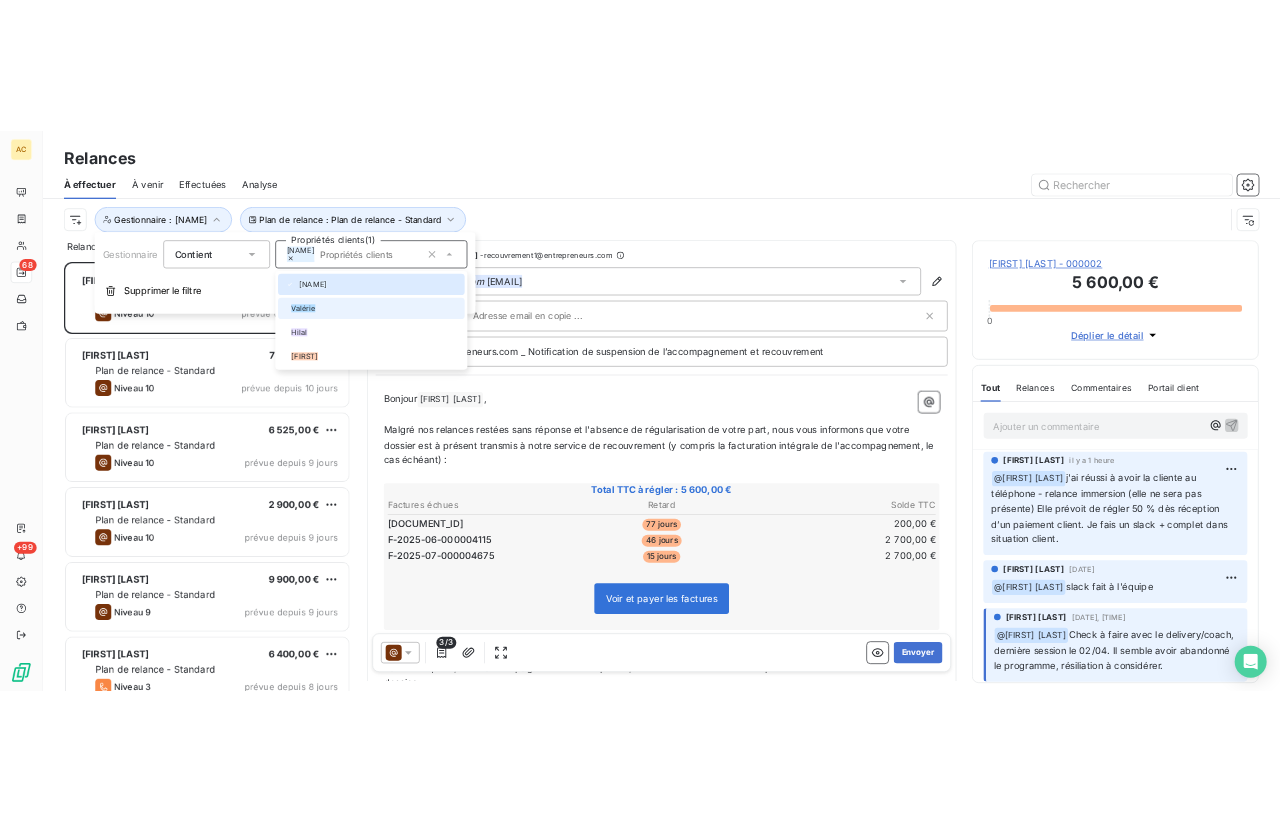 scroll, scrollTop: 609, scrollLeft: 255, axis: both 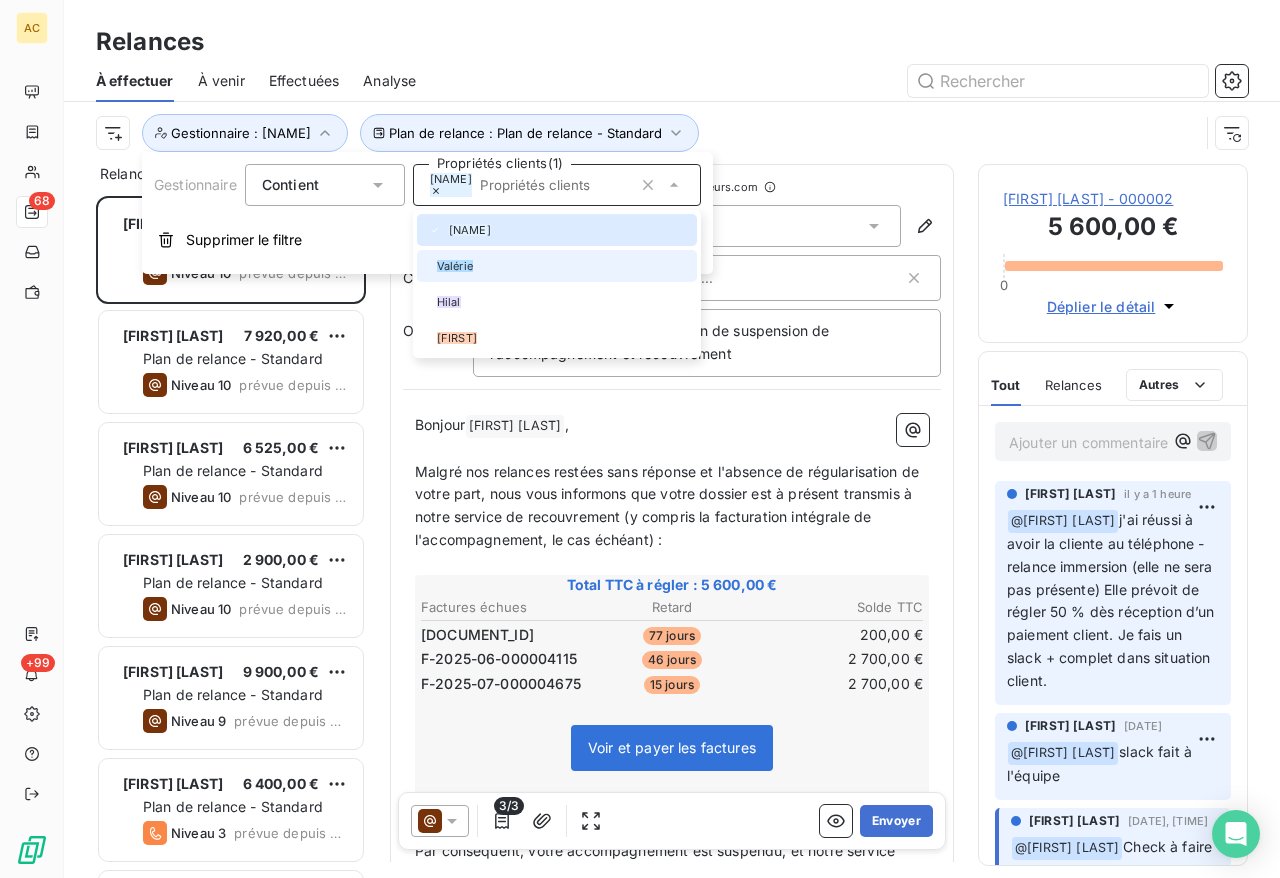 click at bounding box center (429, 266) 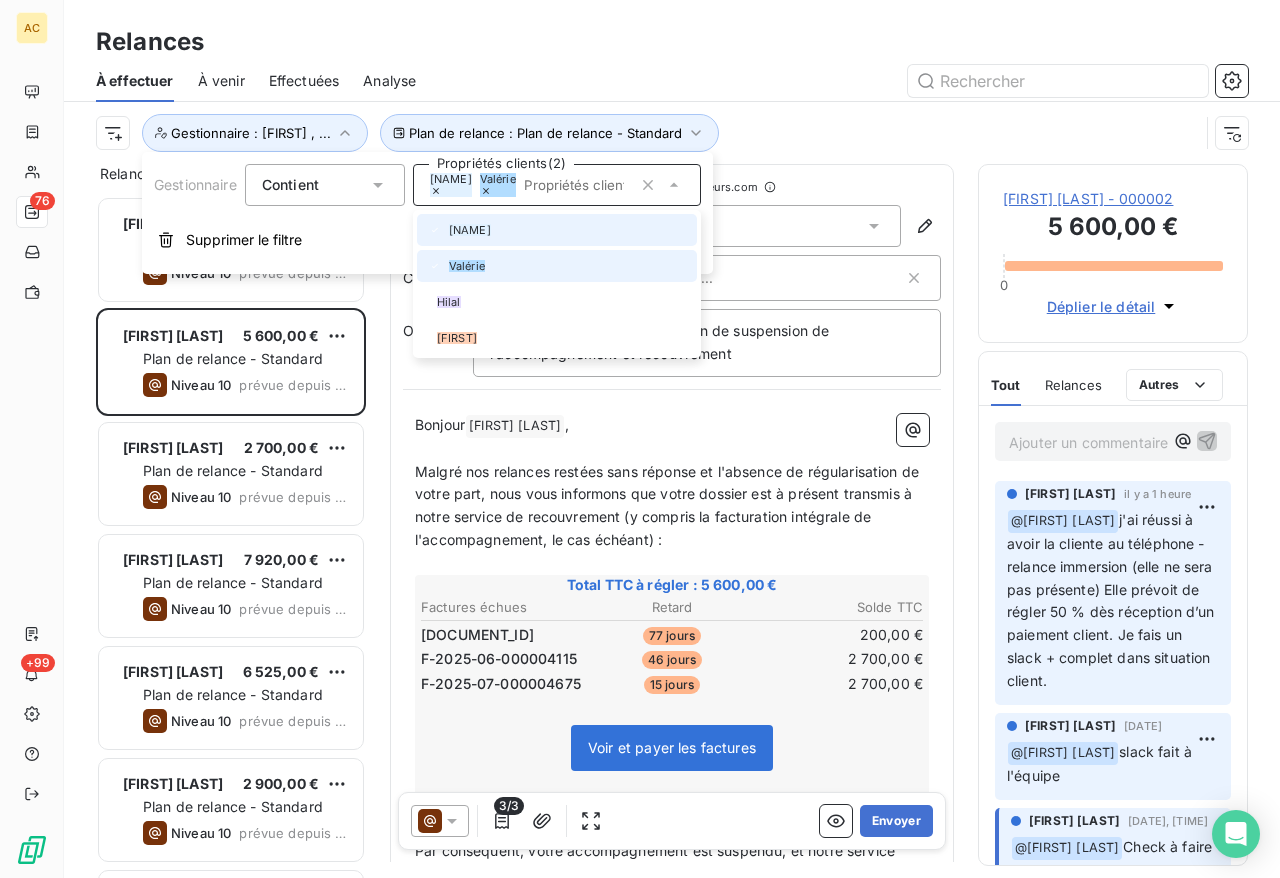 click 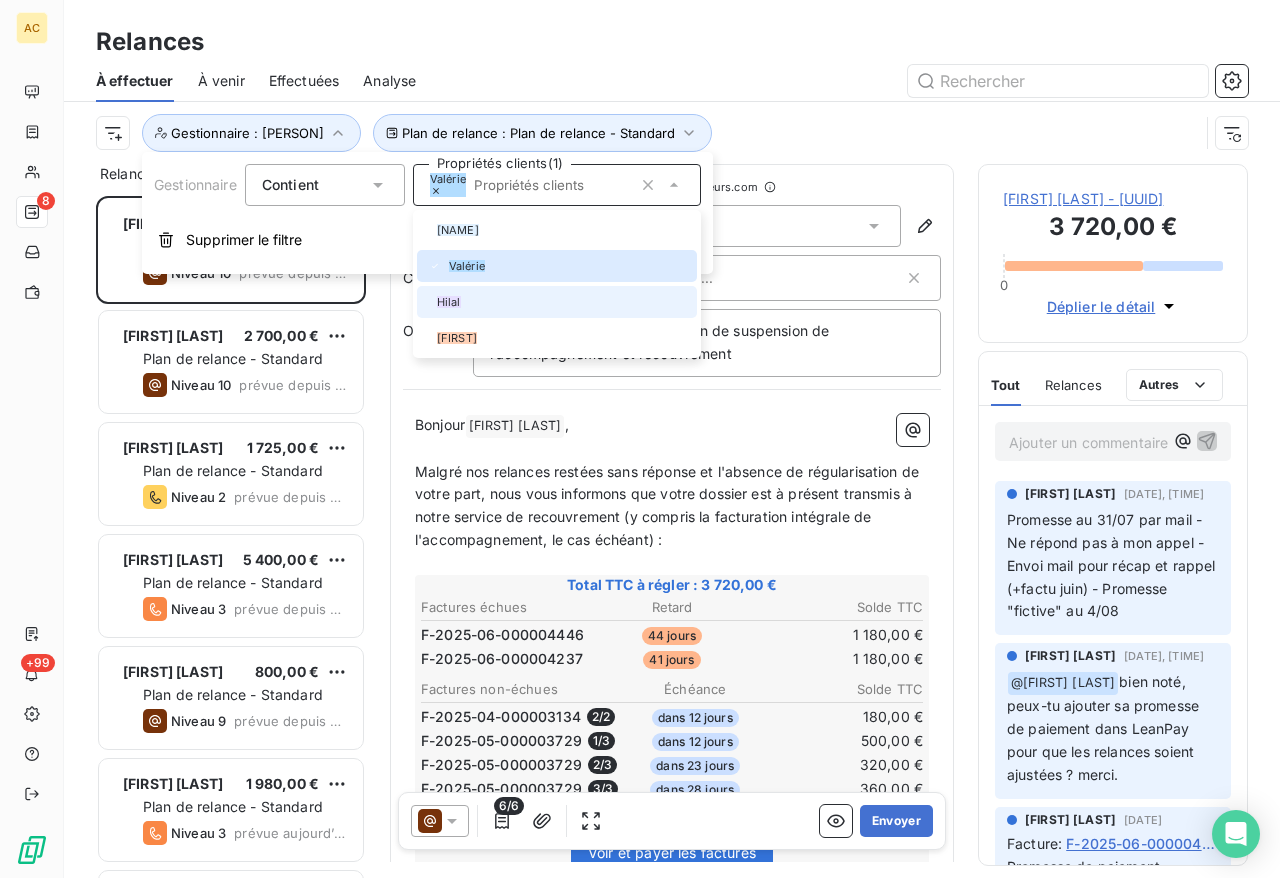 click at bounding box center [429, 302] 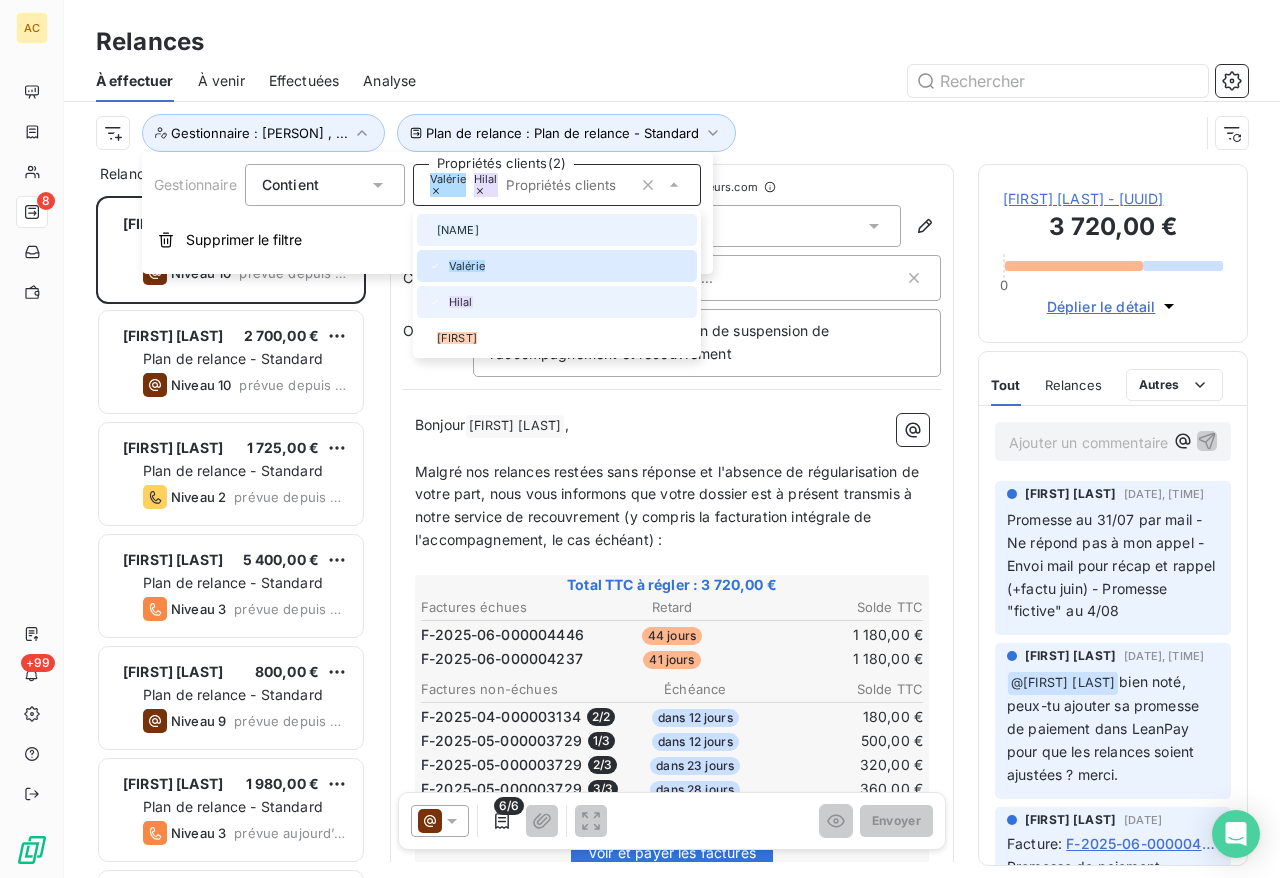 scroll, scrollTop: 16, scrollLeft: 16, axis: both 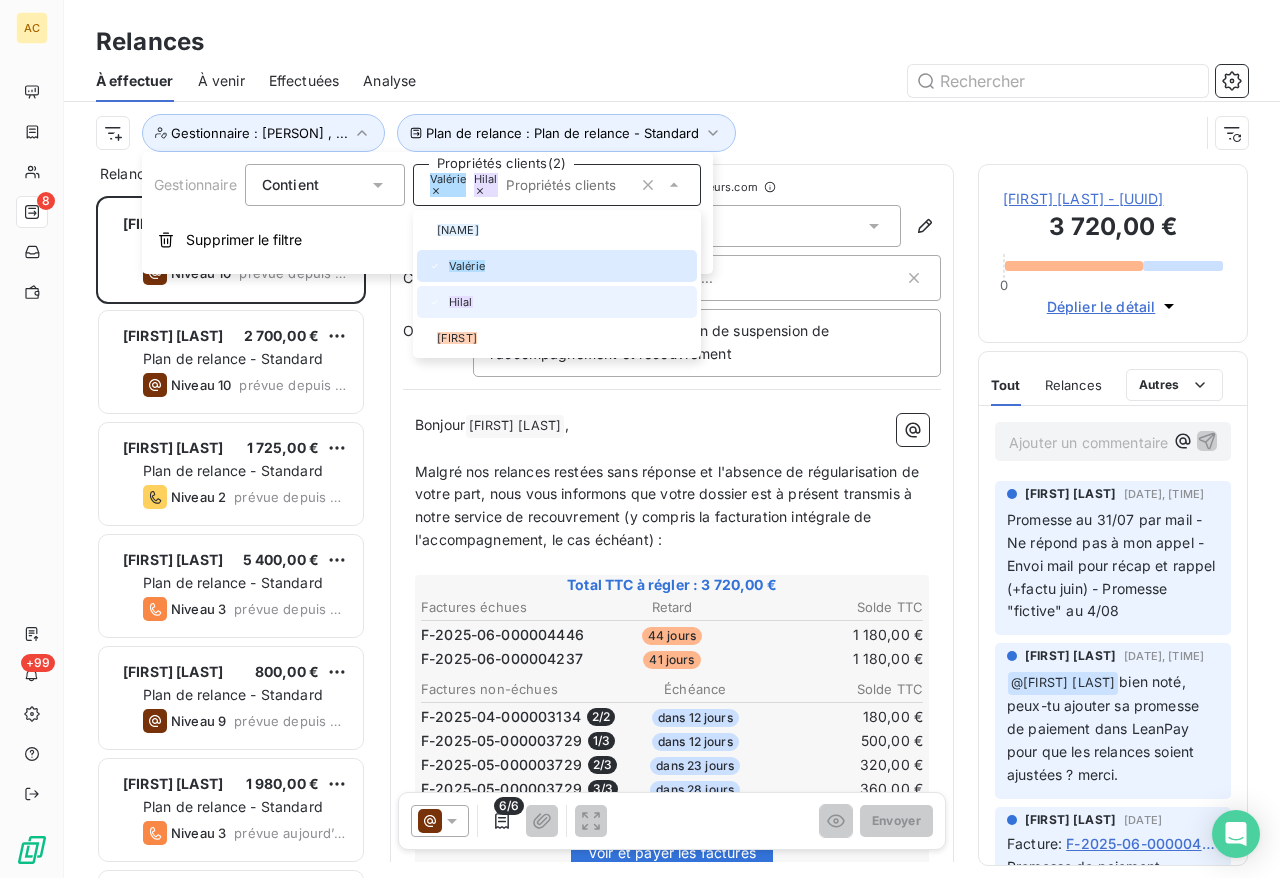 click 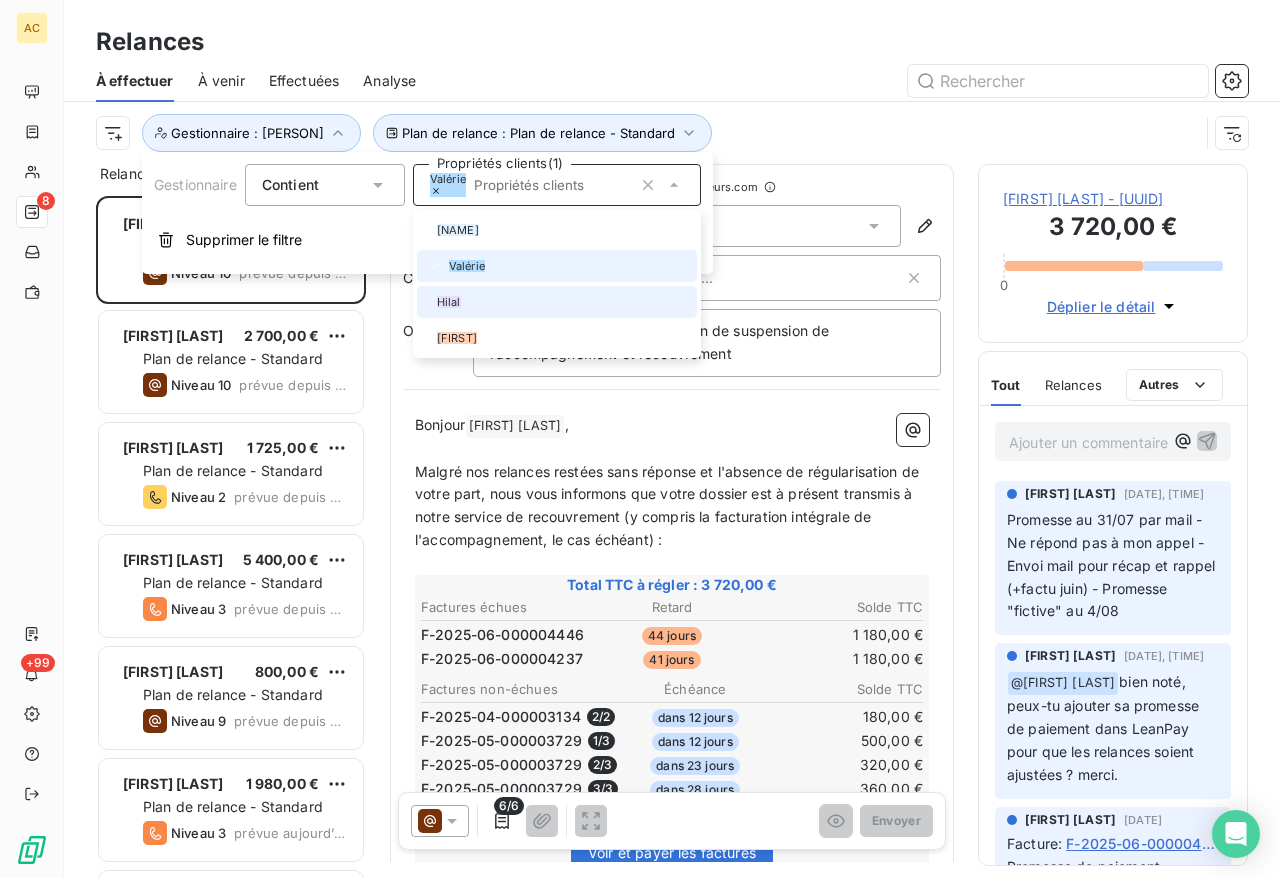 click at bounding box center (435, 266) 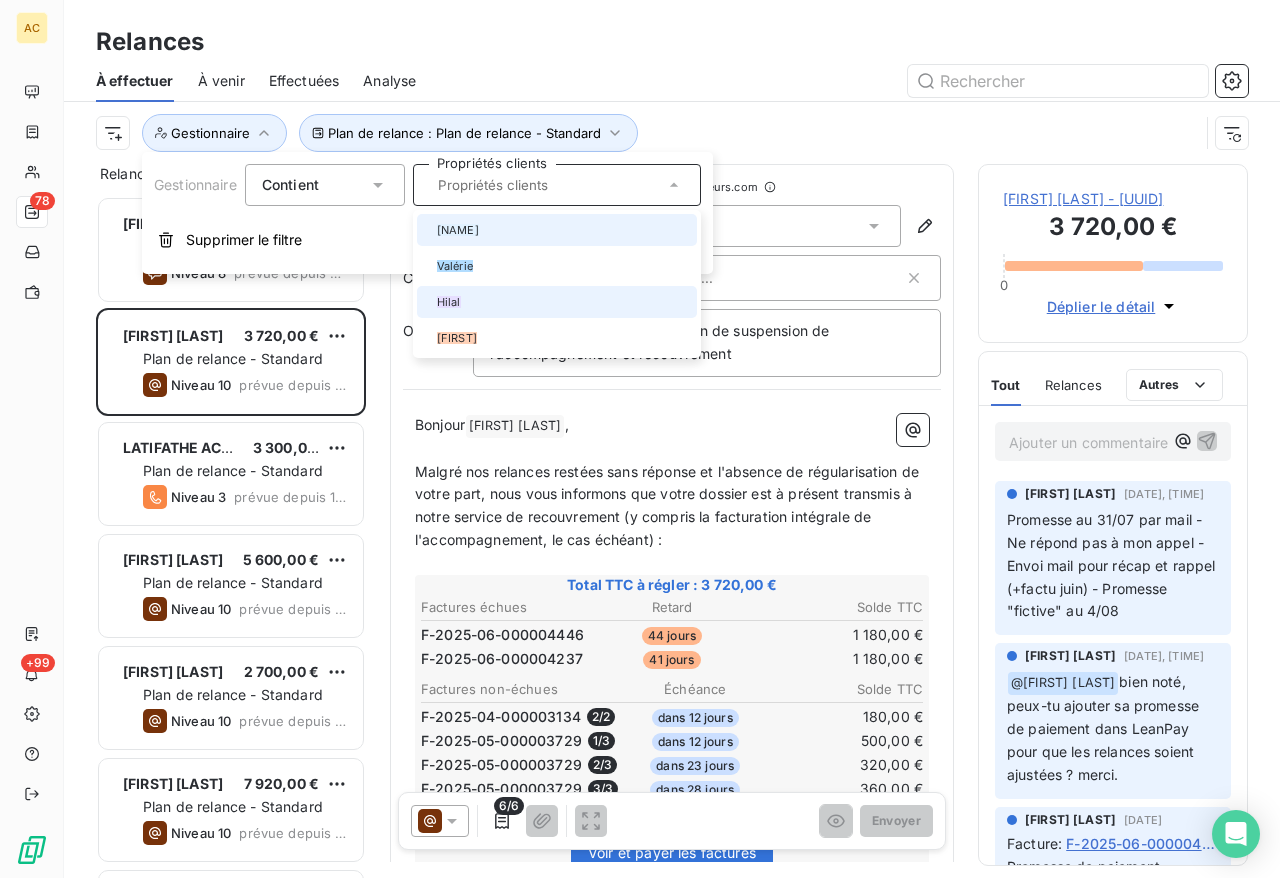 click at bounding box center [429, 230] 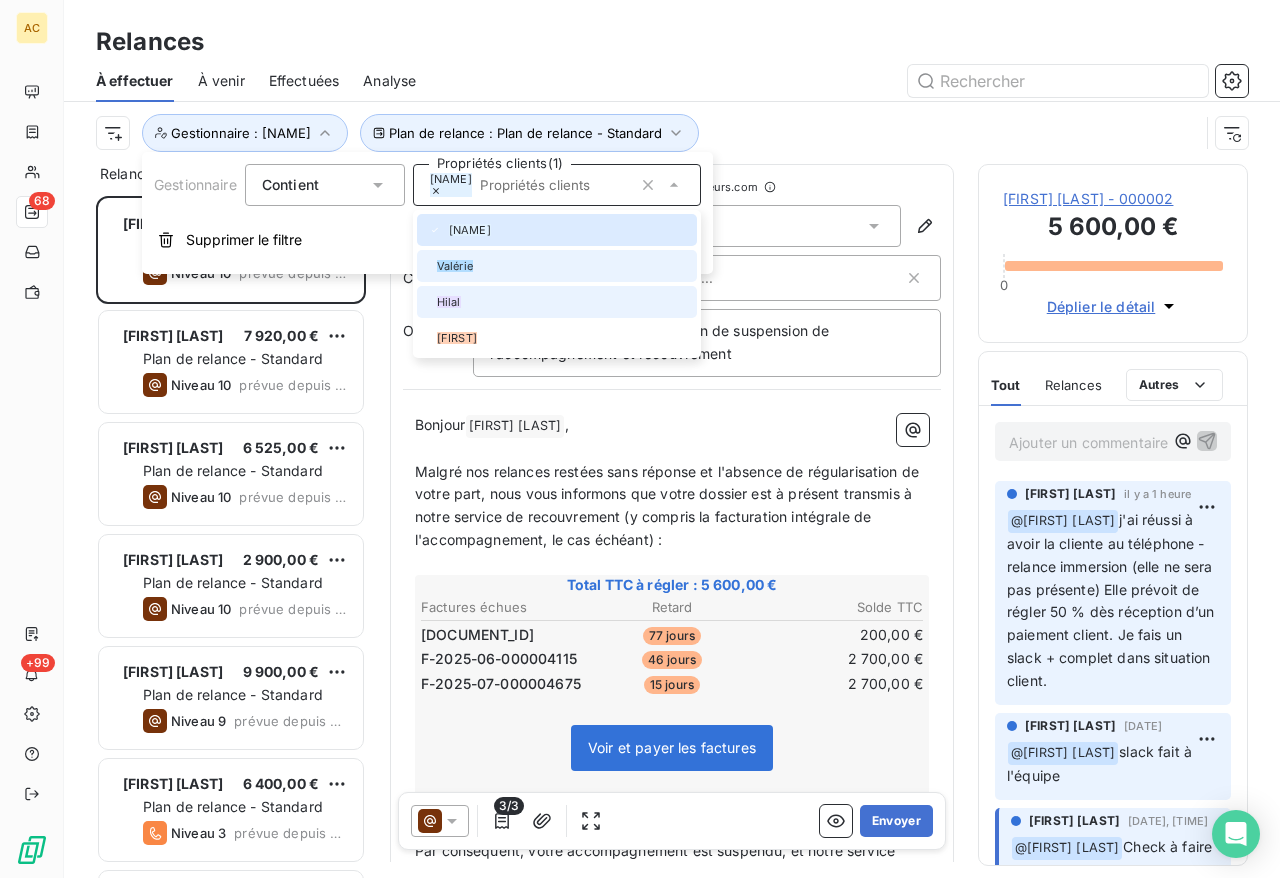click at bounding box center [429, 266] 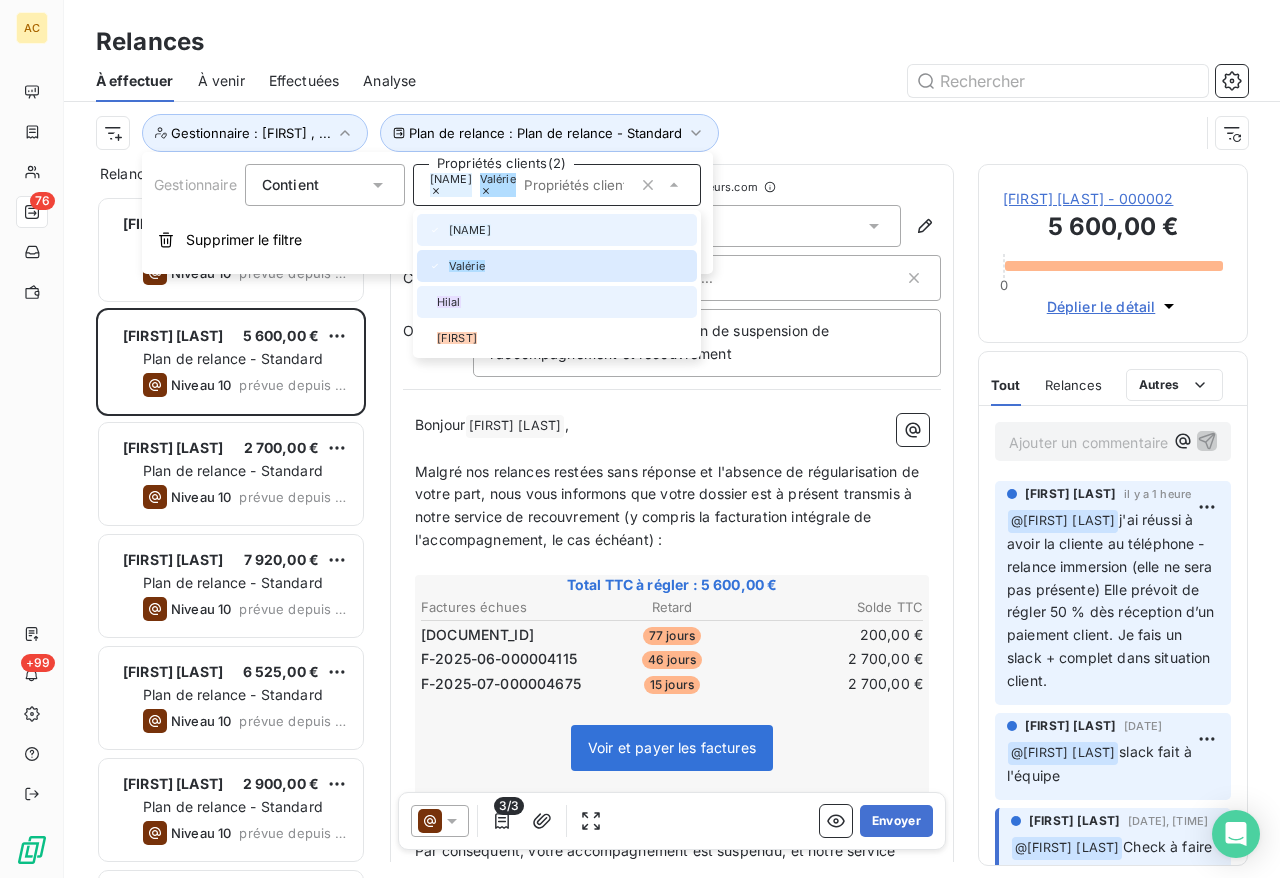 click 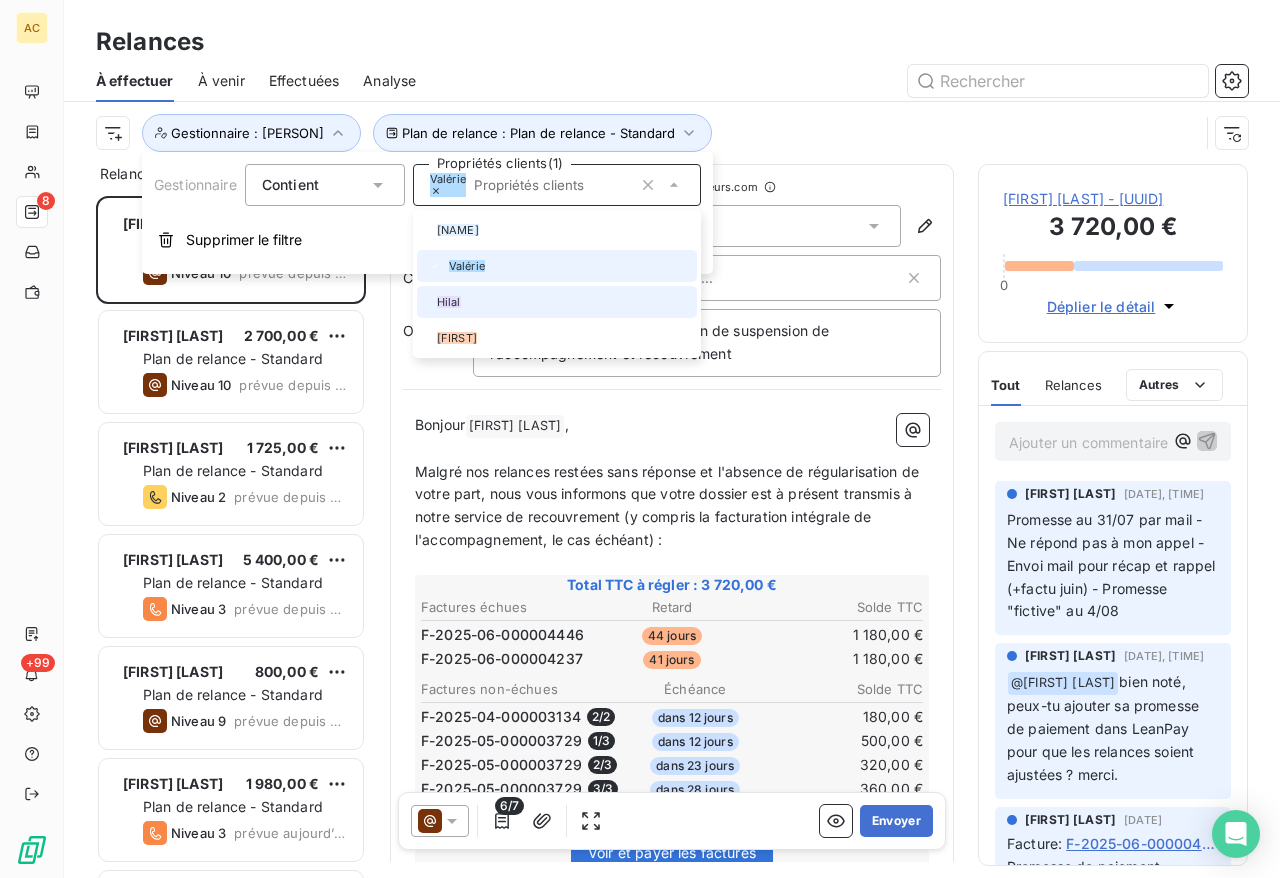 click 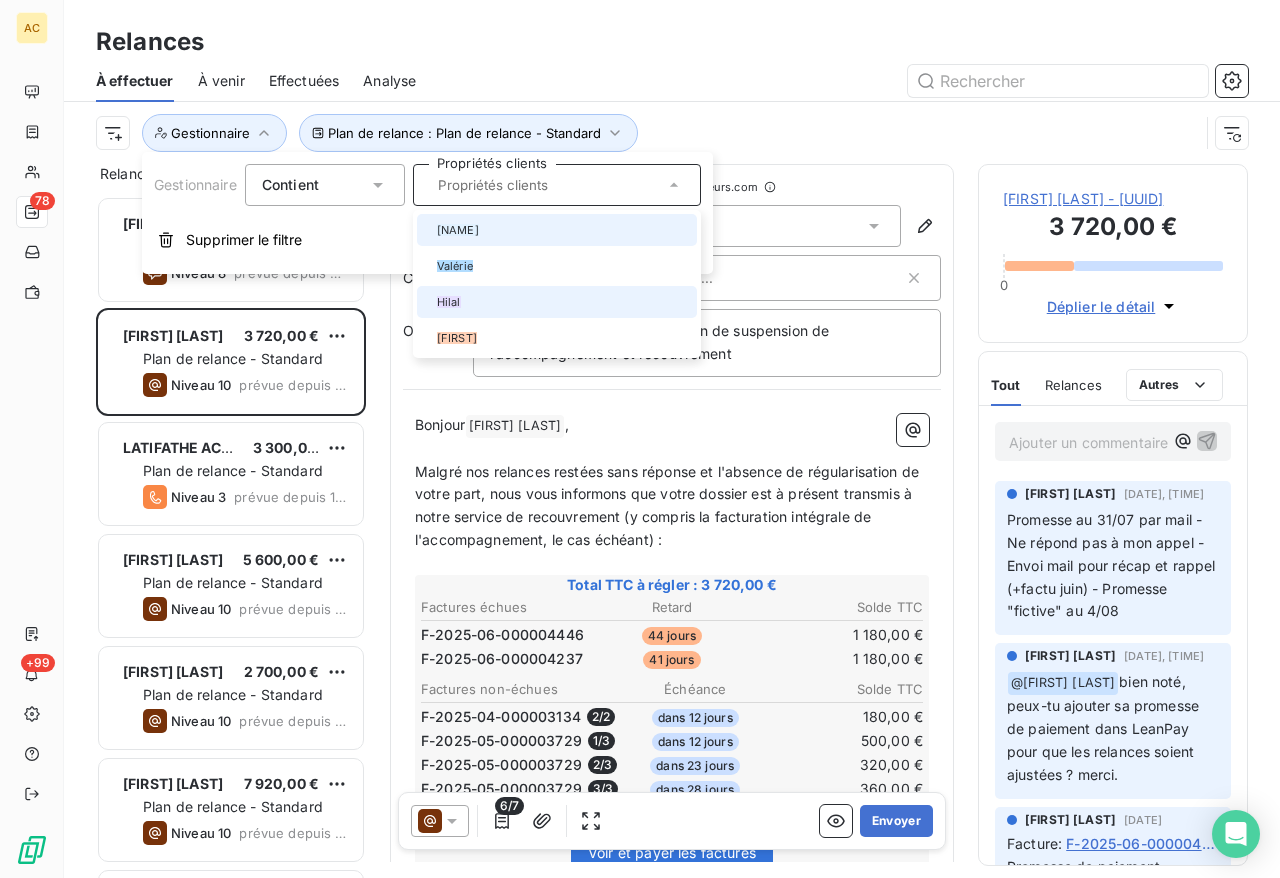 click on "[FIRST]" at bounding box center [557, 230] 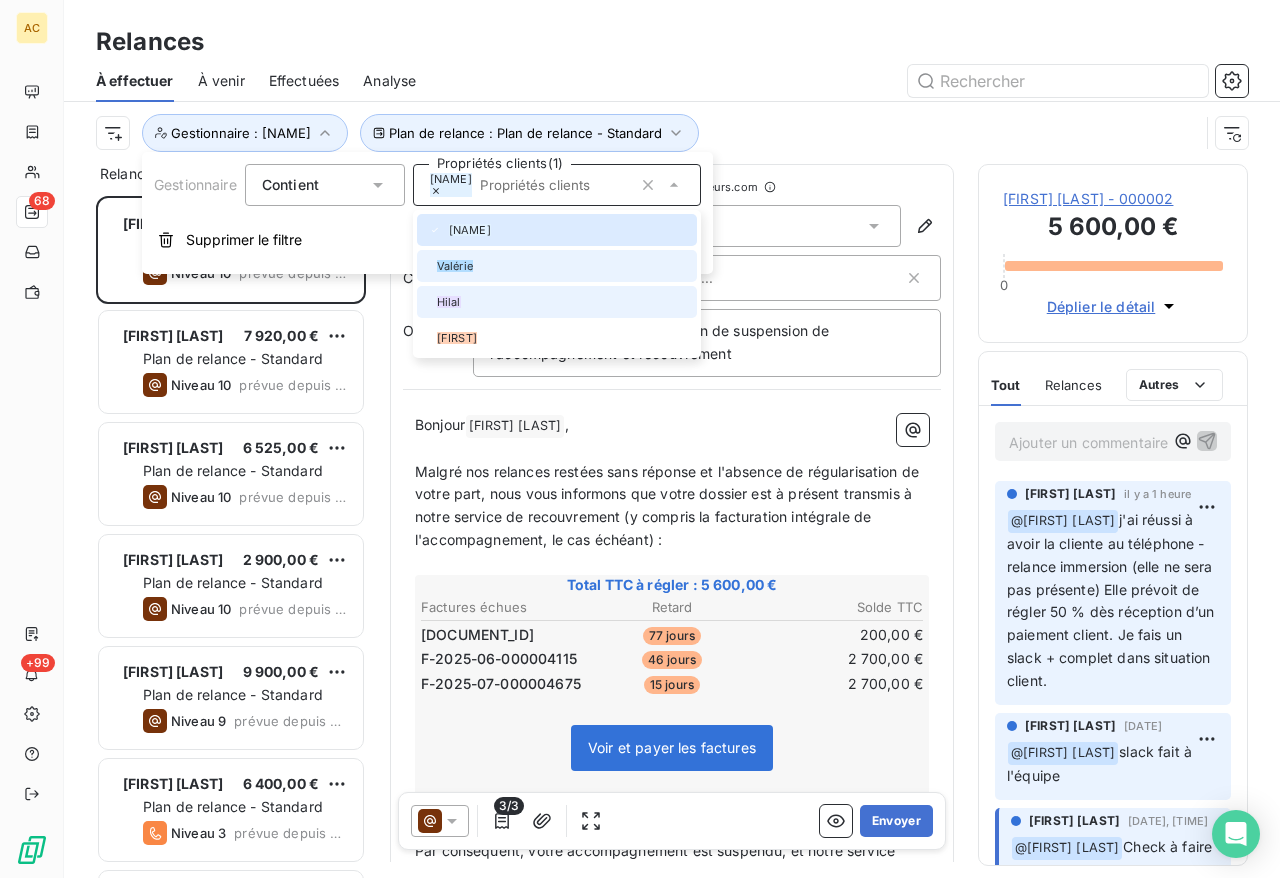 click at bounding box center (429, 266) 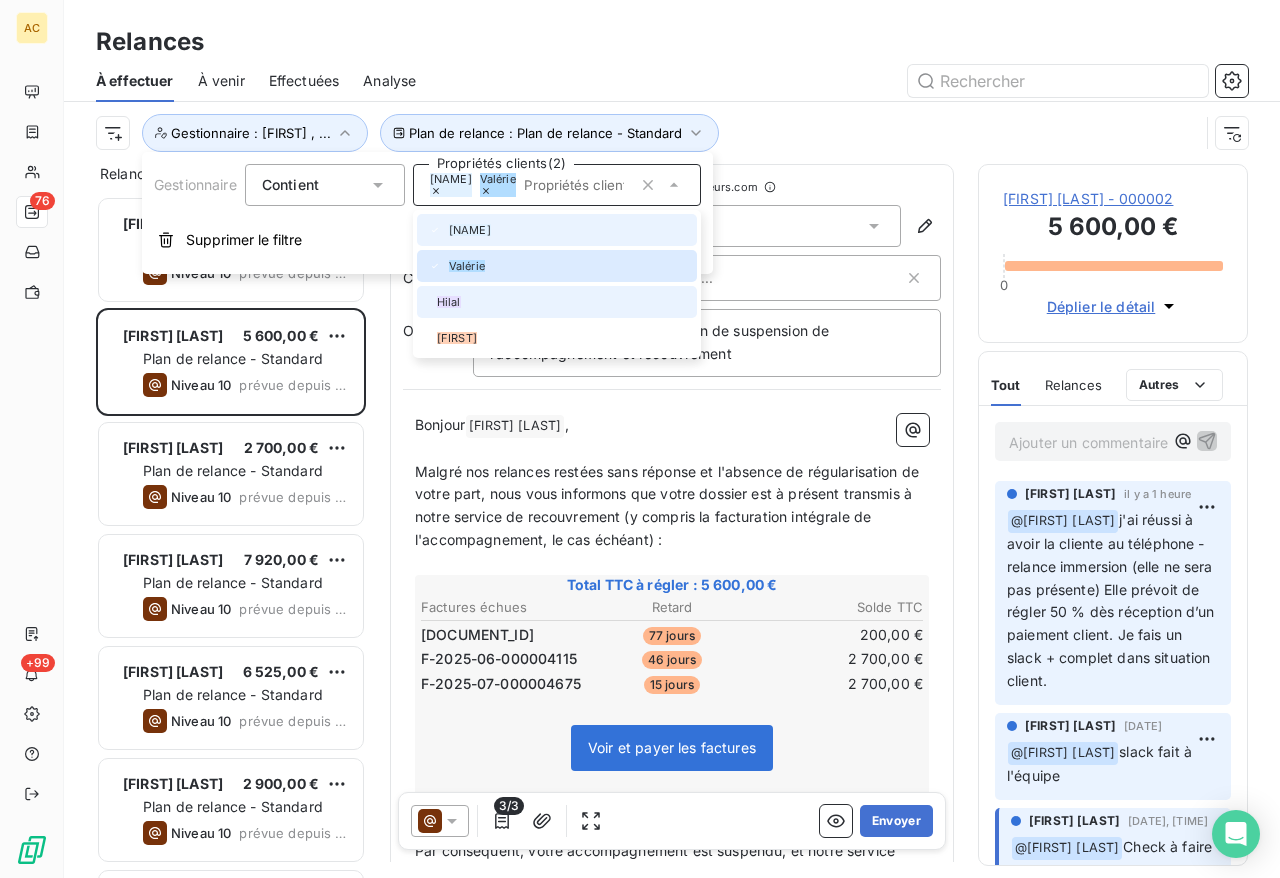 click on "[FIRST]" at bounding box center (557, 230) 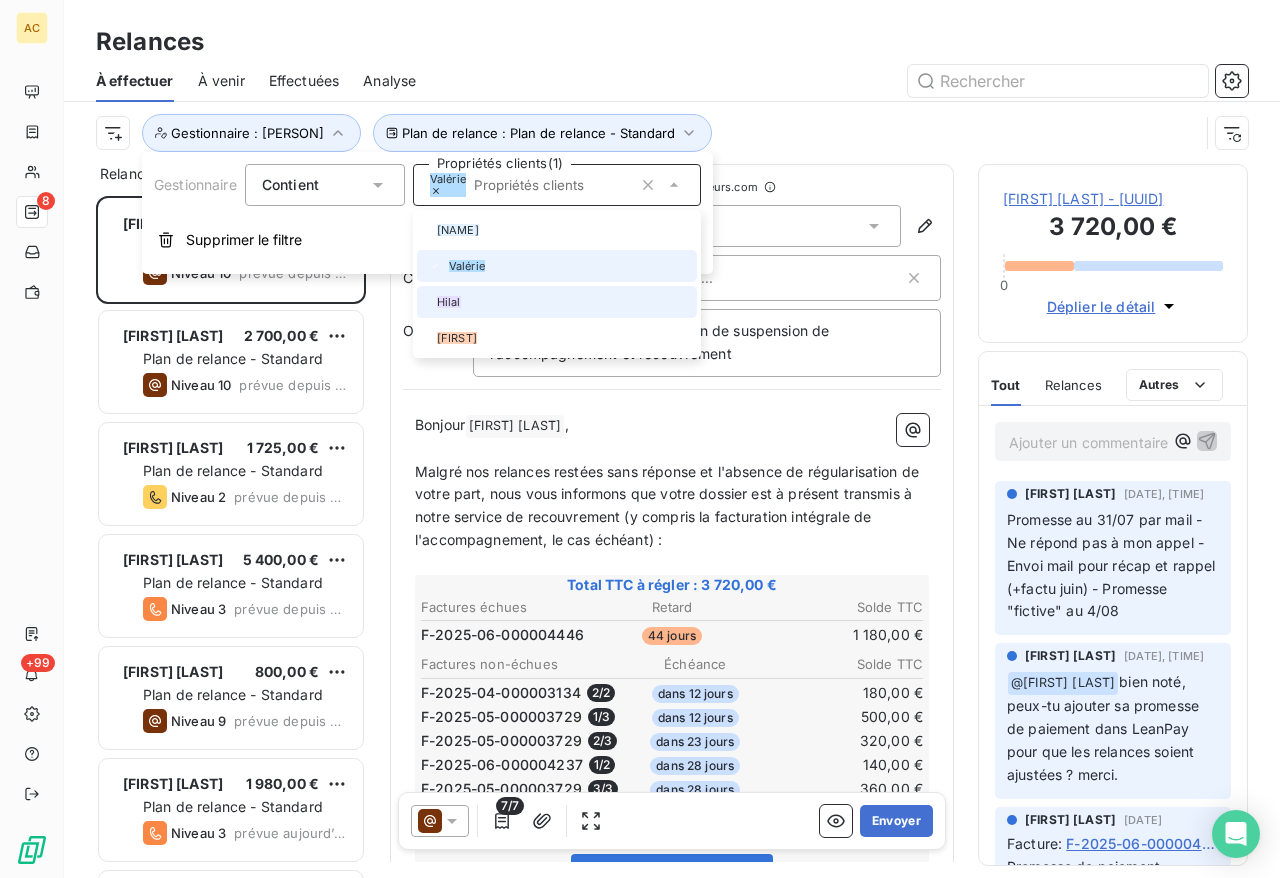 click at bounding box center [435, 266] 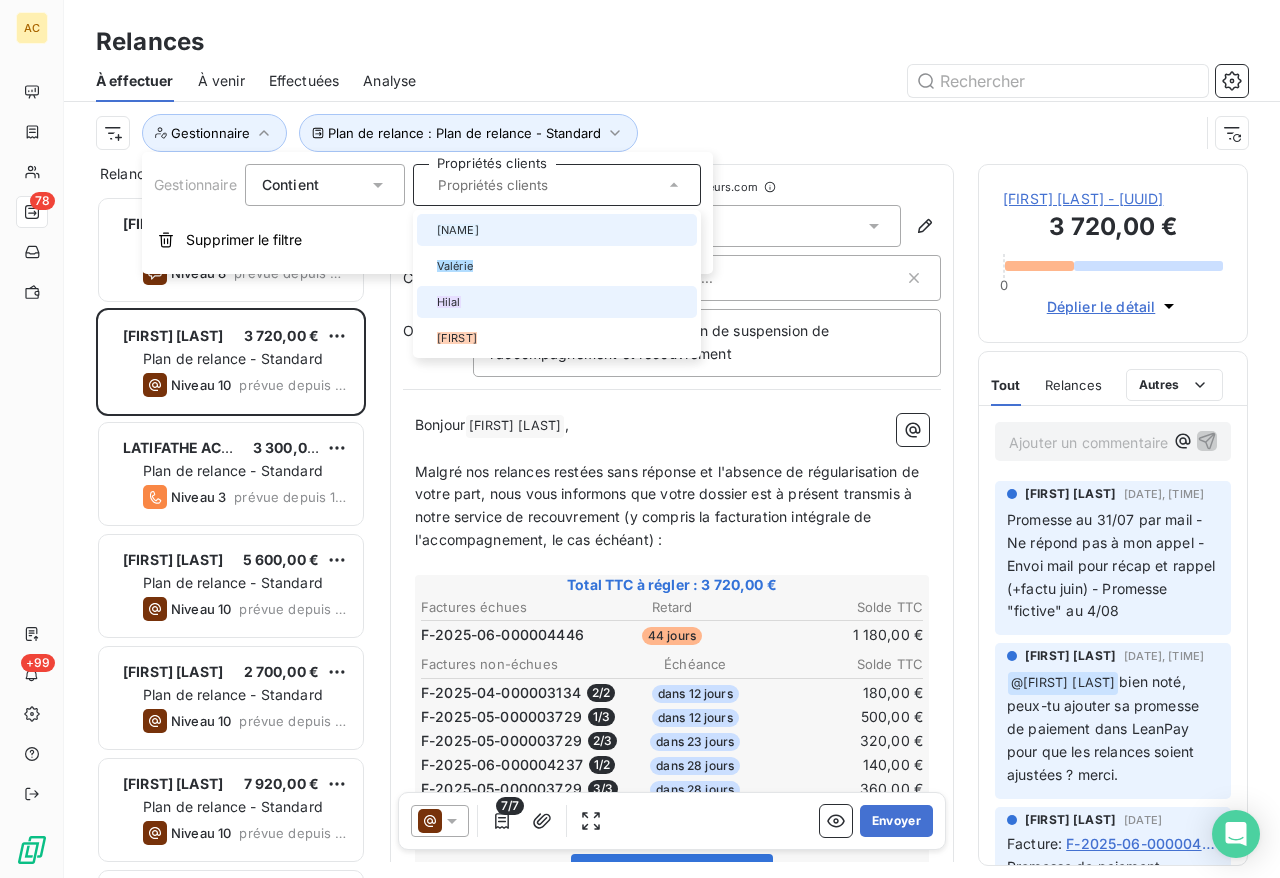 click at bounding box center (429, 230) 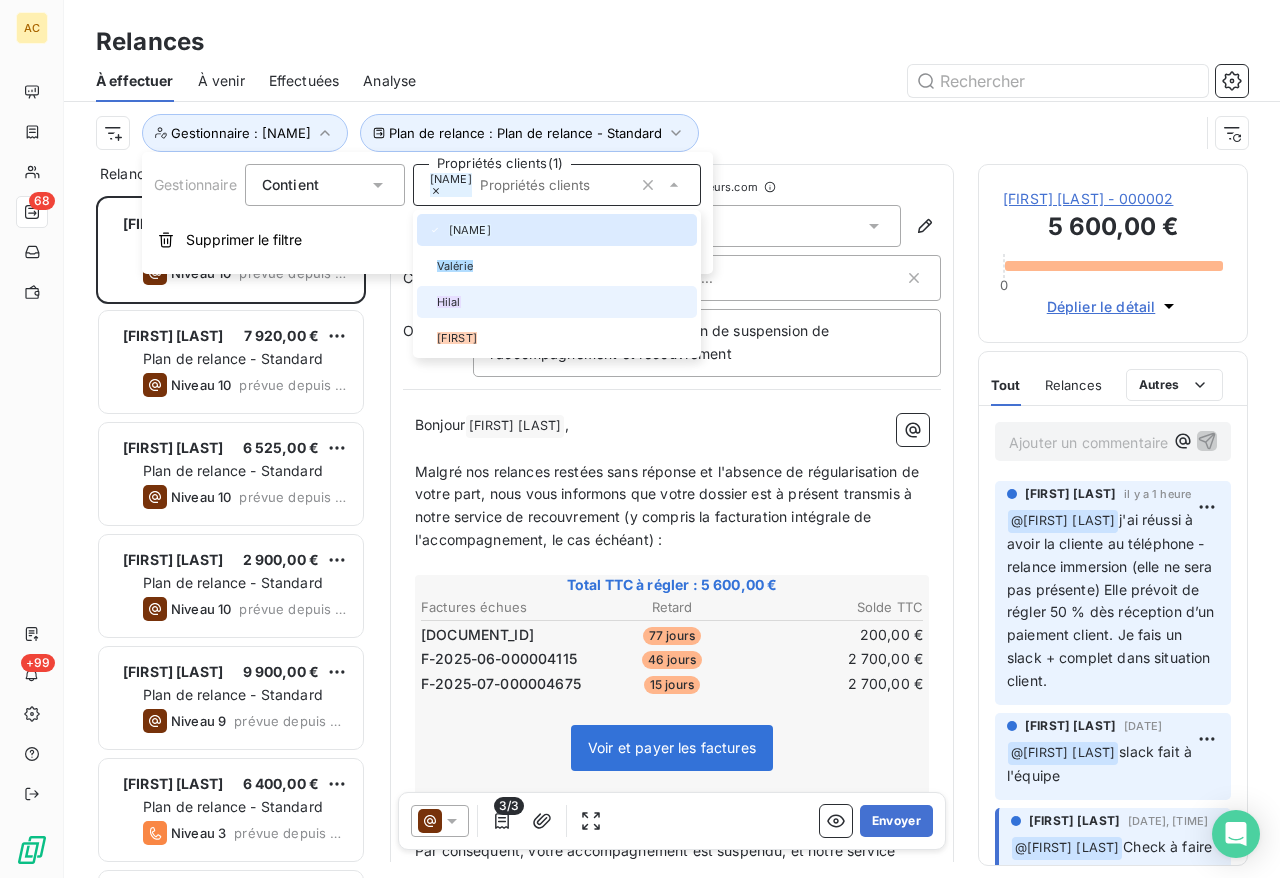 click on "À effectuer À venir Effectuées Analyse" at bounding box center (672, 81) 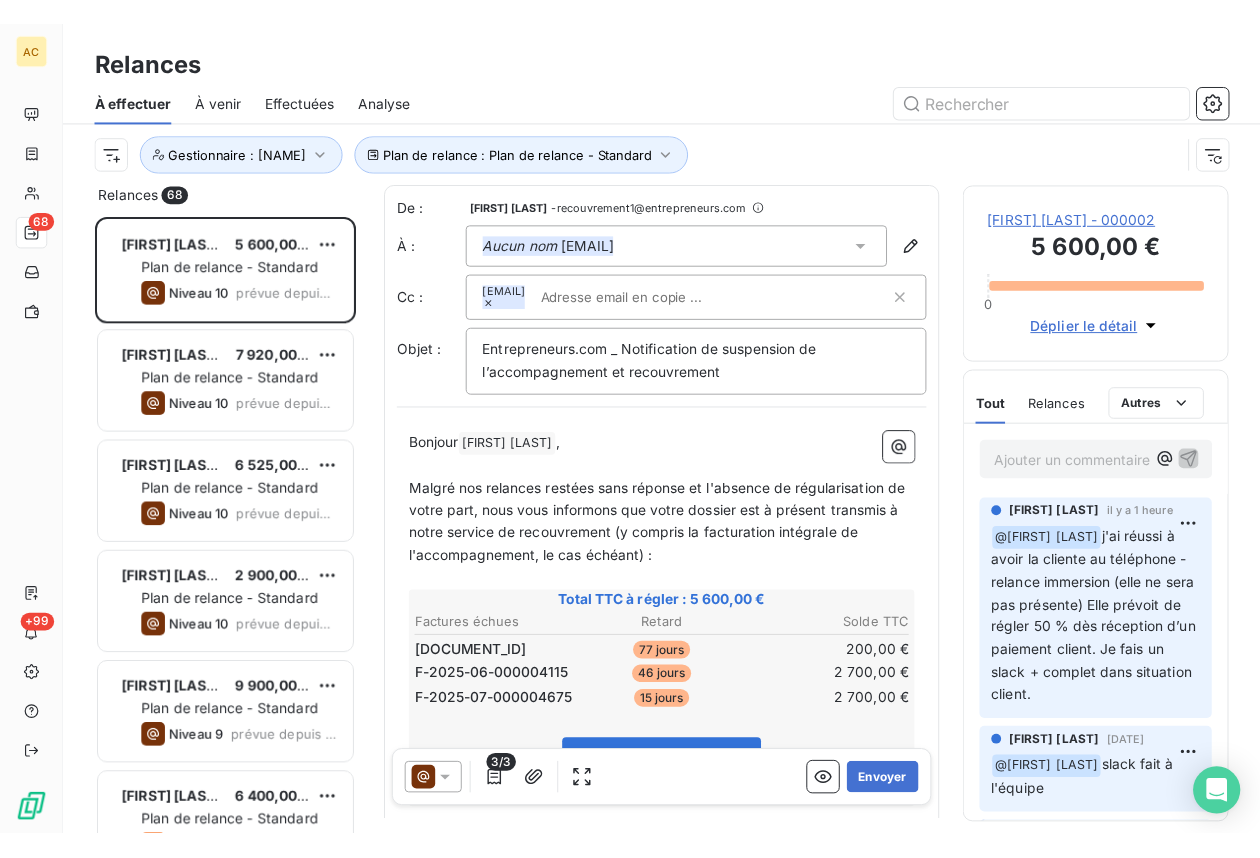 scroll, scrollTop: 647, scrollLeft: 250, axis: both 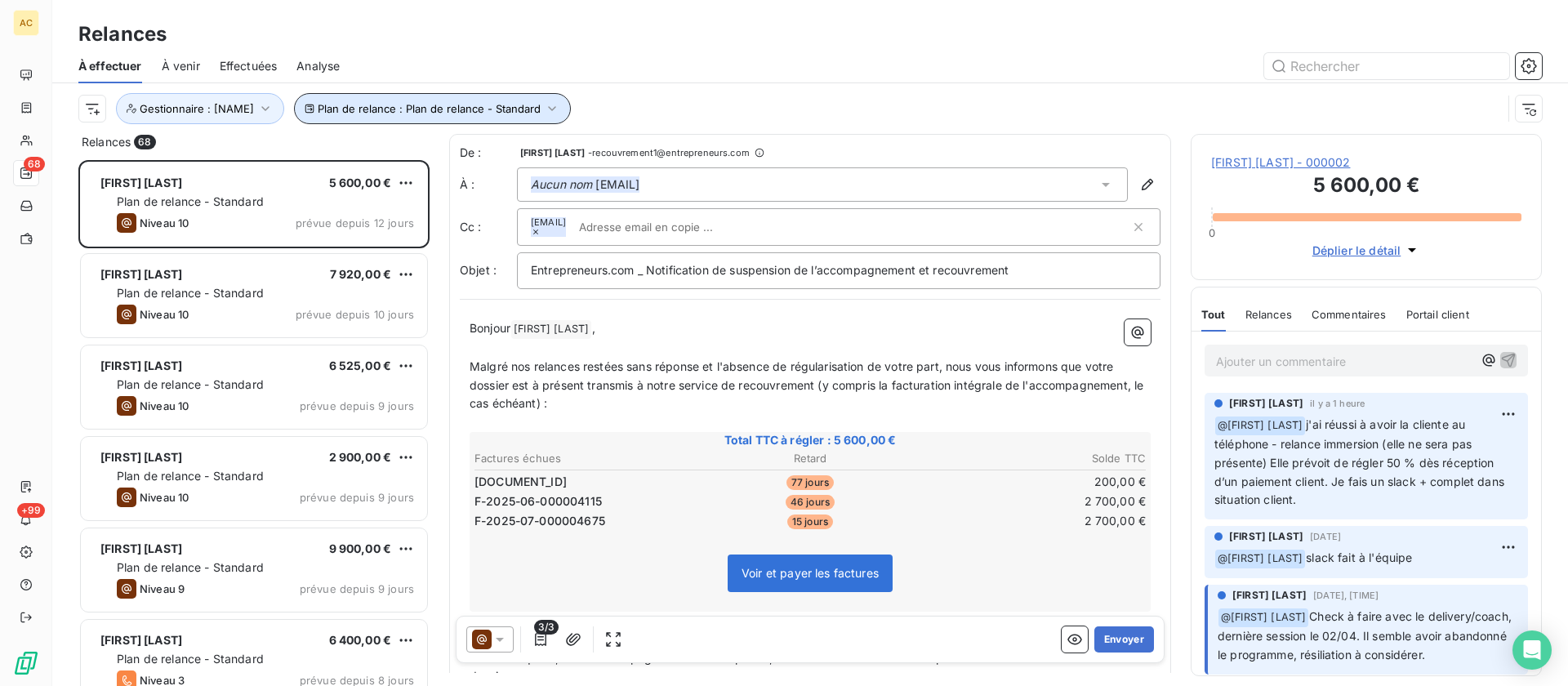 click on "Plan de relance  : Plan de relance - Standard" at bounding box center [429, 109] 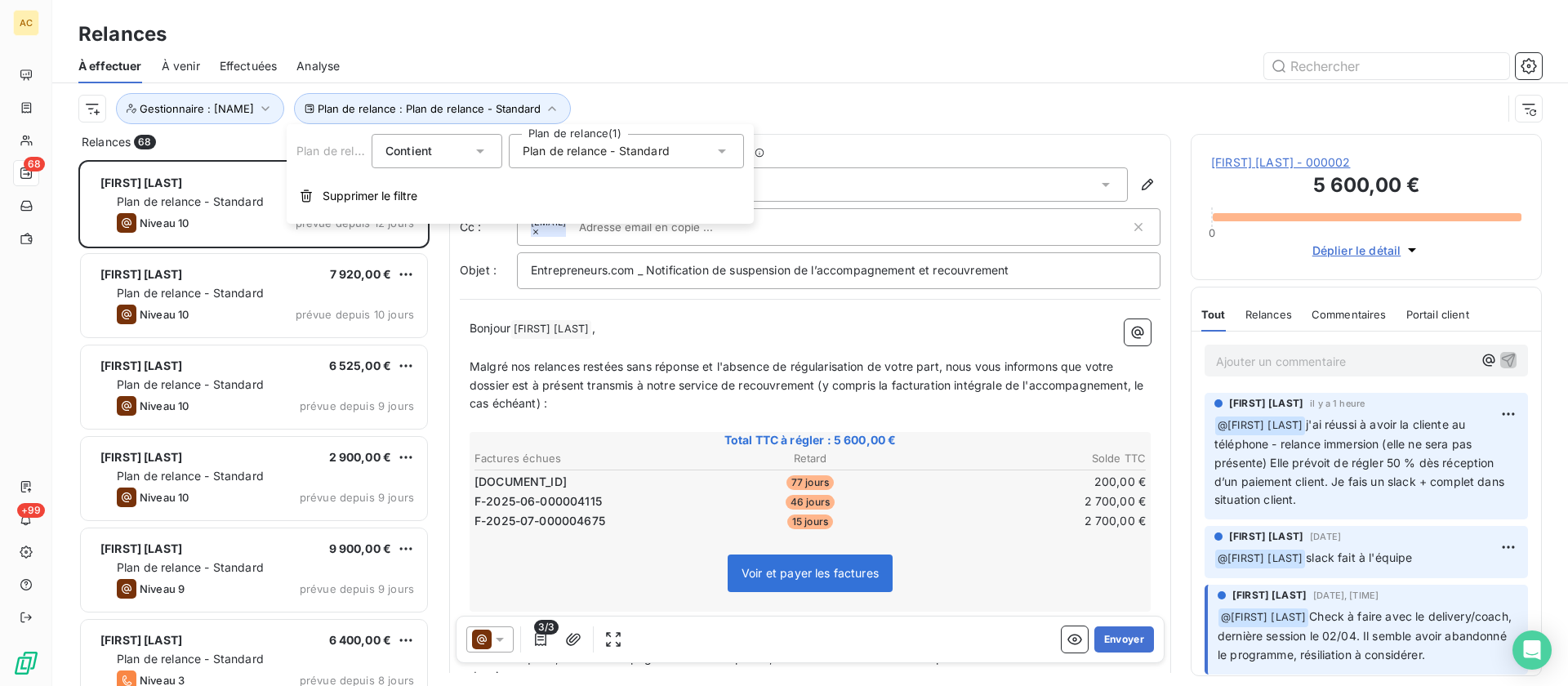 click on "Plan de relance  : Plan de relance - Standard  Gestionnaire  : Angèle" at bounding box center (810, 109) 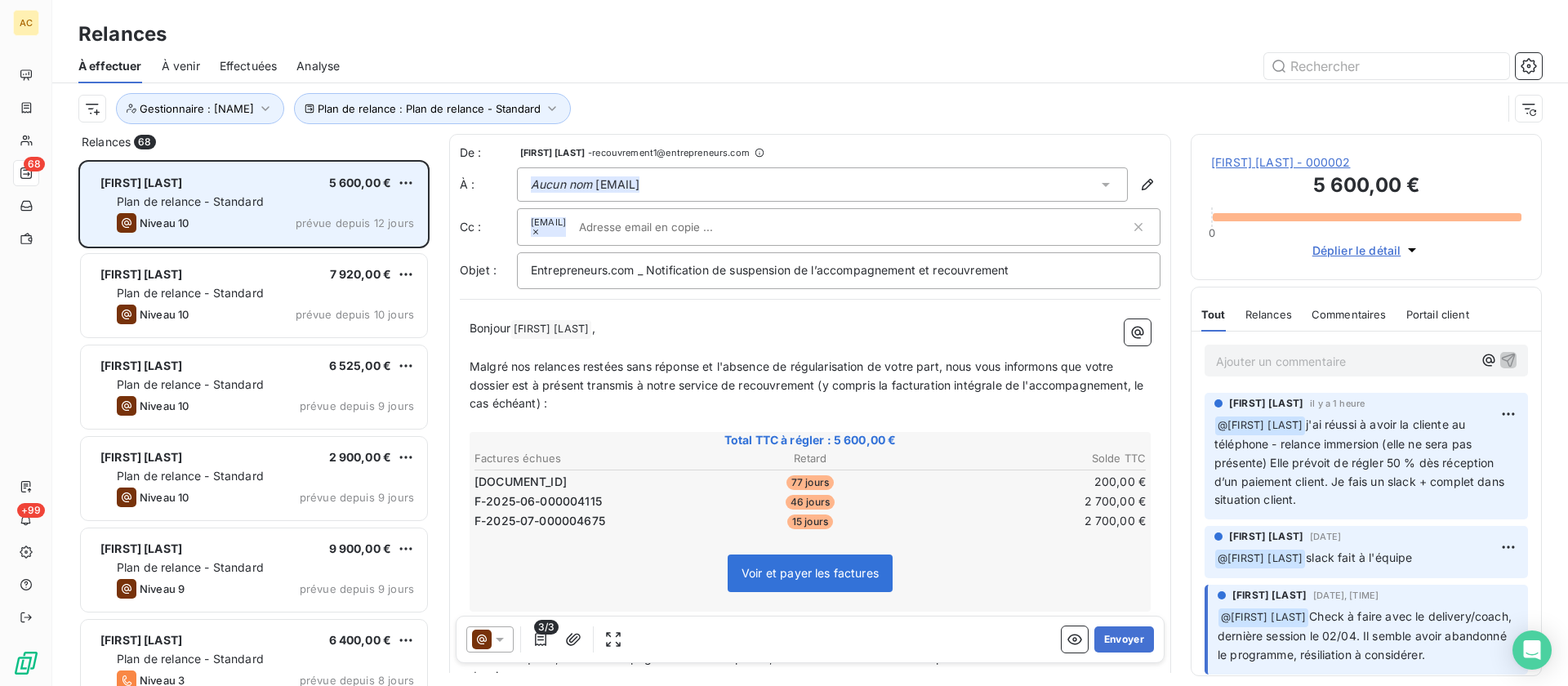 click on "Elia Pribil 5 600,00 € Plan de relance - Standard Niveau 10 prévue depuis 12 jours" at bounding box center (254, 204) 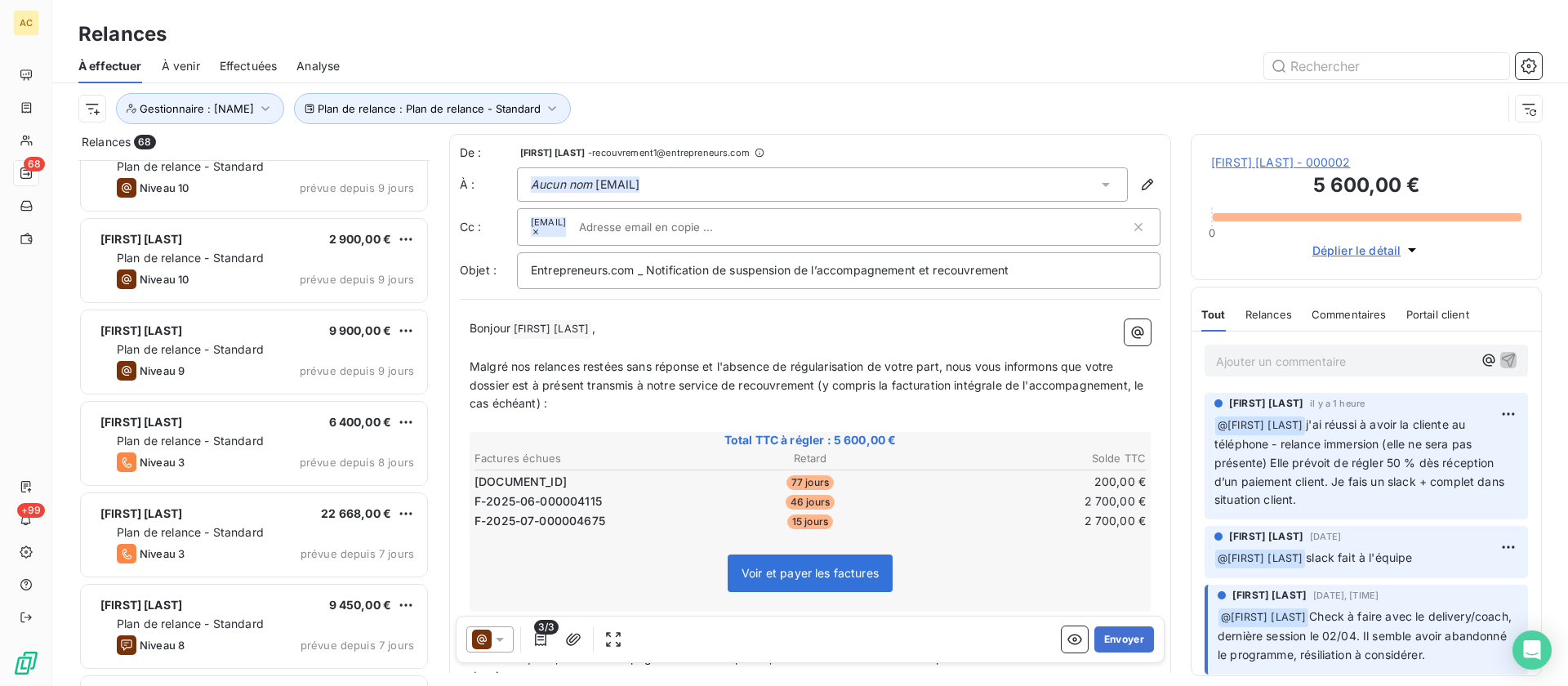 scroll, scrollTop: 225, scrollLeft: 0, axis: vertical 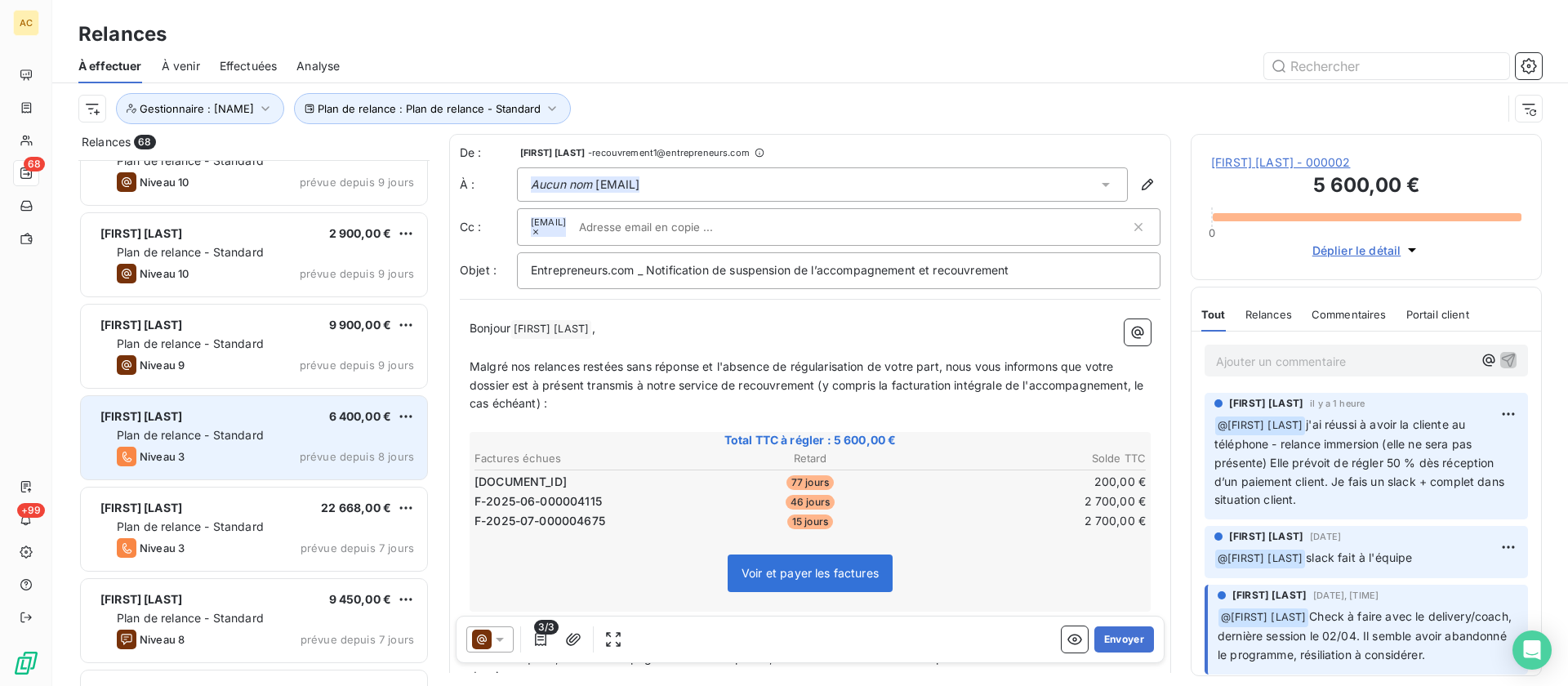 click on "Plan de relance - Standard" at bounding box center (190, 434) 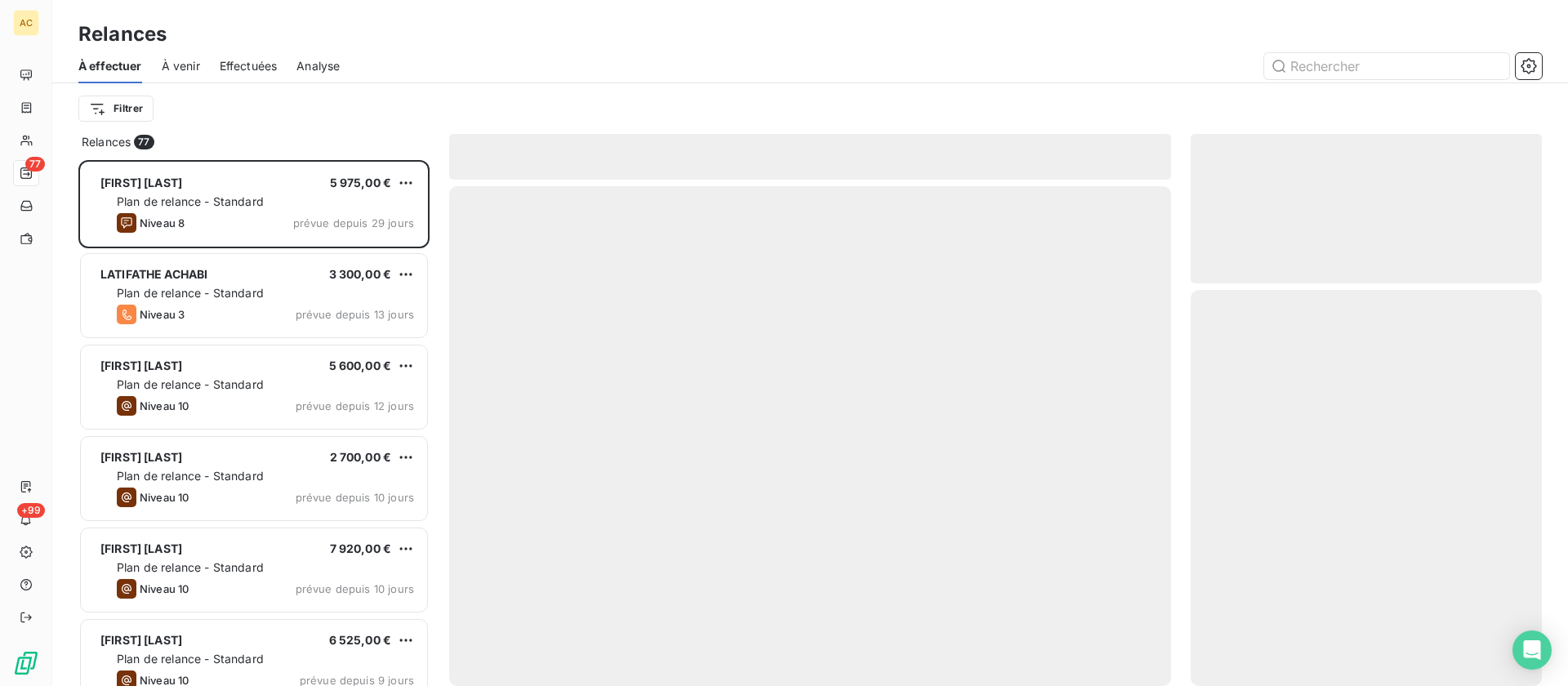 scroll, scrollTop: 13, scrollLeft: 13, axis: both 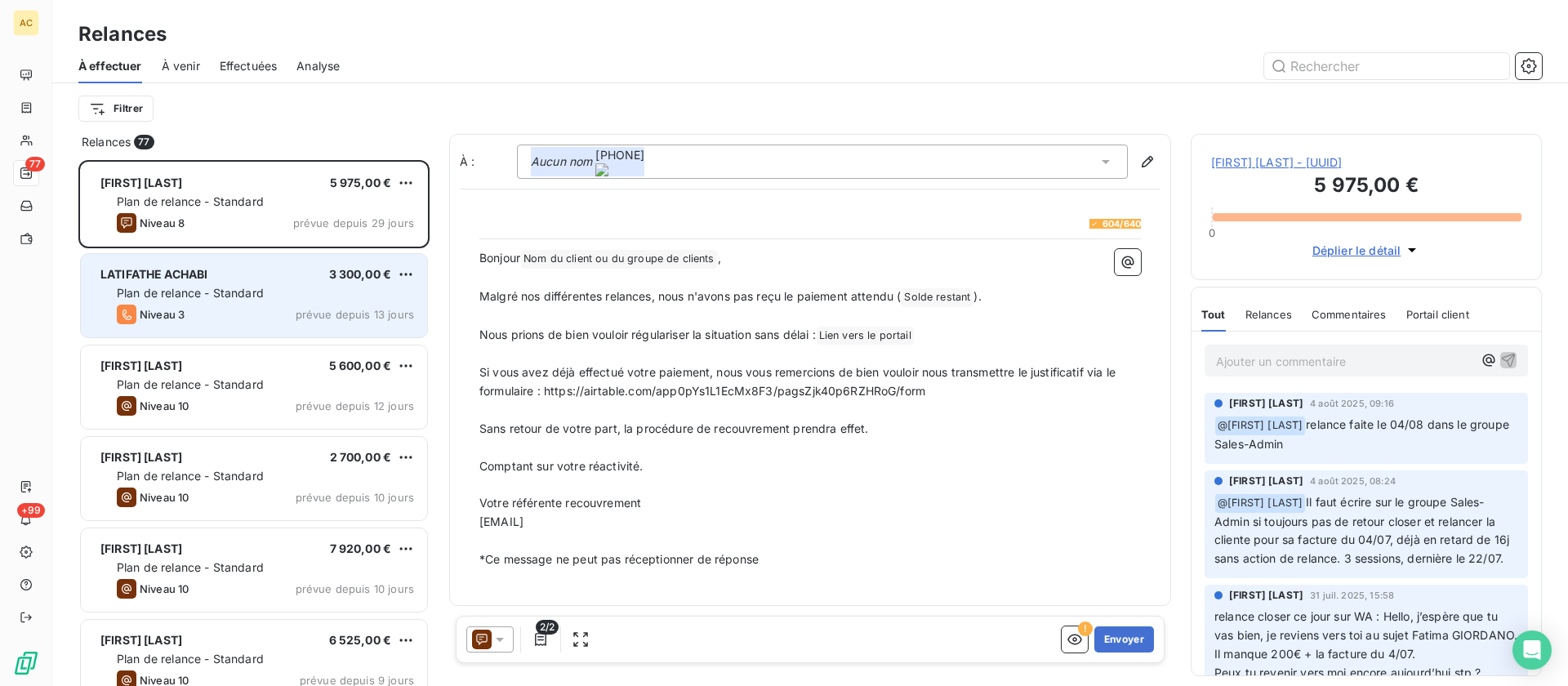 click on "Plan de relance - Standard" at bounding box center (265, 293) 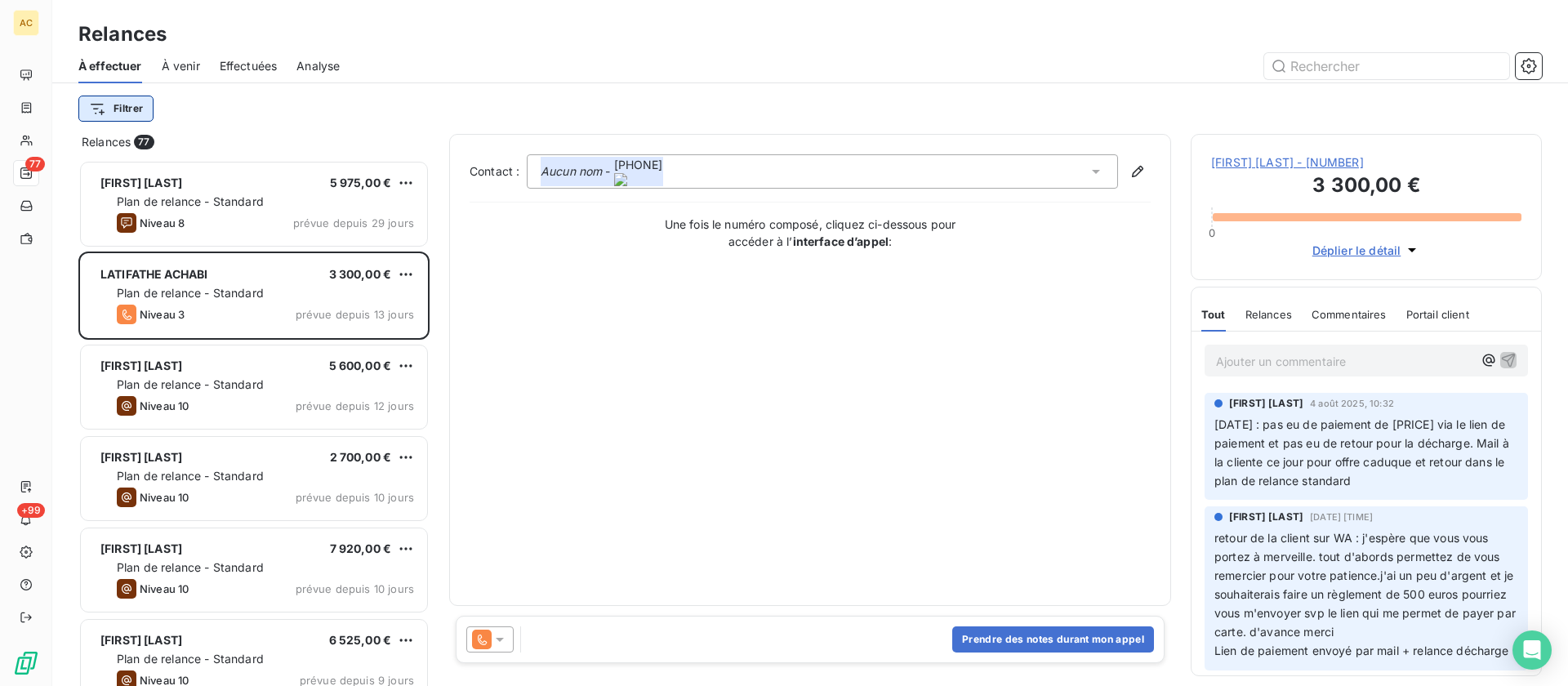 click on "AC 77 +99 Relances À effectuer À venir Effectuées Analyse Filtrer Relances 77 Fatima GIORDANO 5 975,00 € Plan de relance - Standard Niveau 8 prévue depuis 29 jours LATIFATHE ACHABI 3 300,00 € Plan de relance - Standard Niveau 3 prévue depuis 13 jours Elia Pribil 5 600,00 € Plan de relance - Standard Niveau 10 prévue depuis 12 jours Chris Cannito 2 700,00 € Plan de relance - Standard Niveau 10 prévue depuis 10 jours Mouahié Kouassi 7 920,00 € Plan de relance - Standard Niveau 10 prévue depuis 10 jours Samir Agouni 6 525,00 € Plan de relance - Standard Niveau 10 prévue depuis 9 jours Chahinaz RICHARD 2 900,00 € Plan de relance - Standard Niveau 10 prévue depuis 9 jours Carina Aguey-Zinsou 9 900,00 € Plan de relance - Standard Niveau 9 prévue depuis 9 jours François DALL'OSTERIA 1 725,00 € Plan de relance - Standard Niveau 2 prévue depuis 8 jours Issa YOMENOU BOUKARI 22 668,00 € Plan de relance - Standard Niveau 3 prévue depuis 7 jours   -" at bounding box center [784, 343] 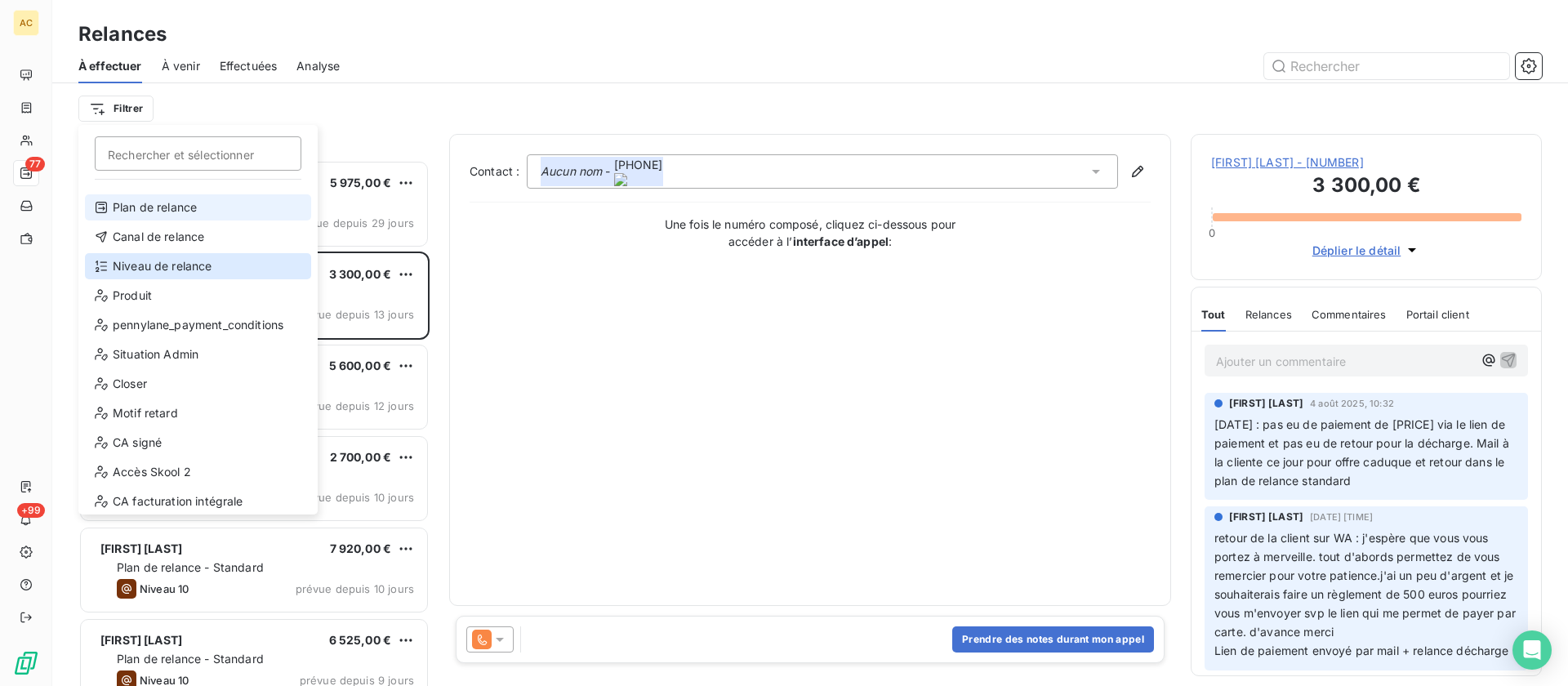 scroll, scrollTop: 0, scrollLeft: 0, axis: both 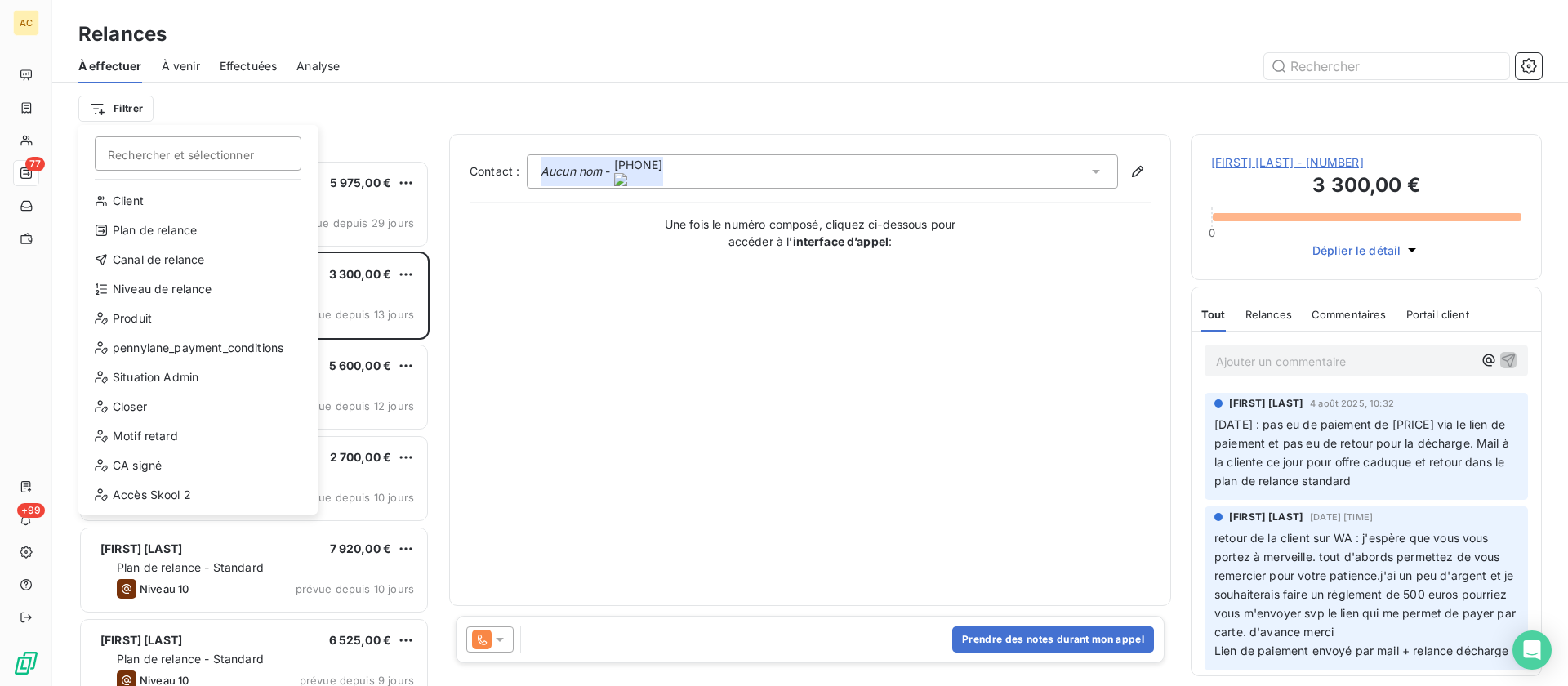 click on "AC 77 +99 Relances À effectuer À venir Effectuées Analyse Filtrer Rechercher et sélectionner Client Plan de relance Canal de relance Niveau de relance Produit pennylane_payment_conditions Situation Admin Closer Motif retard CA signé Accès Skool 2 CA facturation intégrale Statut de paiement Nb mensualités Coach Accès pour CC Nb Sessions Gestionnaire Types de dépenses / revenus Relances 77 Fatima GIORDANO 5 975,00 € Plan de relance - Standard Niveau 8 prévue depuis 29 jours LATIFATHE ACHABI 3 300,00 € Plan de relance - Standard Niveau 3 prévue depuis 13 jours Elia Pribil 5 600,00 € Plan de relance - Standard Niveau 10 prévue depuis 12 jours Chris Cannito 2 700,00 € Plan de relance - Standard Niveau 10 prévue depuis 10 jours Mouahié Kouassi 7 920,00 € Plan de relance - Standard Niveau 10 prévue depuis 10 jours Samir Agouni 6 525,00 € Plan de relance - Standard Niveau 10 prévue depuis 9 jours Chahinaz RICHARD 2 900,00 € Plan de relance - Standard   -" at bounding box center [784, 343] 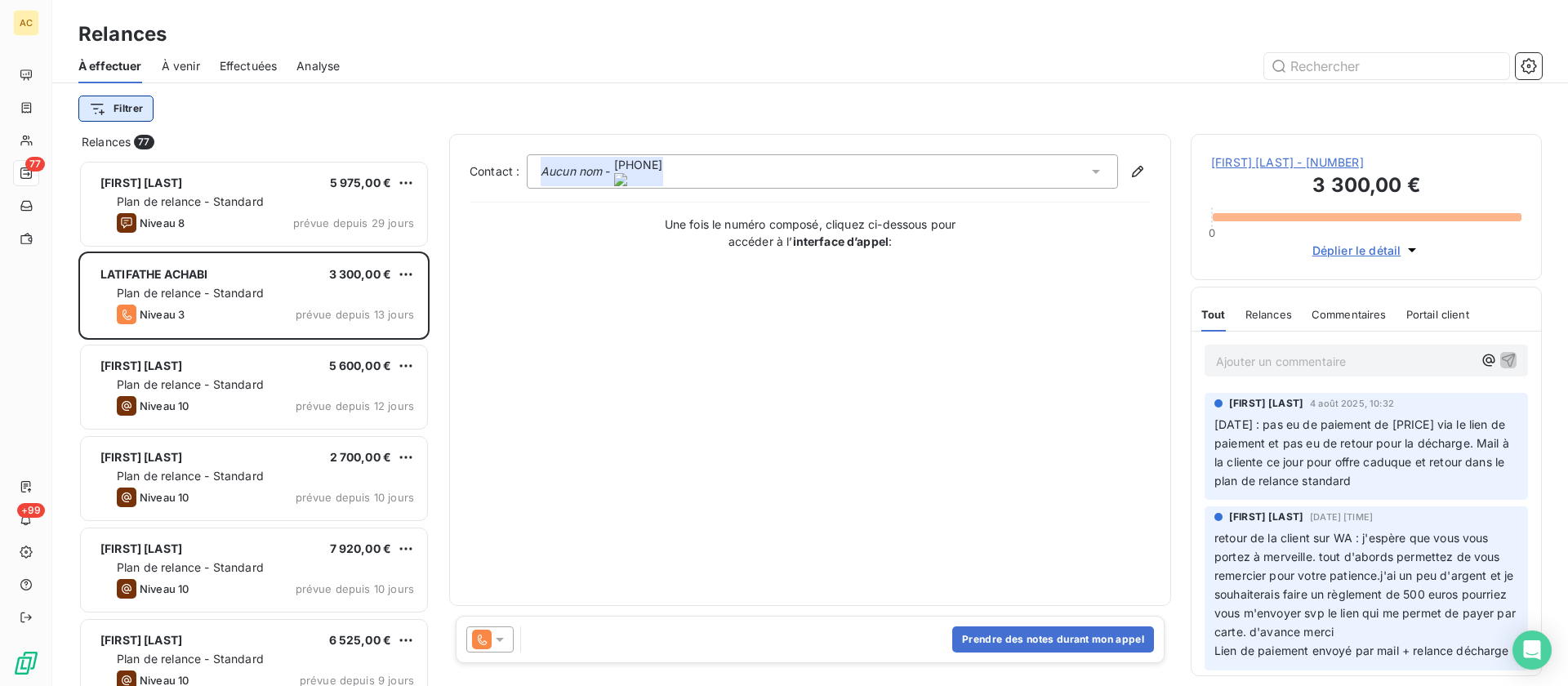 click on "AC 77 +99 Relances À effectuer À venir Effectuées Analyse Filtrer Relances 77 Fatima GIORDANO 5 975,00 € Plan de relance - Standard Niveau 8 prévue depuis 29 jours LATIFATHE ACHABI 3 300,00 € Plan de relance - Standard Niveau 3 prévue depuis 13 jours Elia Pribil 5 600,00 € Plan de relance - Standard Niveau 10 prévue depuis 12 jours Chris Cannito 2 700,00 € Plan de relance - Standard Niveau 10 prévue depuis 10 jours Mouahié Kouassi 7 920,00 € Plan de relance - Standard Niveau 10 prévue depuis 10 jours Samir Agouni 6 525,00 € Plan de relance - Standard Niveau 10 prévue depuis 9 jours Chahinaz RICHARD 2 900,00 € Plan de relance - Standard Niveau 10 prévue depuis 9 jours Carina Aguey-Zinsou 9 900,00 € Plan de relance - Standard Niveau 9 prévue depuis 9 jours François DALL'OSTERIA 1 725,00 € Plan de relance - Standard Niveau 2 prévue depuis 8 jours Issa YOMENOU BOUKARI 22 668,00 € Plan de relance - Standard Niveau 3 prévue depuis 7 jours   -" at bounding box center [784, 343] 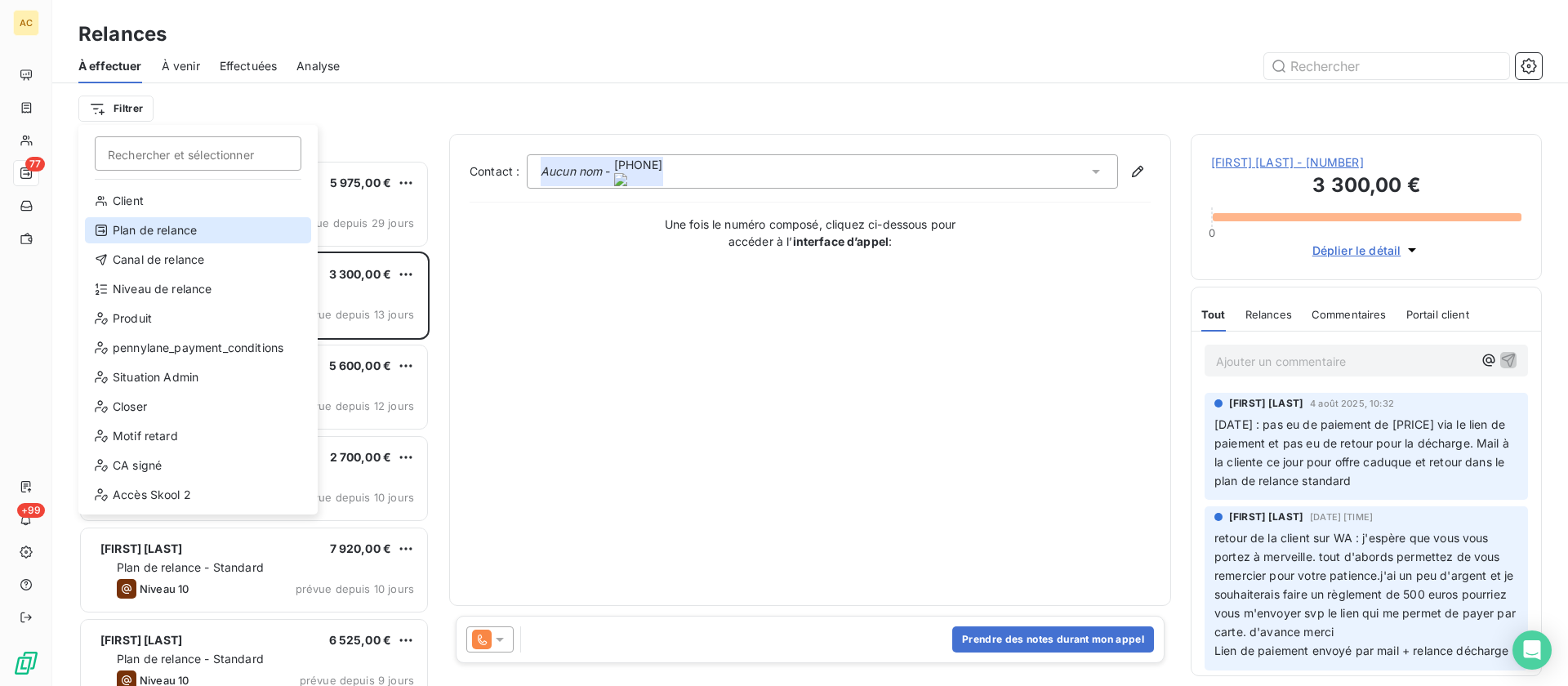 click on "Plan de relance" at bounding box center [198, 230] 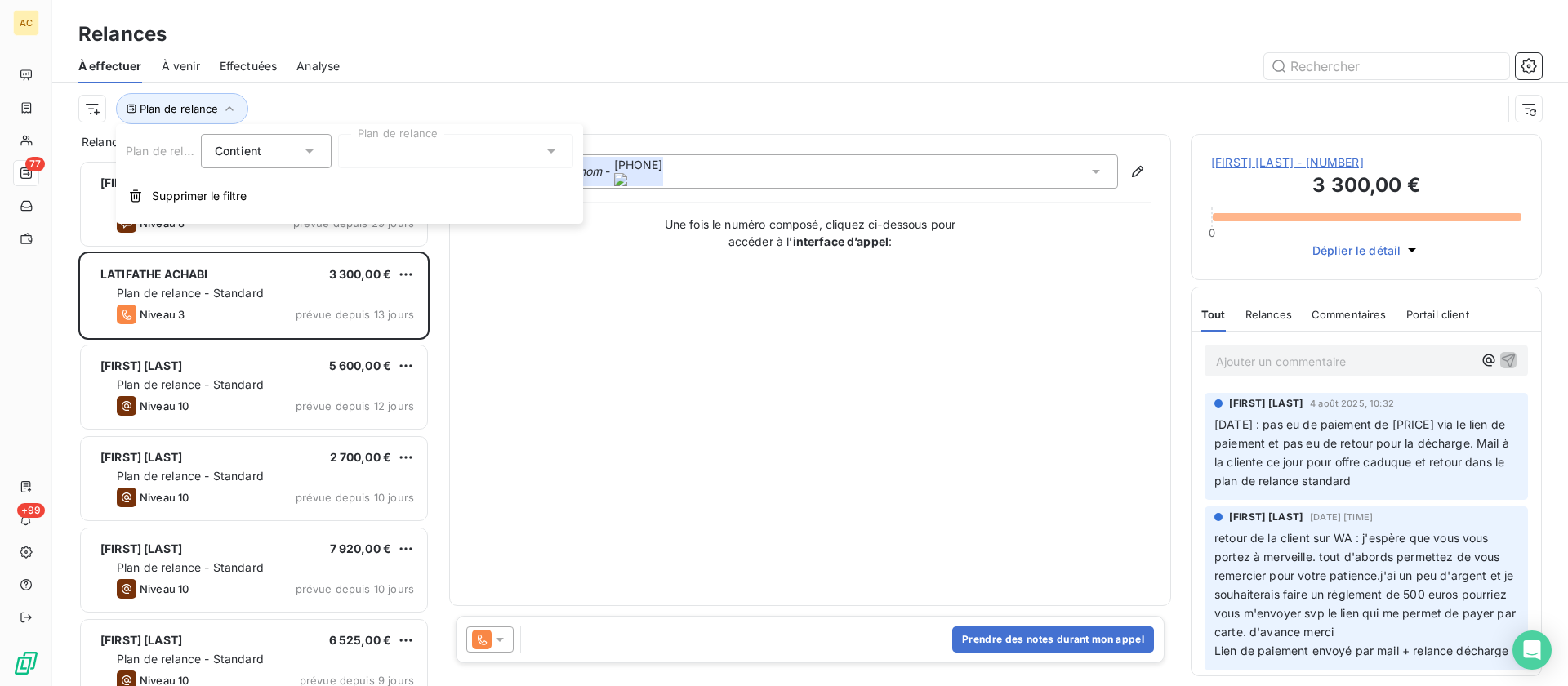 click at bounding box center [456, 151] 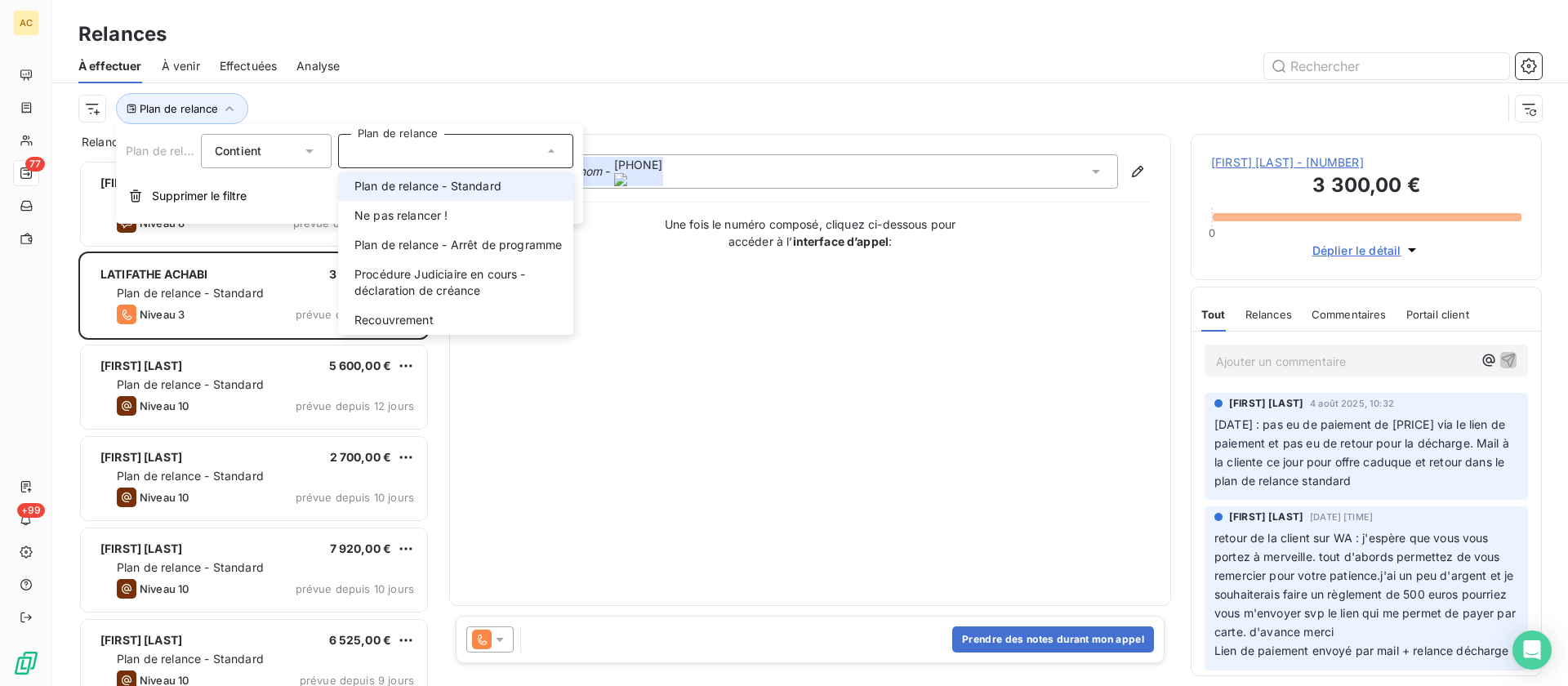 click on "Plan de relance - Standard" at bounding box center (428, 186) 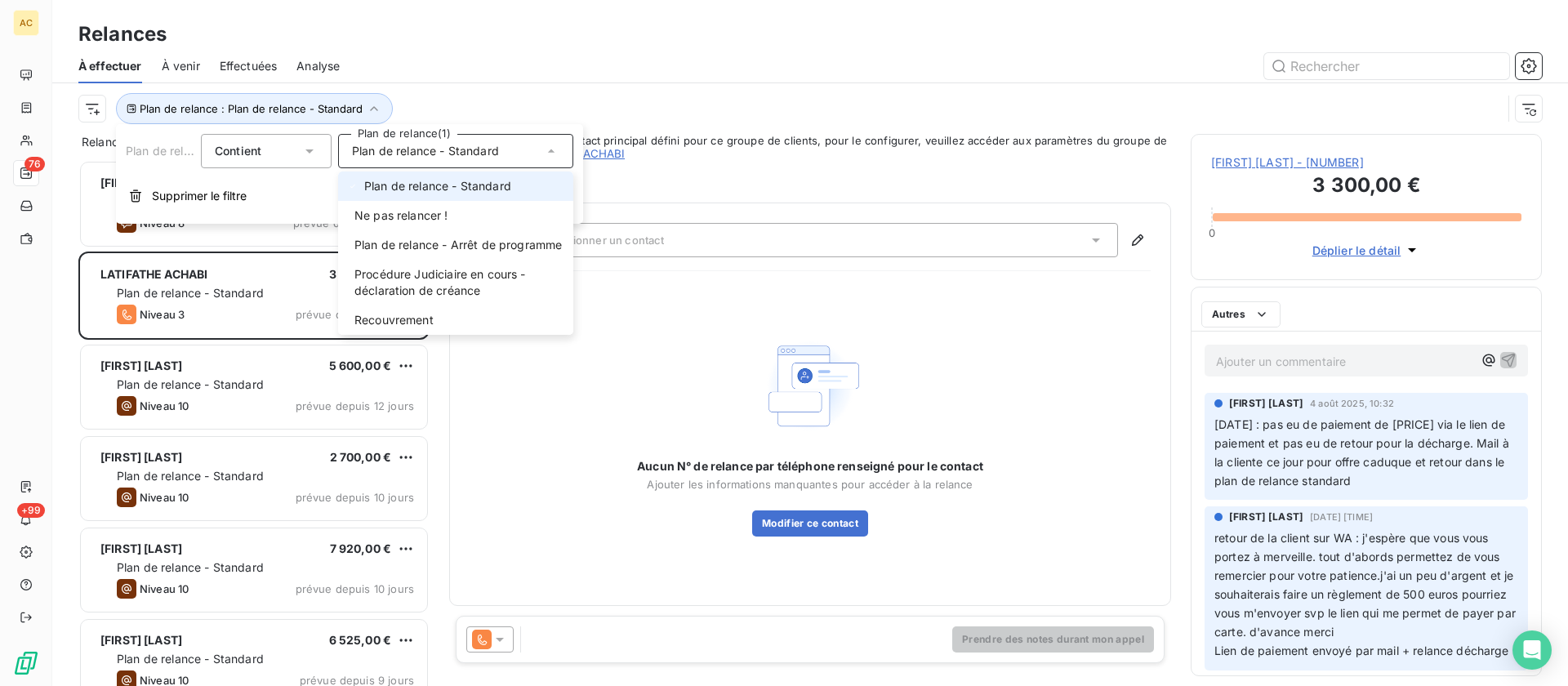 scroll, scrollTop: 13, scrollLeft: 13, axis: both 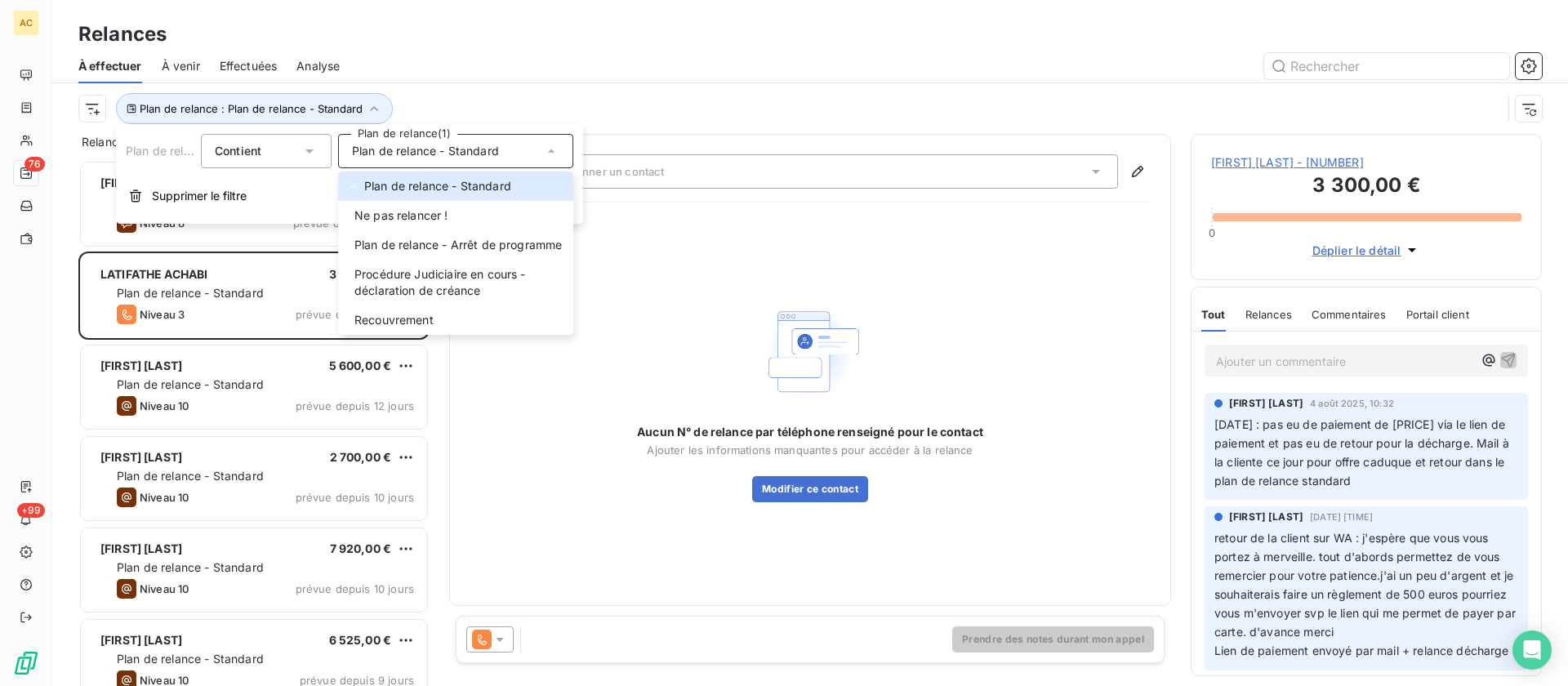 click at bounding box center (951, 66) 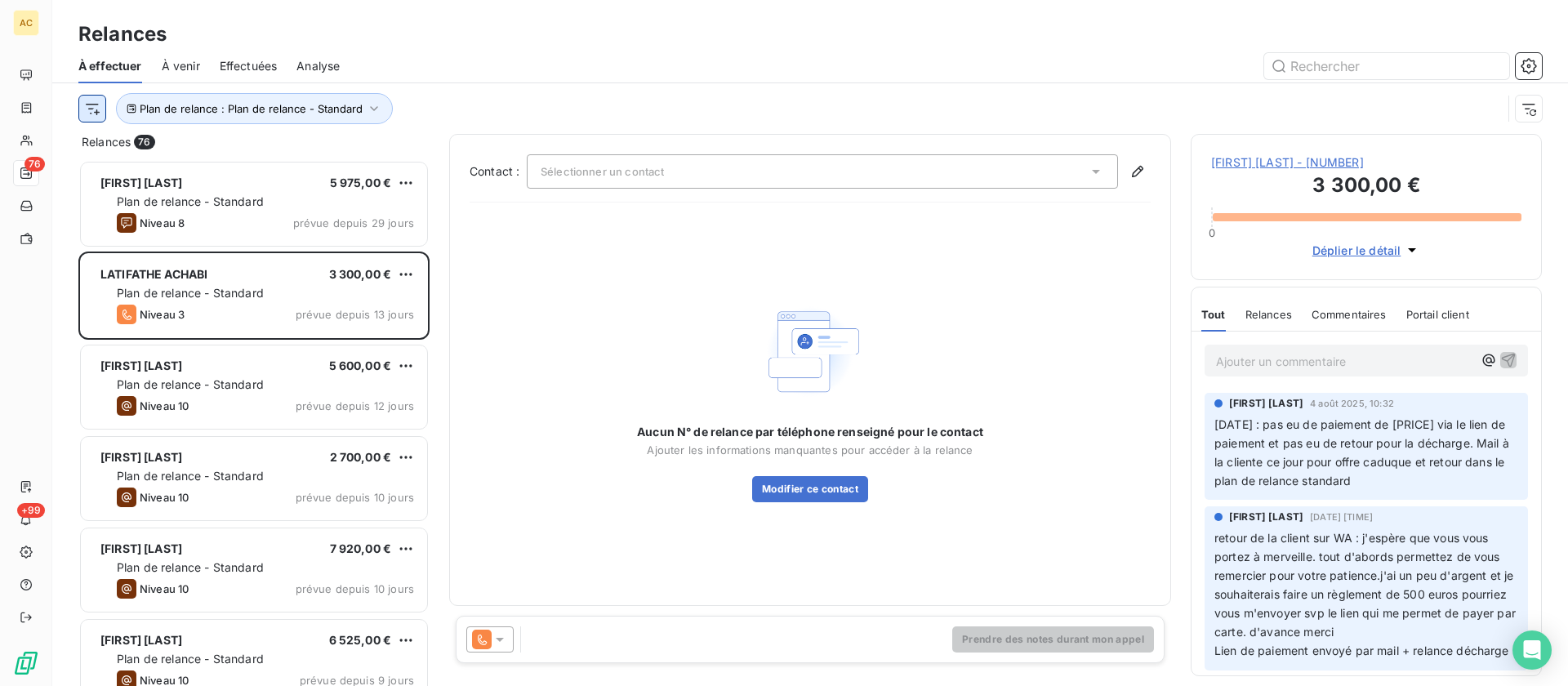 click on "AC 76 +99 Relances À effectuer À venir Effectuées Analyse Plan de relance  : Plan de relance - Standard  Relances 76 Fatima GIORDANO 5 975,00 € Plan de relance - Standard Niveau 8 prévue depuis 29 jours LATIFATHE ACHABI 3 300,00 € Plan de relance - Standard Niveau 3 prévue depuis 13 jours Elia Pribil 5 600,00 € Plan de relance - Standard Niveau 10 prévue depuis 12 jours Chris Cannito 2 700,00 € Plan de relance - Standard Niveau 10 prévue depuis 10 jours Mouahié Kouassi 7 920,00 € Plan de relance - Standard Niveau 10 prévue depuis 10 jours Samir Agouni 6 525,00 € Plan de relance - Standard Niveau 10 prévue depuis 9 jours Chahinaz RICHARD 2 900,00 € Plan de relance - Standard Niveau 10 prévue depuis 9 jours Carina Aguey-Zinsou 9 900,00 € Plan de relance - Standard Niveau 9 prévue depuis 9 jours François DALL'OSTERIA 1 725,00 € Plan de relance - Standard Niveau 2 prévue depuis 8 jours Issa YOMENOU BOUKARI 22 668,00 € Niveau 3 Emerick Gobin 0" at bounding box center [784, 343] 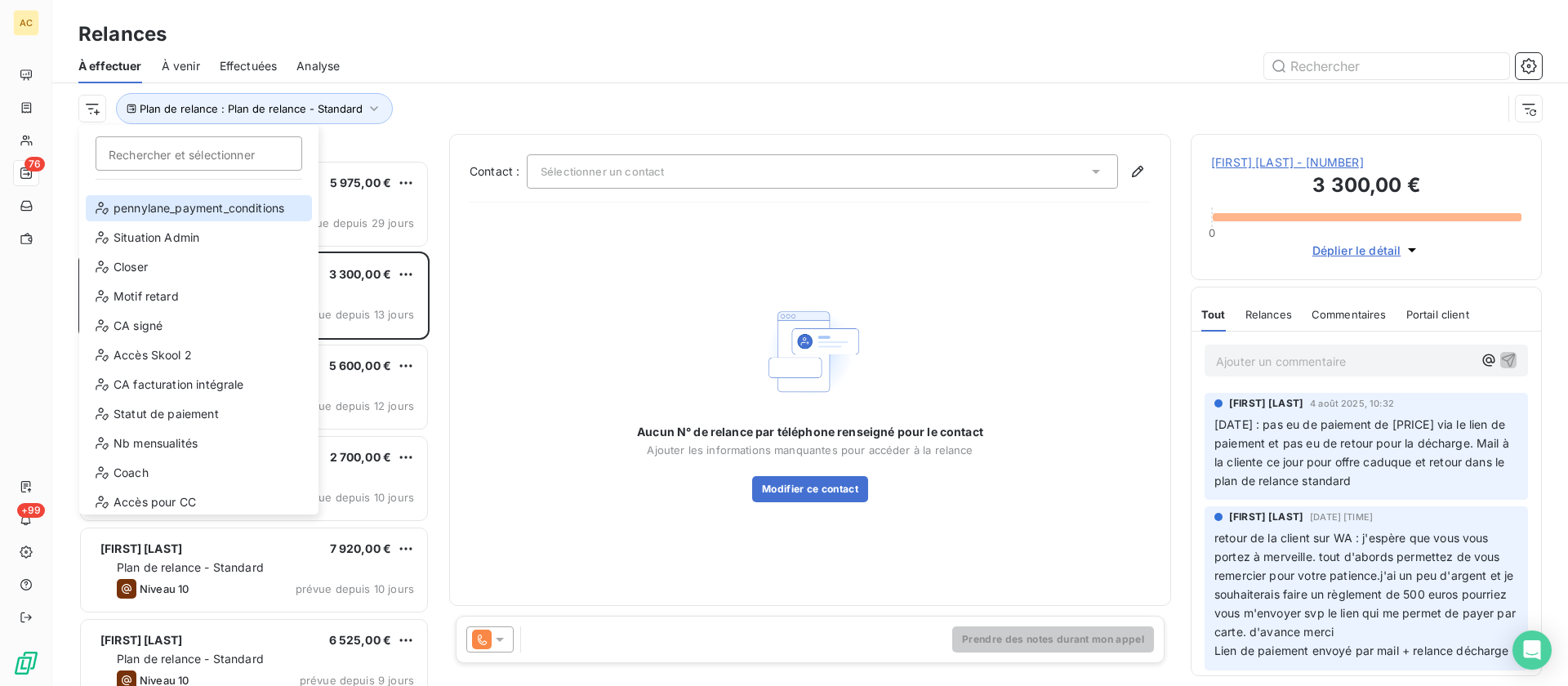scroll, scrollTop: 235, scrollLeft: 0, axis: vertical 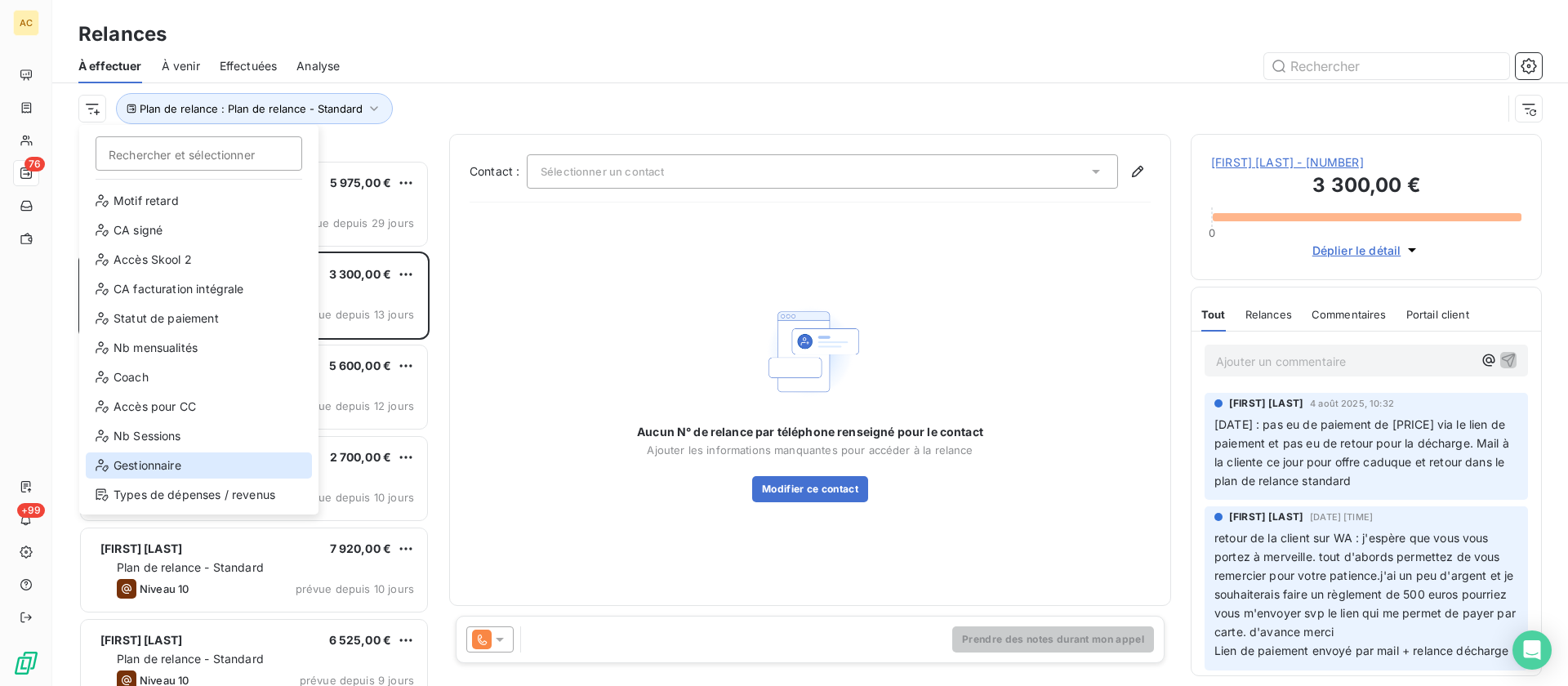 click on "Gestionnaire" at bounding box center (198, 466) 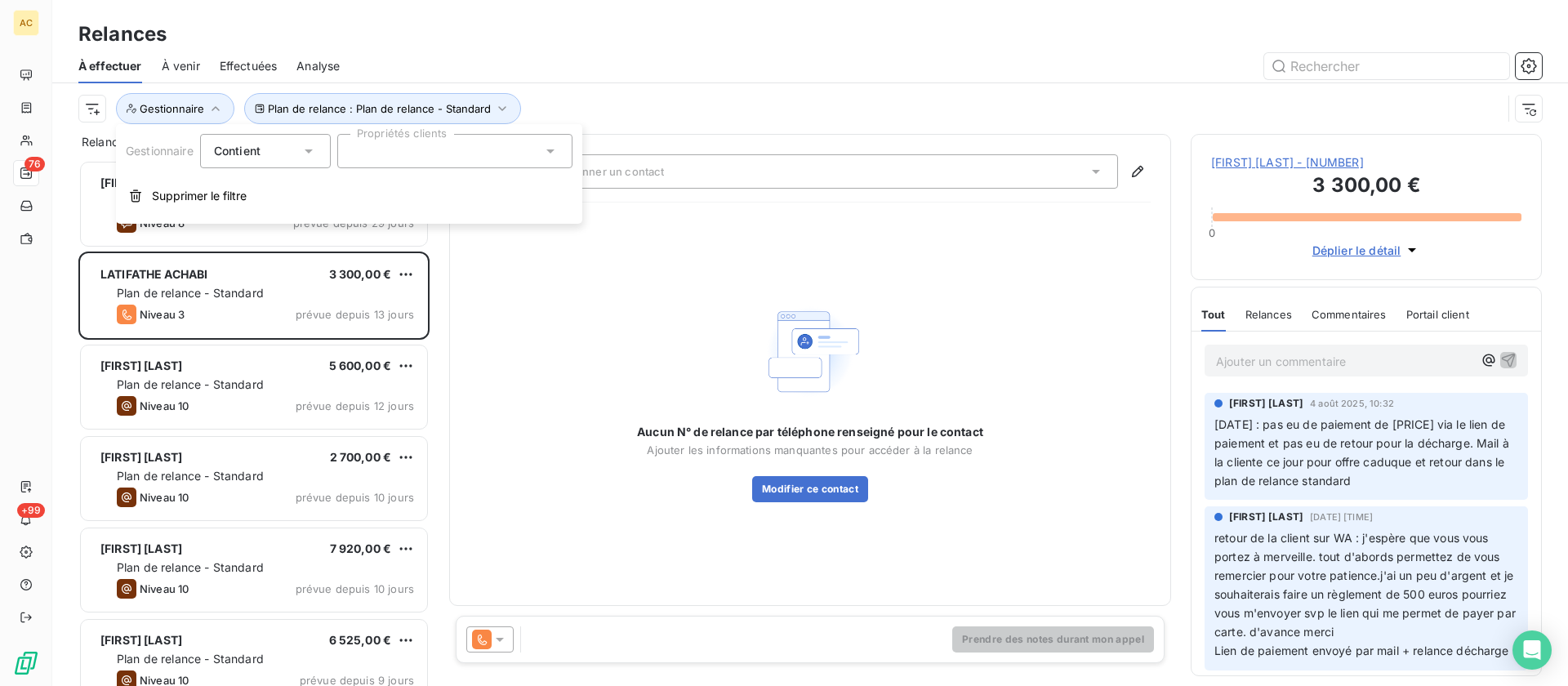 click at bounding box center (455, 151) 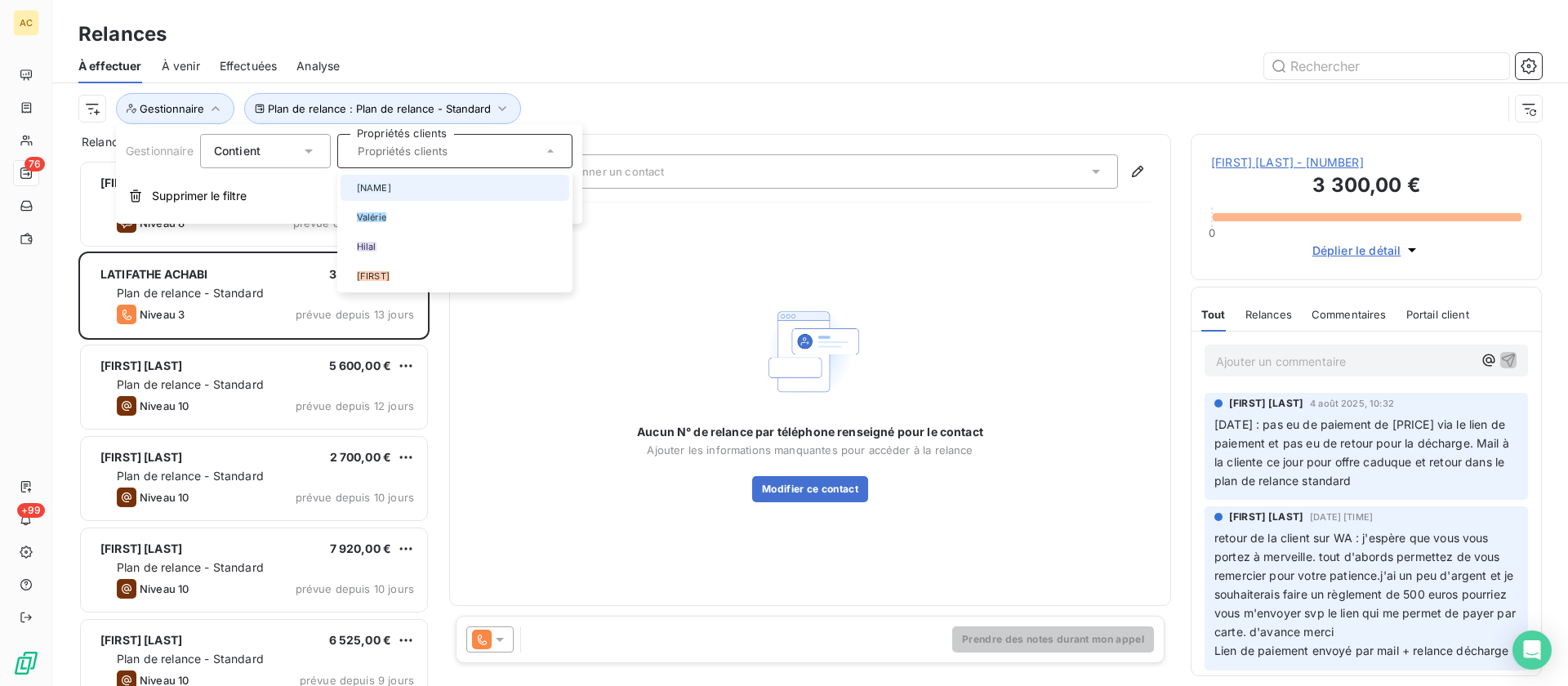 click on "[FIRST]" at bounding box center [374, 188] 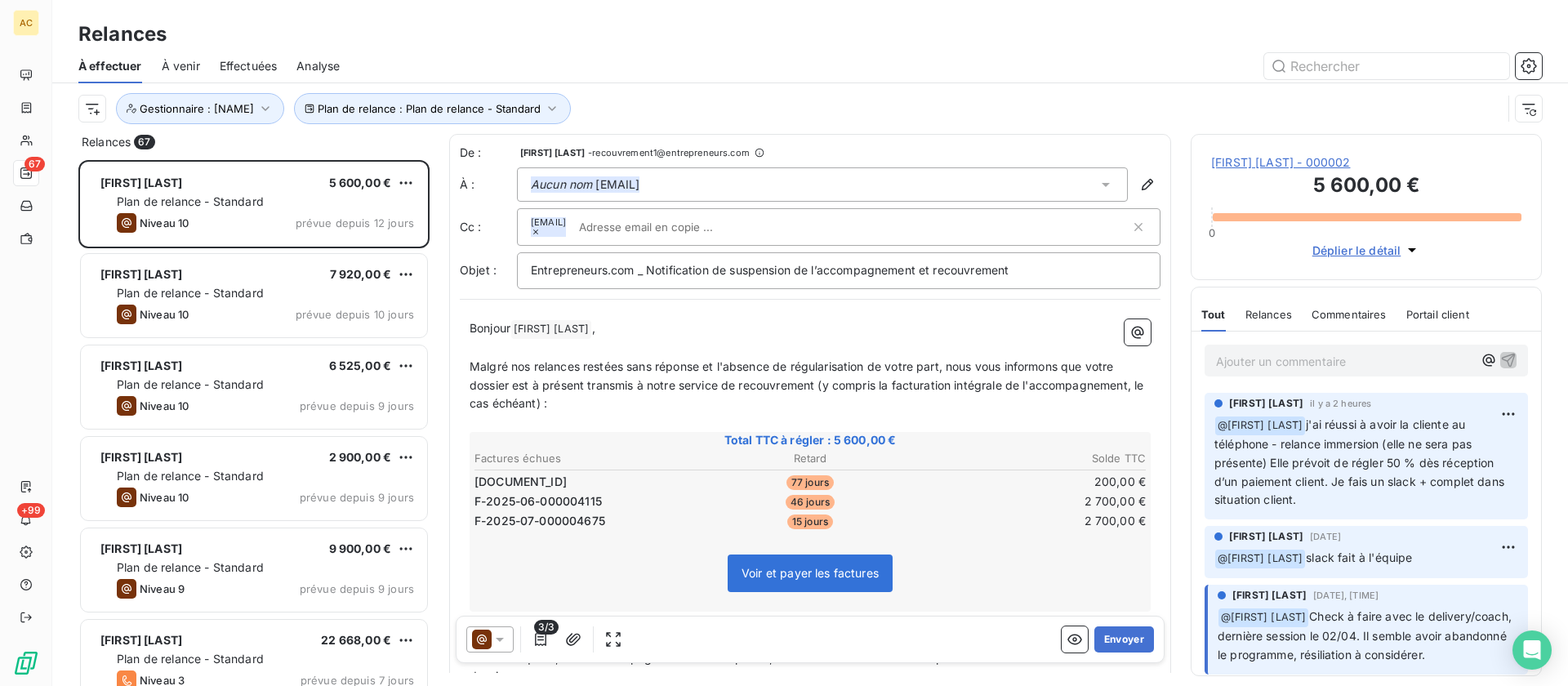 click at bounding box center (951, 66) 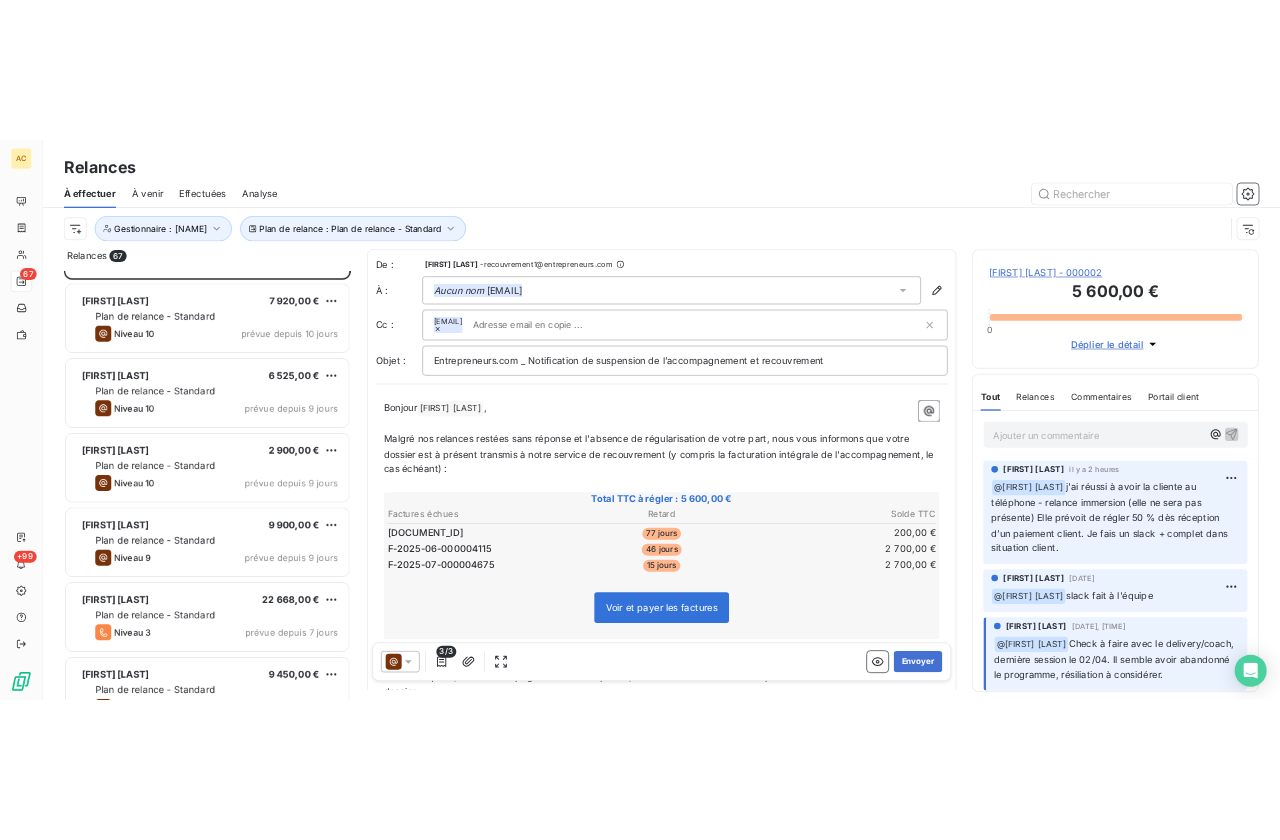 scroll, scrollTop: 144, scrollLeft: 0, axis: vertical 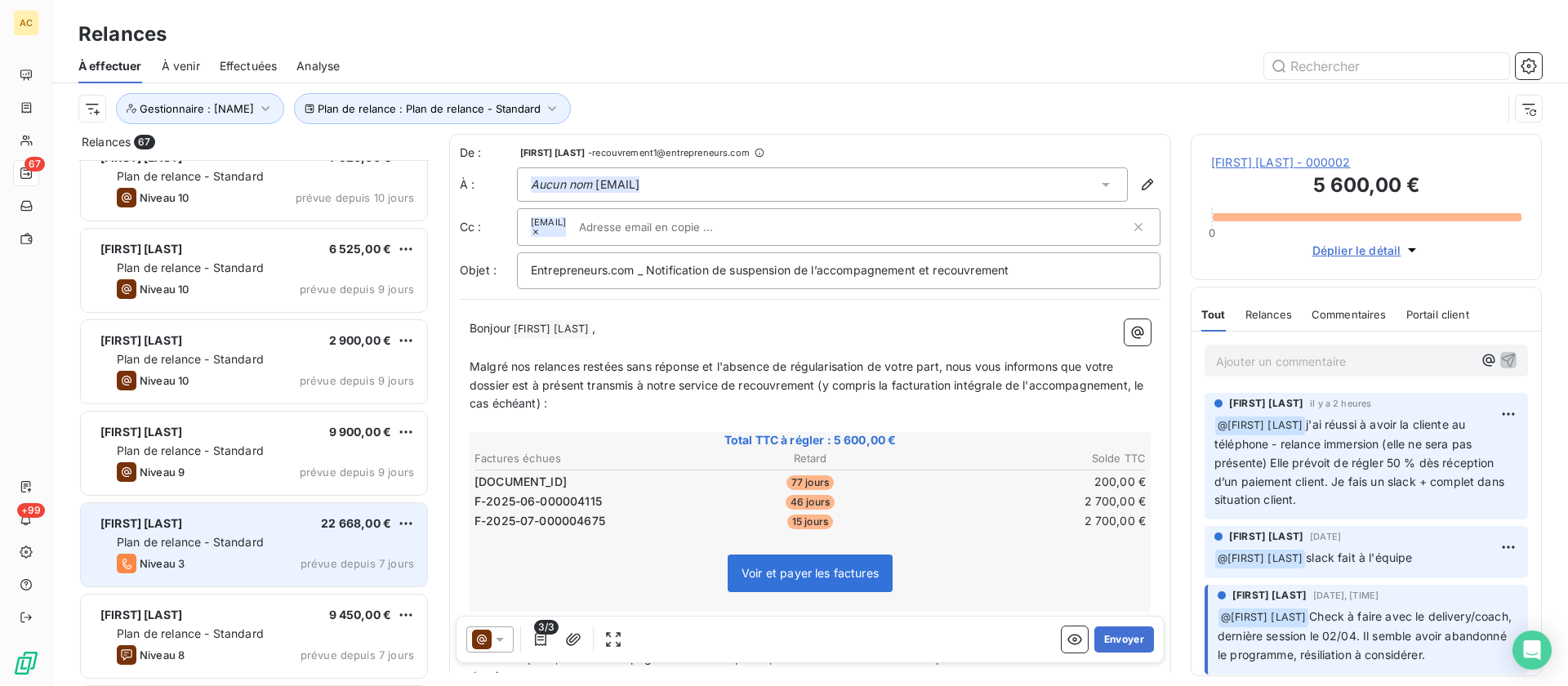click on "Plan de relance - Standard" at bounding box center (265, 542) 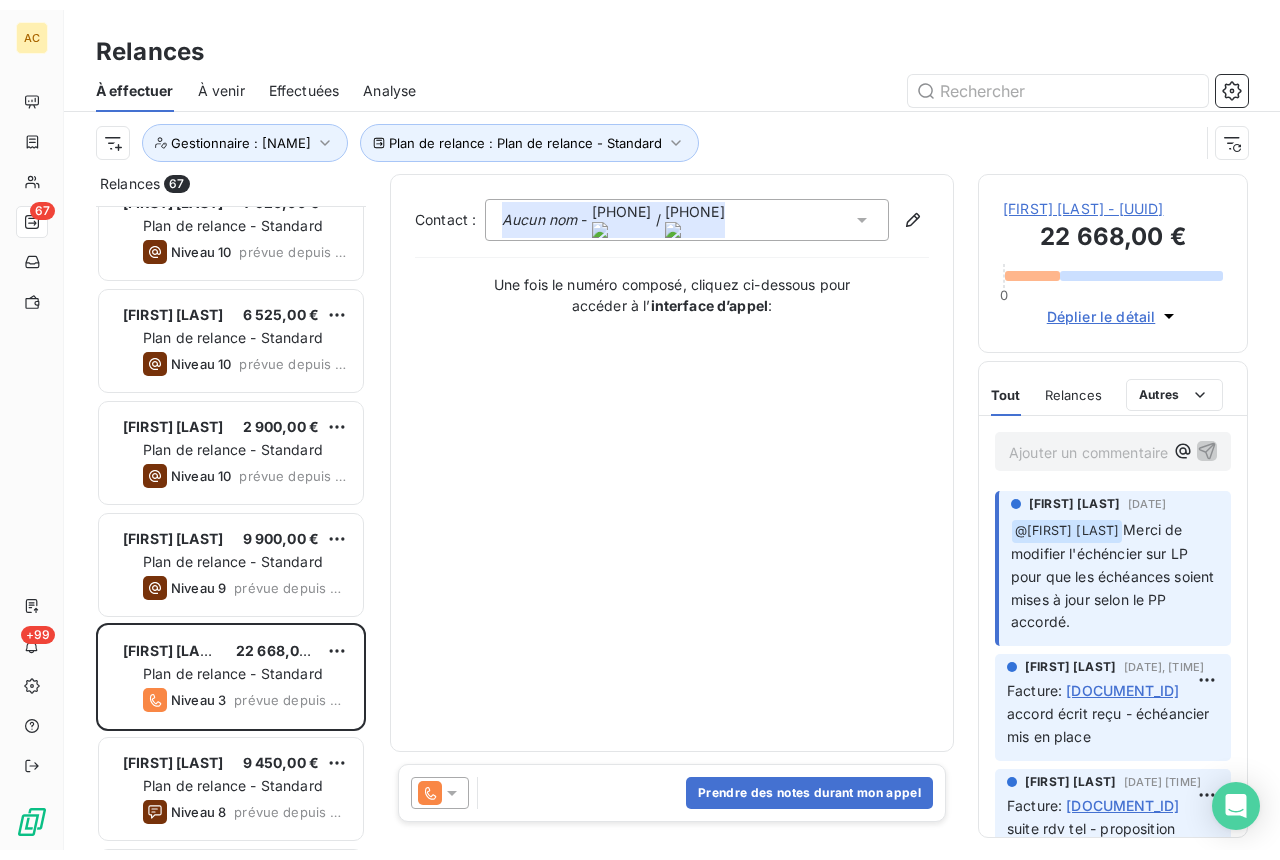 scroll, scrollTop: 629, scrollLeft: 255, axis: both 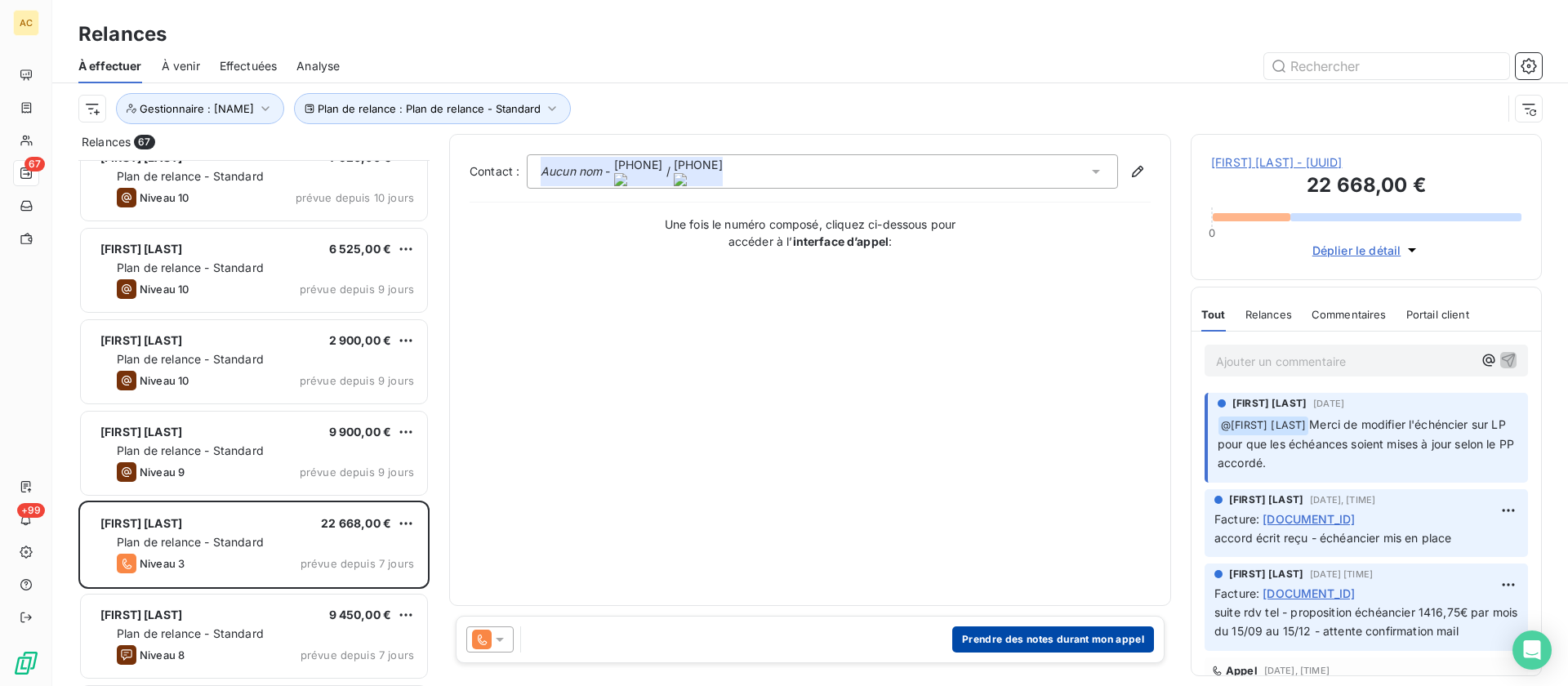 click on "Prendre des notes durant mon appel" at bounding box center [1053, 639] 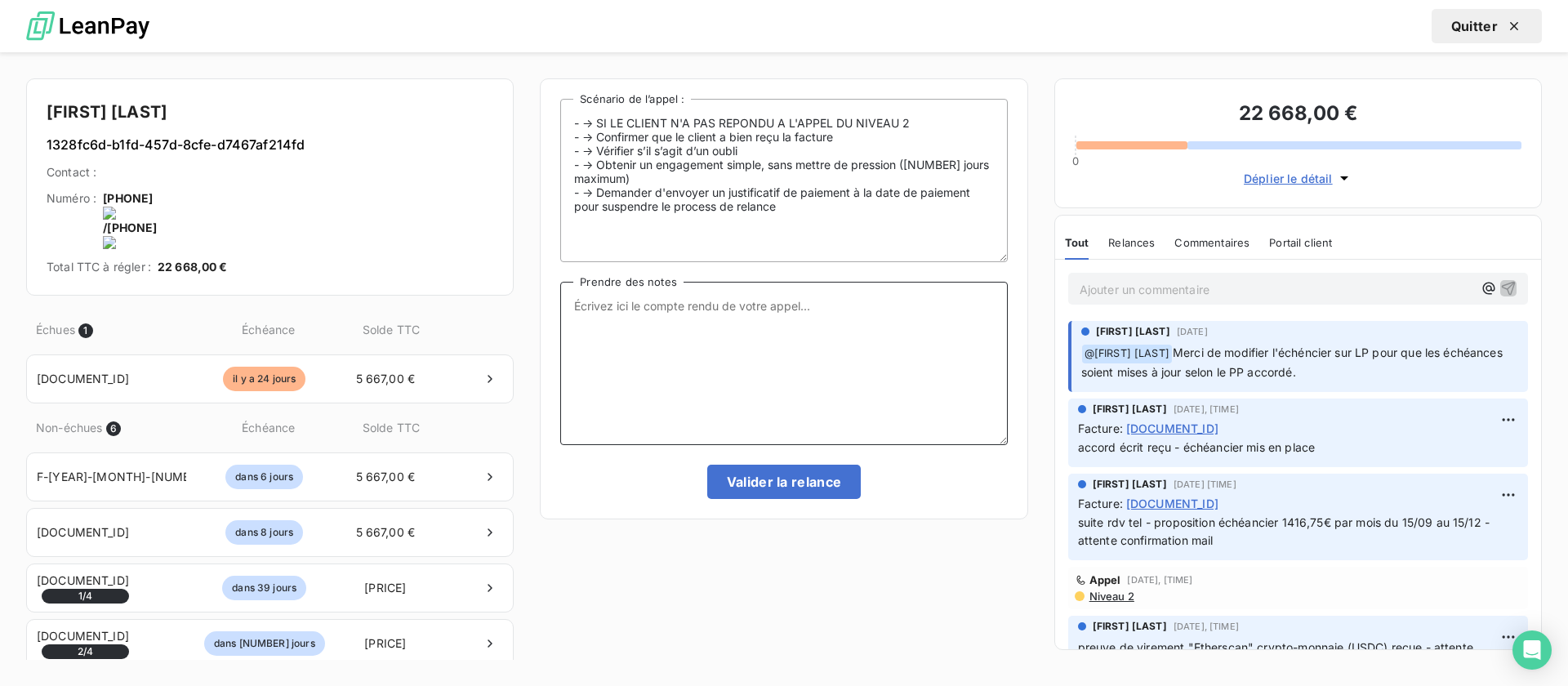 click on "Prendre des notes" at bounding box center (783, 363) 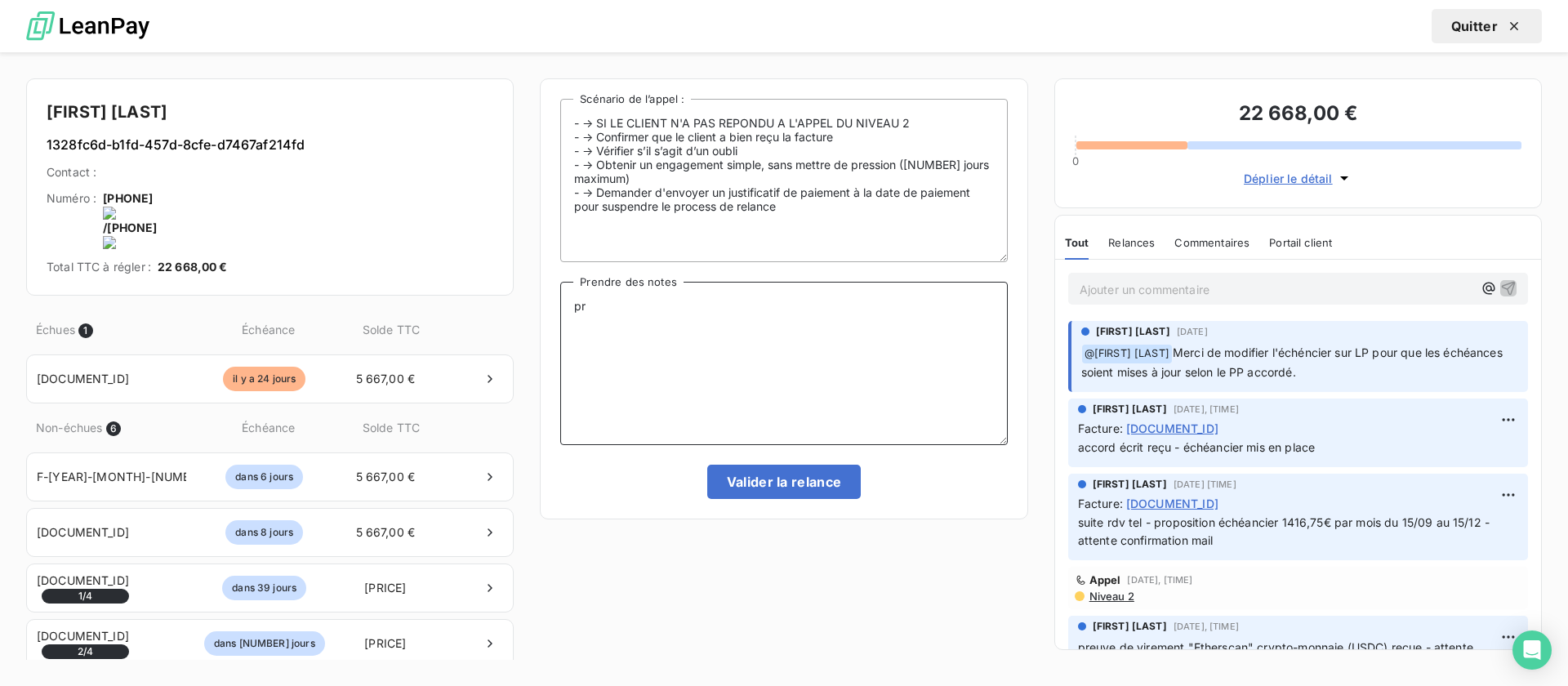type on "p" 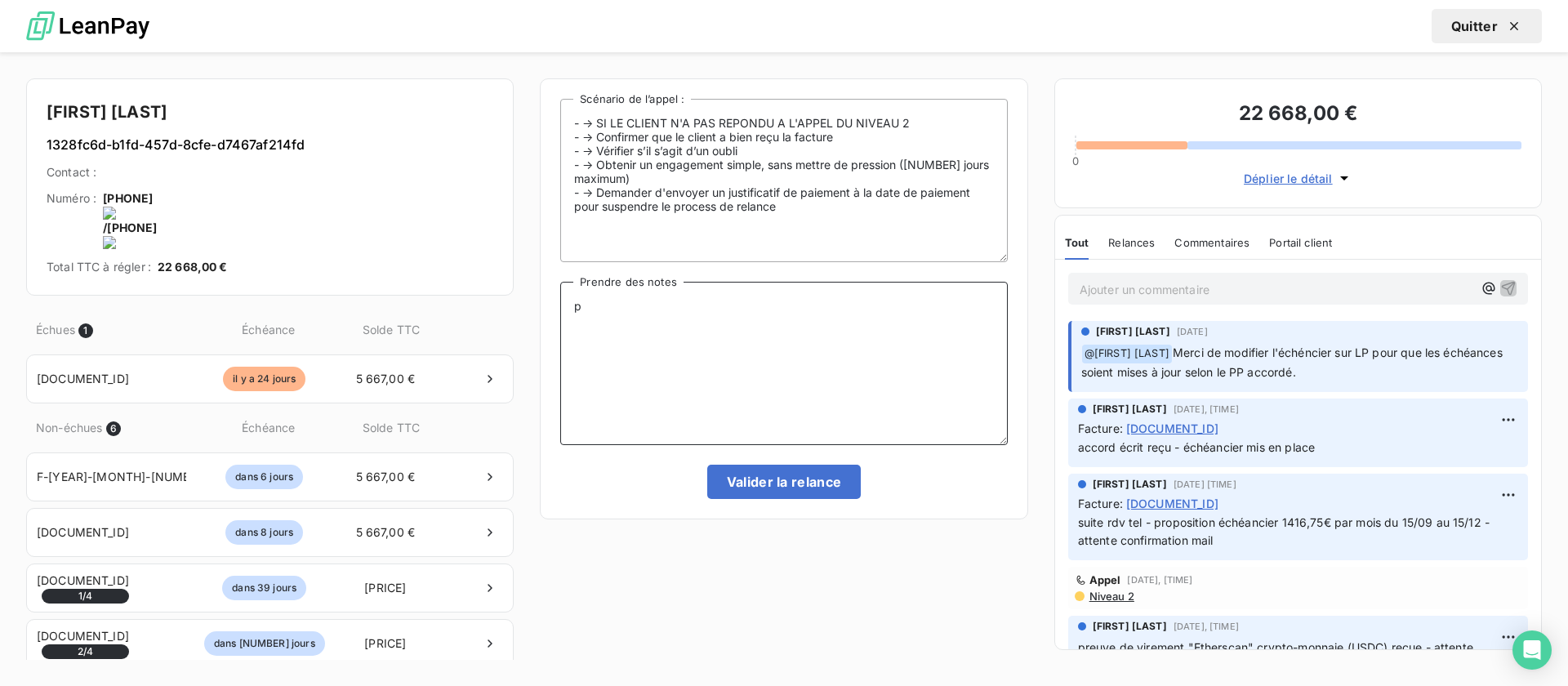 type 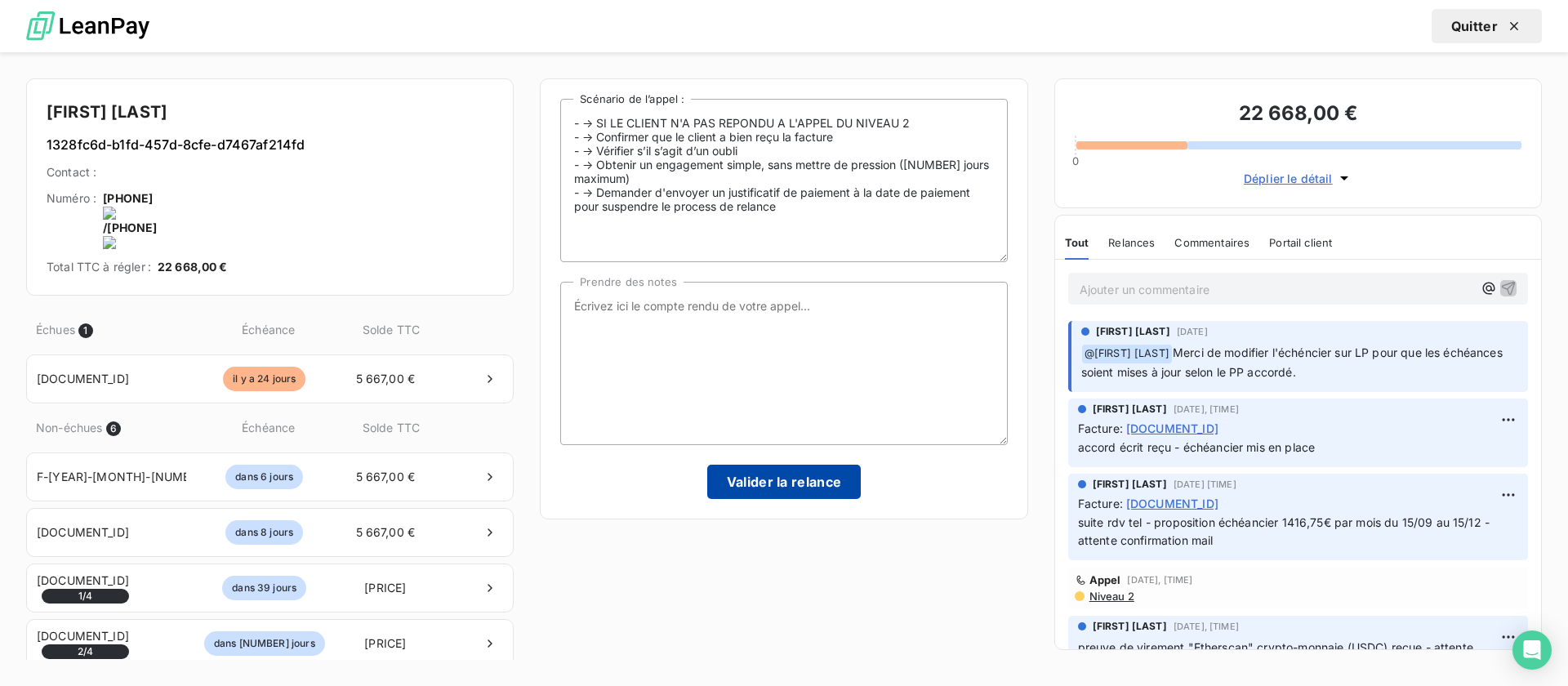 click on "Valider la relance" at bounding box center [784, 482] 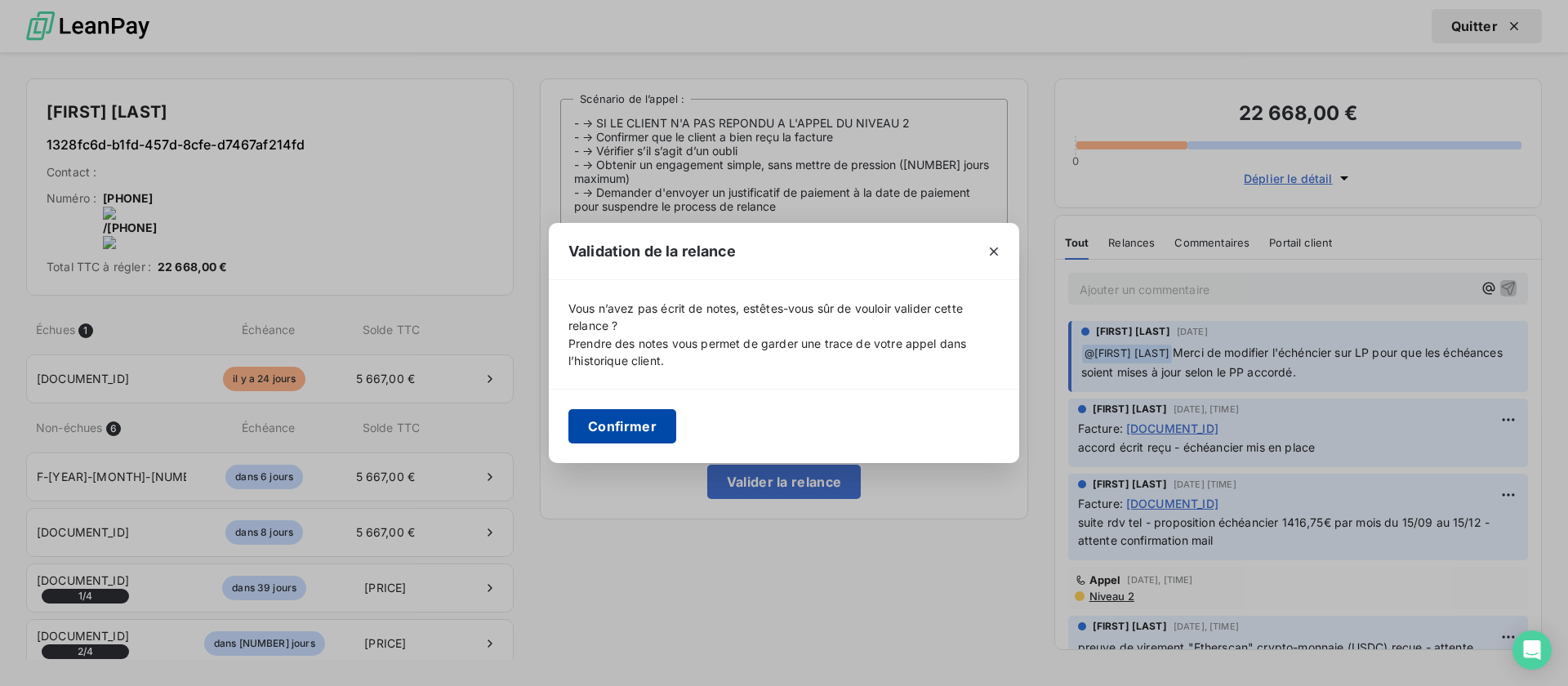 click on "Confirmer" at bounding box center (622, 426) 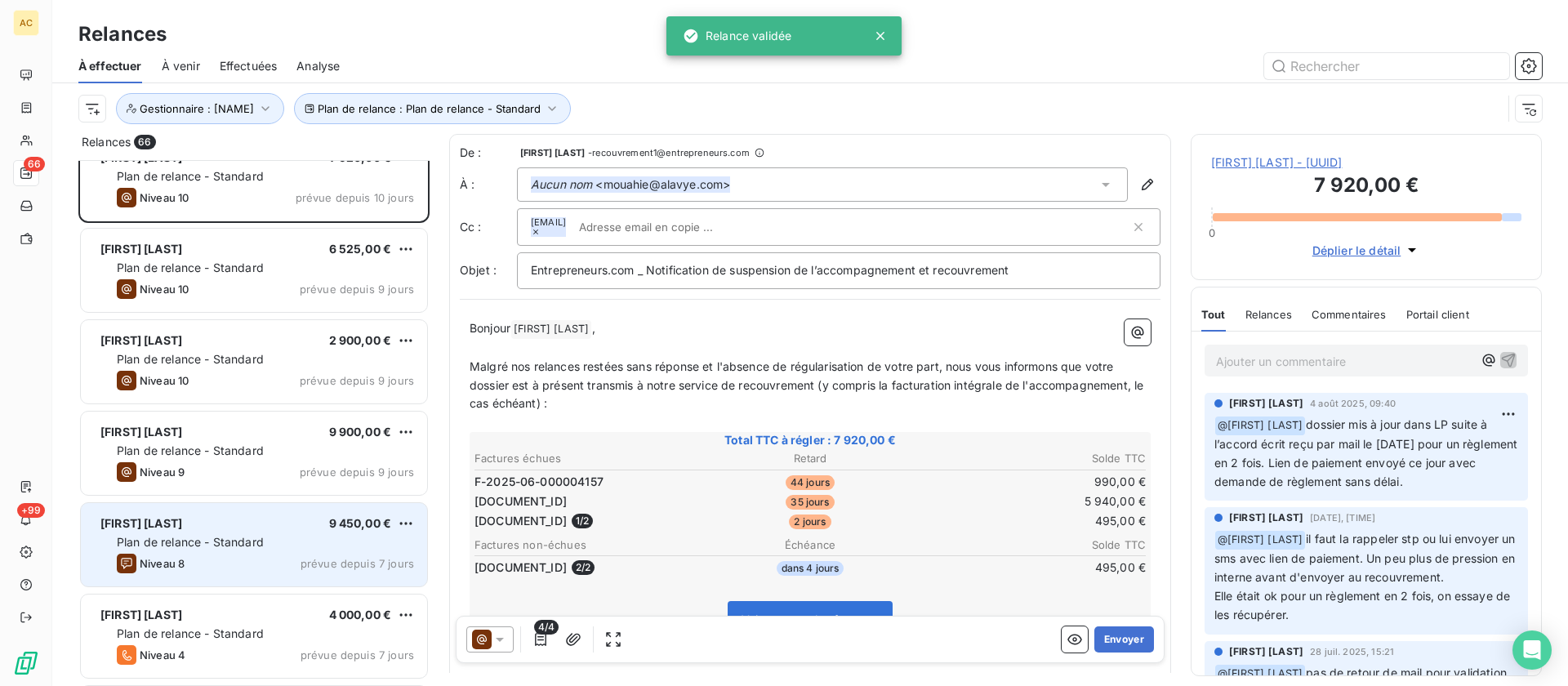 click on "Plan de relance - Standard" at bounding box center [265, 542] 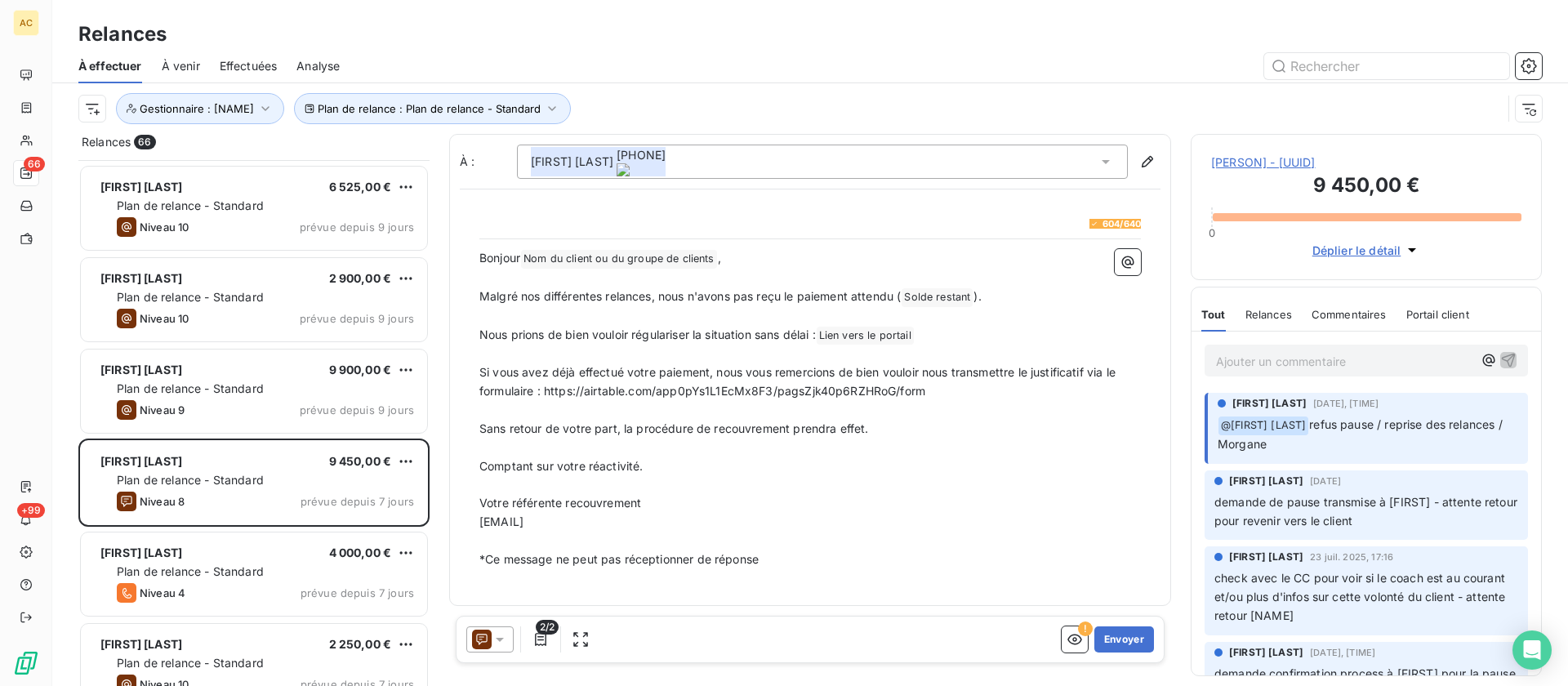 scroll, scrollTop: 310, scrollLeft: 0, axis: vertical 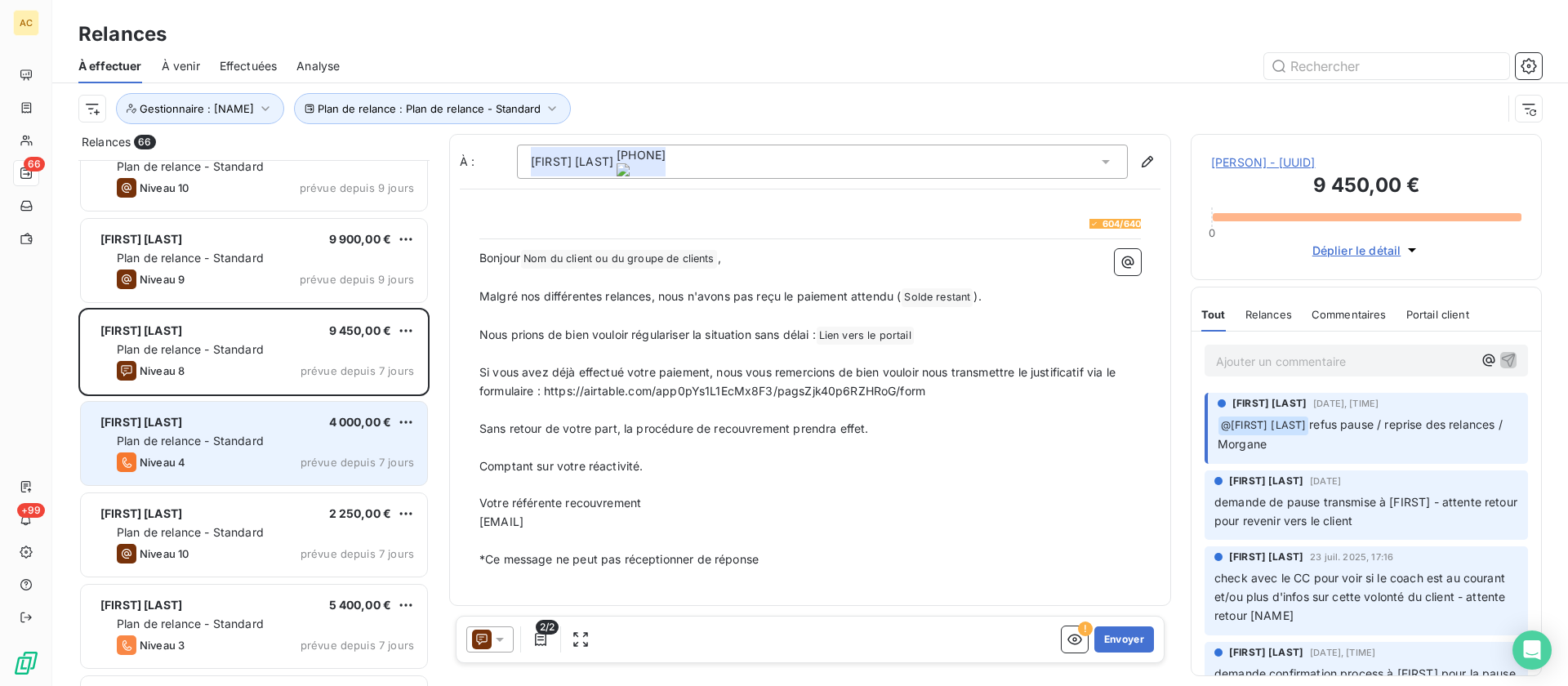 click on "Plan de relance - Standard" at bounding box center [265, 441] 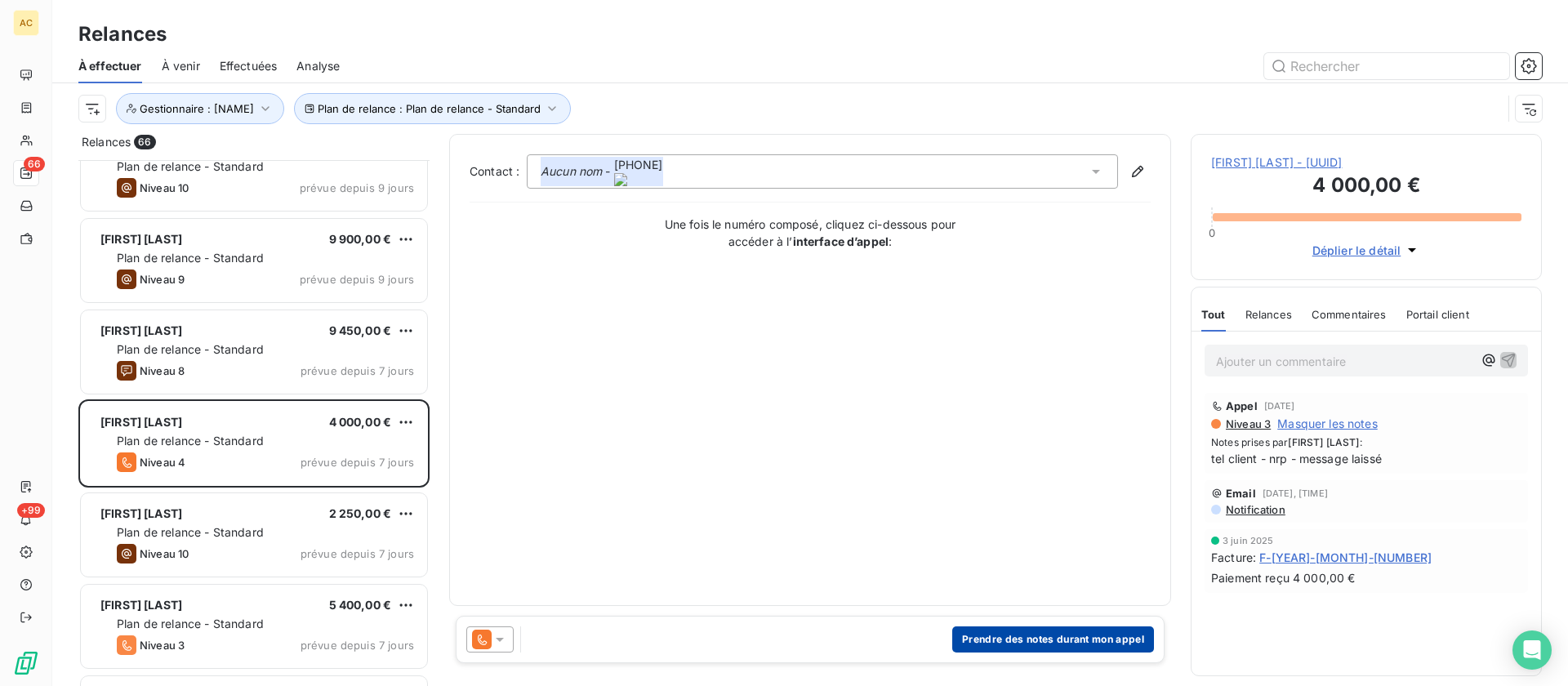 click on "Prendre des notes durant mon appel" at bounding box center [1053, 639] 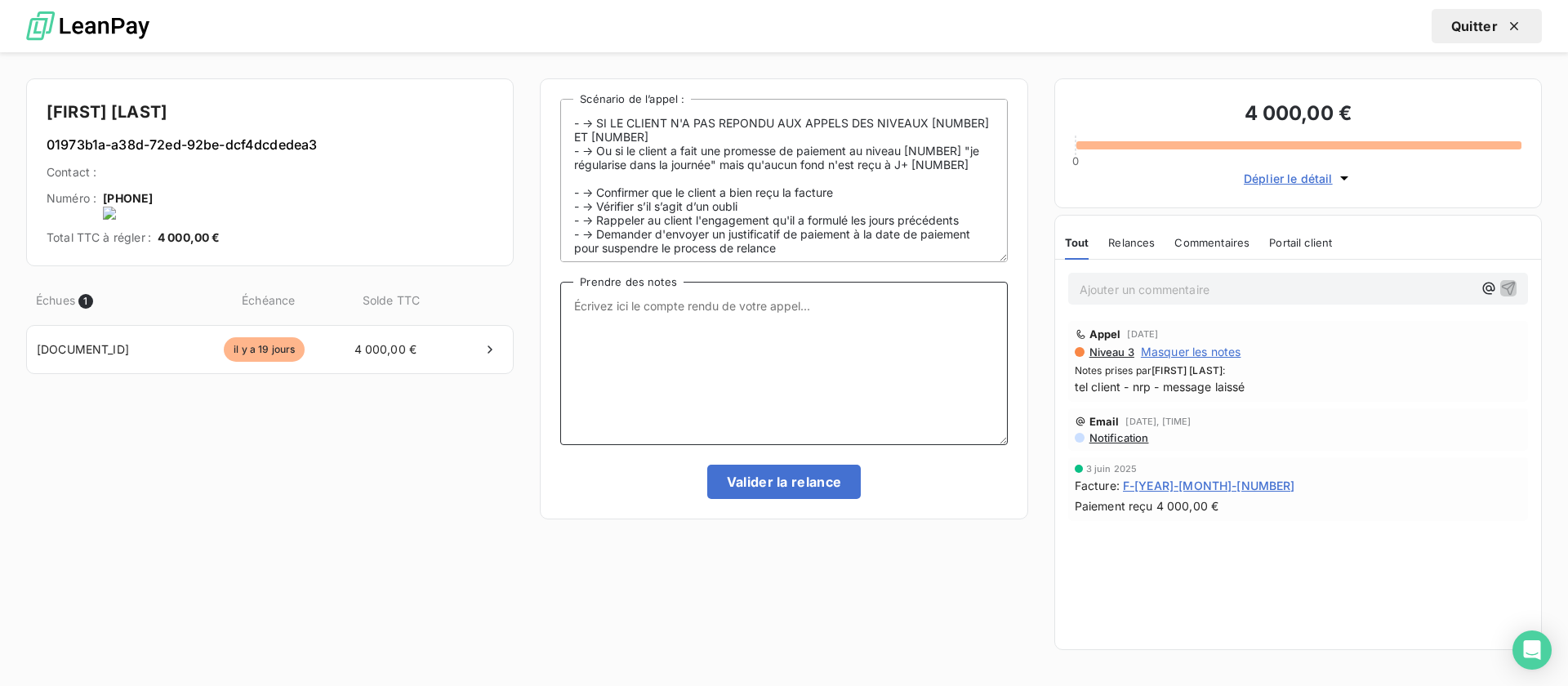 click on "Prendre des notes" at bounding box center [783, 363] 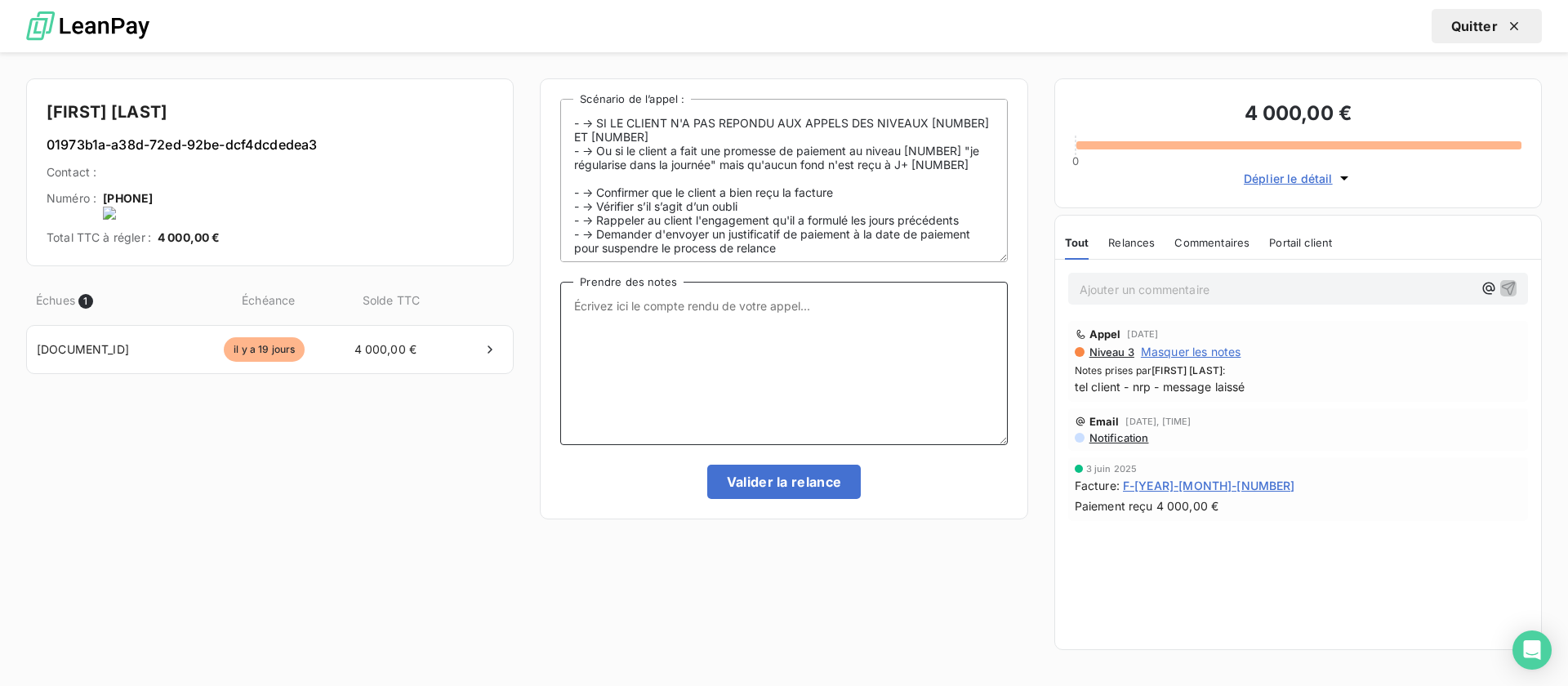 click on "Prendre des notes" at bounding box center (783, 363) 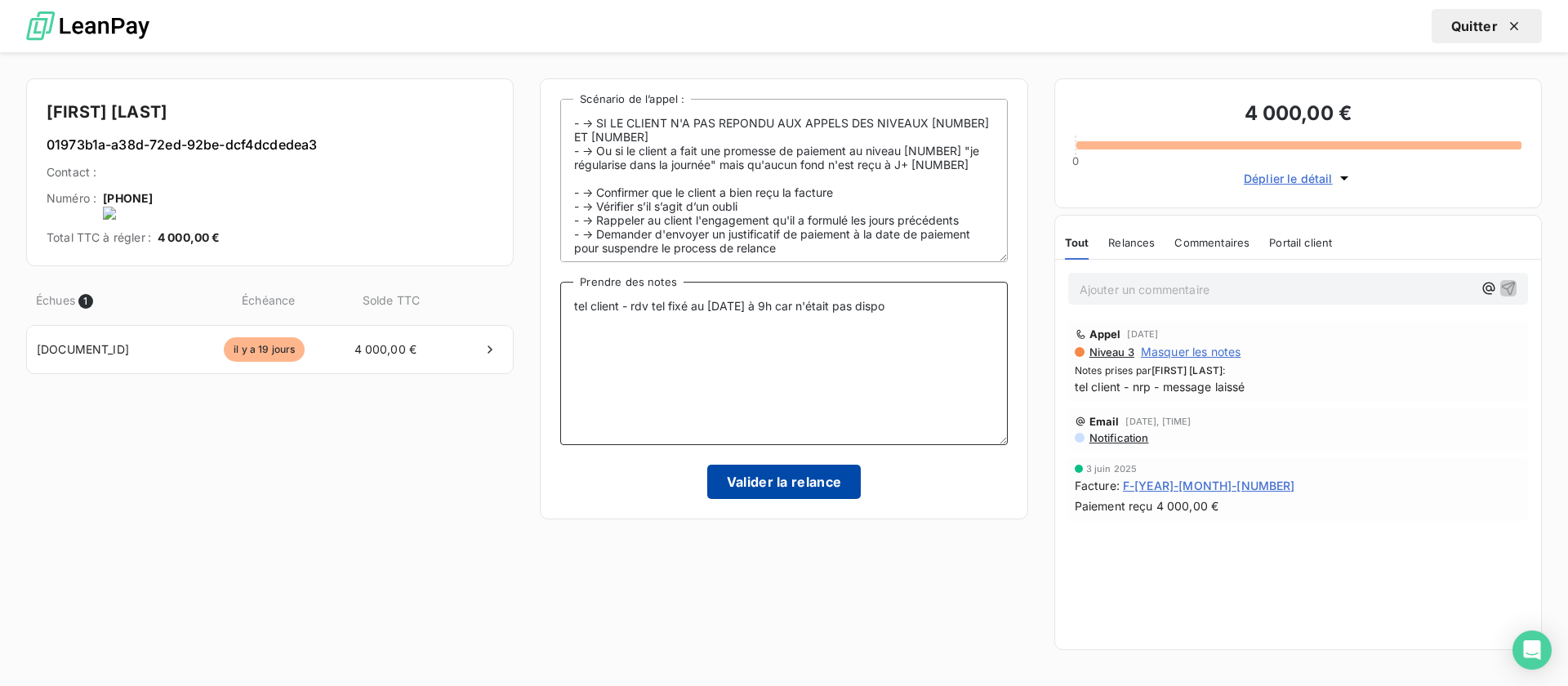 type on "tel client - rdv tel fixé au 07/08 à 9h car n'était pas dispo" 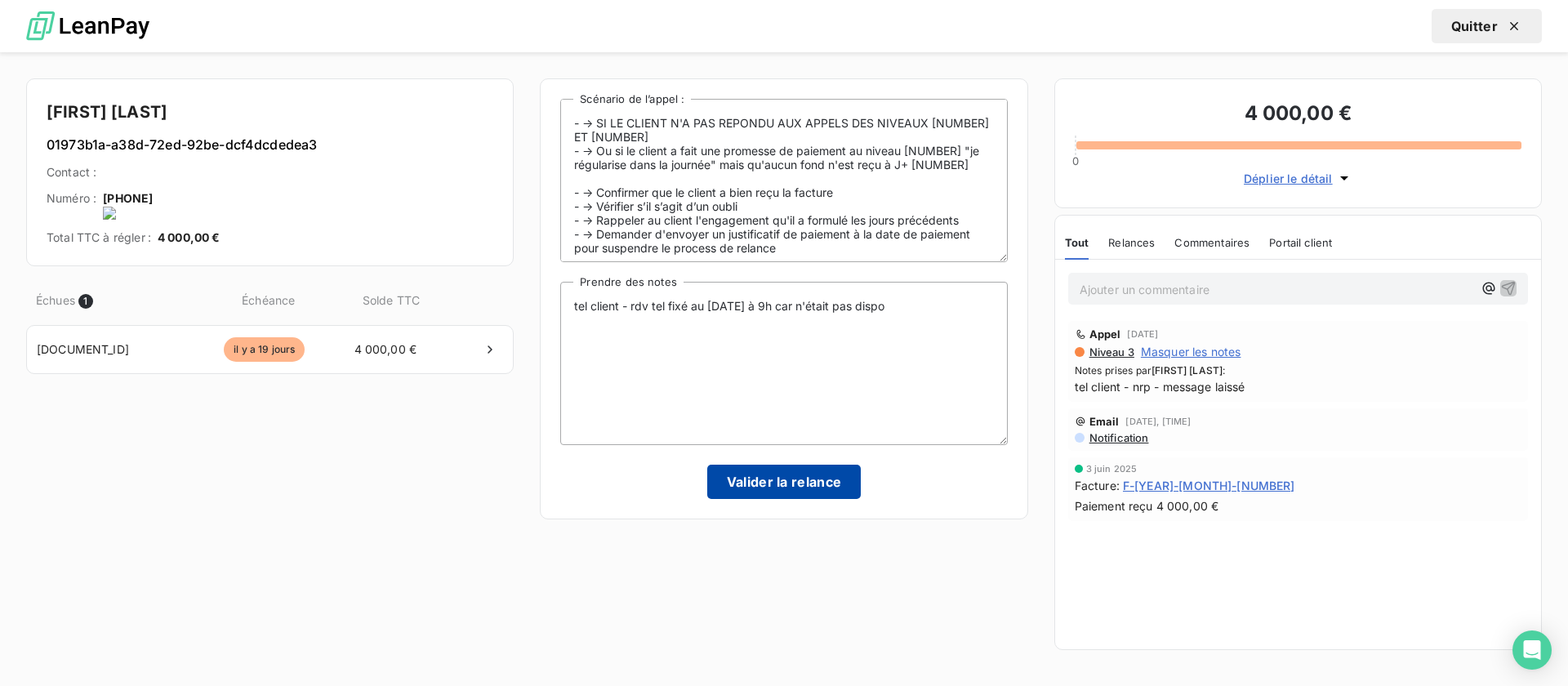 click on "Valider la relance" at bounding box center [784, 482] 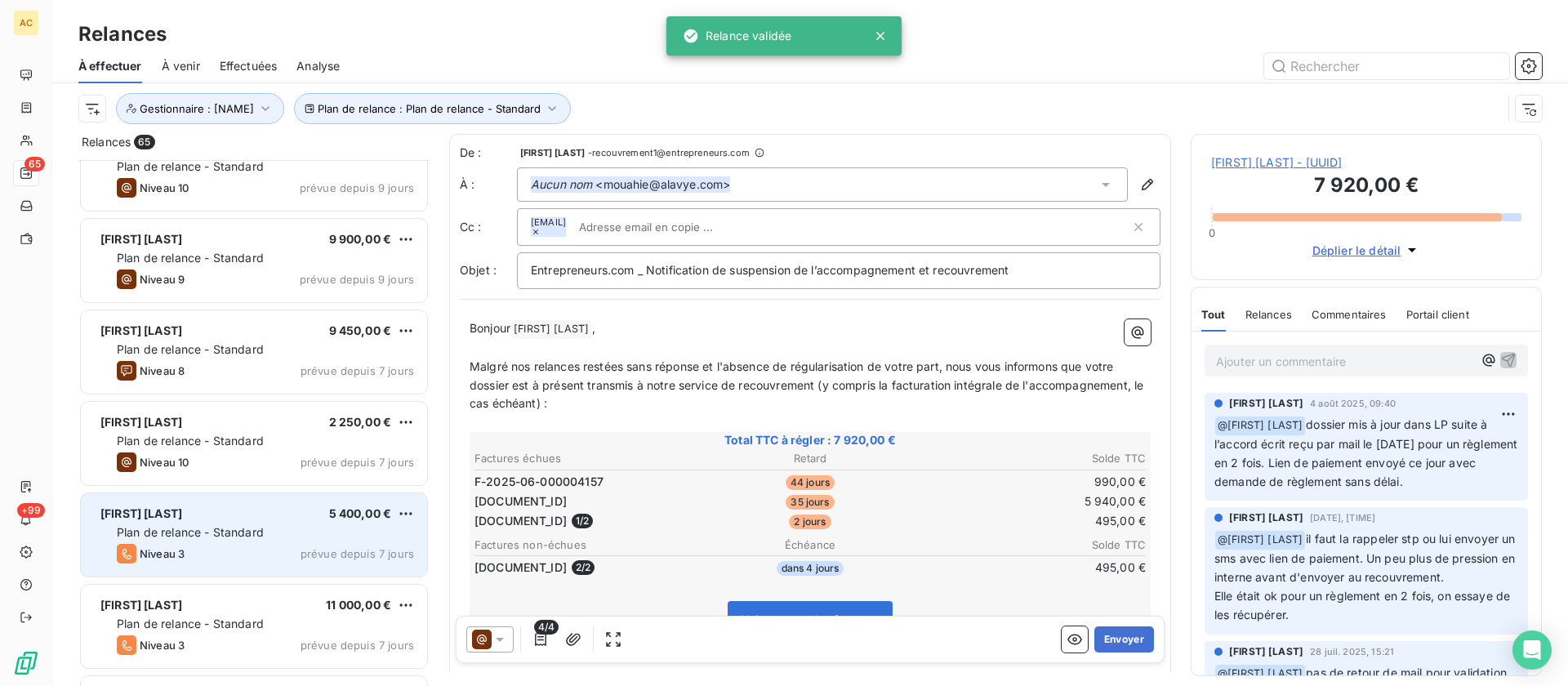 click on "Plan de relance - Standard" at bounding box center (265, 532) 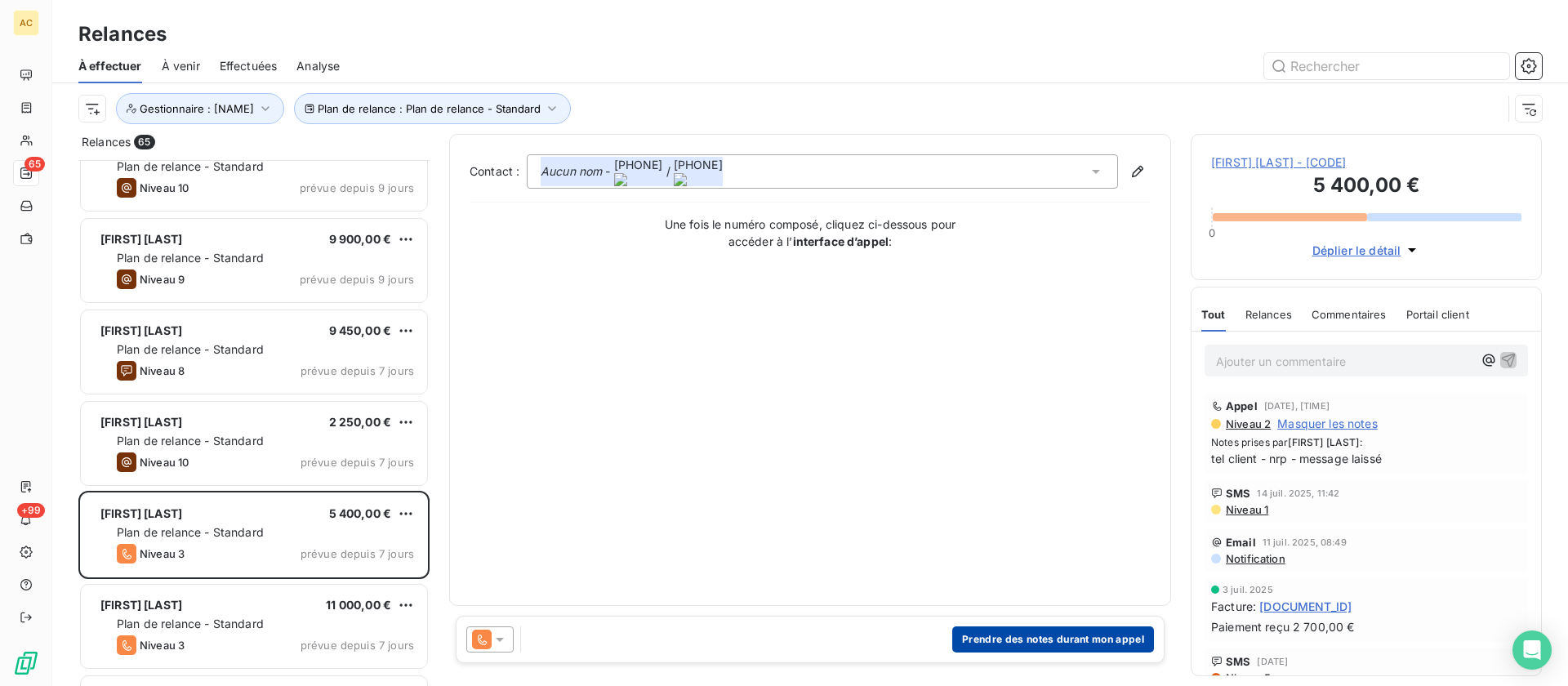 click on "Prendre des notes durant mon appel" at bounding box center (1053, 639) 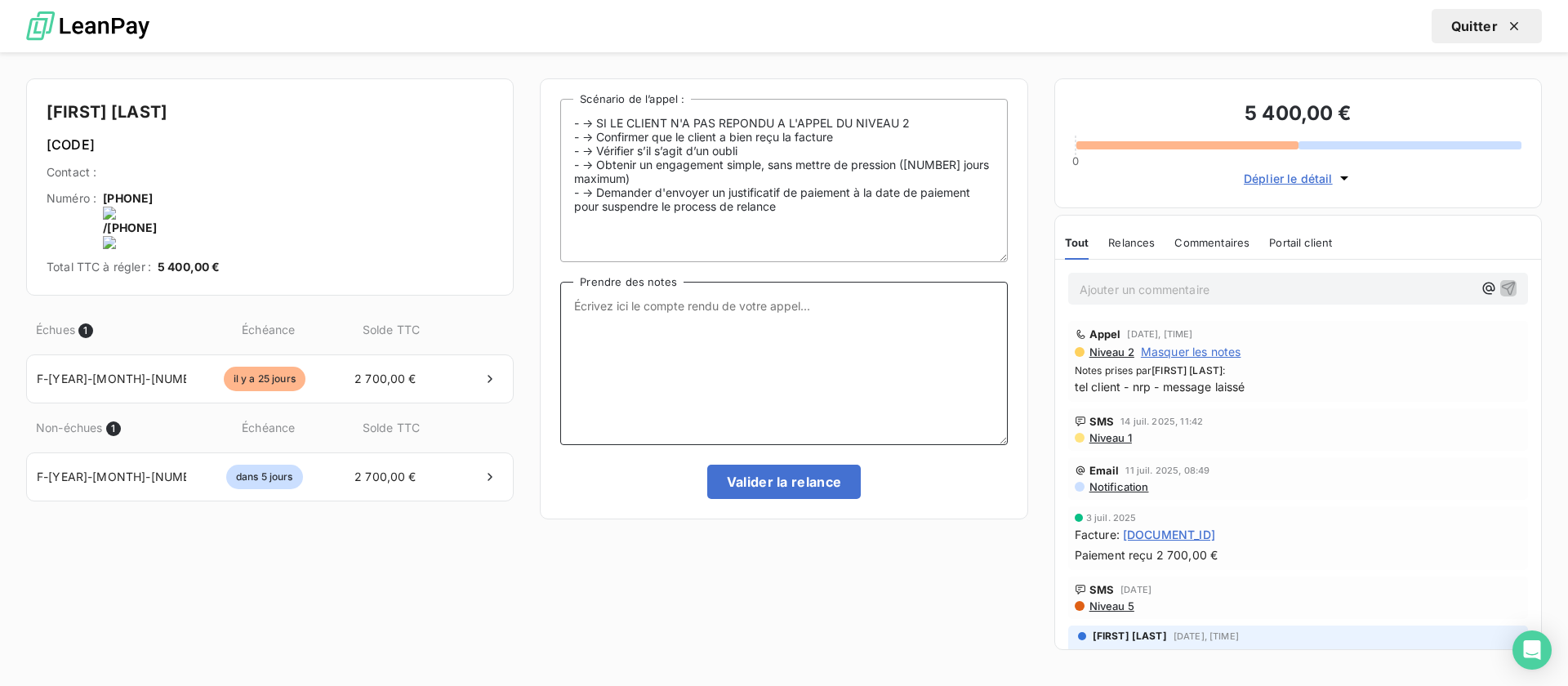 click on "Prendre des notes" at bounding box center (783, 363) 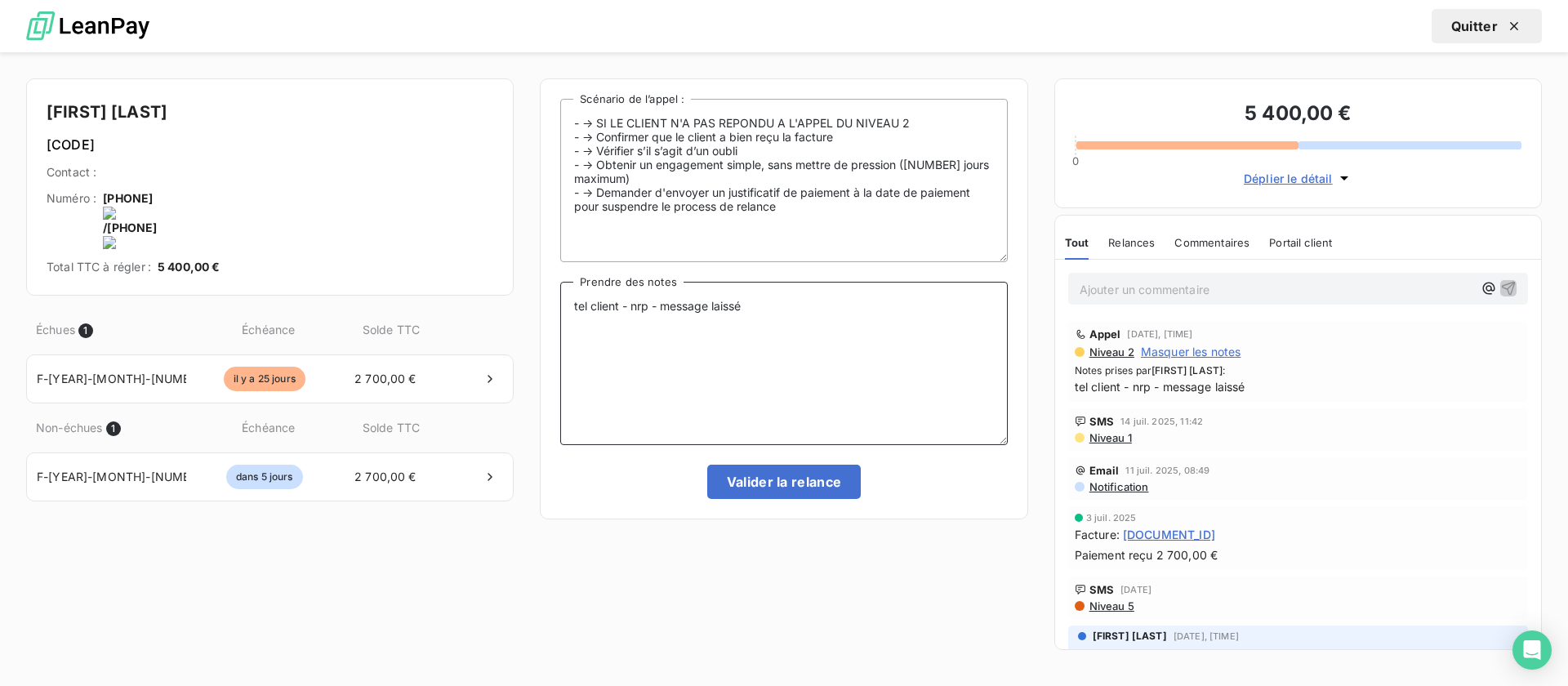 type on "tel client - nrp - message laissé" 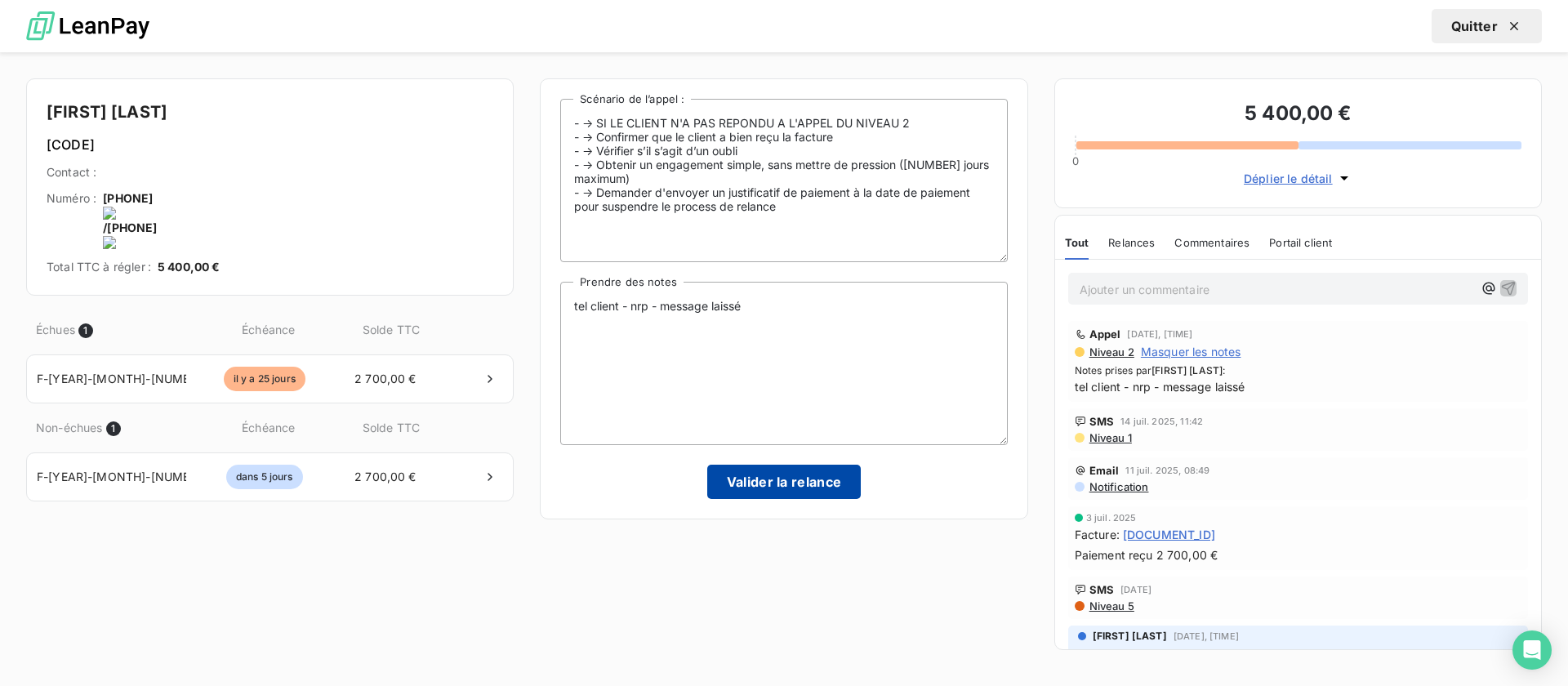 click on "Valider la relance" at bounding box center [784, 482] 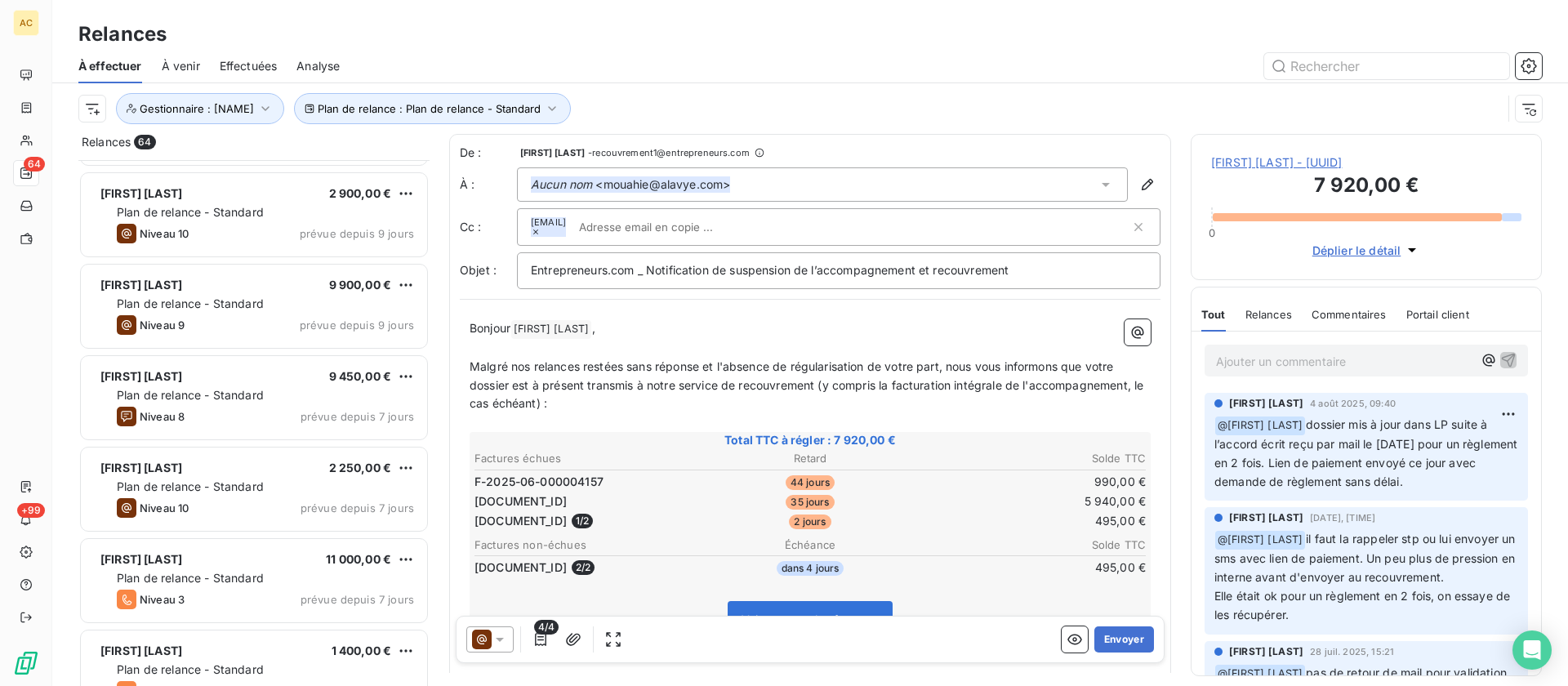 scroll, scrollTop: 282, scrollLeft: 0, axis: vertical 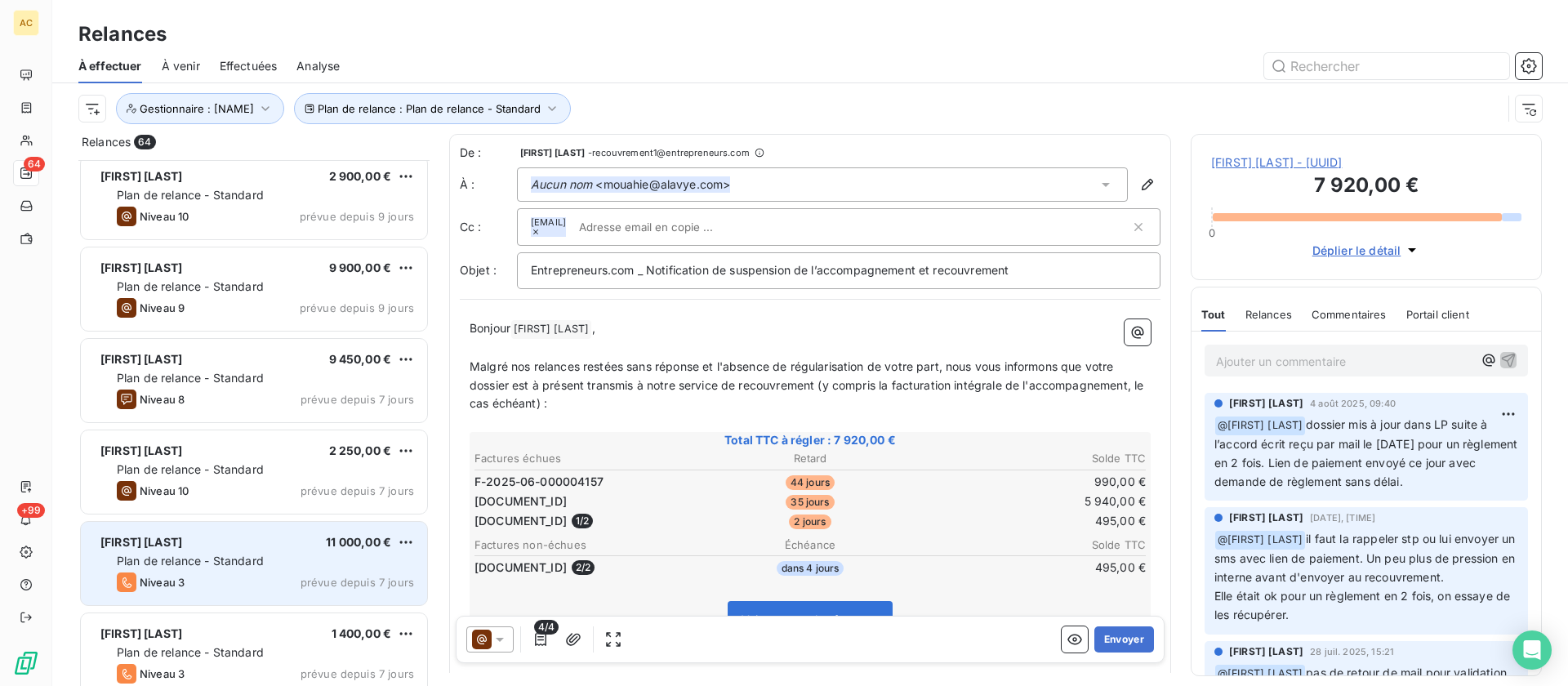 click on "Plan de relance - Standard" at bounding box center (265, 561) 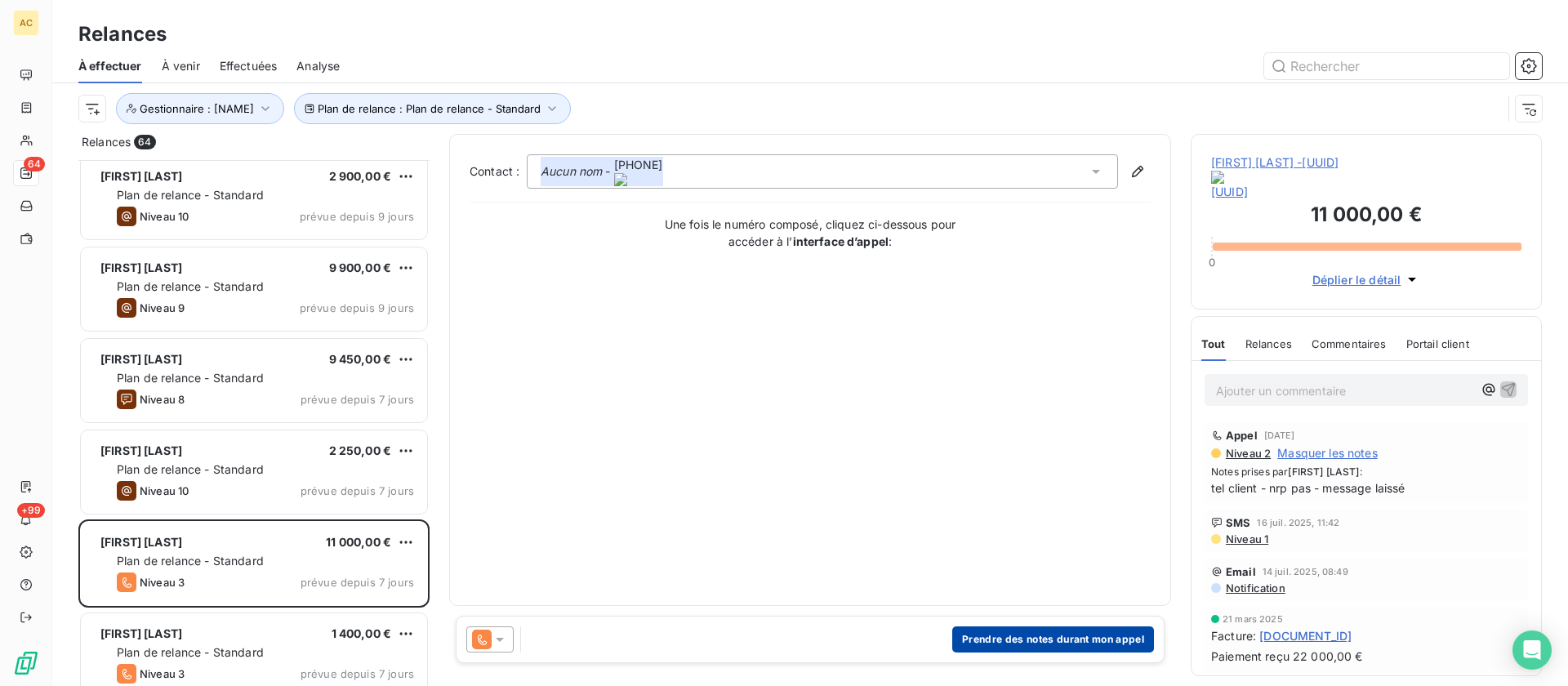 click on "Prendre des notes durant mon appel" at bounding box center (1053, 639) 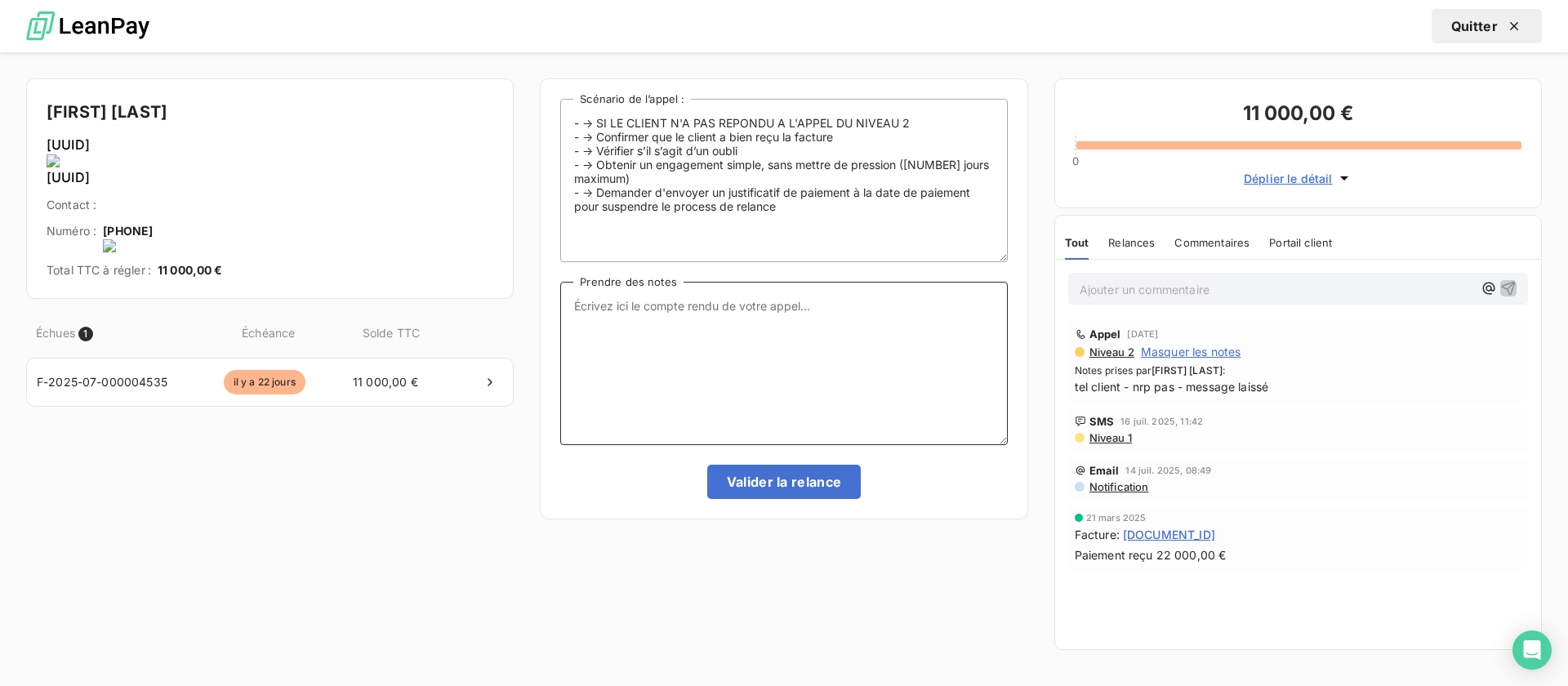 click on "Prendre des notes" at bounding box center [783, 363] 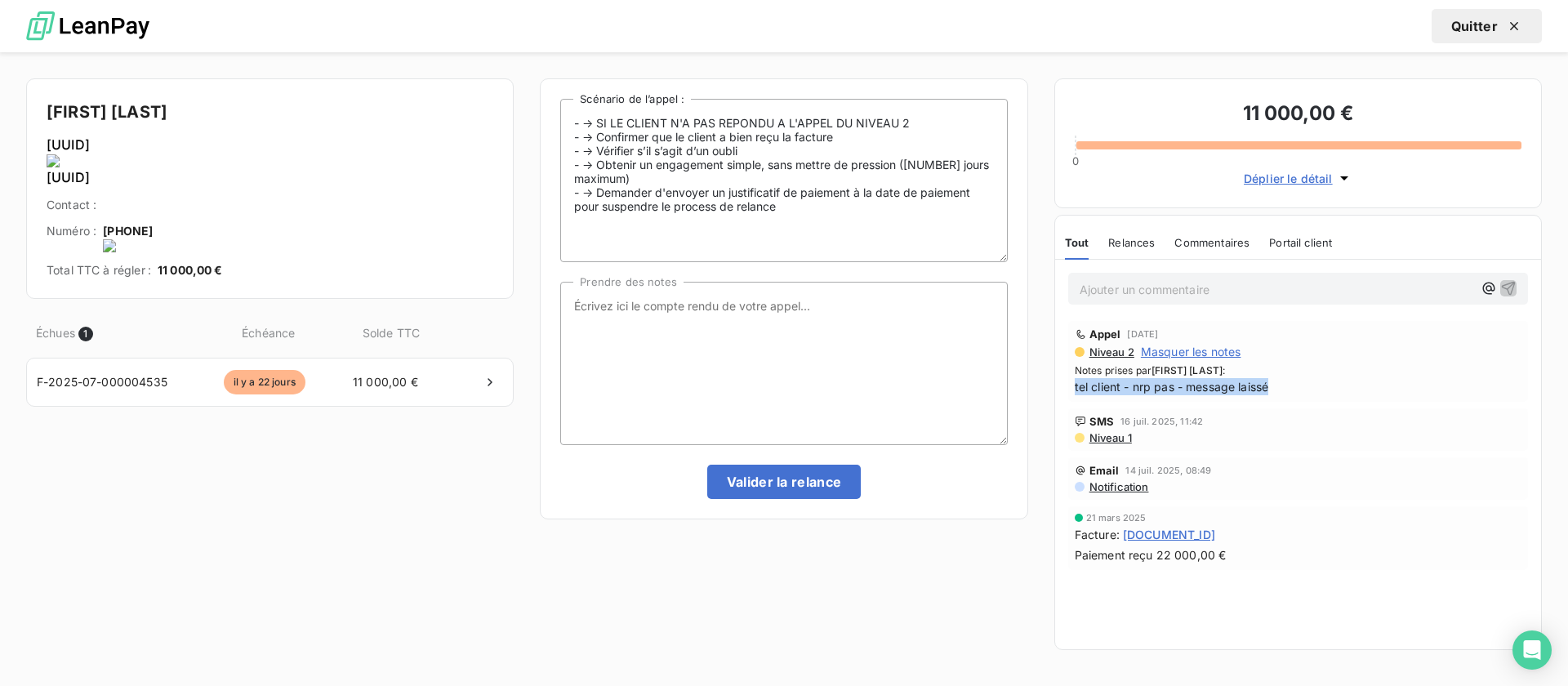 drag, startPoint x: 1274, startPoint y: 384, endPoint x: 1065, endPoint y: 386, distance: 209.00957 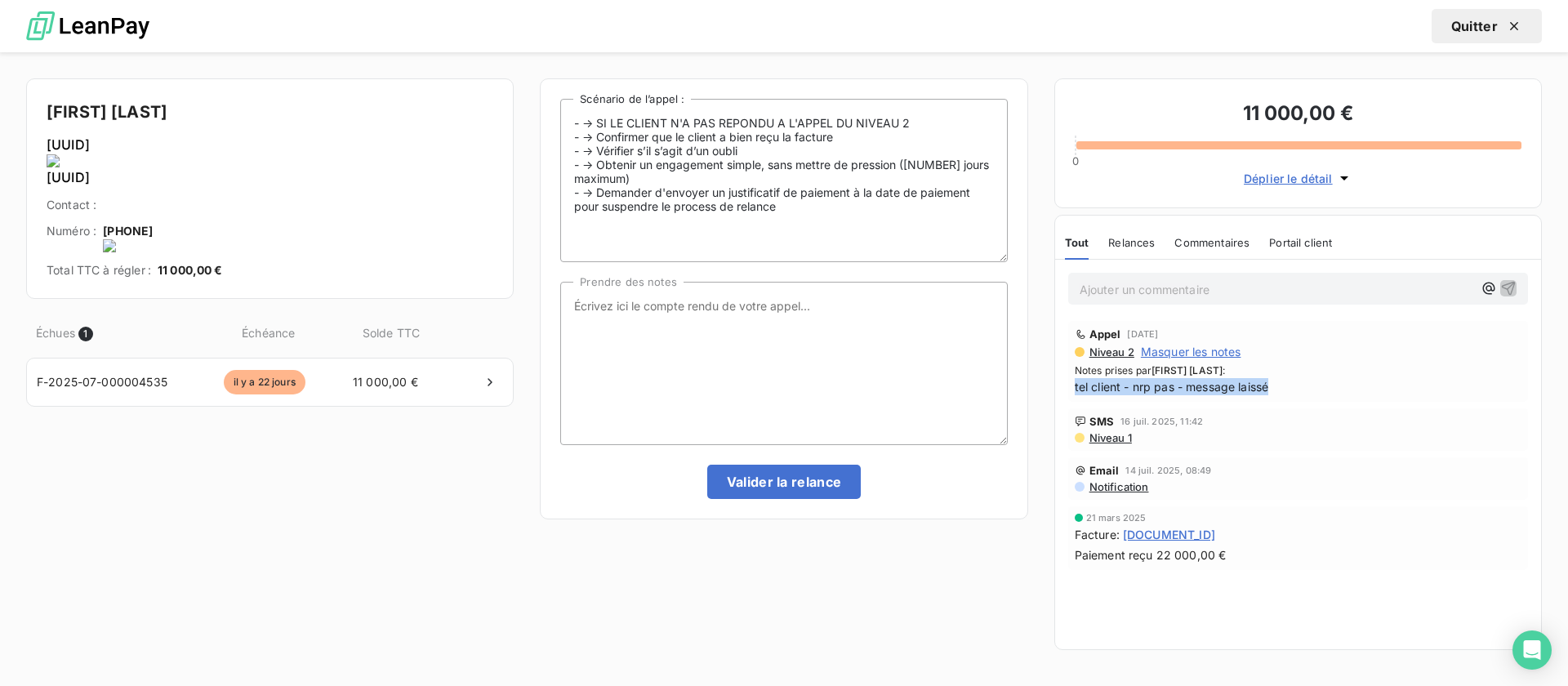 click on "Appel 23 juil. 2025, 11:41 Niveau 2 Masquer les notes Notes prises par  Angèle GAUDIN  : tel client - nrp pas - message laissé" at bounding box center [1298, 361] 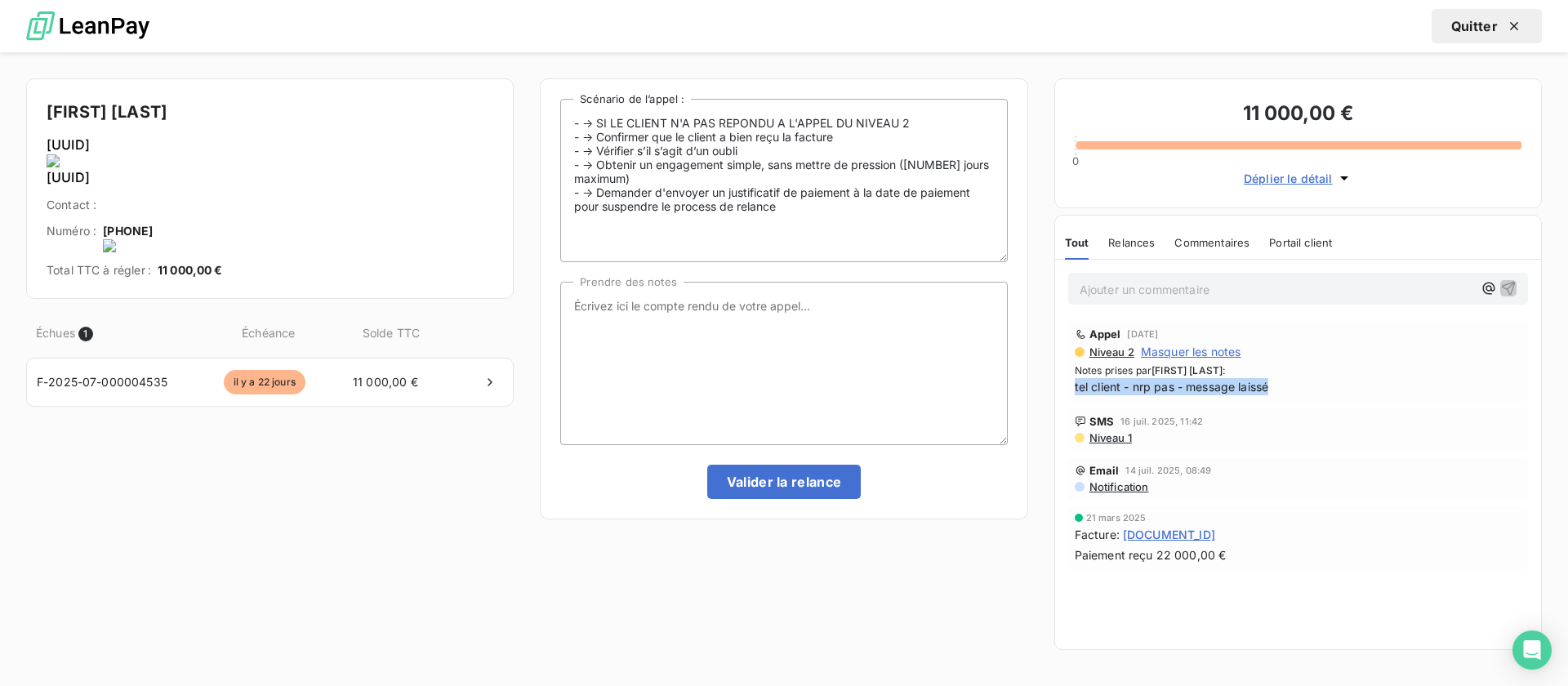copy on "tel client - nrp pas - message laissé" 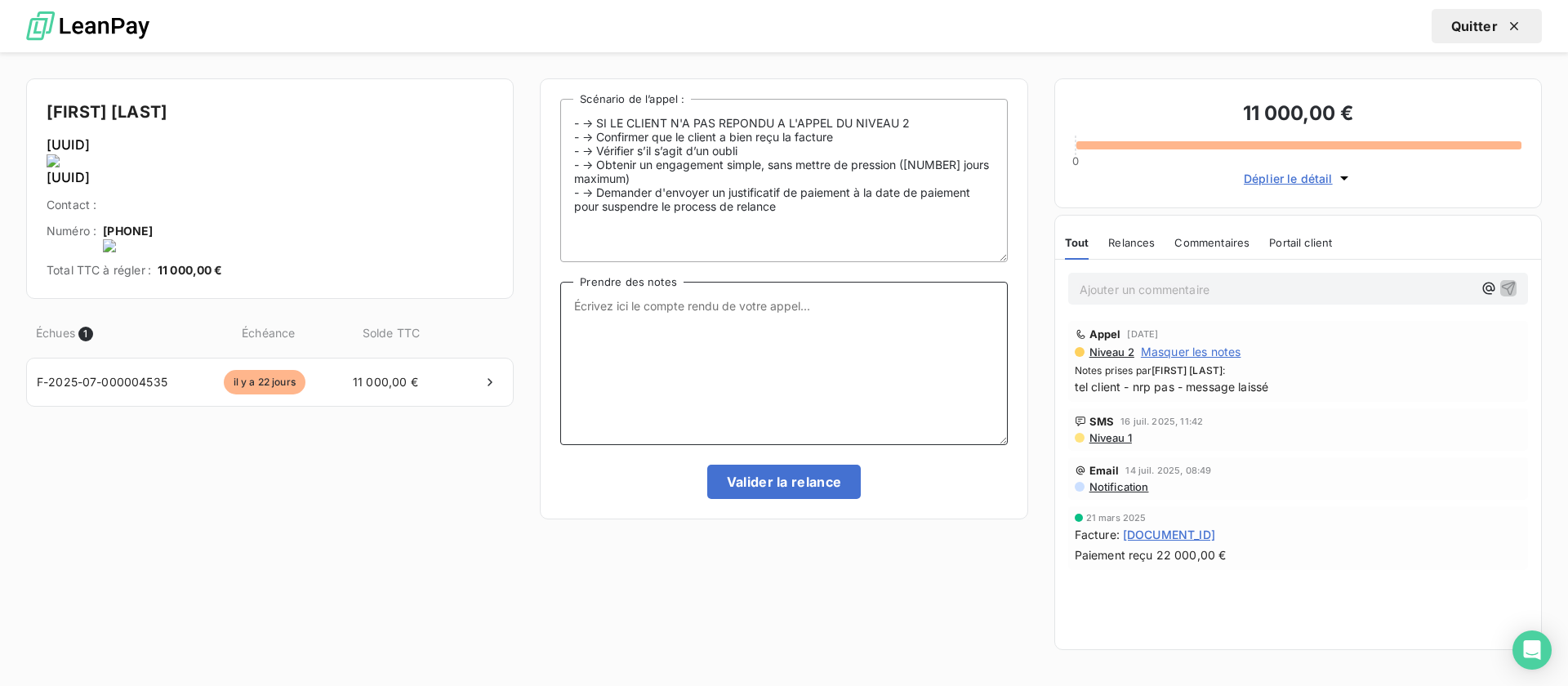 click on "Prendre des notes" at bounding box center [783, 363] 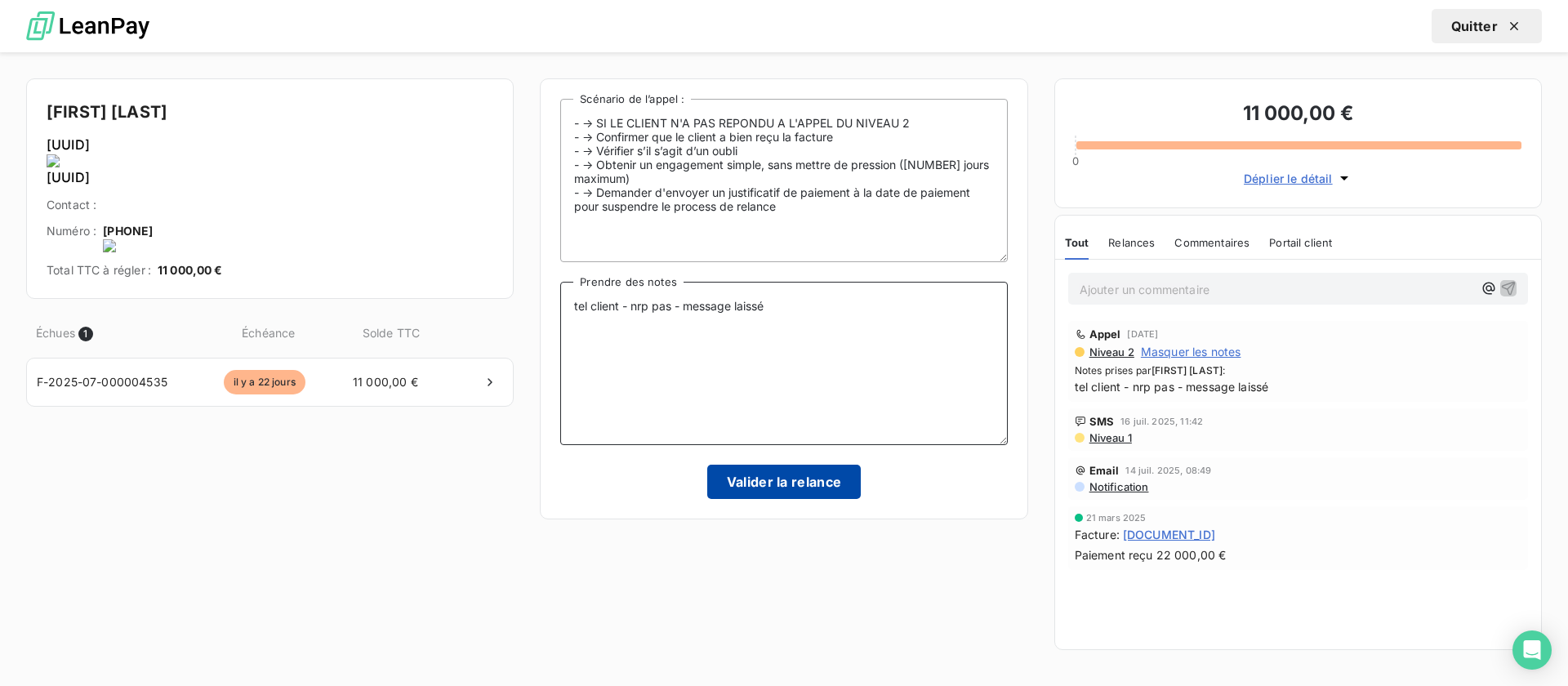 type on "tel client - nrp pas - message laissé" 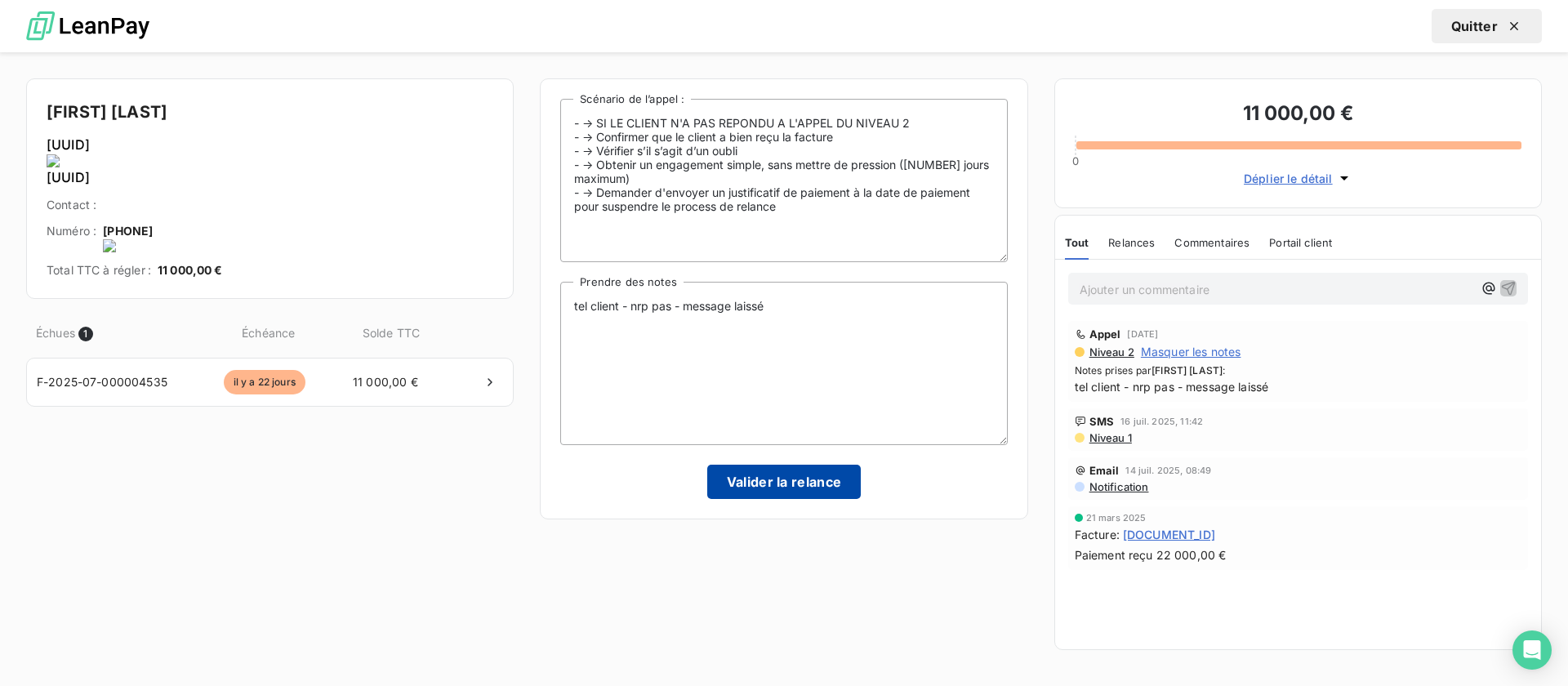 click on "Valider la relance" at bounding box center (784, 482) 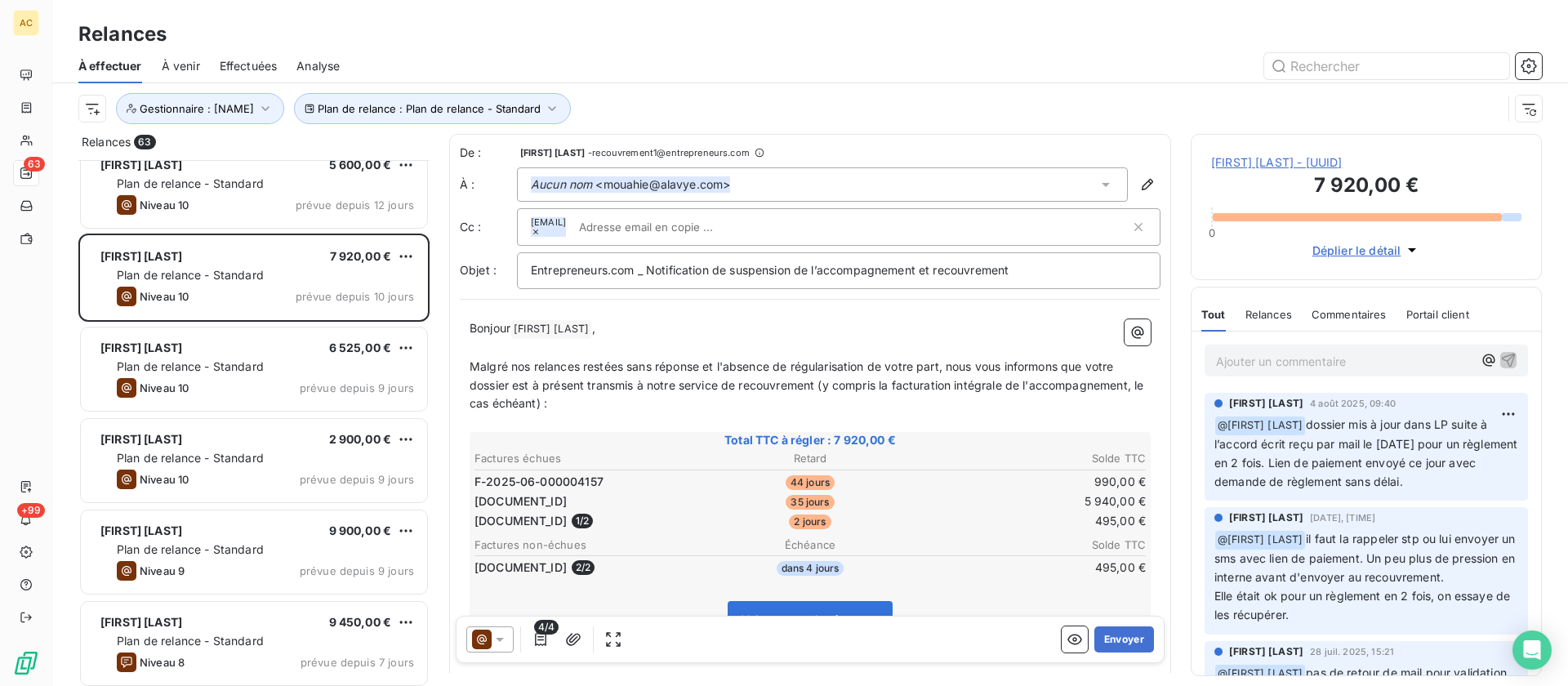 scroll, scrollTop: 0, scrollLeft: 0, axis: both 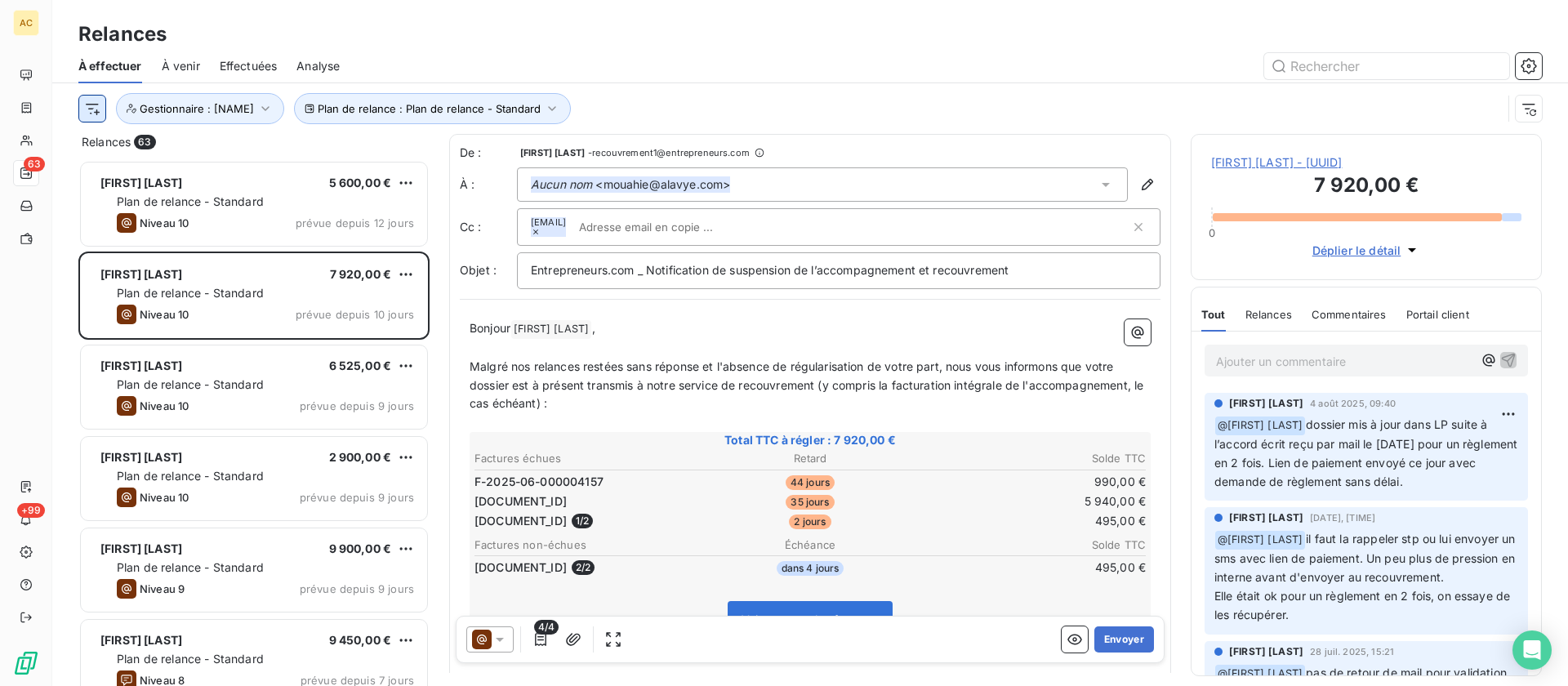 click on "AC 63 +99 Relances À effectuer À venir Effectuées Analyse Plan de relance  : Plan de relance - Standard  Gestionnaire  : Angèle  Relances 63 Elia Pribil 5 600,00 € Plan de relance - Standard Niveau 10 prévue depuis 12 jours Mouahié Kouassi 7 920,00 € Plan de relance - Standard Niveau 10 prévue depuis 10 jours Samir Agouni 6 525,00 € Plan de relance - Standard Niveau 10 prévue depuis 9 jours Chahinaz RICHARD 2 900,00 € Plan de relance - Standard Niveau 10 prévue depuis 9 jours Carina Aguey-Zinsou 9 900,00 € Plan de relance - Standard Niveau 9 prévue depuis 9 jours Emerick Gobin 9 450,00 € Plan de relance - Standard Niveau 8 prévue depuis 7 jours Nesrine Azzi 2 250,00 € Plan de relance - Standard Niveau 10 prévue depuis 7 jours De : Angèle GAUDIN -  recouvrement1@entrepreneurs.com À : Aucun nom   <mouahie@alavye.com> Cc : recouvrement@entrepreneurs.com Objet : Entrepreneurs.com _ Notification de suspension de l’accompagnement et recouvrement Bonjour" at bounding box center [784, 343] 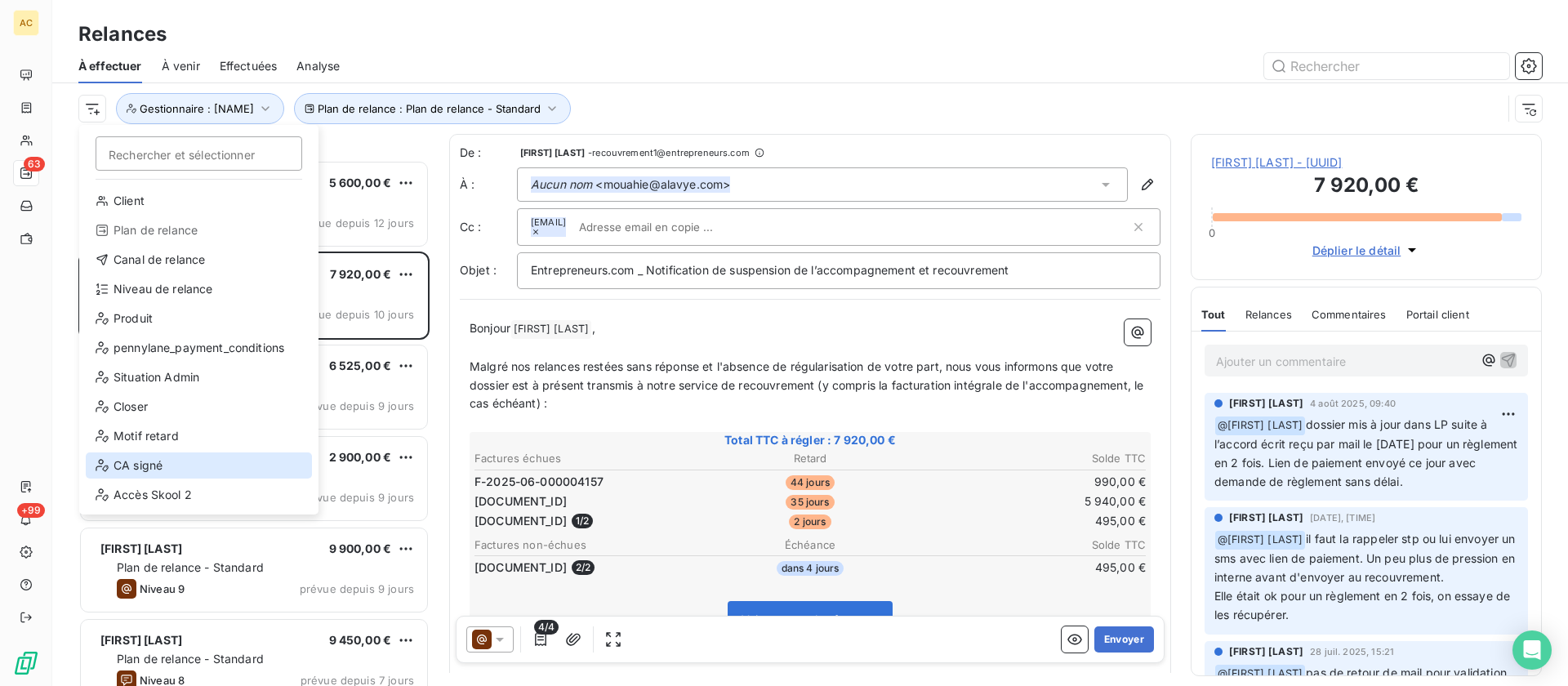 scroll, scrollTop: 235, scrollLeft: 0, axis: vertical 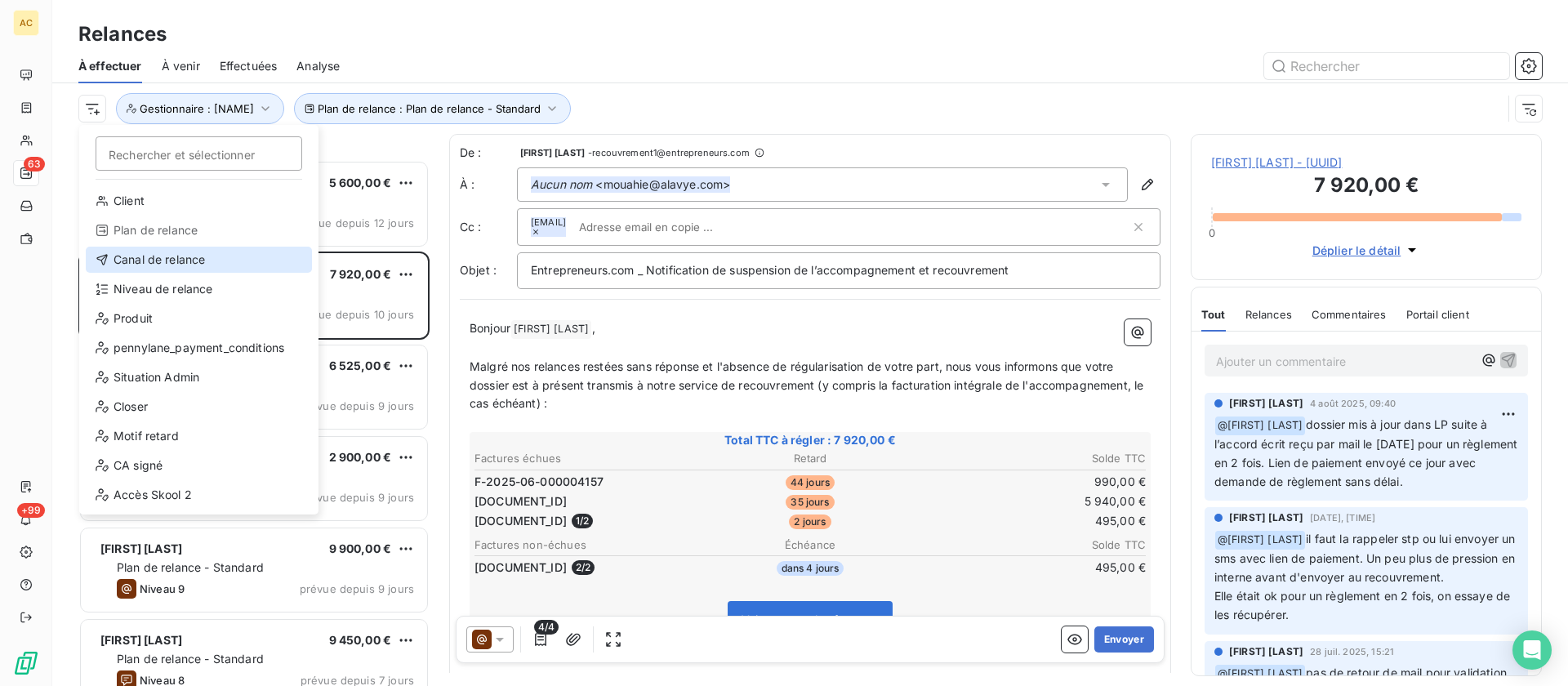 click on "Canal de relance" at bounding box center (198, 260) 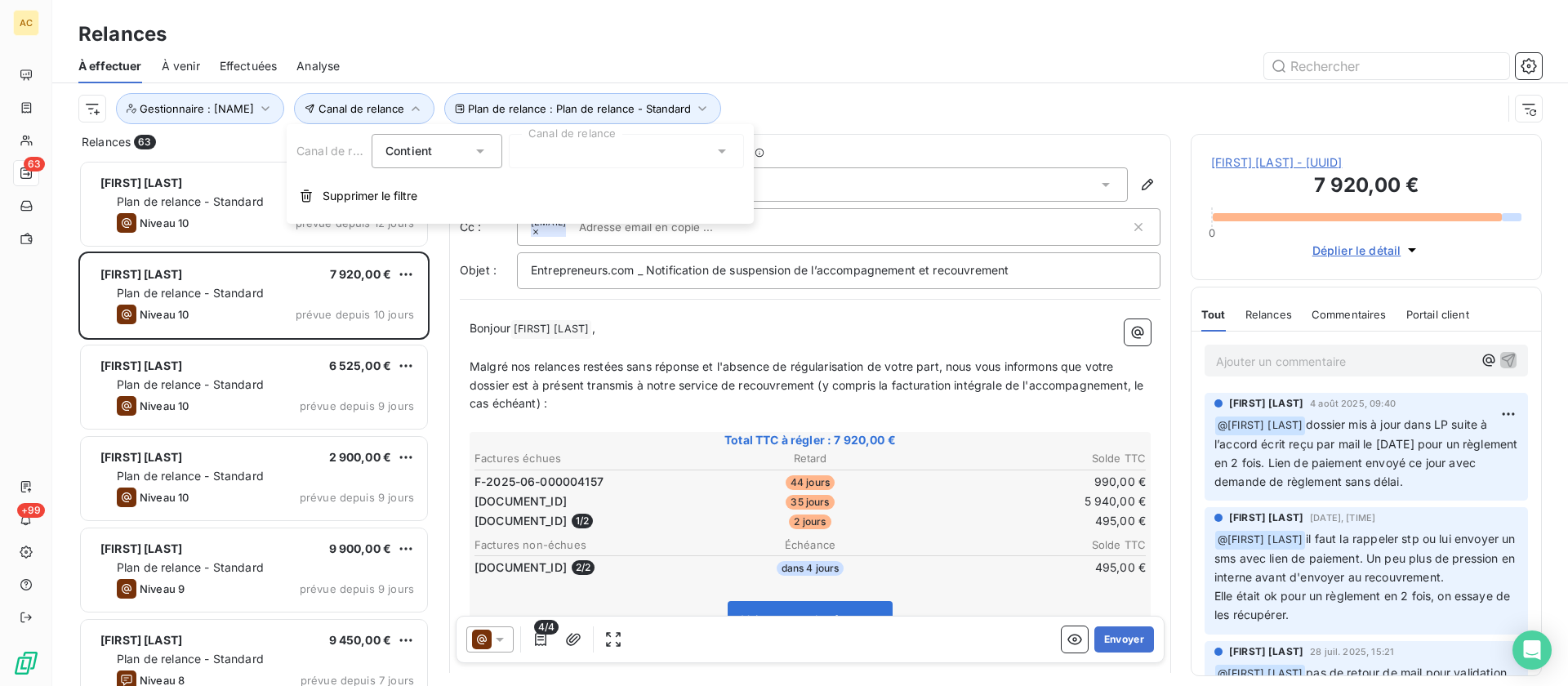click at bounding box center (626, 151) 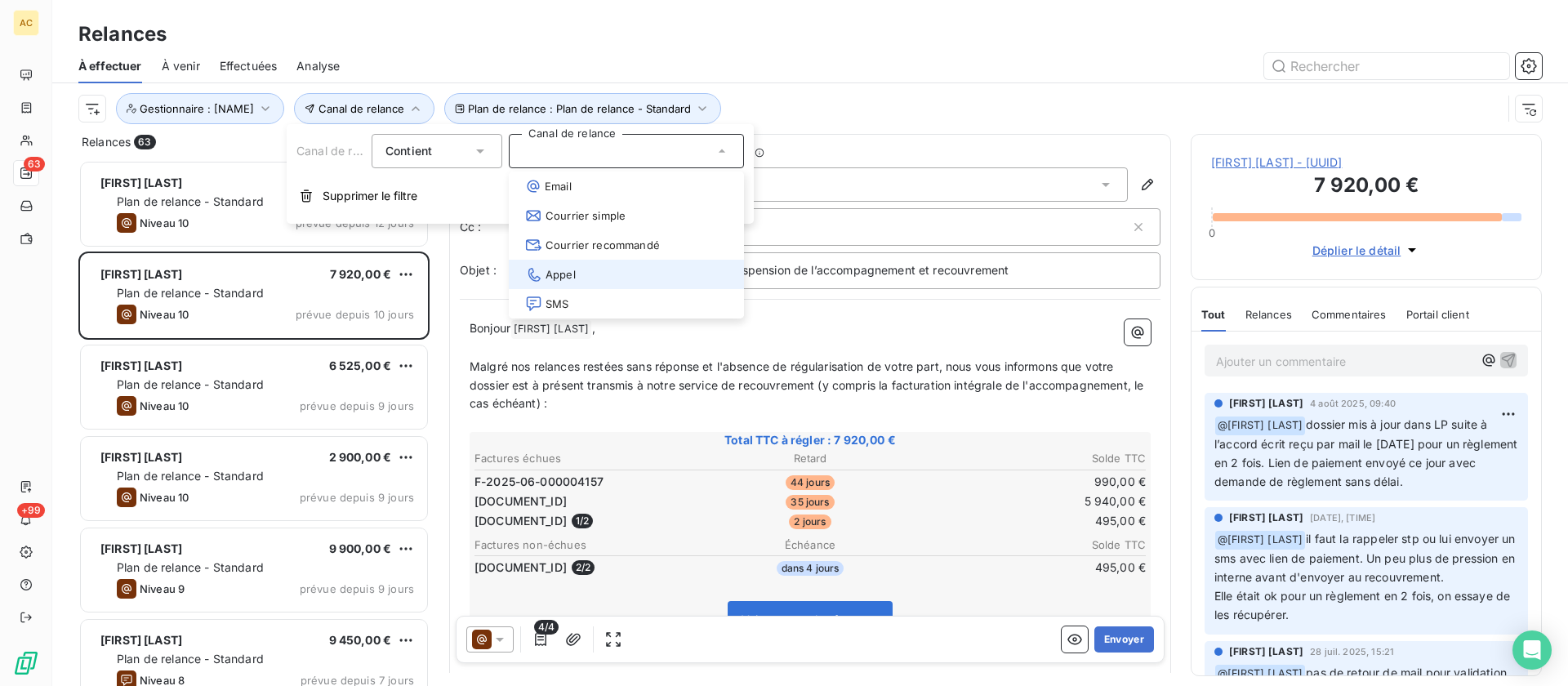 click at bounding box center [519, 274] 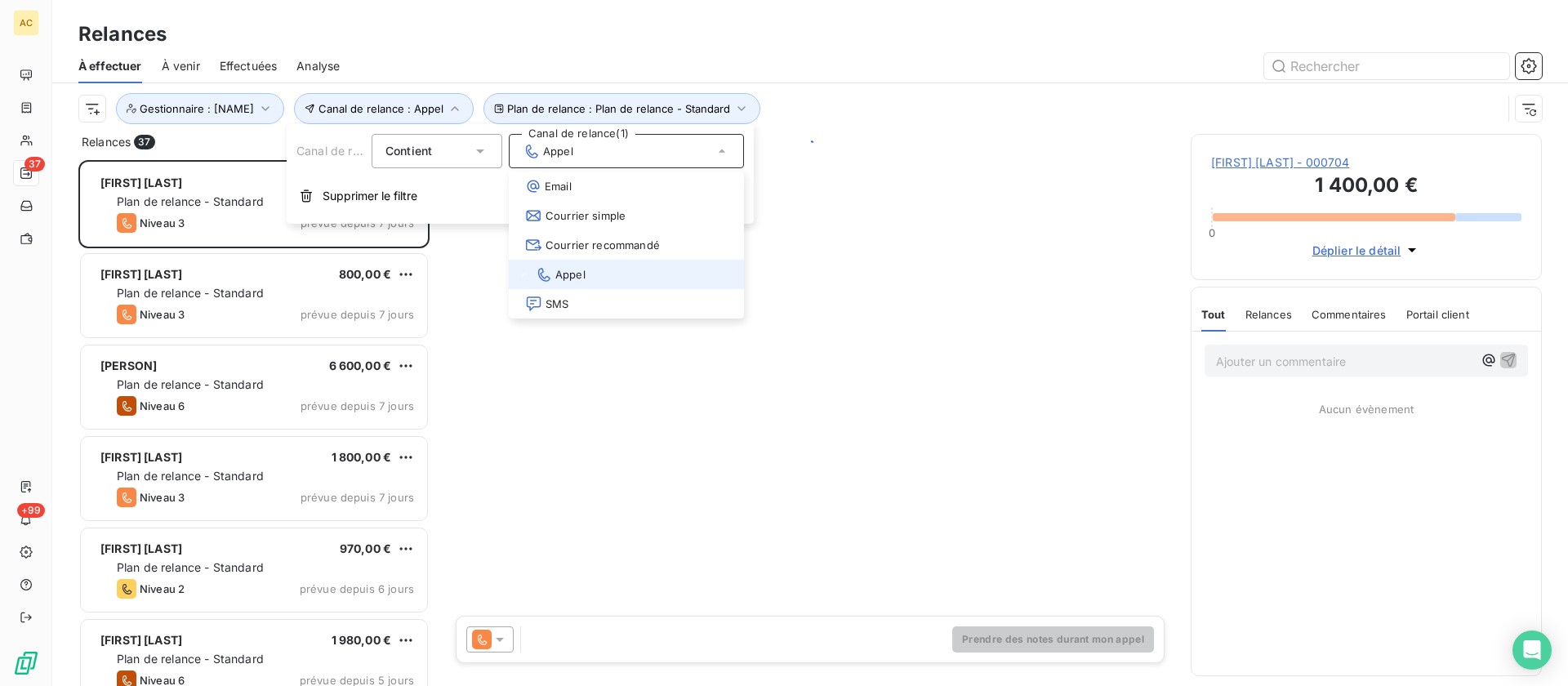 scroll, scrollTop: 13, scrollLeft: 13, axis: both 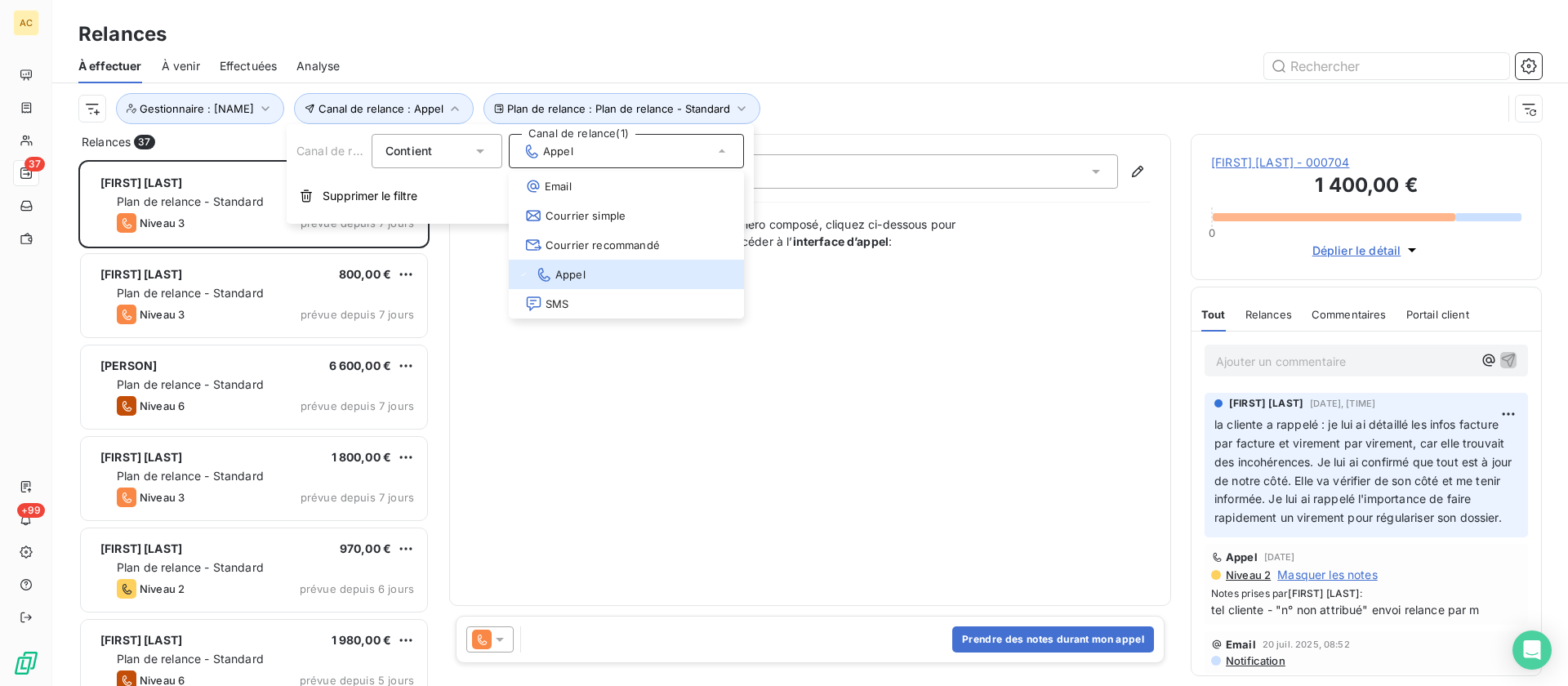 click on "Plan de relance  : Plan de relance - Standard  Canal de relance  : Appel  Gestionnaire  : Angèle" at bounding box center [790, 109] 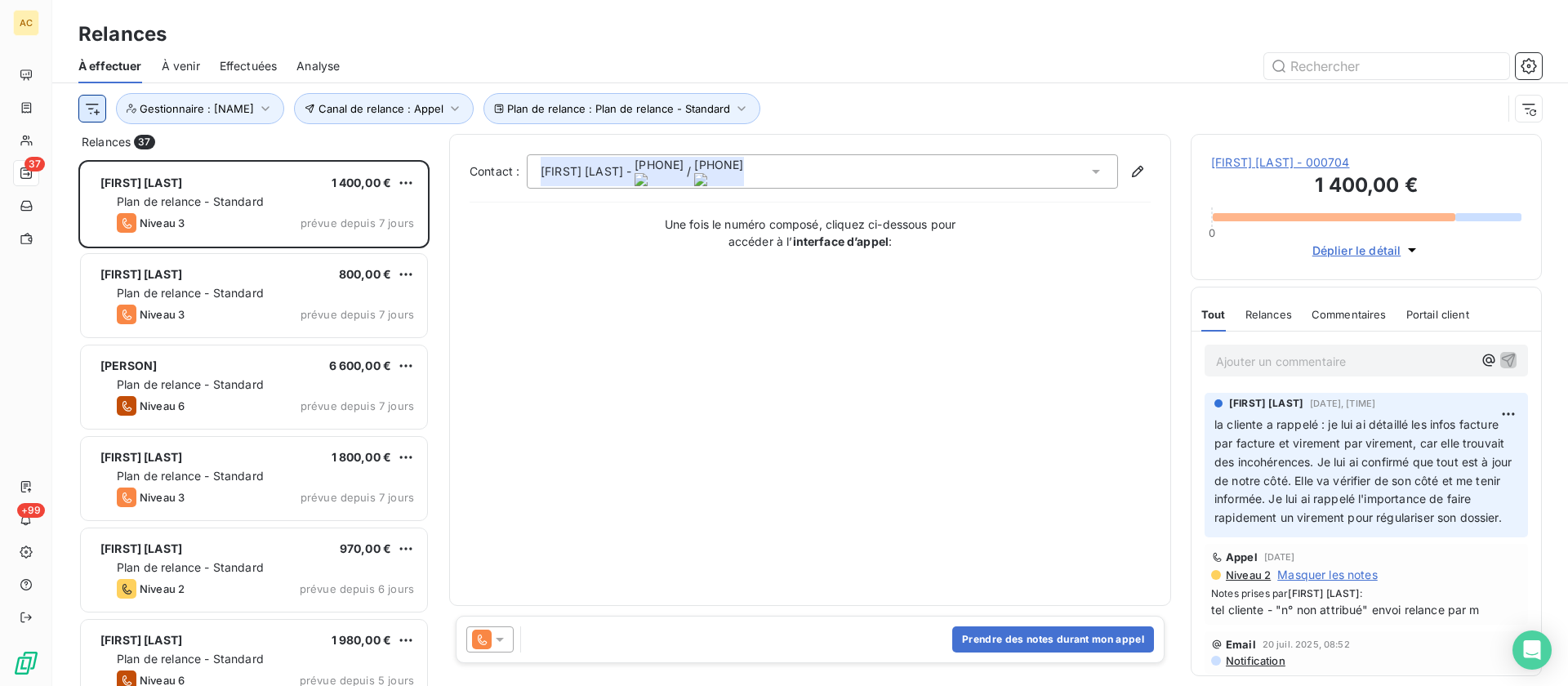 click on "AC 37 +99 Relances À effectuer À venir Effectuées Analyse Plan de relance  : Plan de relance - Standard  Canal de relance  : Appel  Gestionnaire  : Angèle  Relances 37 Irene Abouka 1 400,00 € Plan de relance - Standard Niveau 3 prévue depuis 7 jours Nadia Boulila 800,00 € Plan de relance - Standard Niveau 3 prévue depuis 7 jours Assa Sacko 6 600,00 € Plan de relance - Standard Niveau 6 prévue depuis 7 jours Samba BA 1 800,00 € Plan de relance - Standard Niveau 3 prévue depuis 7 jours Sarah Masika 970,00 € Plan de relance - Standard Niveau 2 prévue depuis 6 jours Damien Payet 1 980,00 € Plan de relance - Standard Niveau 6 prévue depuis 5 jours Grégory GAIGNARD 2 400,00 € Plan de relance - Standard Niveau 4 prévue depuis 5 jours Jean-Christophe WALTER 1 725,00 € Plan de relance - Standard Niveau 4 prévue depuis 5 jours Stéphanie ATTALI 3 000,00 € Plan de relance - Standard Niveau 4 prévue depuis 5 jours Rislaine Ouled 4 050,00 € Niveau 3   -" at bounding box center [784, 343] 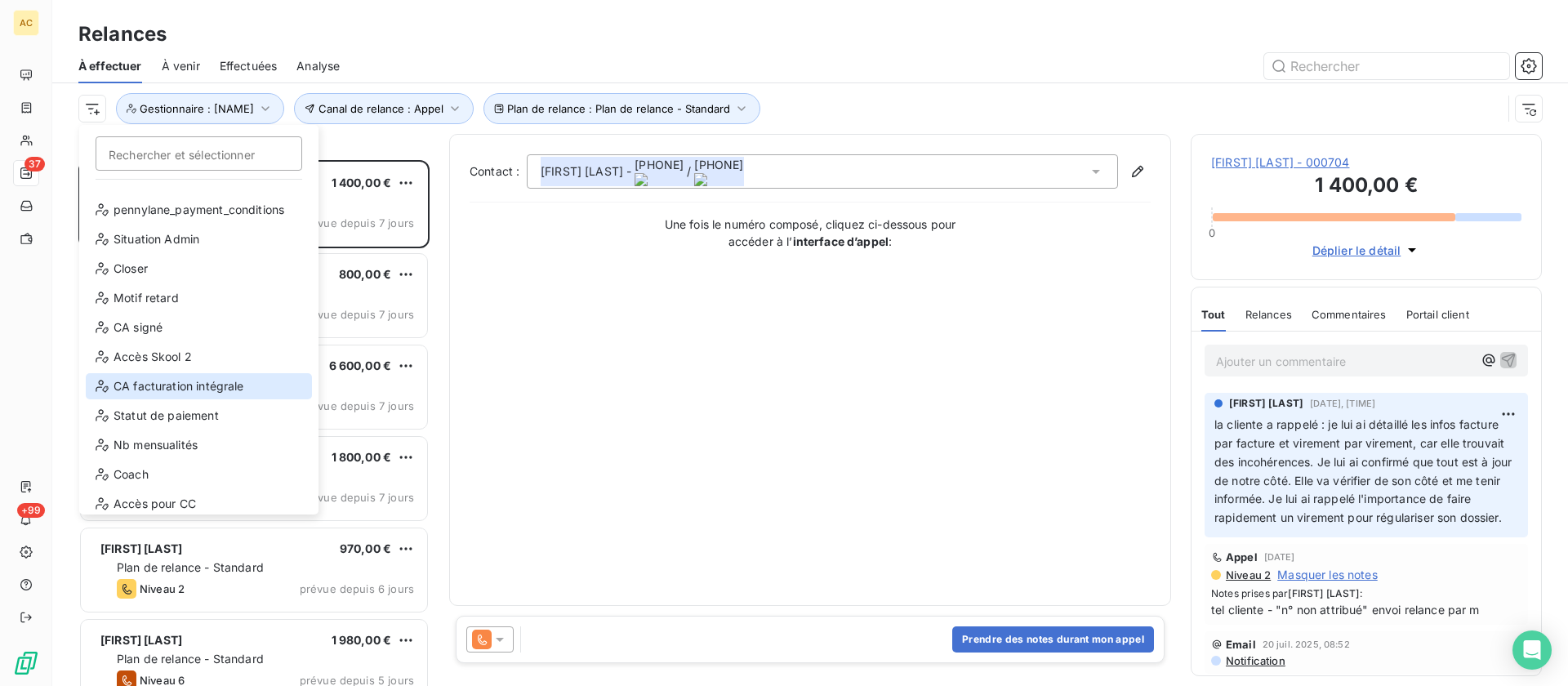 scroll, scrollTop: 0, scrollLeft: 0, axis: both 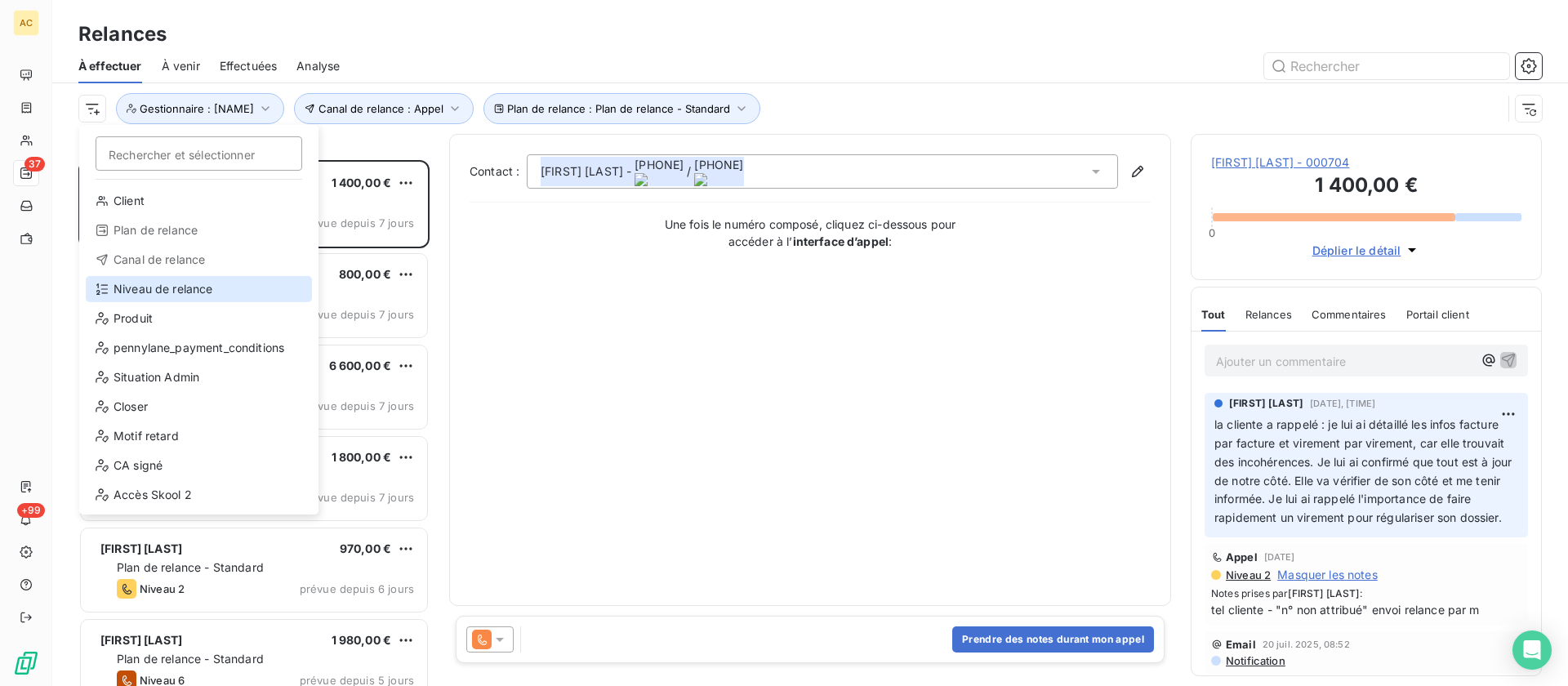 click on "Niveau de relance" at bounding box center (198, 289) 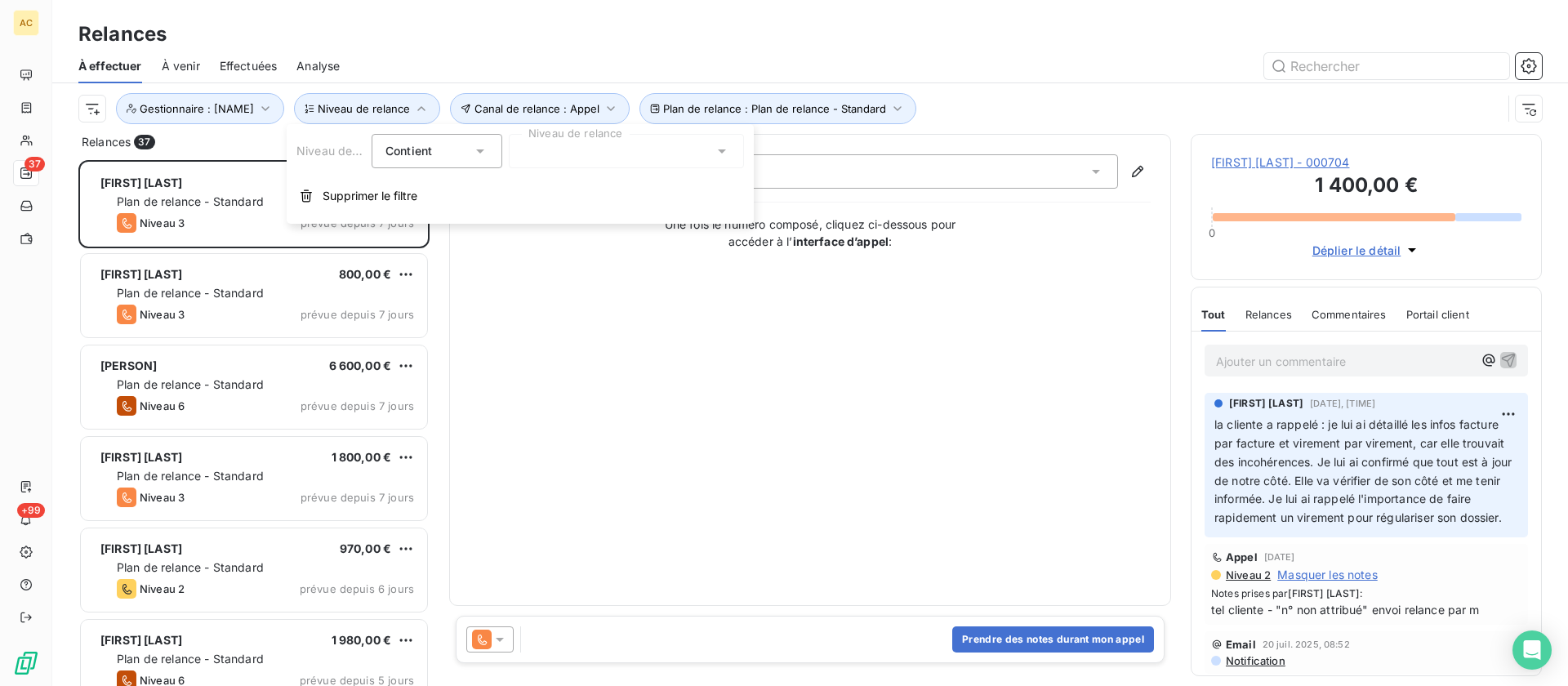 click 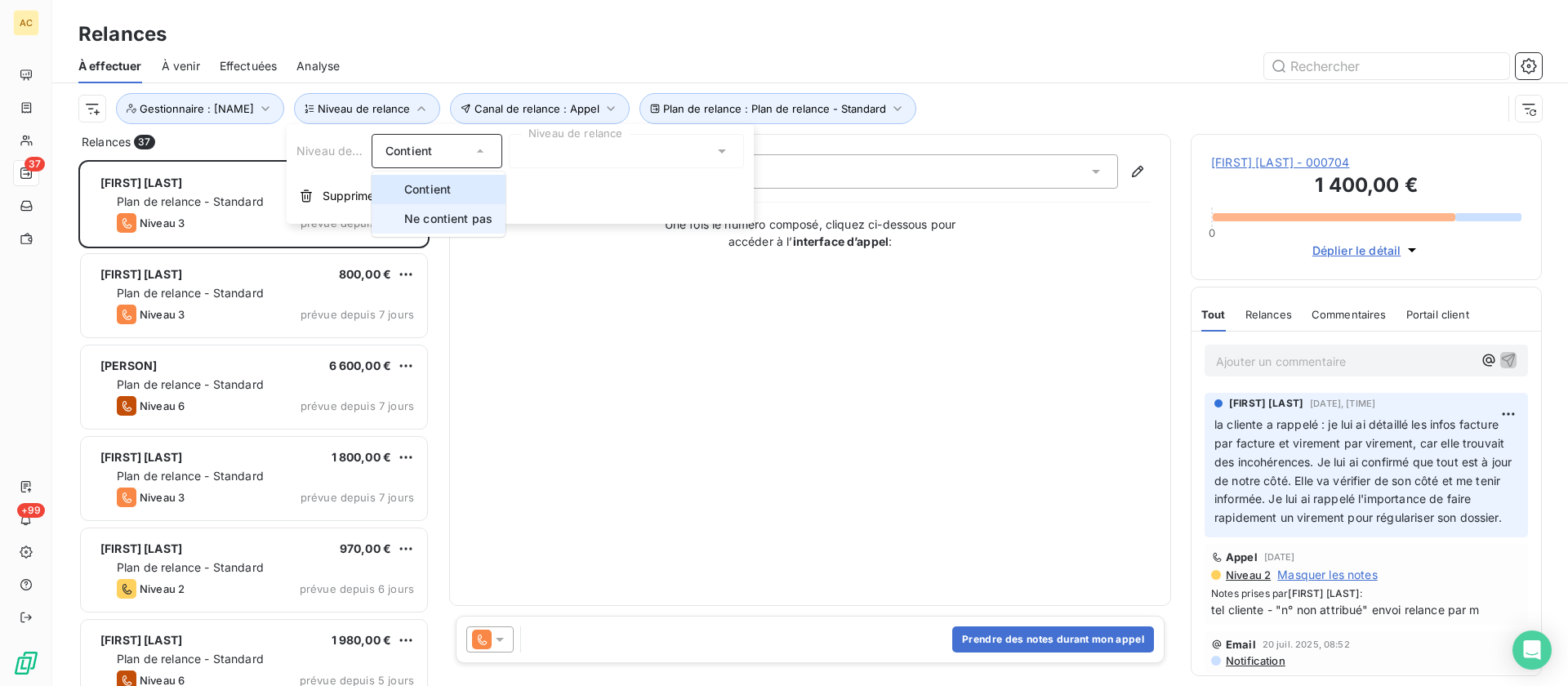 click on "Ne contient pas" at bounding box center (448, 218) 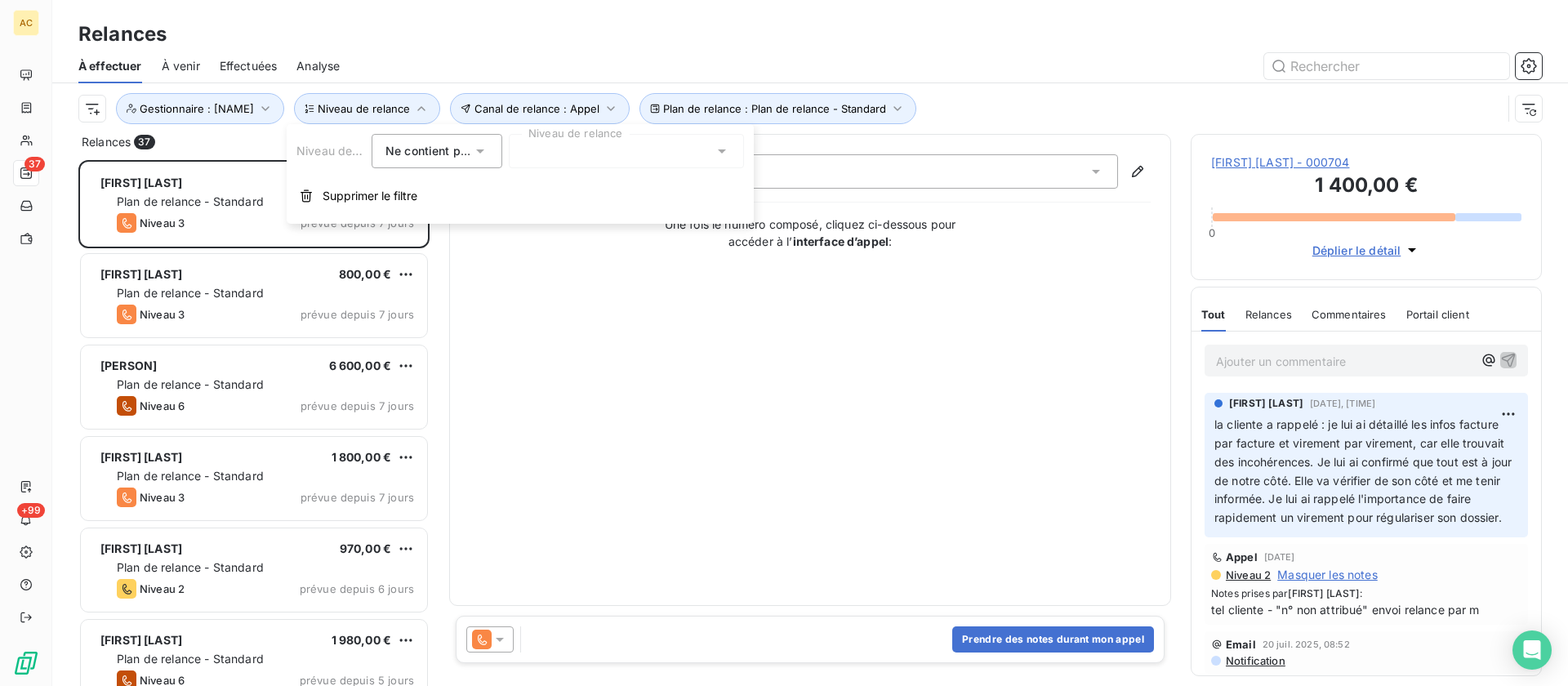 click at bounding box center [626, 151] 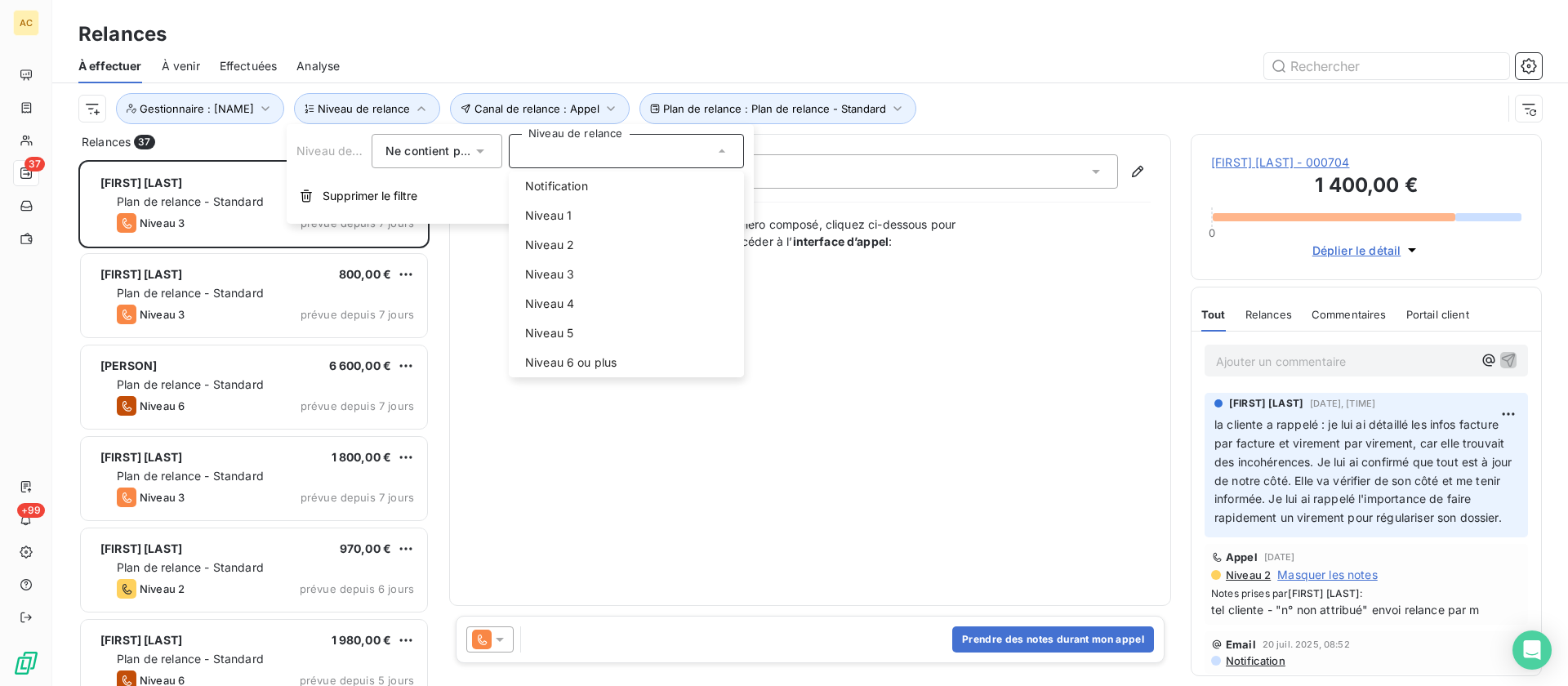 click on "Plan de relance  : Plan de relance - Standard  Canal de relance  : Appel  Niveau de relance  Gestionnaire  : Angèle" at bounding box center [790, 109] 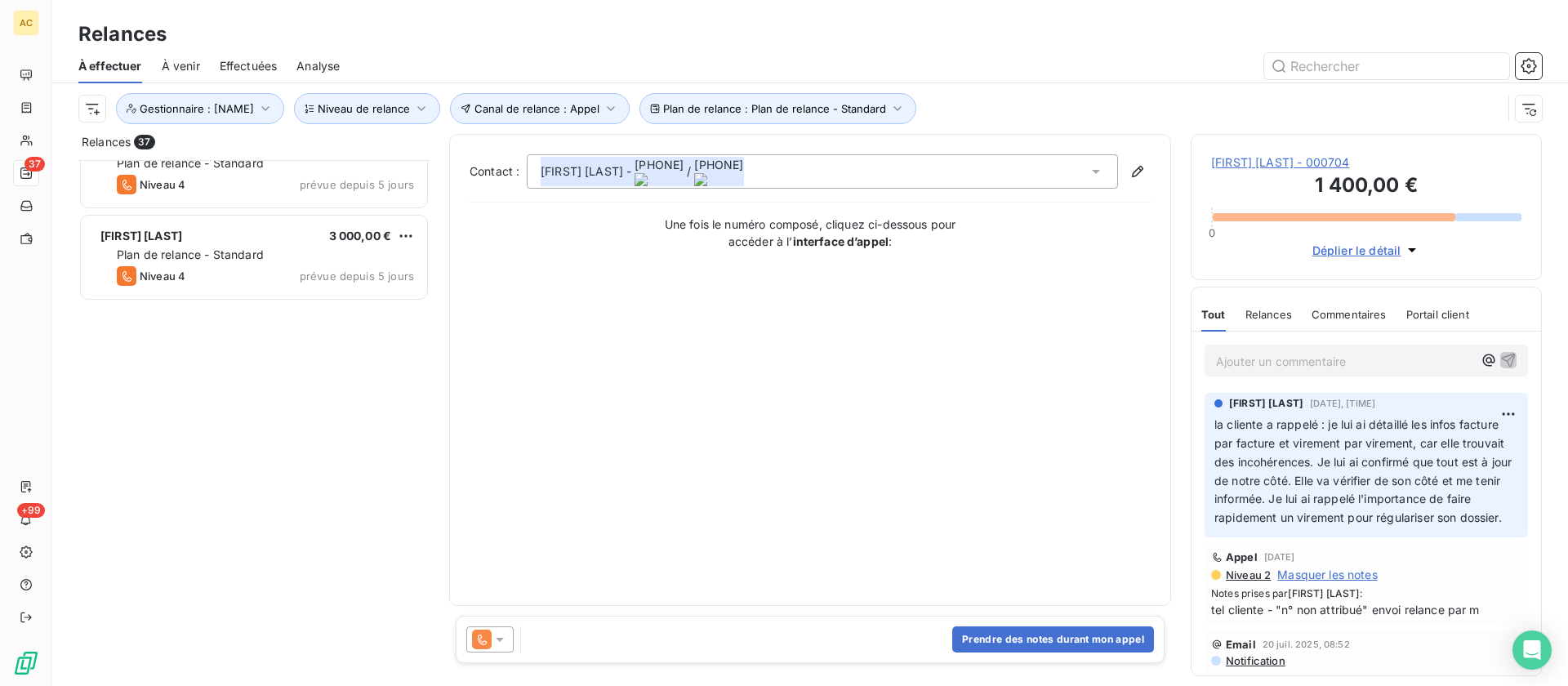 scroll, scrollTop: 0, scrollLeft: 0, axis: both 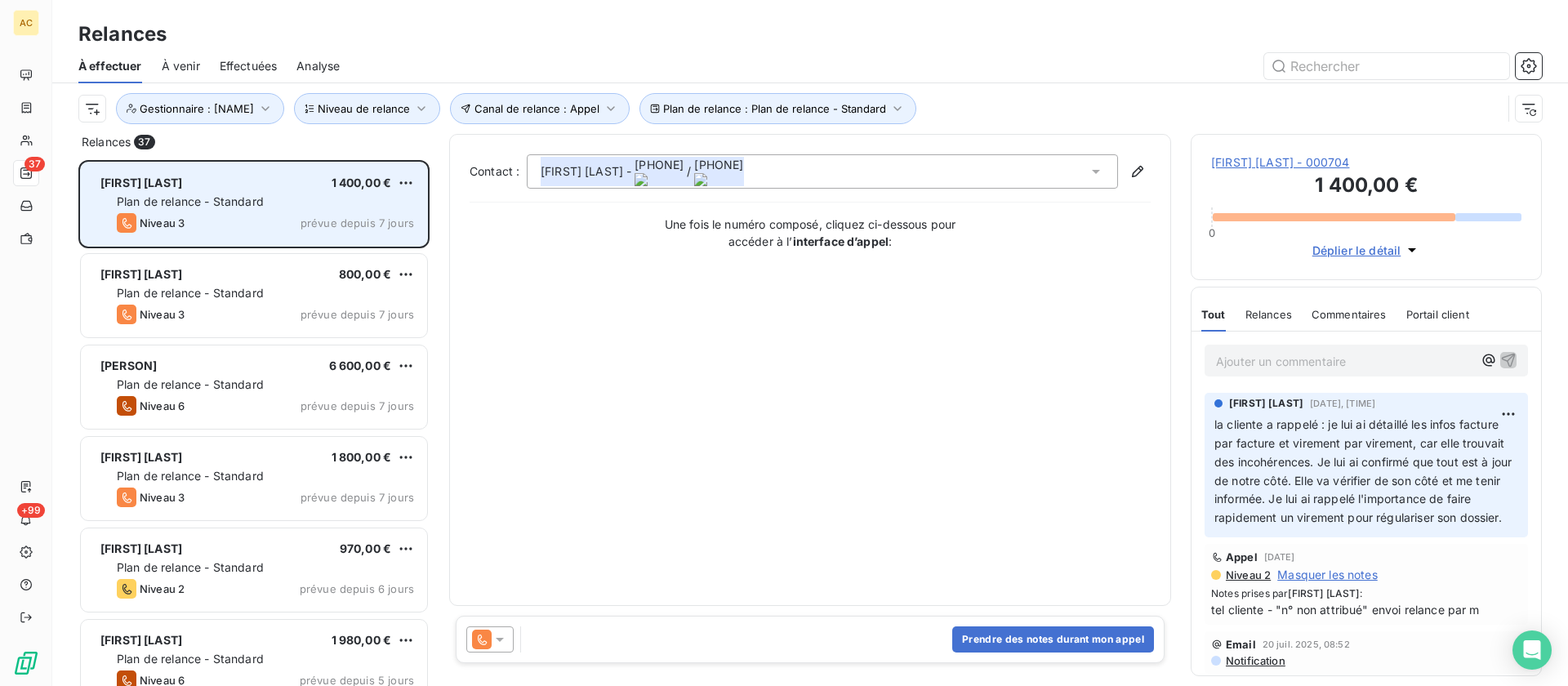 click on "Plan de relance - Standard" at bounding box center (190, 201) 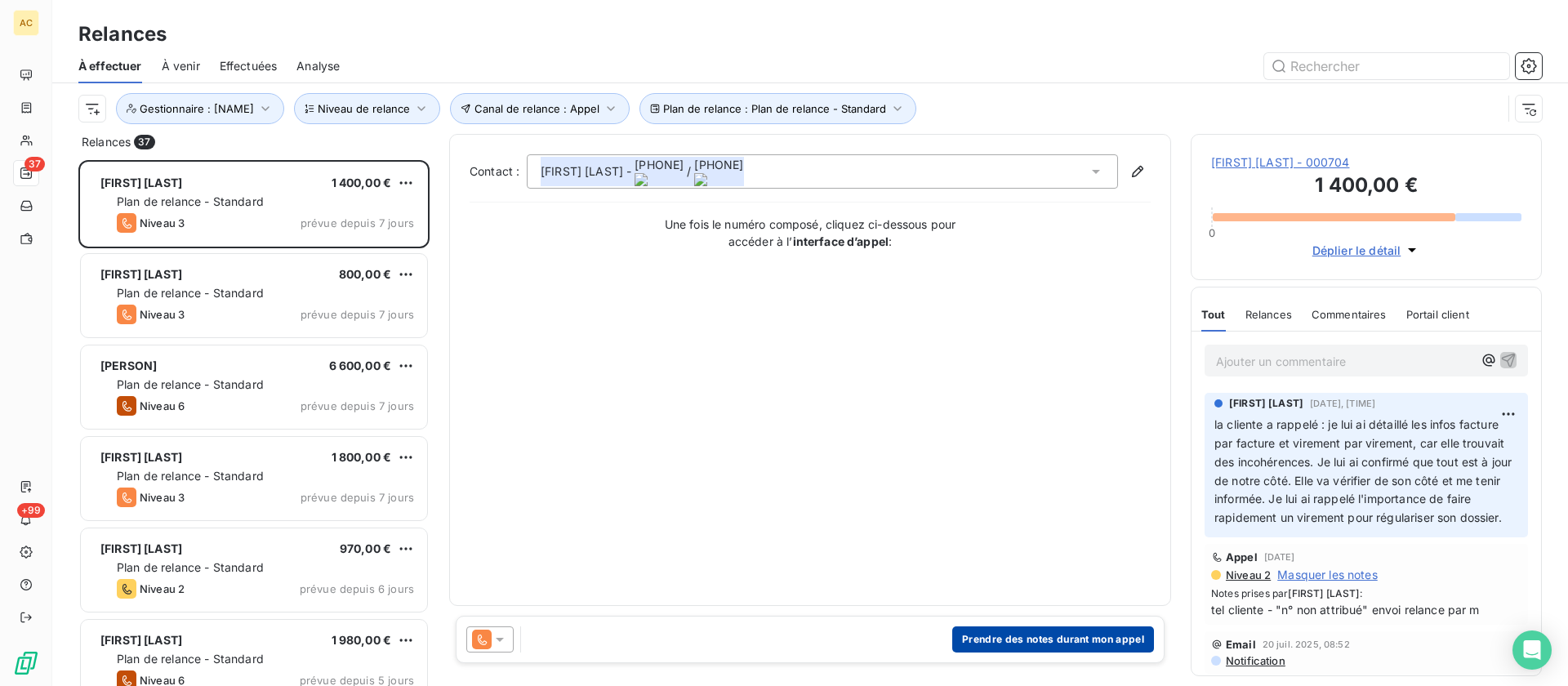 click on "Prendre des notes durant mon appel" at bounding box center [1053, 639] 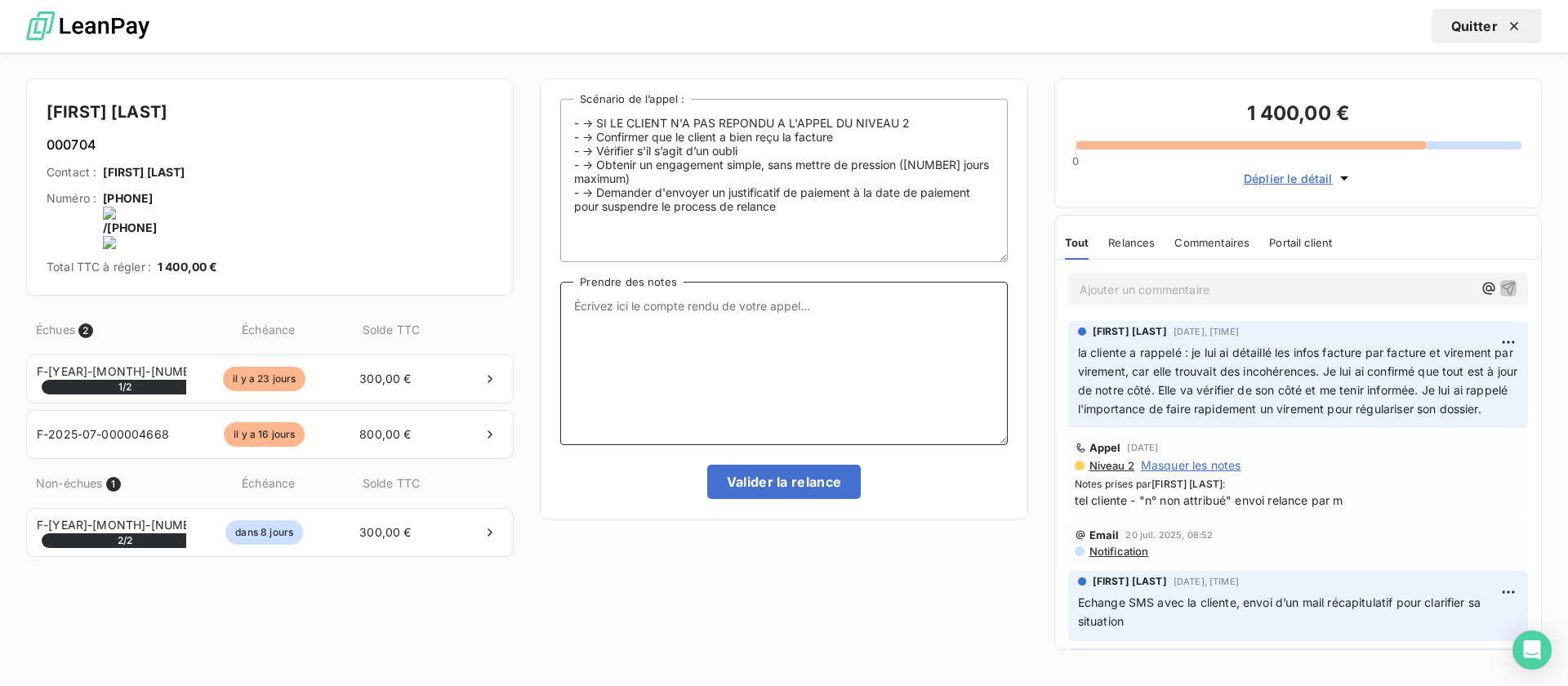 click on "Prendre des notes" at bounding box center [783, 363] 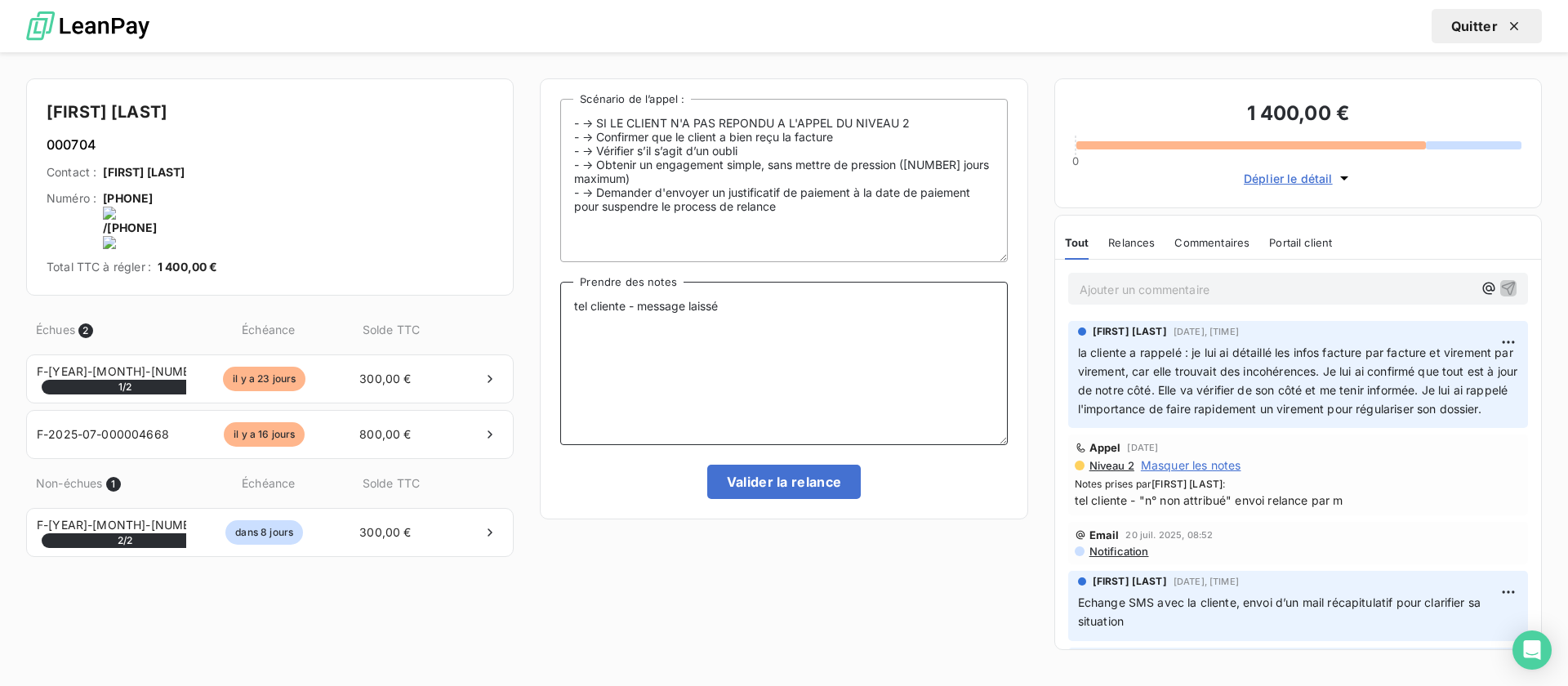 click on "tel cliente - message laissé" at bounding box center (783, 363) 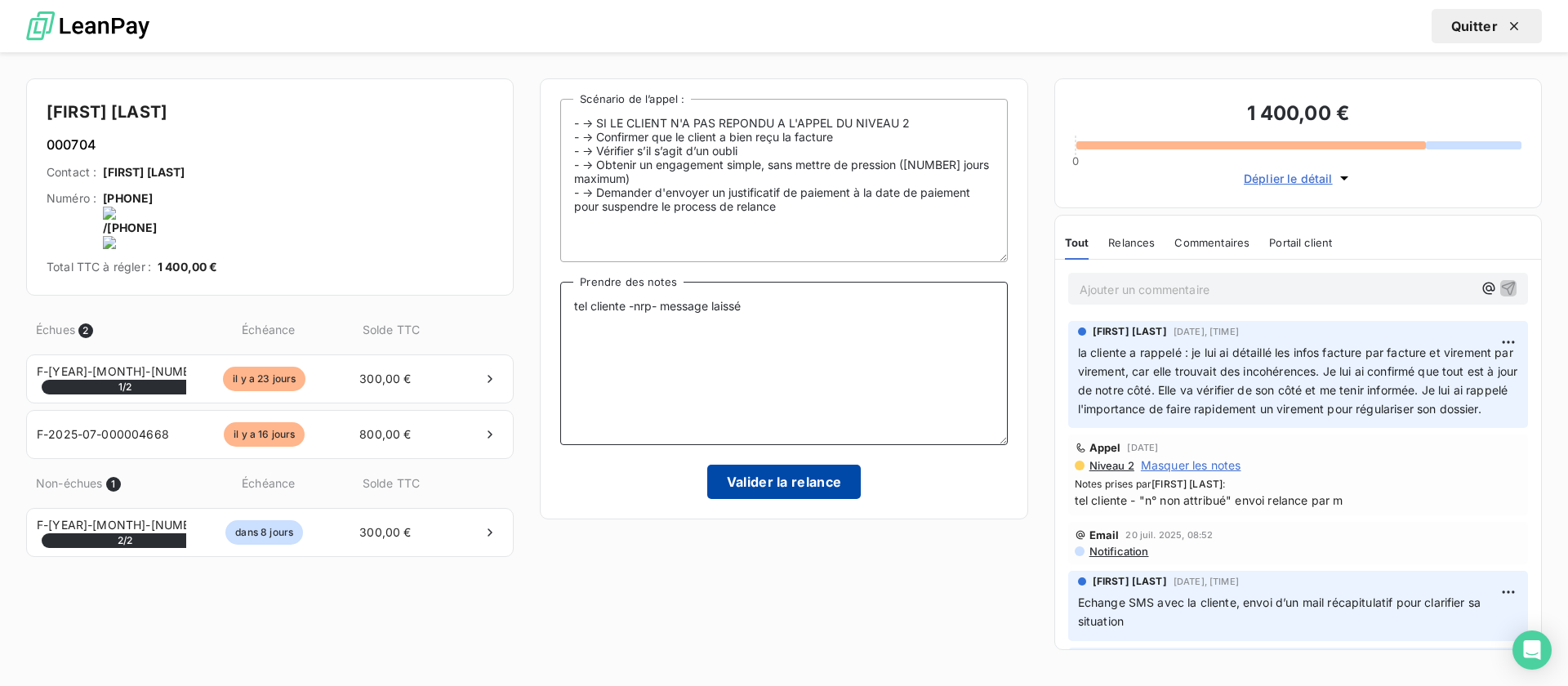 type on "tel cliente -nrp- message laissé" 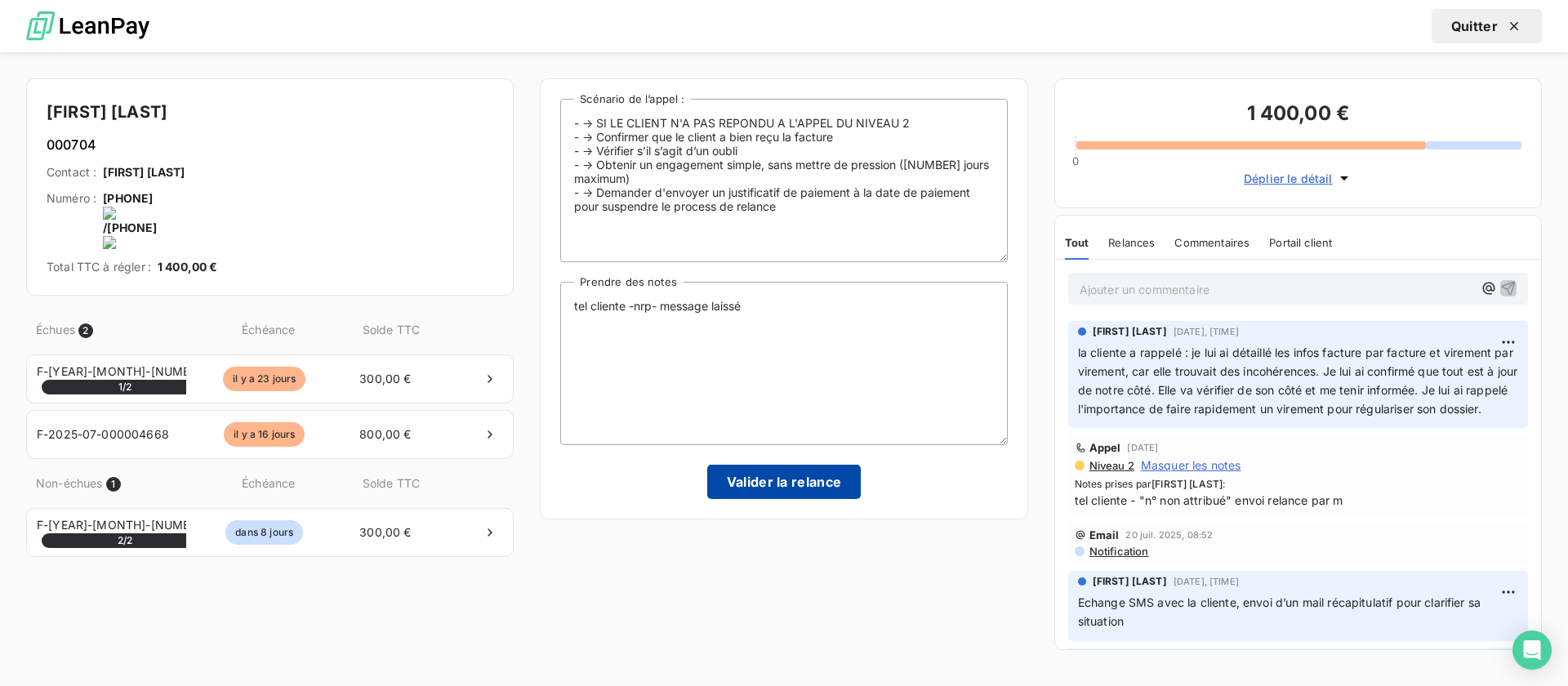 click on "Valider la relance" at bounding box center [784, 482] 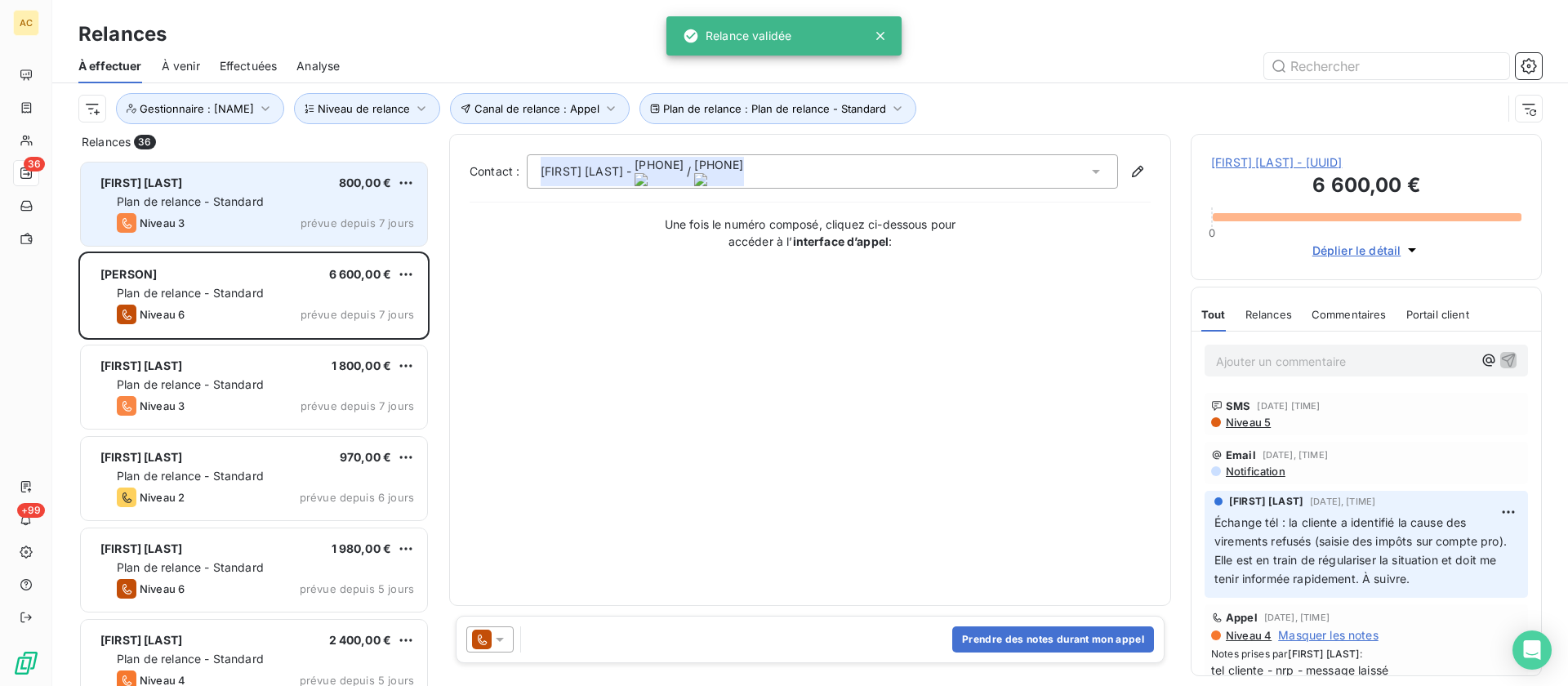 click on "Plan de relance - Standard" at bounding box center [190, 201] 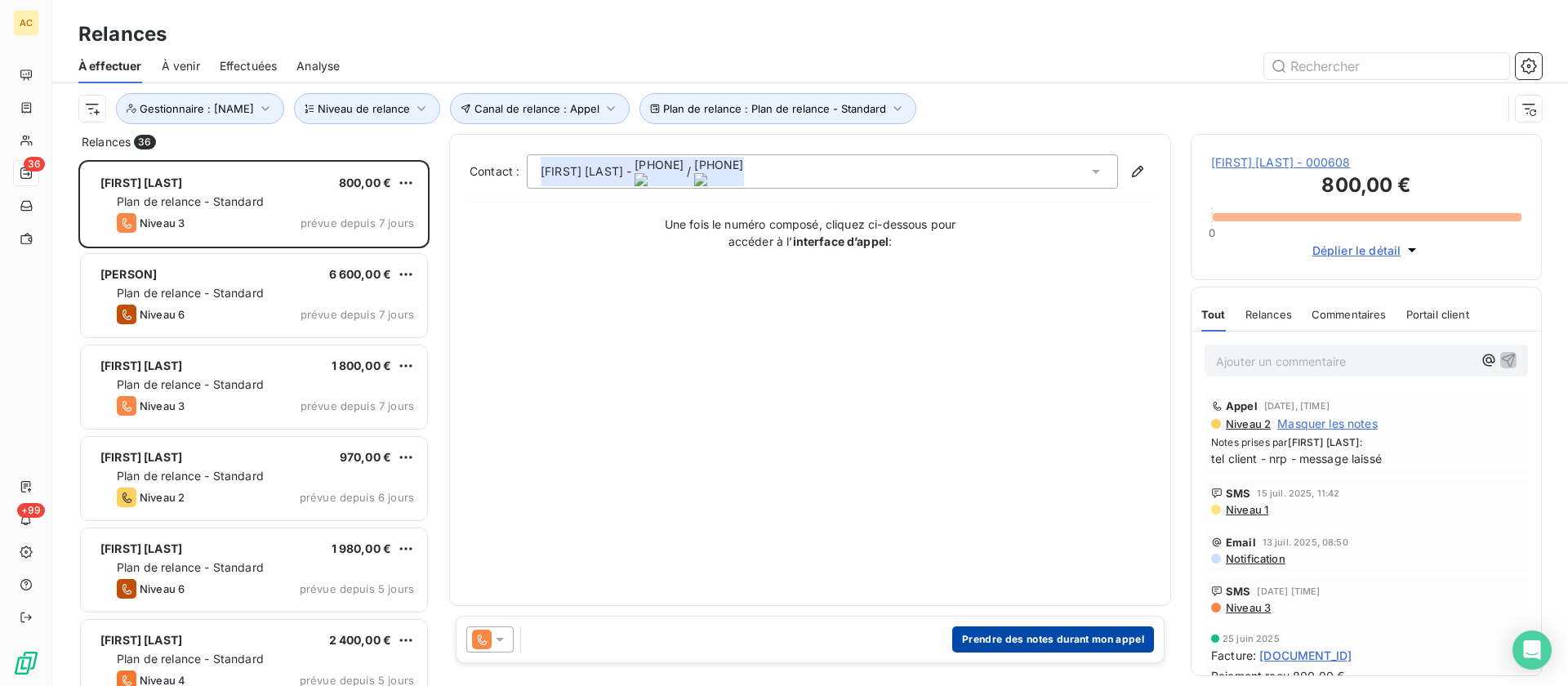 click on "Prendre des notes durant mon appel" at bounding box center (1053, 639) 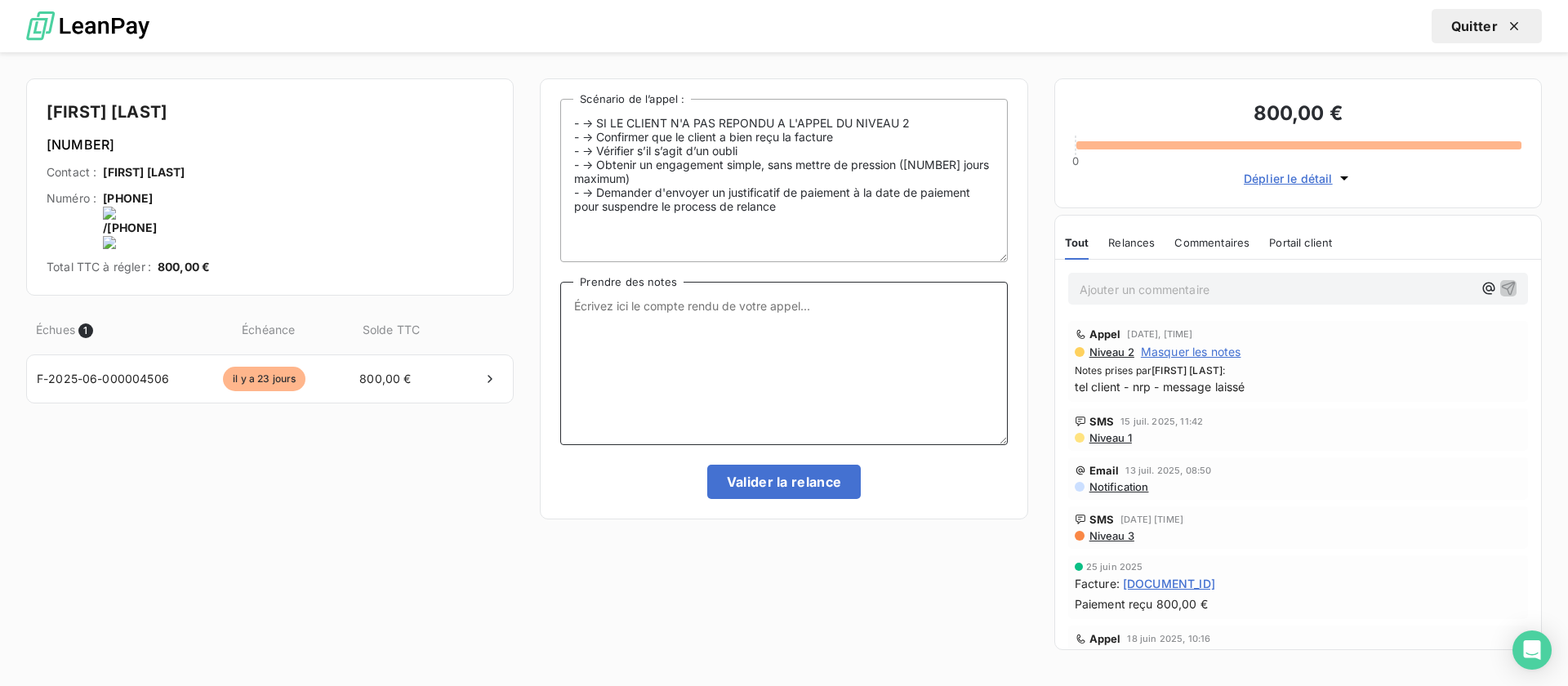 click on "Prendre des notes" at bounding box center [783, 363] 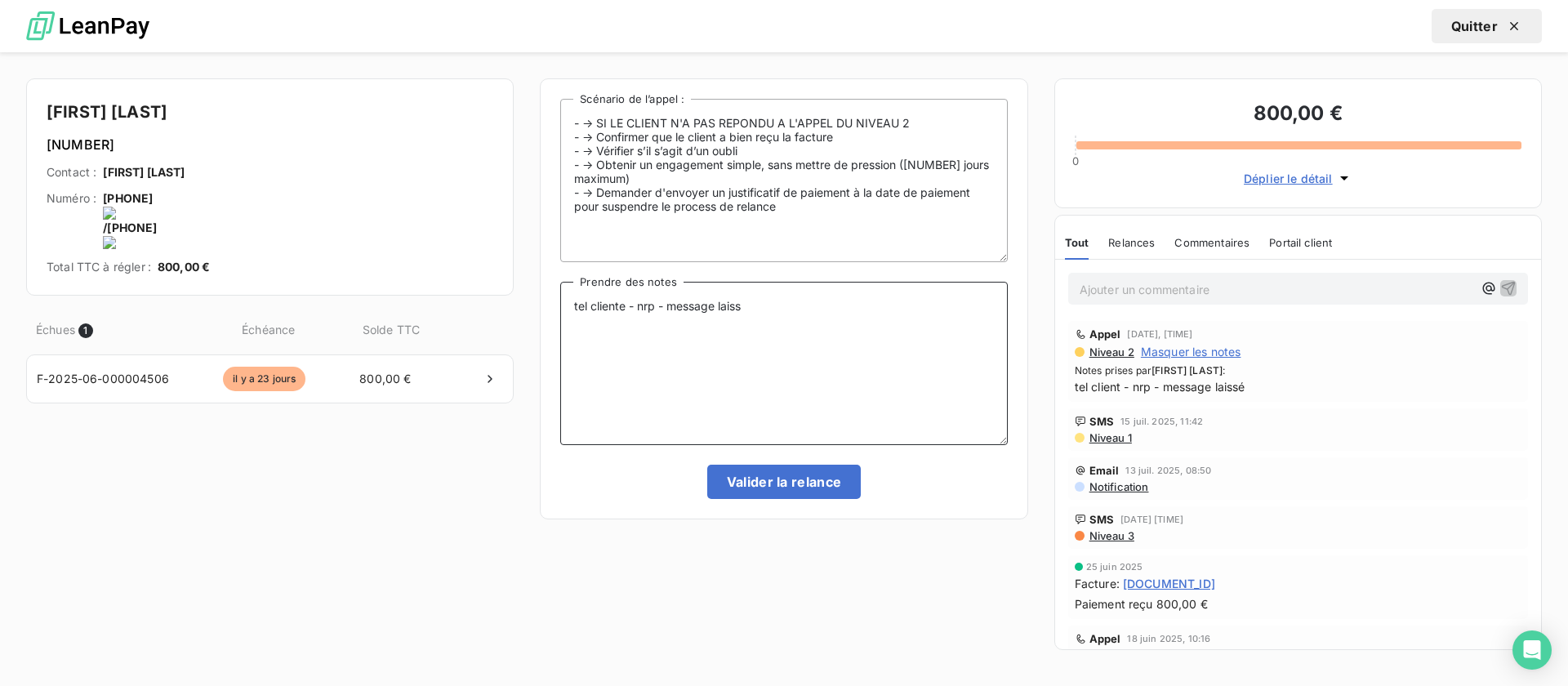 type on "tel cliente - nrp - message laissé" 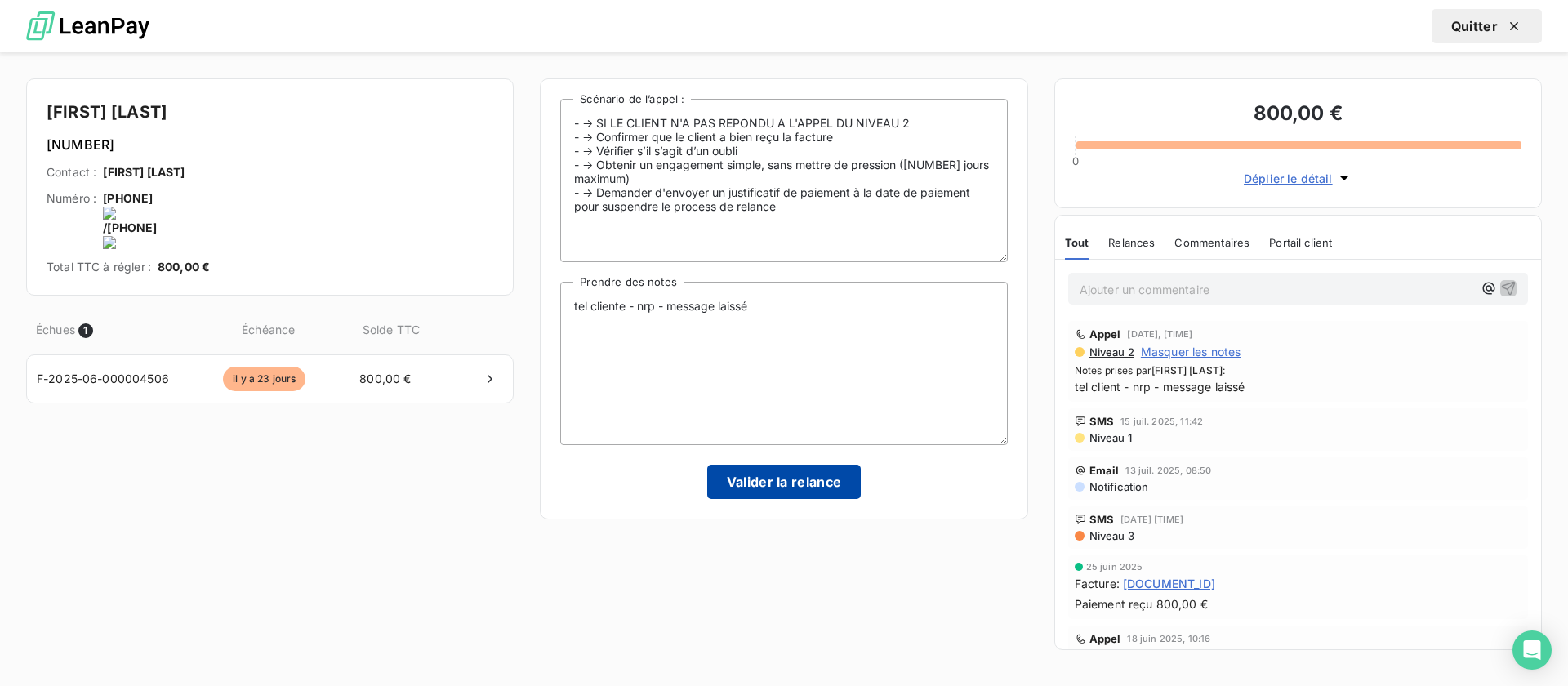 click on "Valider la relance" at bounding box center (784, 482) 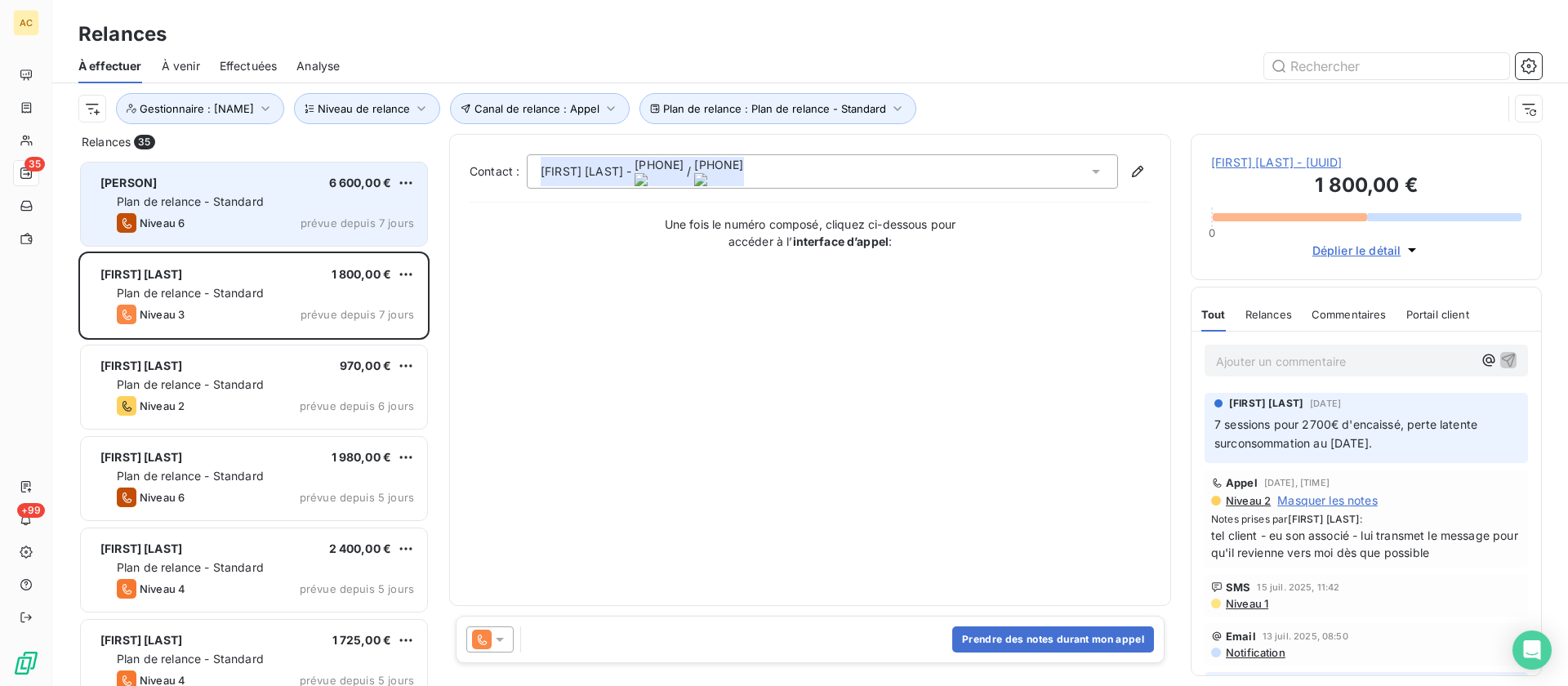 click on "Niveau 6 prévue depuis 7 jours" at bounding box center (265, 223) 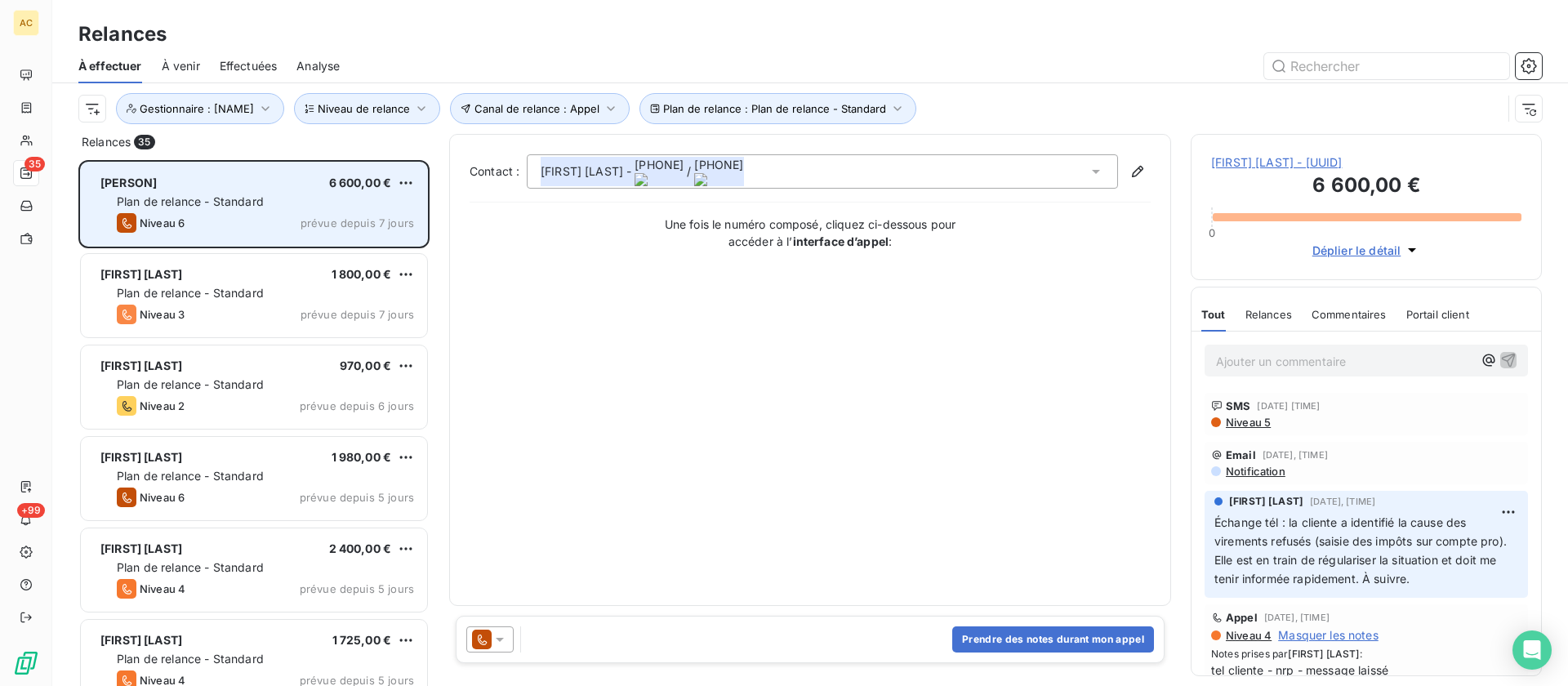 click on "Plan de relance - Standard" at bounding box center [265, 202] 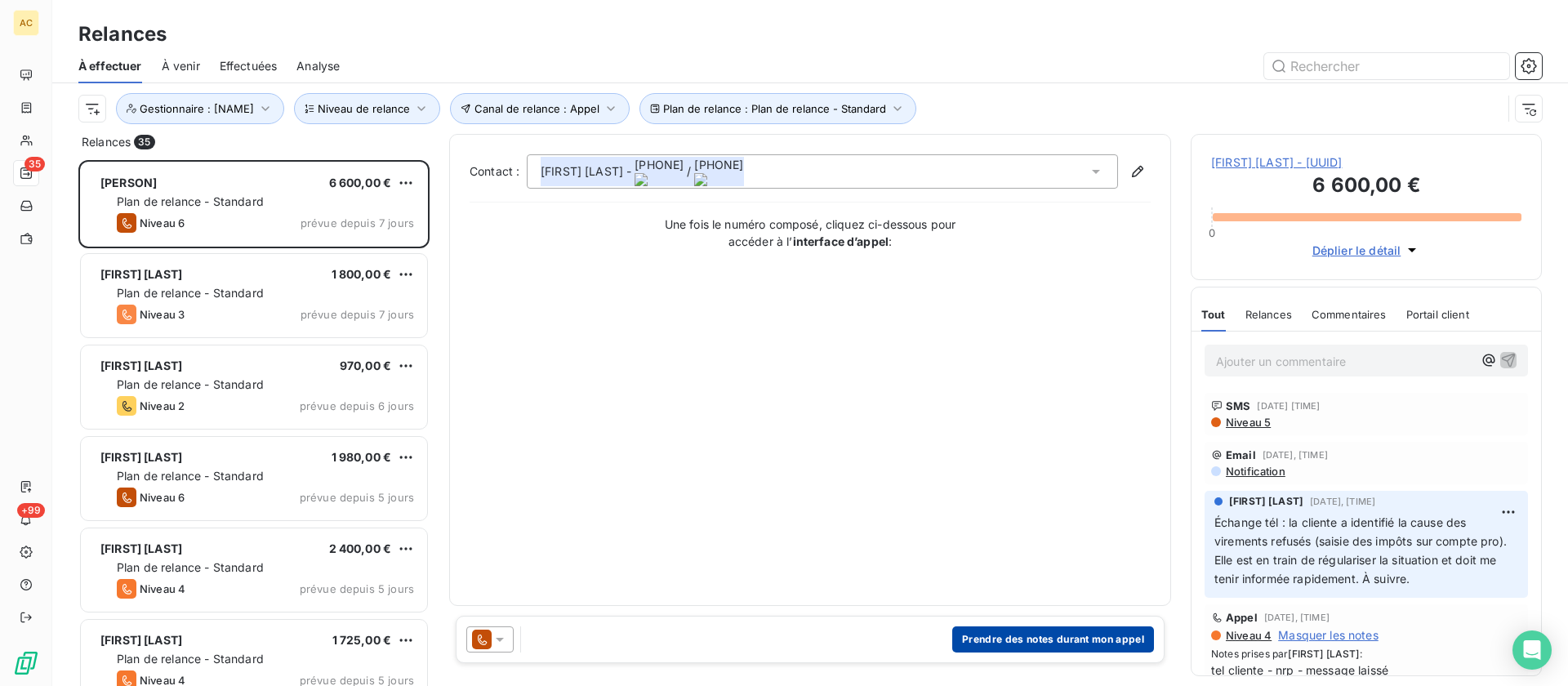 click on "Prendre des notes durant mon appel" at bounding box center [1053, 639] 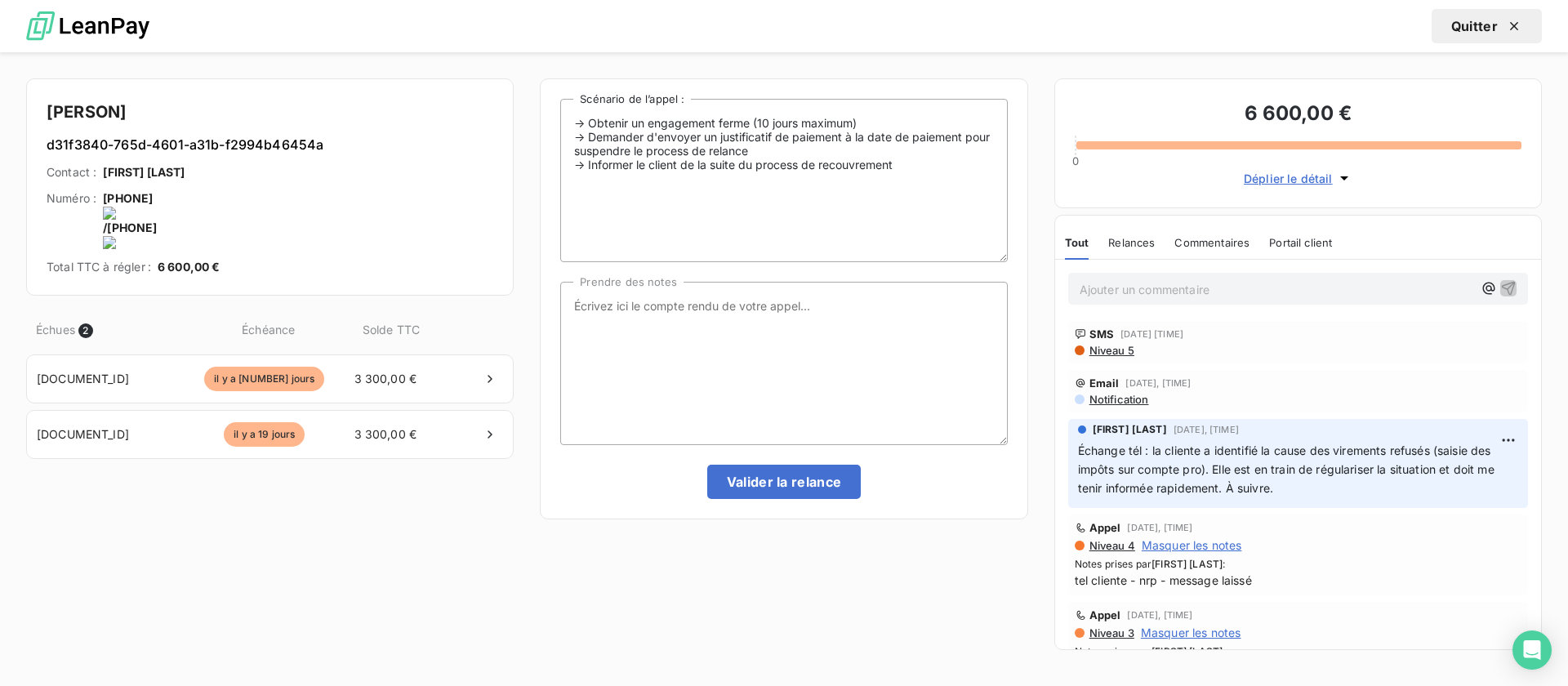 click on "Échues 2 Échéance Solde TTC F-2025-06-000004033 il y a 49 jours 3 300,00 € F-2025-07-000004587 il y a 19 jours 3 300,00 €" at bounding box center [270, 483] 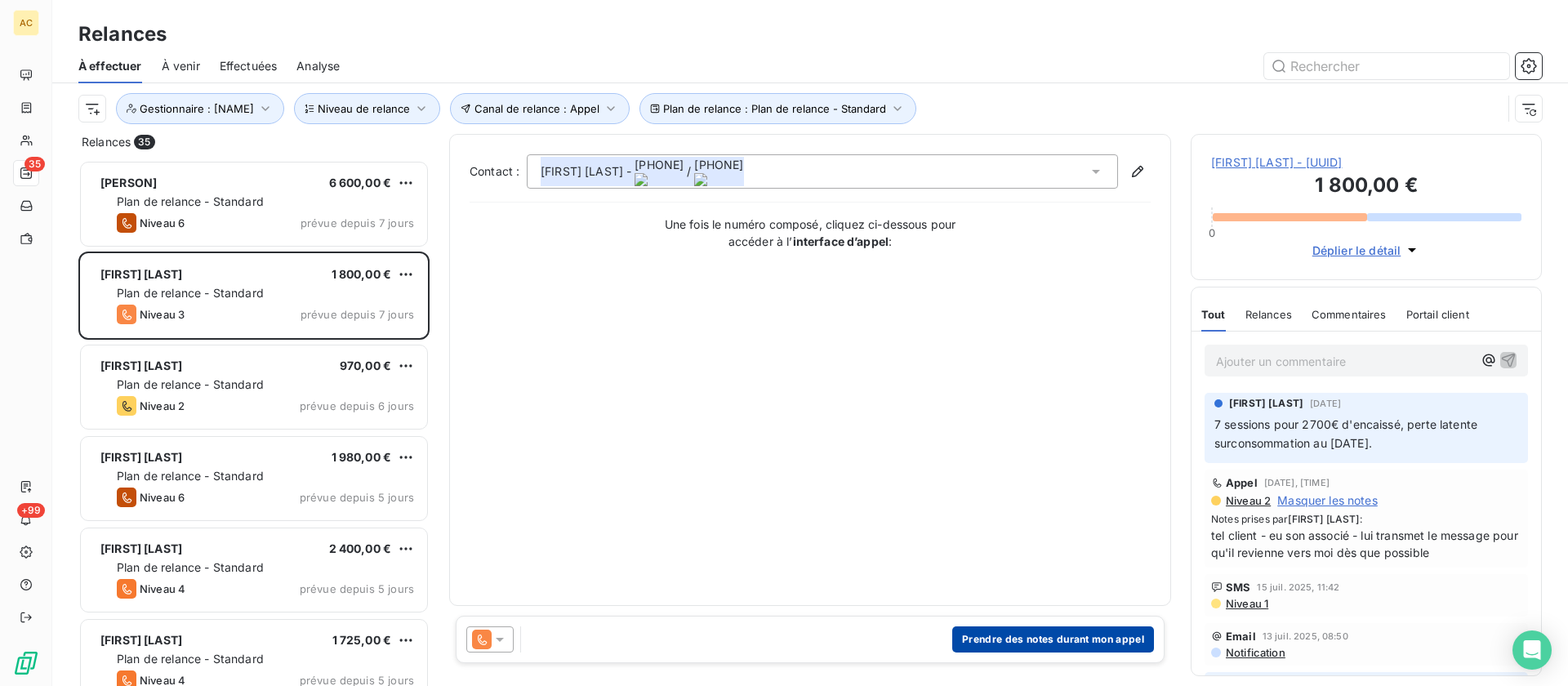 click on "Prendre des notes durant mon appel" at bounding box center [1053, 639] 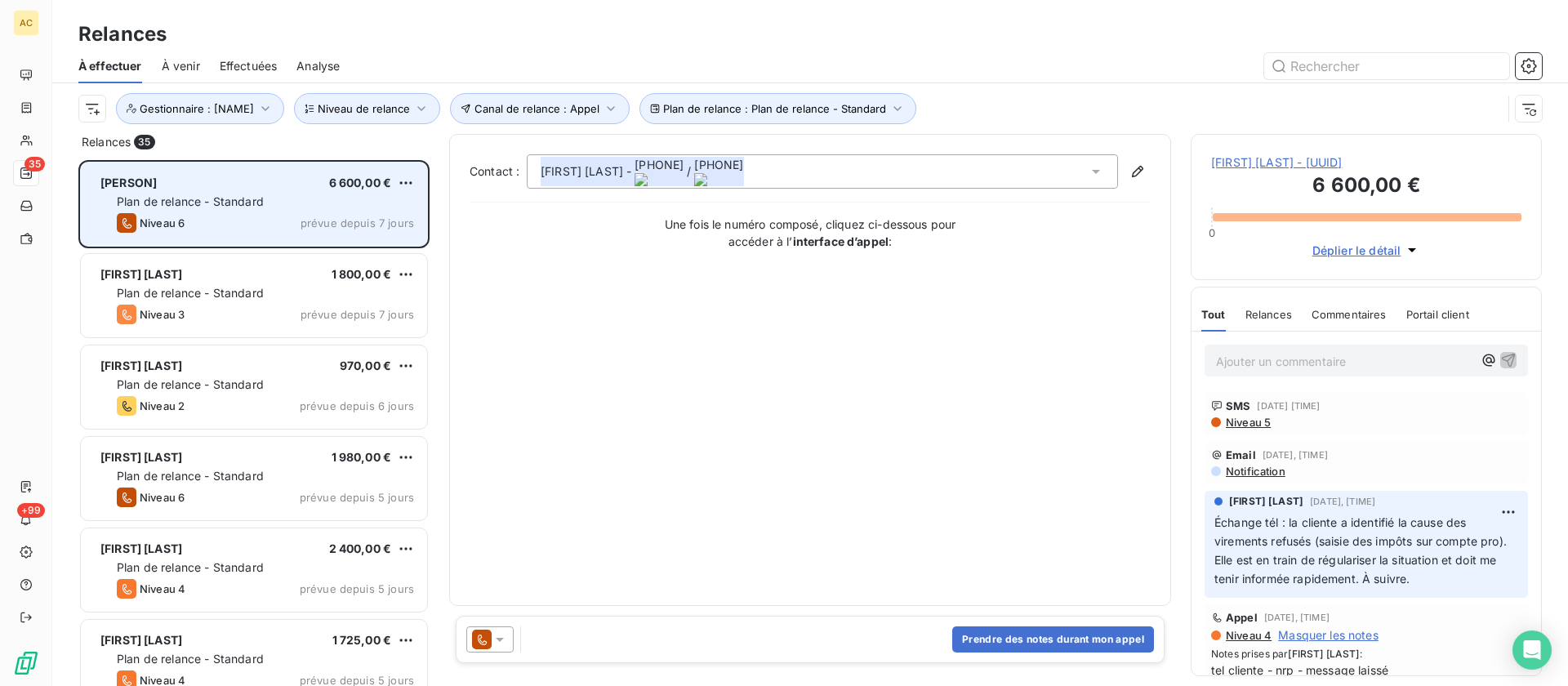 click on "Plan de relance - Standard" at bounding box center (190, 201) 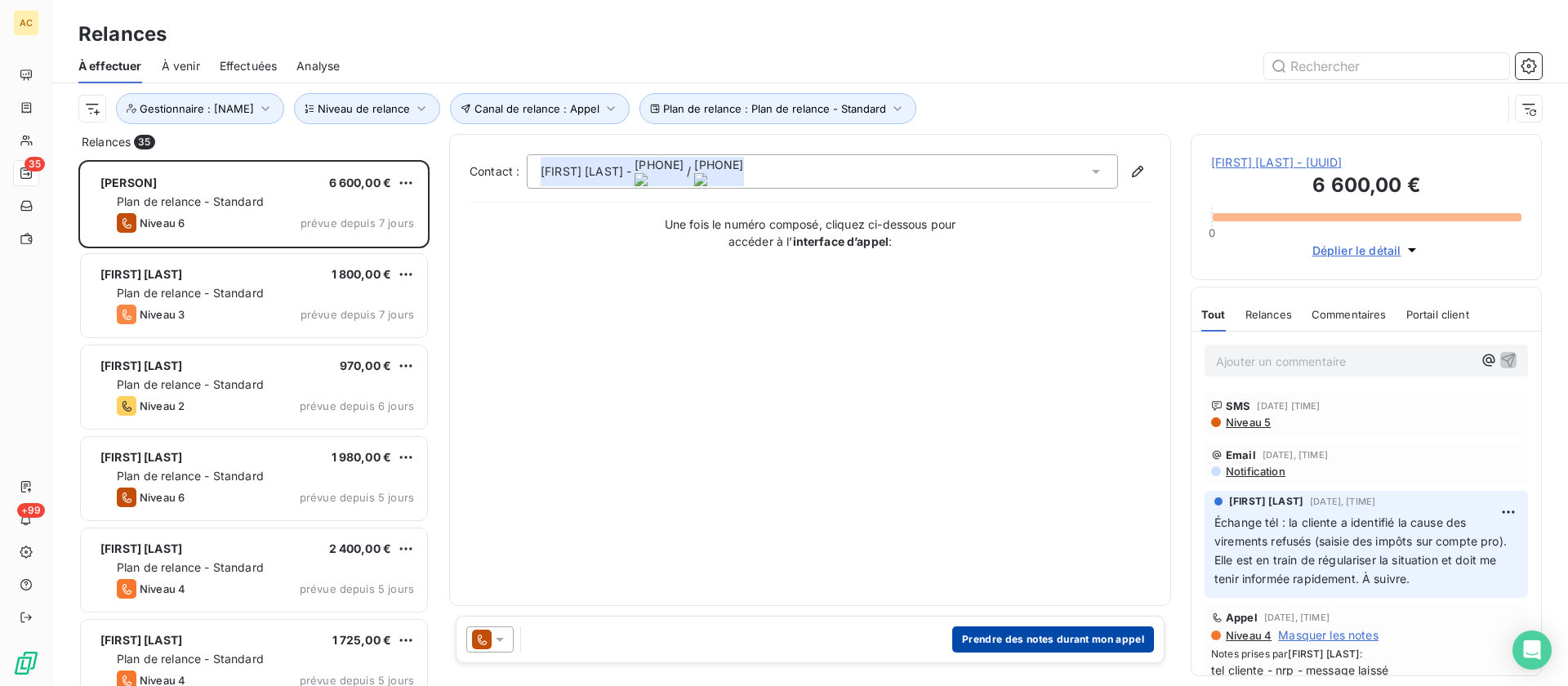 click on "Prendre des notes durant mon appel" at bounding box center [1053, 639] 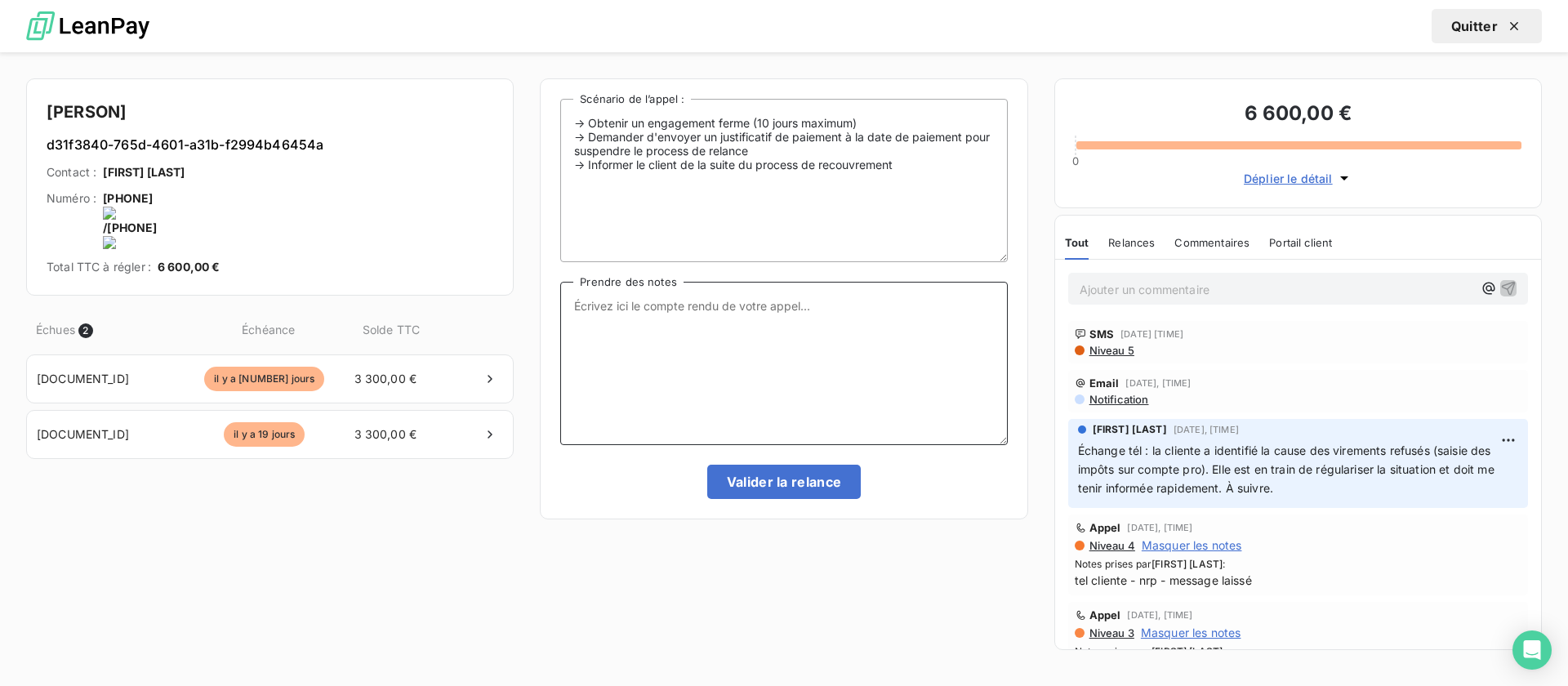 click on "Prendre des notes" at bounding box center (783, 363) 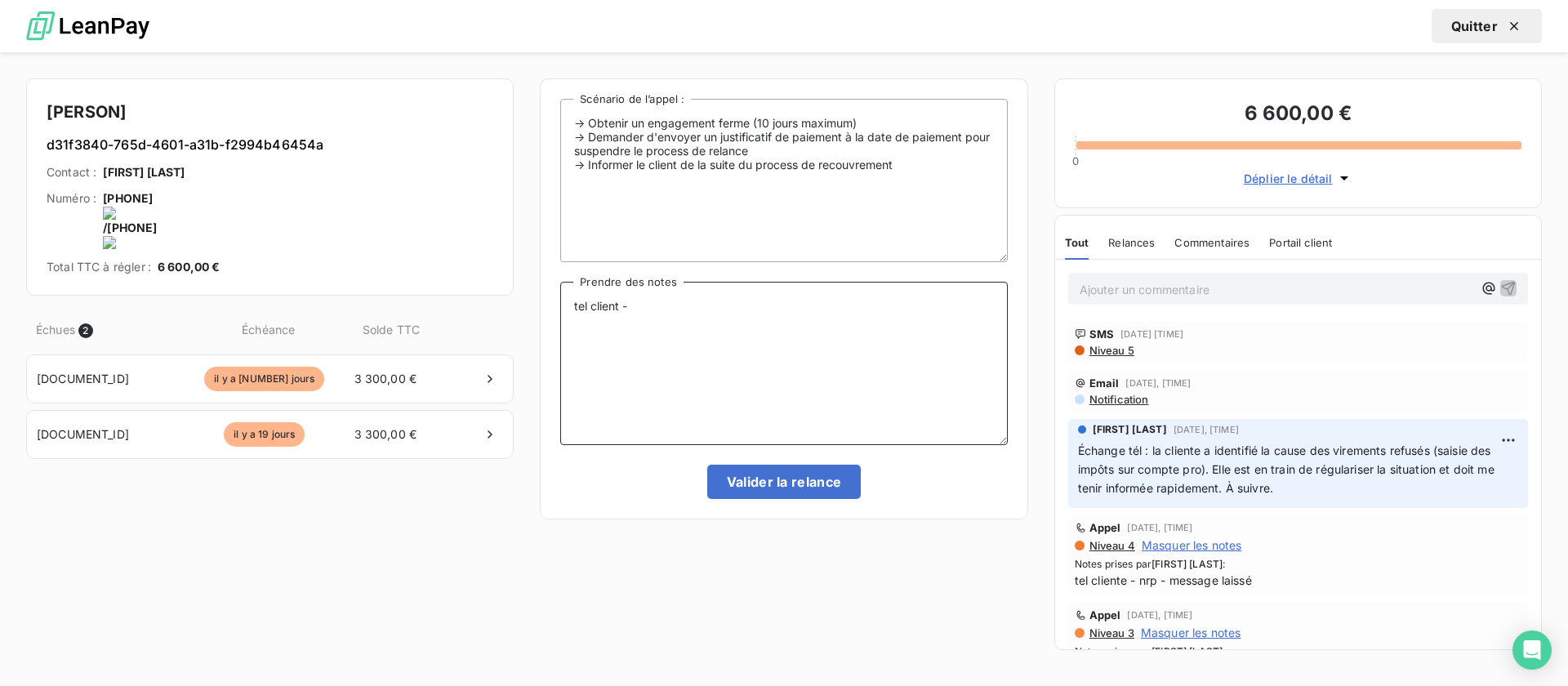 click on "tel client -" at bounding box center (783, 363) 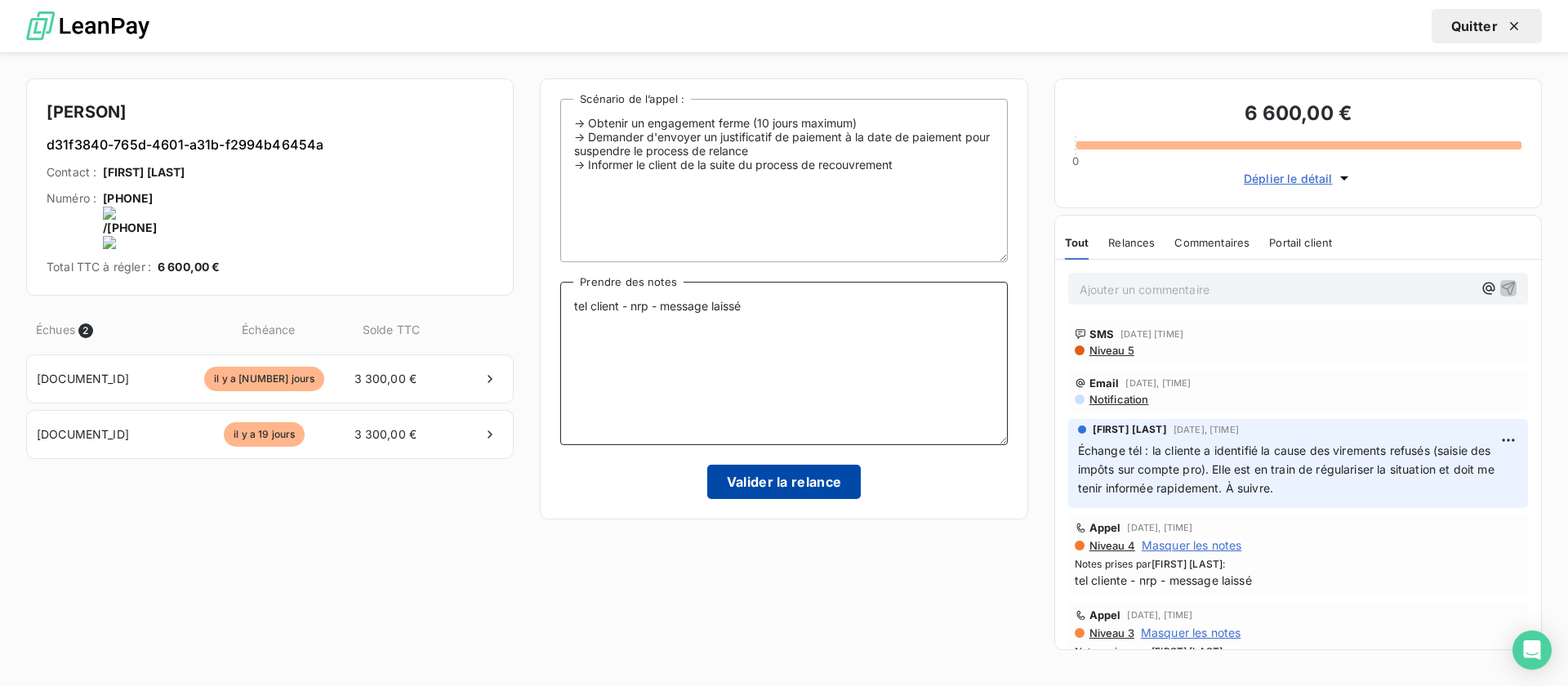 type on "tel client - nrp - message laissé" 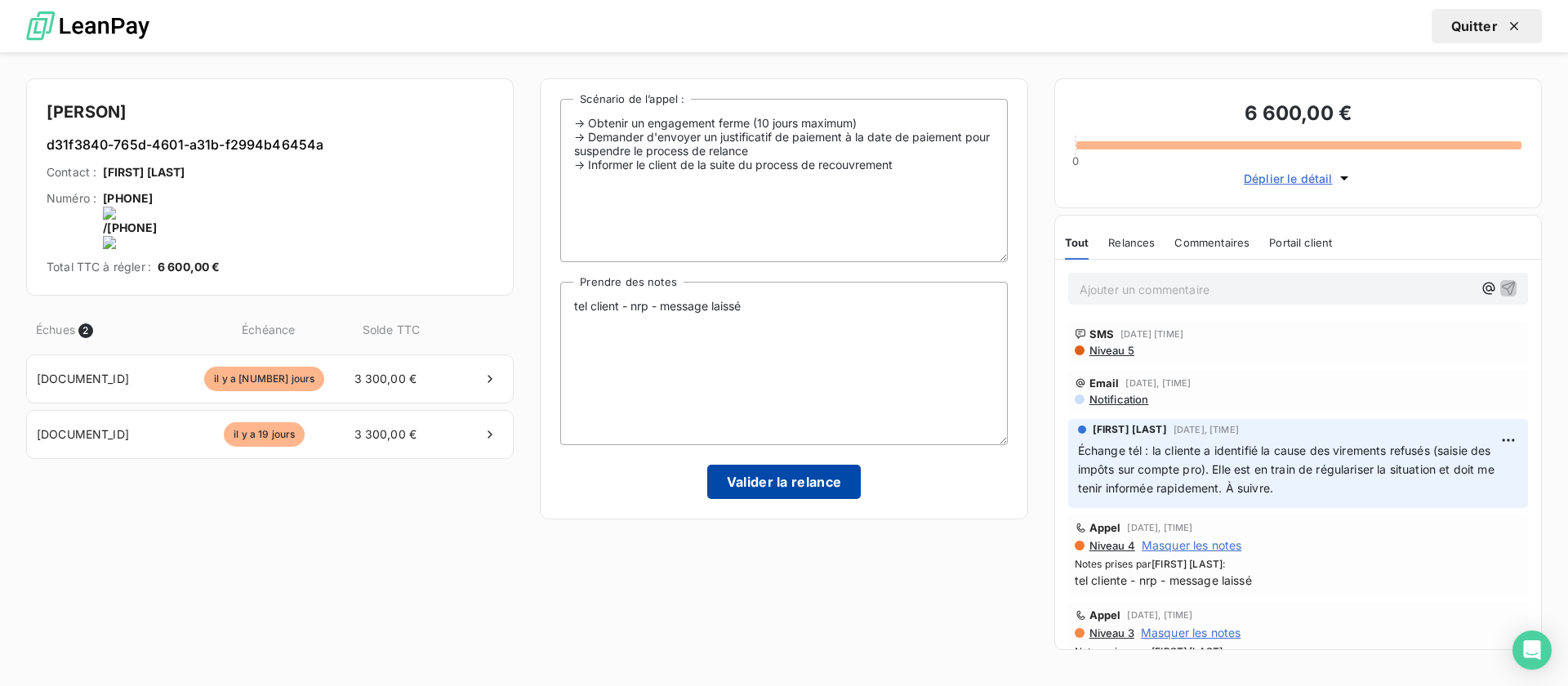 click on "Valider la relance" at bounding box center (784, 482) 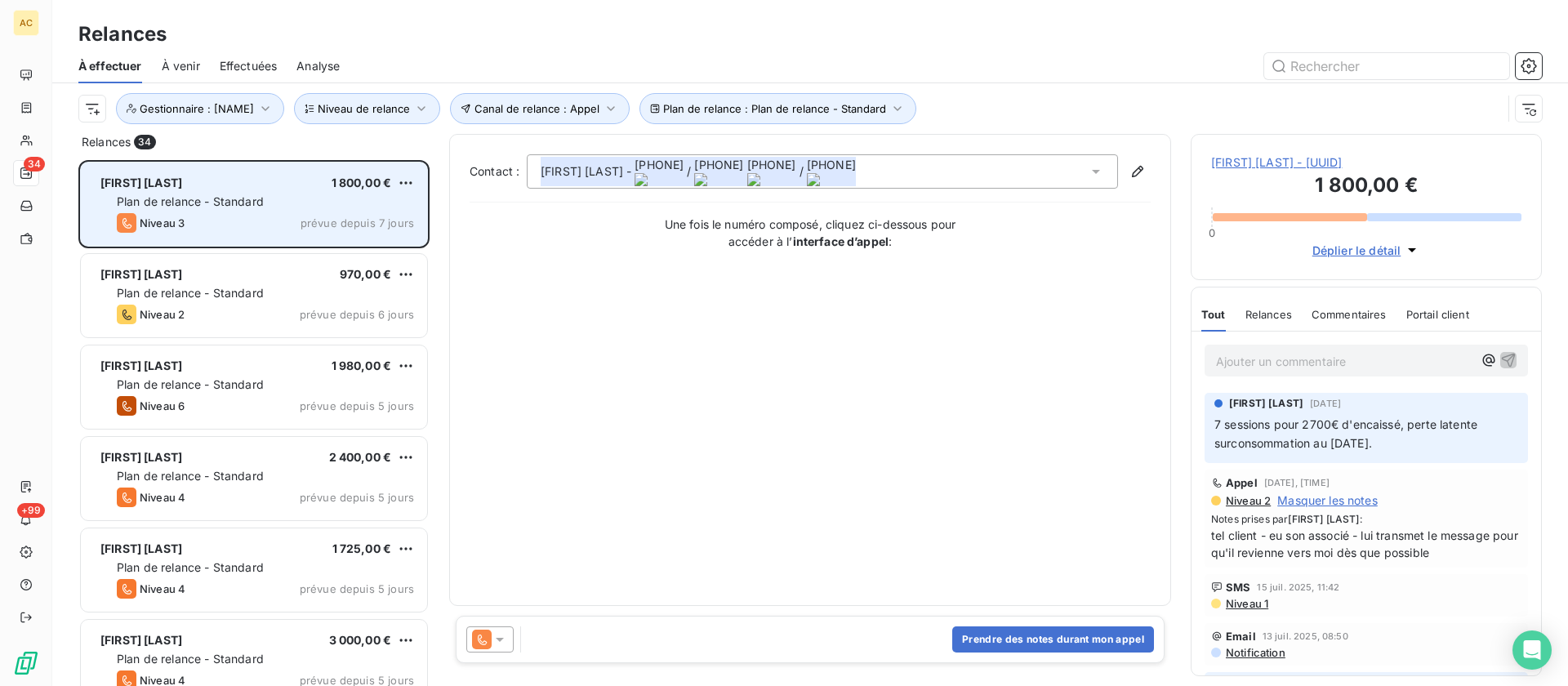 click on "Niveau 3 prévue depuis 7 jours" at bounding box center (265, 223) 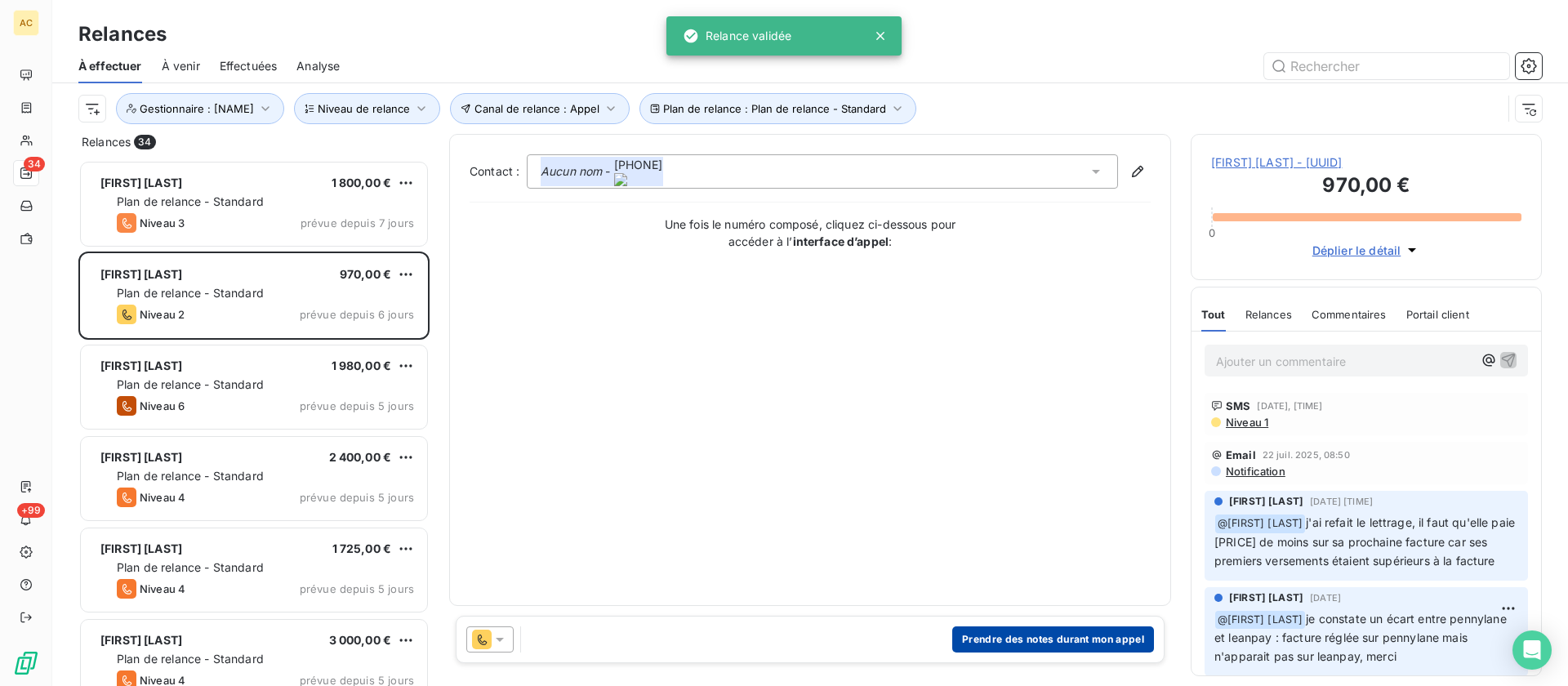 click on "Prendre des notes durant mon appel" at bounding box center [1053, 639] 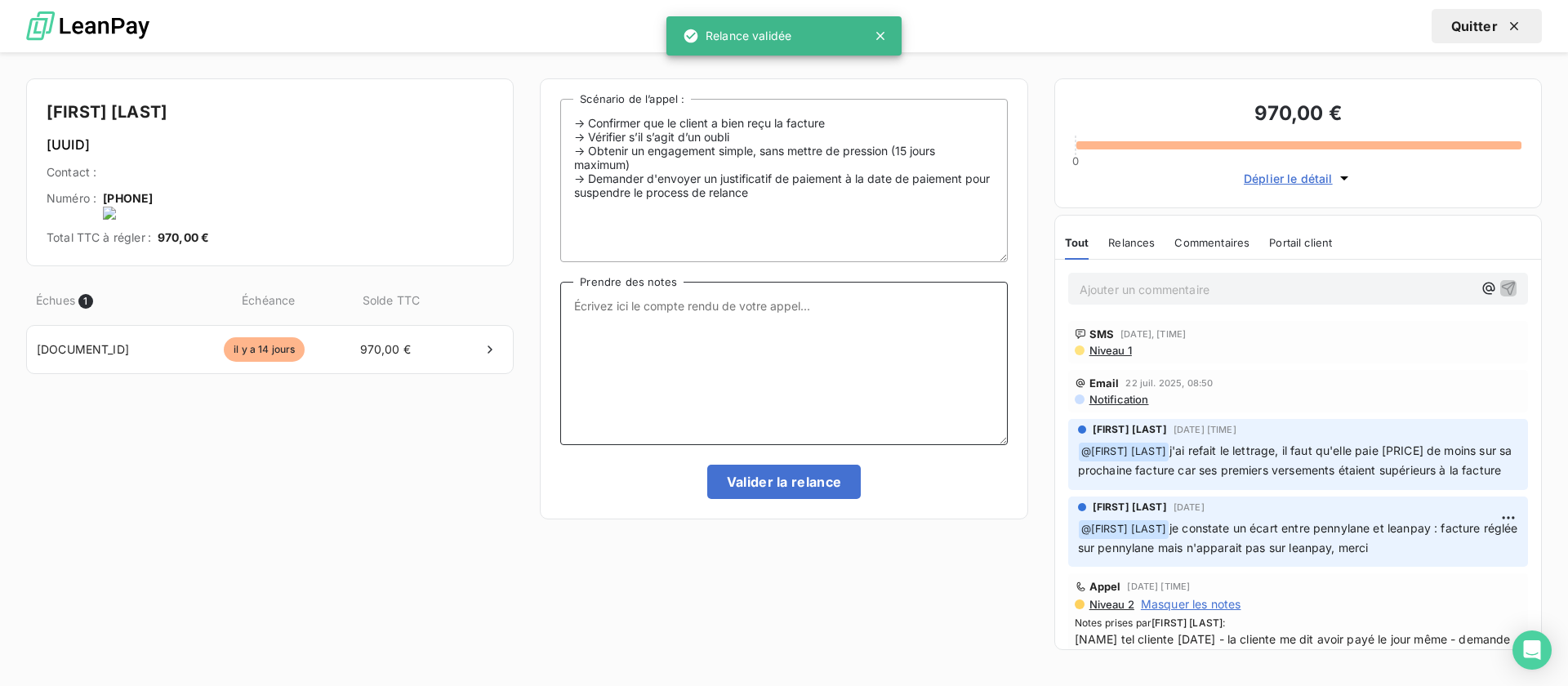 click on "Prendre des notes" at bounding box center (783, 363) 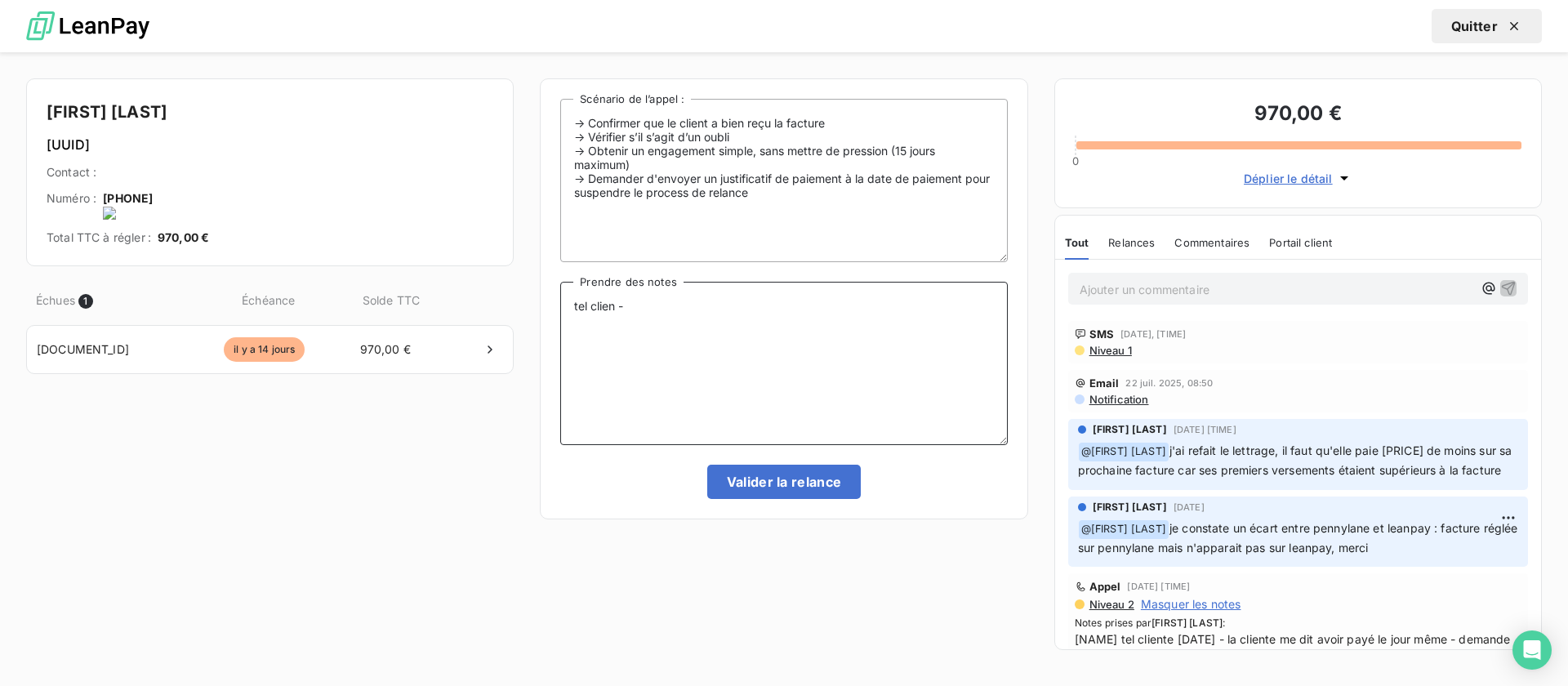 click on "tel clien -" at bounding box center [783, 363] 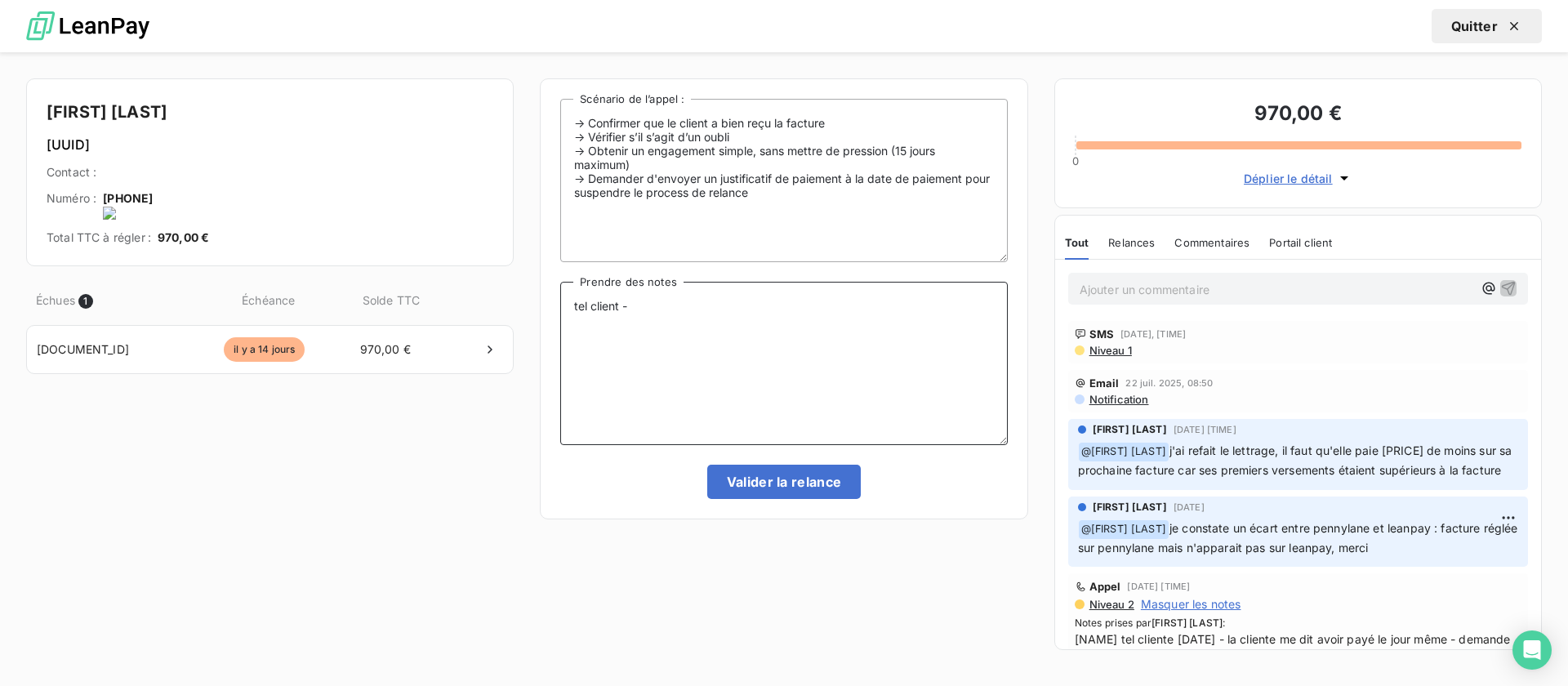 click on "tel client -" at bounding box center [783, 363] 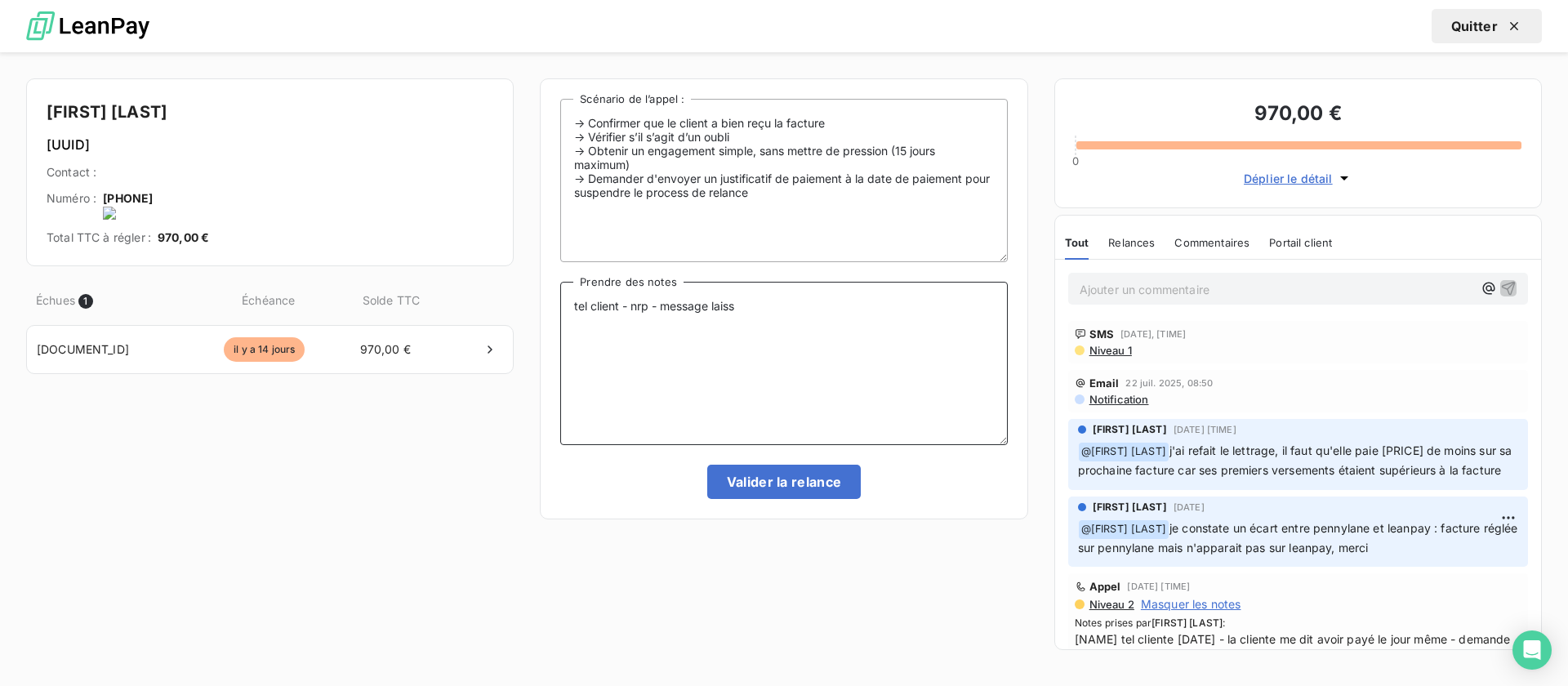 type on "tel client - nrp - message laissé" 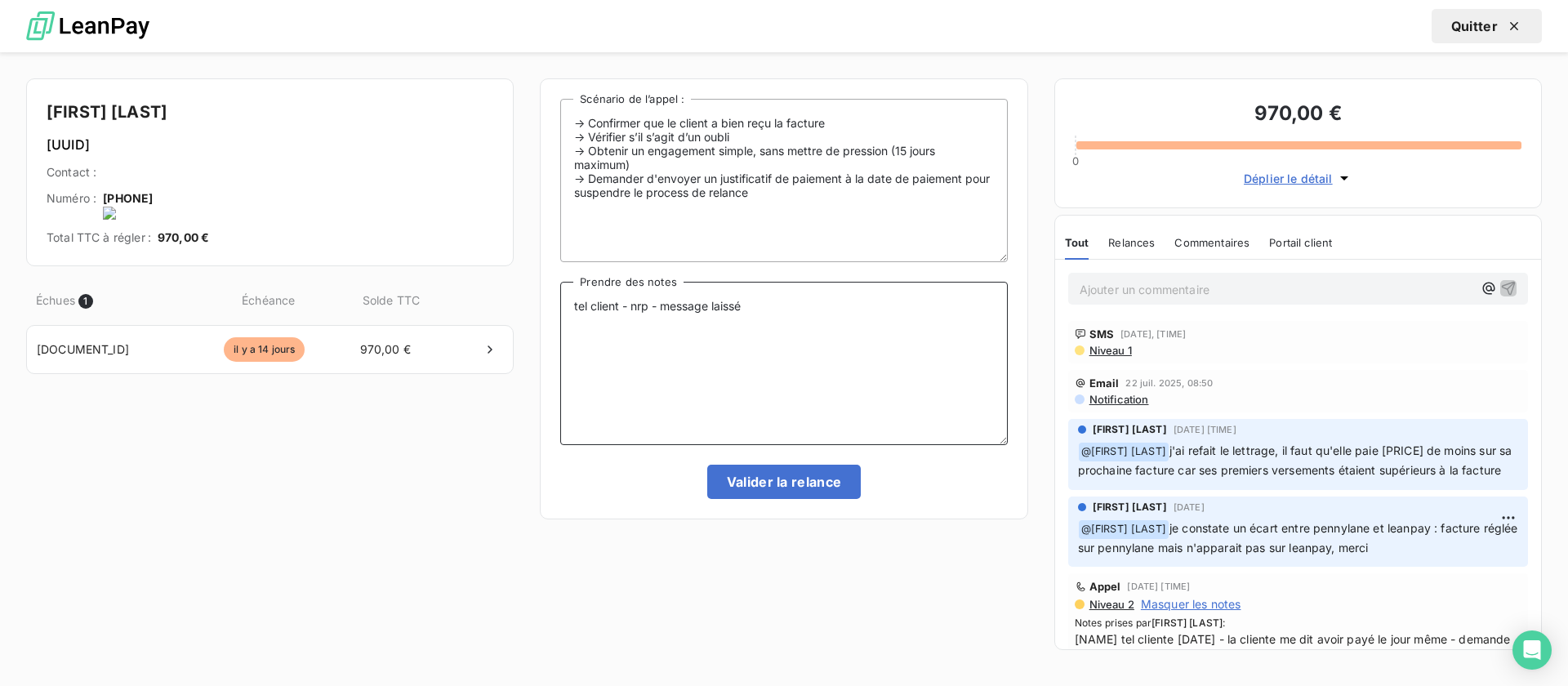 click on "tel client - nrp - message laissé" at bounding box center [783, 363] 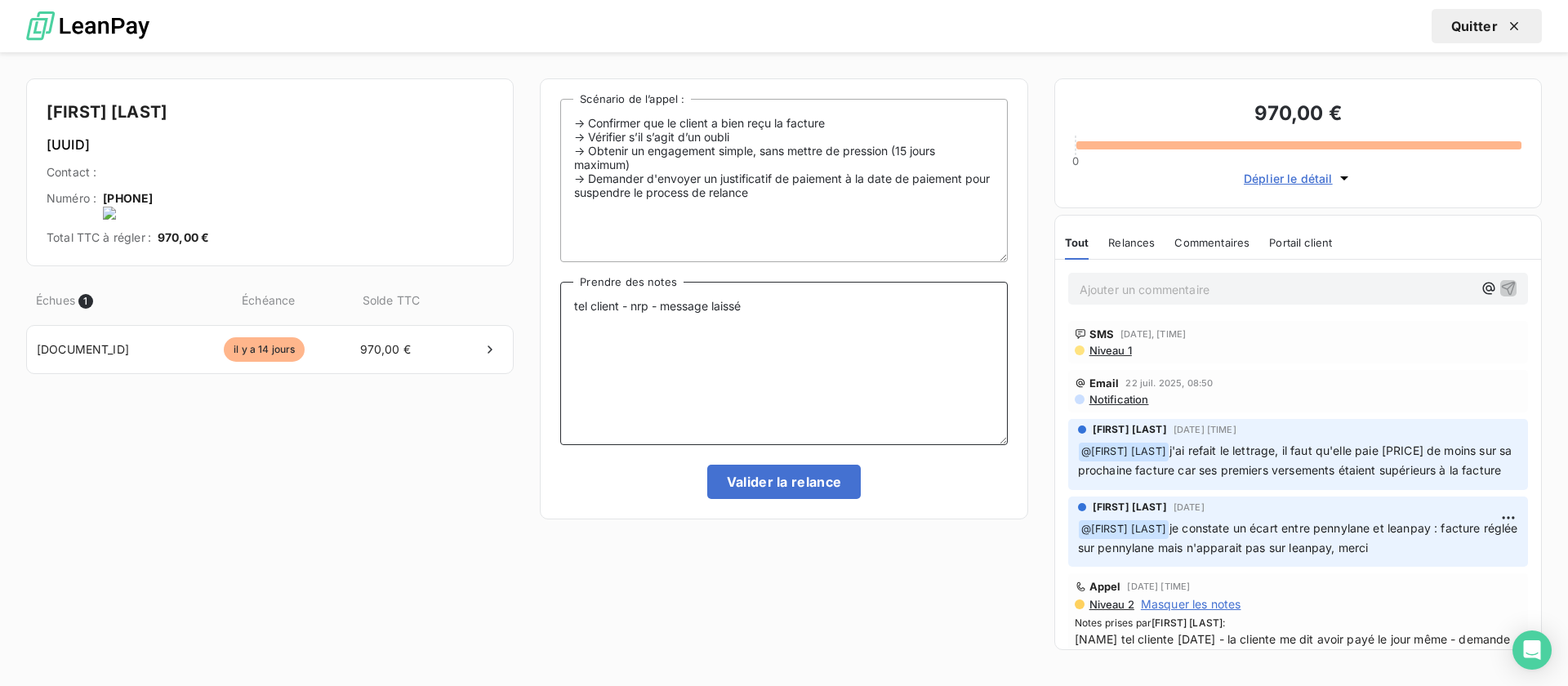 type 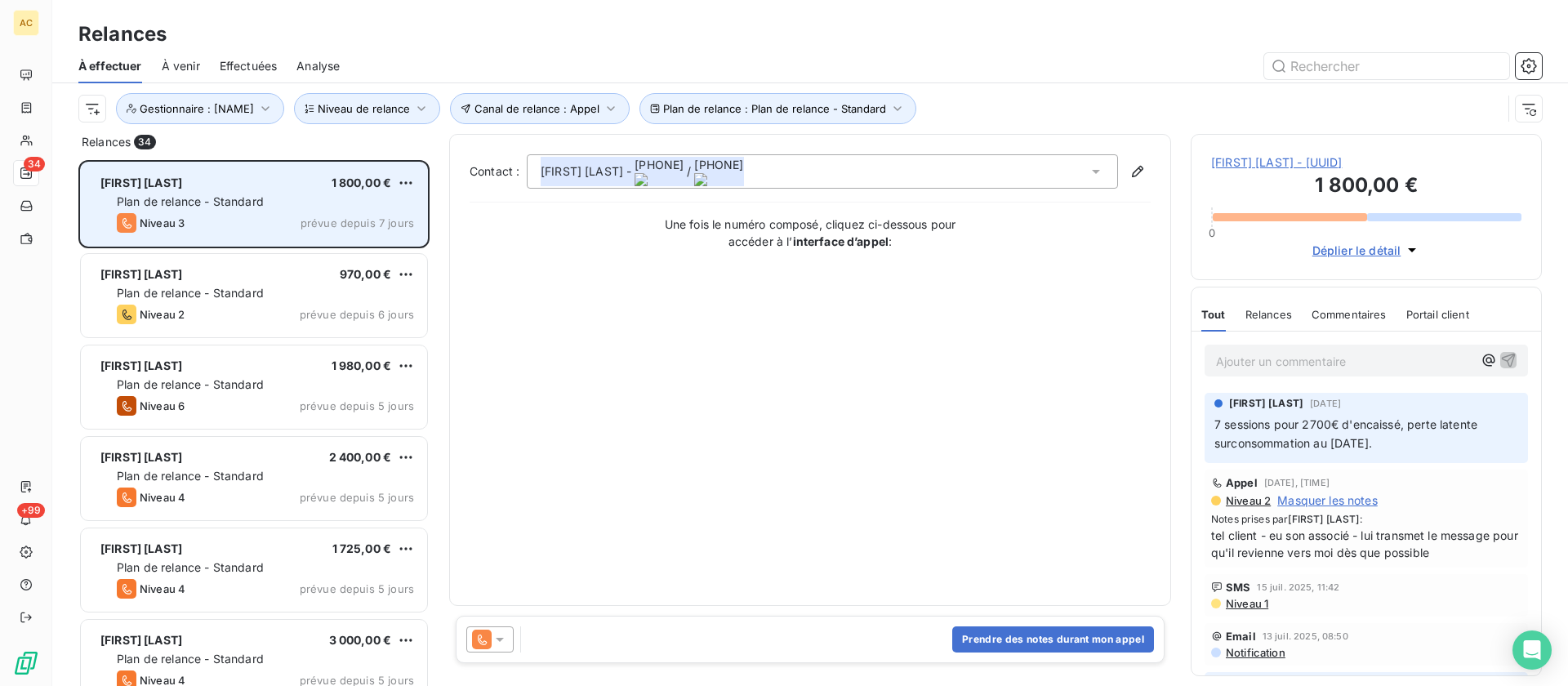 click on "Plan de relance - Standard" at bounding box center (265, 202) 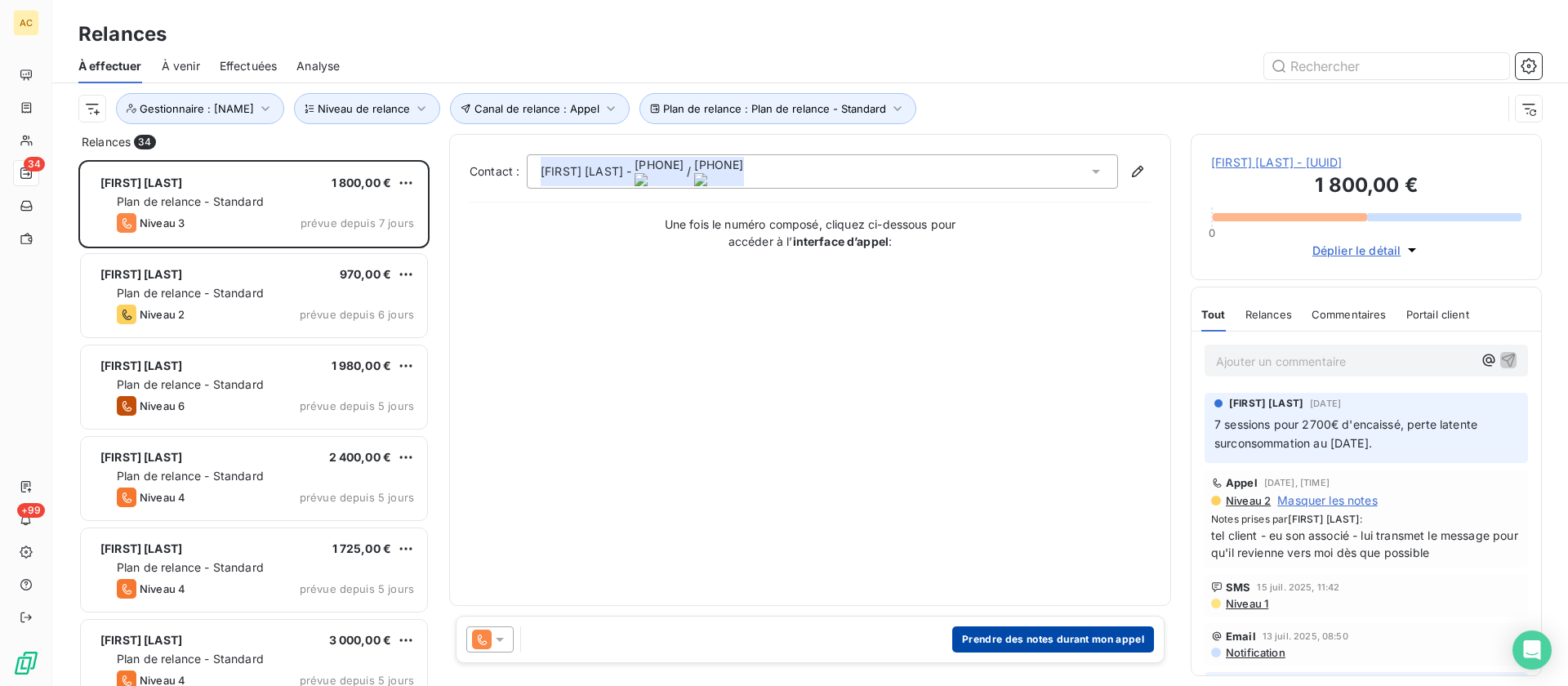 click on "Prendre des notes durant mon appel" at bounding box center [1053, 639] 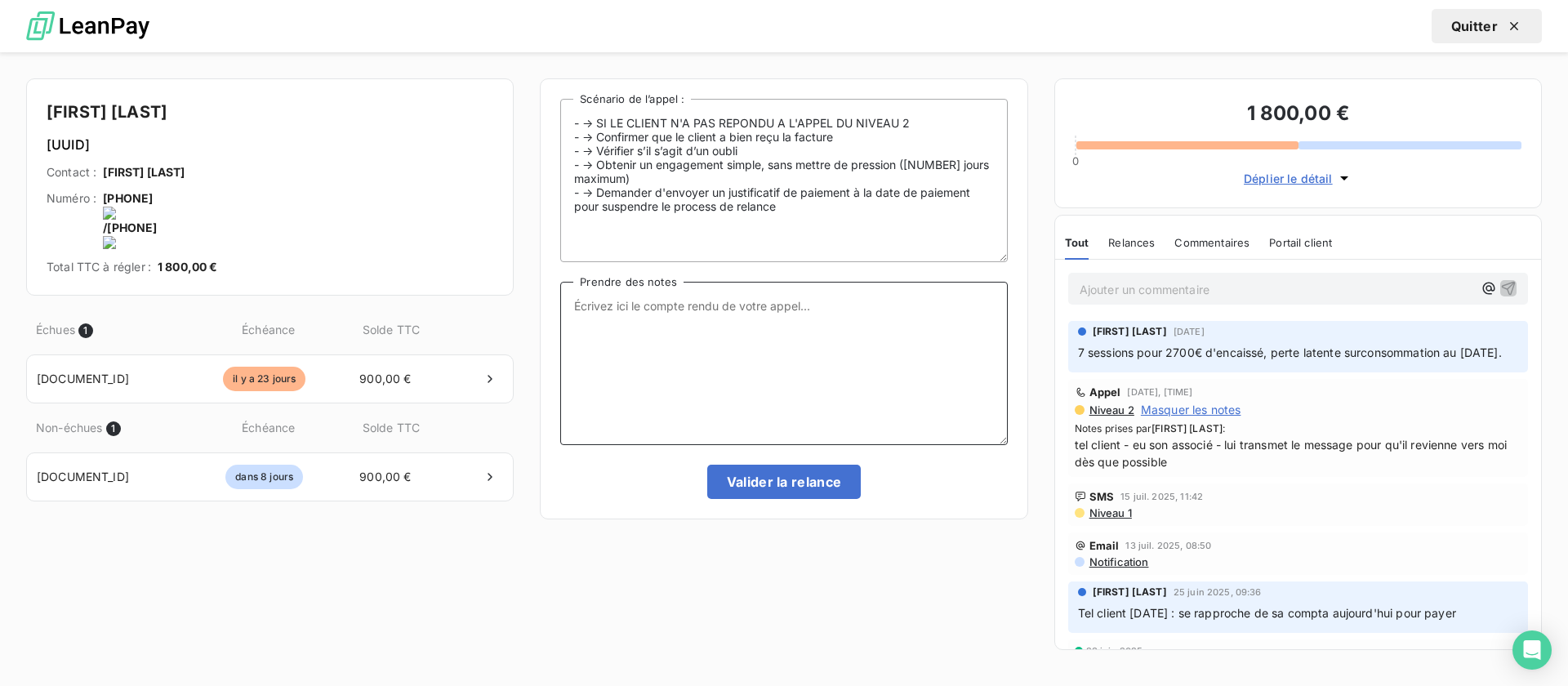 click on "Prendre des notes" at bounding box center (783, 363) 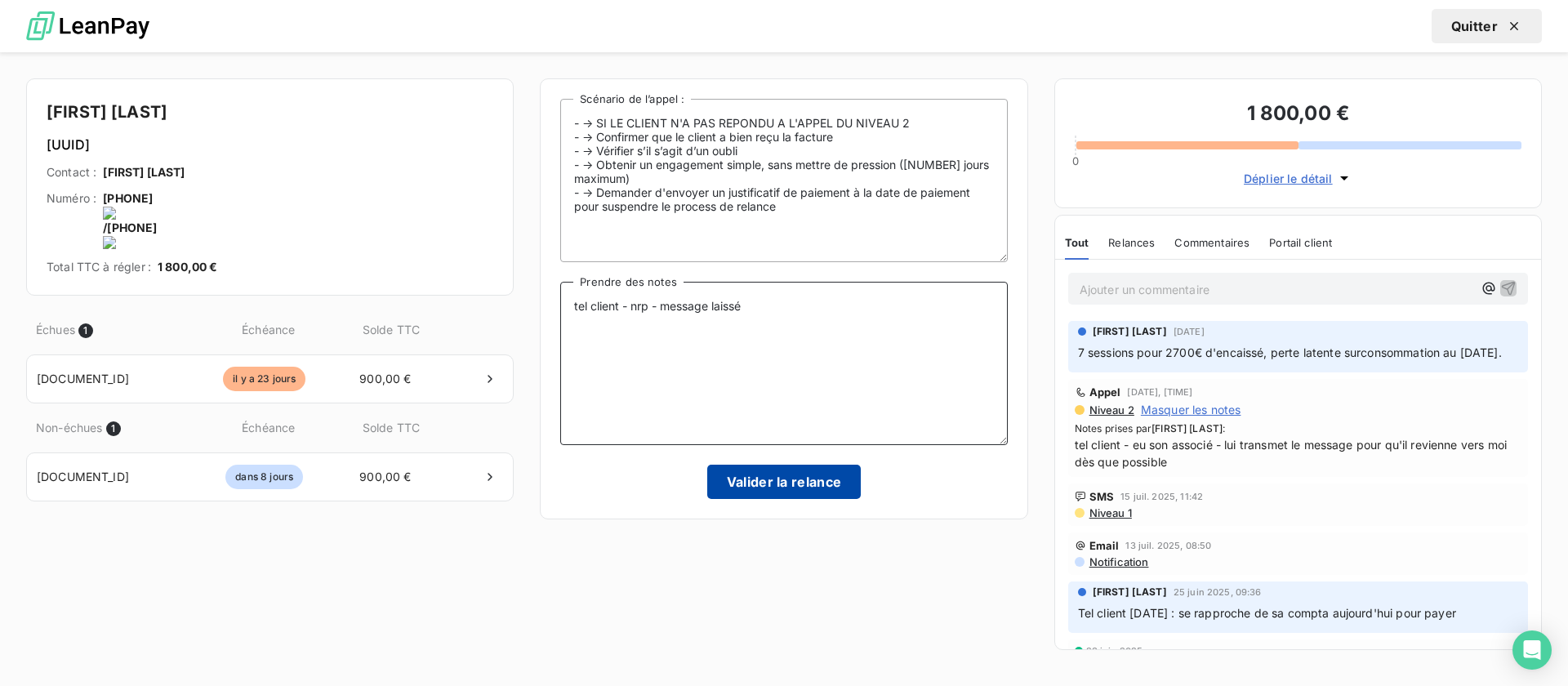 type on "tel client - nrp - message laissé" 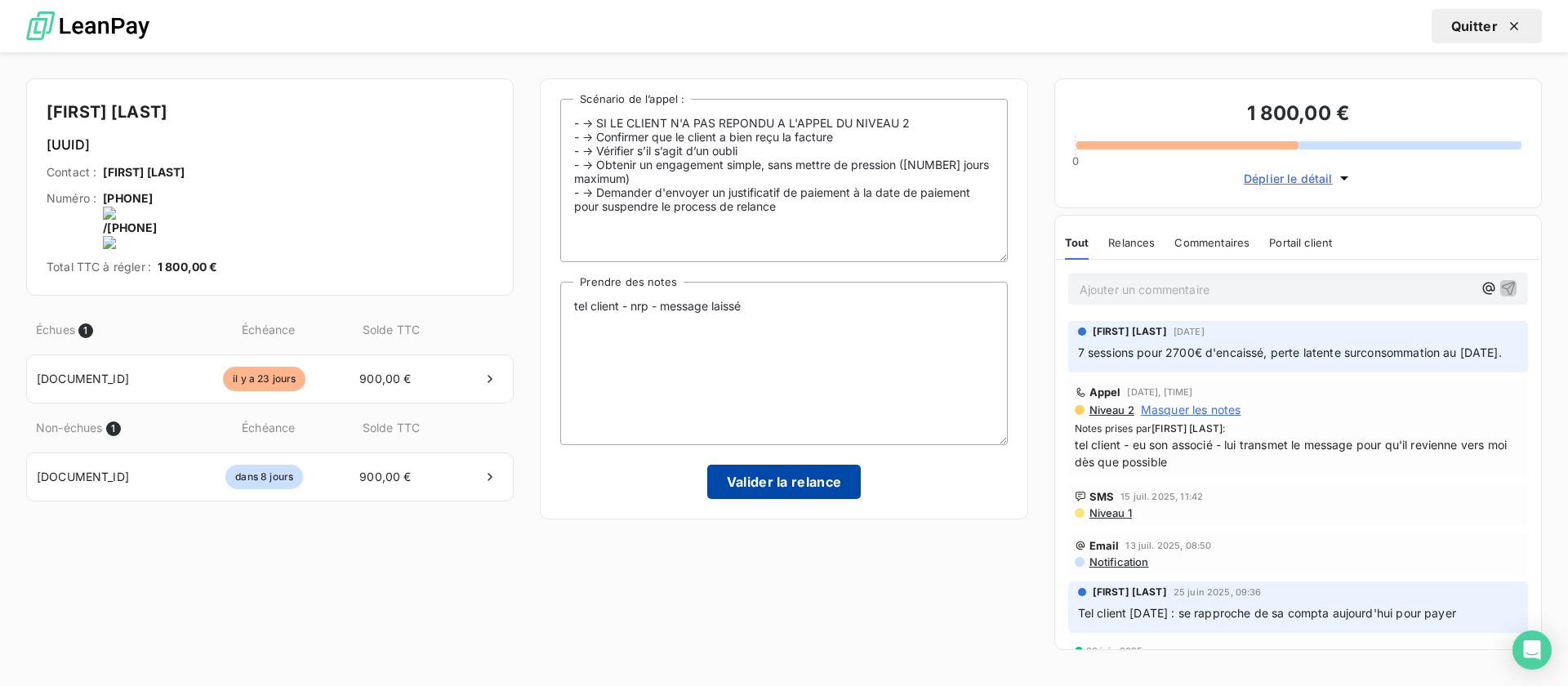 click on "Valider la relance" at bounding box center (784, 482) 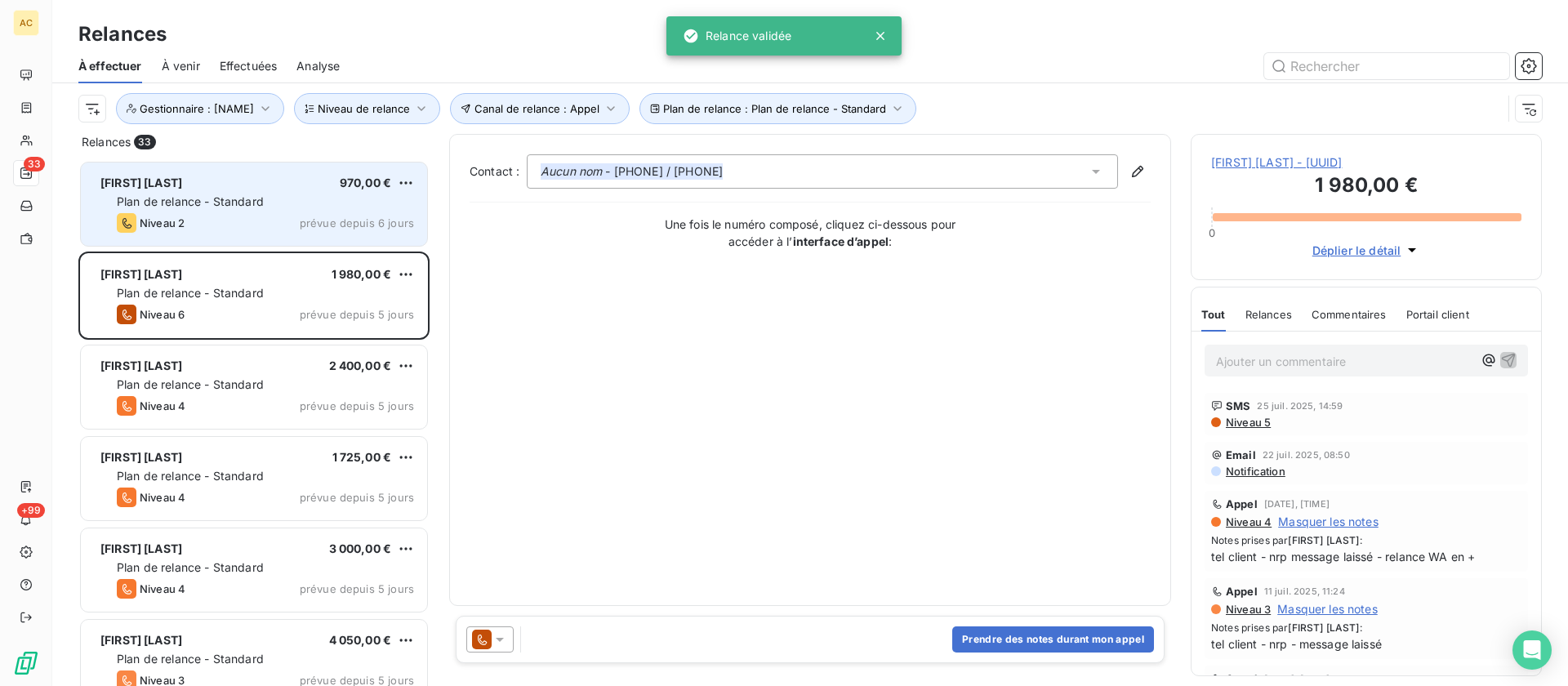 click on "Plan de relance - Standard" at bounding box center (265, 202) 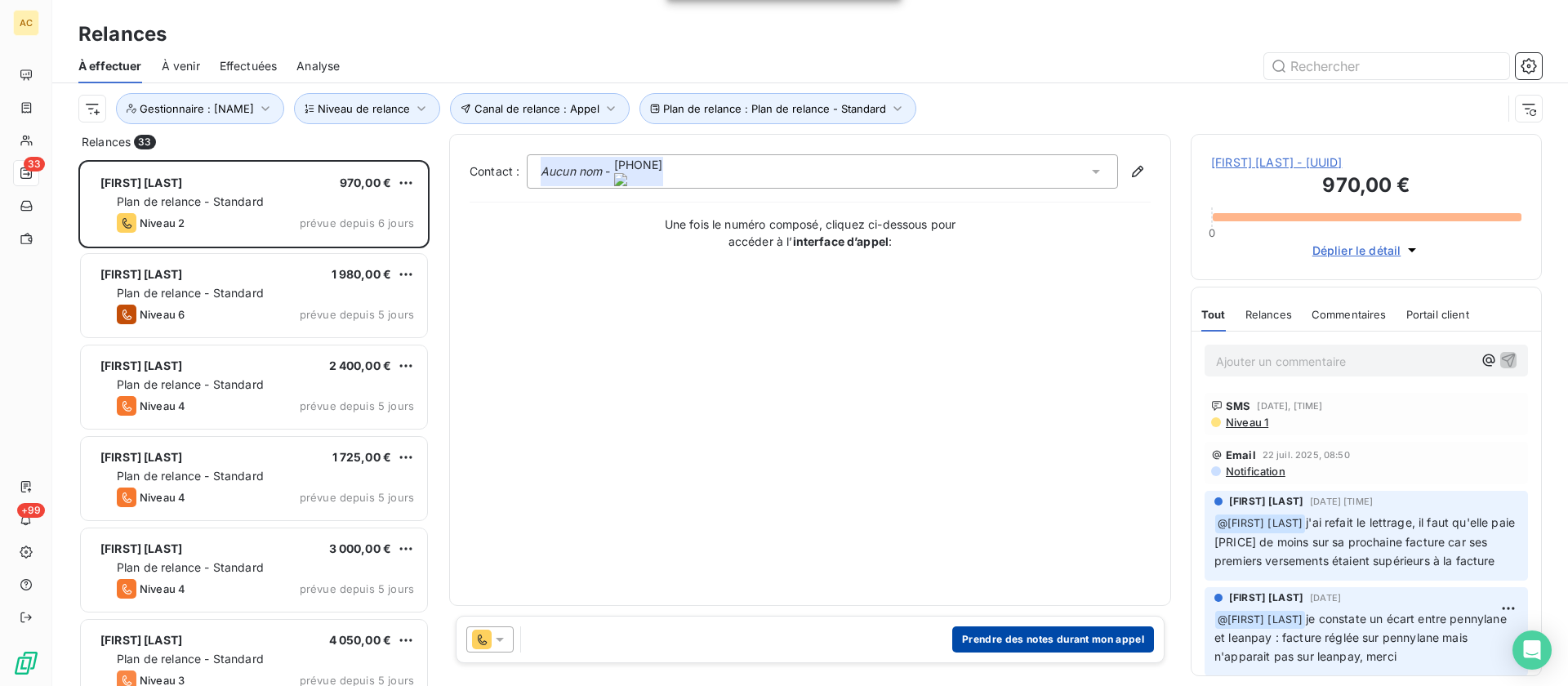 click on "Prendre des notes durant mon appel" at bounding box center [1053, 639] 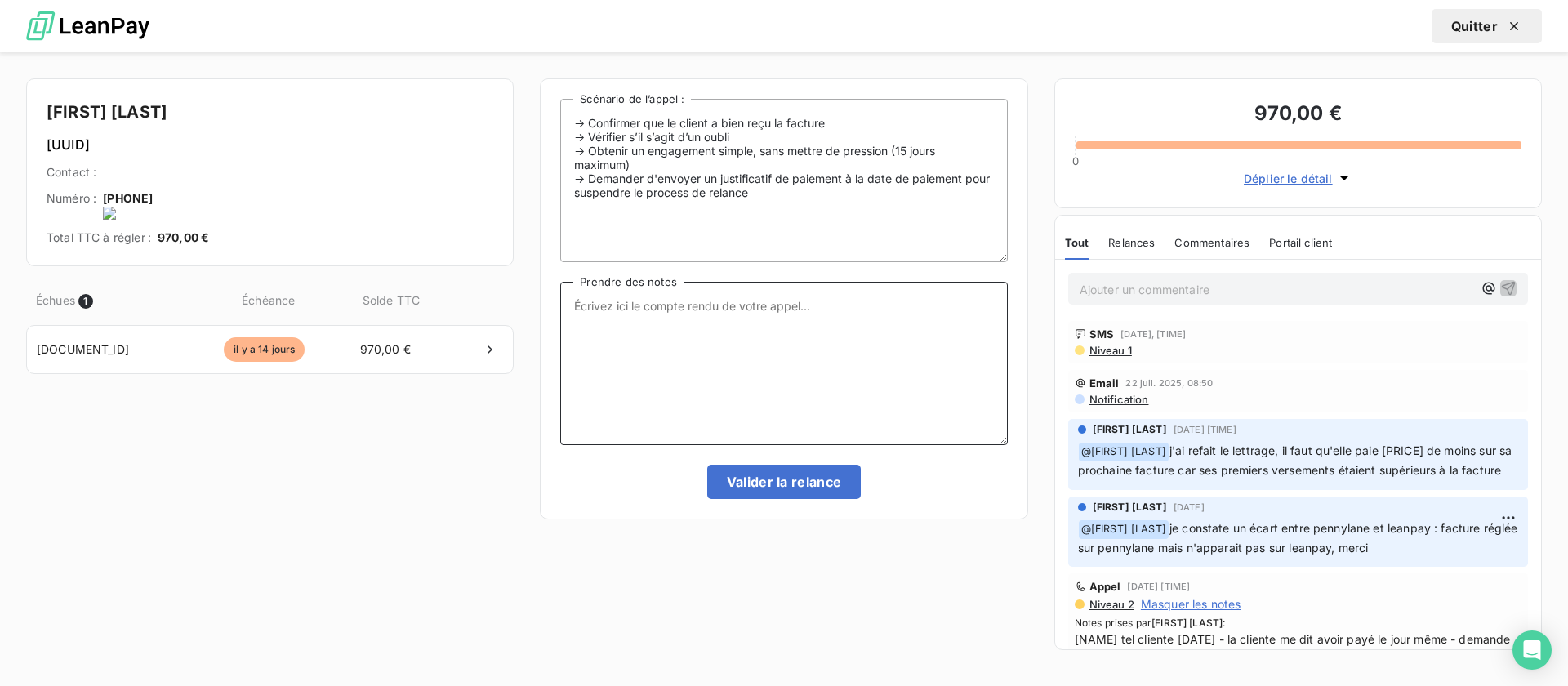 click on "Prendre des notes" at bounding box center (783, 363) 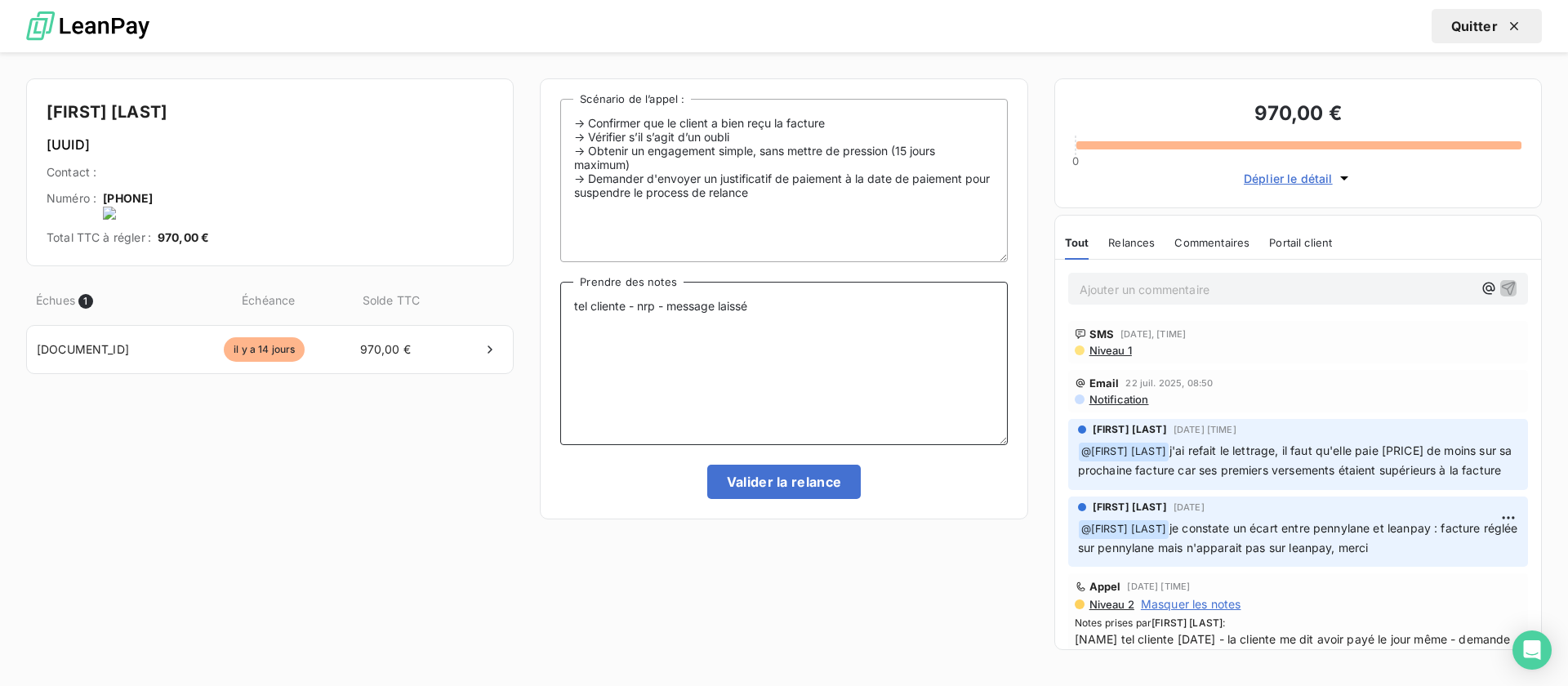 type on "tel cliente - nrp - message laissé" 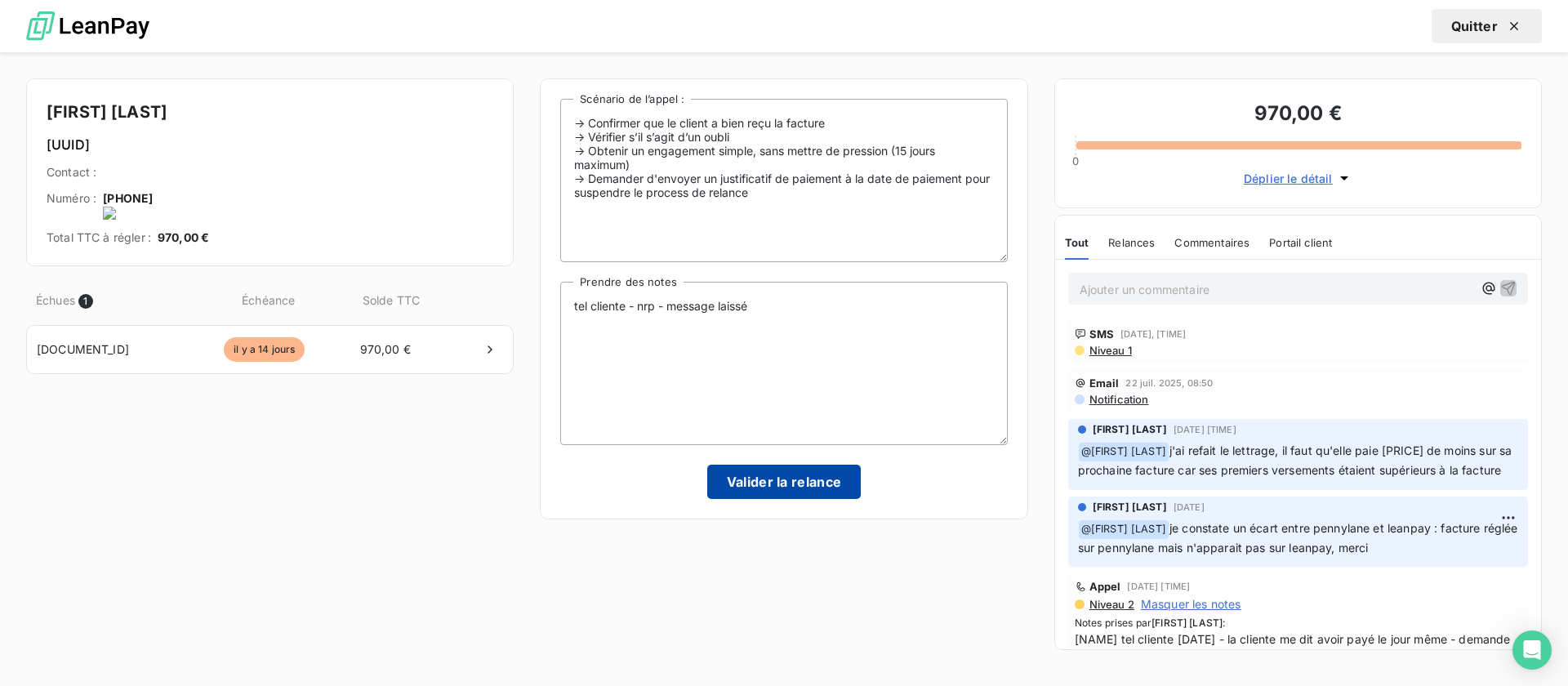 click on "Valider la relance" at bounding box center (784, 482) 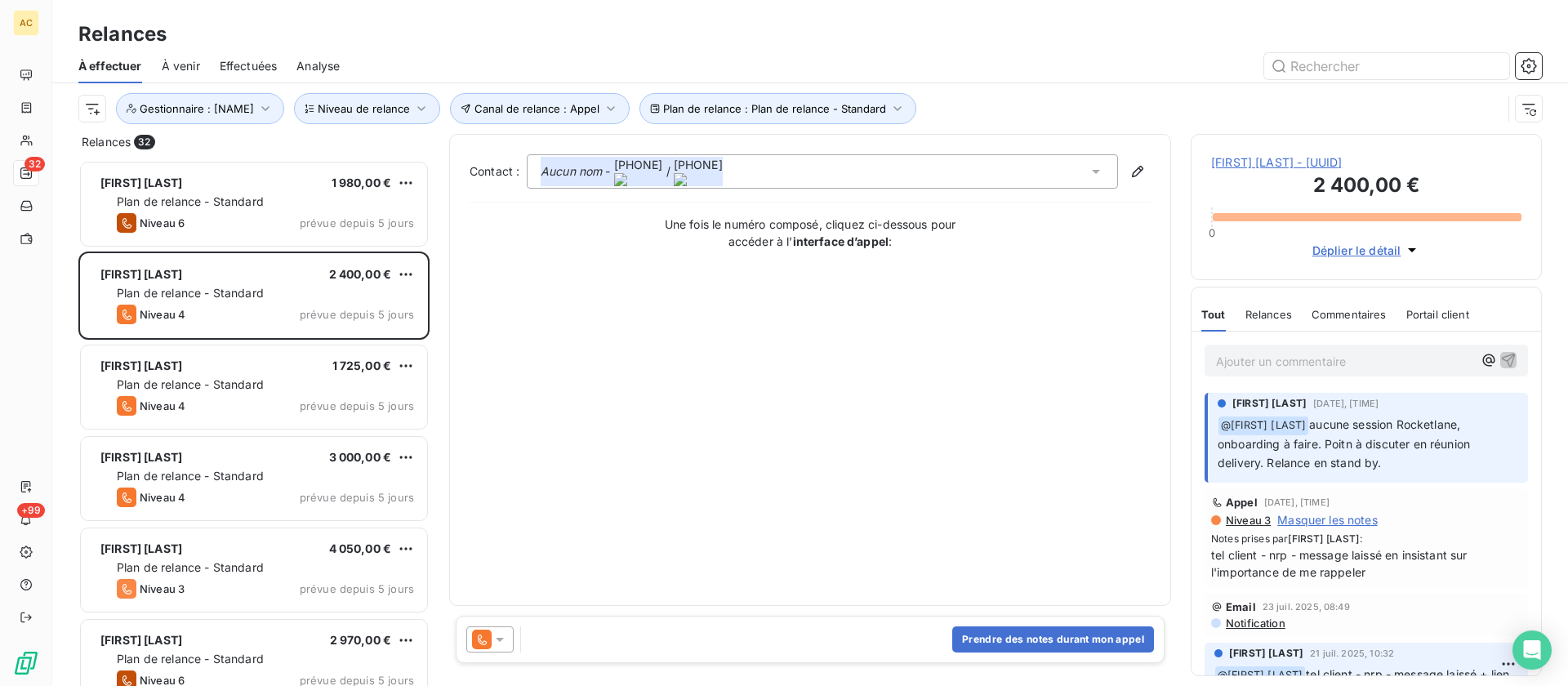 click on "Ajouter un commentaire ﻿" at bounding box center (1345, 361) 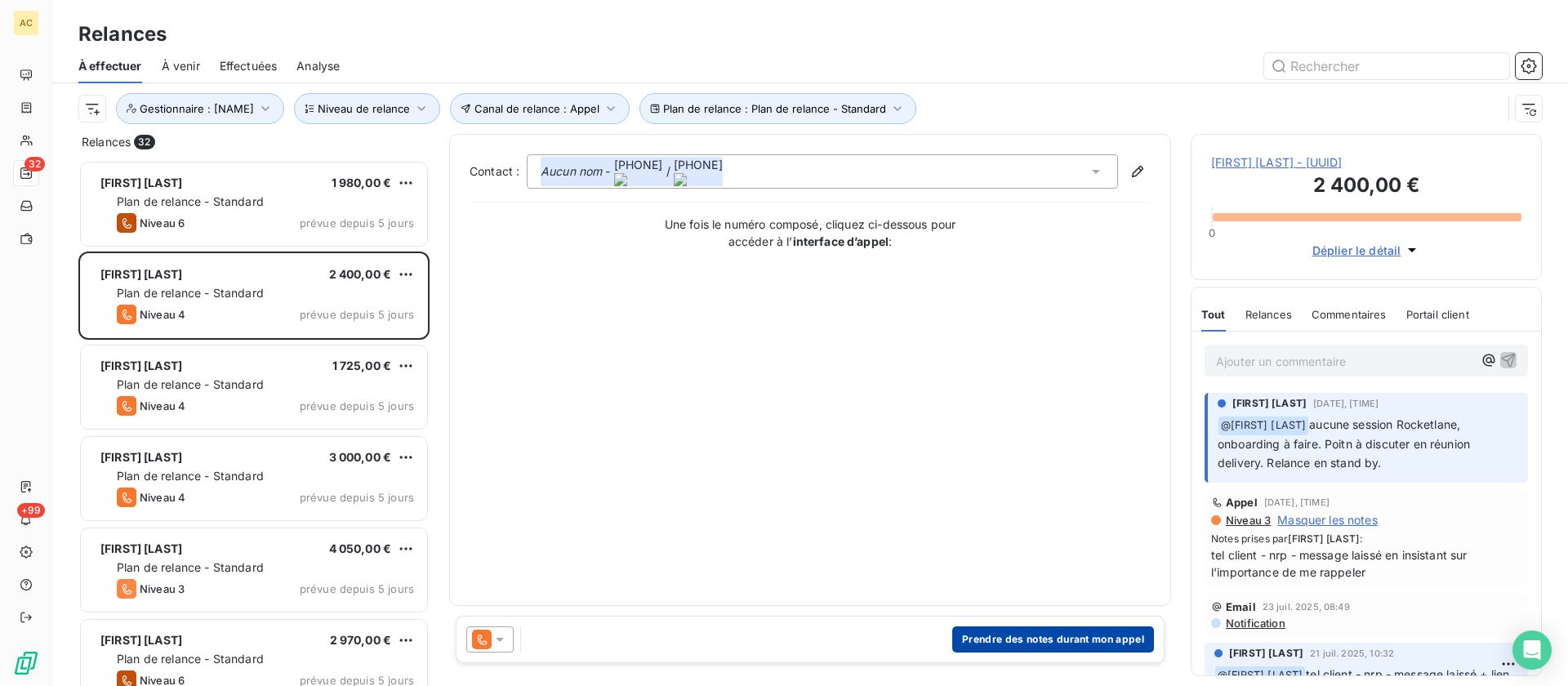 click on "Prendre des notes durant mon appel" at bounding box center [1053, 639] 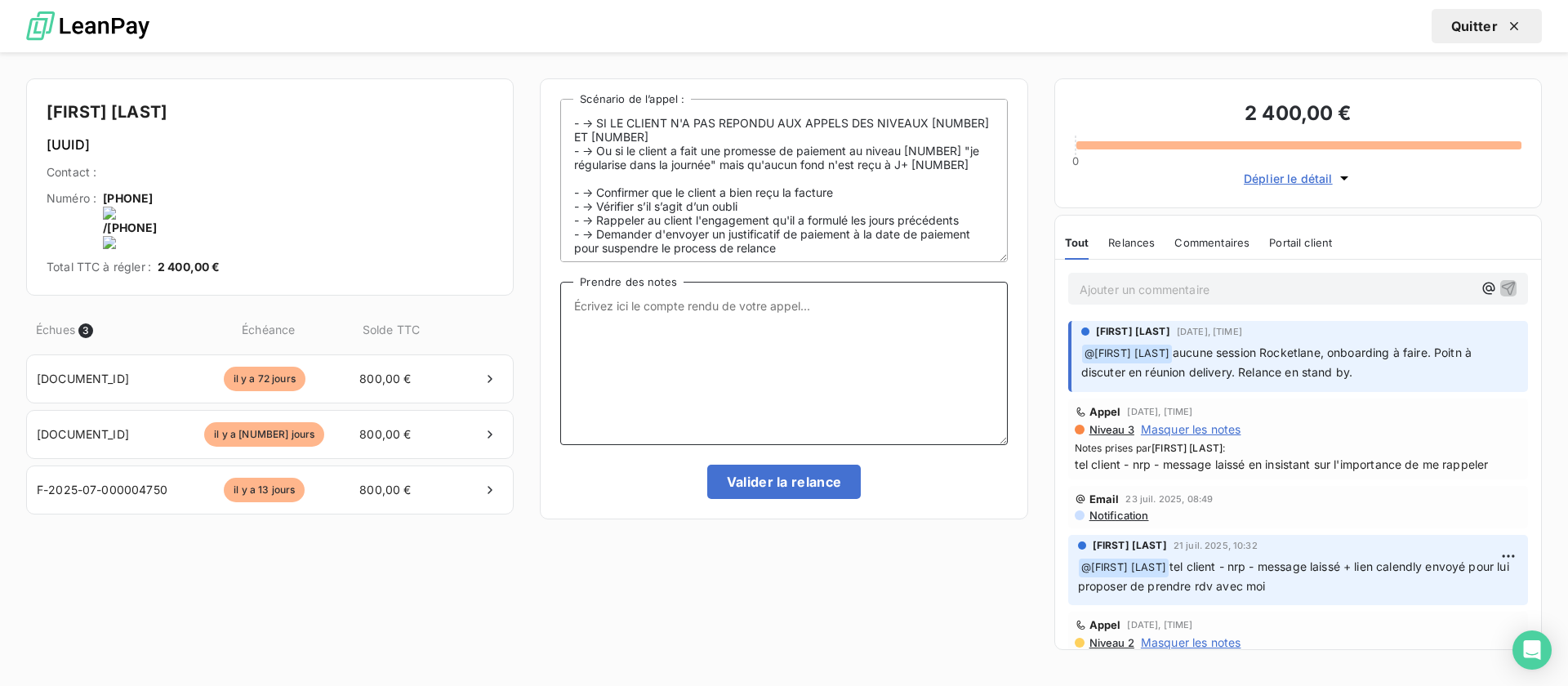 click on "Prendre des notes" at bounding box center [783, 363] 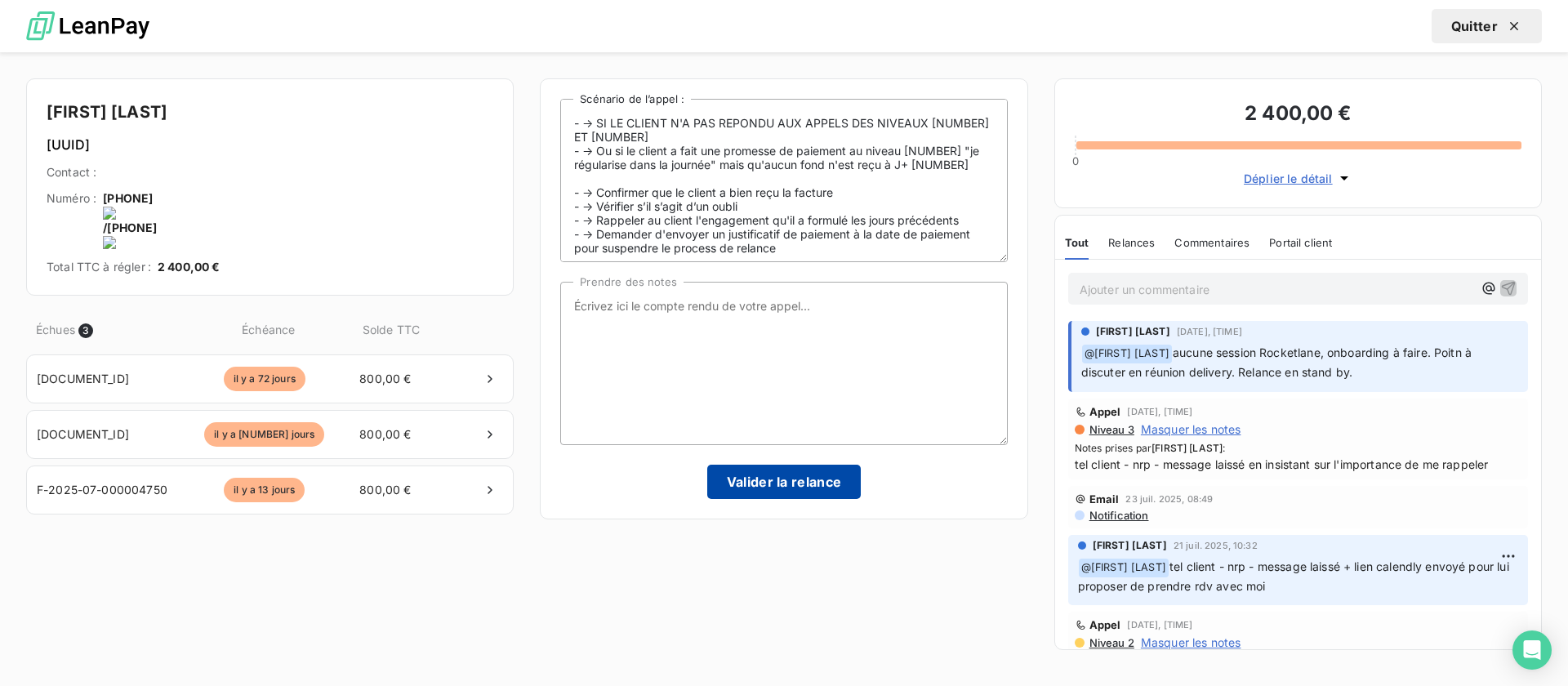 click on "Valider la relance" at bounding box center [784, 482] 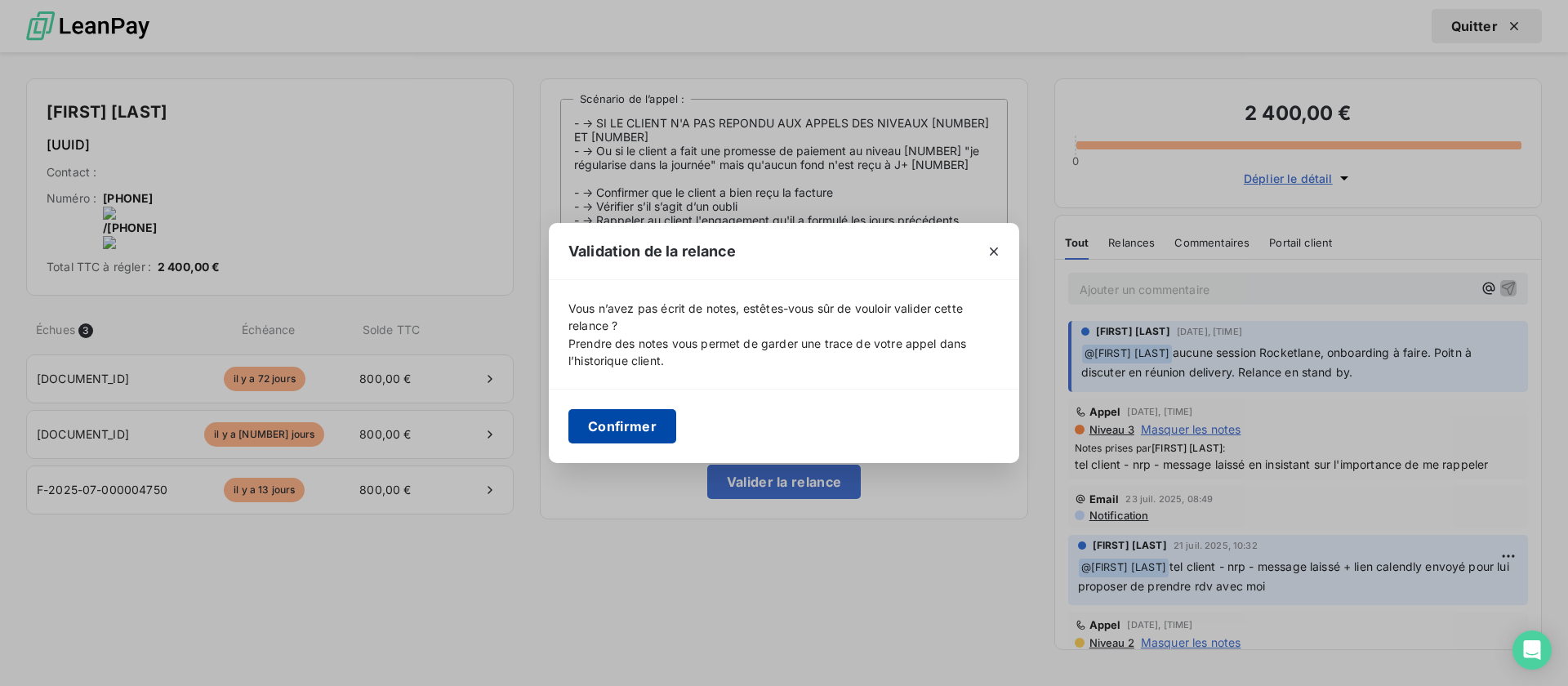 click on "Confirmer" at bounding box center [622, 426] 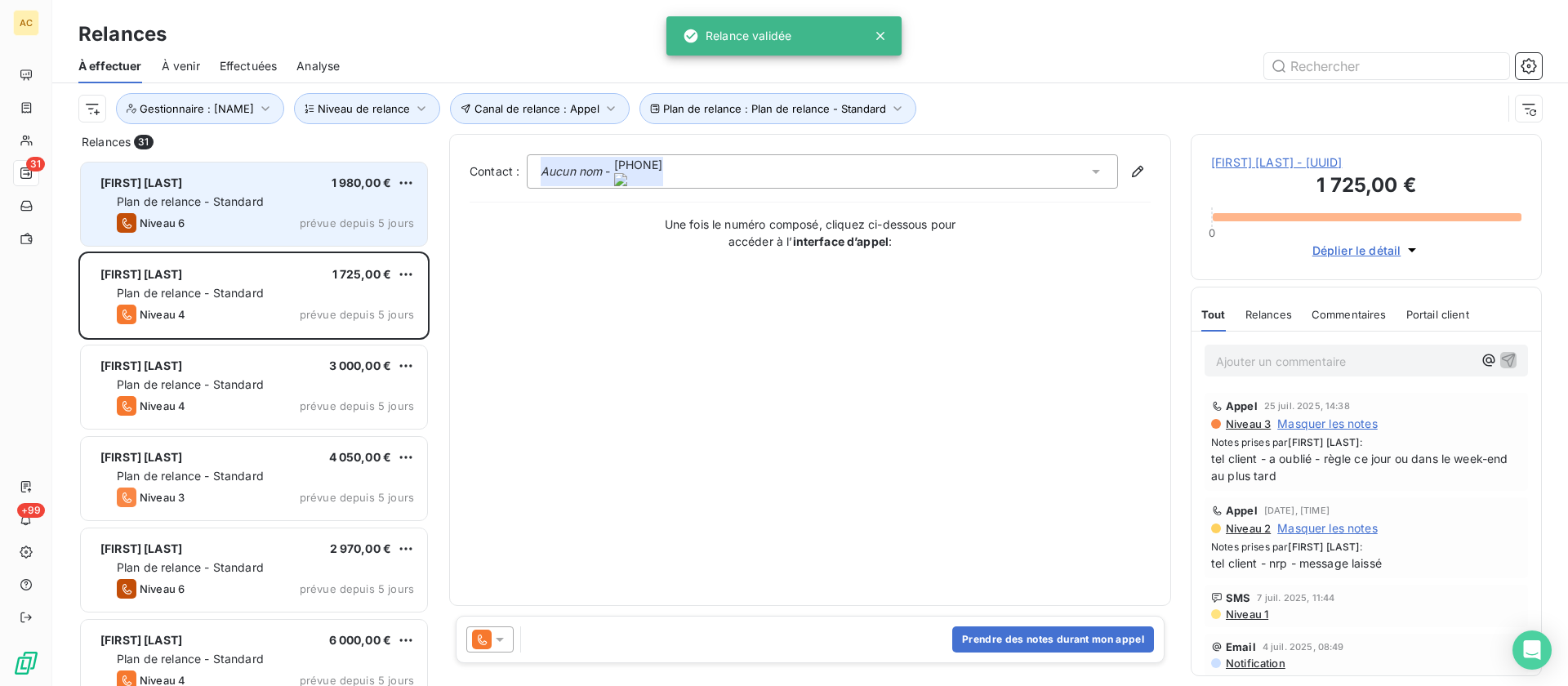 click on "Plan de relance - Standard" at bounding box center (265, 202) 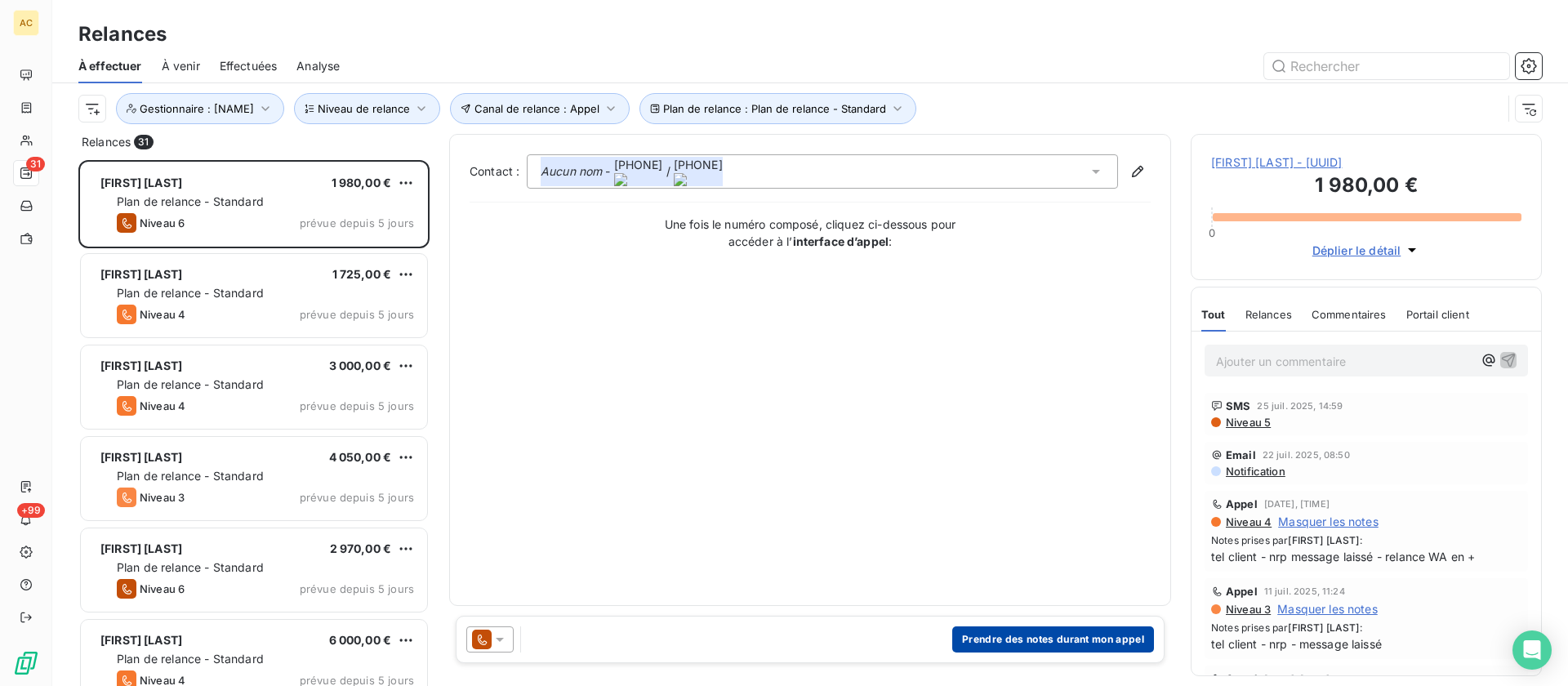 click on "Prendre des notes durant mon appel" at bounding box center [1053, 639] 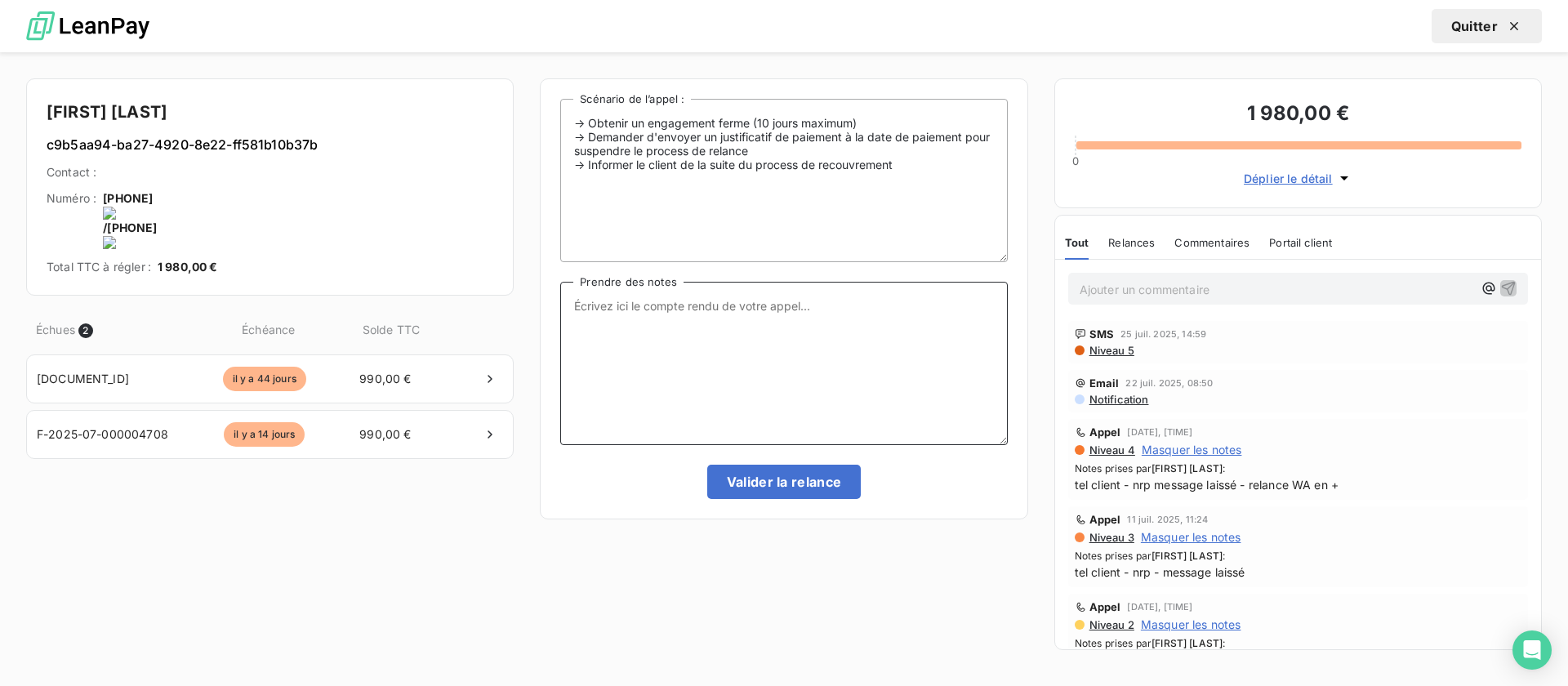 click on "Prendre des notes" at bounding box center [783, 363] 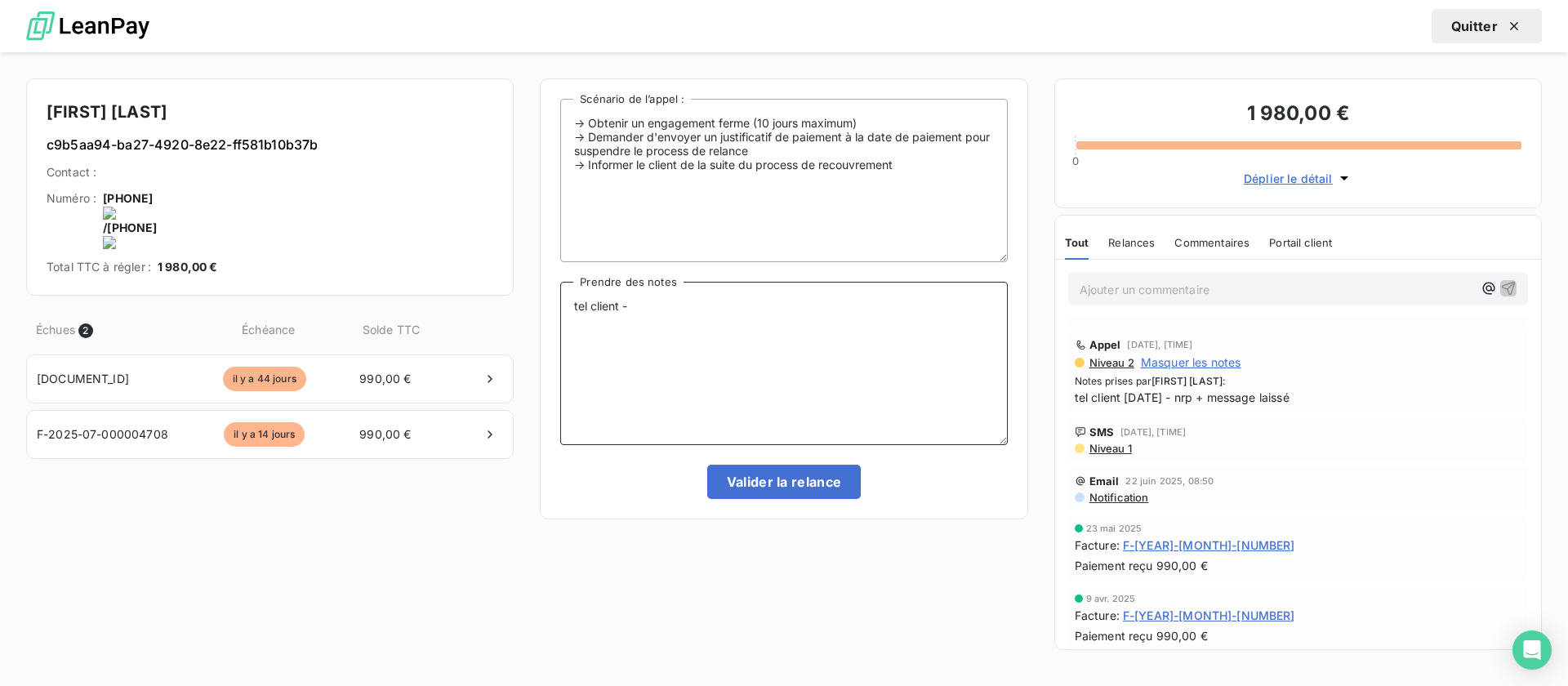scroll, scrollTop: 222, scrollLeft: 0, axis: vertical 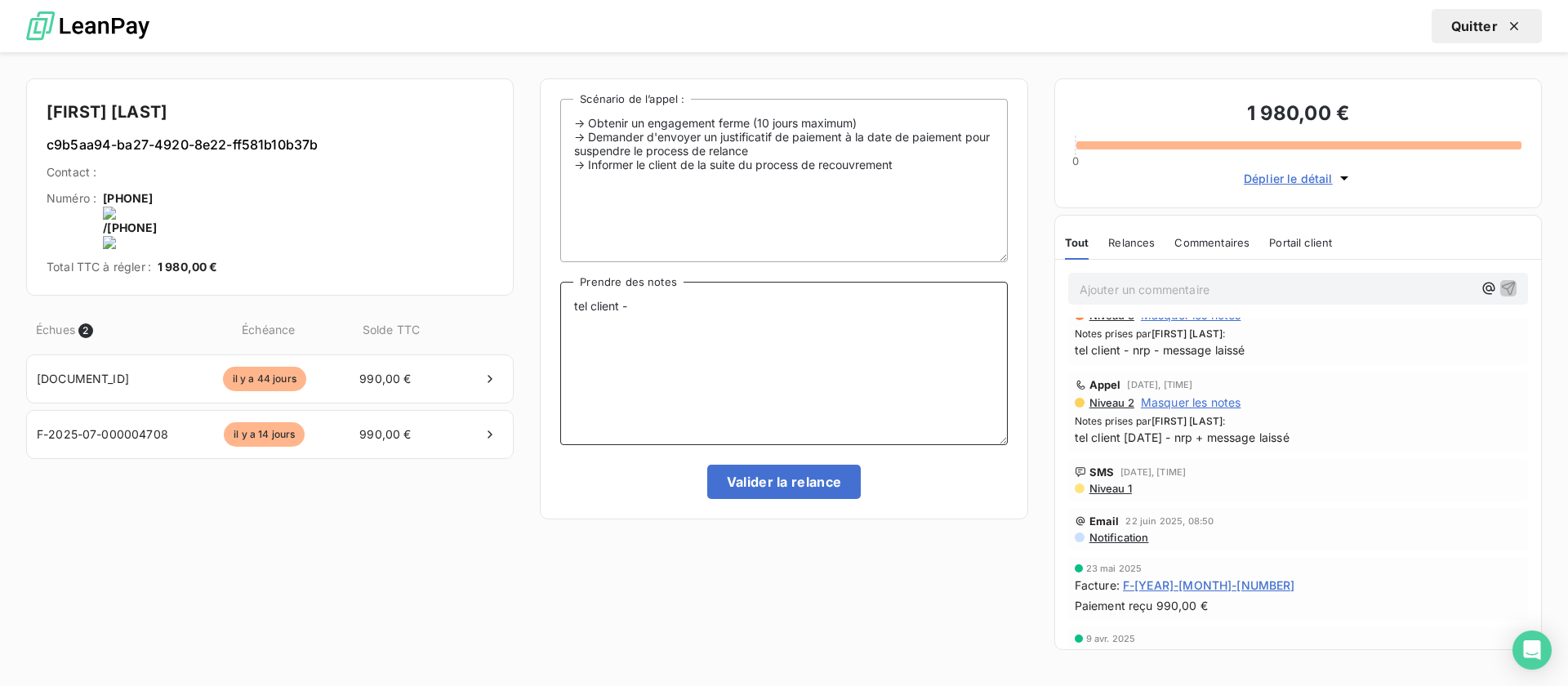 click on "tel client -" at bounding box center [783, 363] 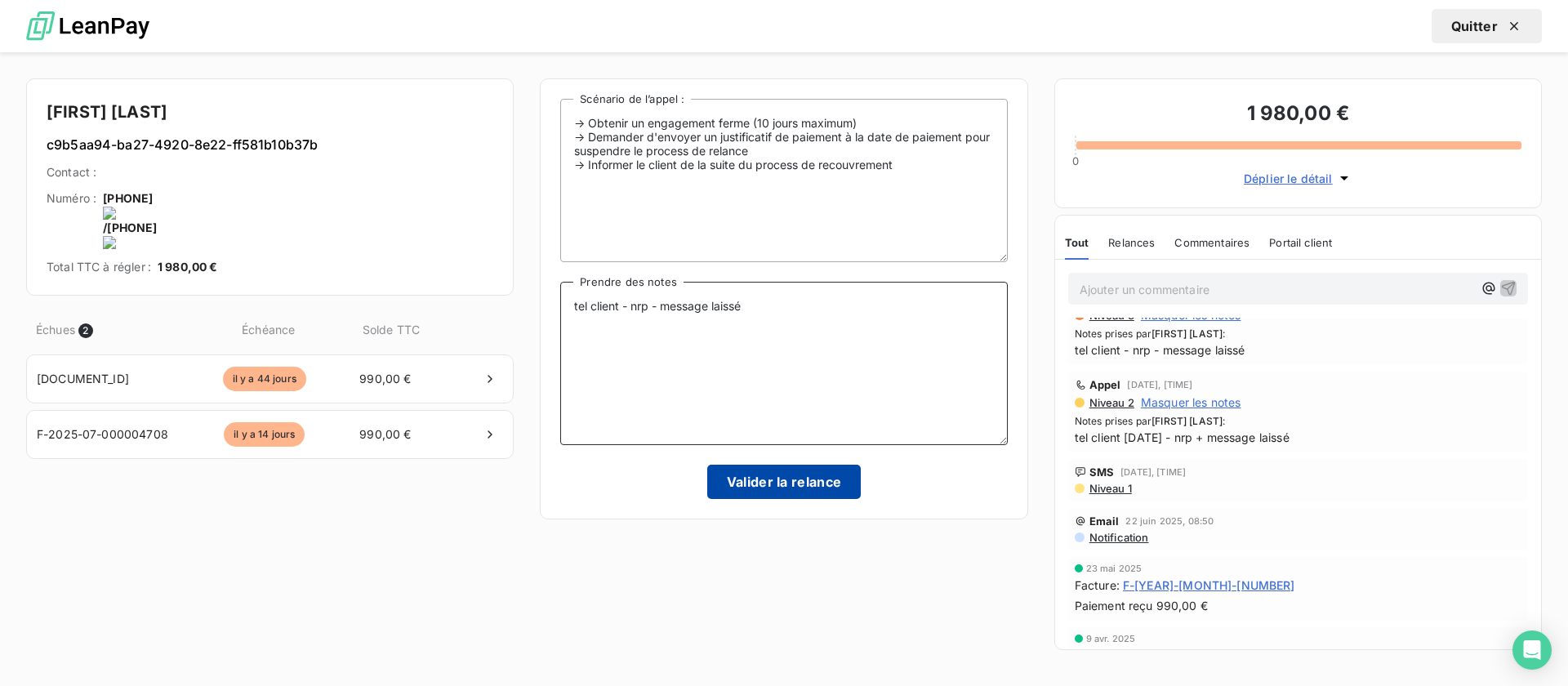 type on "tel client - nrp - message laissé" 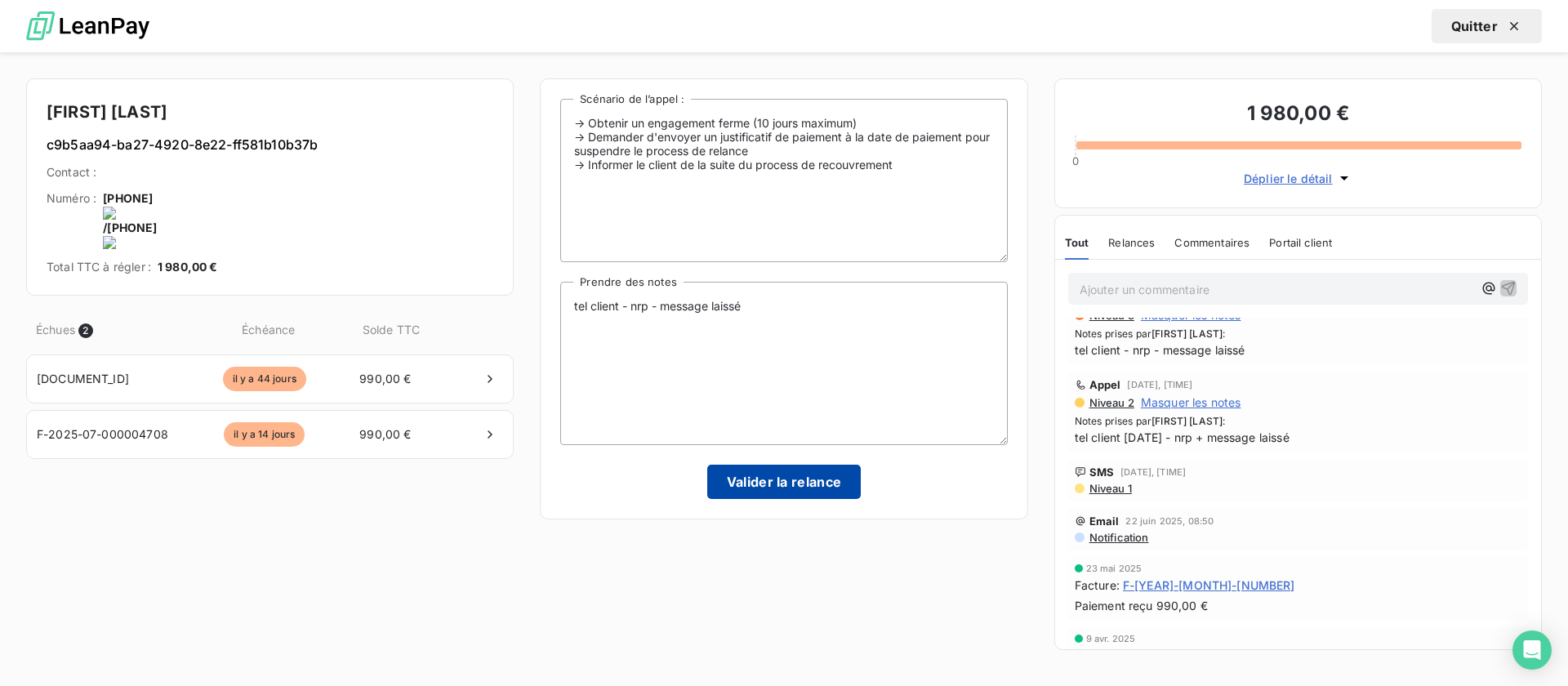 click on "Valider la relance" at bounding box center [784, 482] 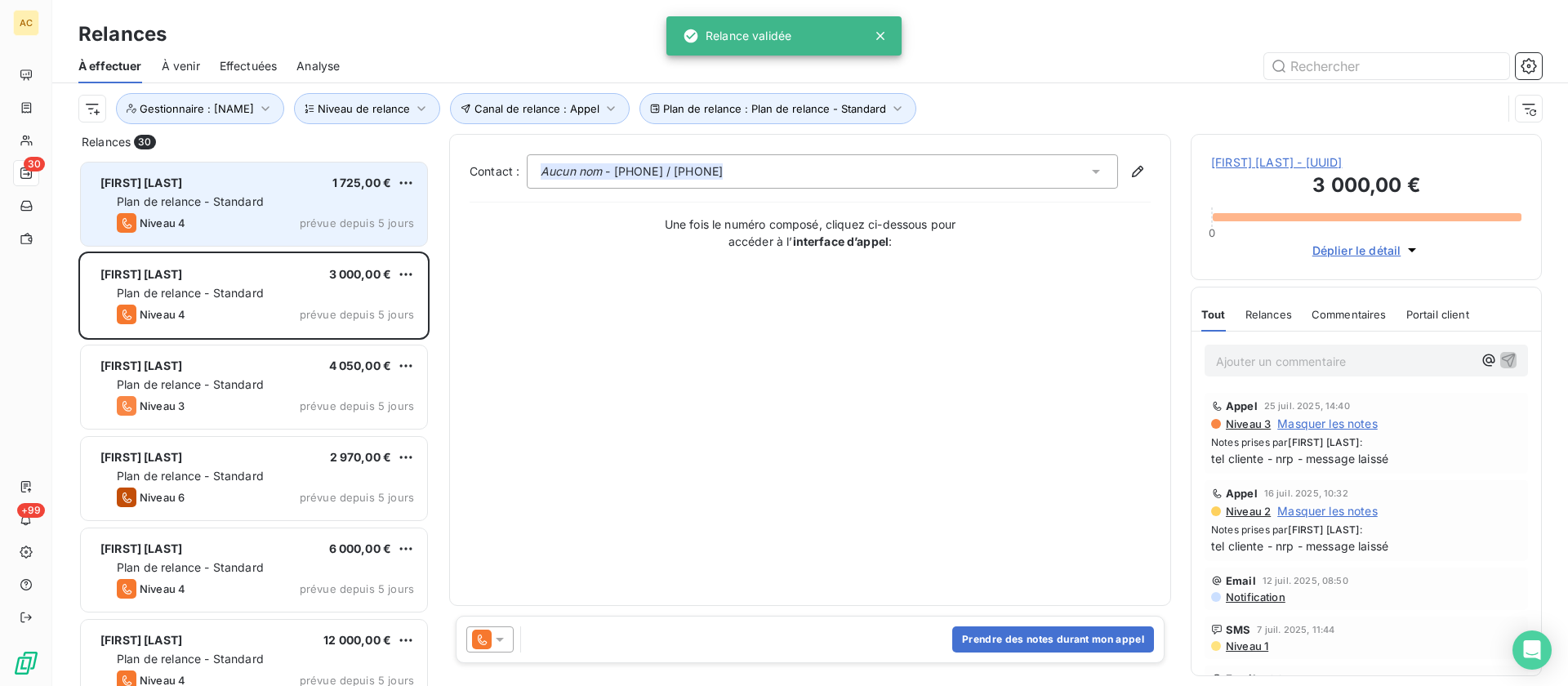 click on "Plan de relance - Standard" at bounding box center [190, 201] 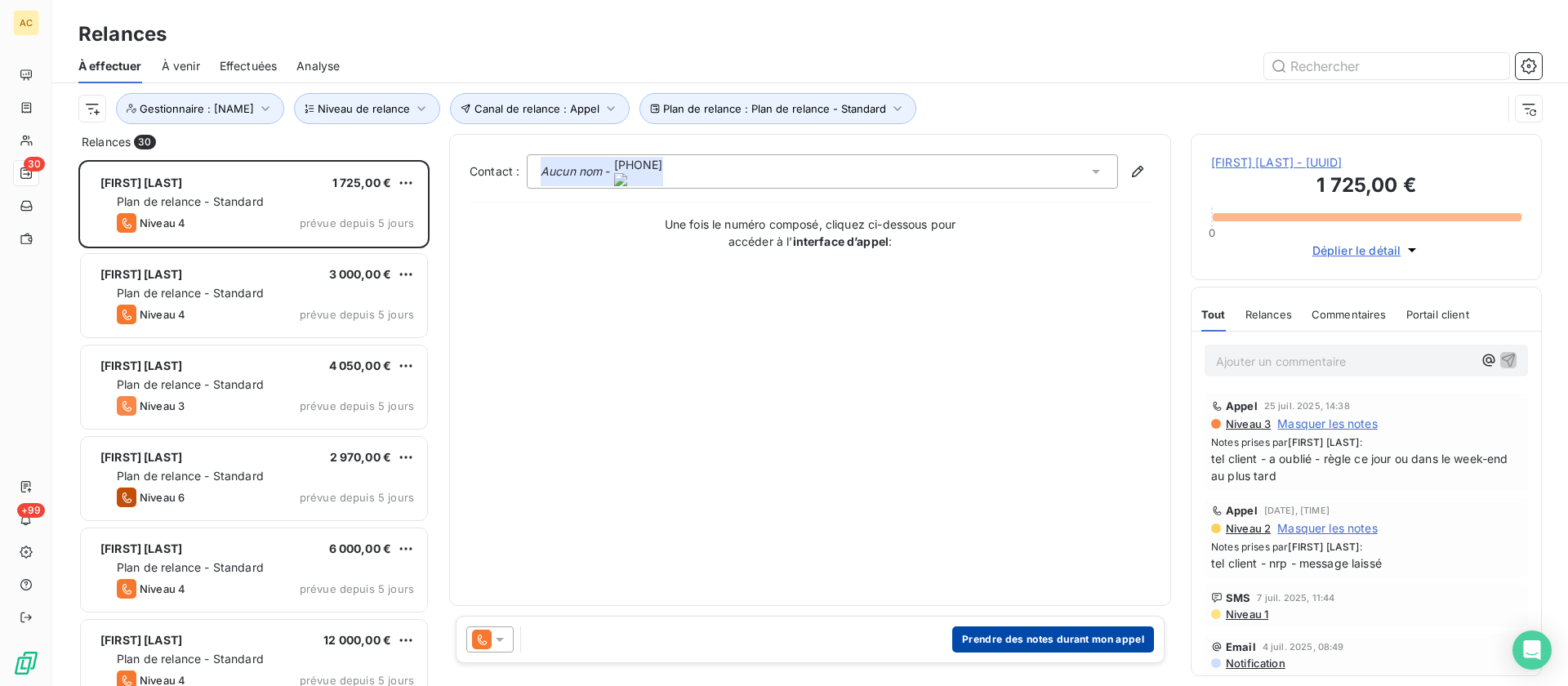 click on "Prendre des notes durant mon appel" at bounding box center [1053, 639] 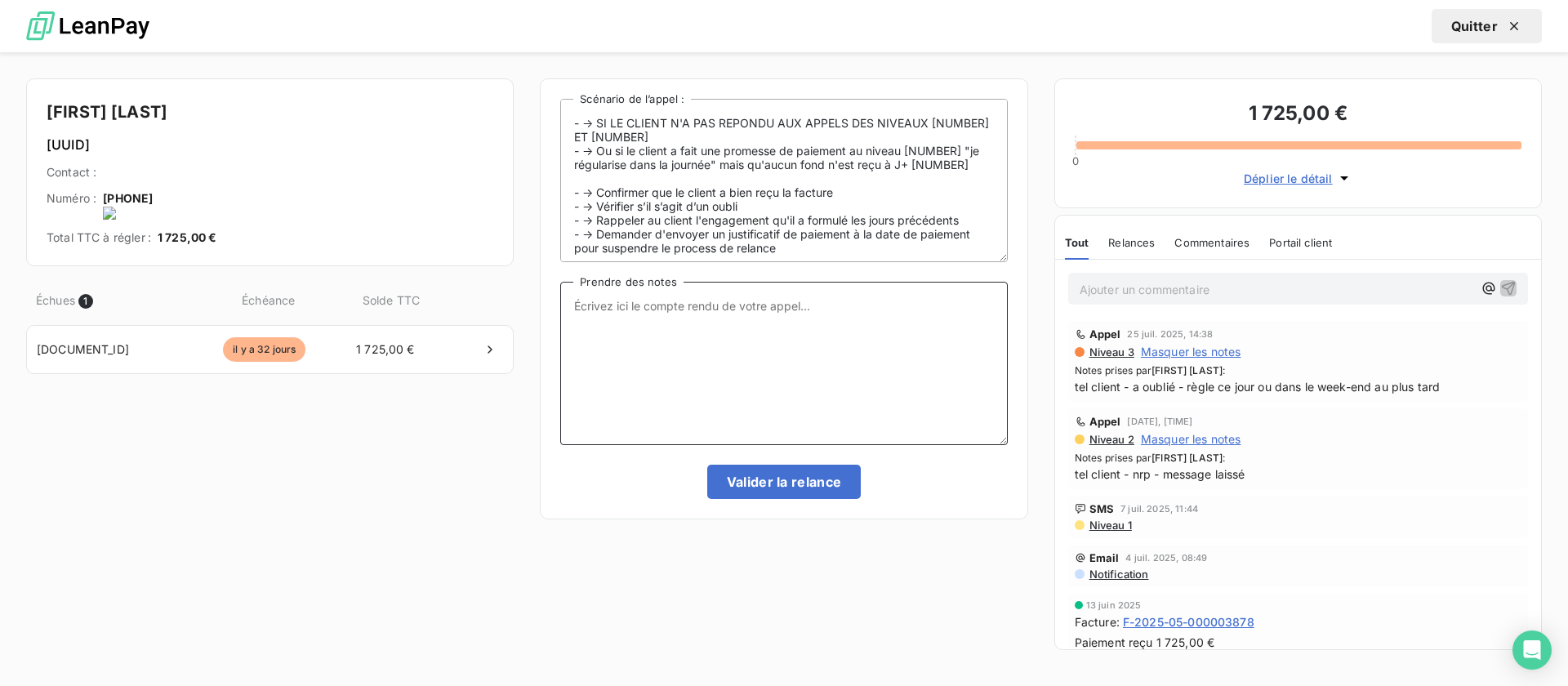 click on "Prendre des notes" at bounding box center [783, 363] 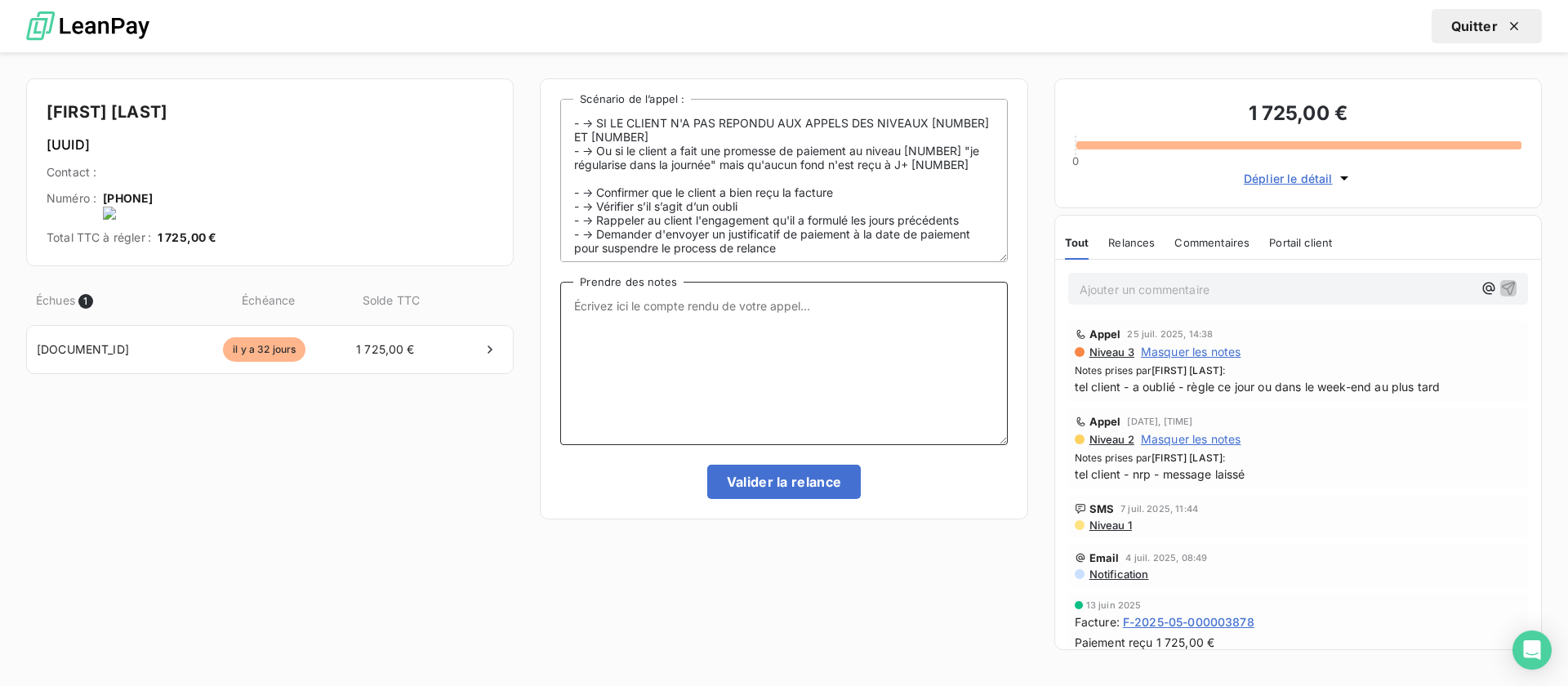 click on "Prendre des notes" at bounding box center [783, 363] 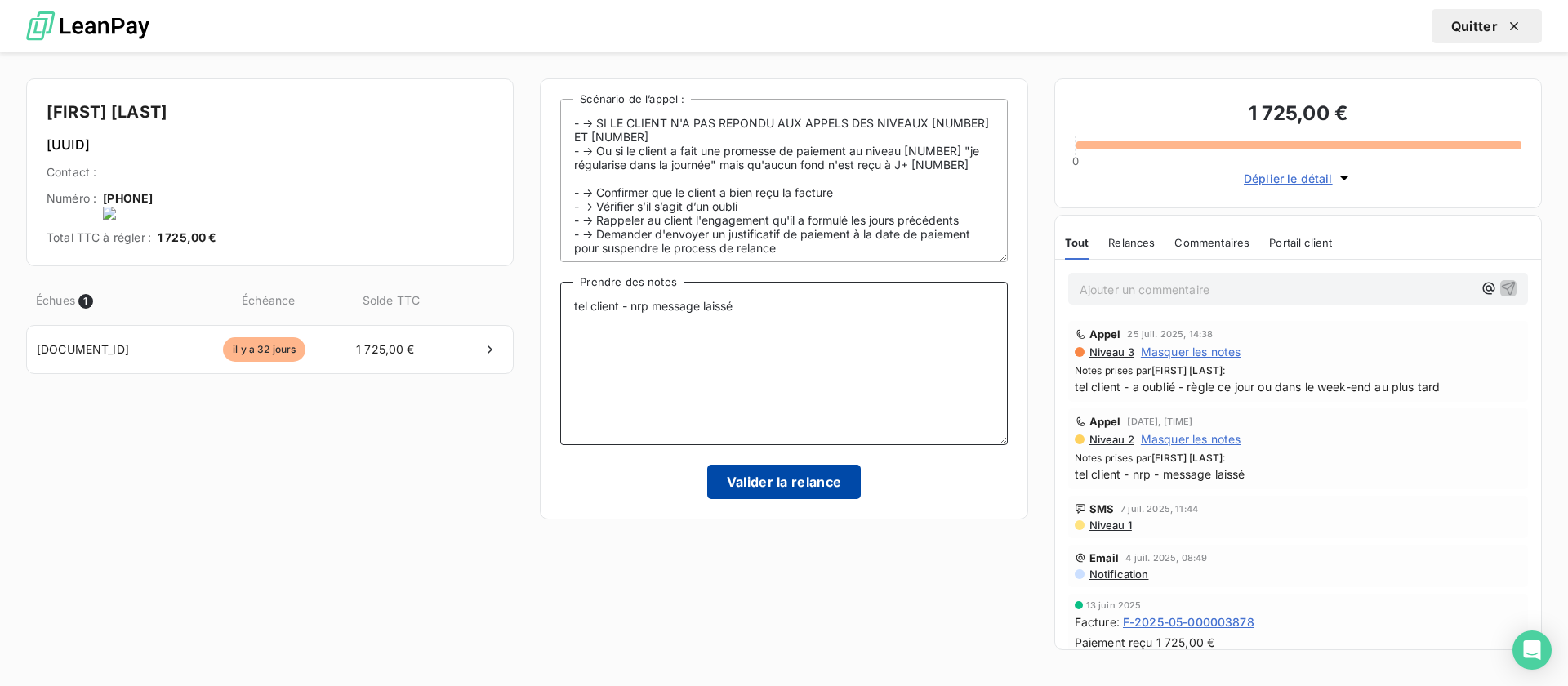 type on "tel client - nrp message laissé" 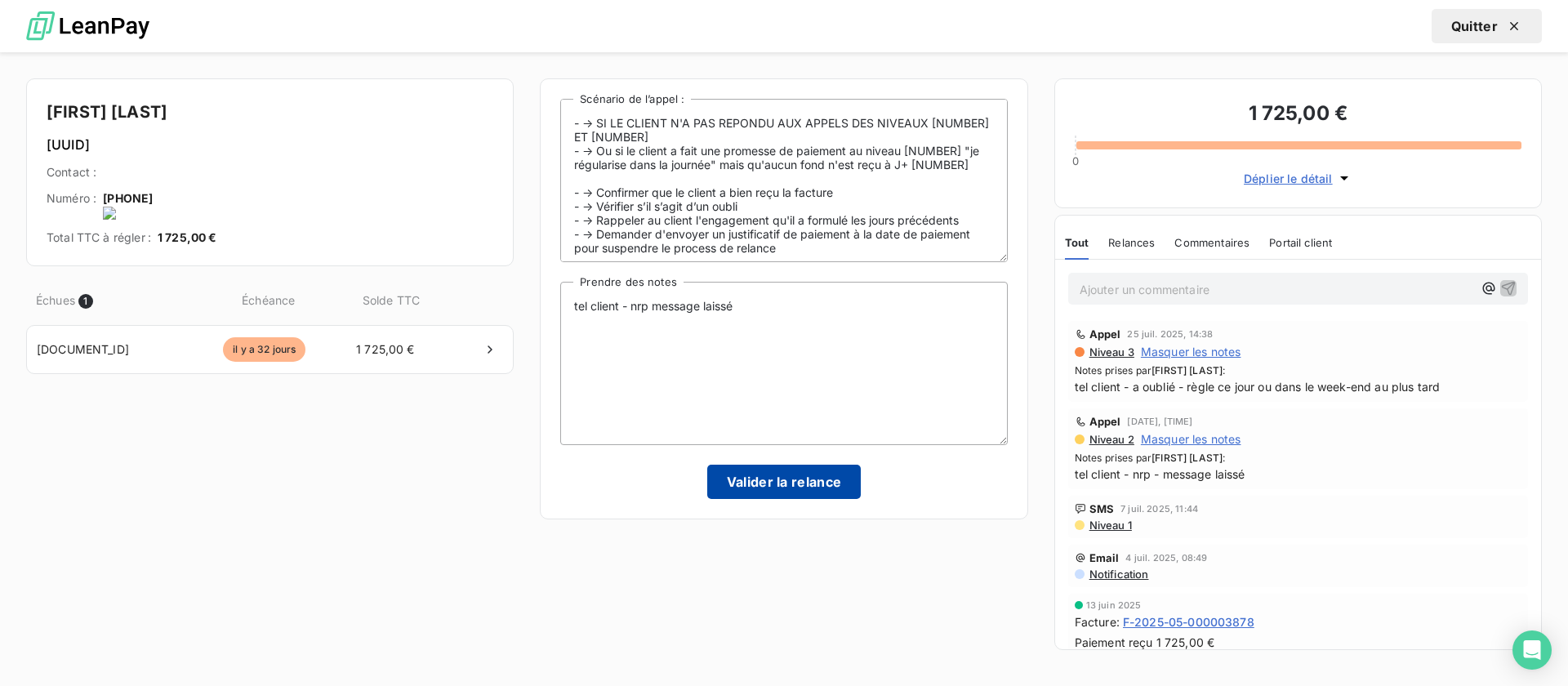click on "Valider la relance" at bounding box center (784, 482) 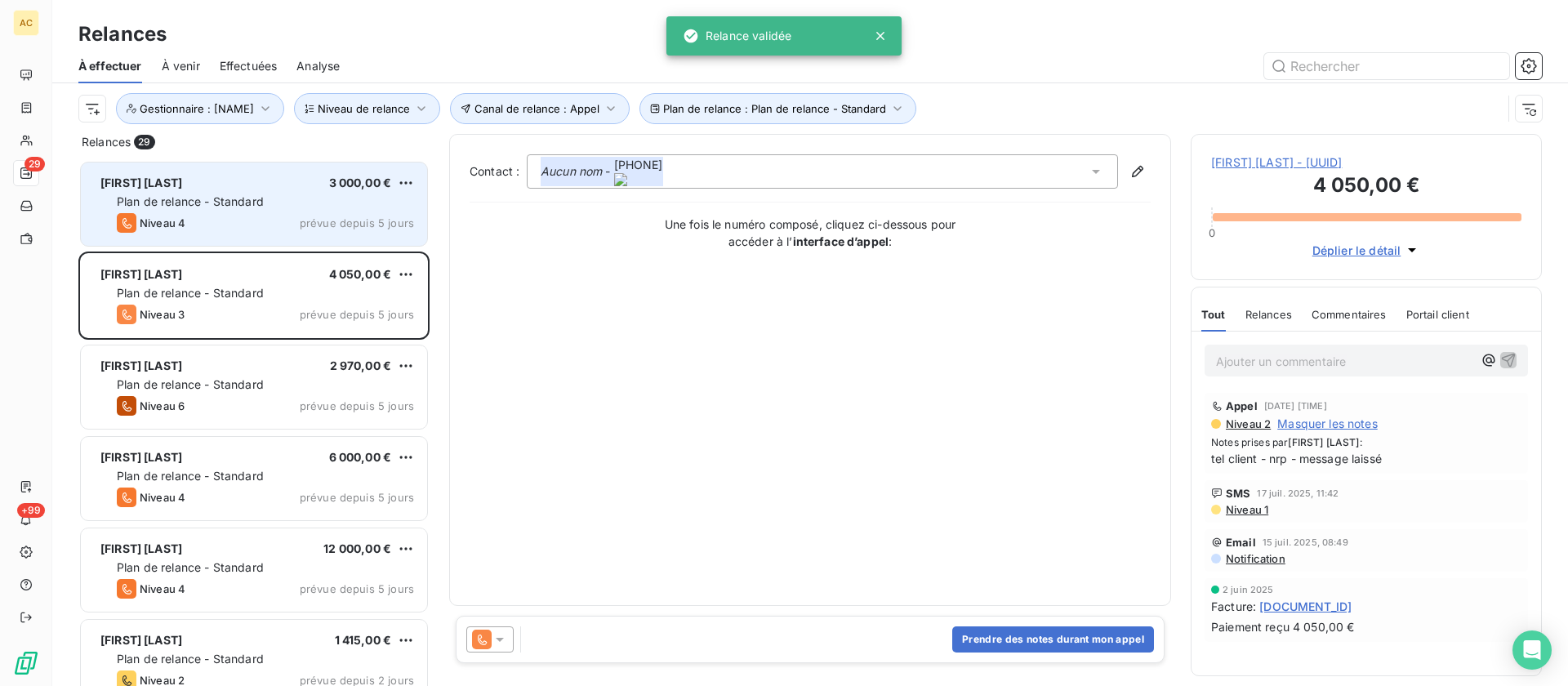 drag, startPoint x: 292, startPoint y: 189, endPoint x: 294, endPoint y: 198, distance: 9.219544 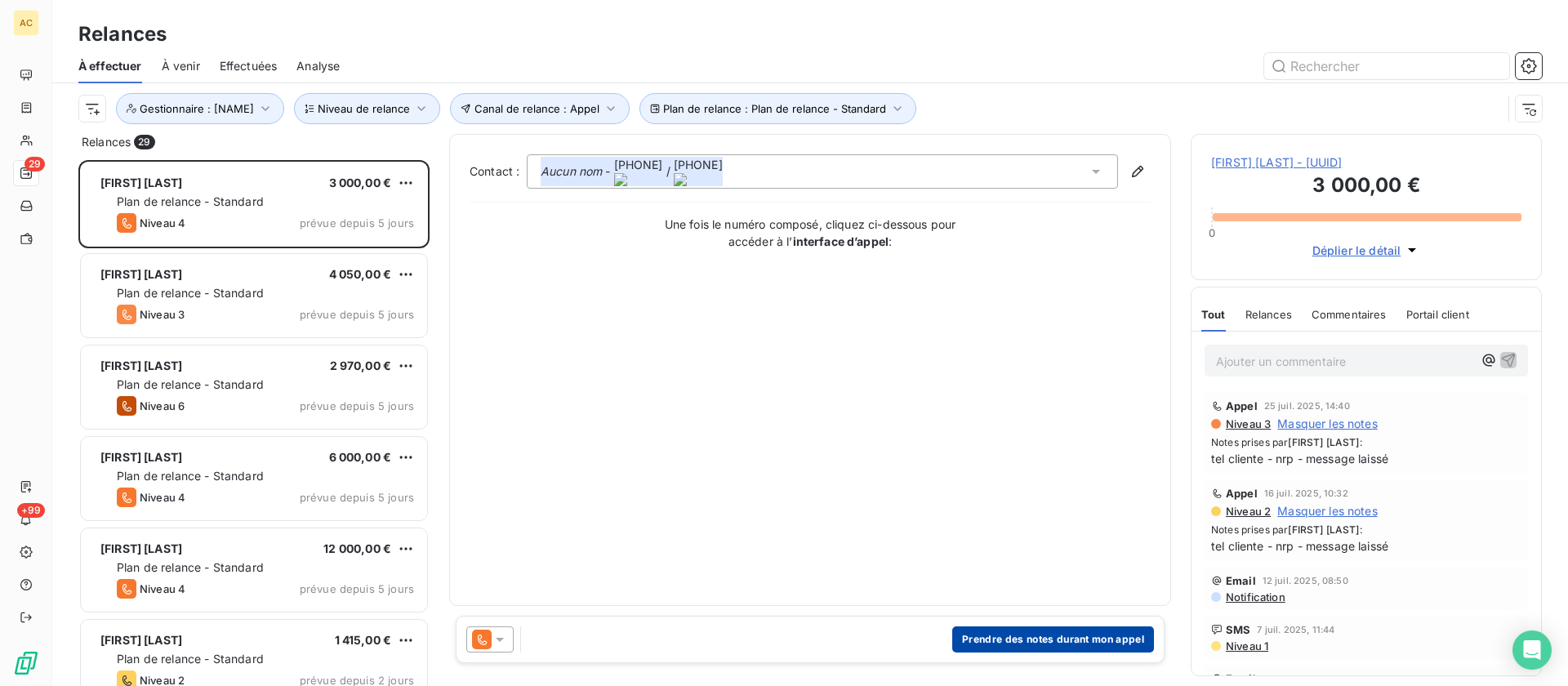 click on "Prendre des notes durant mon appel" at bounding box center [1053, 639] 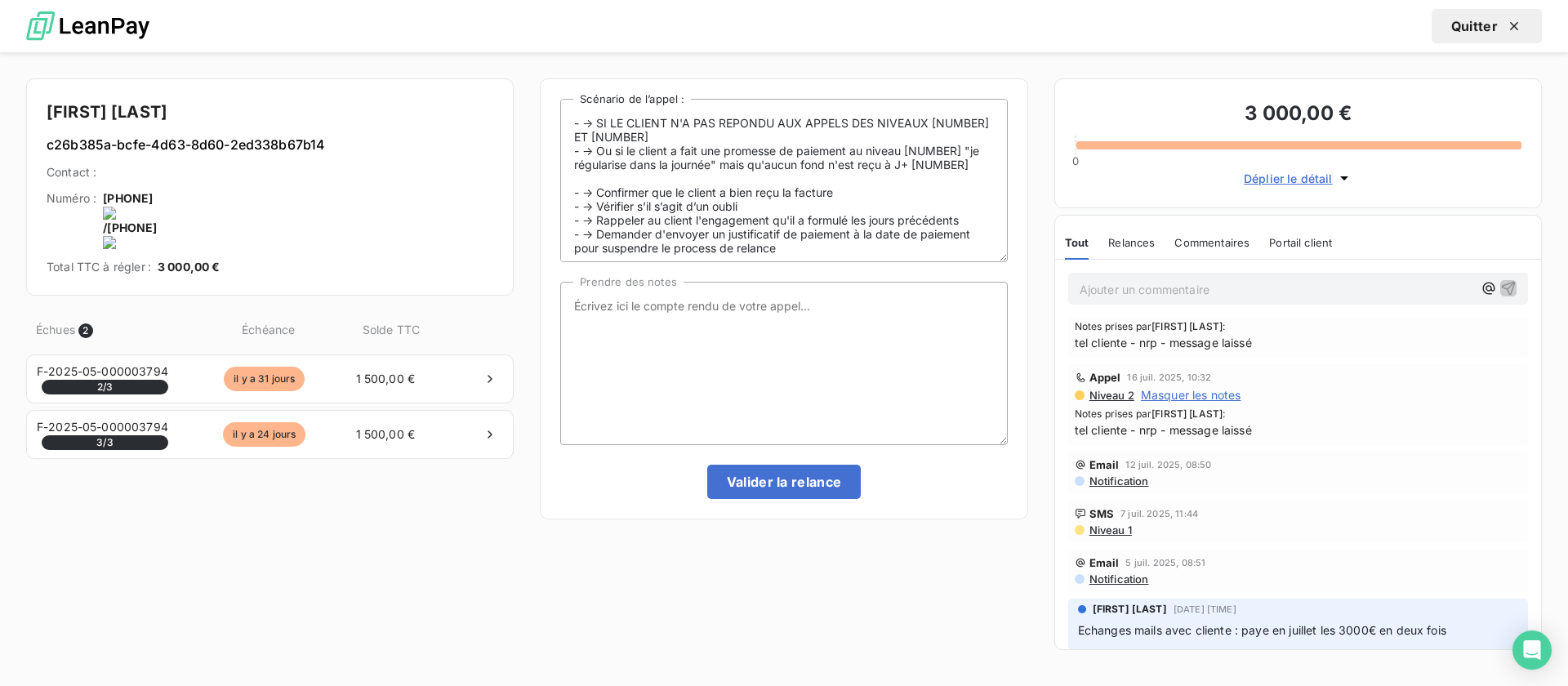 scroll, scrollTop: 0, scrollLeft: 0, axis: both 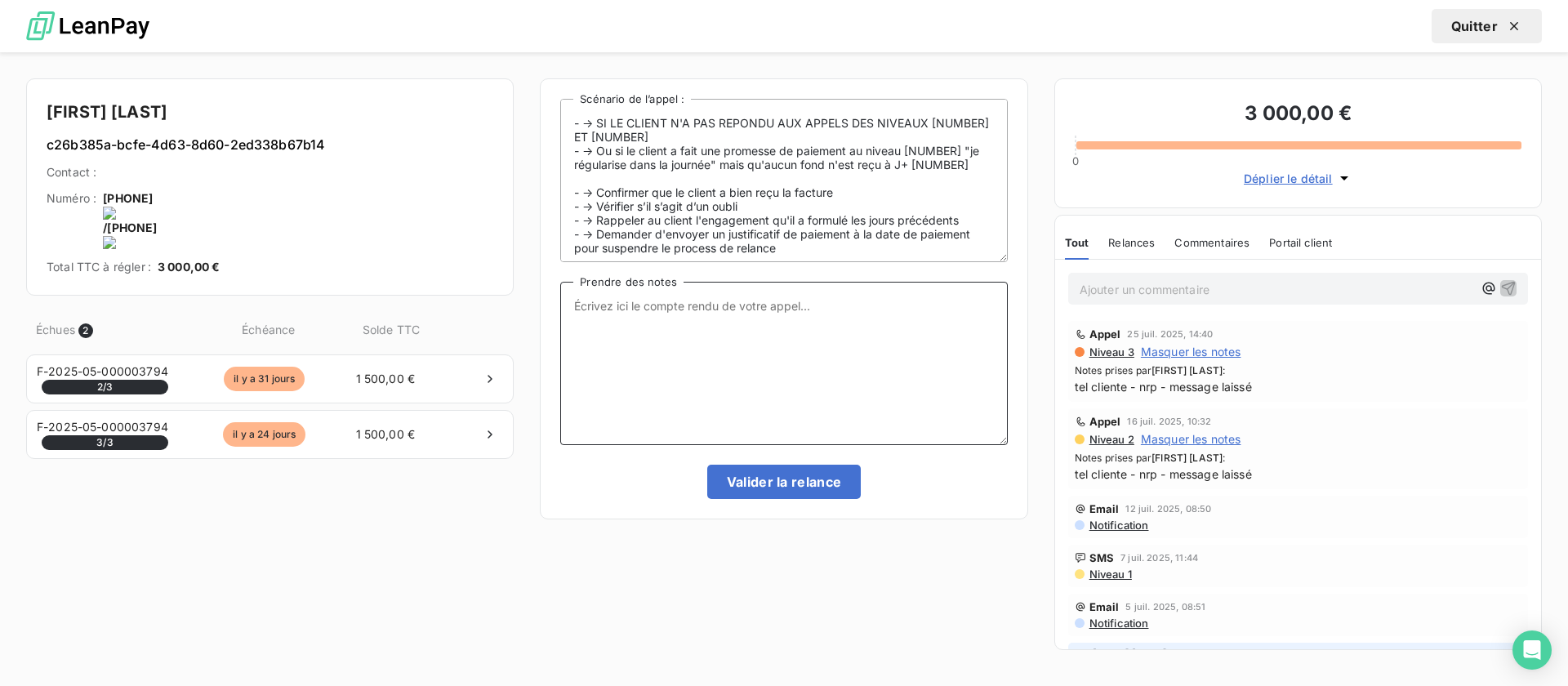 click on "Prendre des notes" at bounding box center [783, 363] 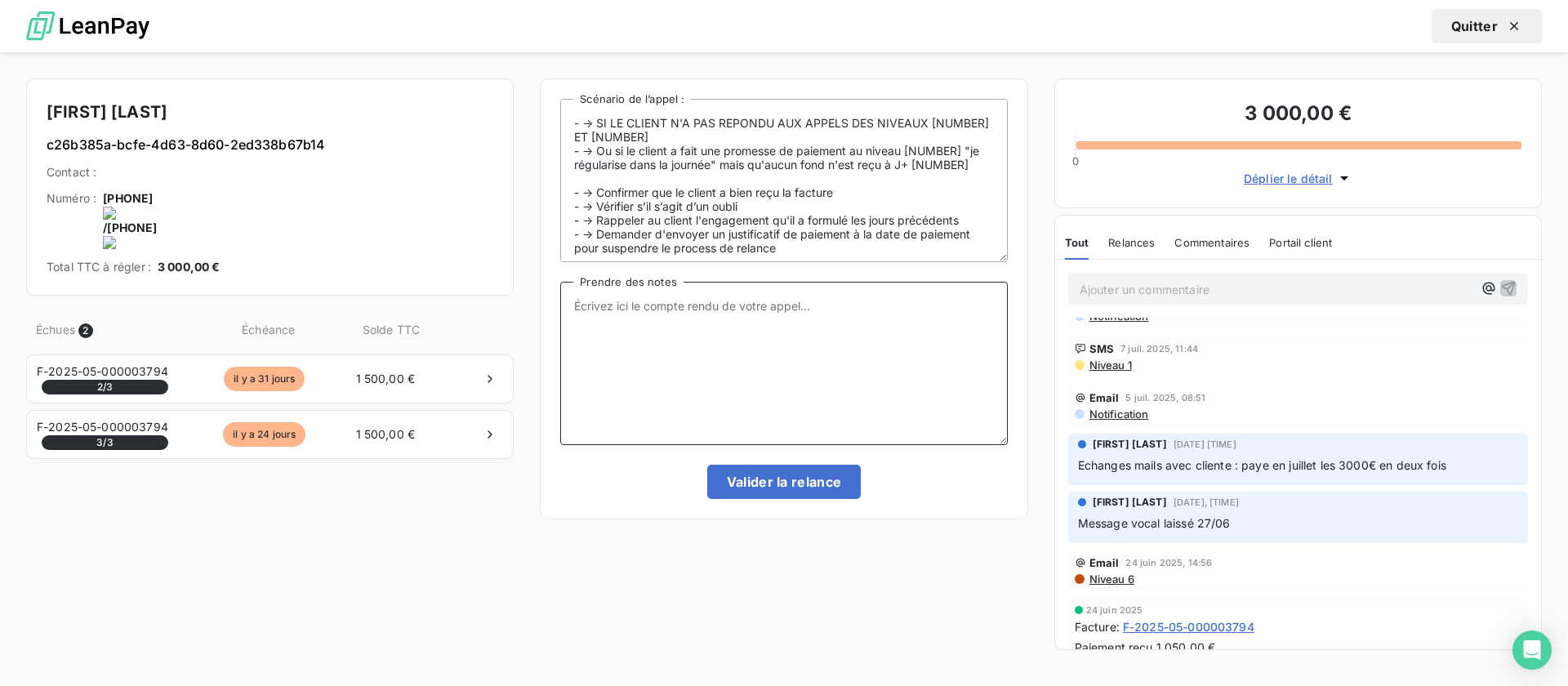 click on "Prendre des notes" at bounding box center (783, 363) 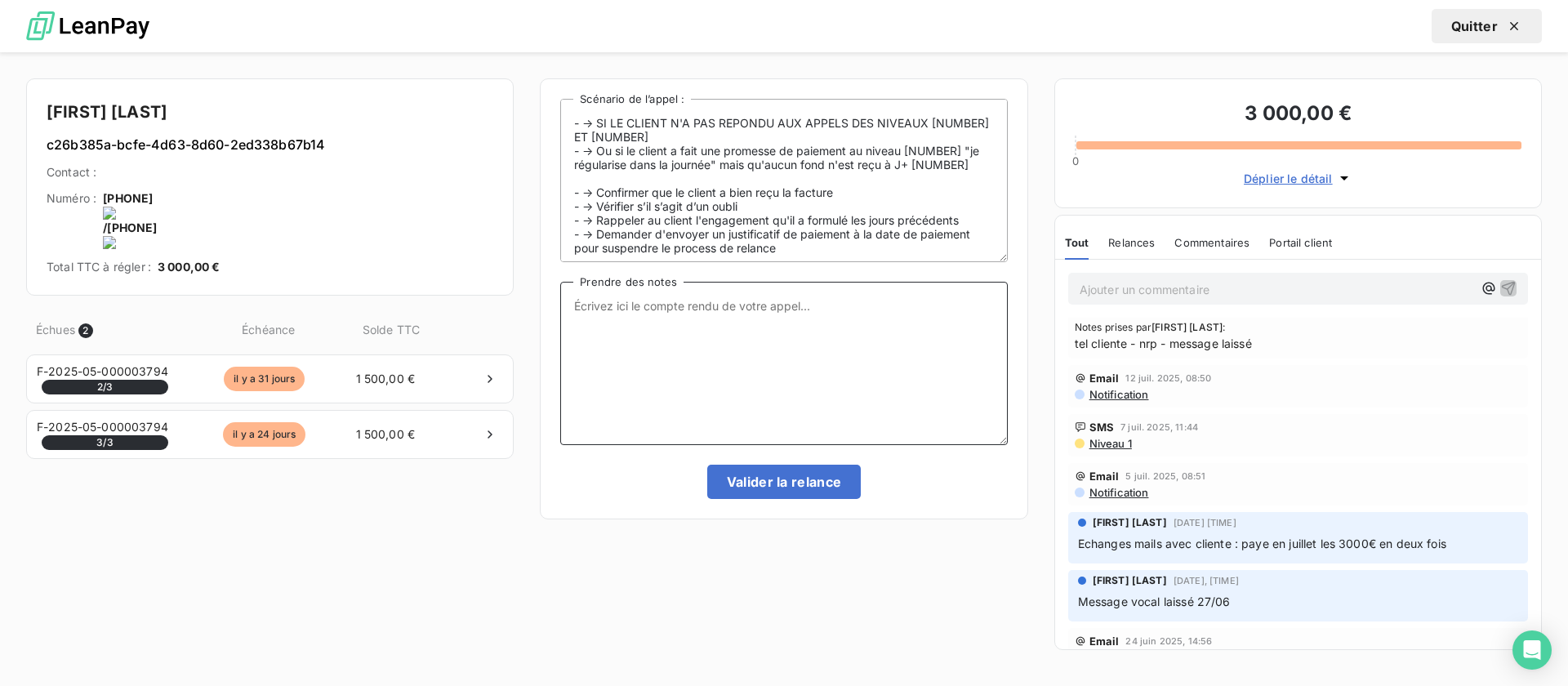 scroll, scrollTop: 0, scrollLeft: 0, axis: both 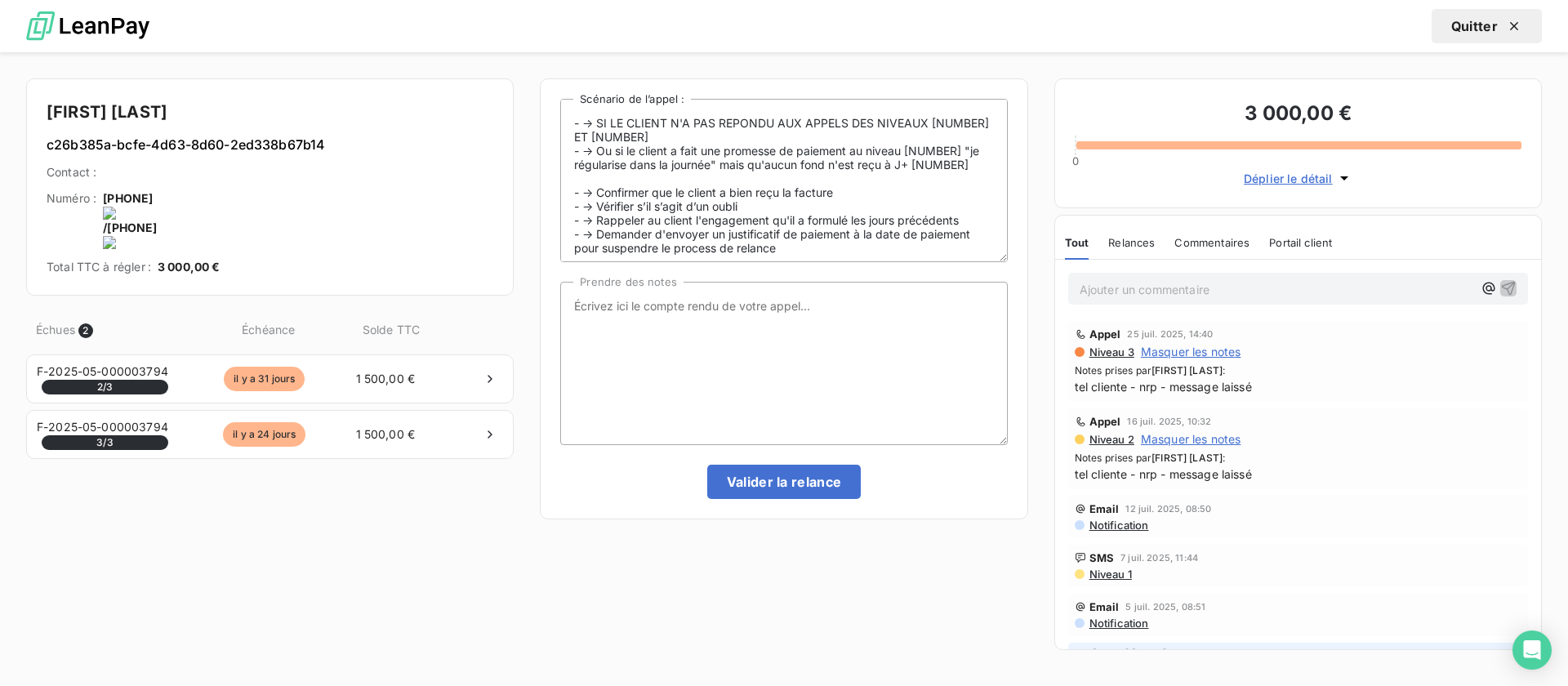 click on "tel cliente - nrp - message laissé" at bounding box center [1298, 386] 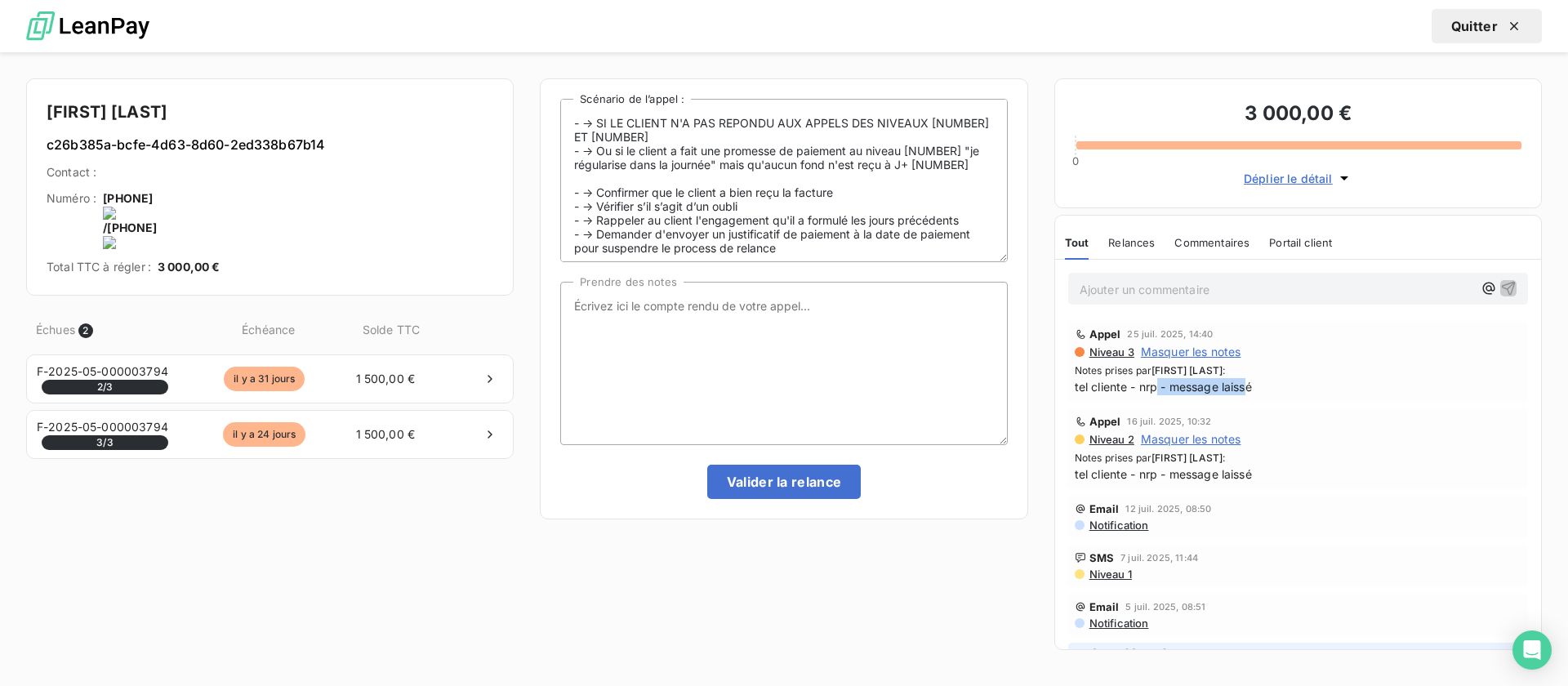 drag, startPoint x: 1251, startPoint y: 381, endPoint x: 1156, endPoint y: 385, distance: 95.08417 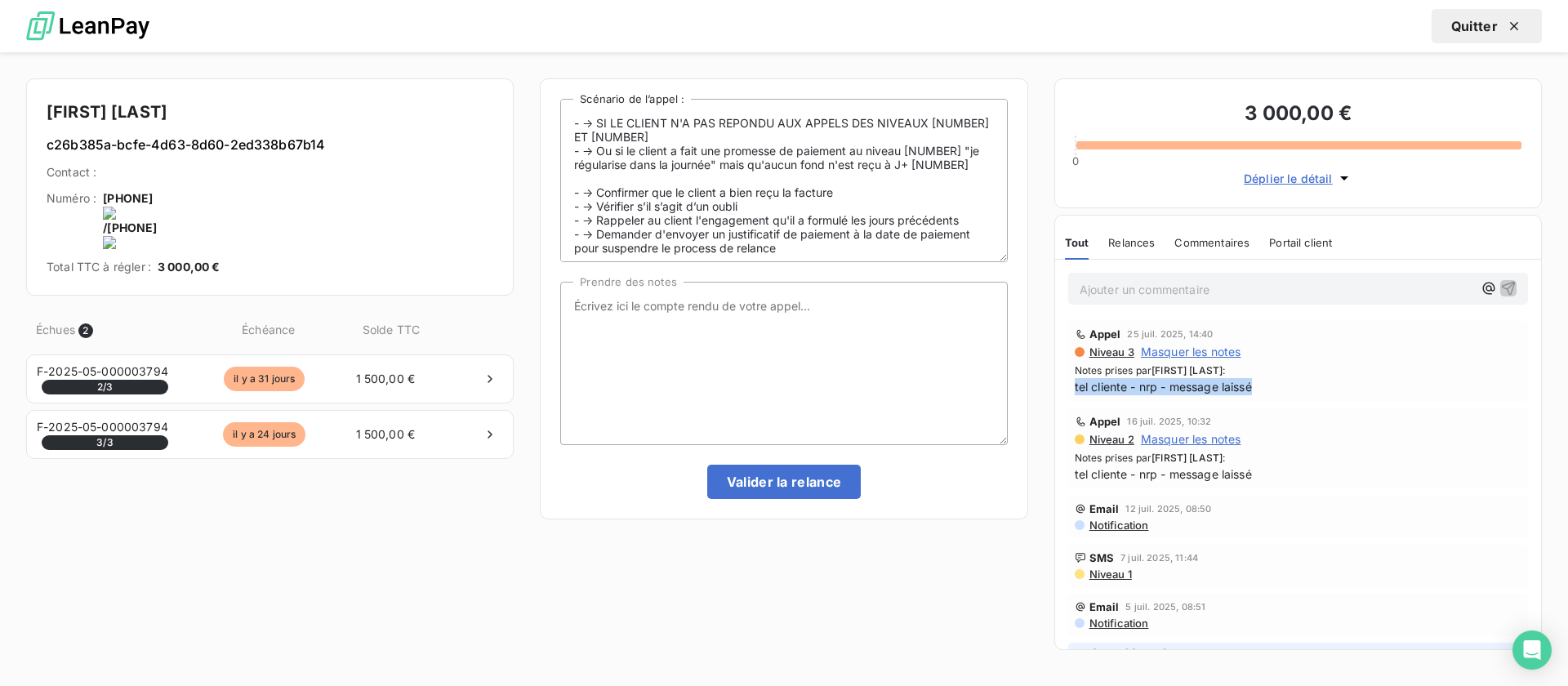 drag, startPoint x: 1234, startPoint y: 385, endPoint x: 1100, endPoint y: 388, distance: 134.03358 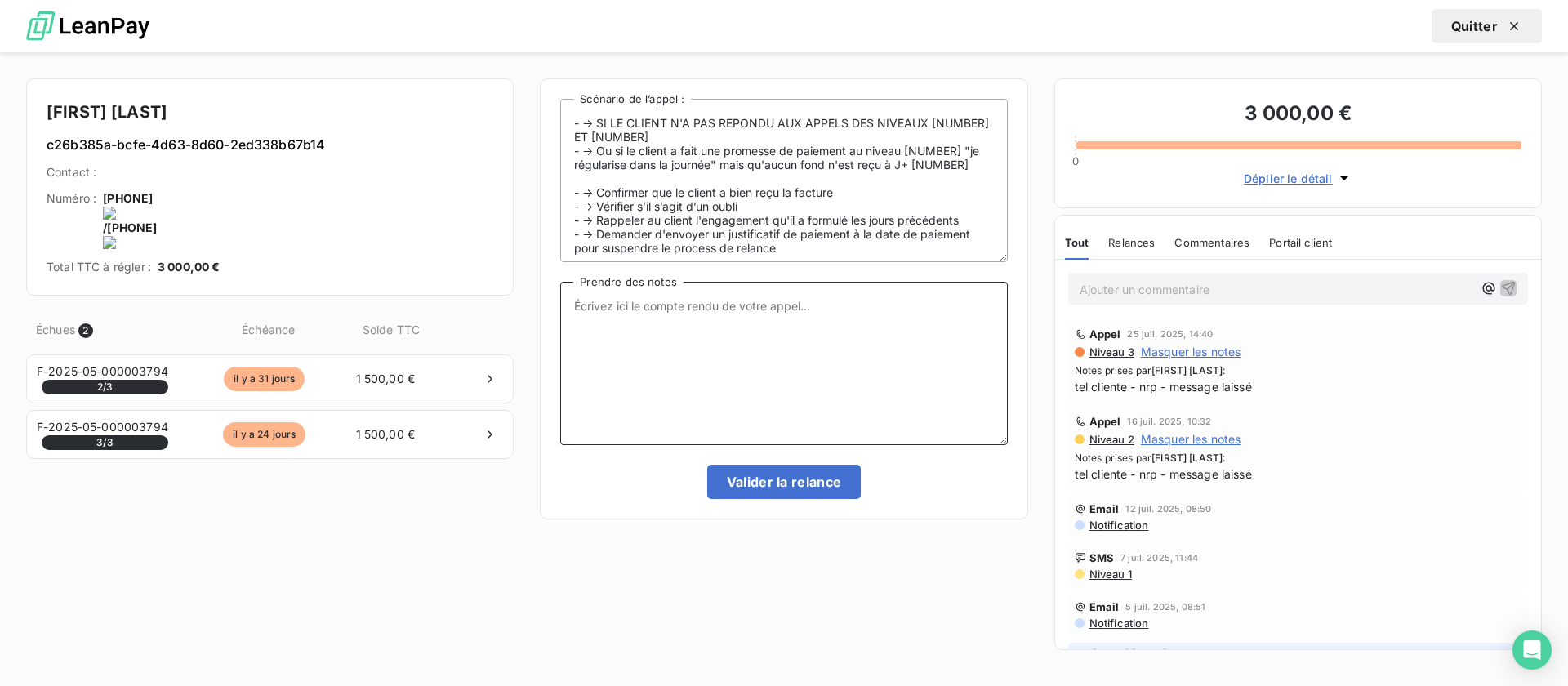 click on "Prendre des notes" at bounding box center (783, 363) 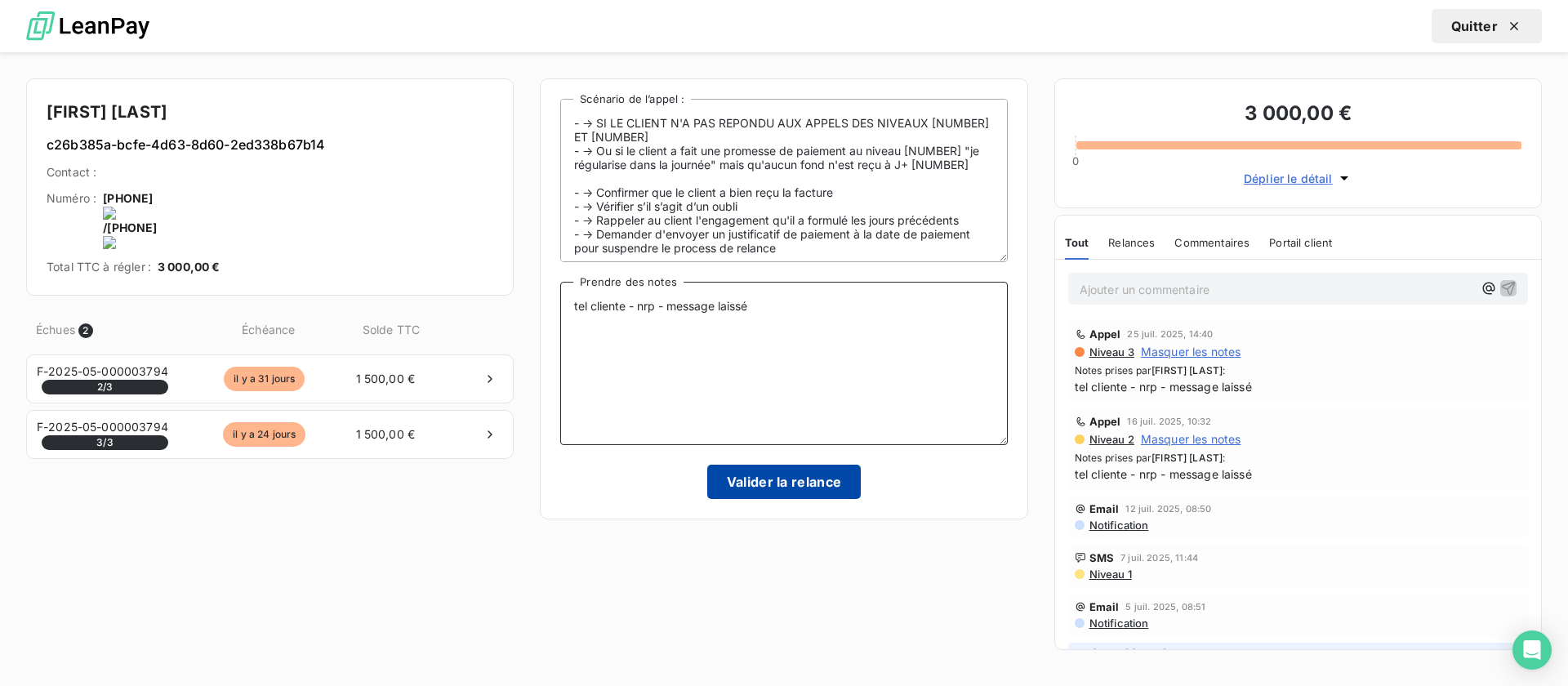 type on "tel cliente - nrp - message laissé" 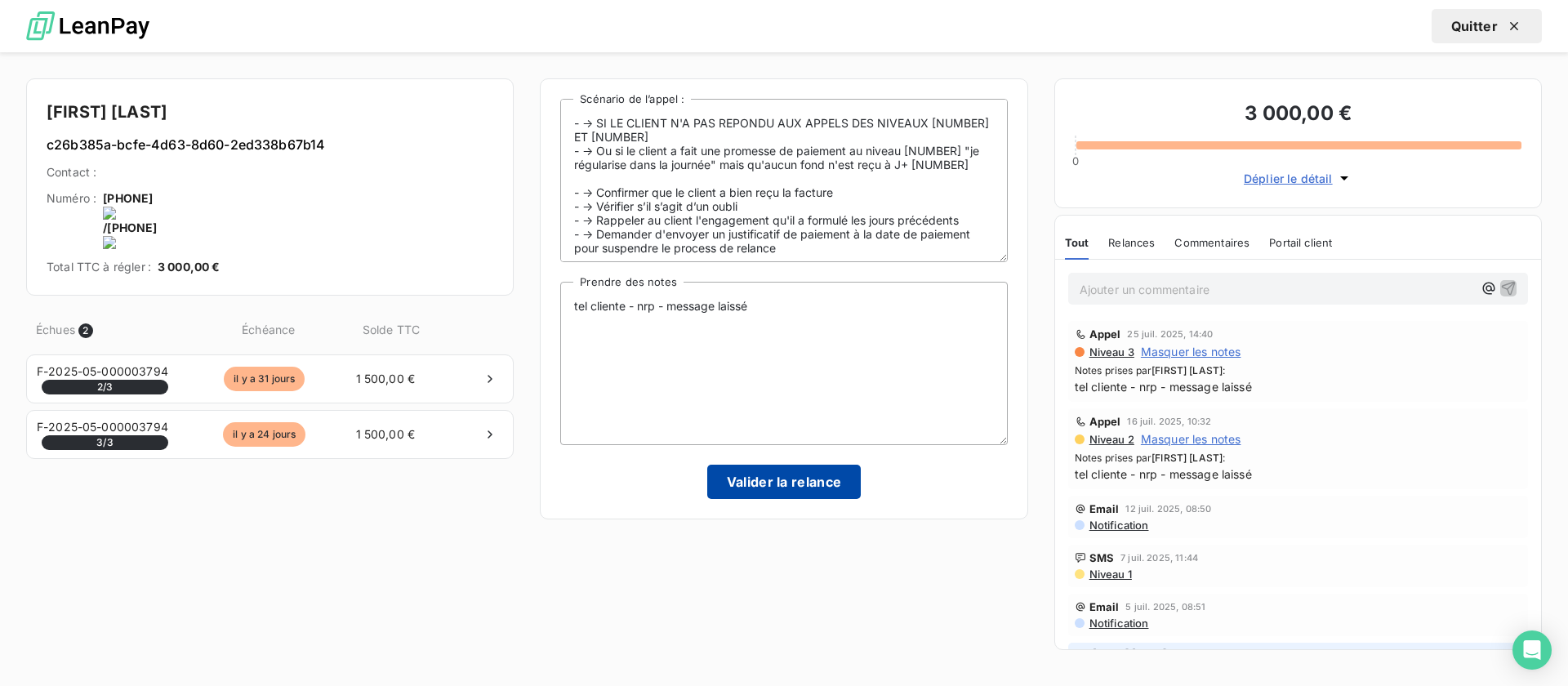 click on "Valider la relance" at bounding box center [784, 482] 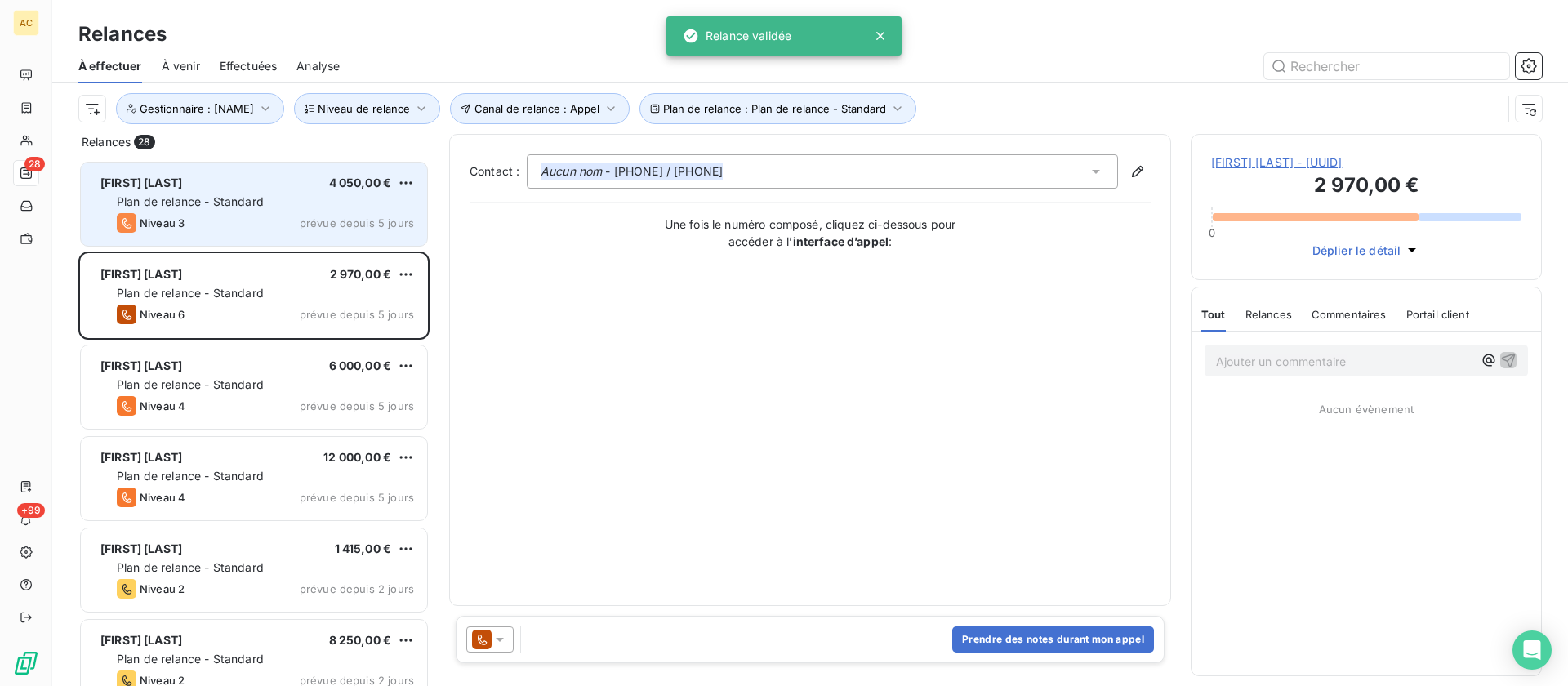 click on "Plan de relance - Standard" at bounding box center (265, 202) 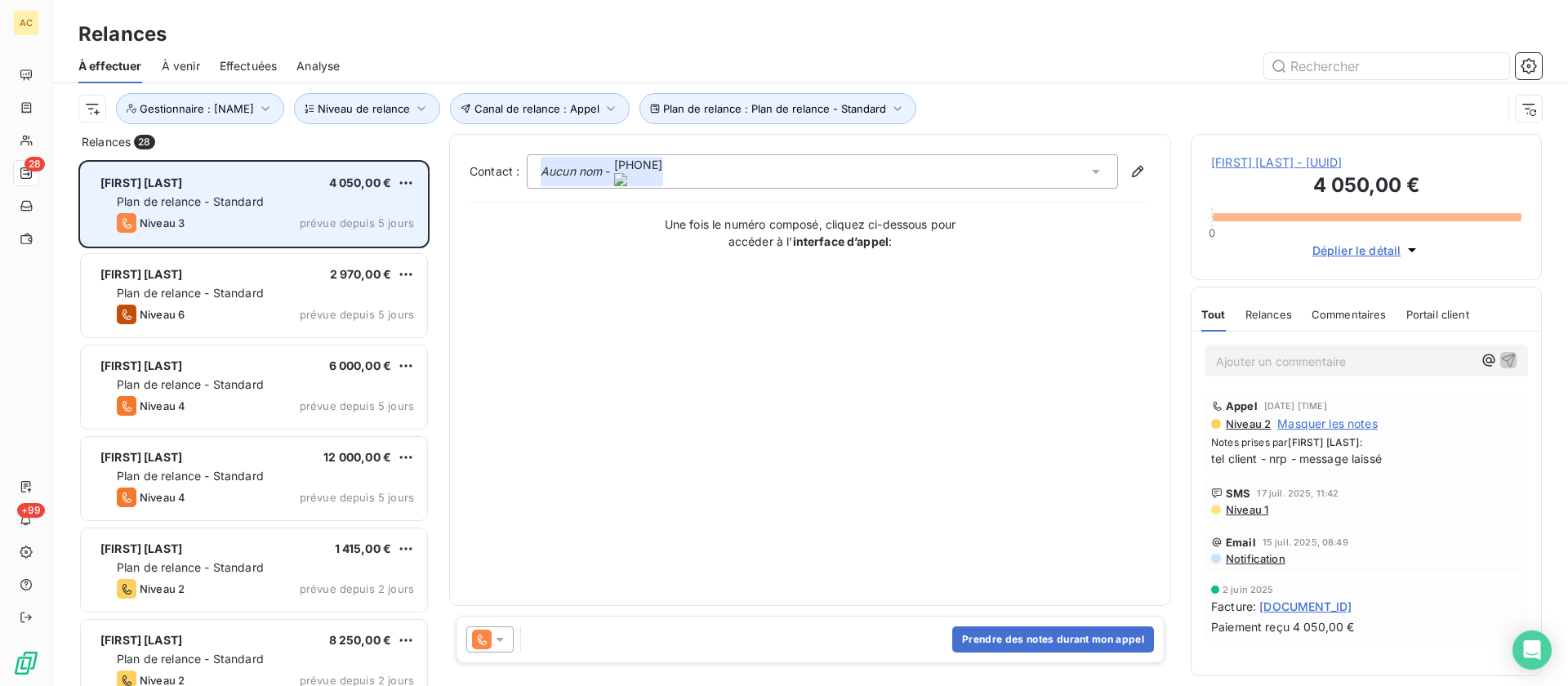 click on "Rislaine Ouled 4 050,00 € Plan de relance - Standard Niveau 3 prévue depuis 5 jours" at bounding box center [254, 204] 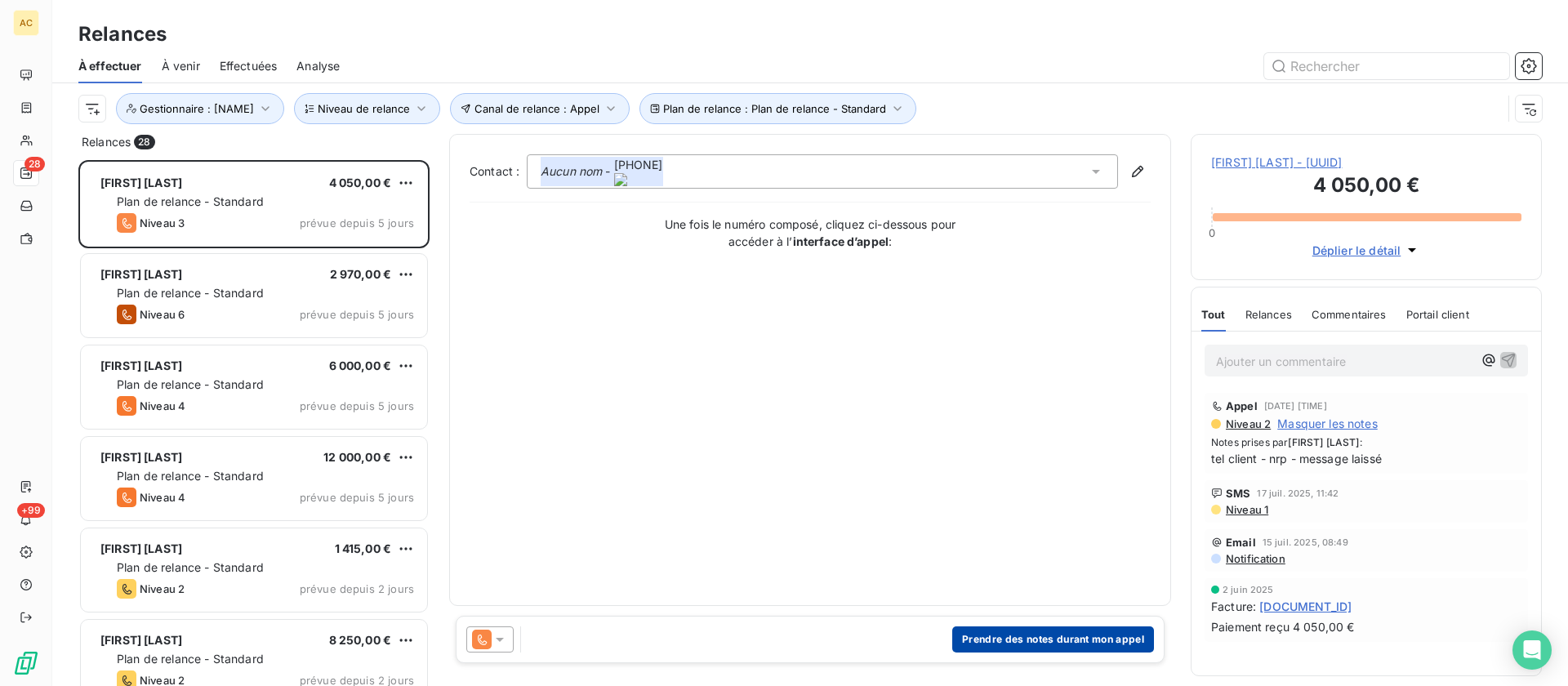 click on "Prendre des notes durant mon appel" at bounding box center [1053, 639] 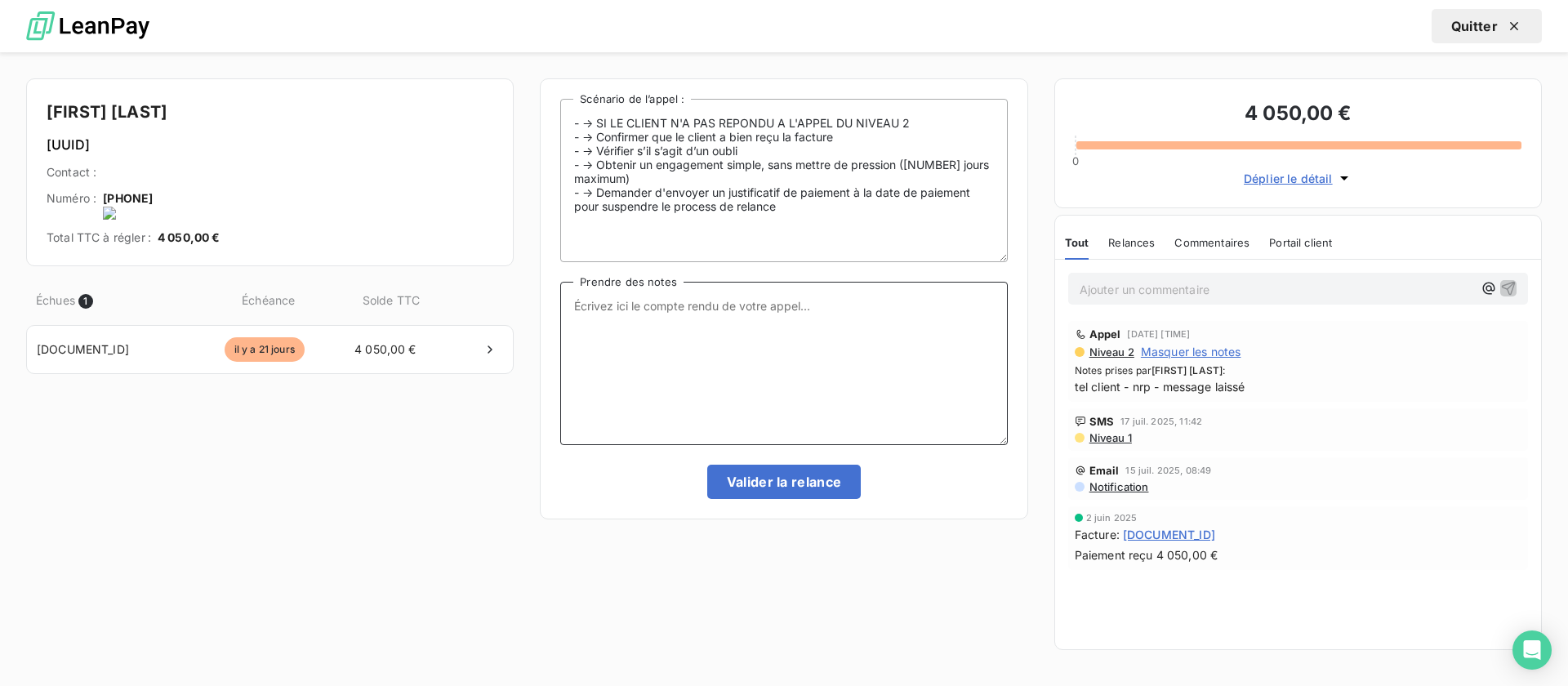 click on "Prendre des notes" at bounding box center [783, 363] 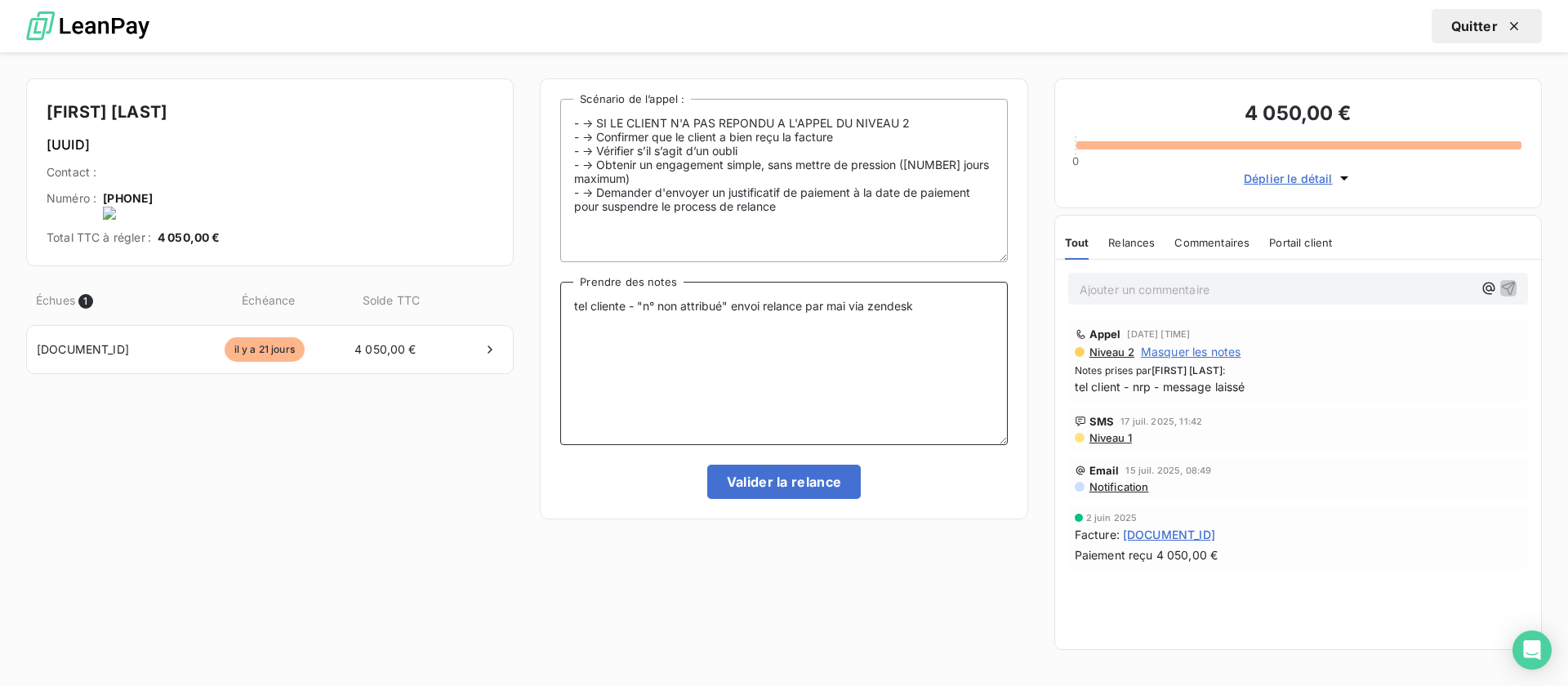 click on "tel cliente - "n° non attribué" envoi relance par mai via zendesk" at bounding box center (783, 363) 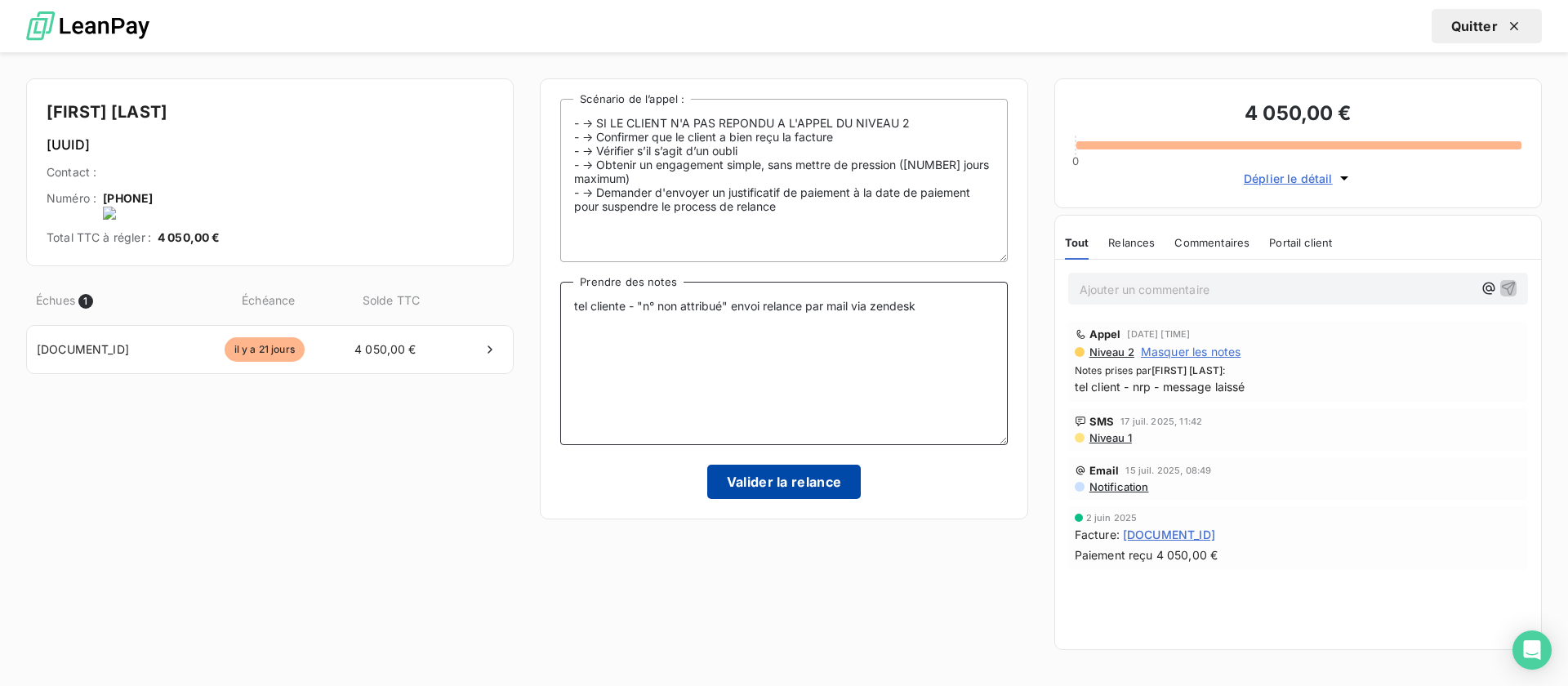 type on "tel cliente - "n° non attribué" envoi relance par mail via zendesk" 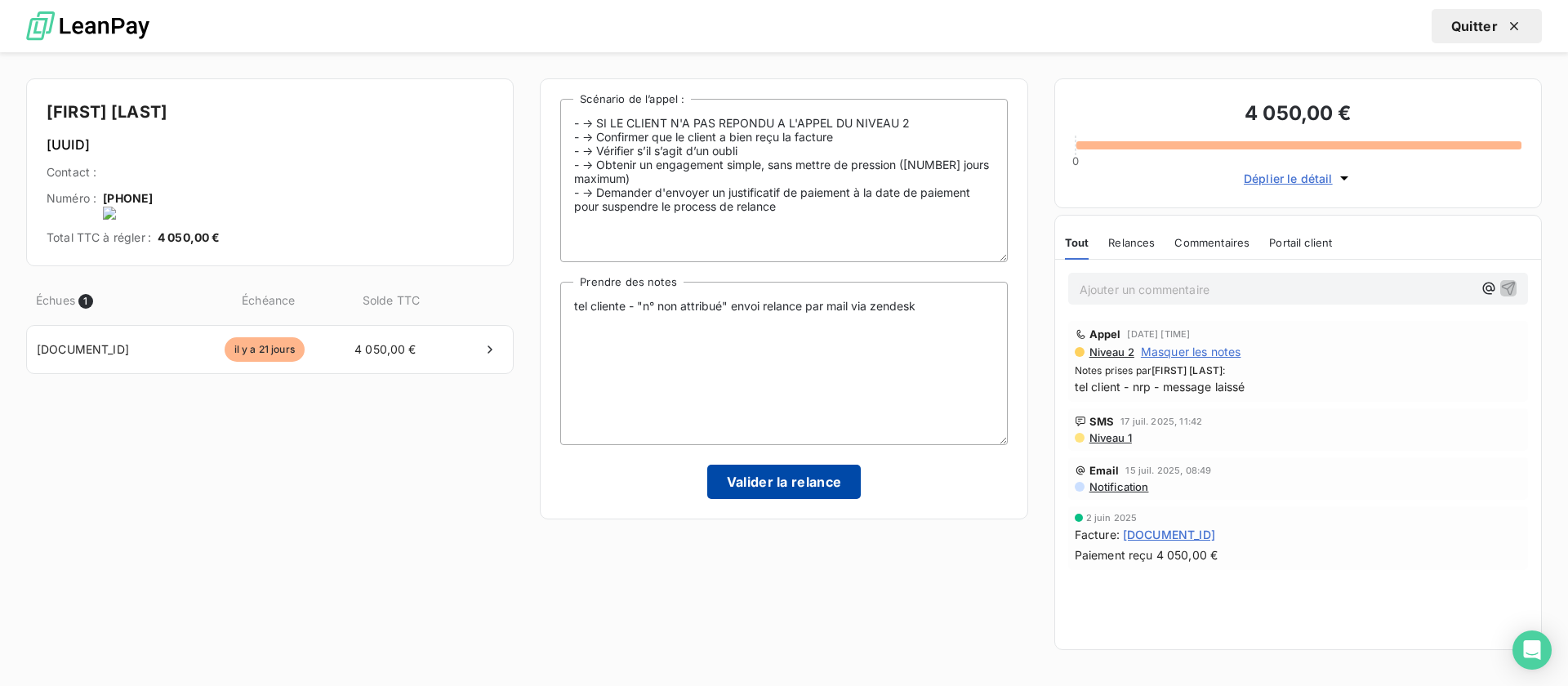 click on "Valider la relance" at bounding box center [784, 482] 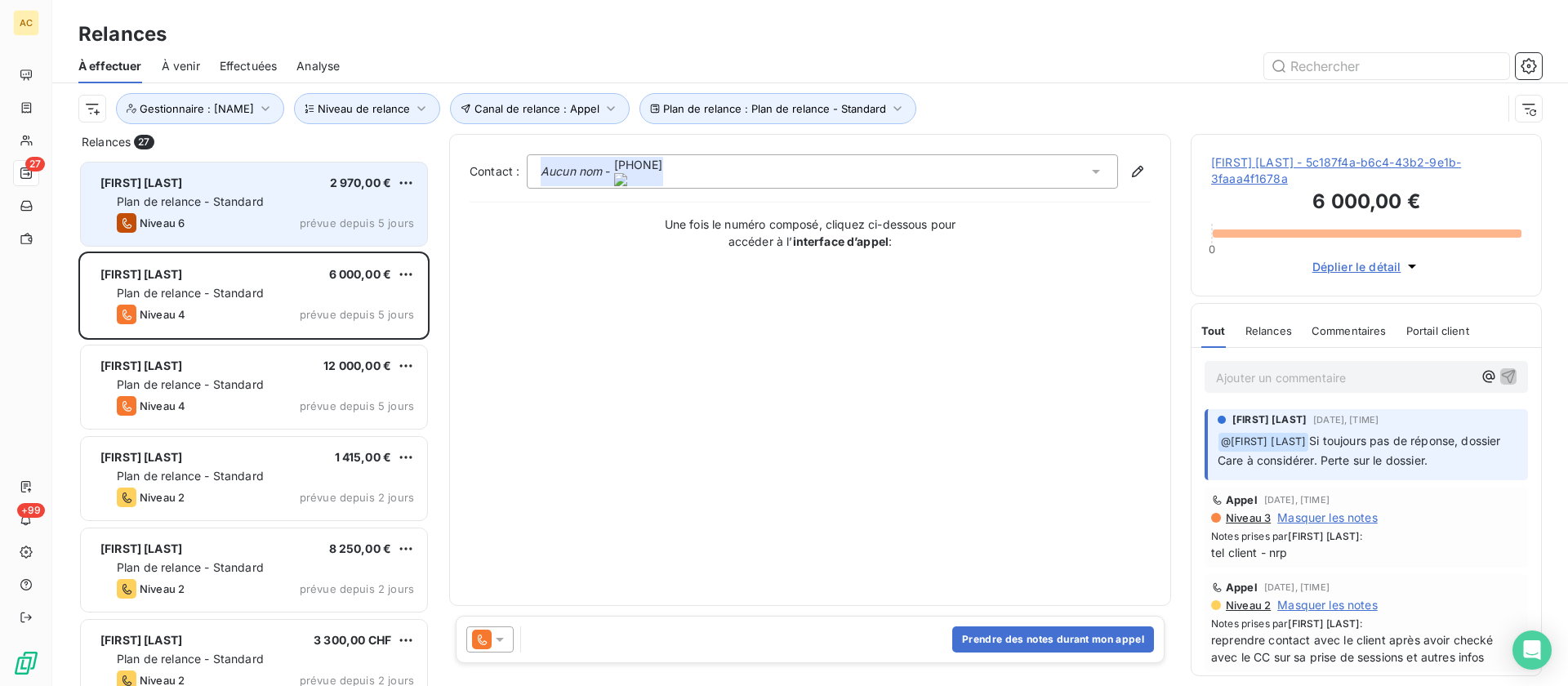 drag, startPoint x: 228, startPoint y: 194, endPoint x: 276, endPoint y: 203, distance: 48.836462 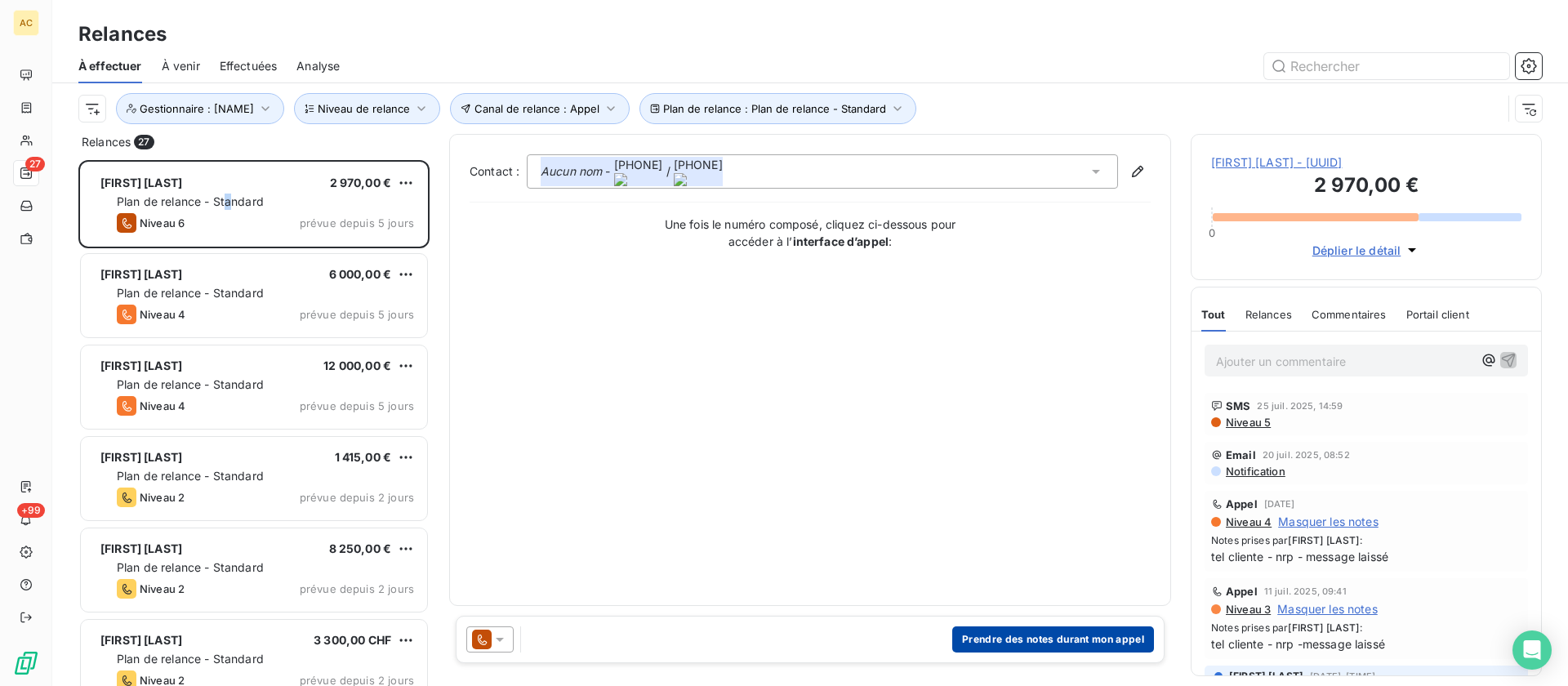 click on "Prendre des notes durant mon appel" at bounding box center (1053, 639) 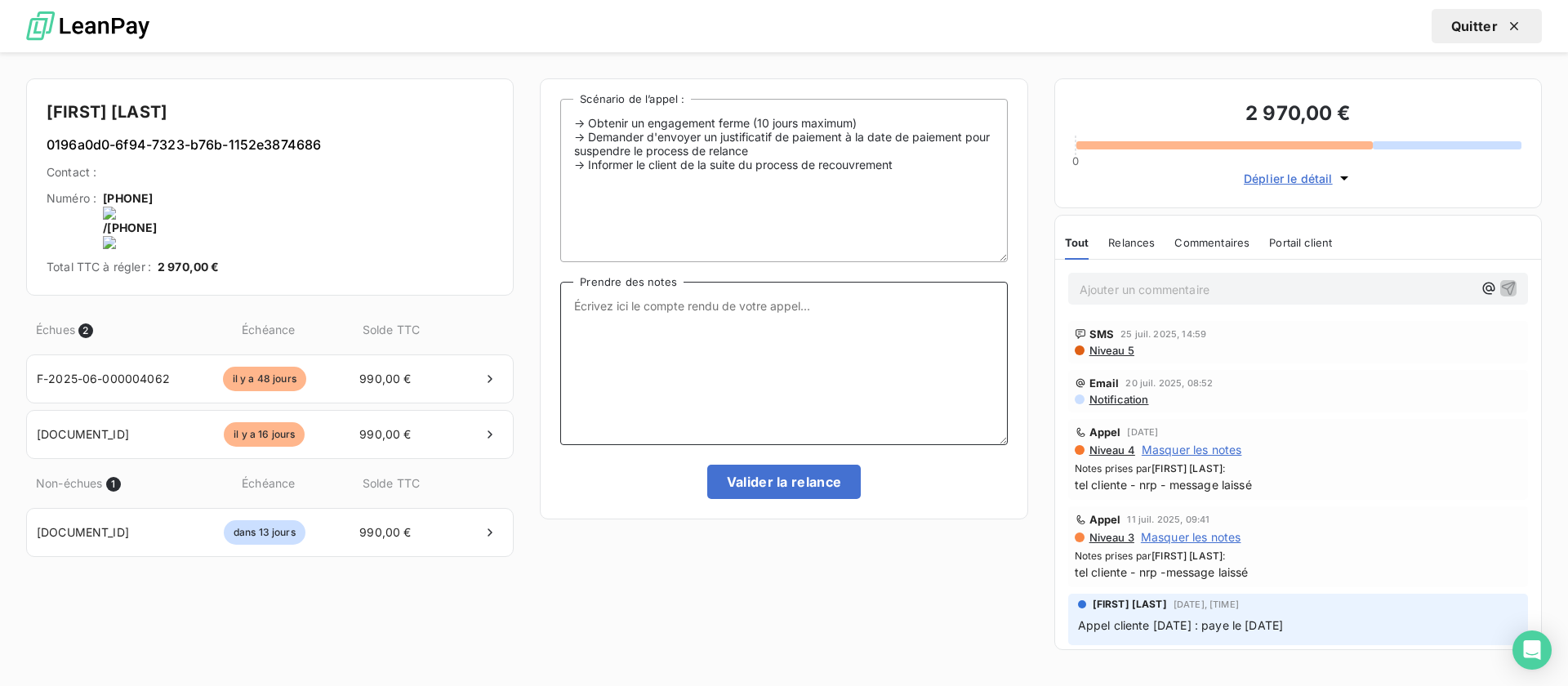 click on "Prendre des notes" at bounding box center (783, 363) 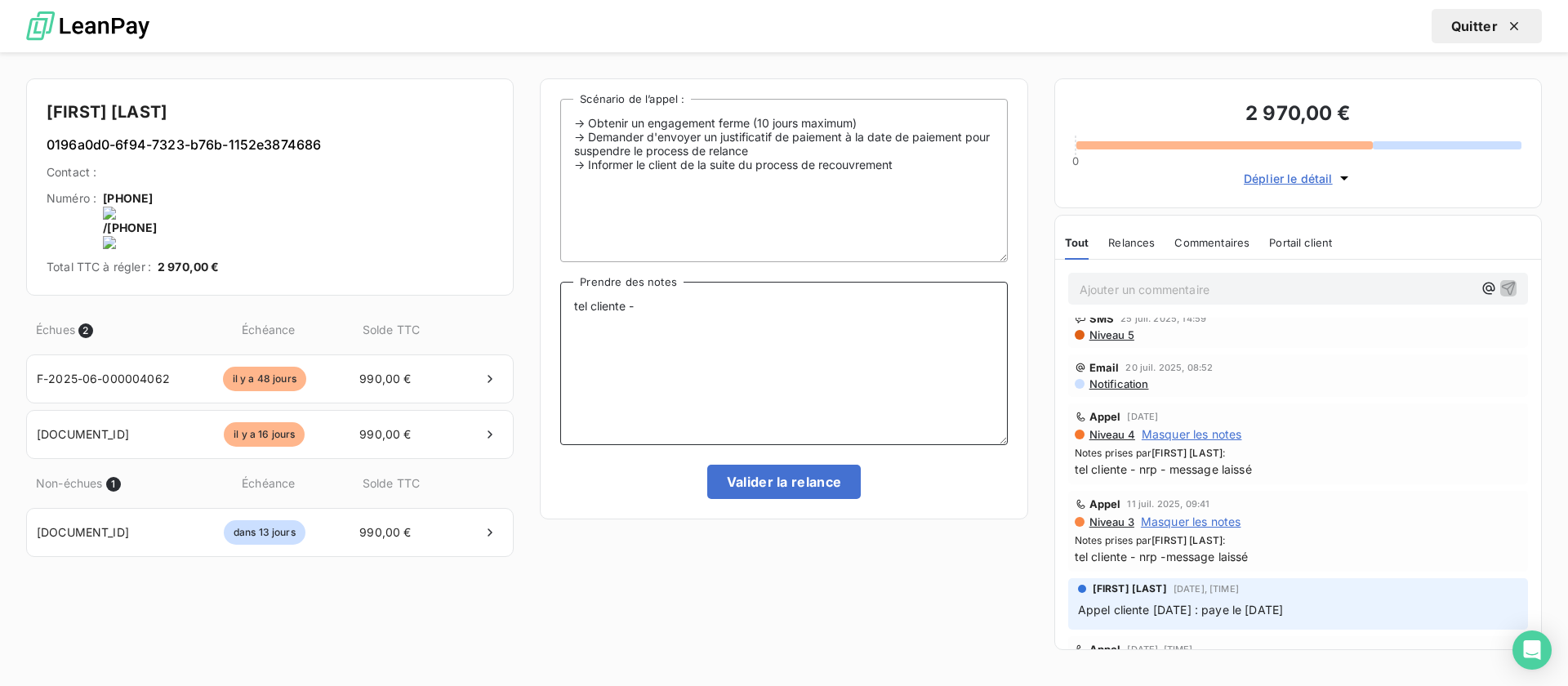 scroll, scrollTop: 0, scrollLeft: 0, axis: both 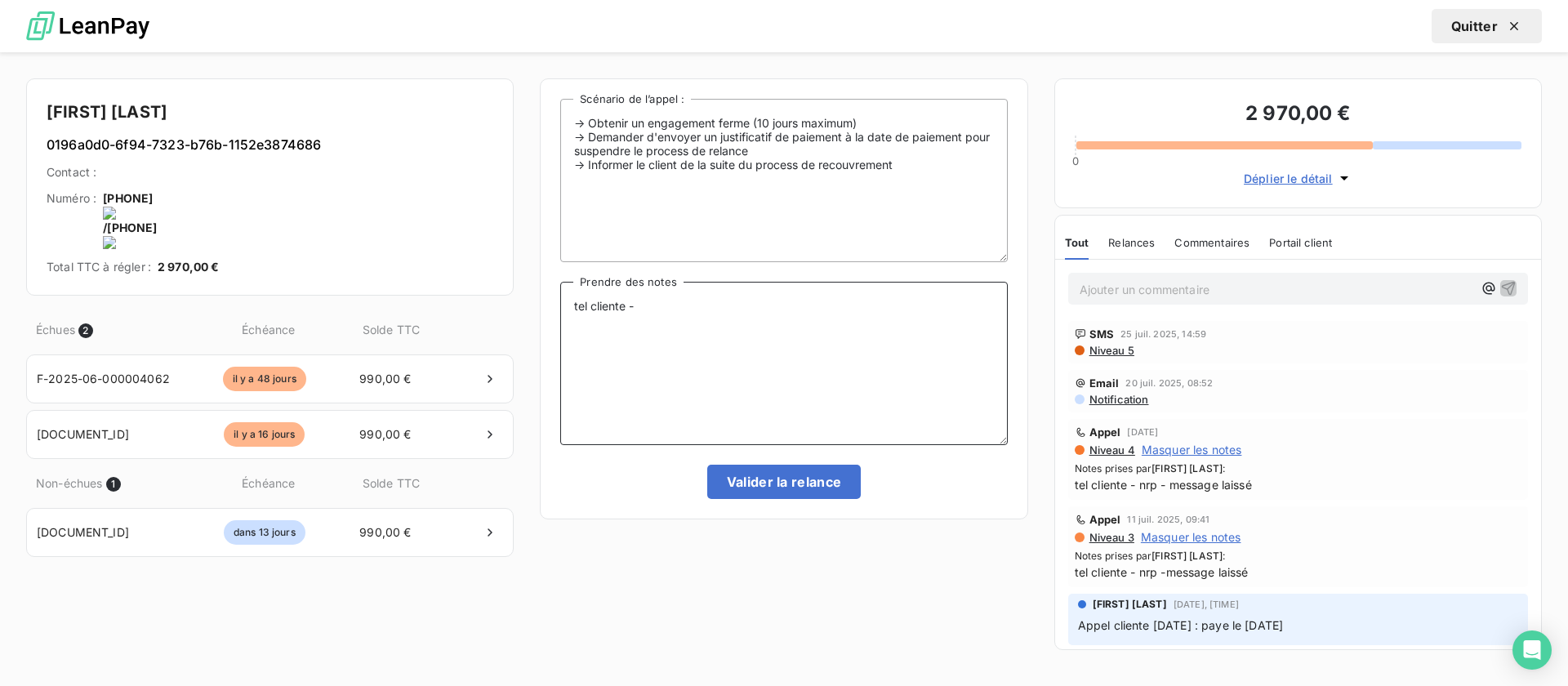 click on "tel cliente -" at bounding box center [783, 363] 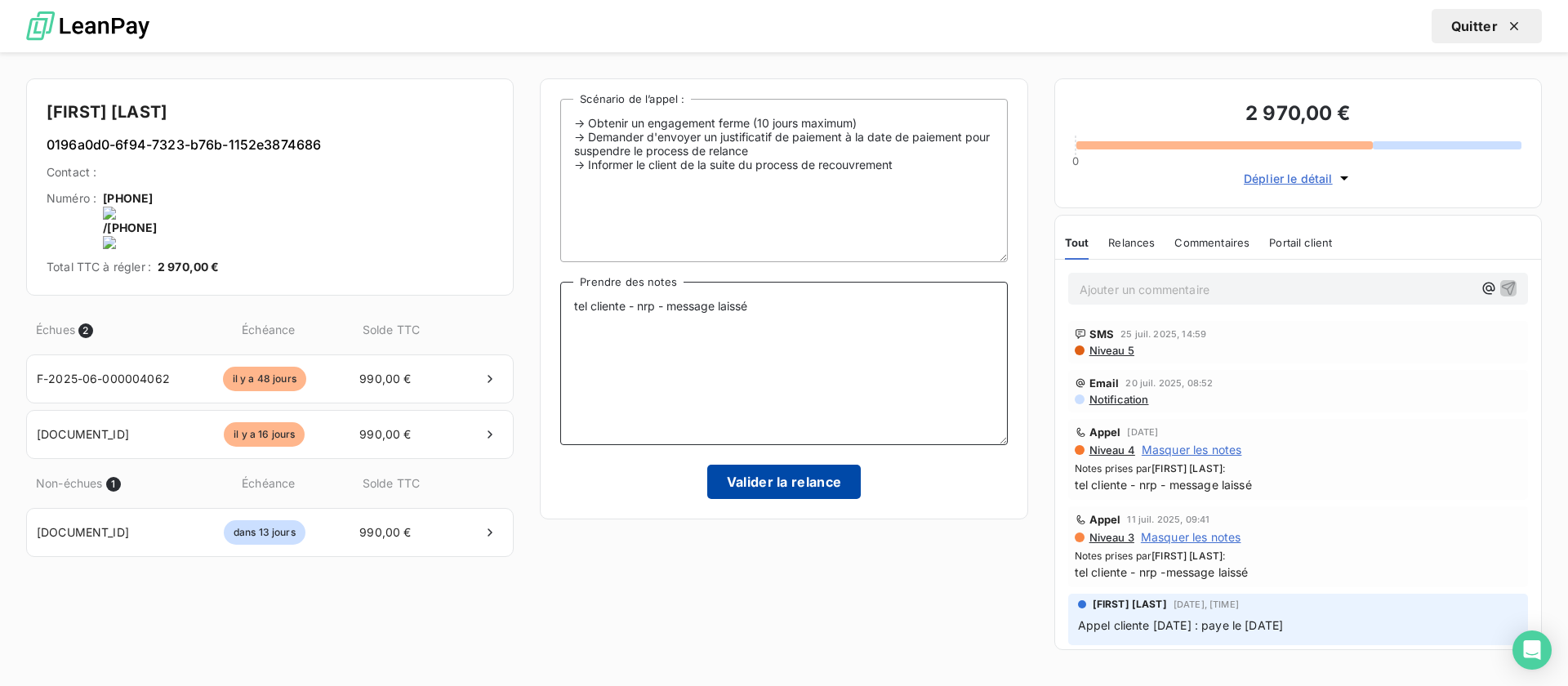 type on "tel cliente - nrp - message laissé" 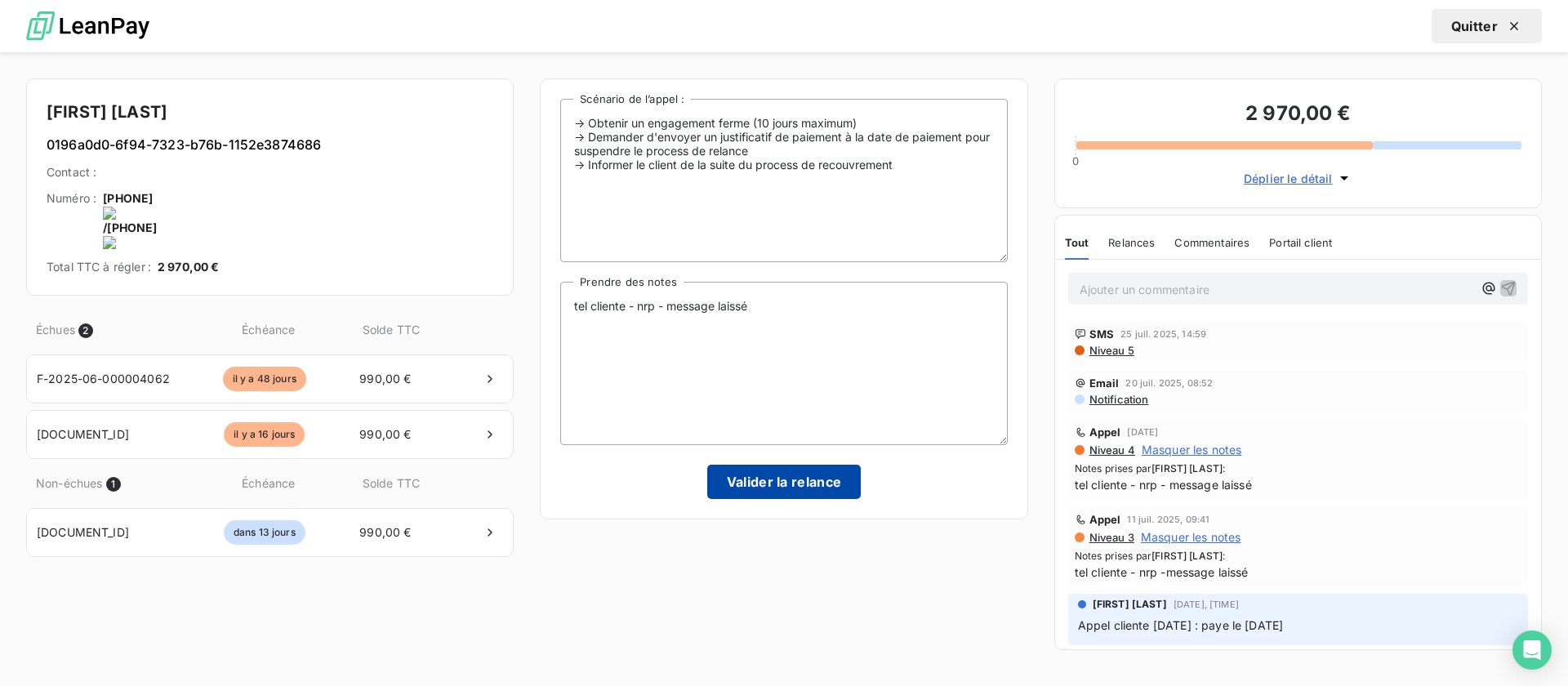 click on "Valider la relance" at bounding box center (784, 482) 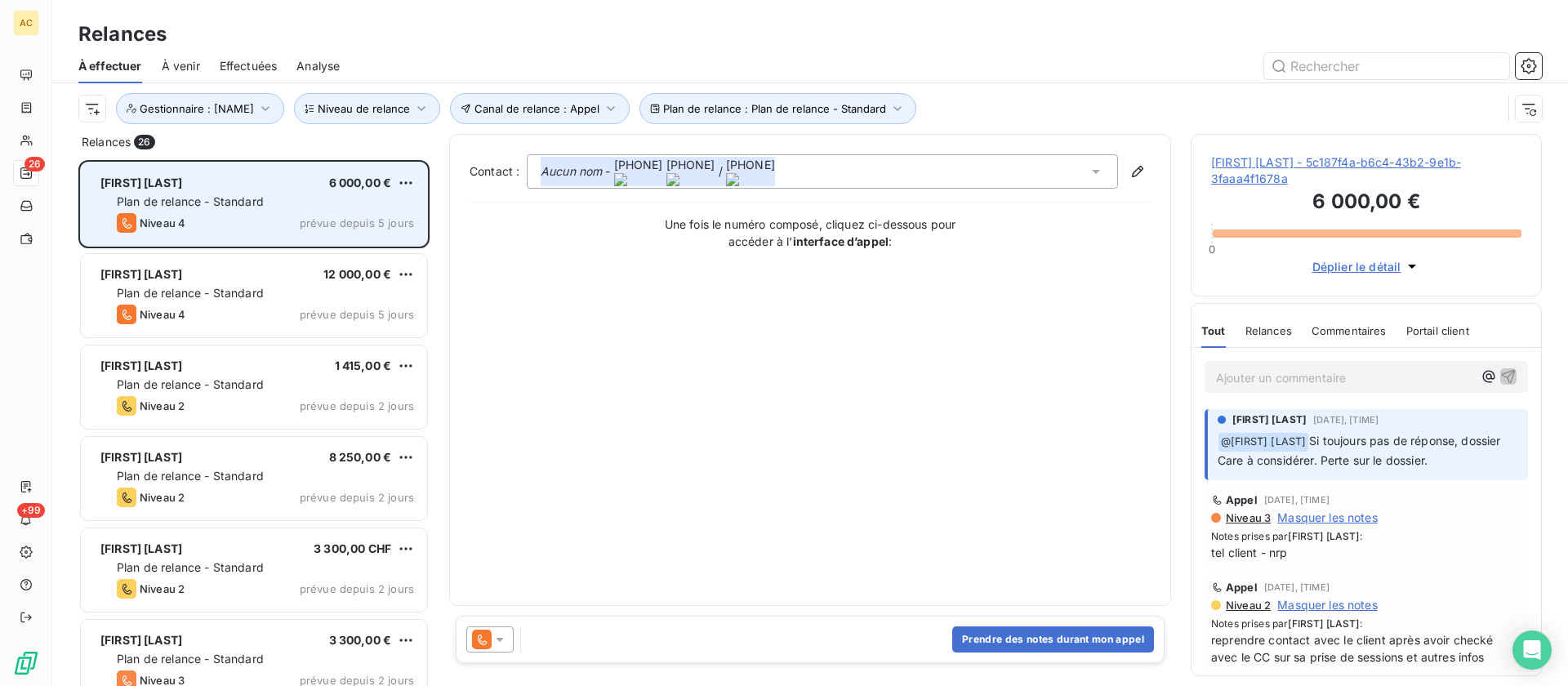 click on "Timi GECAJ 6 000,00 € Plan de relance - Standard Niveau 4 prévue depuis 5 jours" at bounding box center [254, 204] 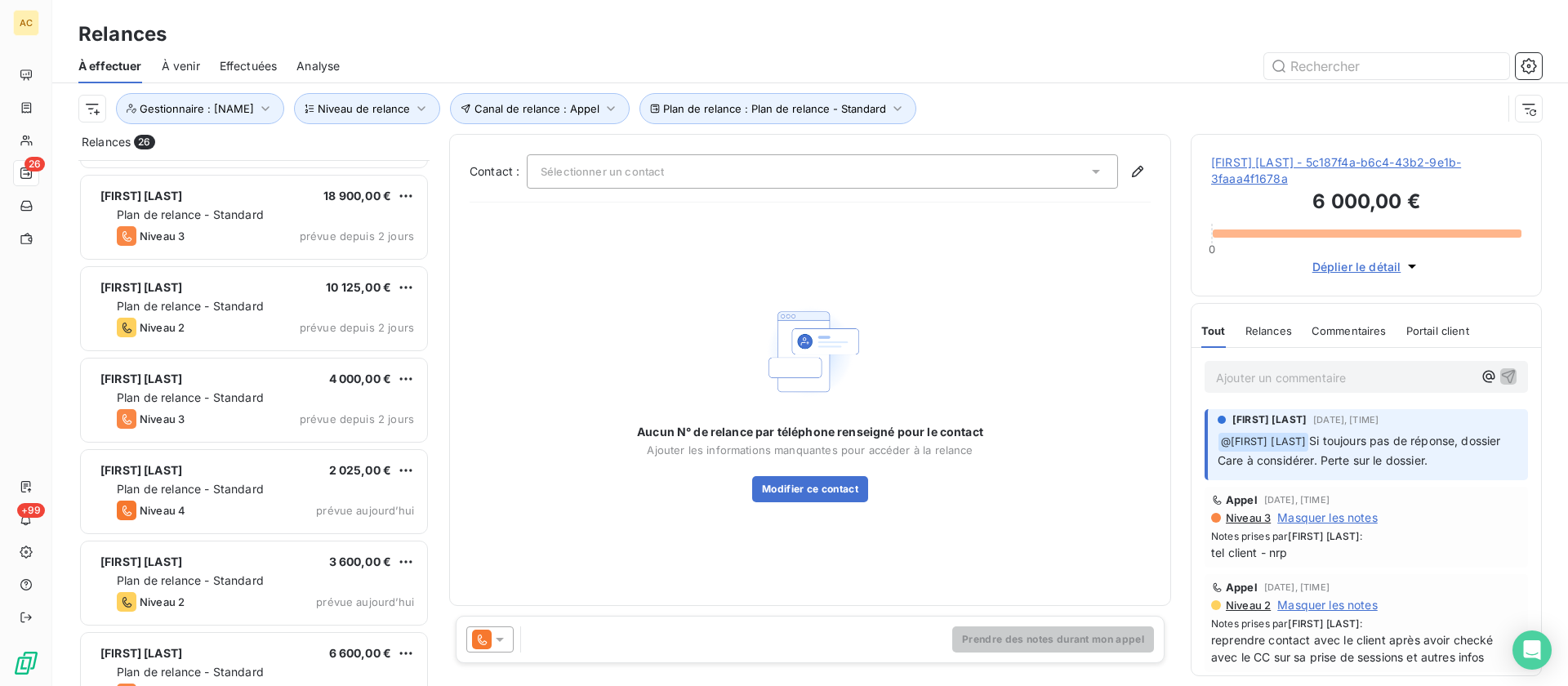 scroll, scrollTop: 0, scrollLeft: 0, axis: both 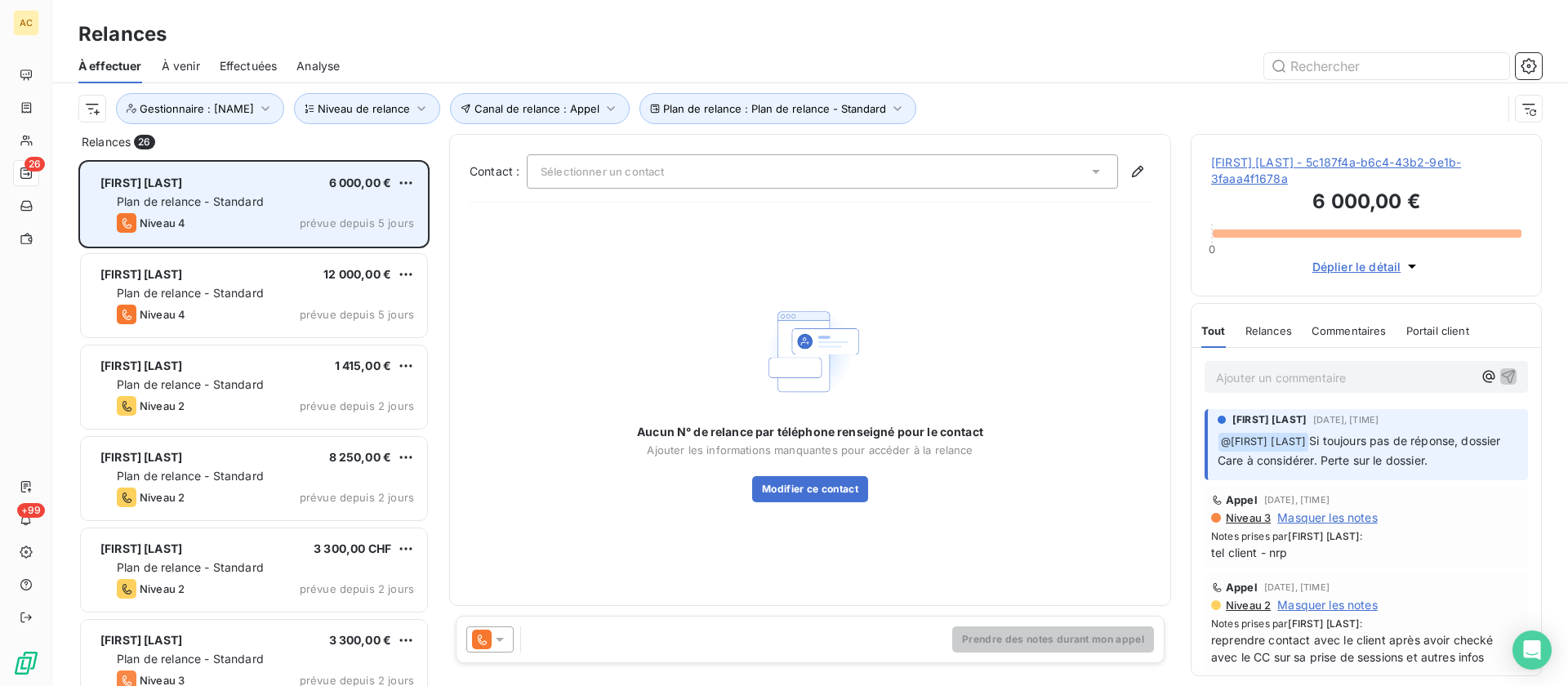 click on "Plan de relance - Standard" at bounding box center [190, 201] 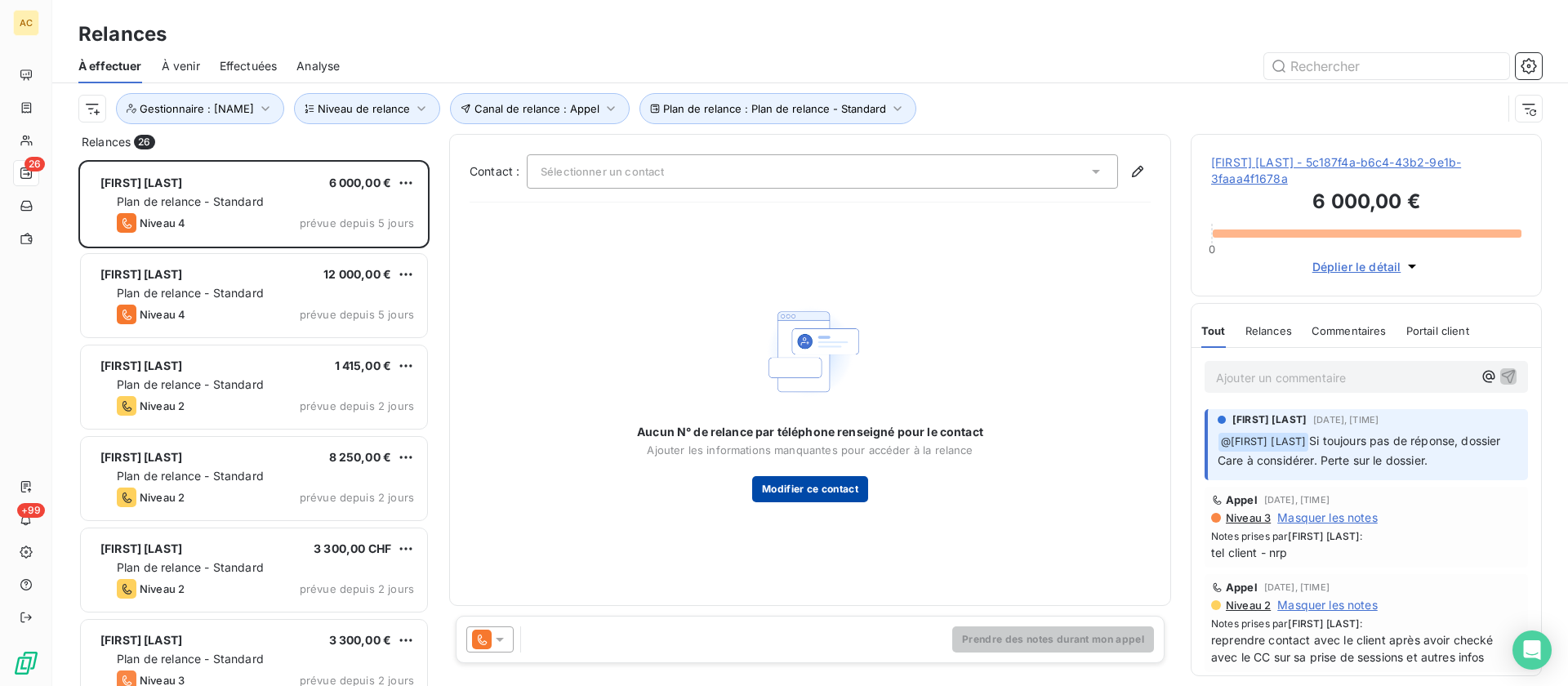 click on "Modifier ce contact" at bounding box center [810, 489] 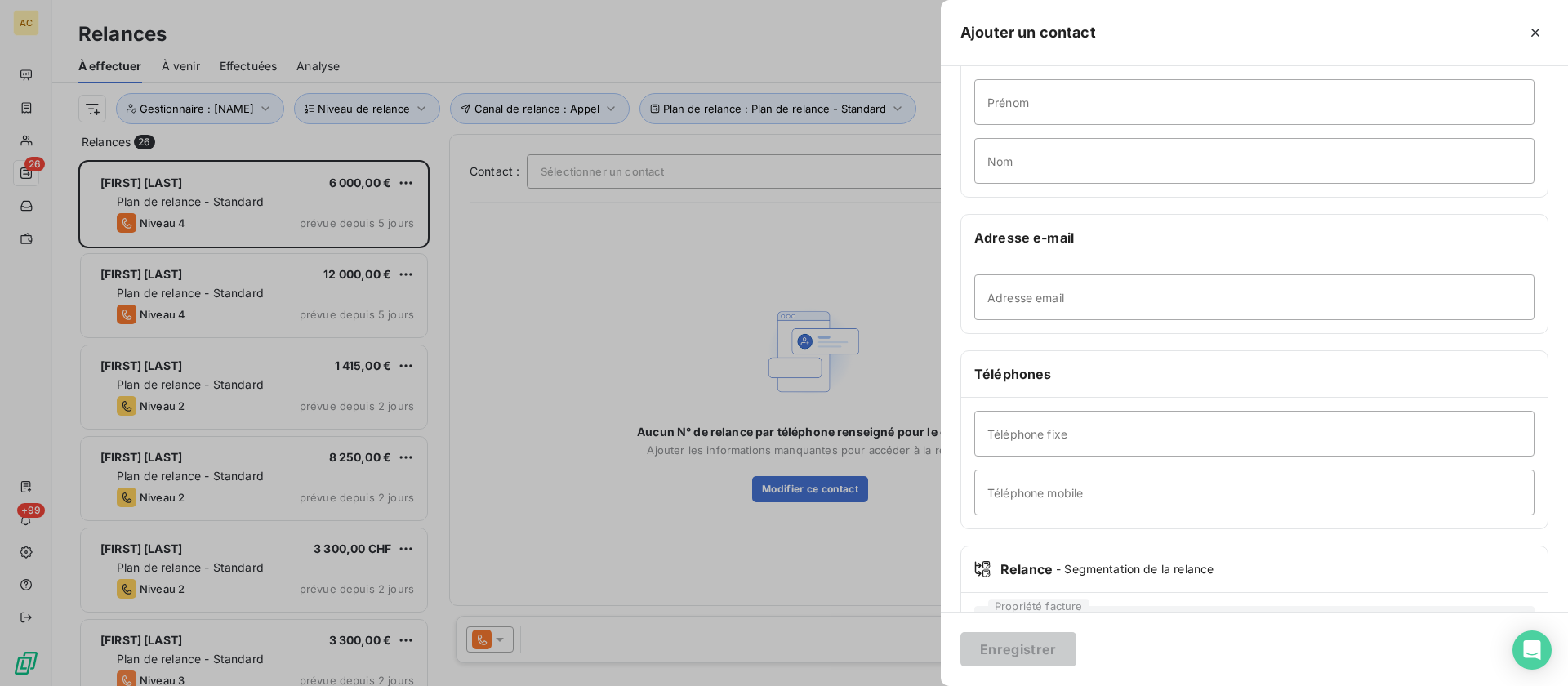 scroll, scrollTop: 199, scrollLeft: 0, axis: vertical 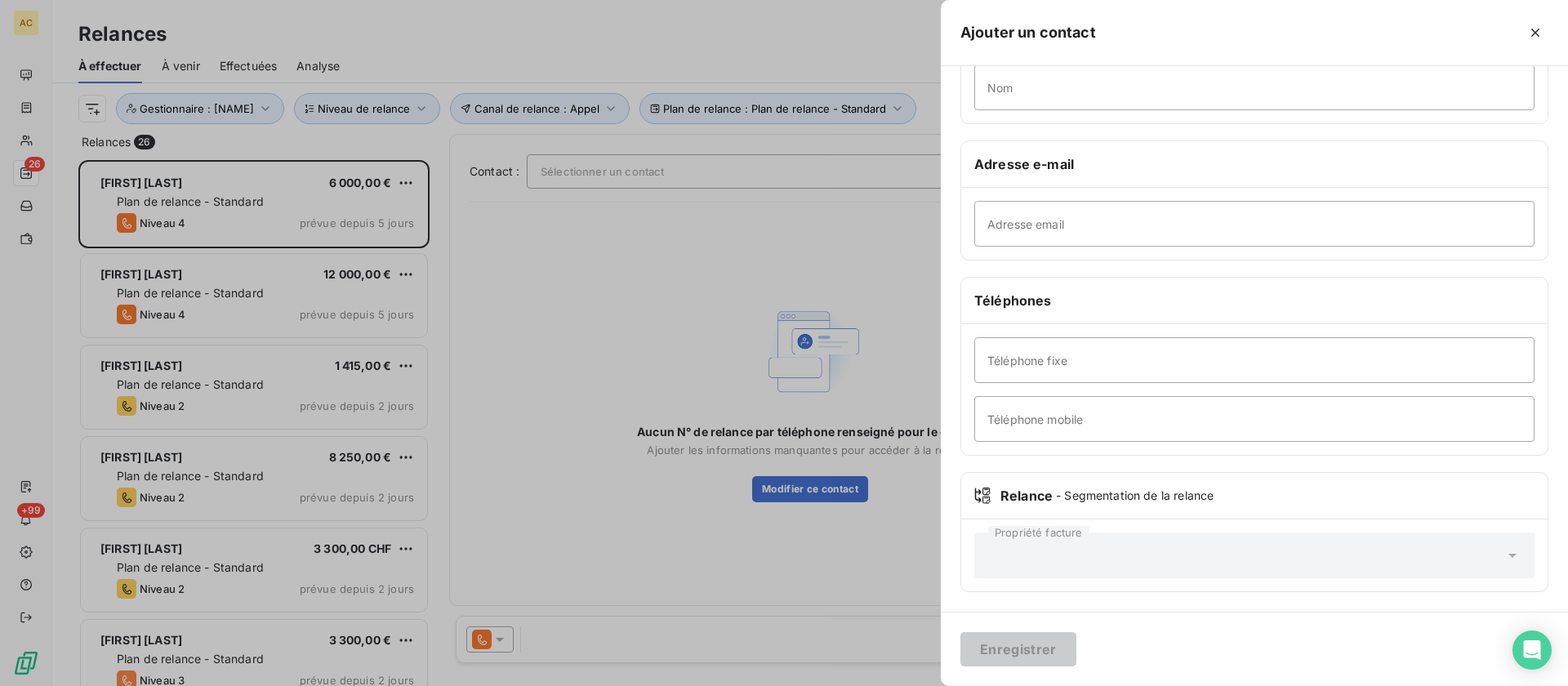 click at bounding box center [784, 343] 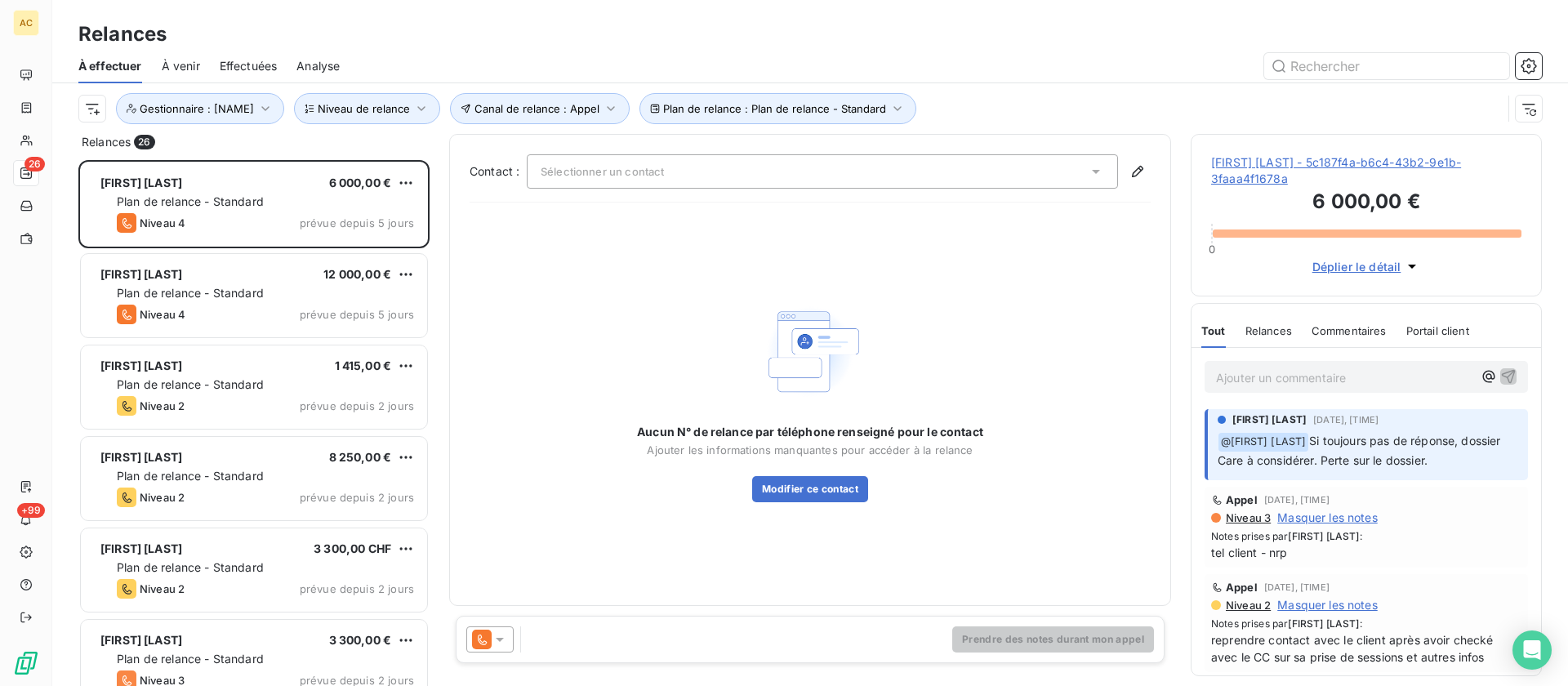 click on "Ajouter un commentaire ﻿" at bounding box center [1345, 377] 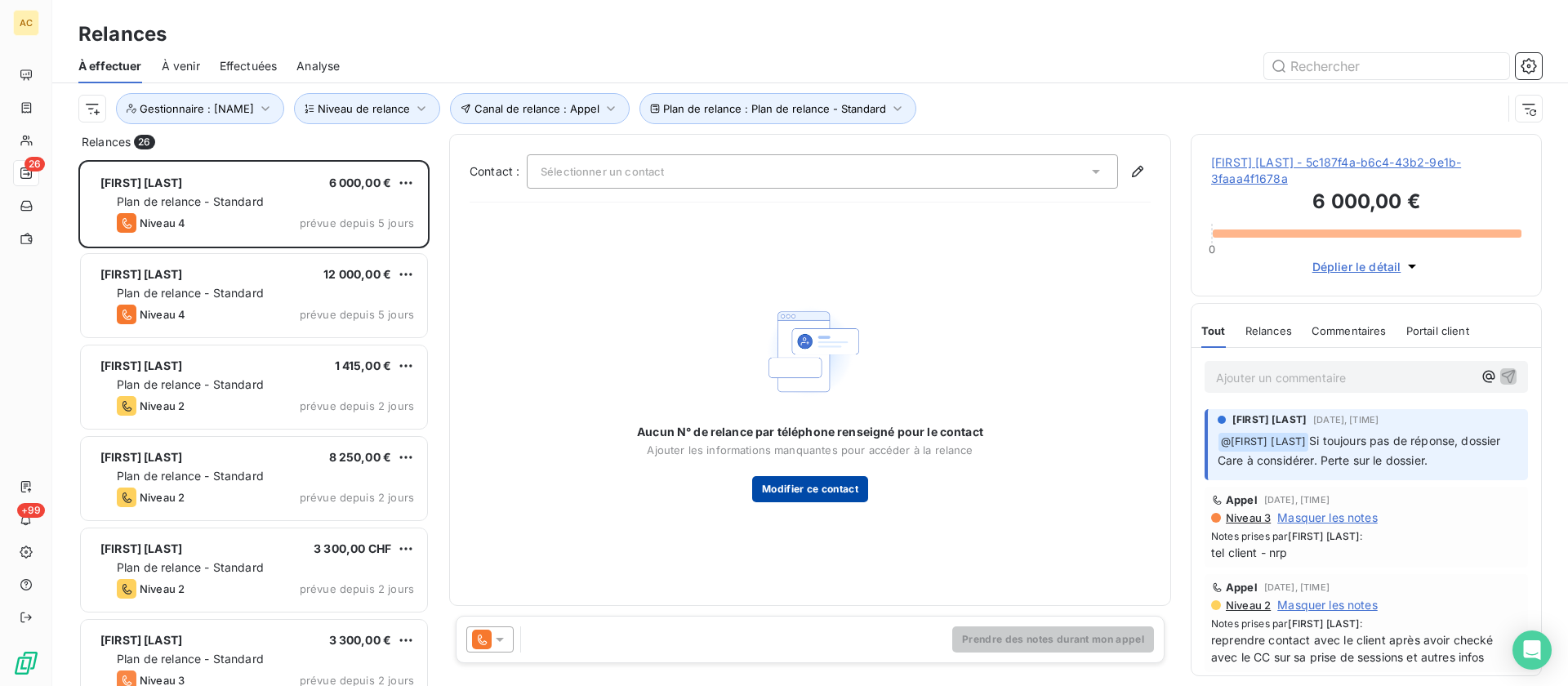 click on "Modifier ce contact" at bounding box center [810, 489] 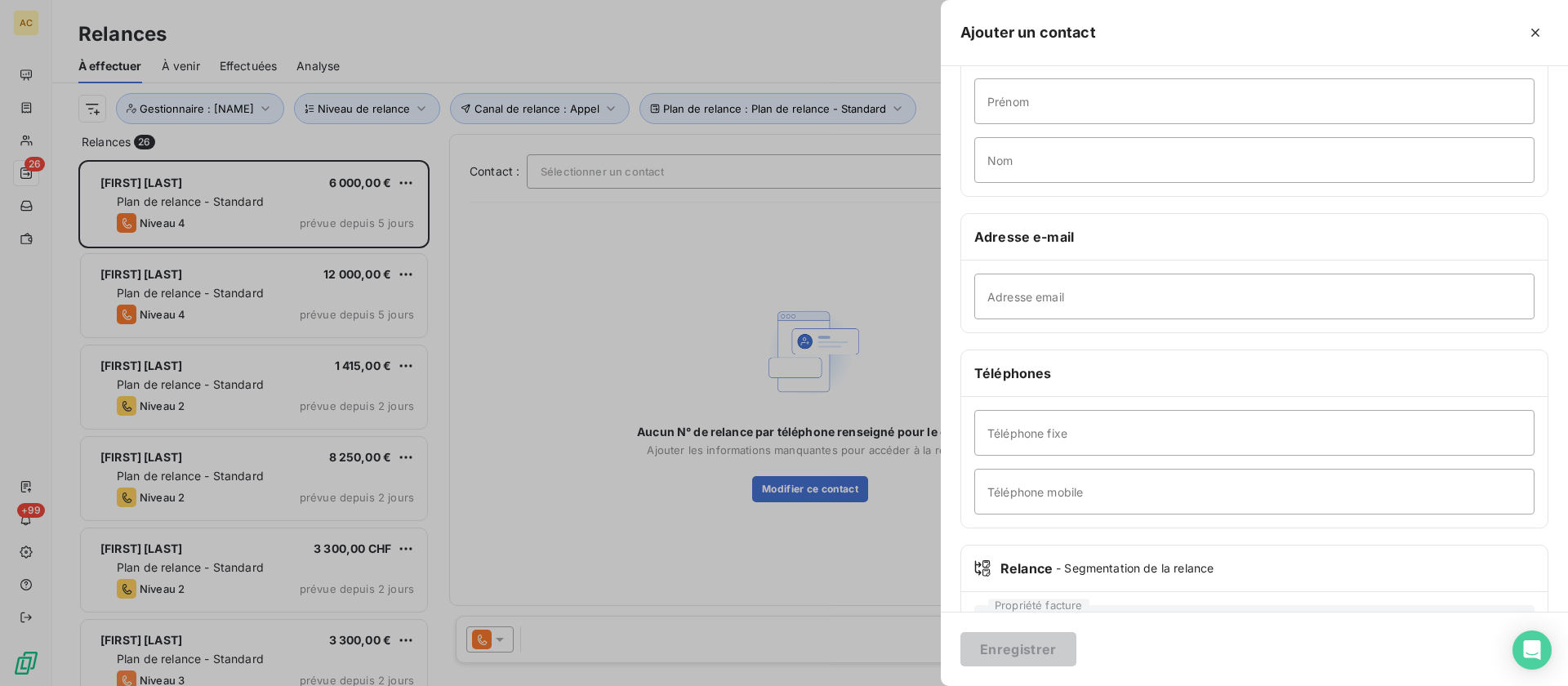 scroll, scrollTop: 199, scrollLeft: 0, axis: vertical 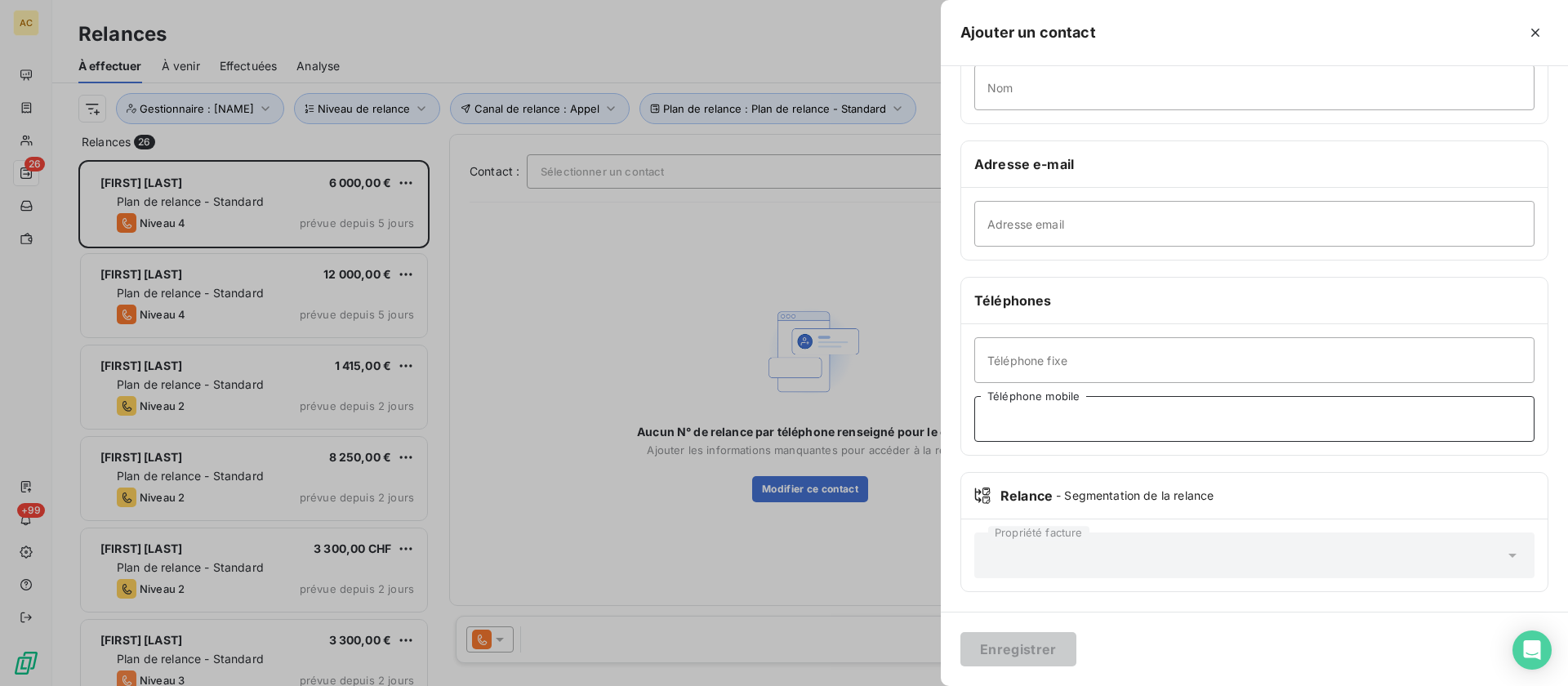 click on "Téléphone mobile" at bounding box center [1254, 419] 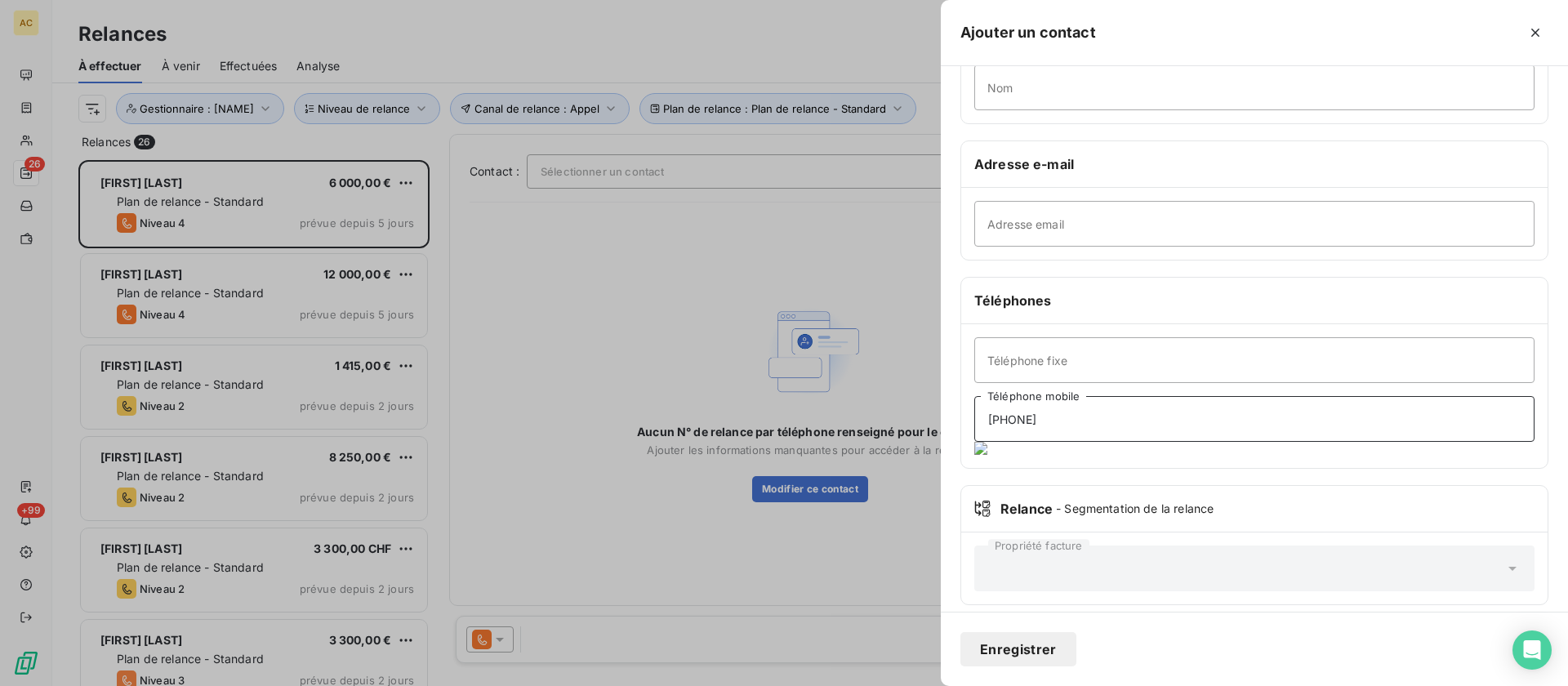 type on "+32 474 57 11 20" 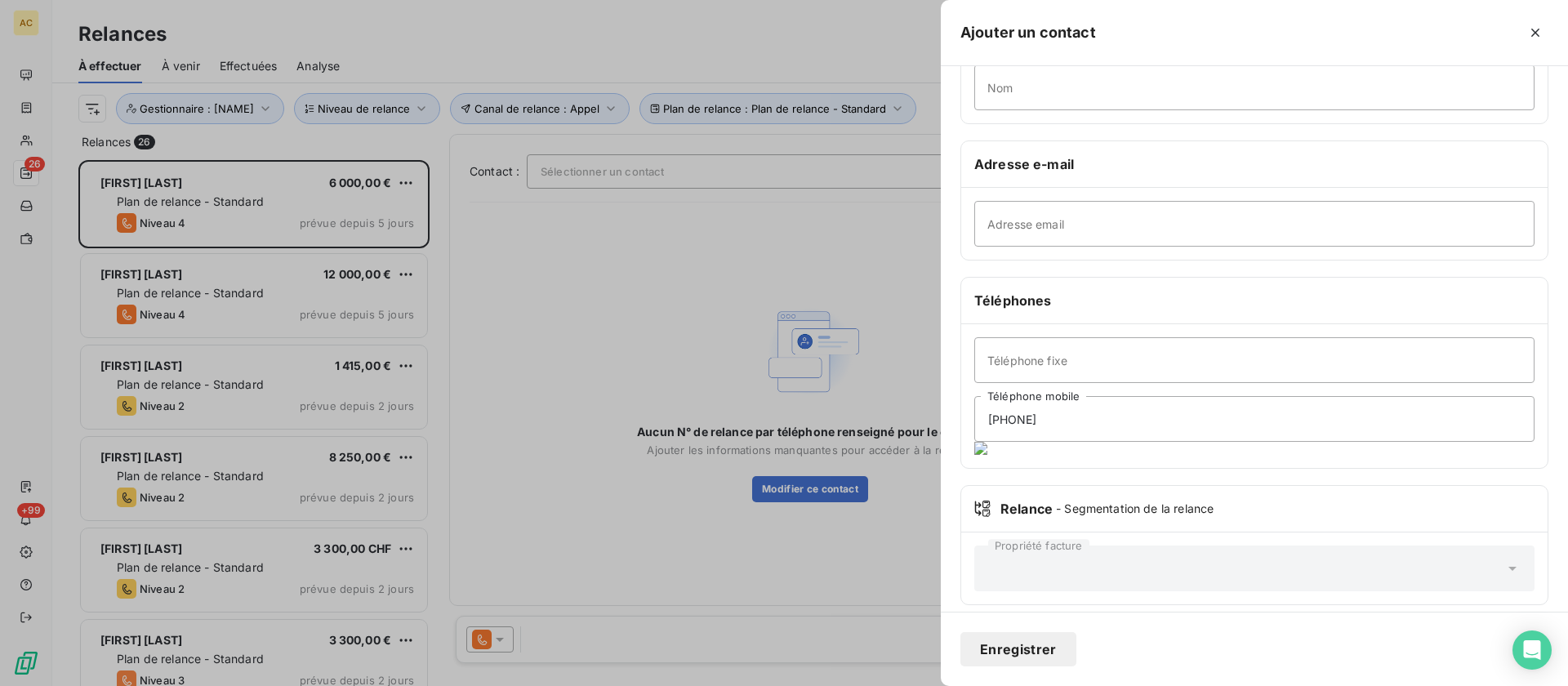 click on "Enregistrer" at bounding box center [1018, 649] 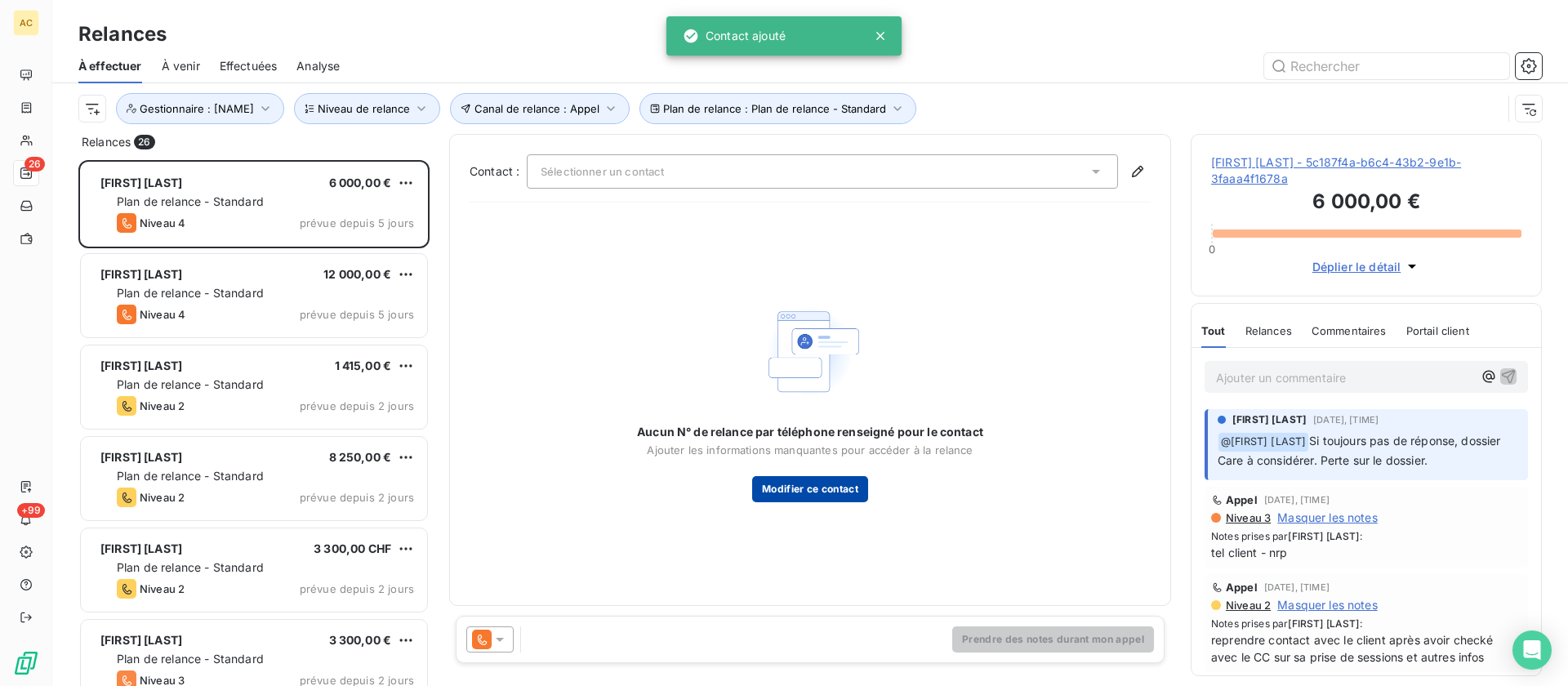 click on "Modifier ce contact" at bounding box center (810, 489) 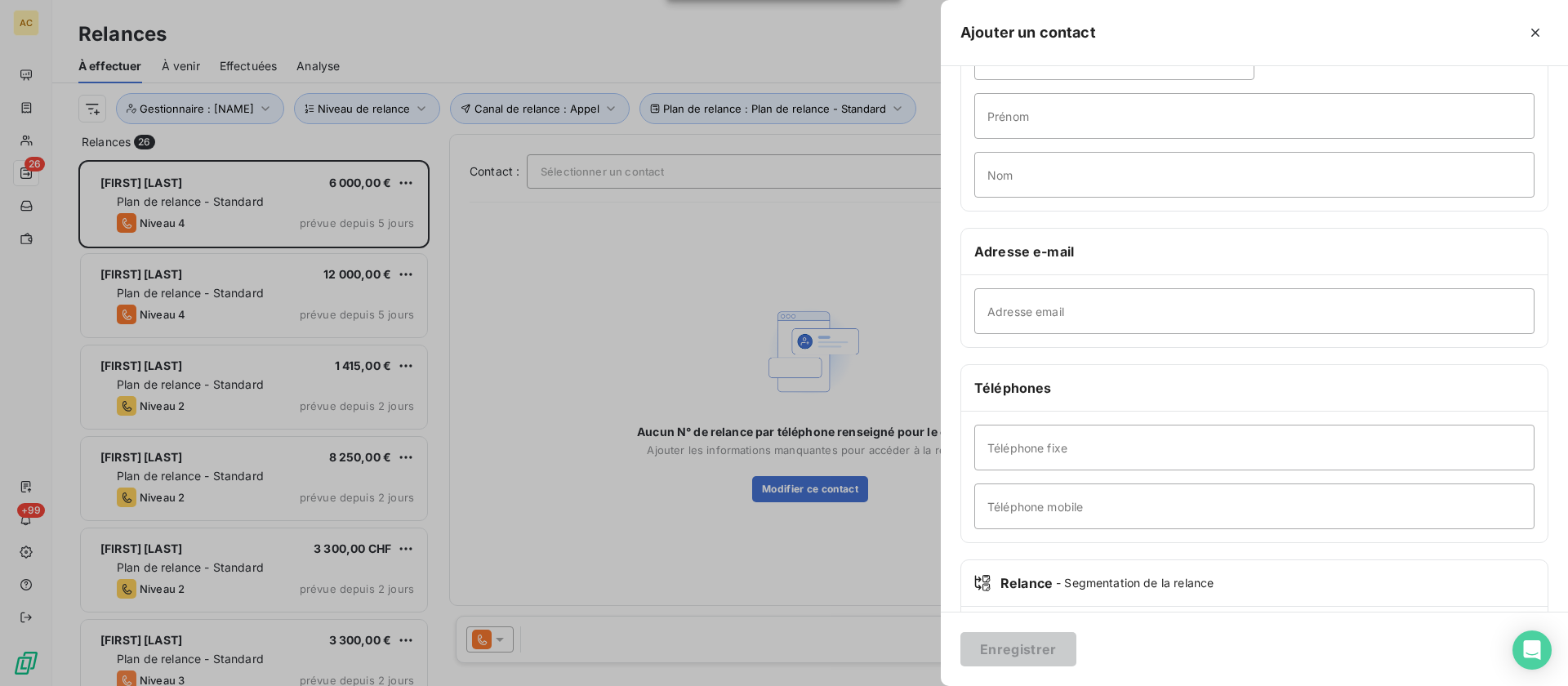 scroll, scrollTop: 199, scrollLeft: 0, axis: vertical 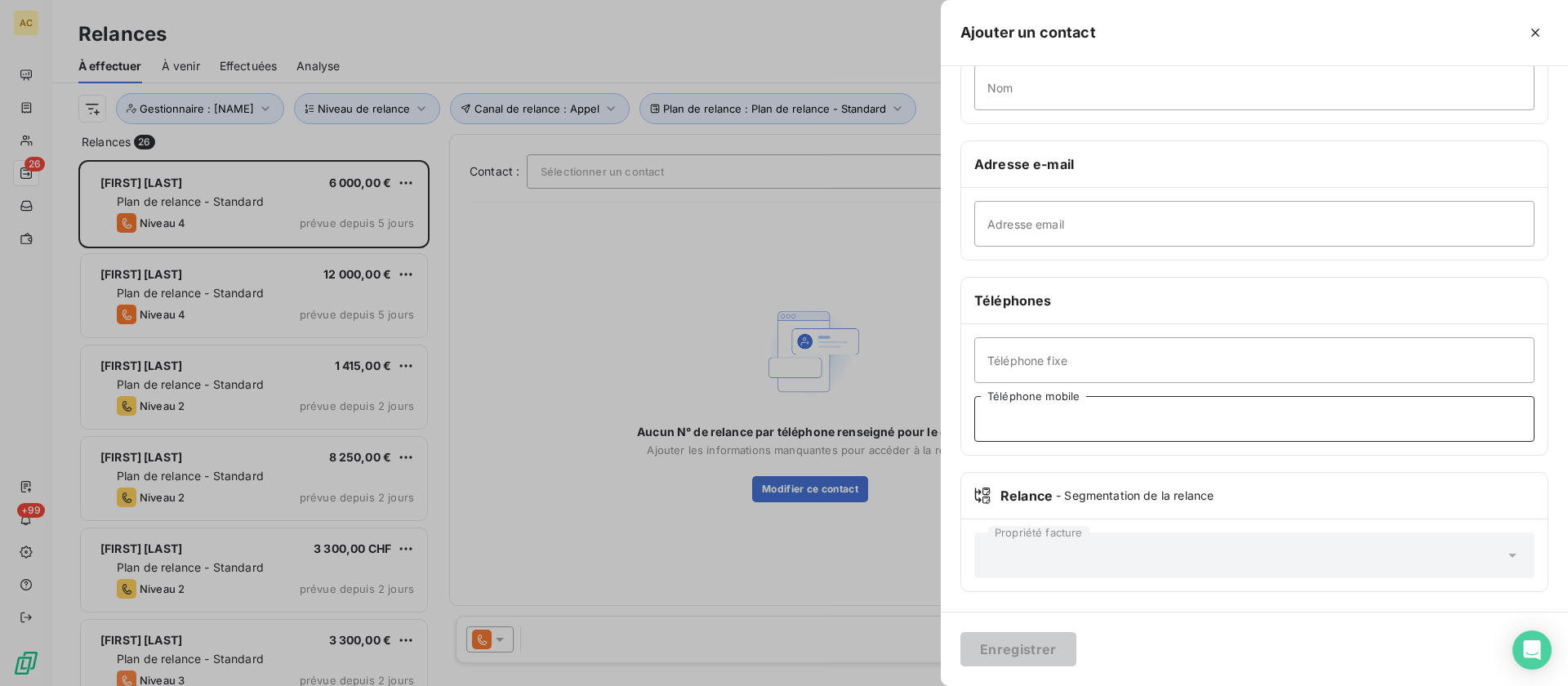 click on "Téléphone mobile" at bounding box center [1254, 419] 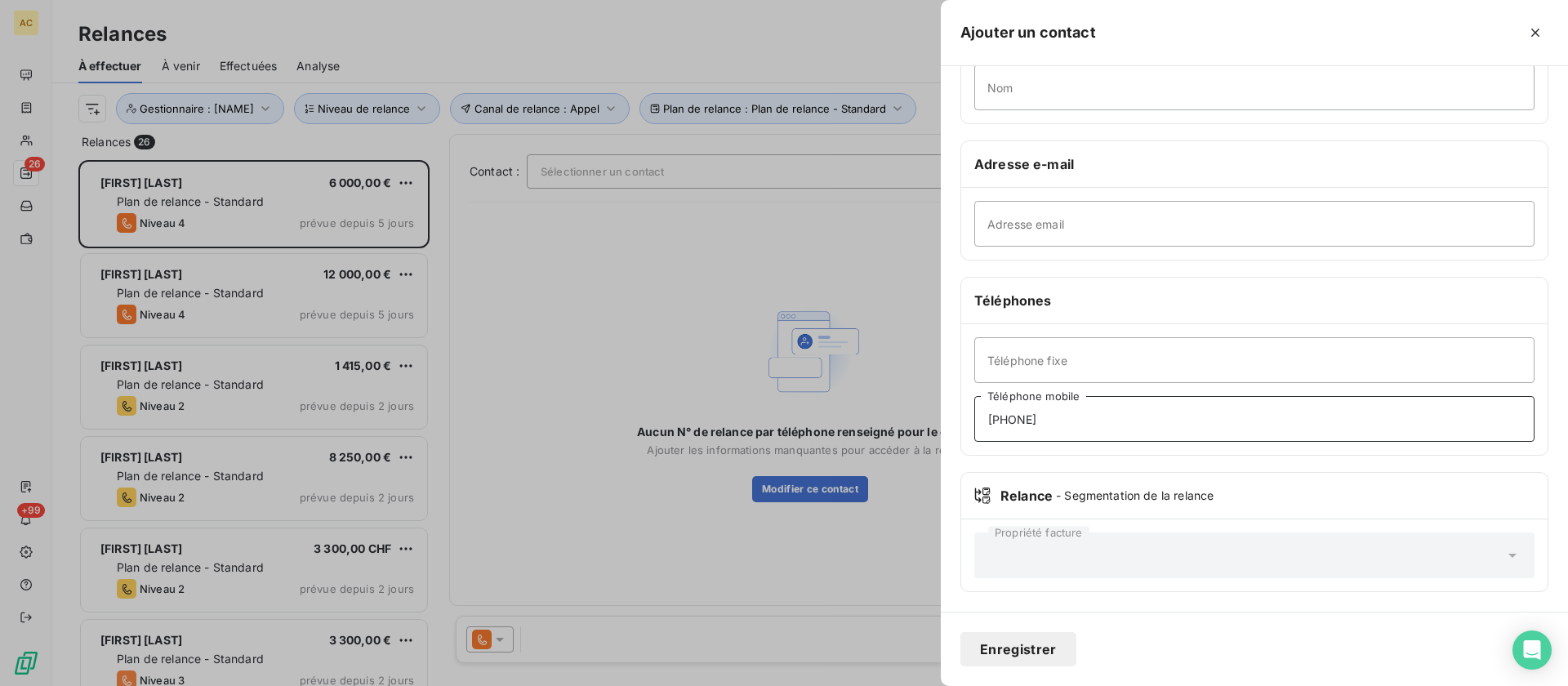 type on "+32 474 57 11 20" 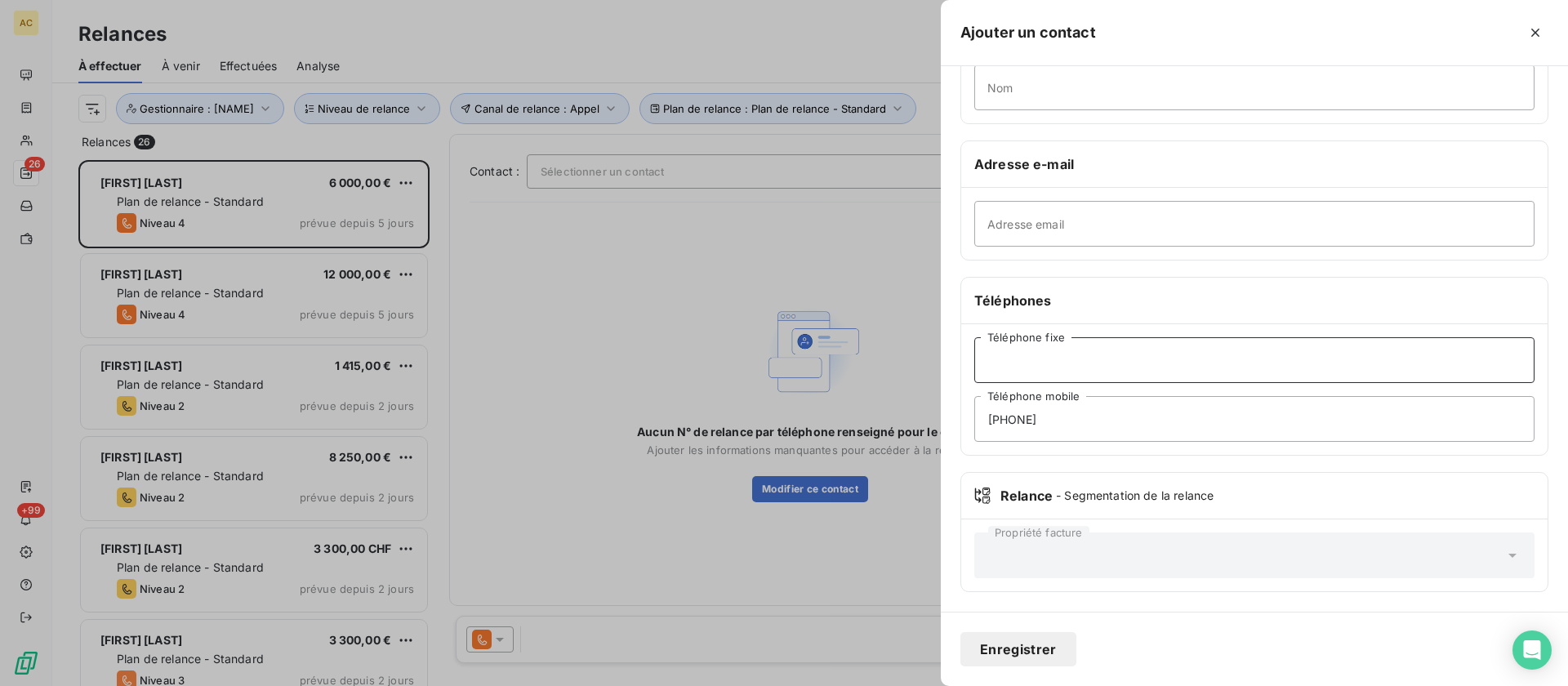 click on "Téléphone fixe" at bounding box center [1254, 360] 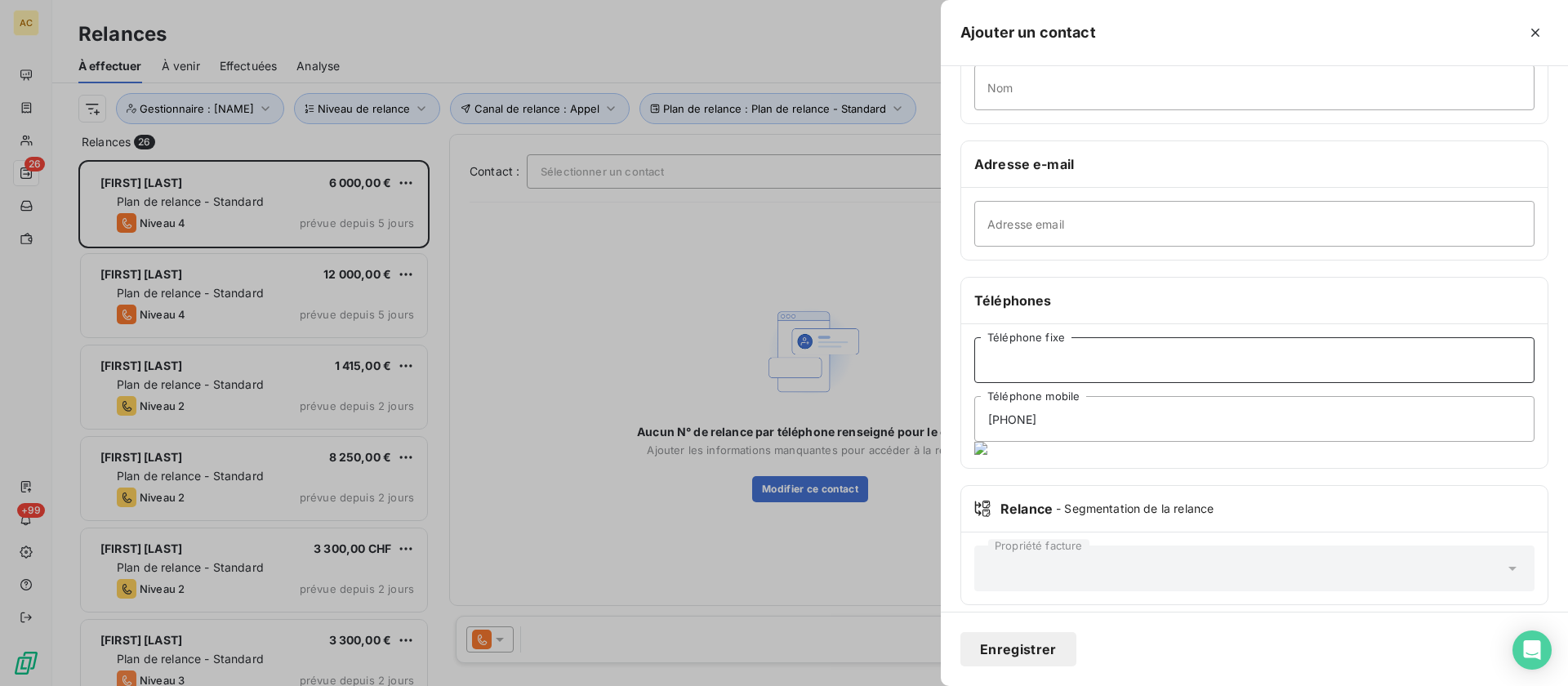 paste on "+32 474 57 11 20" 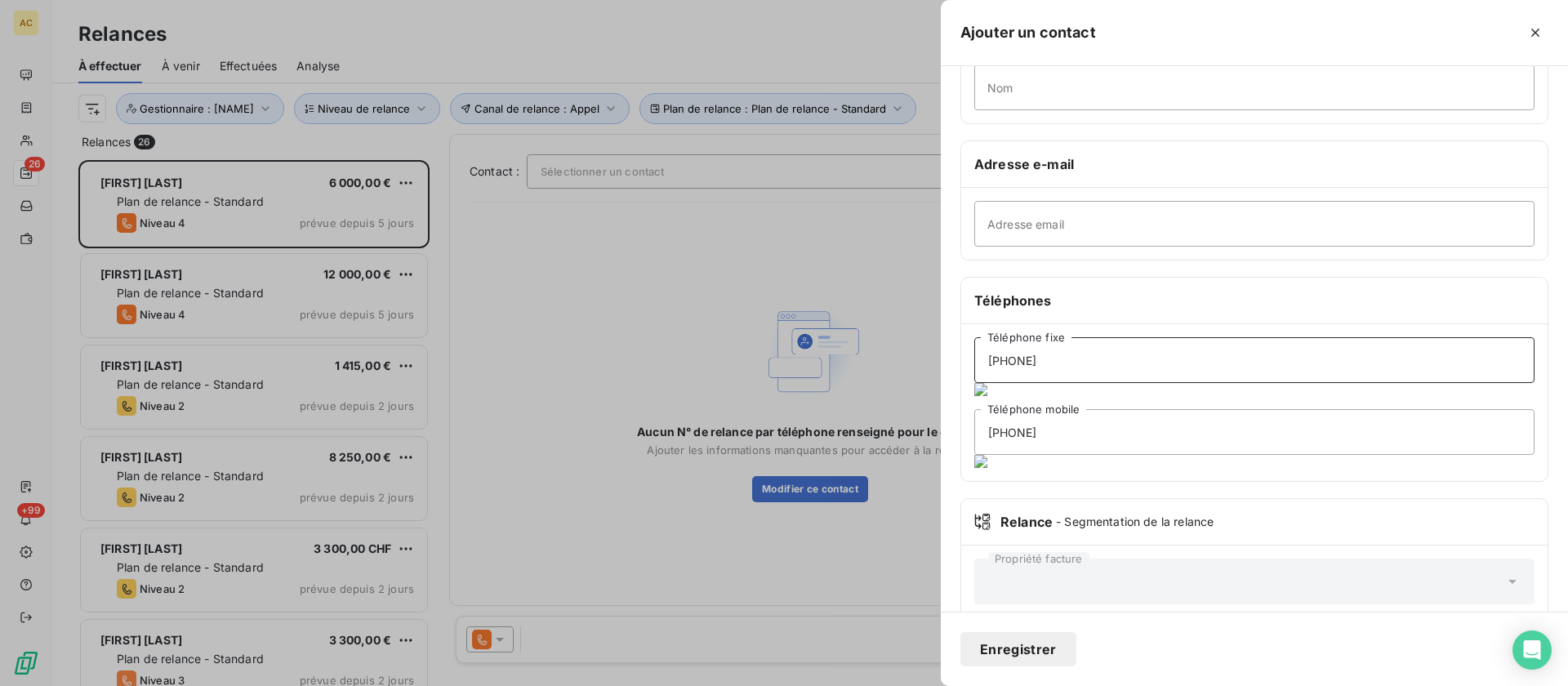 type on "+32 474 57 11 20" 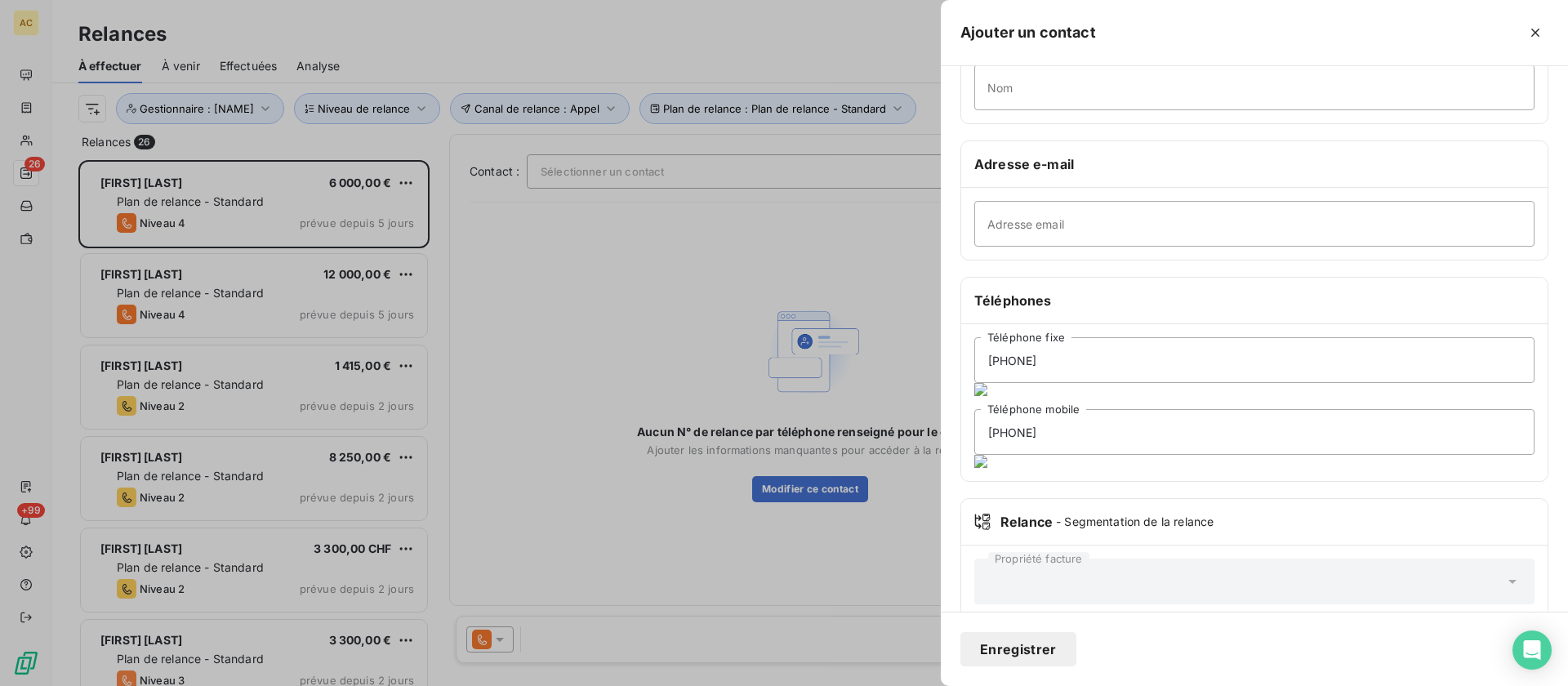 click on "Enregistrer" at bounding box center (1018, 649) 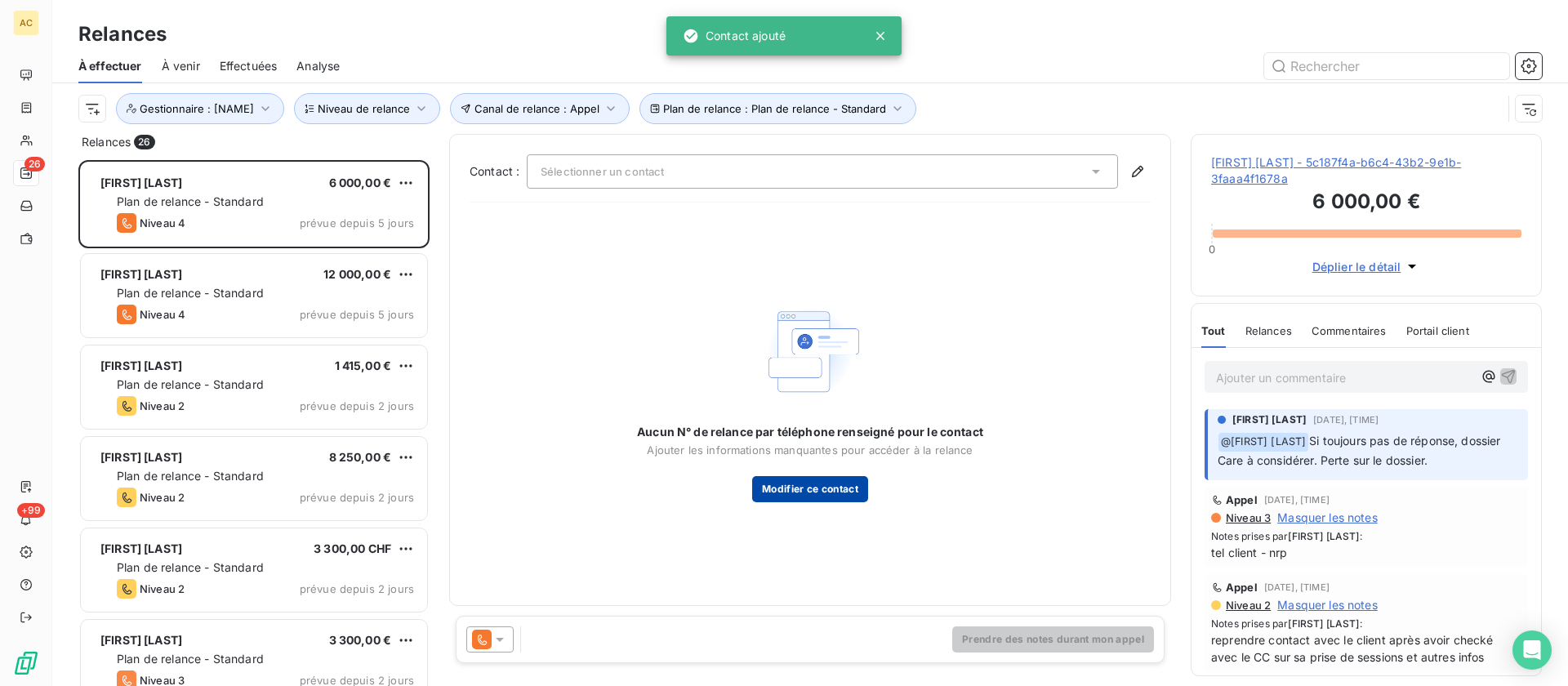 click on "Modifier ce contact" at bounding box center [810, 489] 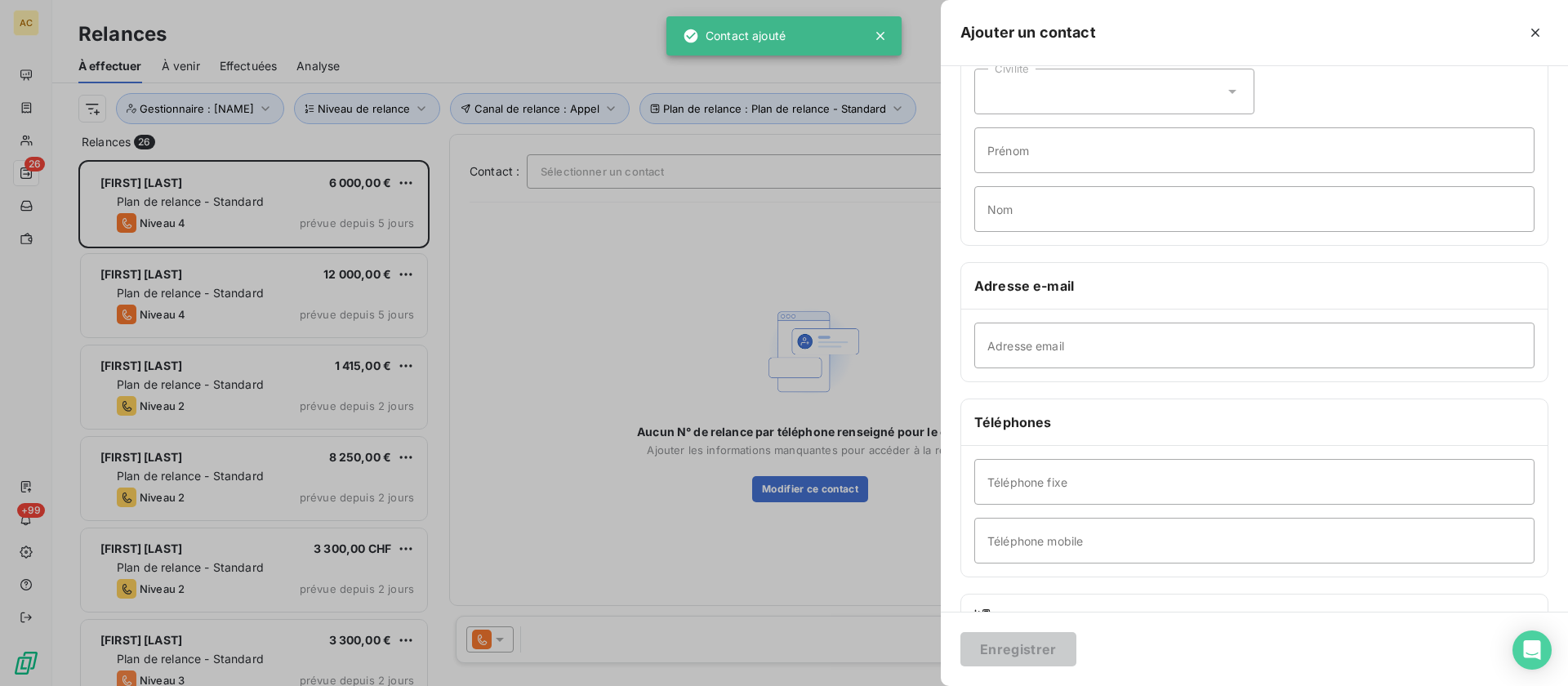 scroll, scrollTop: 199, scrollLeft: 0, axis: vertical 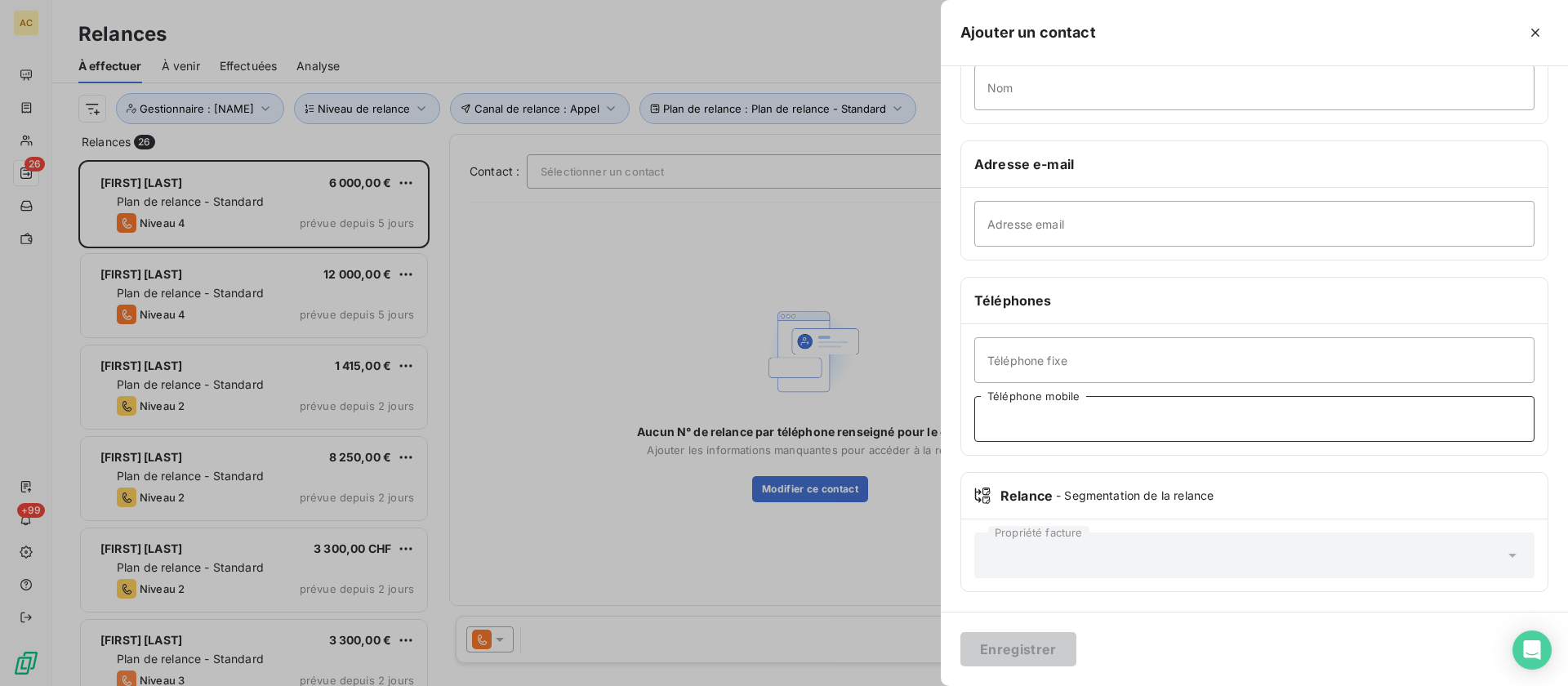 click on "Téléphone mobile" at bounding box center (1254, 419) 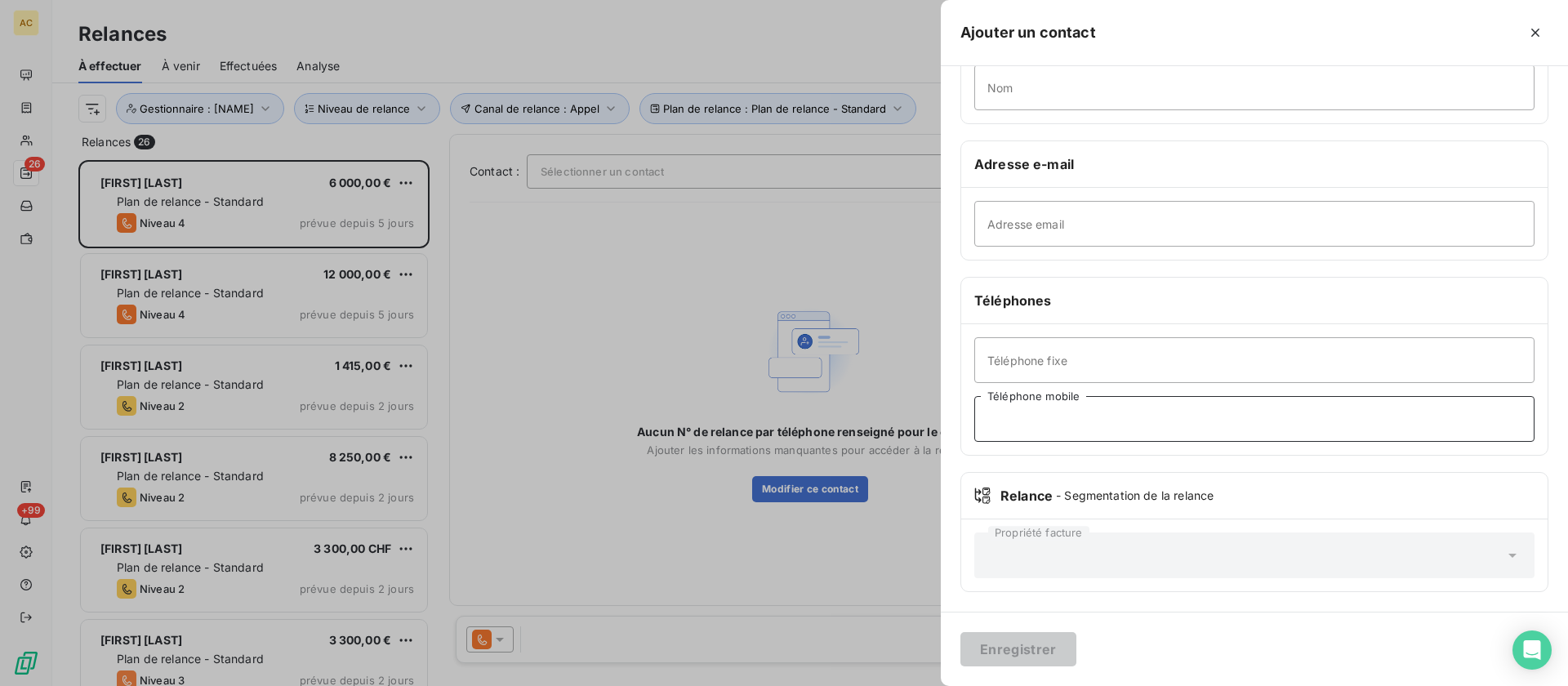 paste on "+32 474 57 11 20" 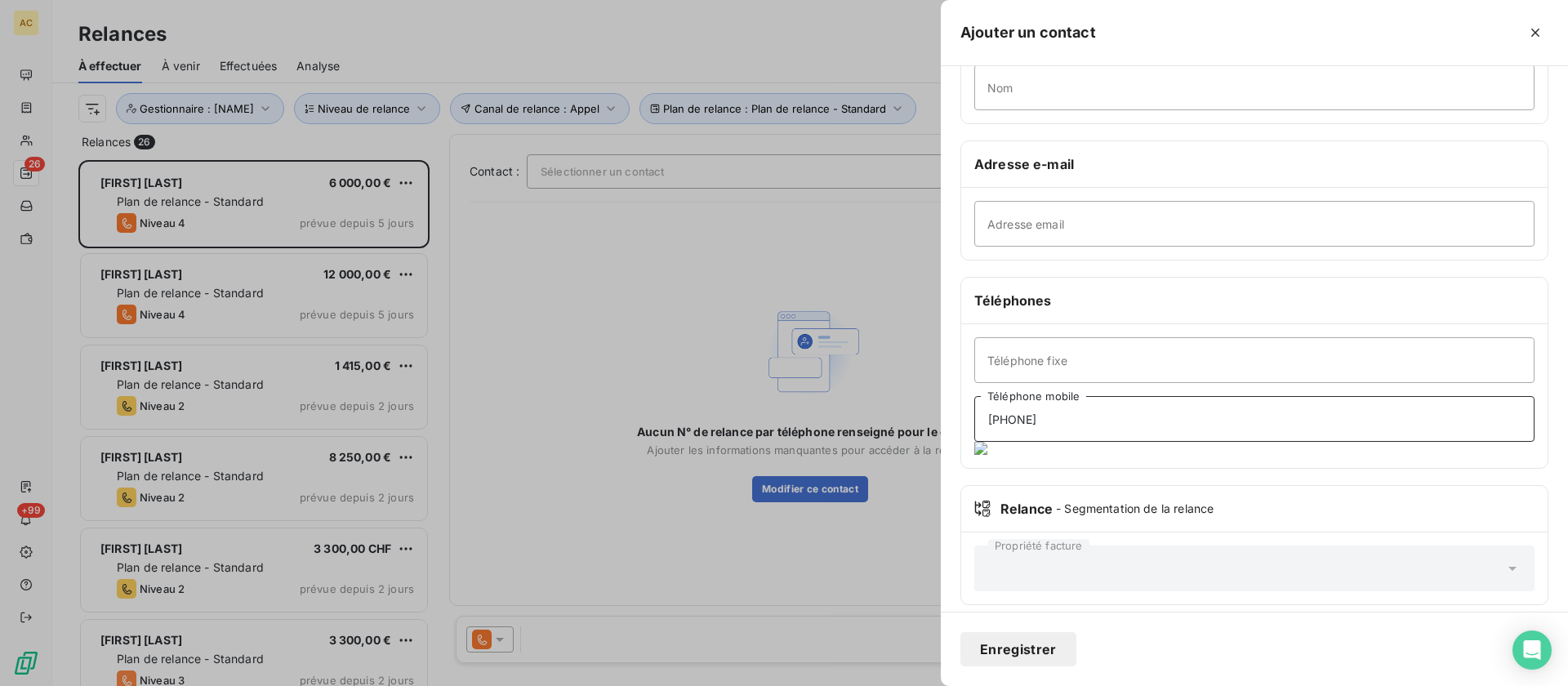 click on "+32 474 57 11 20" at bounding box center [1254, 419] 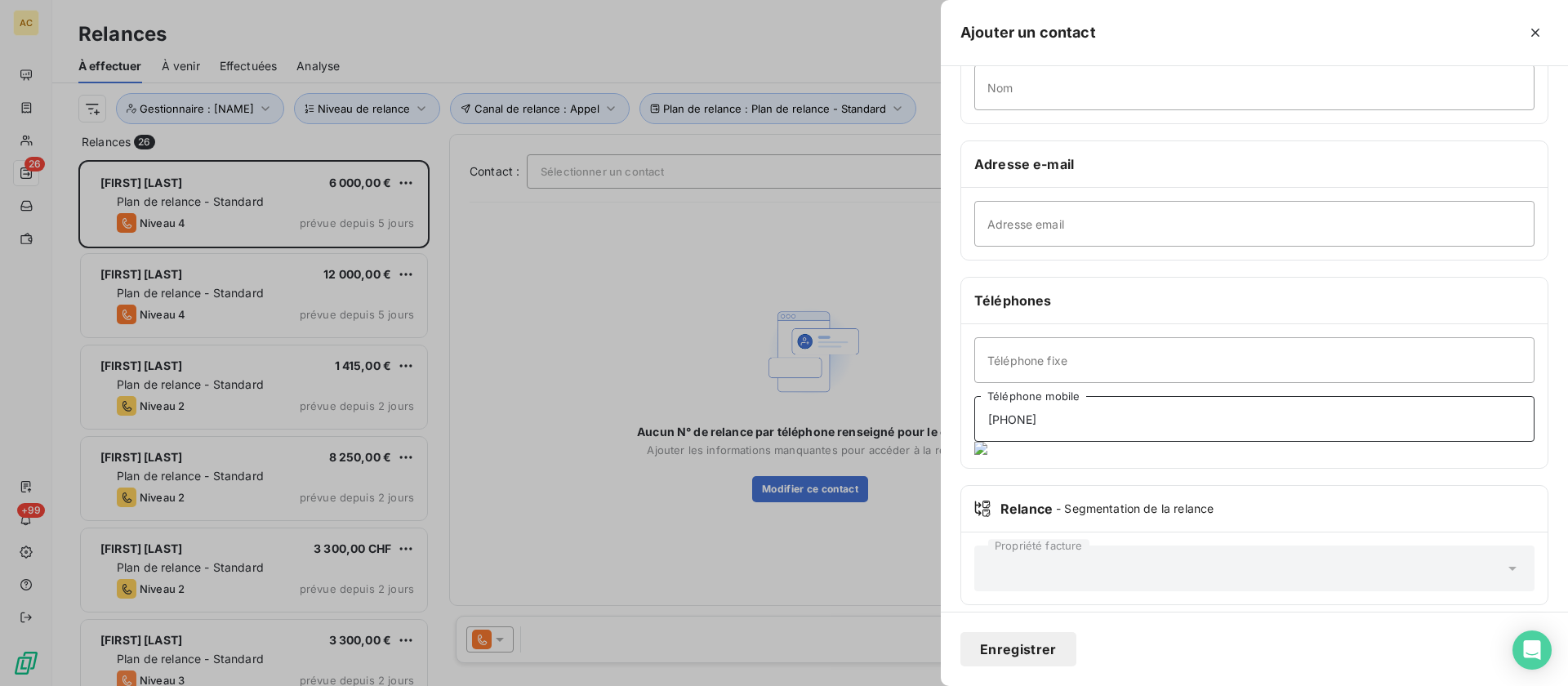 click on "+3247457 11 20" at bounding box center (1254, 419) 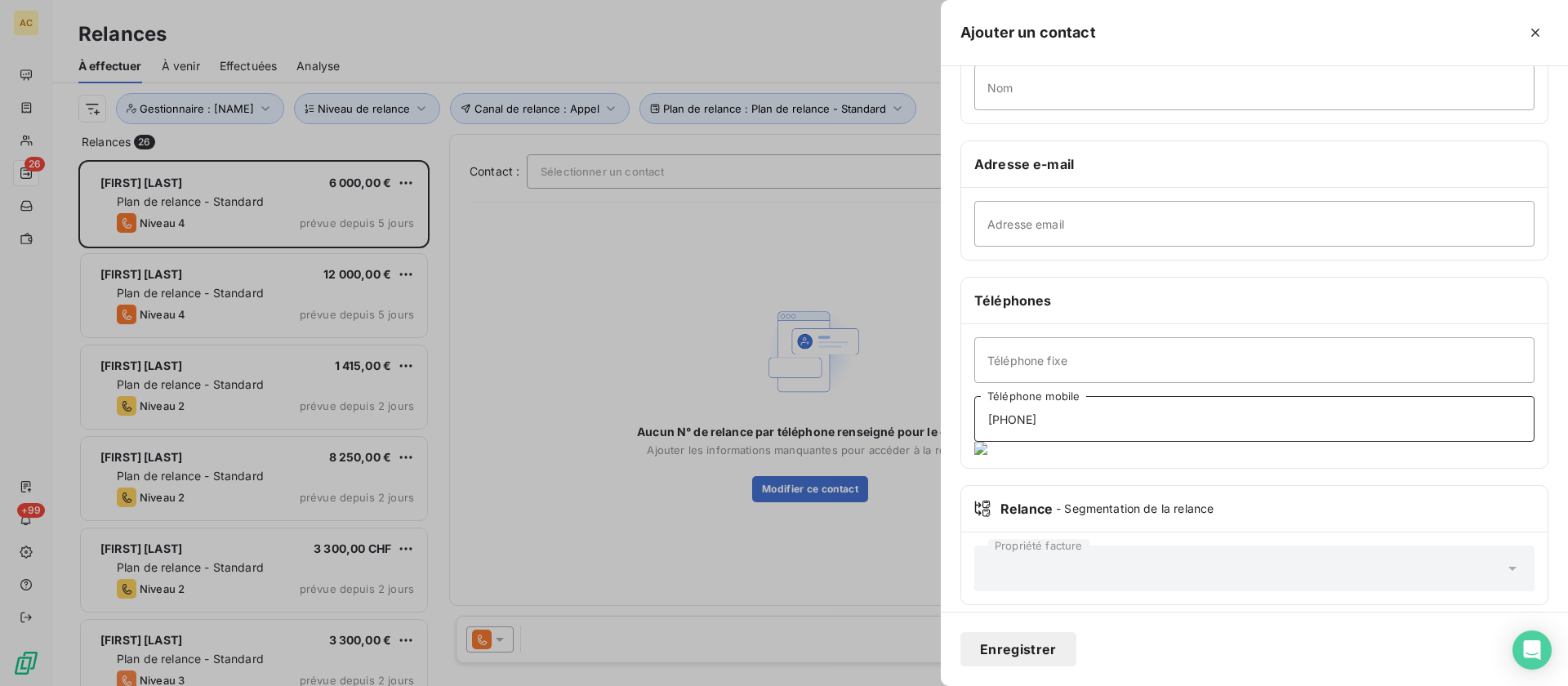 click on "+324745711 20" at bounding box center (1254, 419) 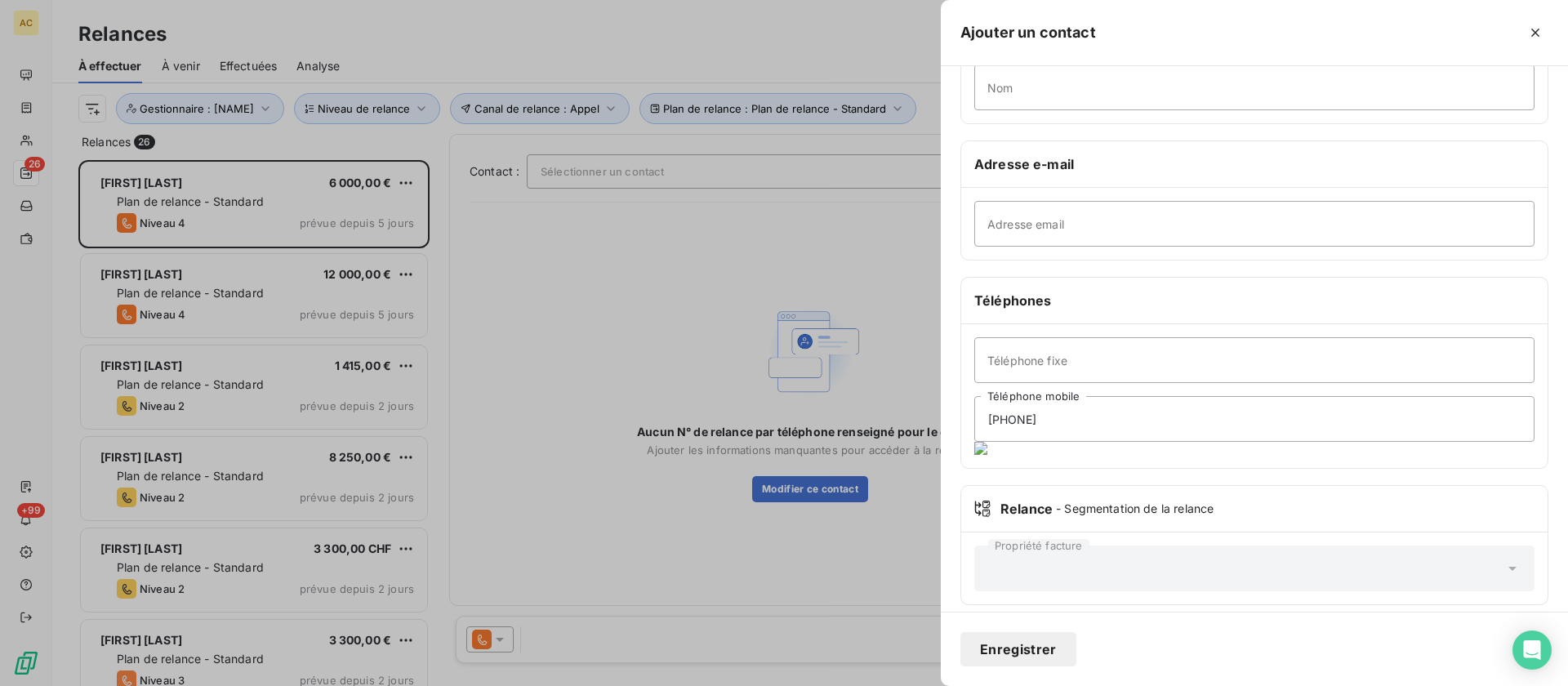 click on "Propriété facture" at bounding box center [1254, 568] 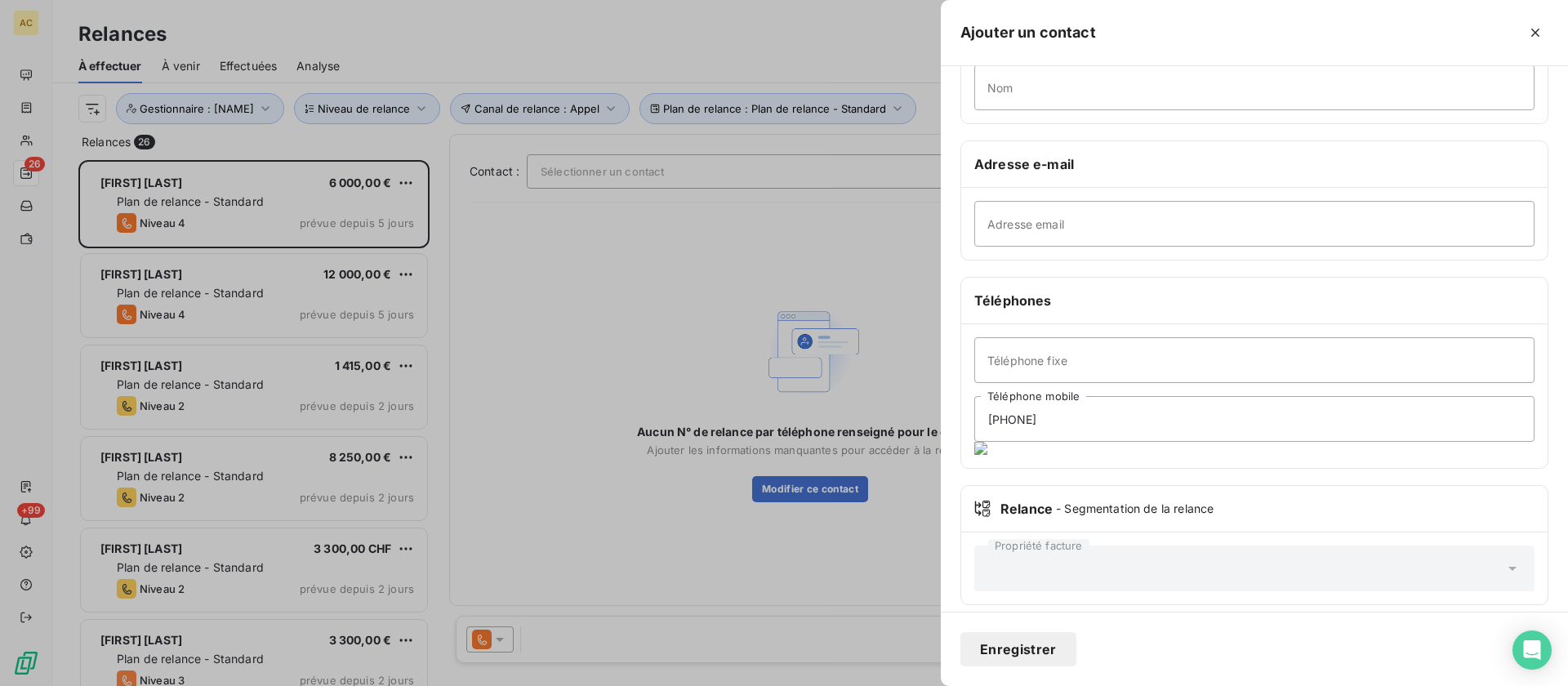click on "Enregistrer" at bounding box center (1018, 649) 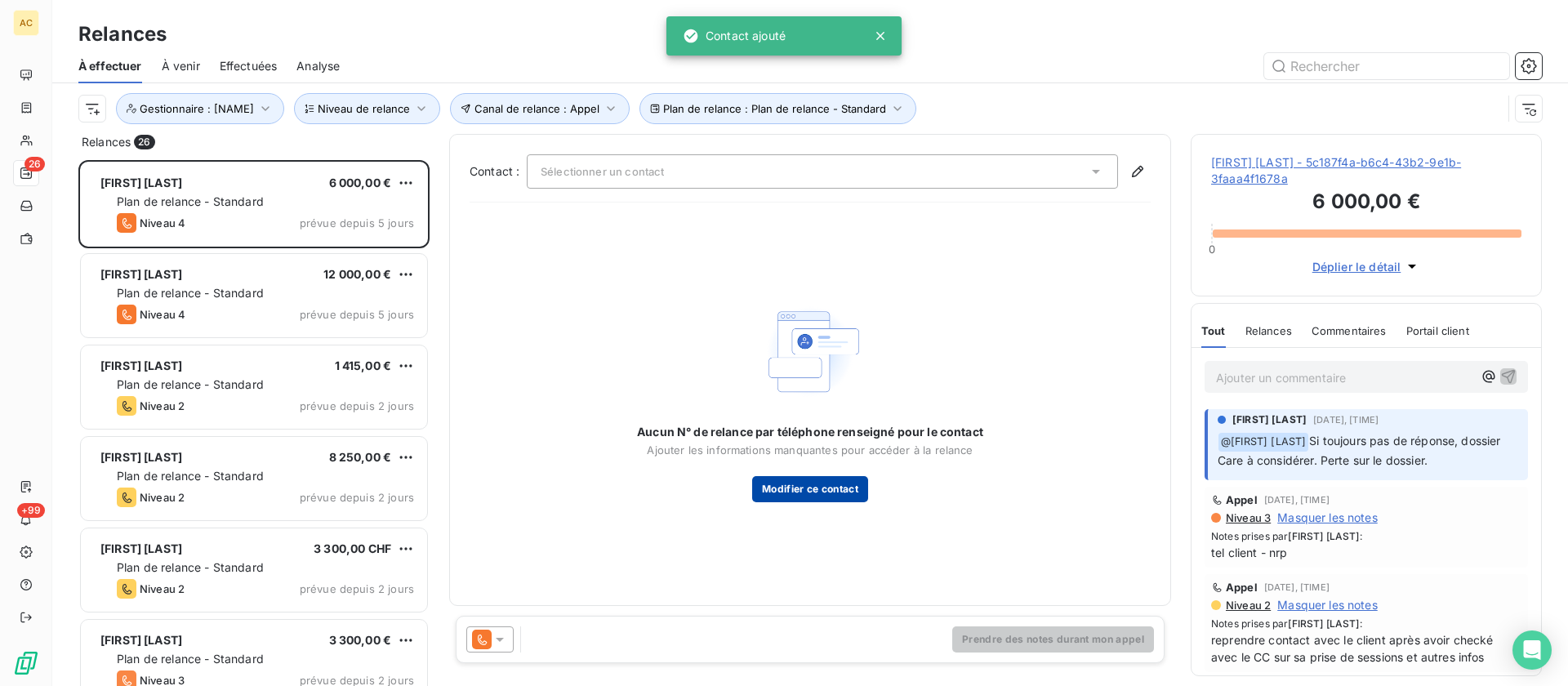 click on "Modifier ce contact" at bounding box center (810, 489) 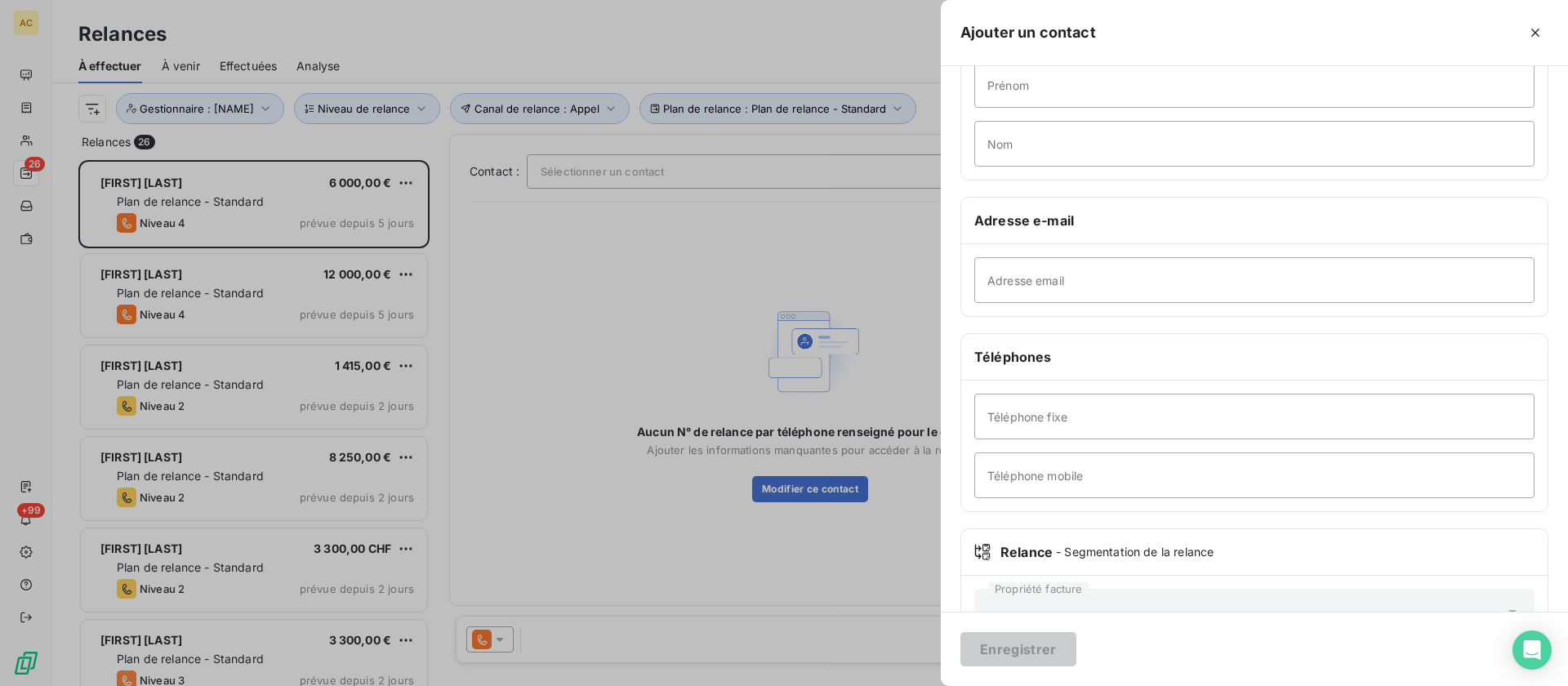 scroll, scrollTop: 199, scrollLeft: 0, axis: vertical 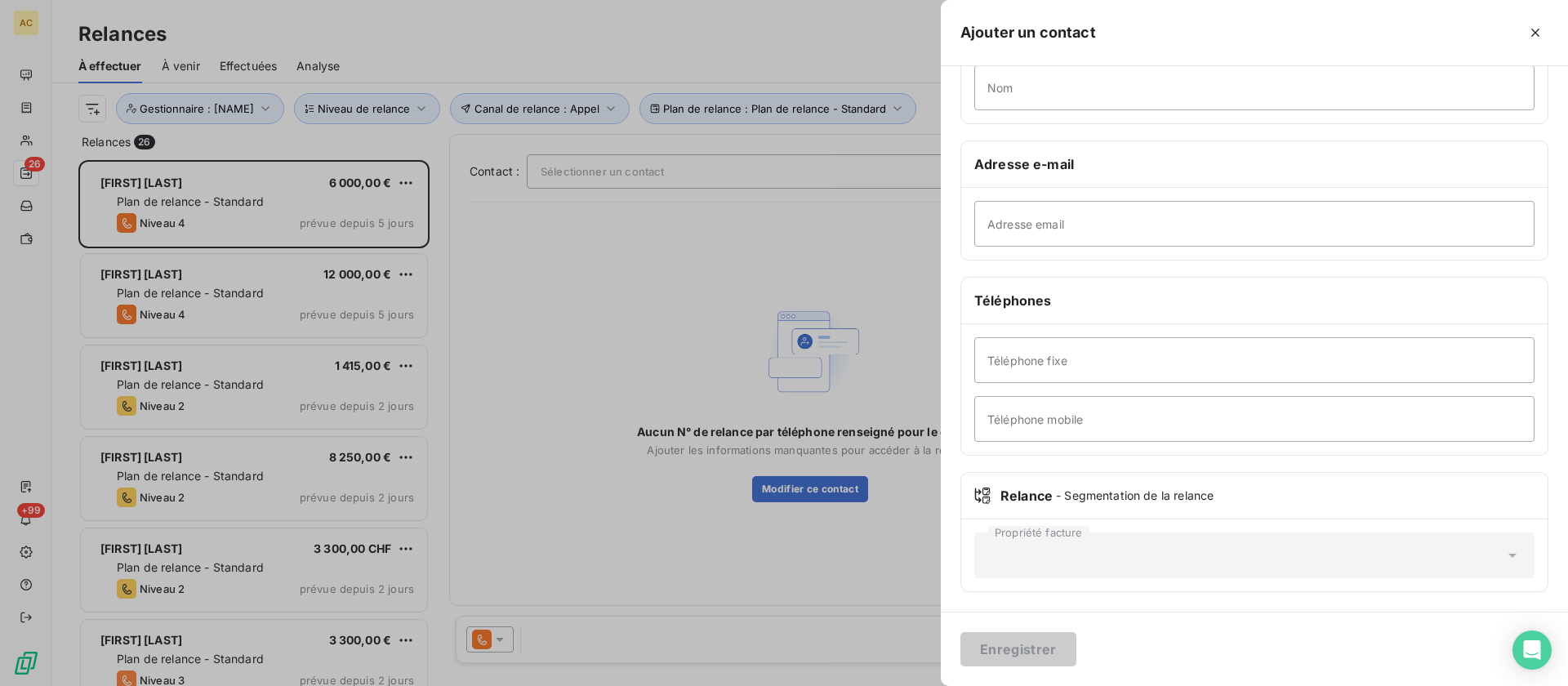 click at bounding box center (784, 343) 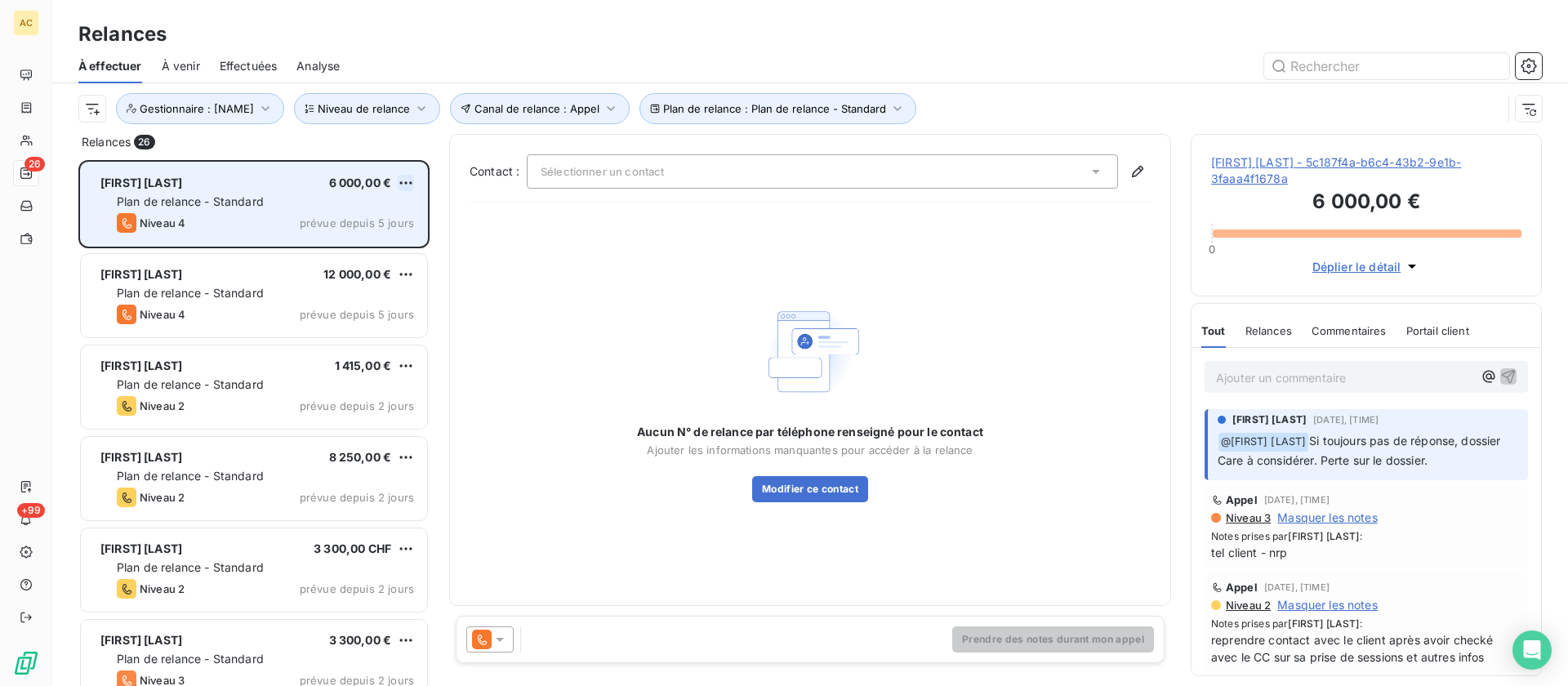 click on "AC 26 +99 Relances À effectuer À venir Effectuées Analyse Plan de relance  : Plan de relance - Standard  Canal de relance  : Appel  Niveau de relance  Gestionnaire  : Angèle  Relances 26 Timi GECAJ 6 000,00 € Plan de relance - Standard Niveau 4 prévue depuis 5 jours Tarik Lakrami 12 000,00 € Plan de relance - Standard Niveau 4 prévue depuis 5 jours CAROLE FACELINA 1 415,00 € Plan de relance - Standard Niveau 2 prévue depuis 2 jours Kimly Chau 8 250,00 € Plan de relance - Standard Niveau 2 prévue depuis 2 jours Edmanuel Manelia 3 300,00 CHF Plan de relance - Standard Niveau 2 prévue depuis 2 jours Olivier Pattingre 3 300,00 € Plan de relance - Standard Niveau 3 prévue depuis 2 jours Kewin Liardon 3 300,00 CHF Plan de relance - Standard Niveau 2 prévue depuis 2 jours Contact : Sélectionner un contact Aucun N° de relance par téléphone renseigné pour le contact Ajouter les informations manquantes pour accéder à la relance Modifier ce contact 0 Tout Tout @" at bounding box center (784, 343) 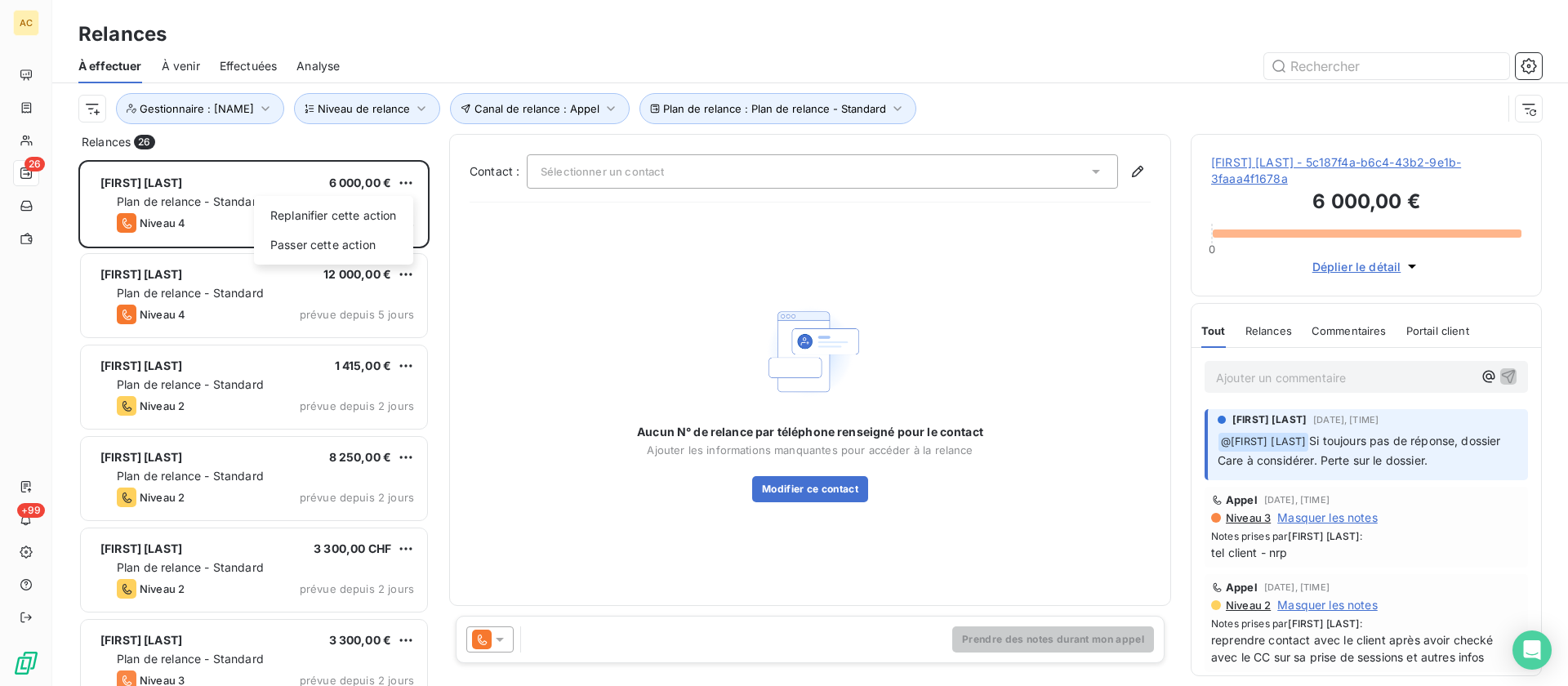 click on "AC 26 +99 Relances À effectuer À venir Effectuées Analyse Plan de relance  : Plan de relance - Standard  Canal de relance  : Appel  Niveau de relance  Gestionnaire  : Angèle  Relances 26 Timi GECAJ 6 000,00 € Replanifier cette action Passer cette action Plan de relance - Standard Niveau 4 prévue depuis 5 jours Tarik Lakrami 12 000,00 € Plan de relance - Standard Niveau 4 prévue depuis 5 jours CAROLE FACELINA 1 415,00 € Plan de relance - Standard Niveau 2 prévue depuis 2 jours Kimly Chau 8 250,00 € Plan de relance - Standard Niveau 2 prévue depuis 2 jours Edmanuel Manelia 3 300,00 CHF Plan de relance - Standard Niveau 2 prévue depuis 2 jours Olivier Pattingre 3 300,00 € Plan de relance - Standard Niveau 3 prévue depuis 2 jours Kewin Liardon 3 300,00 CHF Plan de relance - Standard Niveau 2 prévue depuis 2 jours Contact : Sélectionner un contact Aucun N° de relance par téléphone renseigné pour le contact Modifier ce contact 6 000,00 € 0 Tout Relances @" at bounding box center [784, 343] 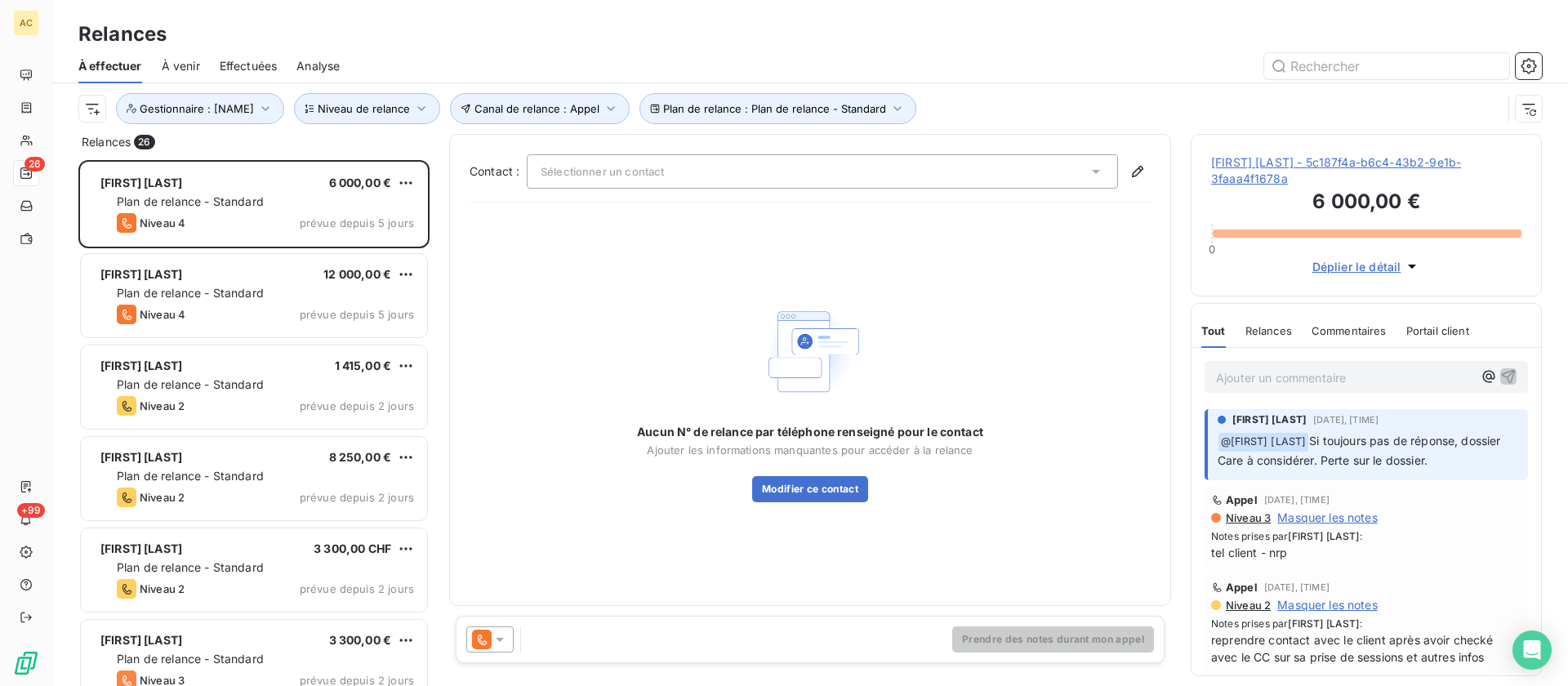 click on "Ajouter un commentaire ﻿" at bounding box center (1345, 377) 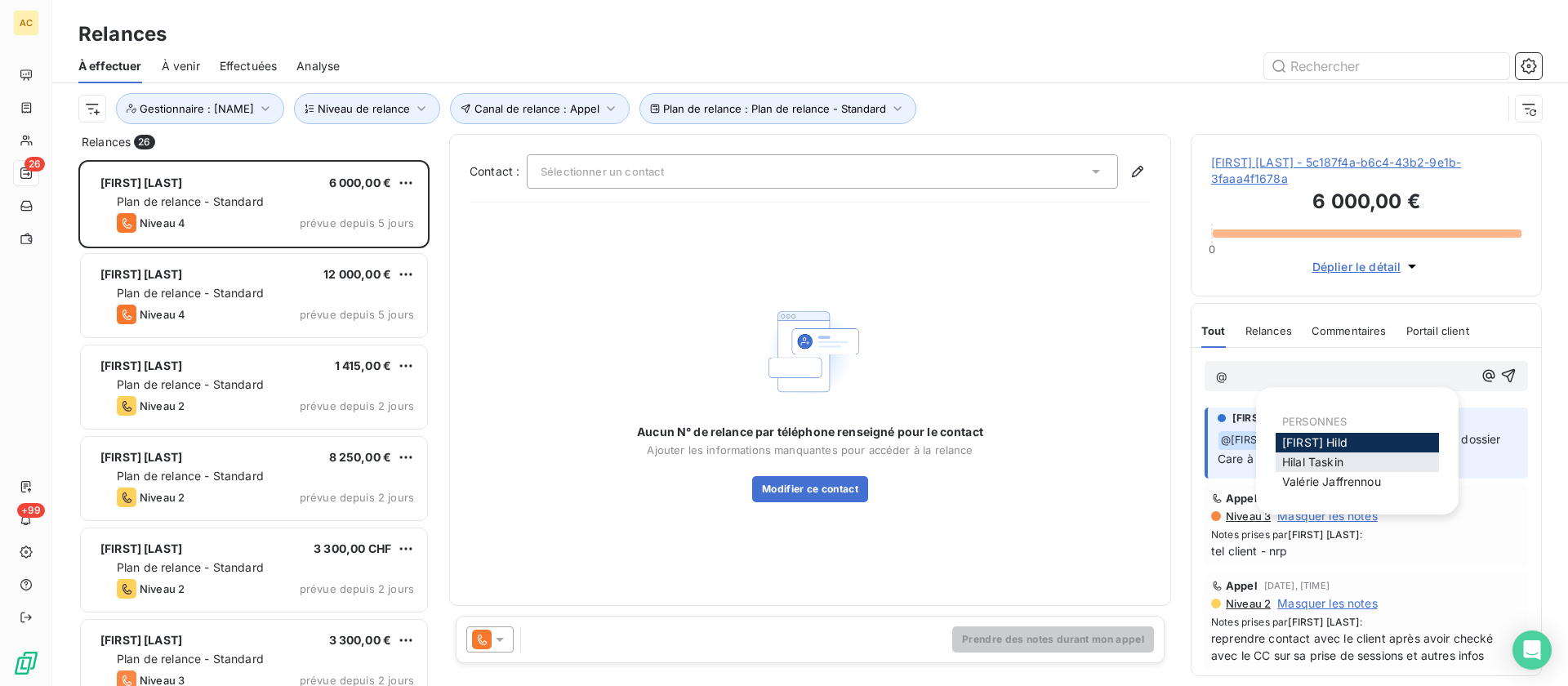 click on "[FIRST]   [LAST]" at bounding box center [1312, 461] 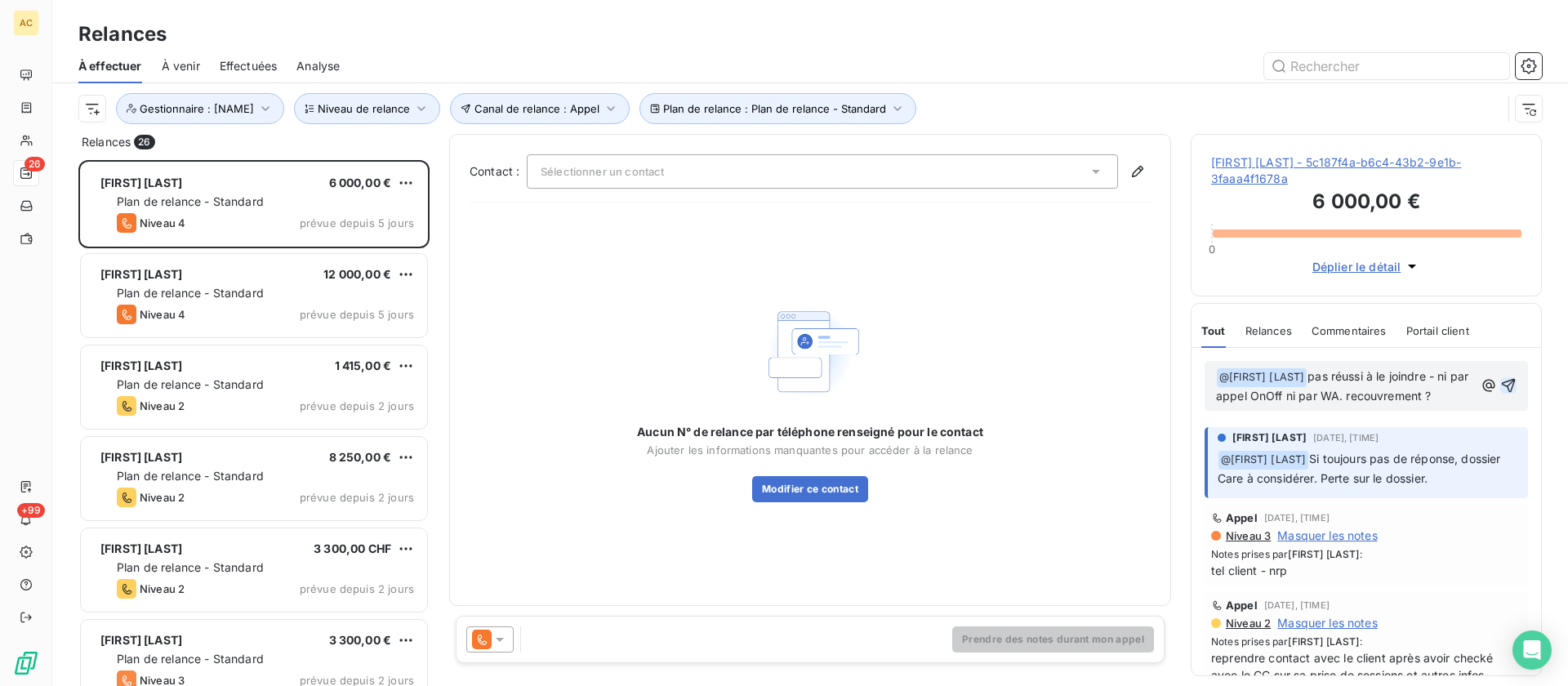 click 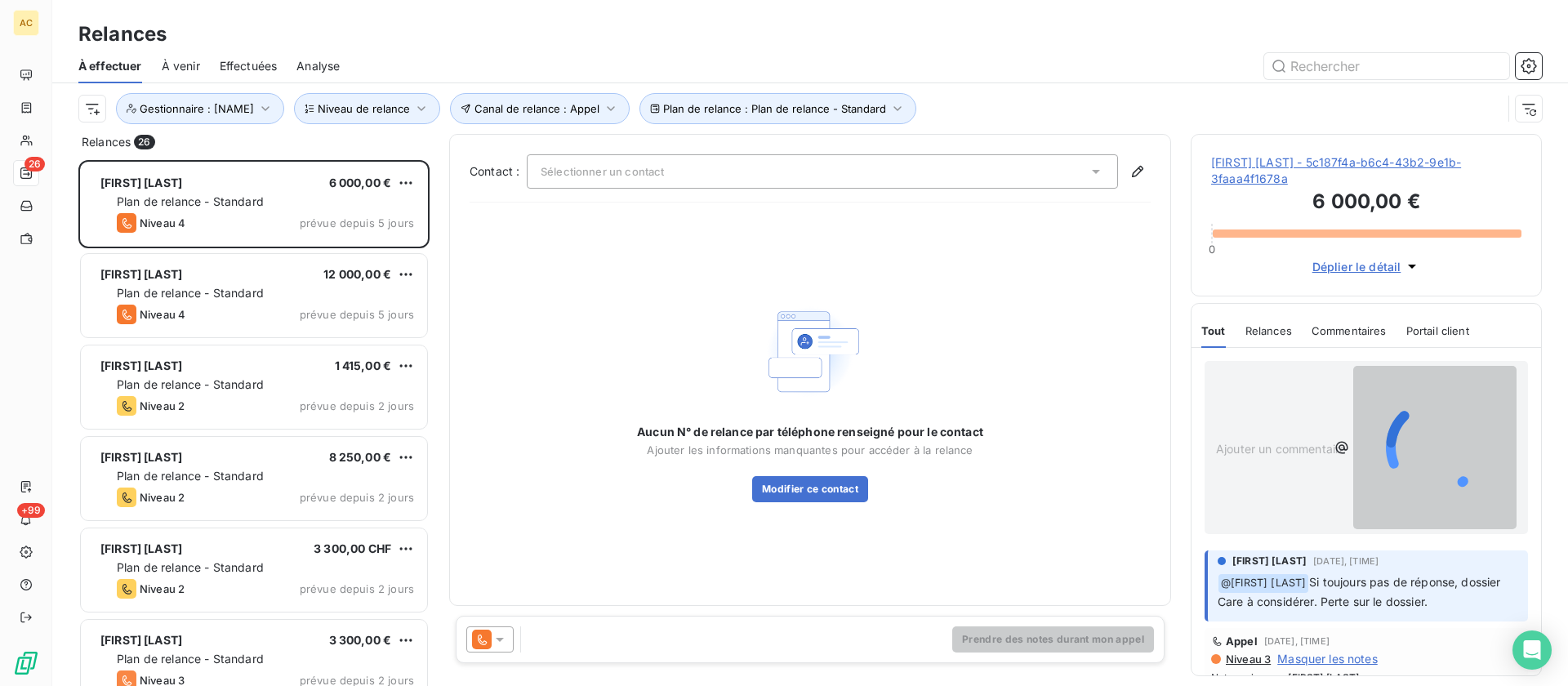 click on "Aucun N° de relance par téléphone renseigné pour le contact Ajouter les informations manquantes pour accéder à la relance Modifier ce contact" at bounding box center [810, 400] 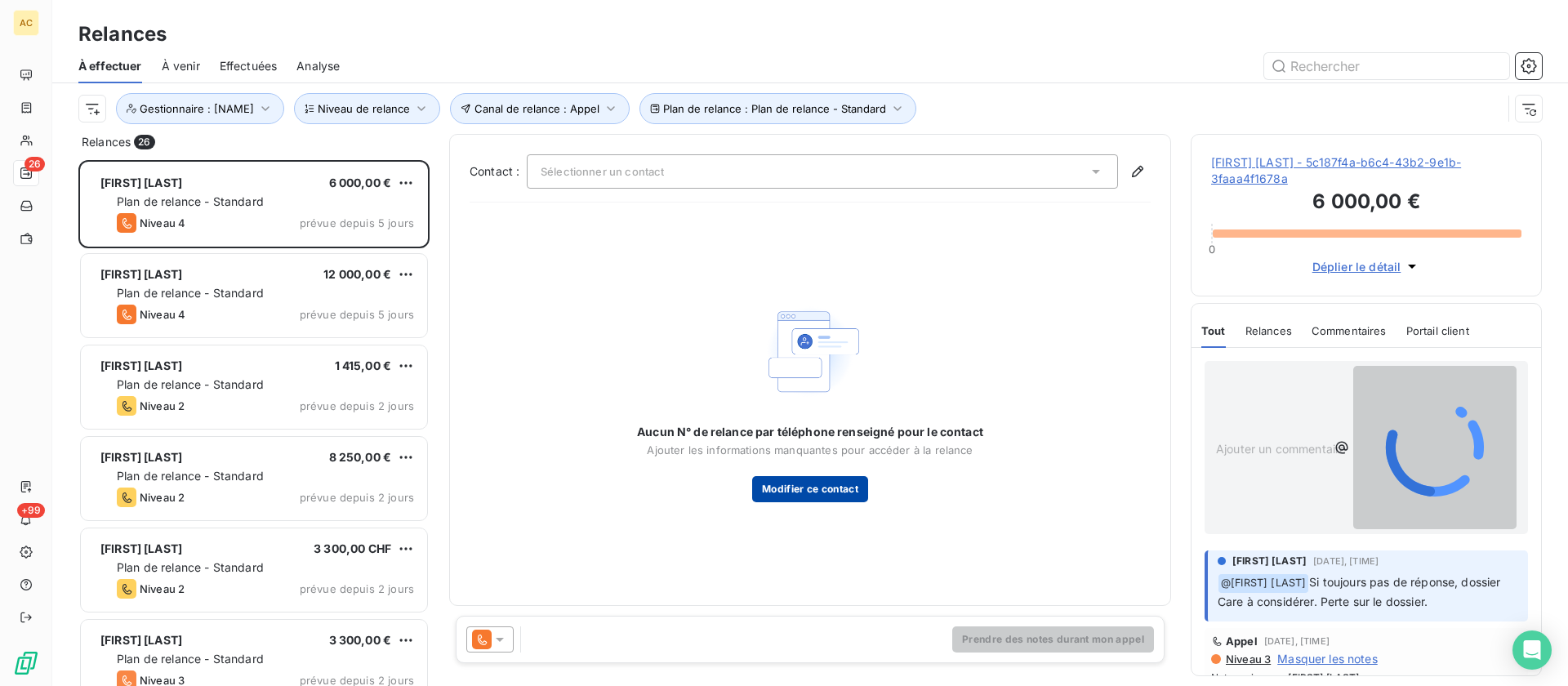 click on "Modifier ce contact" at bounding box center (810, 489) 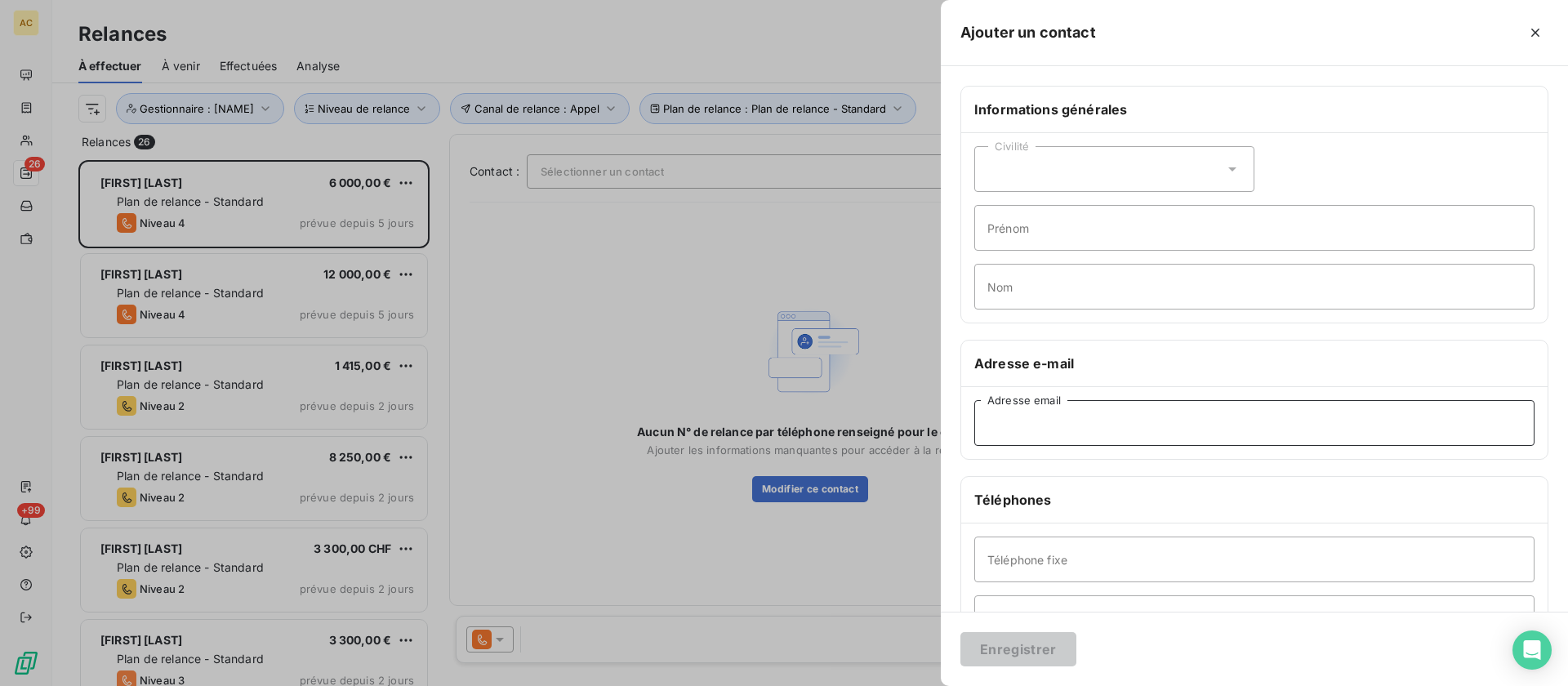 click on "Adresse email" at bounding box center [1254, 423] 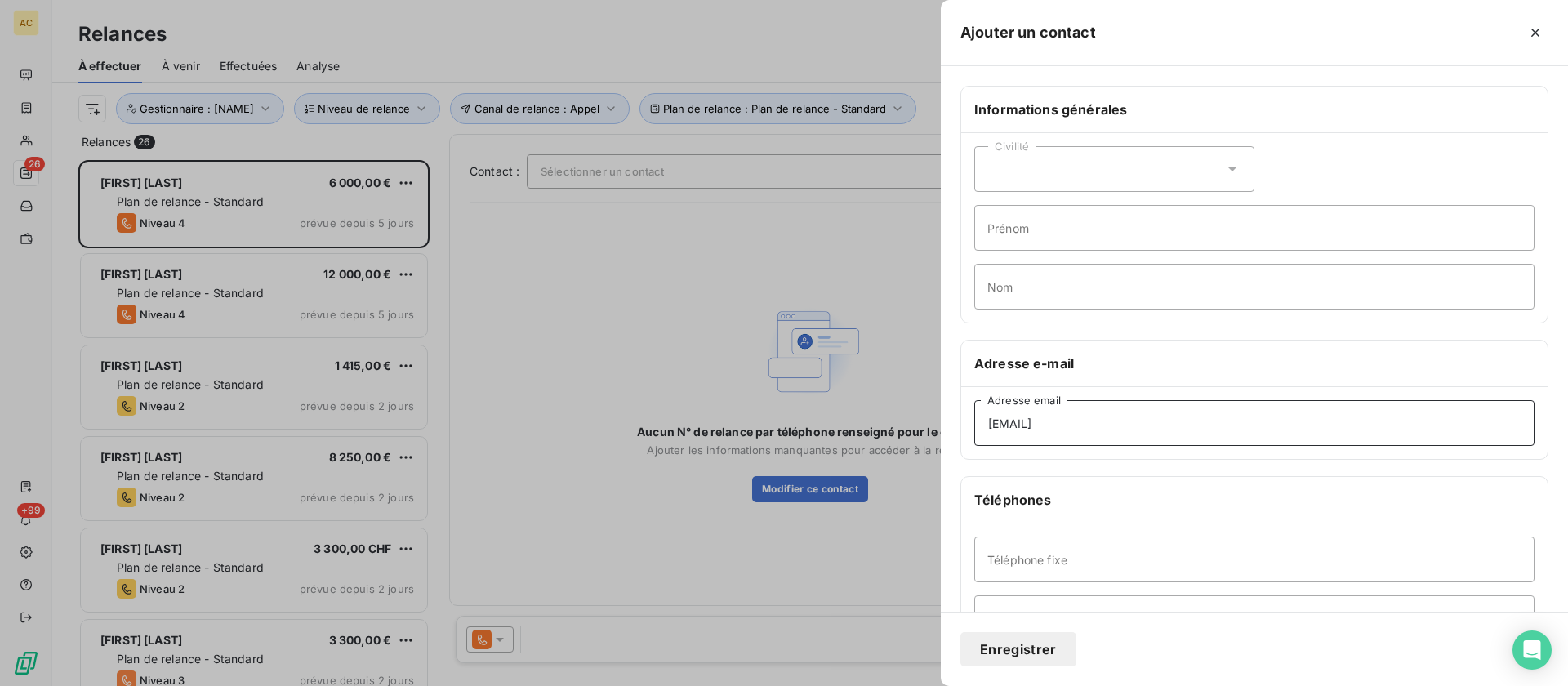 type on "kujtimgecaj@gmail.com" 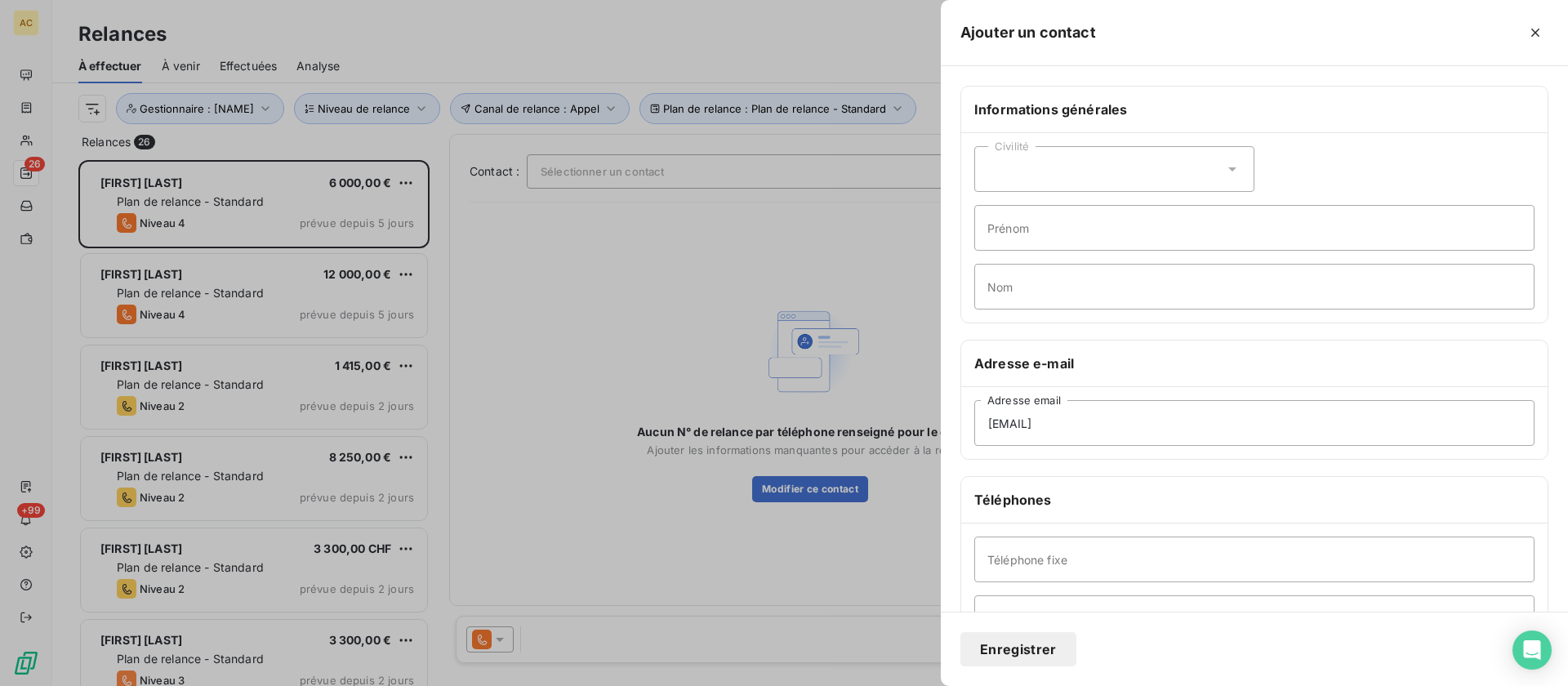 click on "Enregistrer" at bounding box center (1018, 649) 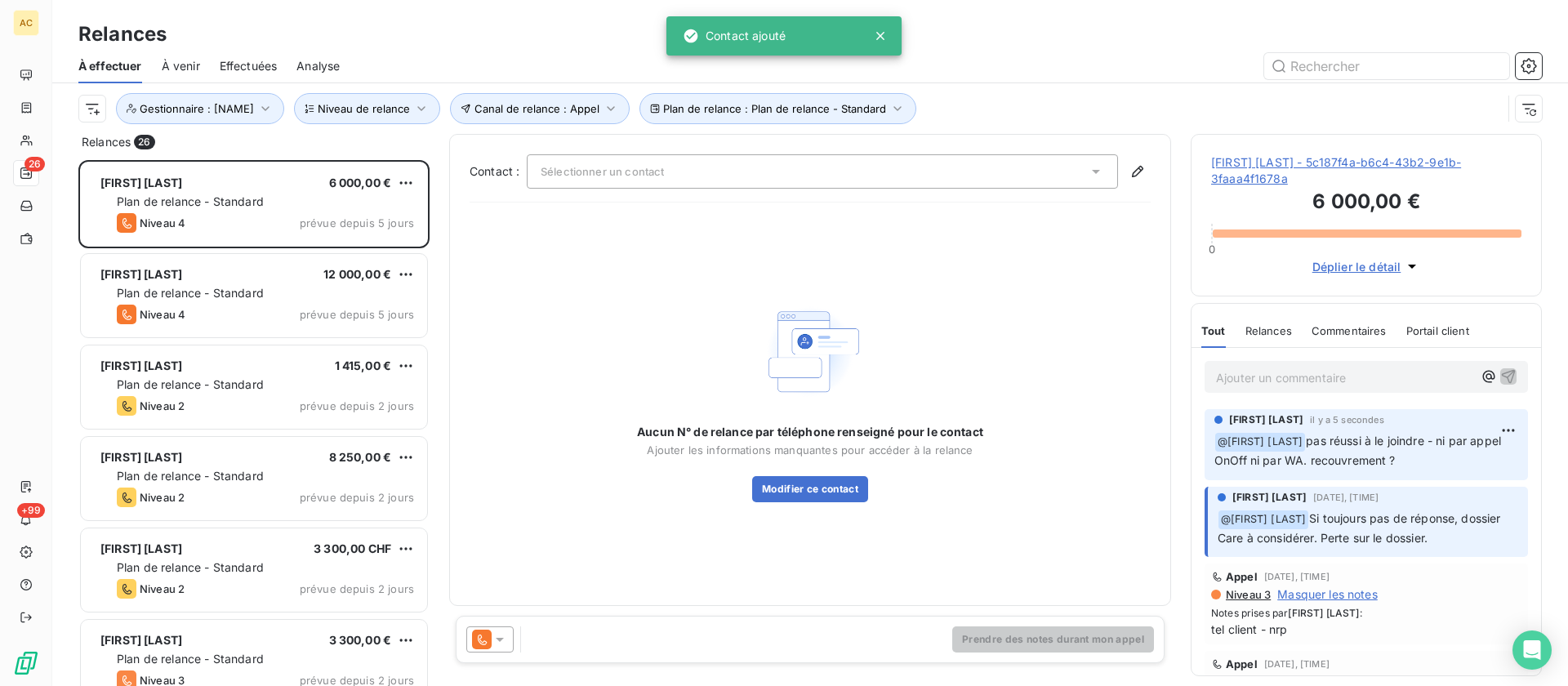 click on "Aucun N° de relance par téléphone renseigné pour le contact Ajouter les informations manquantes pour accéder à la relance Modifier ce contact" at bounding box center [810, 400] 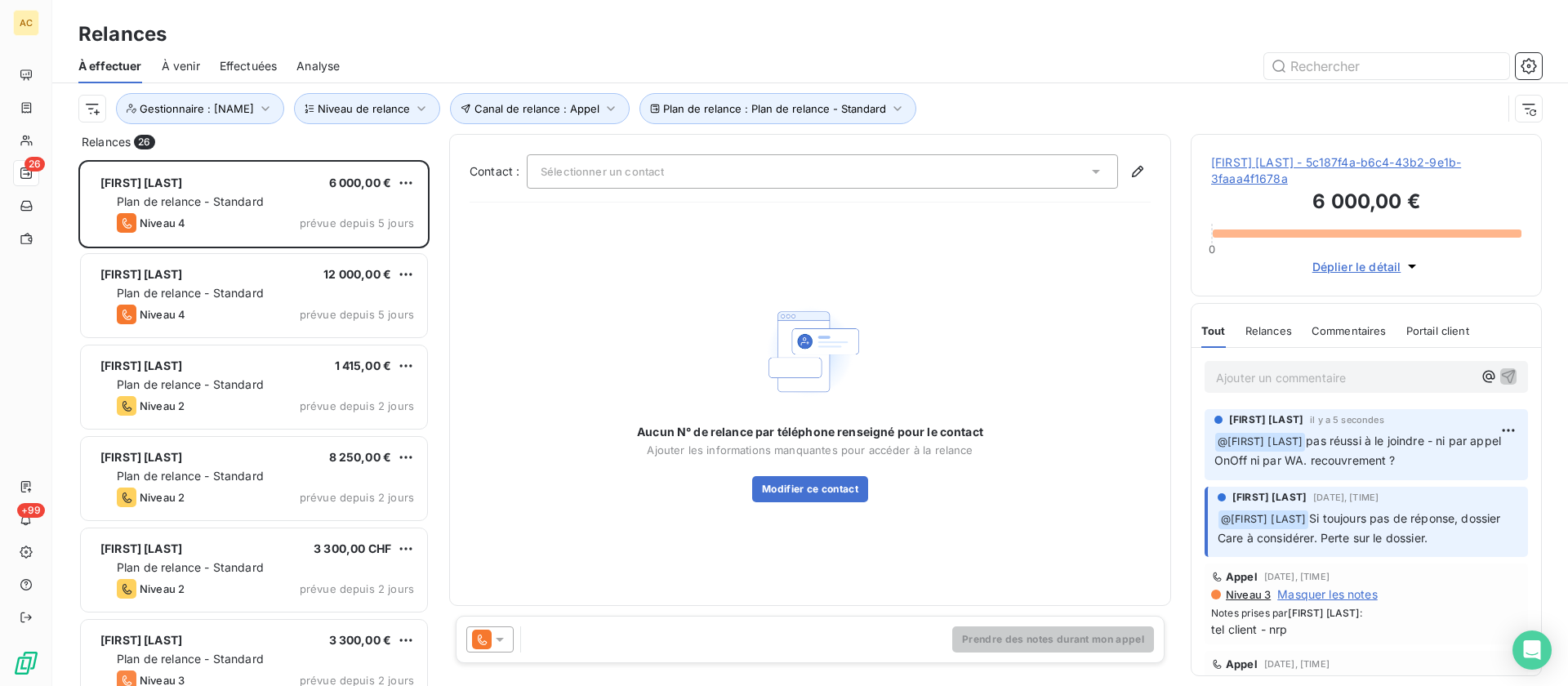 click 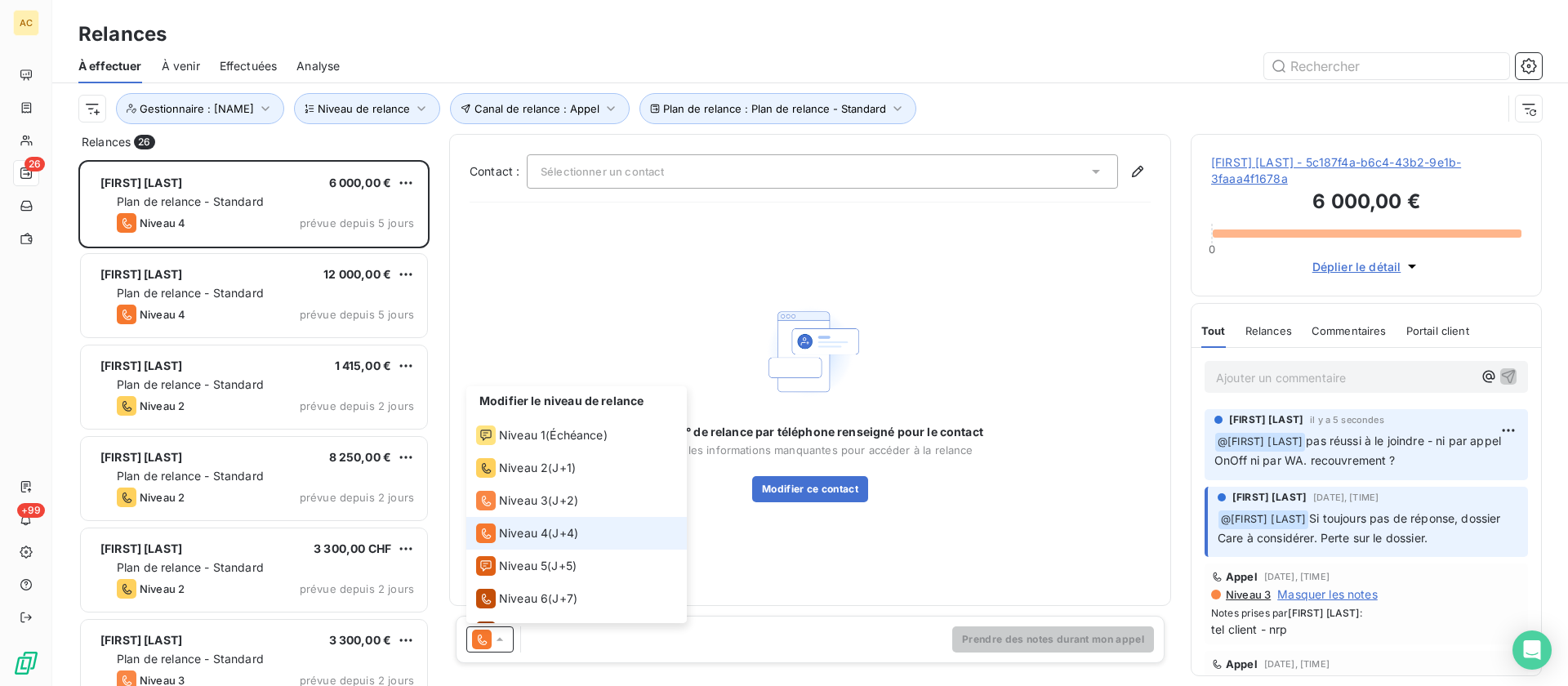 click on "Modifier le niveau de relance Niveau 1  ( Échéance ) Niveau 2  ( J+1 ) Niveau 3  ( J+2 ) Niveau 4  ( J+4 ) Niveau 5  ( J+5 ) Niveau 6  ( J+7 ) Niveau 7  ( J+10 ) Niveau 8  ( J+15 ) Niveau 9  ( J+23 ) Niveau 10  ( J+30 ) Prendre des notes durant mon appel" at bounding box center [810, 639] 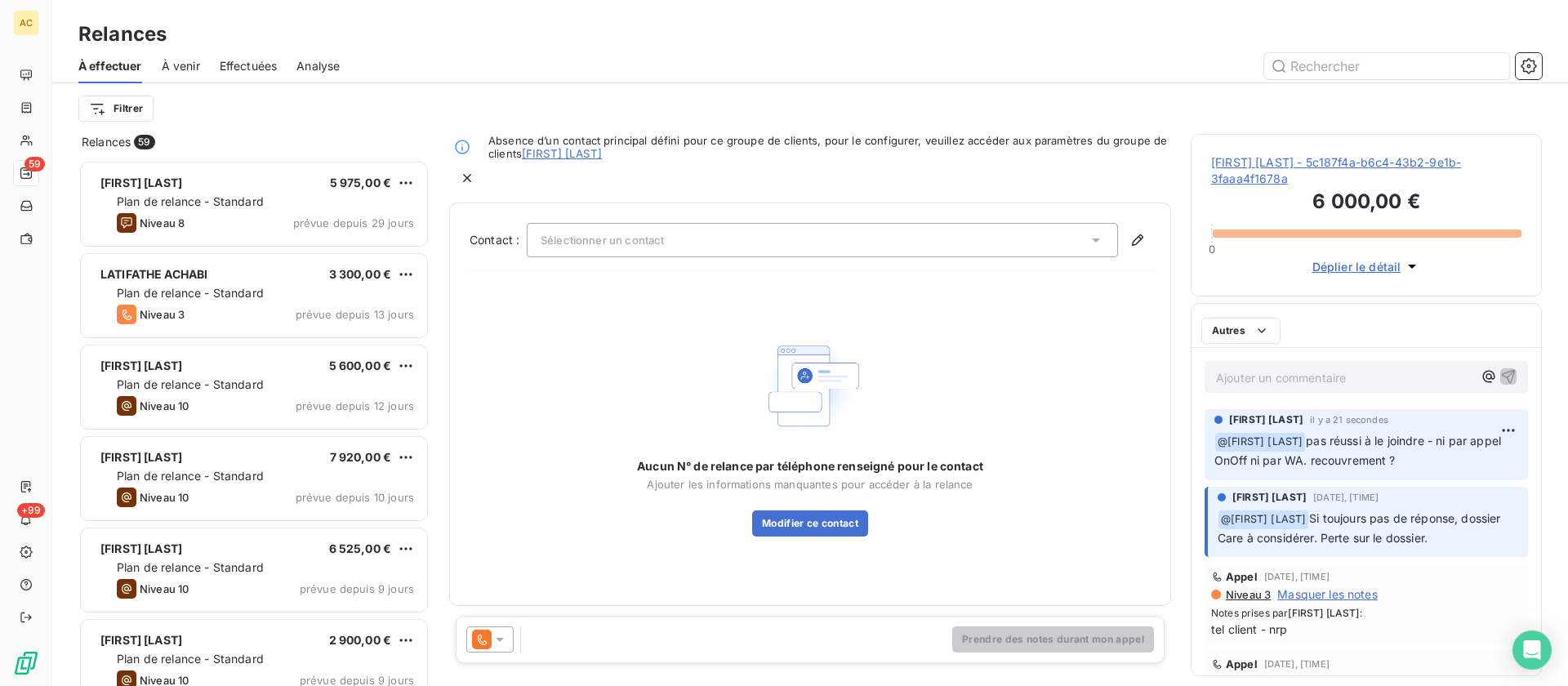 scroll, scrollTop: 13, scrollLeft: 13, axis: both 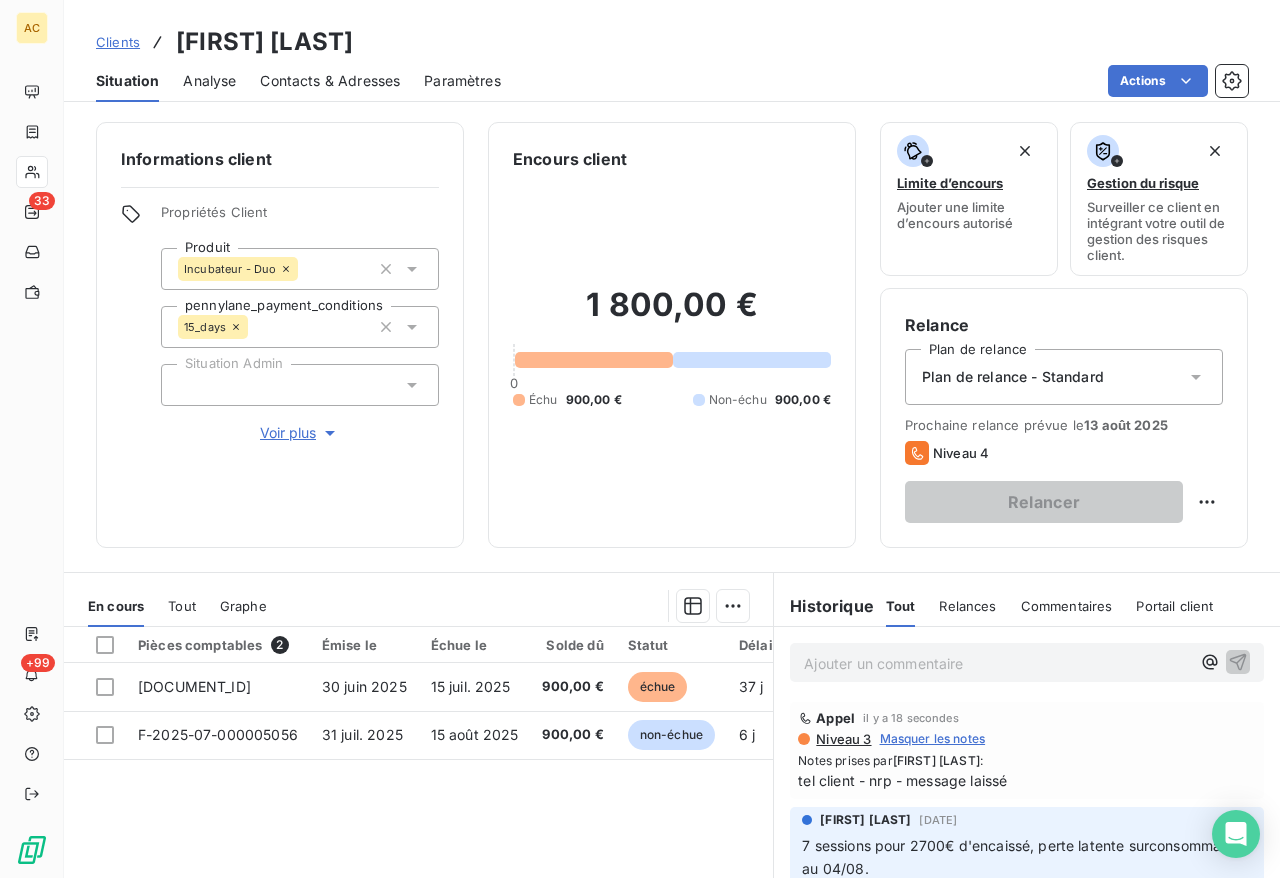 click on "Clients" at bounding box center (118, 42) 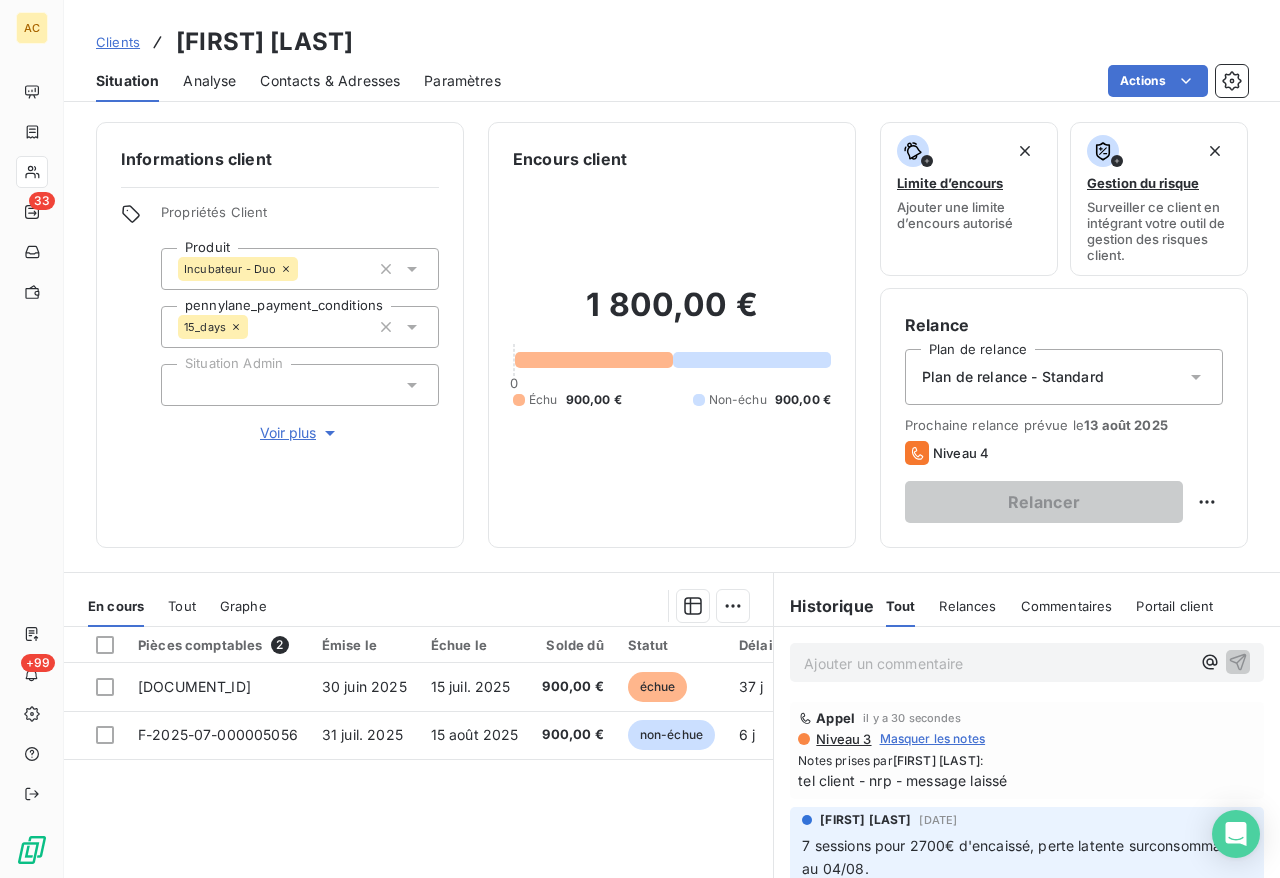click on "Clients" at bounding box center [118, 42] 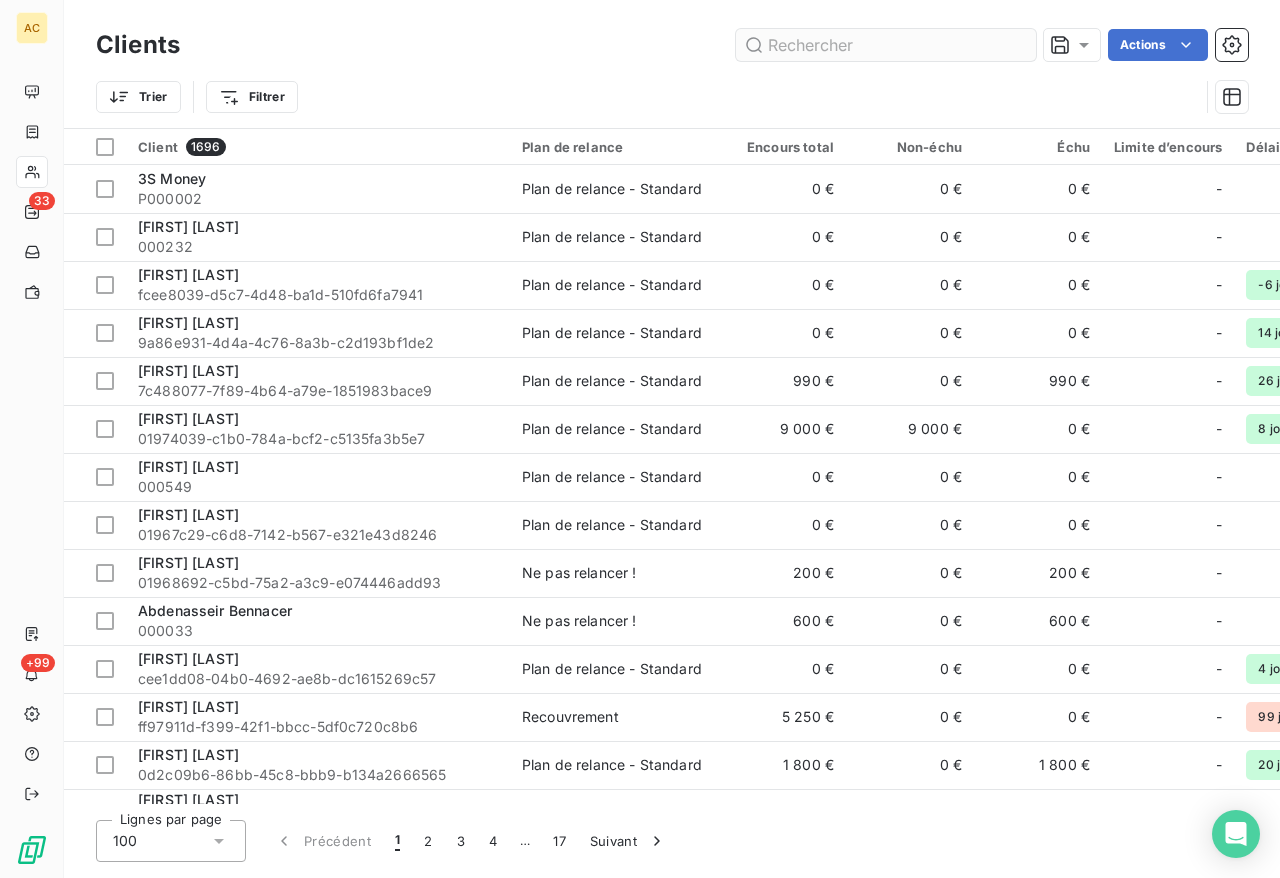 click at bounding box center (886, 45) 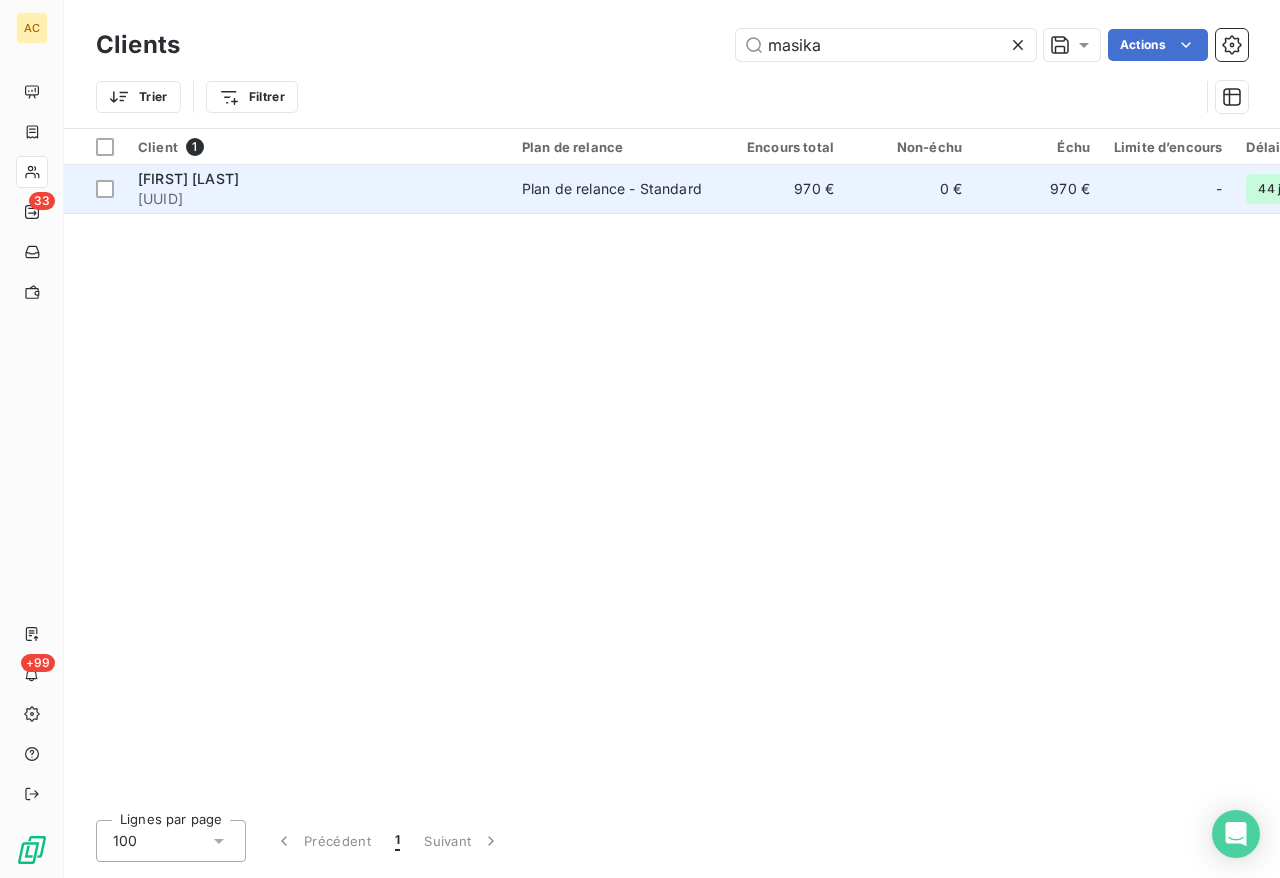 type on "masika" 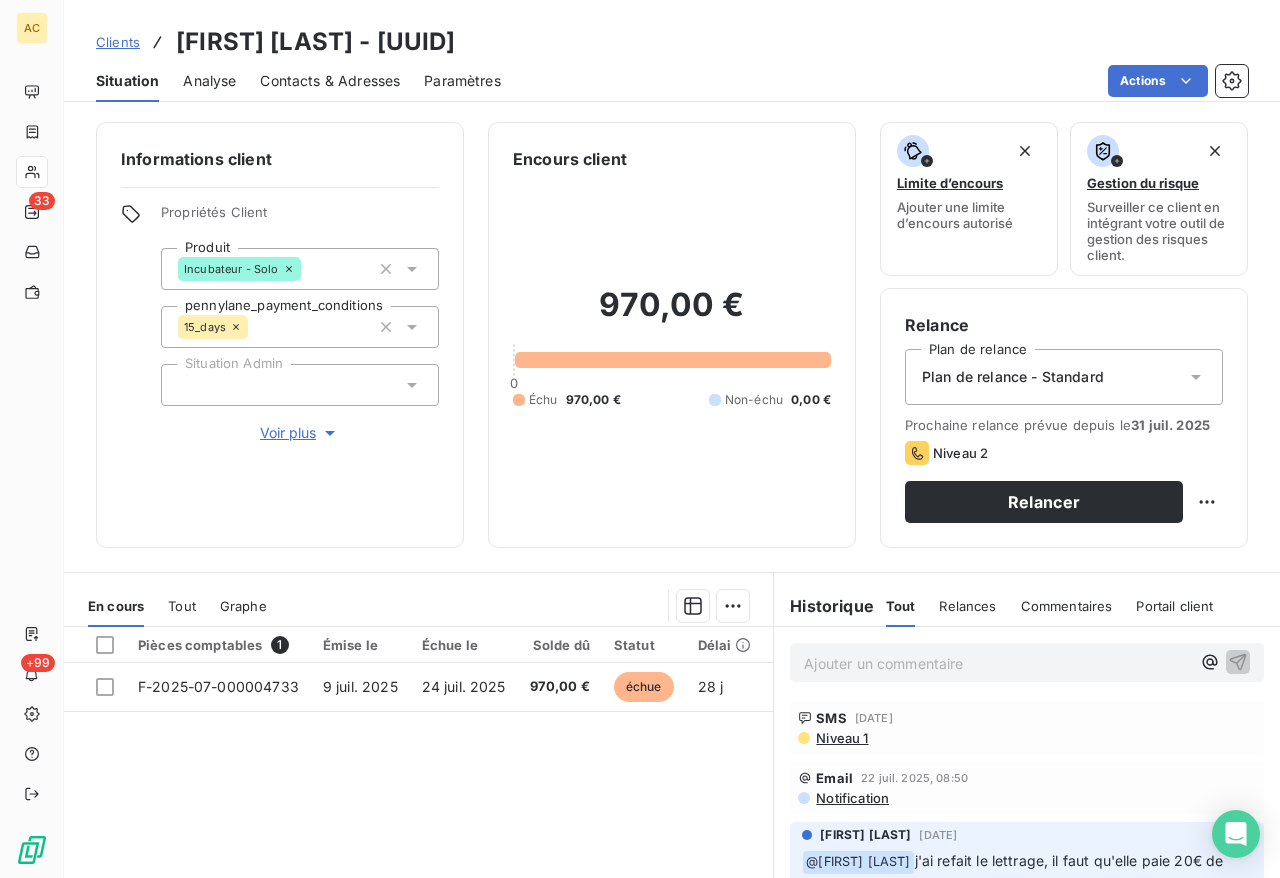 click on "Tout" at bounding box center [182, 606] 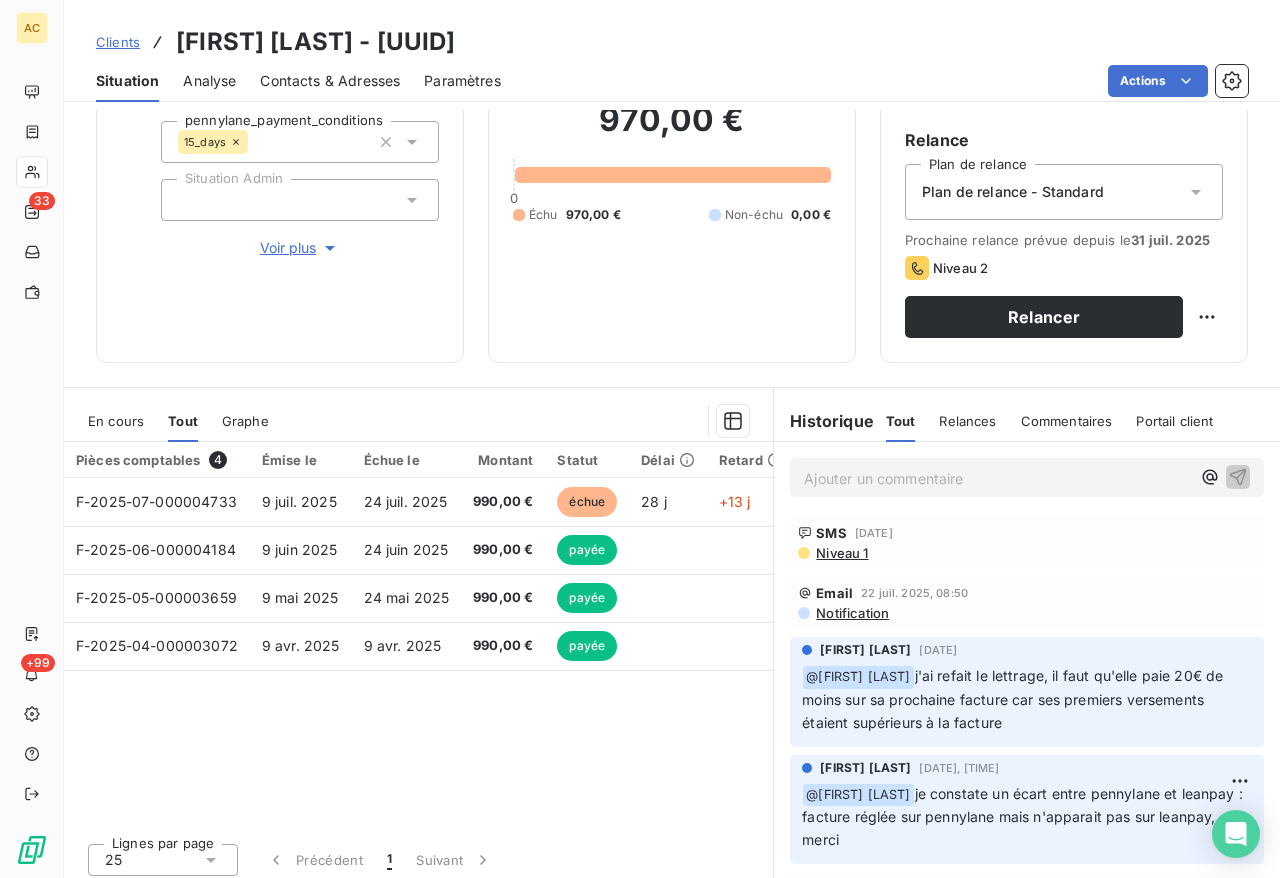 scroll, scrollTop: 194, scrollLeft: 0, axis: vertical 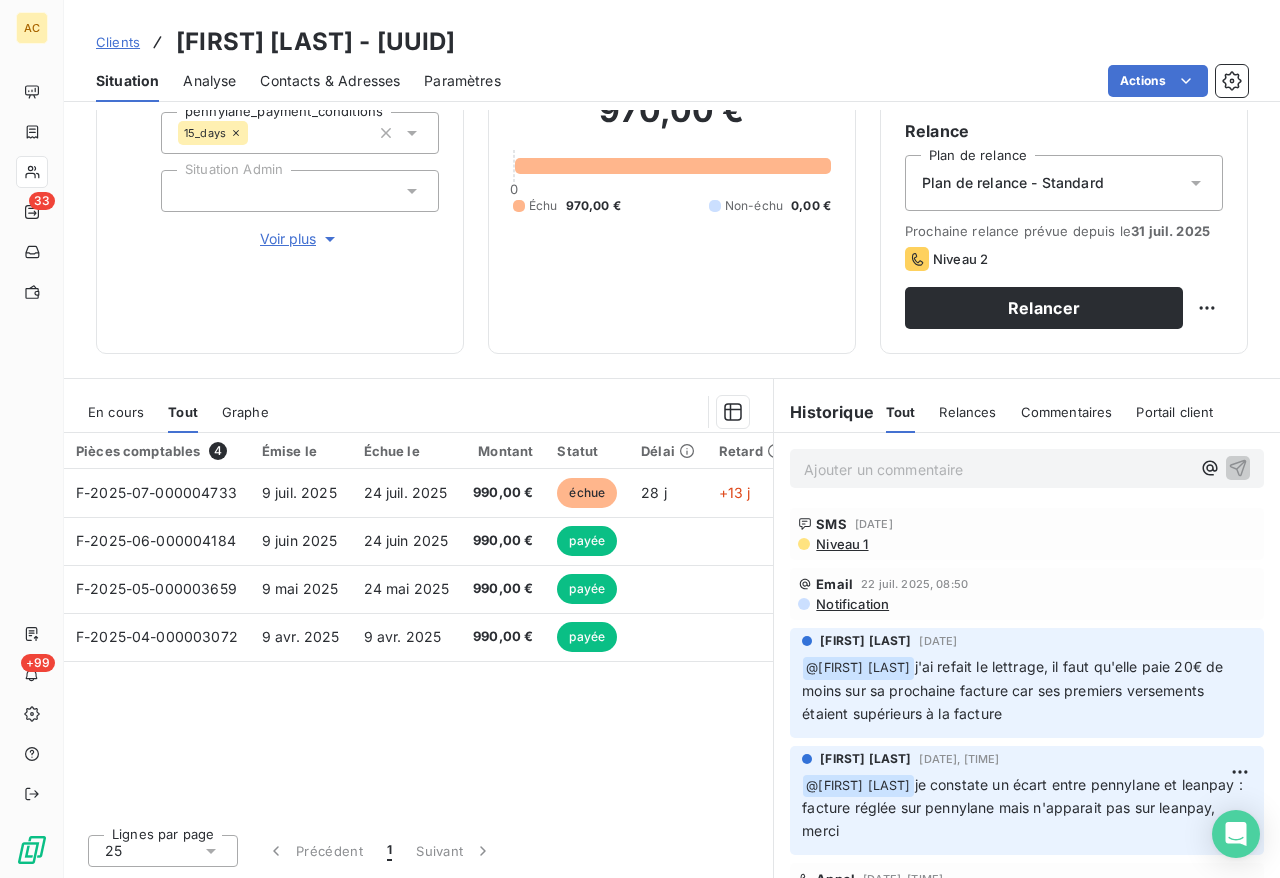 click on "Pièces comptables 4 Émise le Échue le Montant Statut Délai   Retard   [ID] [DATE] [DATE] [PRICE] échue [DAYS] j +[DAYS] j [ID] [DATE] [DATE] [PRICE] payée [ID] [DATE] [DATE] [PRICE] payée [ID] [DATE] [DATE] [PRICE] payée" at bounding box center [418, 625] 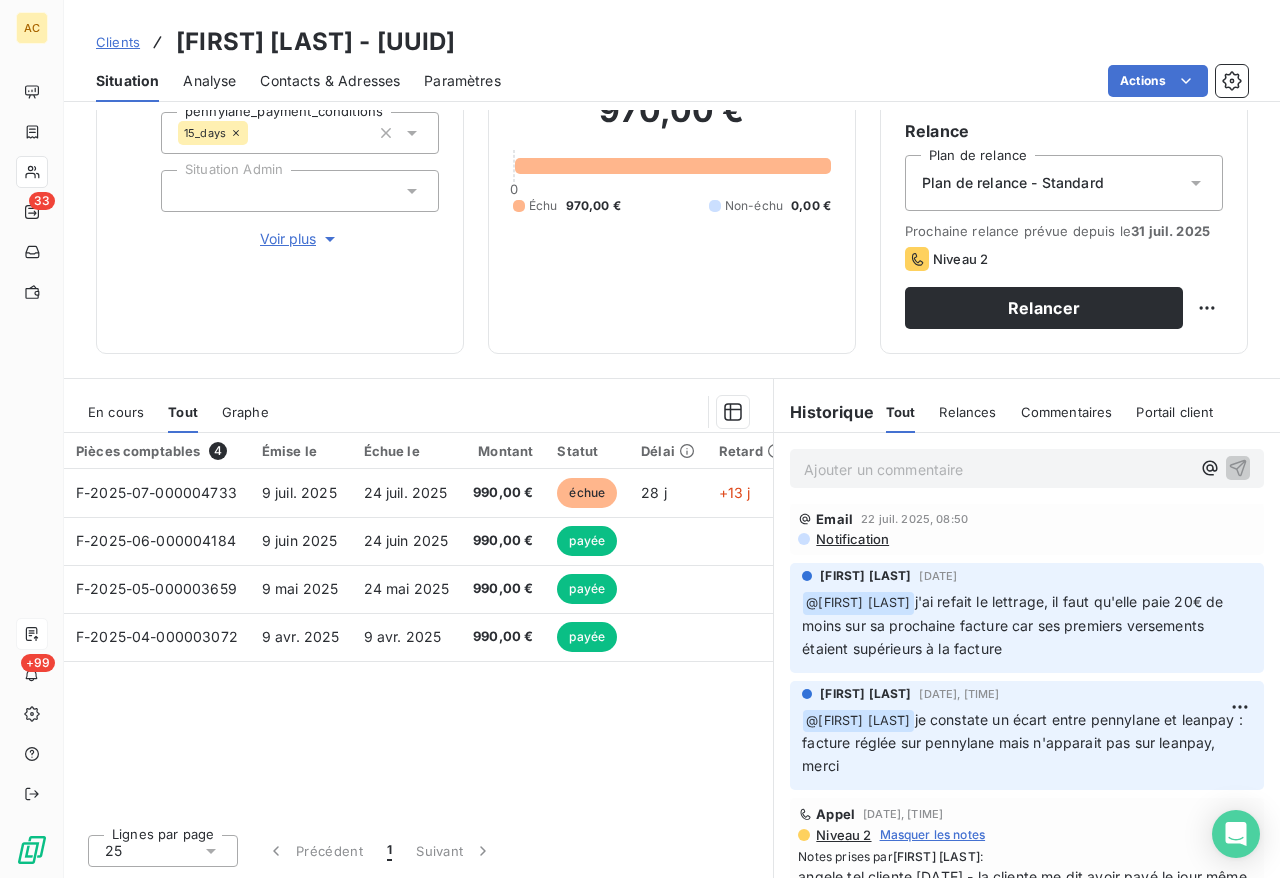 scroll, scrollTop: 377, scrollLeft: 0, axis: vertical 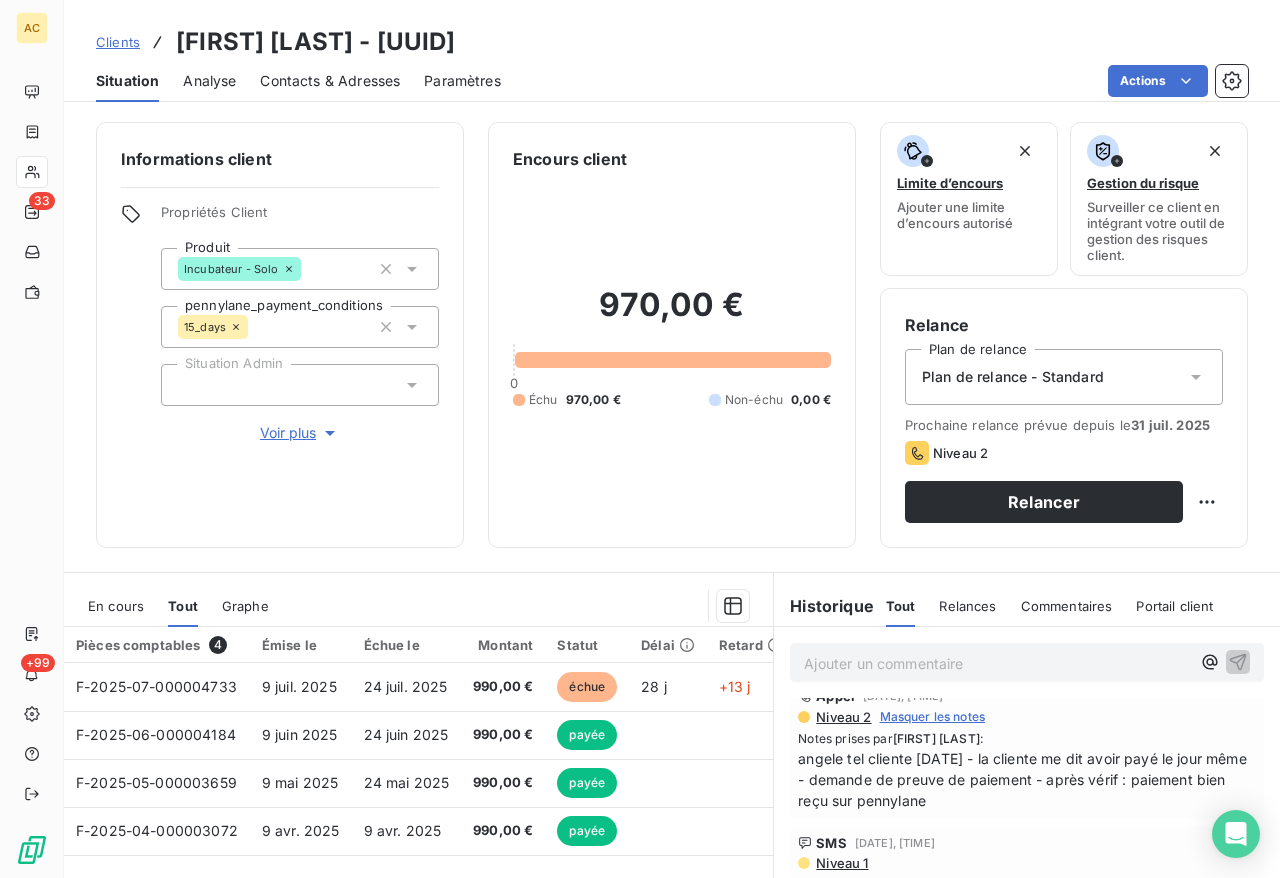click on "Contacts & Adresses" at bounding box center (330, 81) 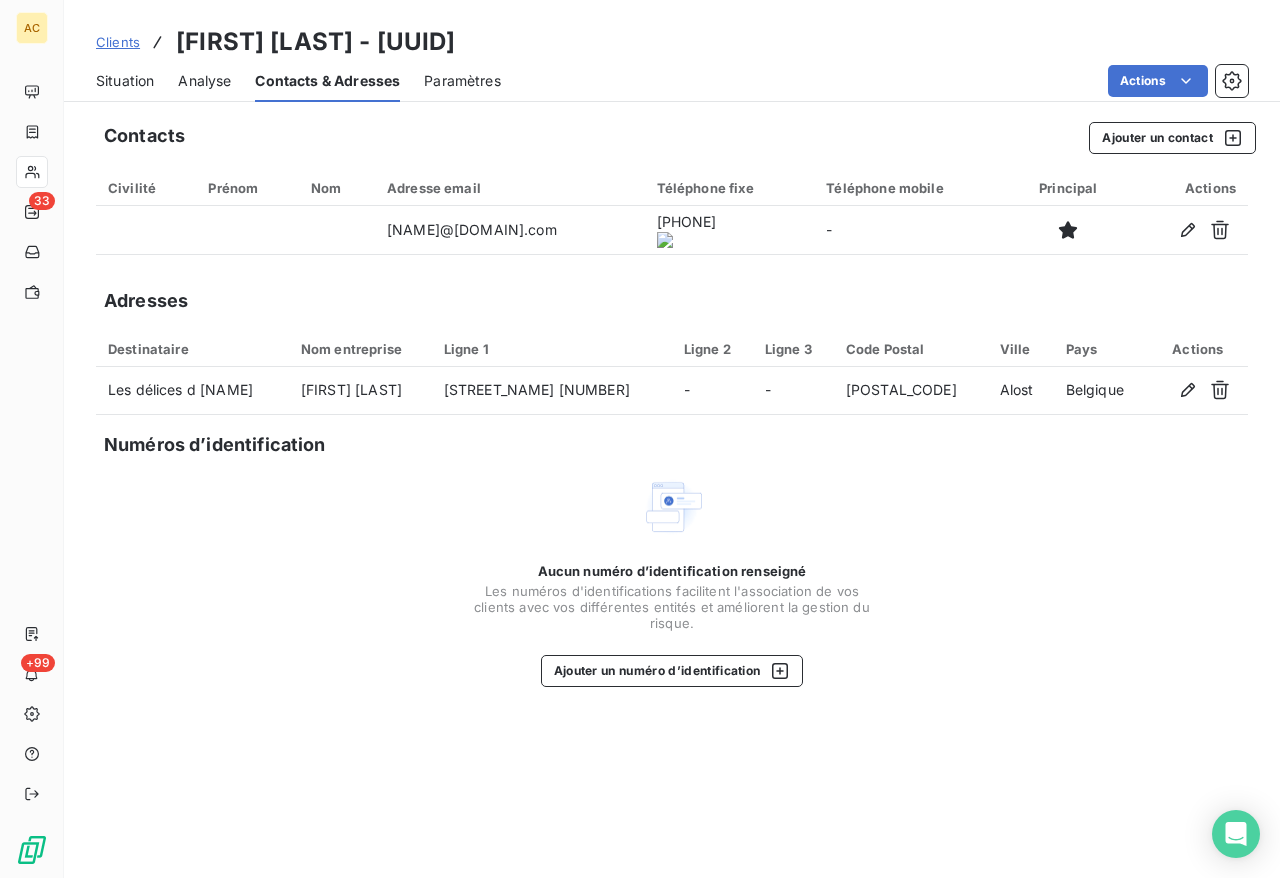 click 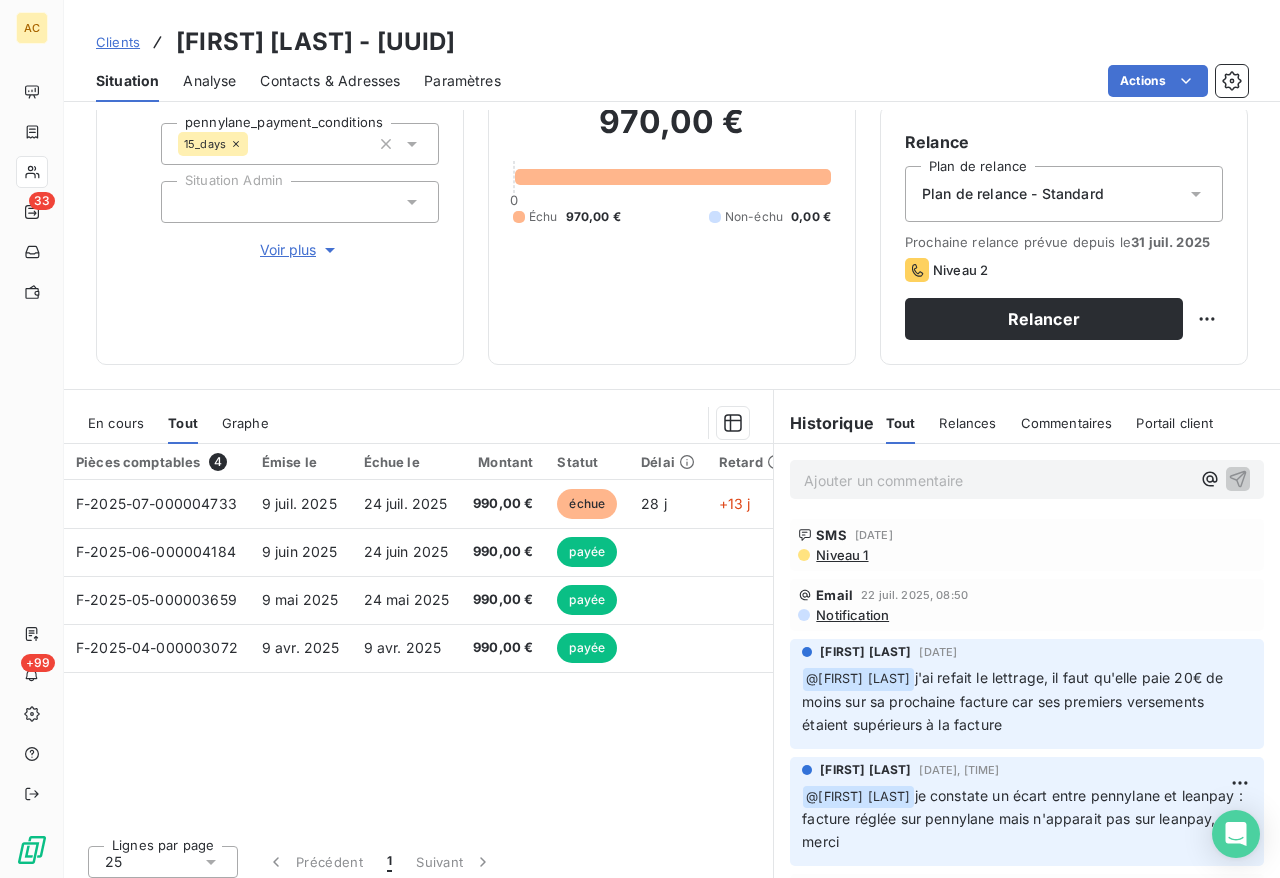 scroll, scrollTop: 194, scrollLeft: 0, axis: vertical 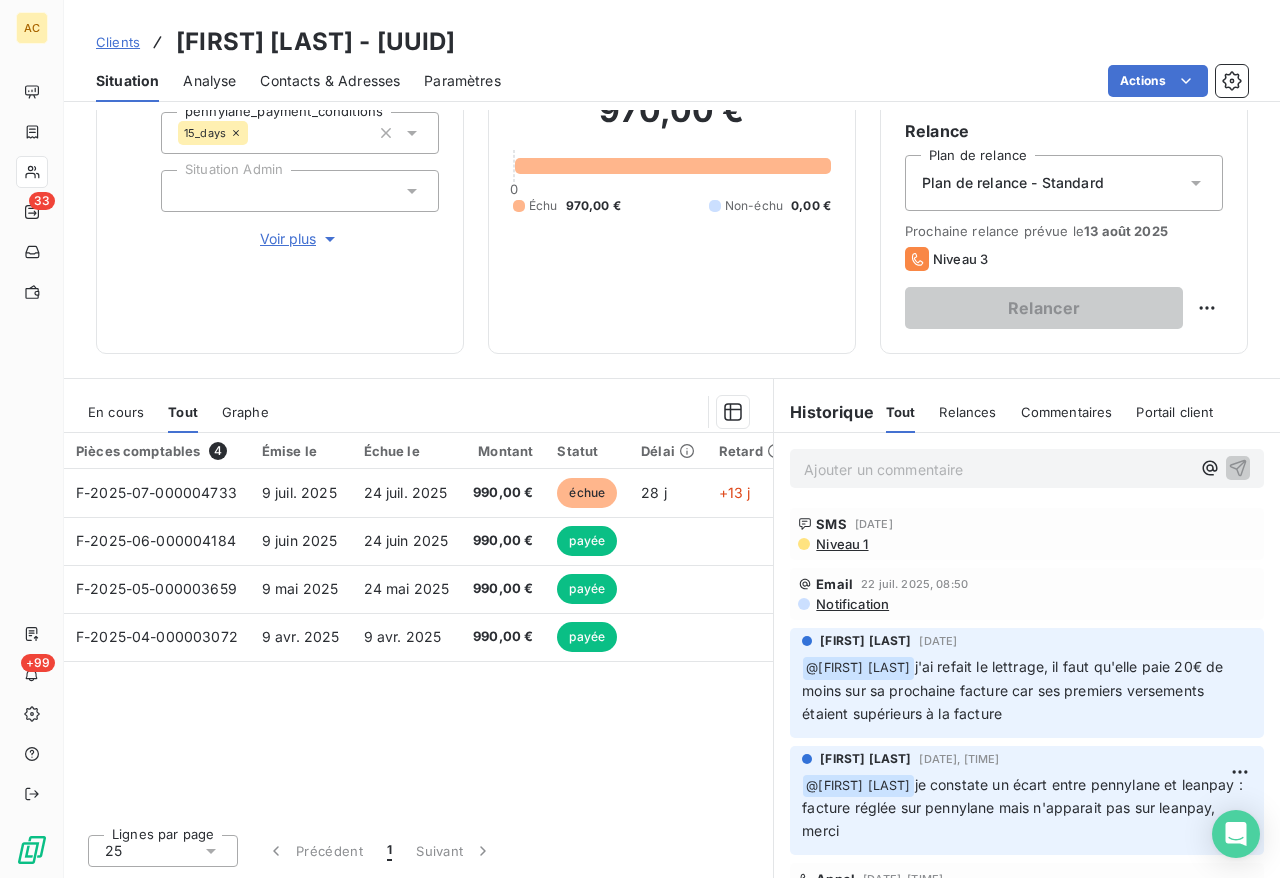 click on "Clients" at bounding box center (118, 42) 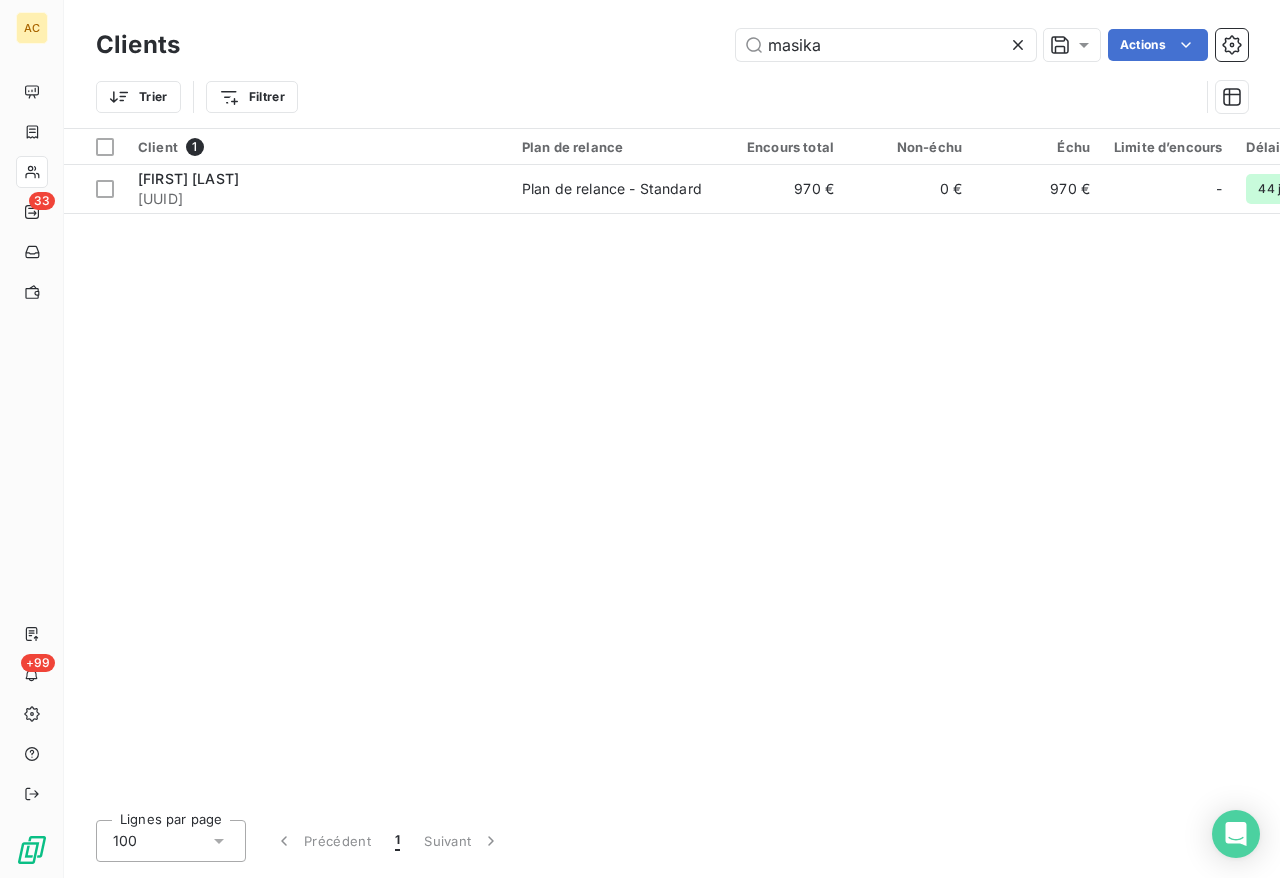 drag, startPoint x: 863, startPoint y: 57, endPoint x: 545, endPoint y: 40, distance: 318.45407 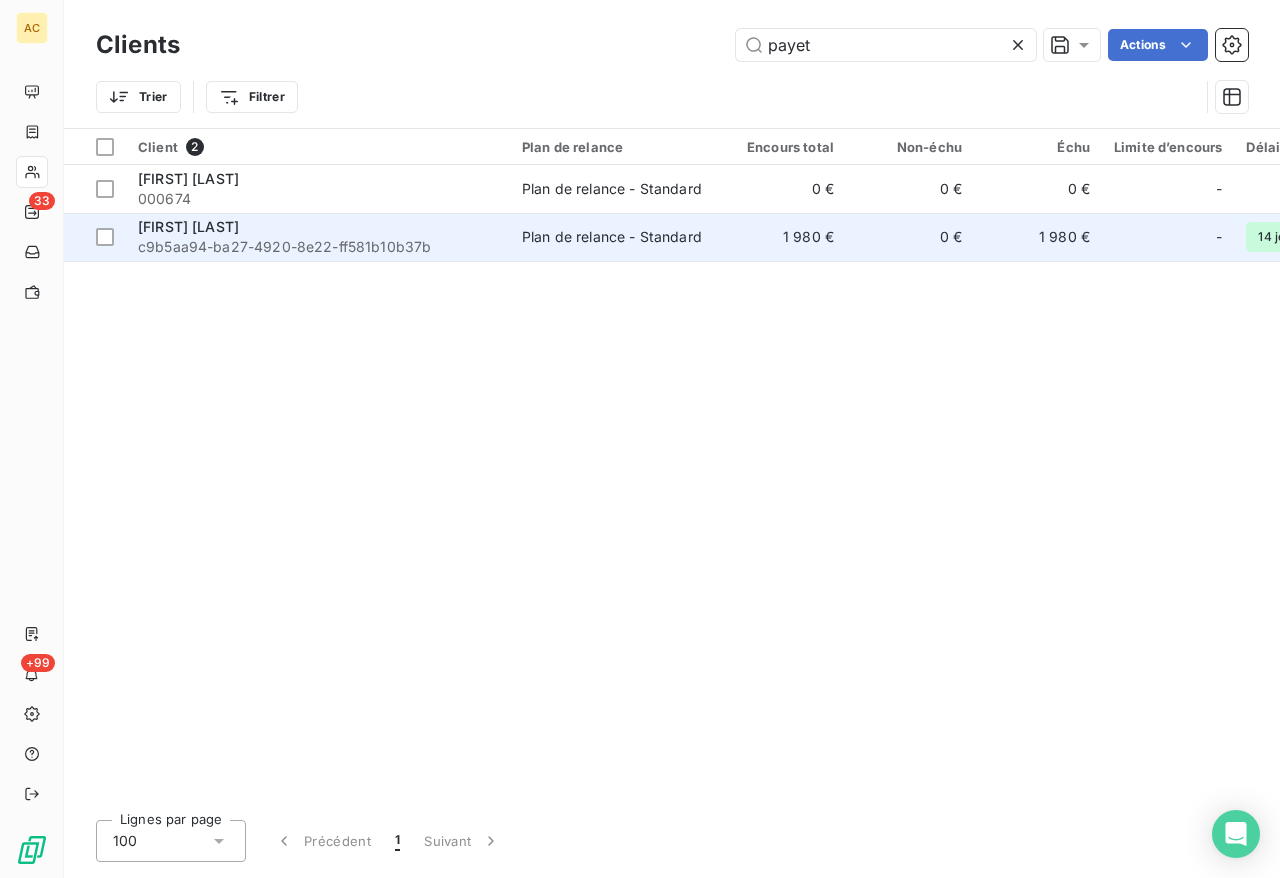 type on "payet" 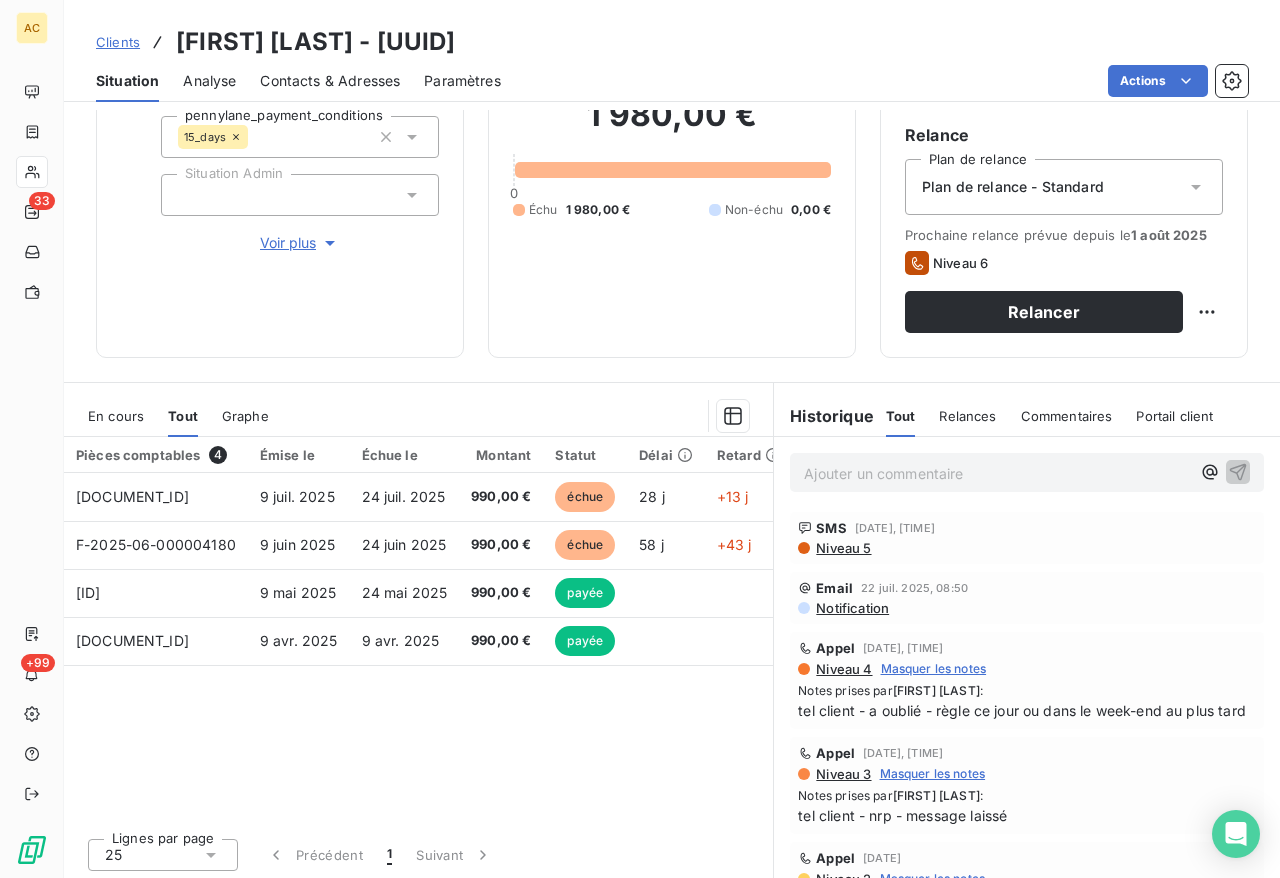 scroll, scrollTop: 194, scrollLeft: 0, axis: vertical 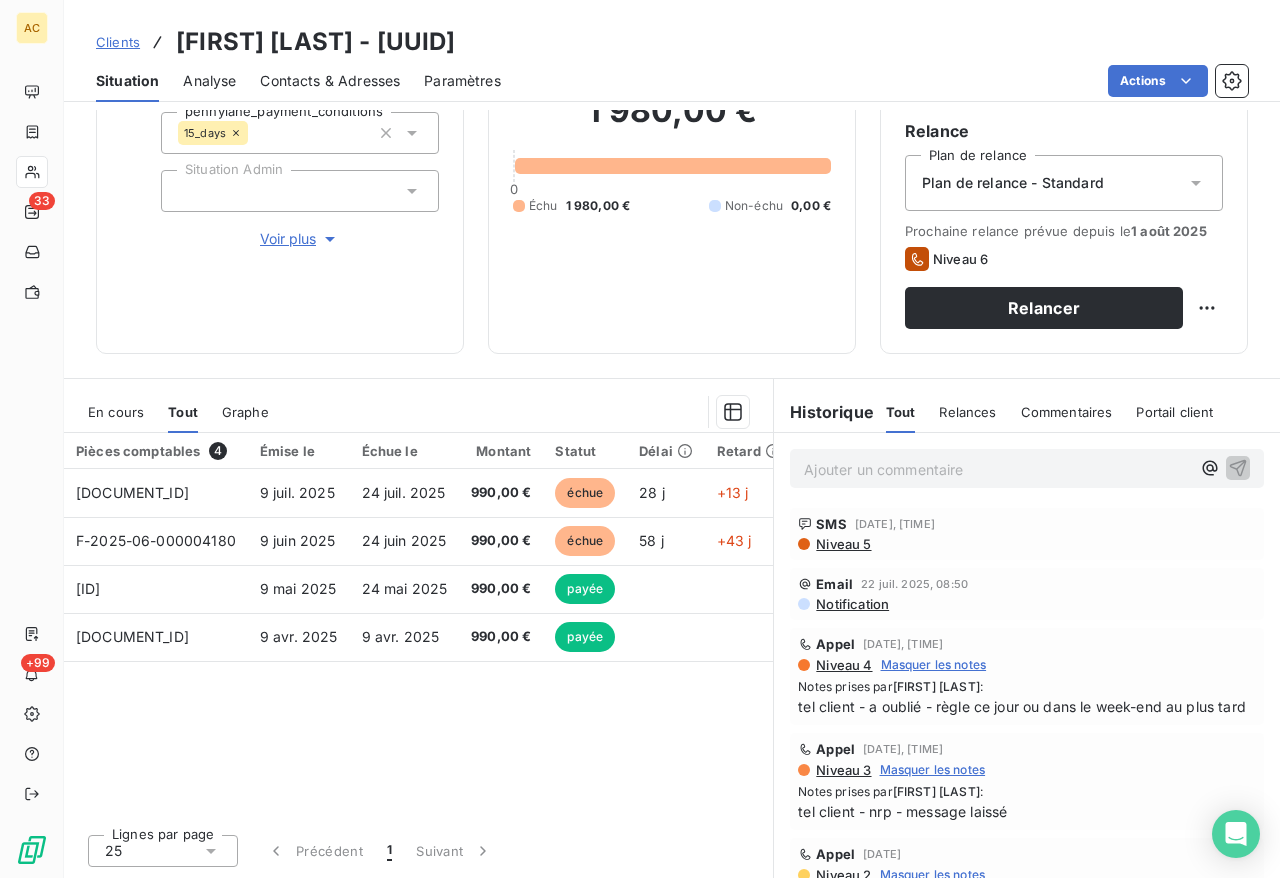 click on "Contacts & Adresses" at bounding box center [330, 81] 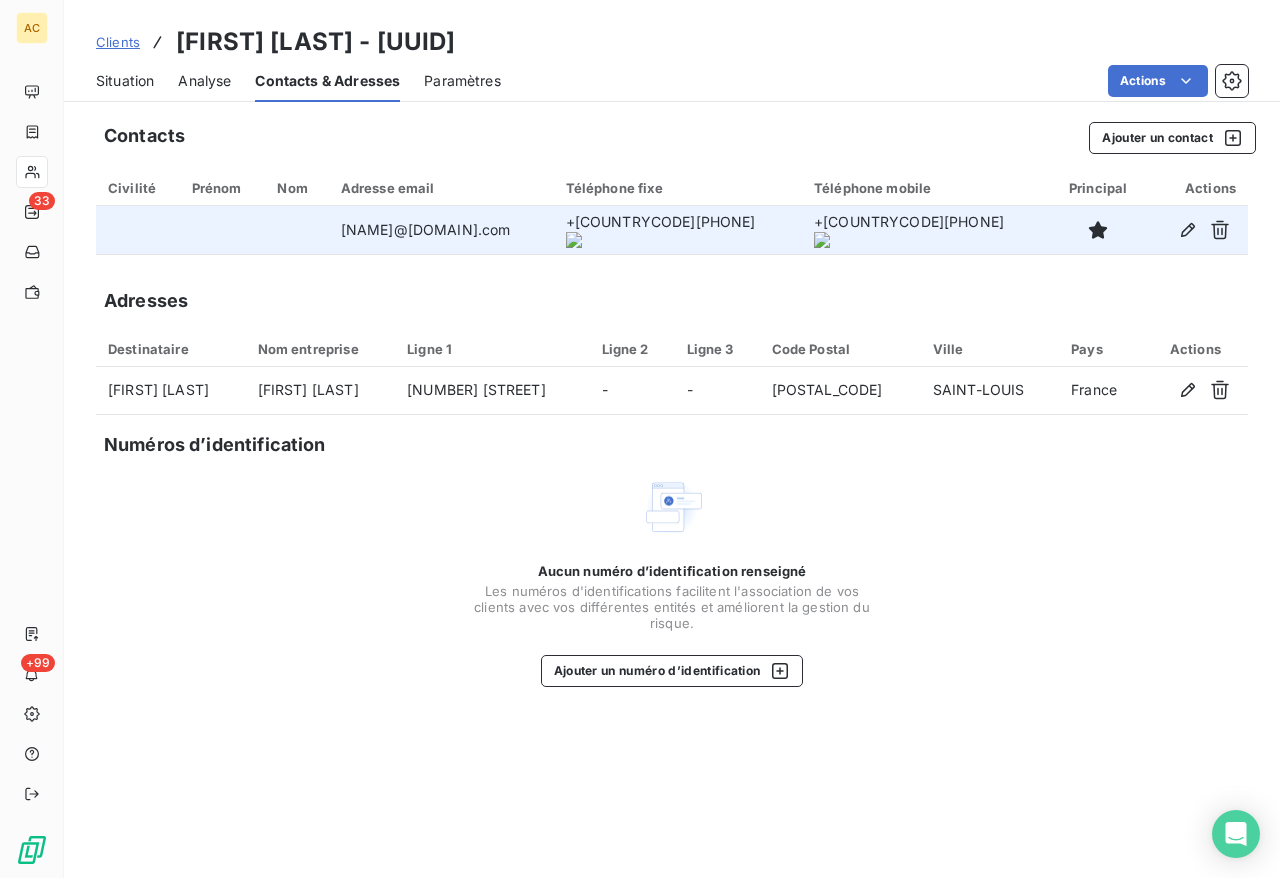 click 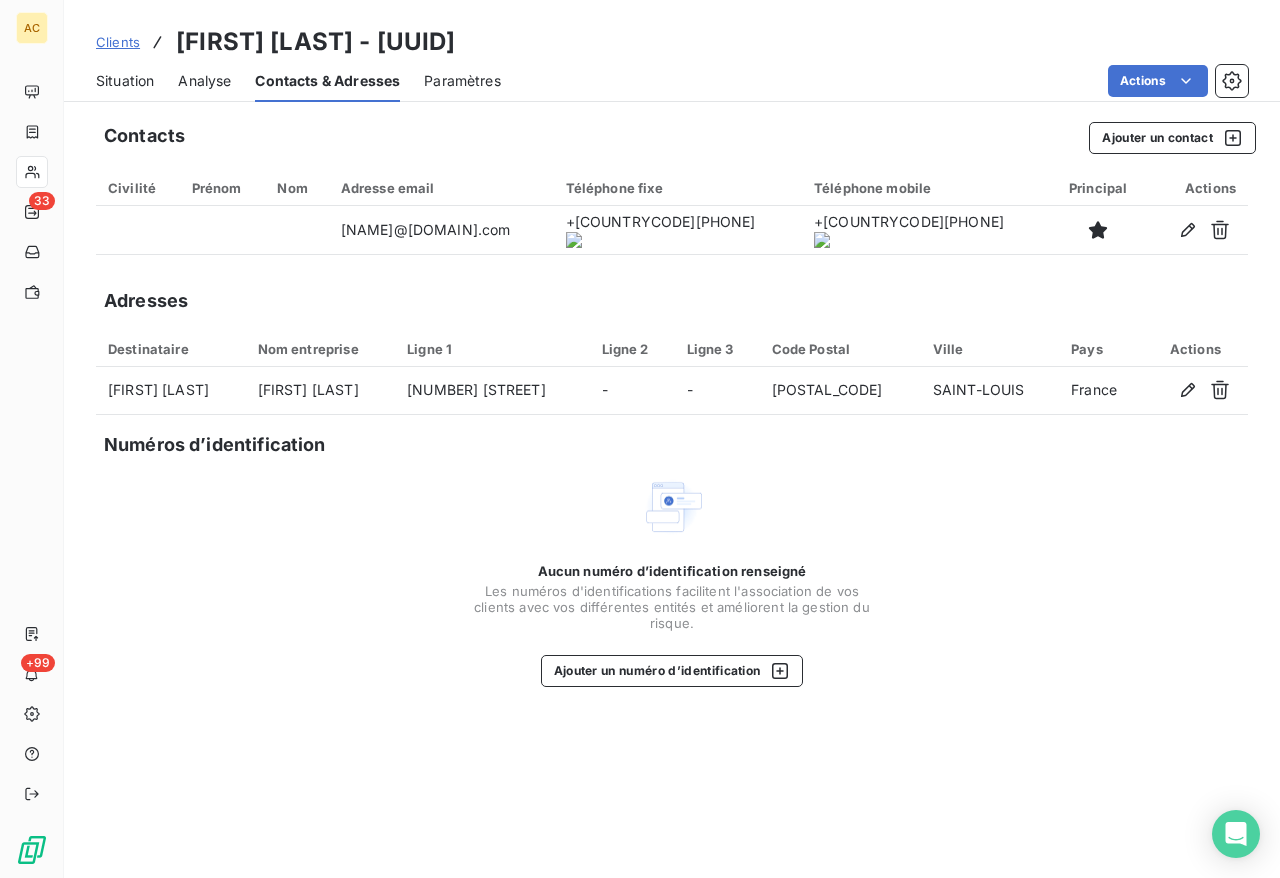 click on "Situation" at bounding box center [125, 81] 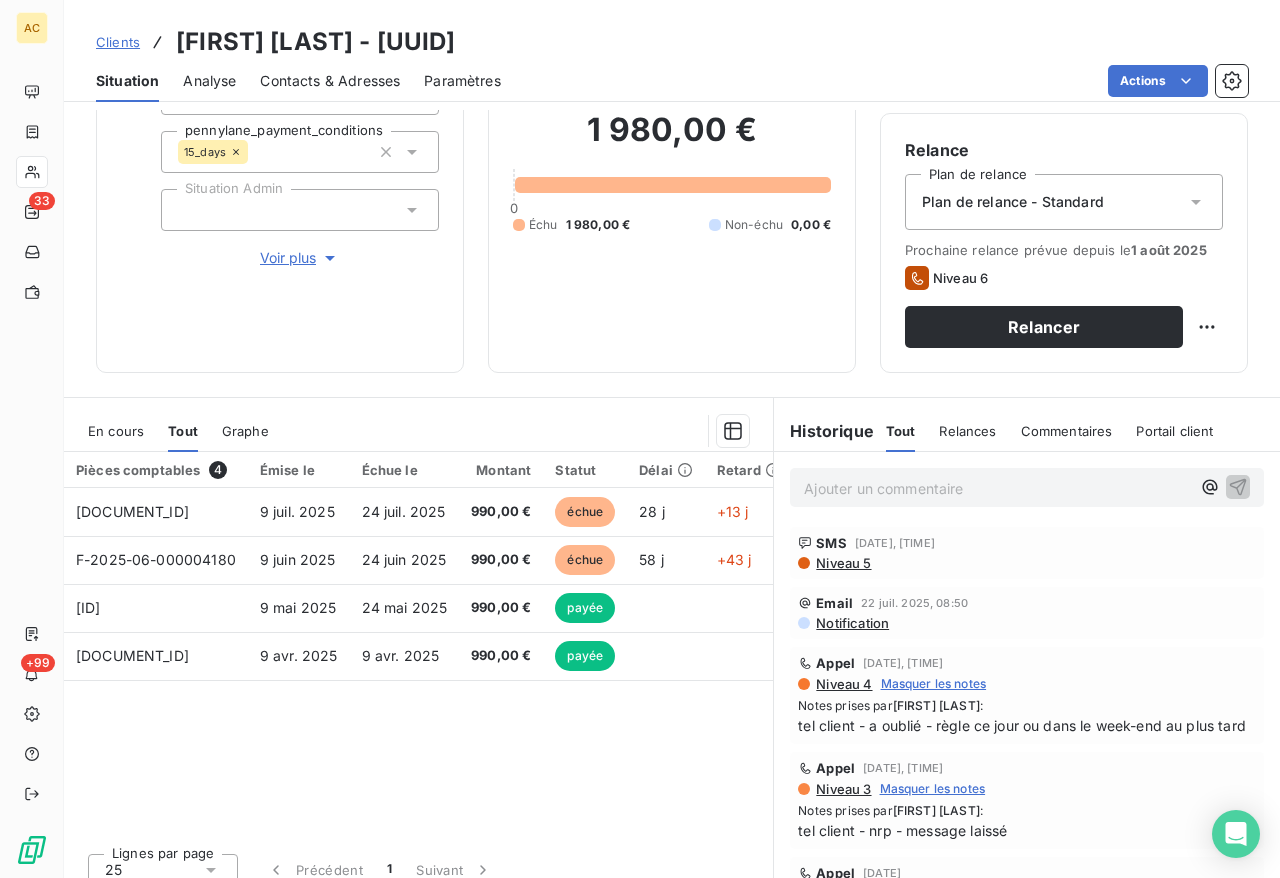 scroll, scrollTop: 194, scrollLeft: 0, axis: vertical 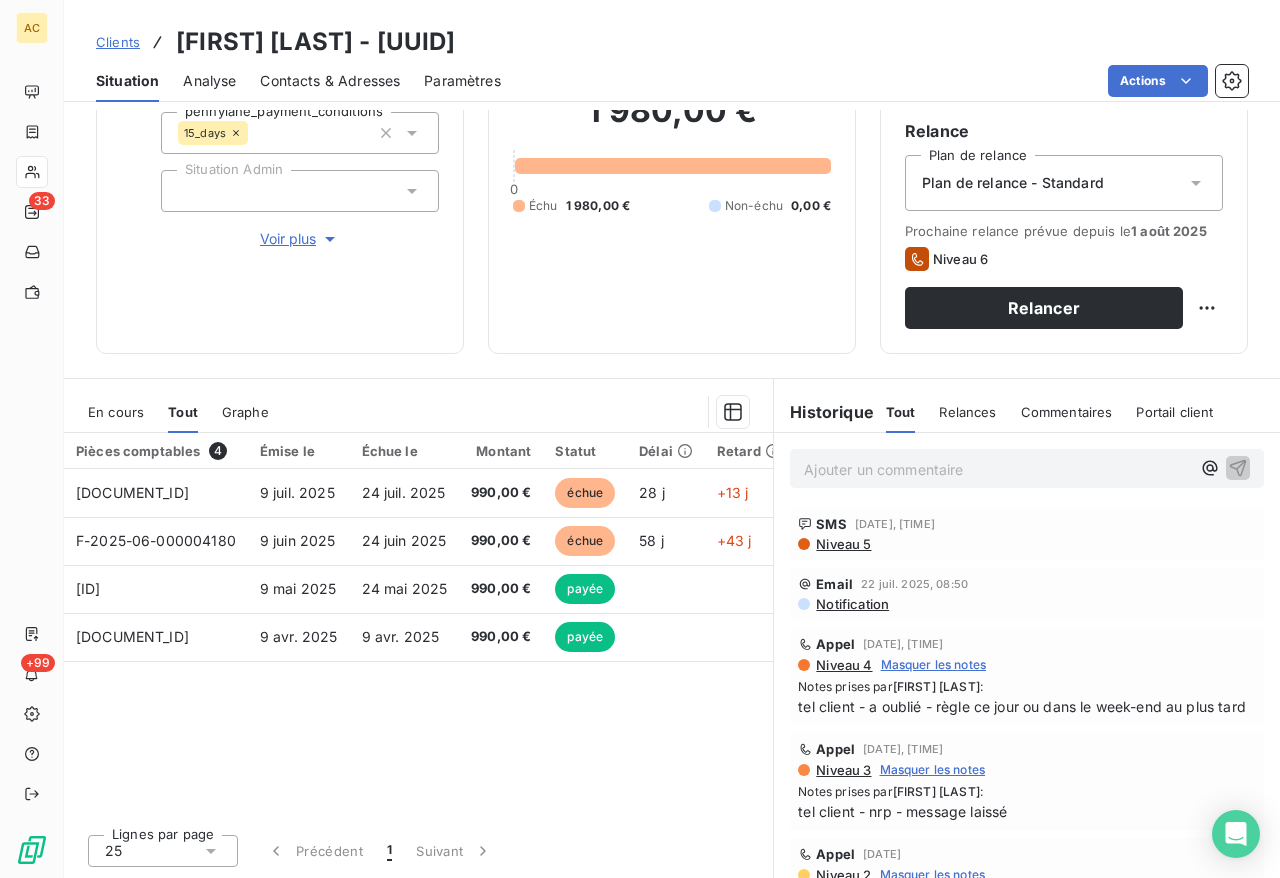 click on "Pièces comptables 4 Émise le Échue le Montant Statut Délai   Retard   F-2025-07-000004708 9 juil. 2025 24 juil. 2025 990,00 € échue 28 j +13 j F-2025-06-000004180 9 juin 2025 24 juin 2025 990,00 € échue 58 j +43 j F-2025-05-000003666 9 mai 2025 24 mai 2025 990,00 € payée F-2025-04-000003087 9 avr. 2025 9 avr. 2025 990,00 € payée" at bounding box center (418, 625) 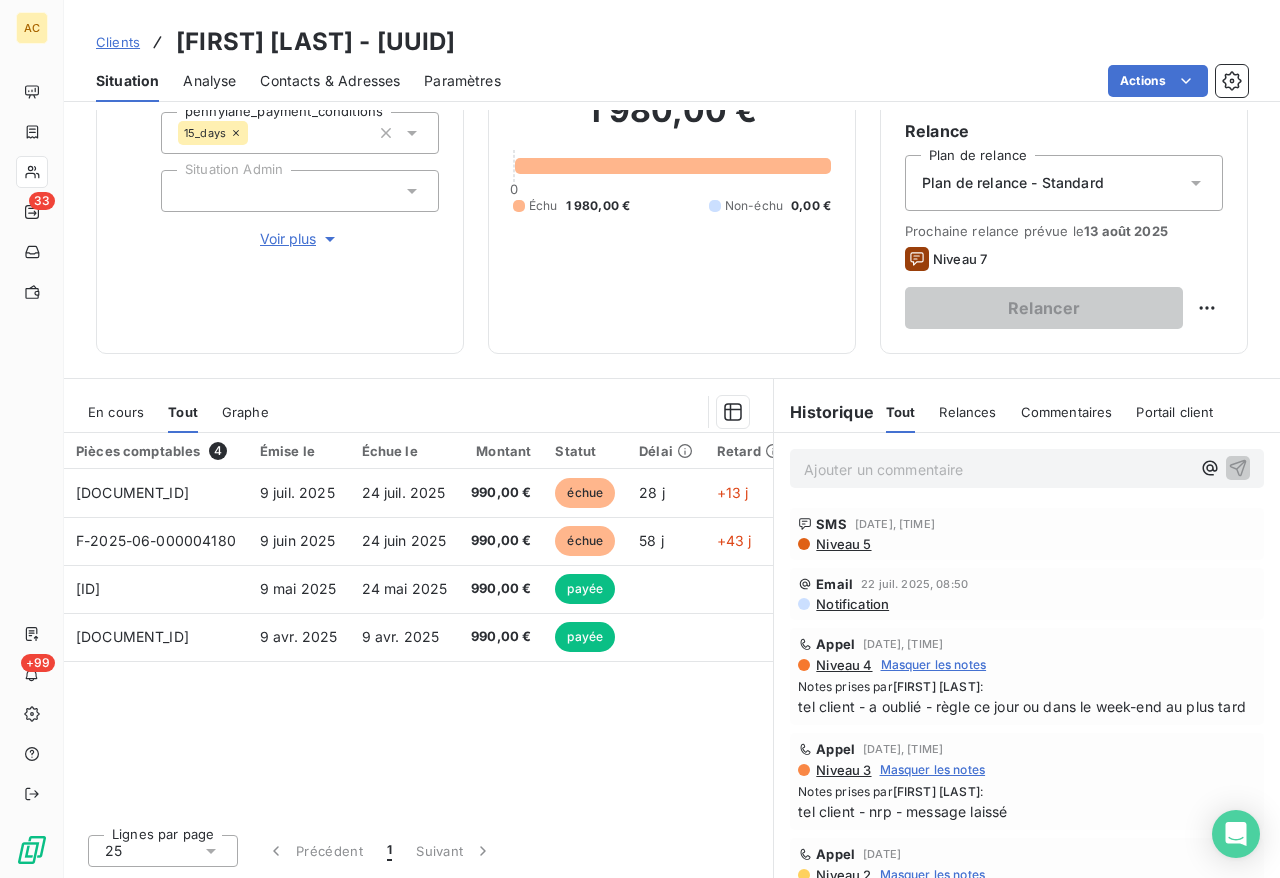 click on "Clients" at bounding box center (118, 42) 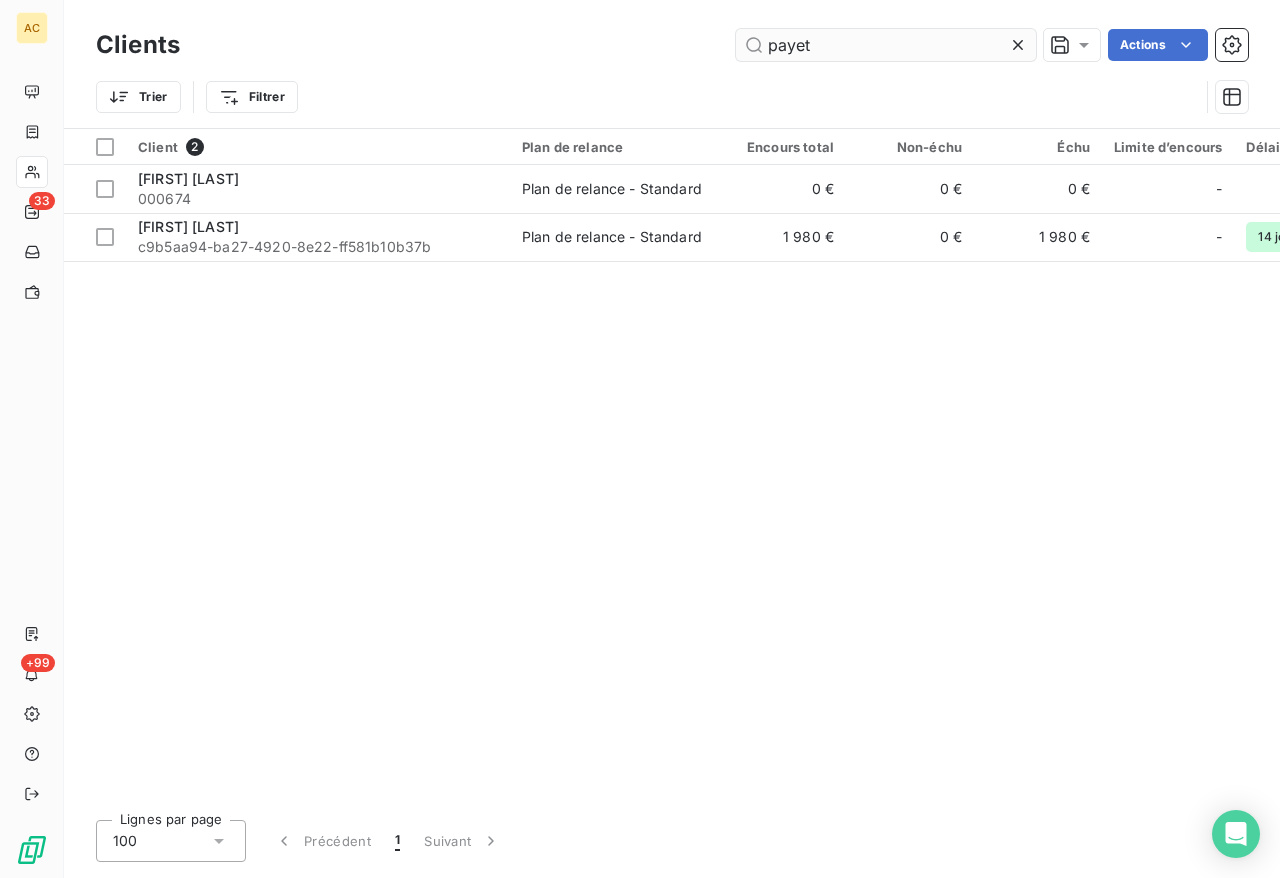 drag, startPoint x: 759, startPoint y: 45, endPoint x: 749, endPoint y: 42, distance: 10.440307 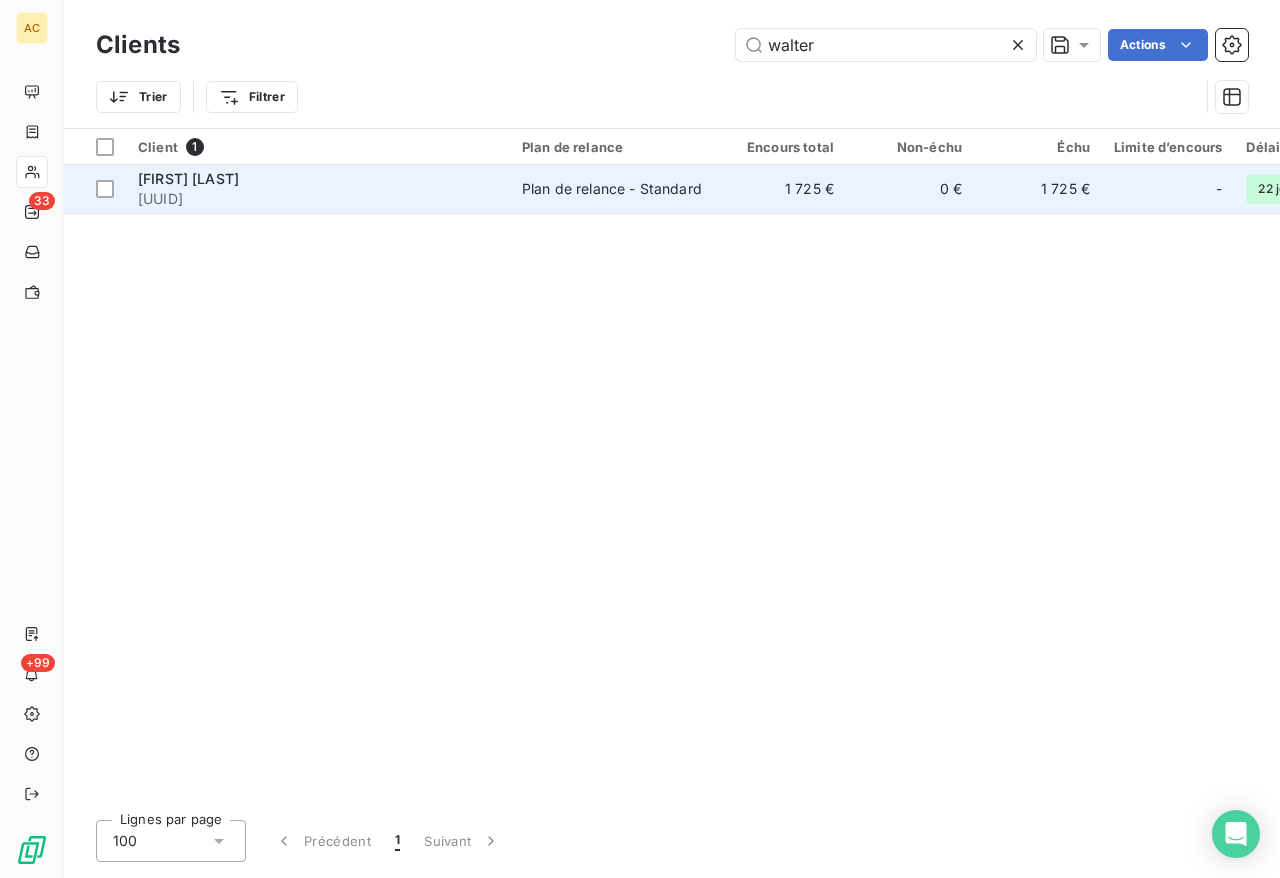 type on "walter" 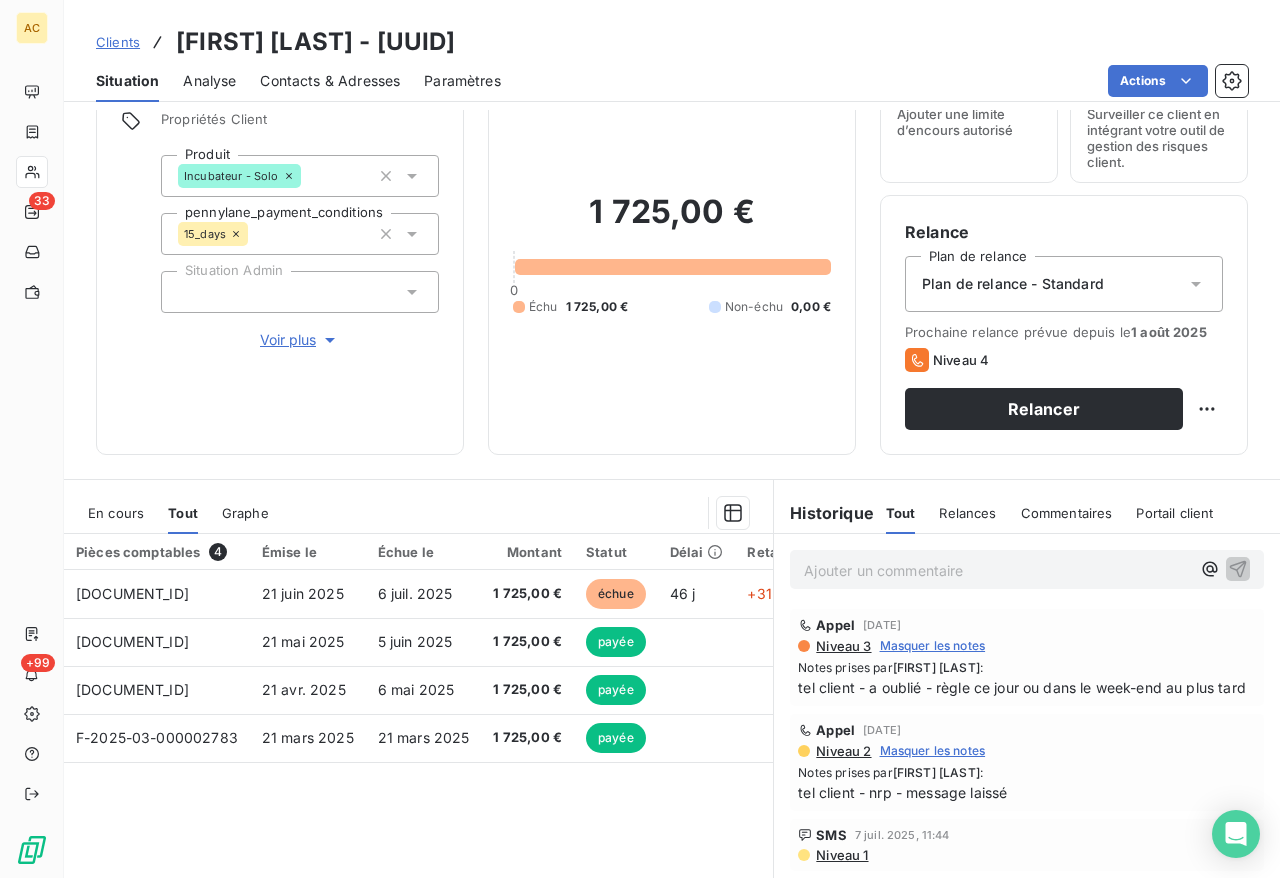 scroll, scrollTop: 123, scrollLeft: 0, axis: vertical 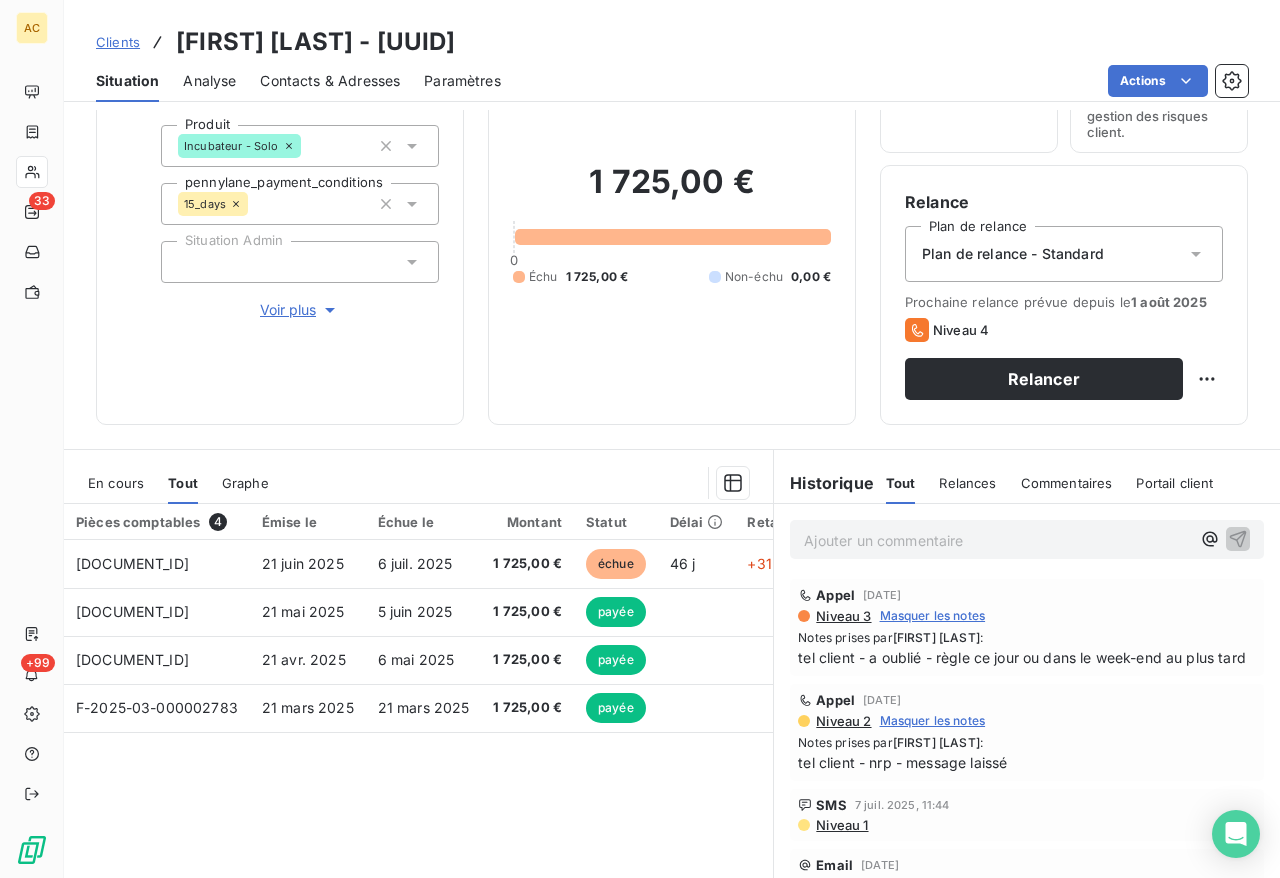 click on "Voir plus" at bounding box center [300, 310] 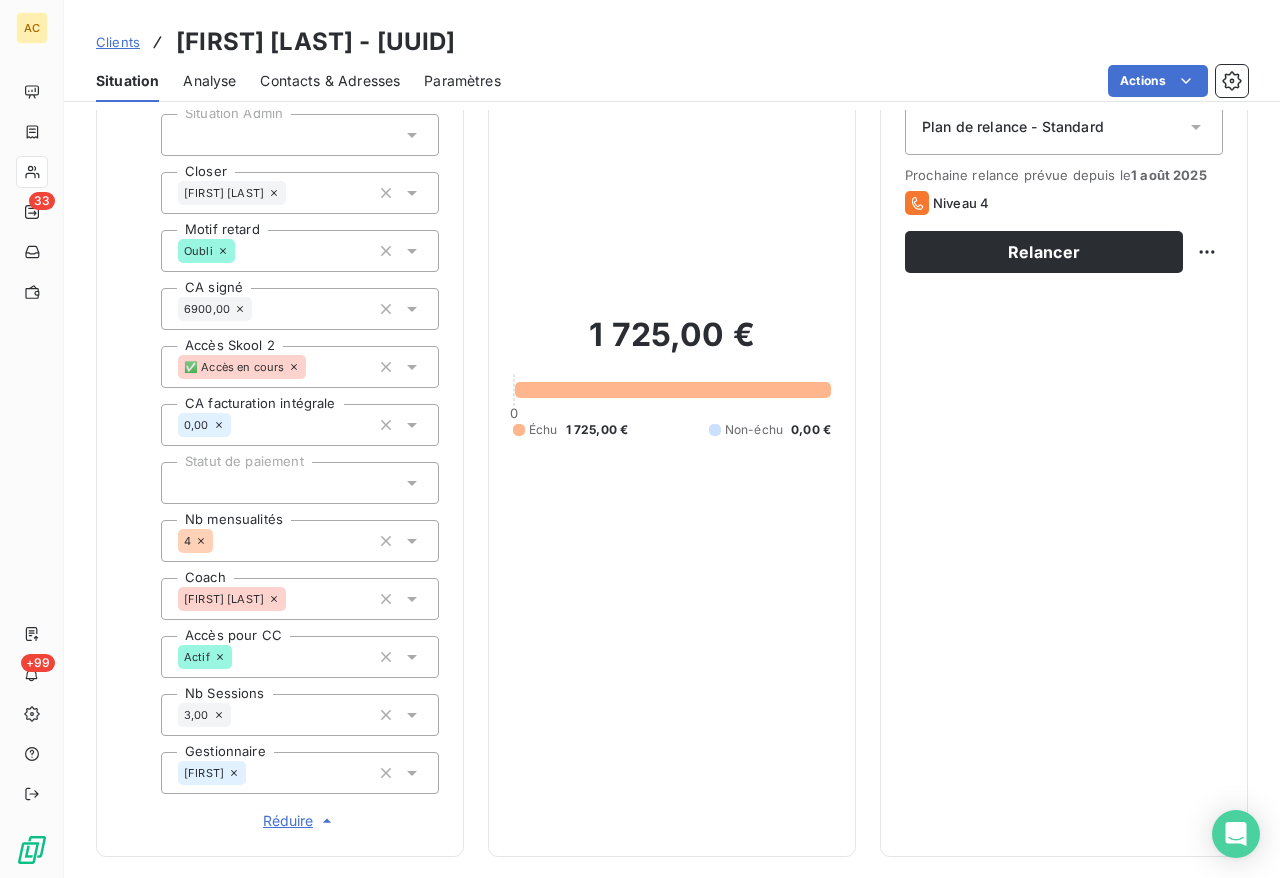 scroll, scrollTop: 0, scrollLeft: 0, axis: both 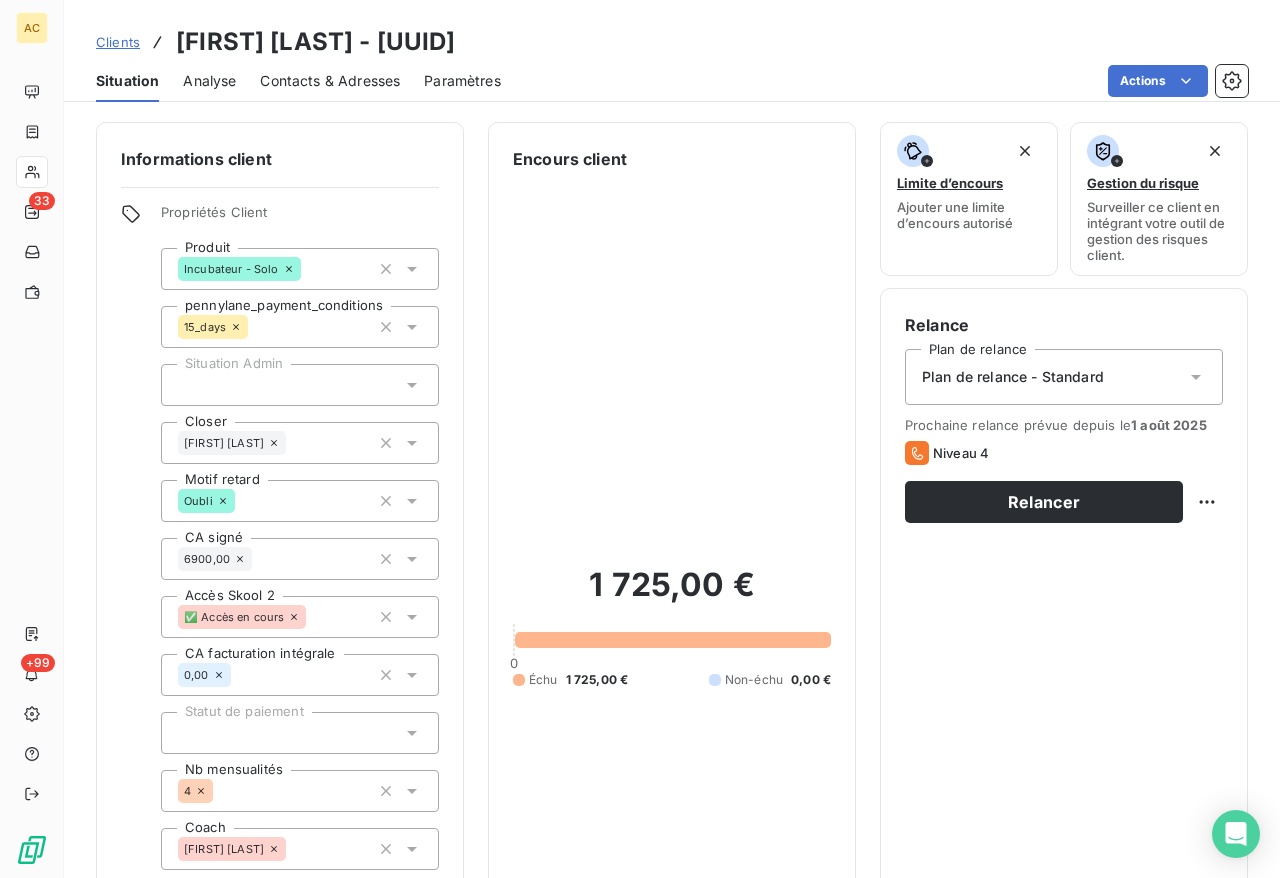 click on "Contacts & Adresses" at bounding box center [330, 81] 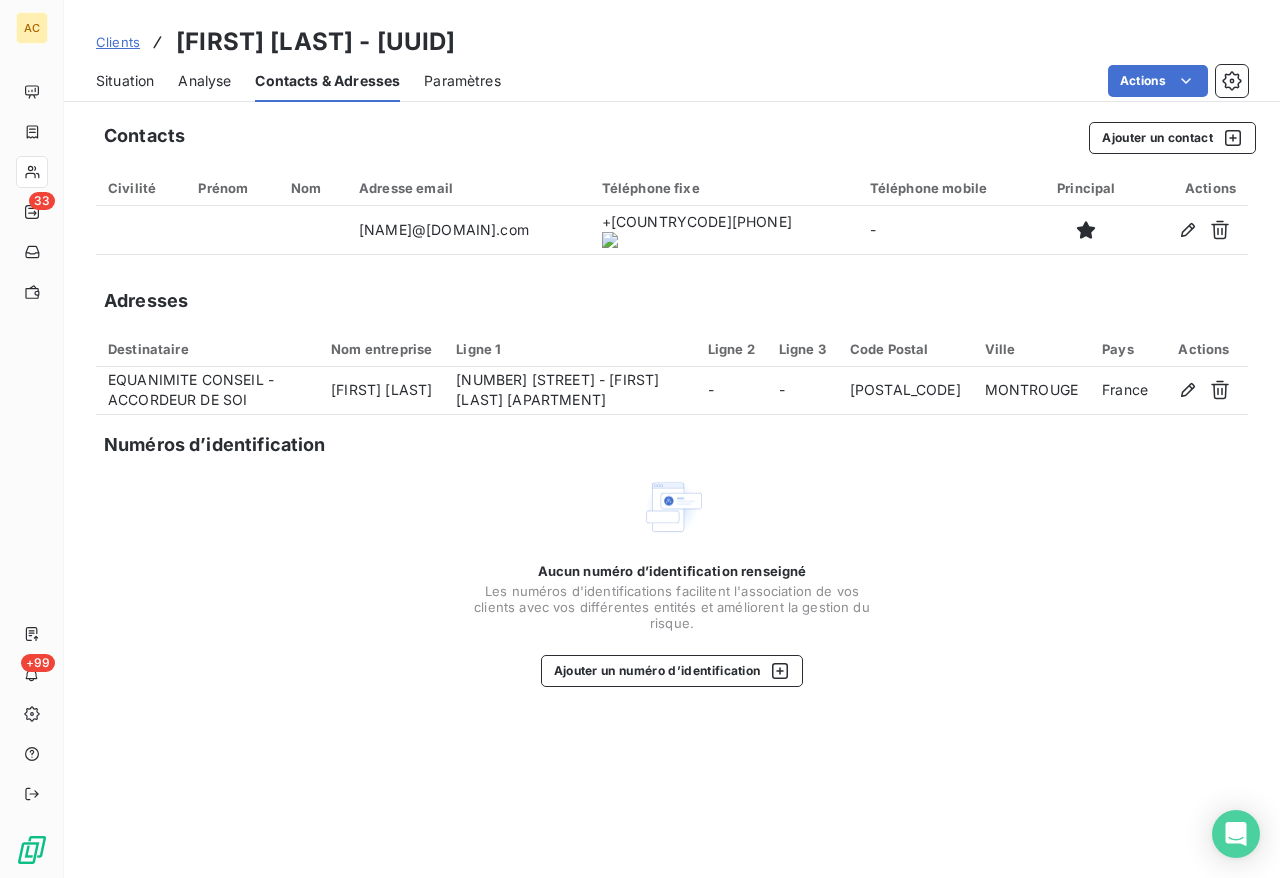 click 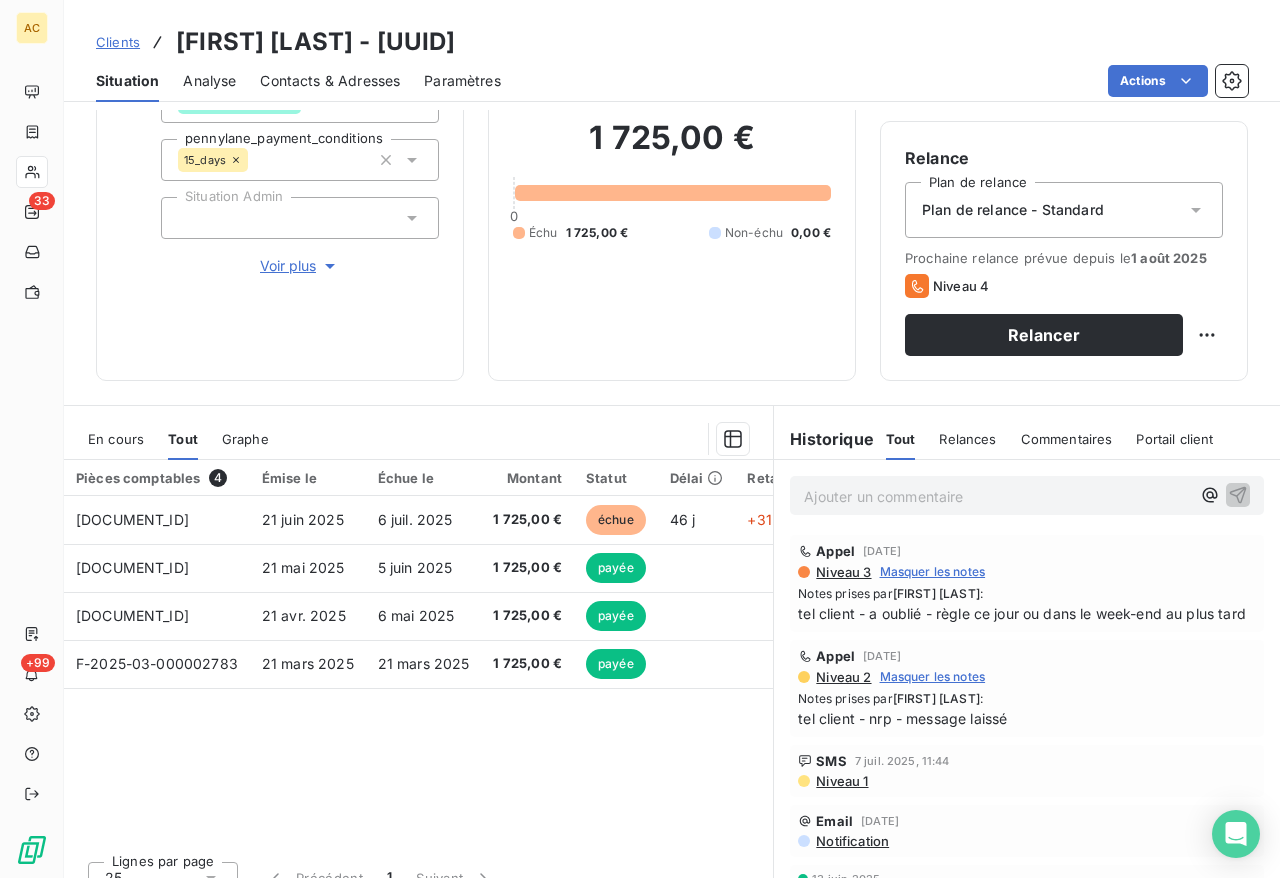 scroll, scrollTop: 194, scrollLeft: 0, axis: vertical 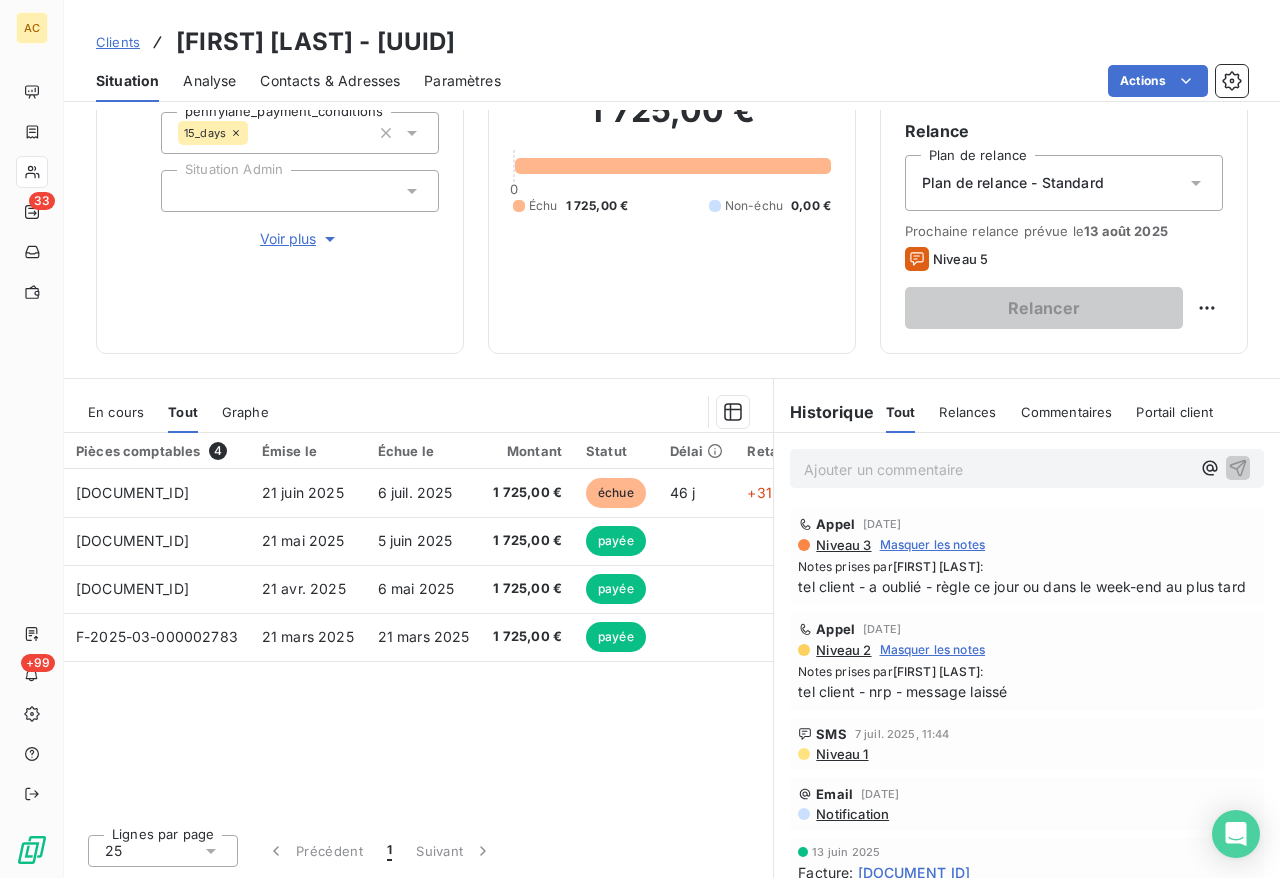 click on "Clients" at bounding box center (118, 42) 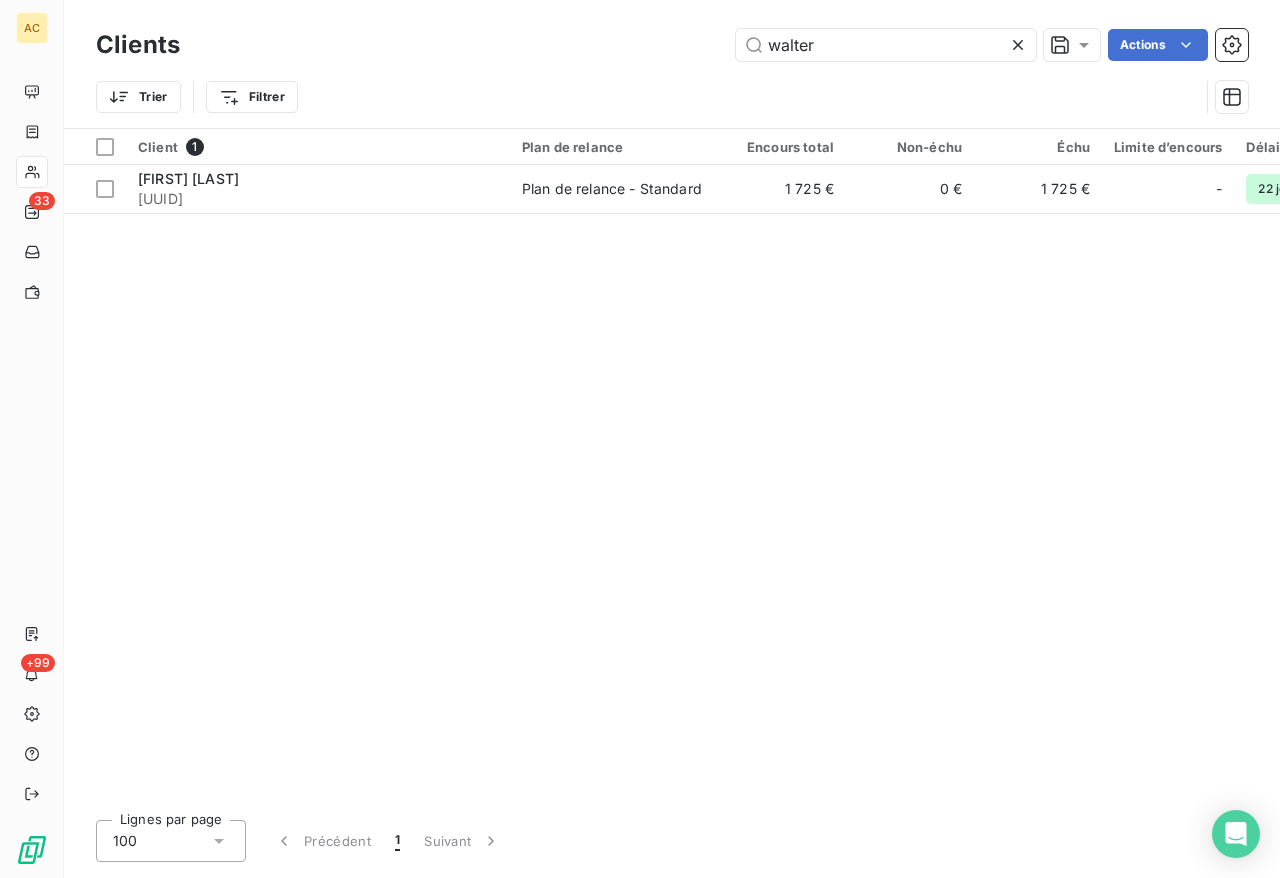 drag, startPoint x: 818, startPoint y: 49, endPoint x: 656, endPoint y: 26, distance: 163.62457 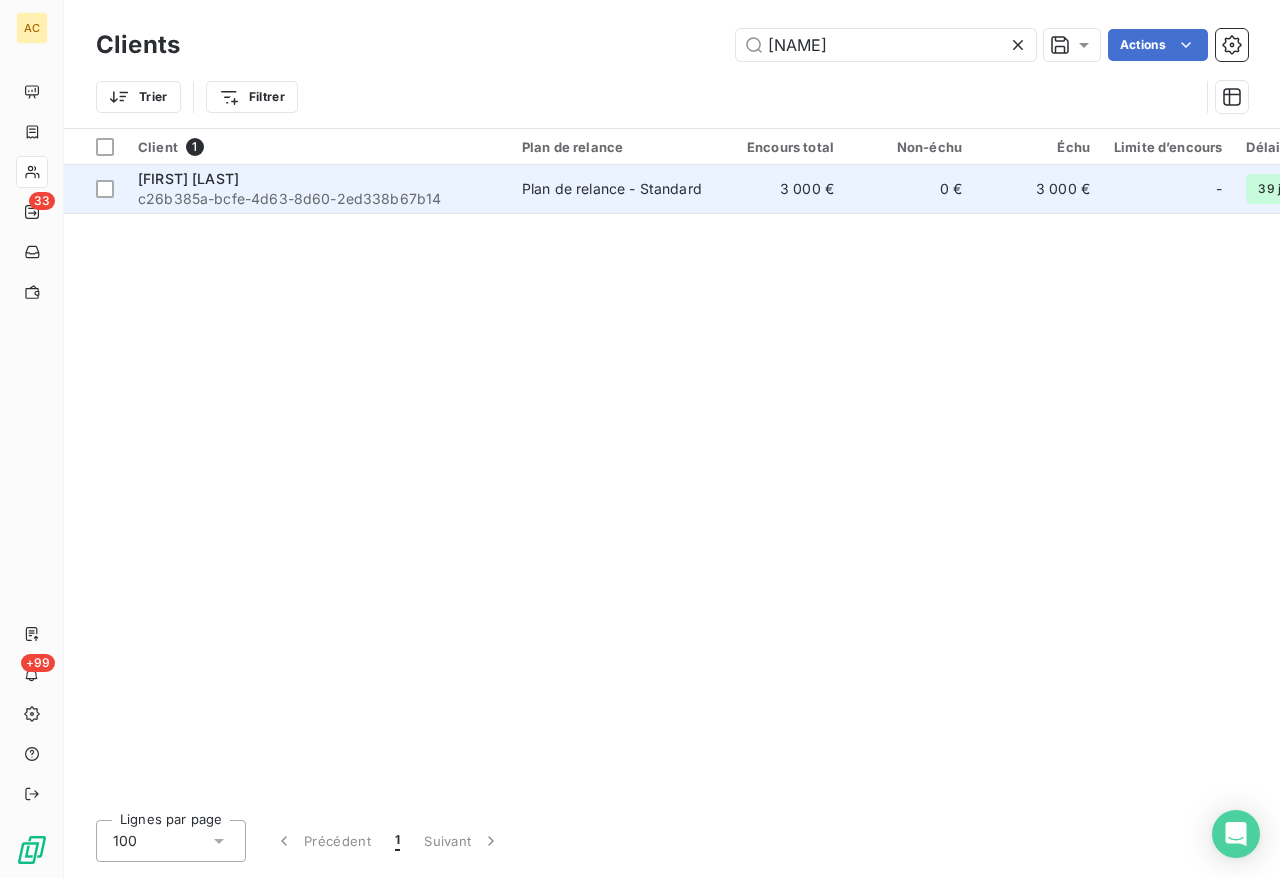 type on "attali" 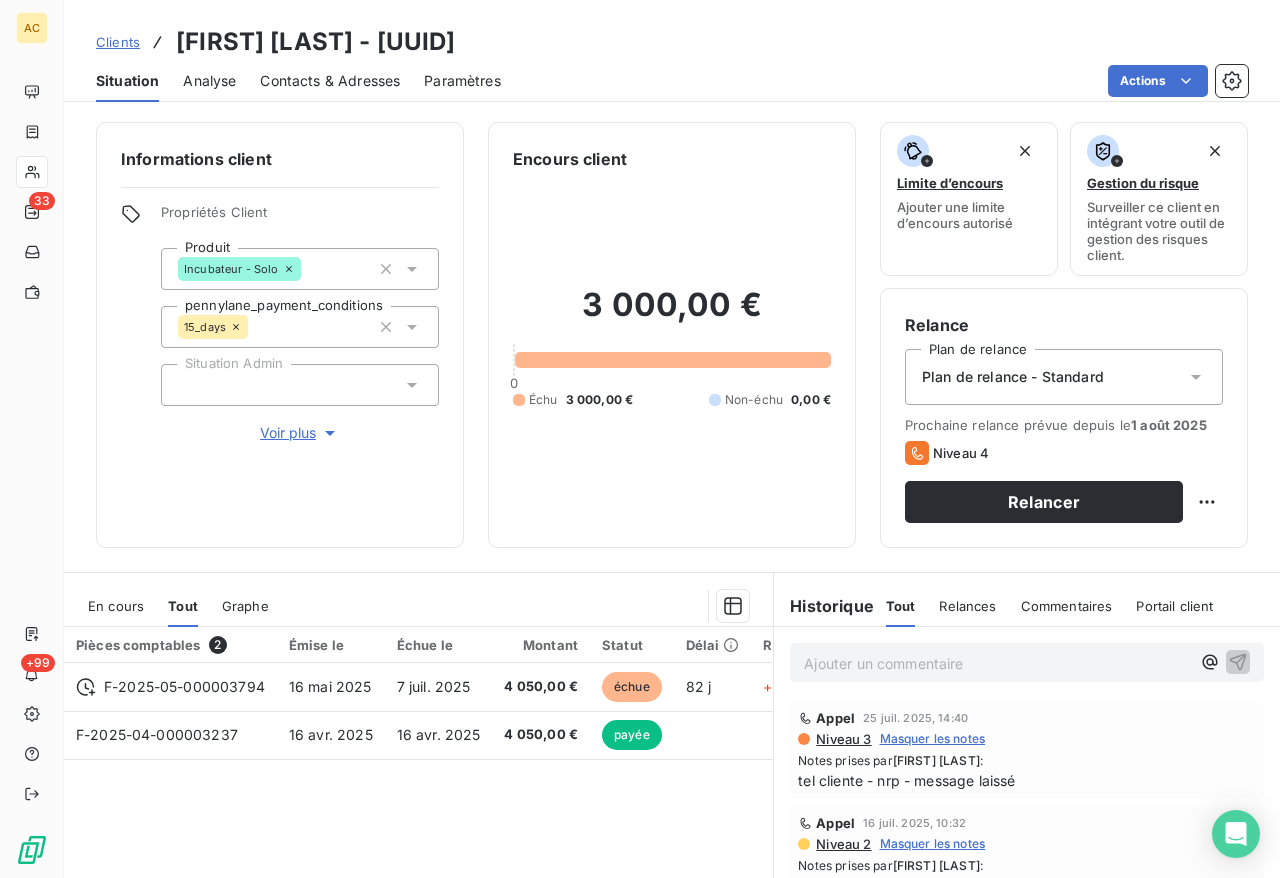 click on "Contacts & Adresses" at bounding box center (330, 81) 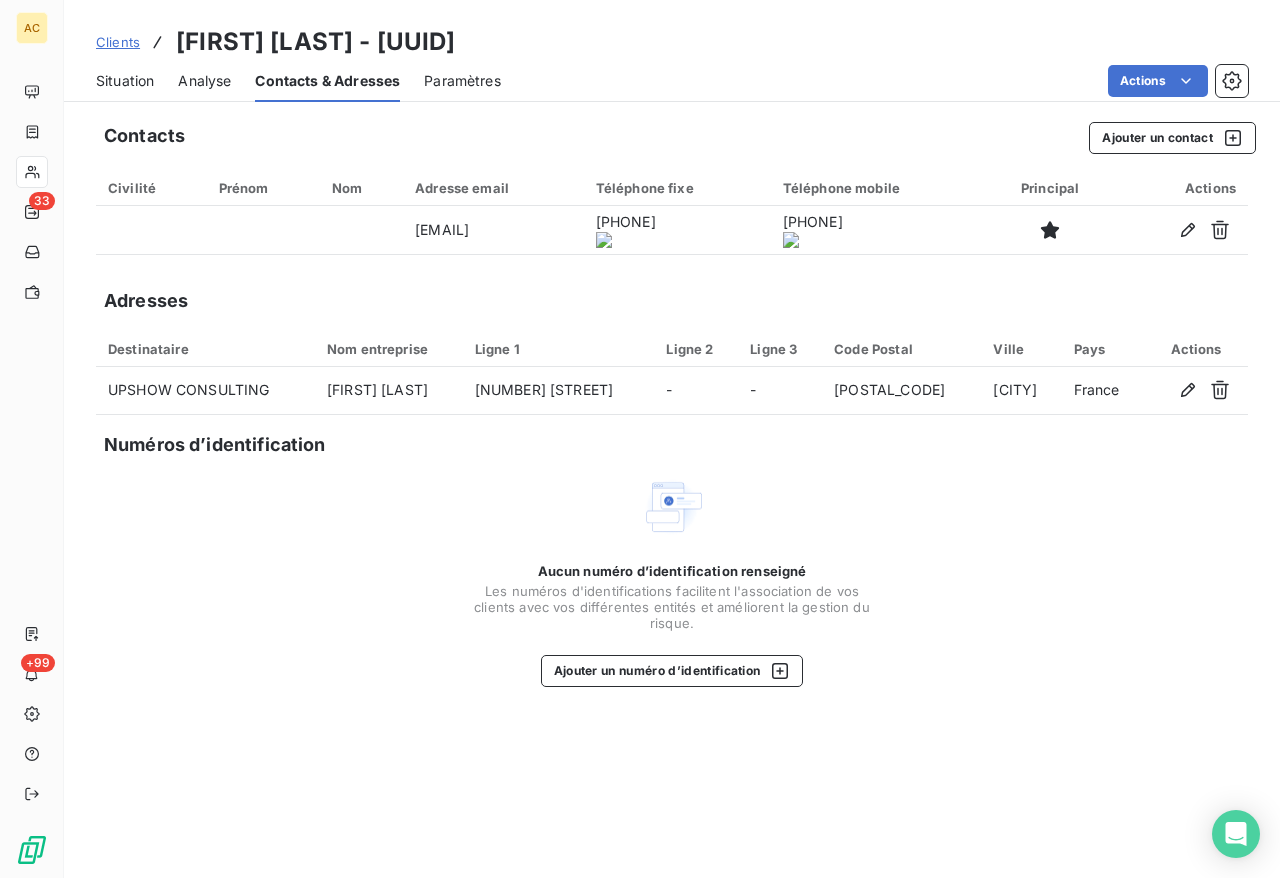 click 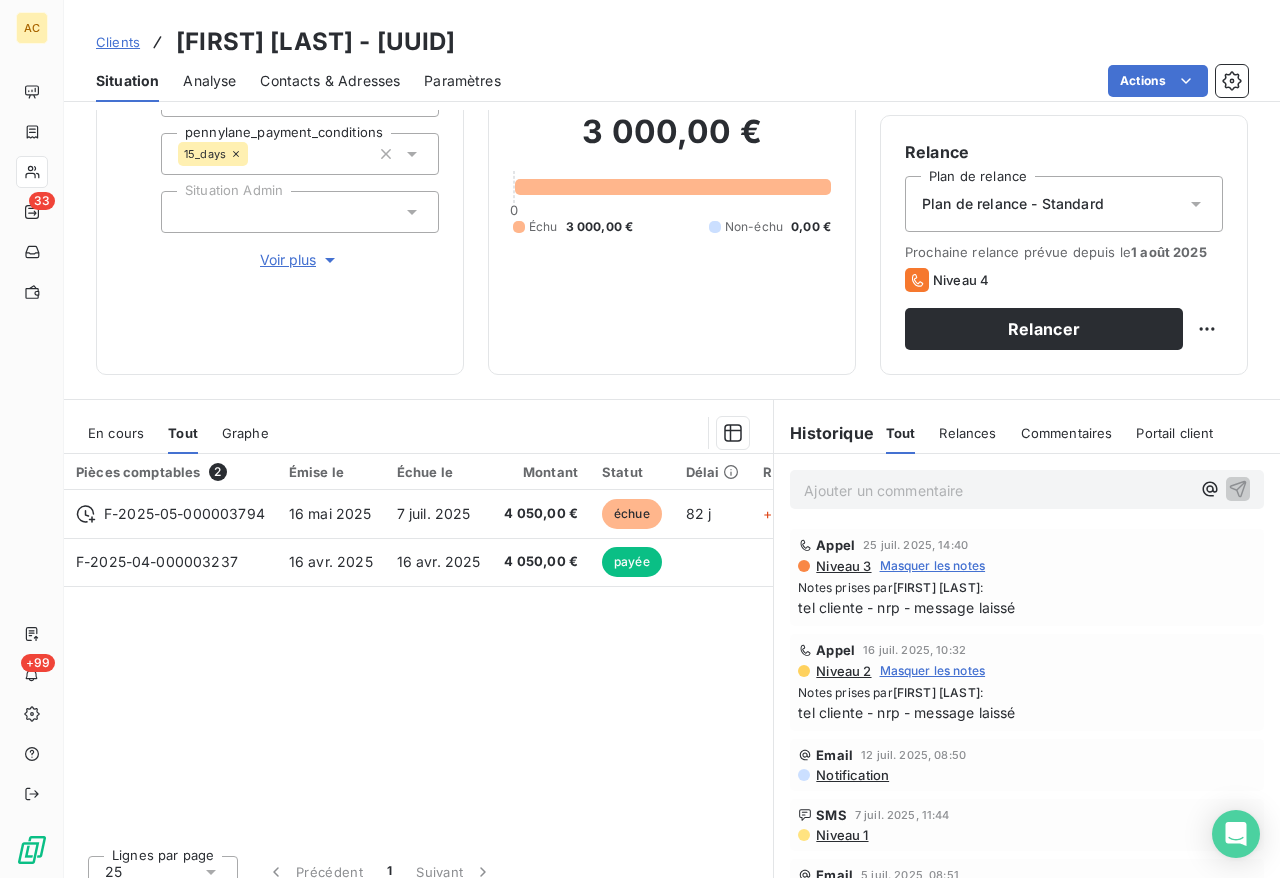 scroll, scrollTop: 194, scrollLeft: 0, axis: vertical 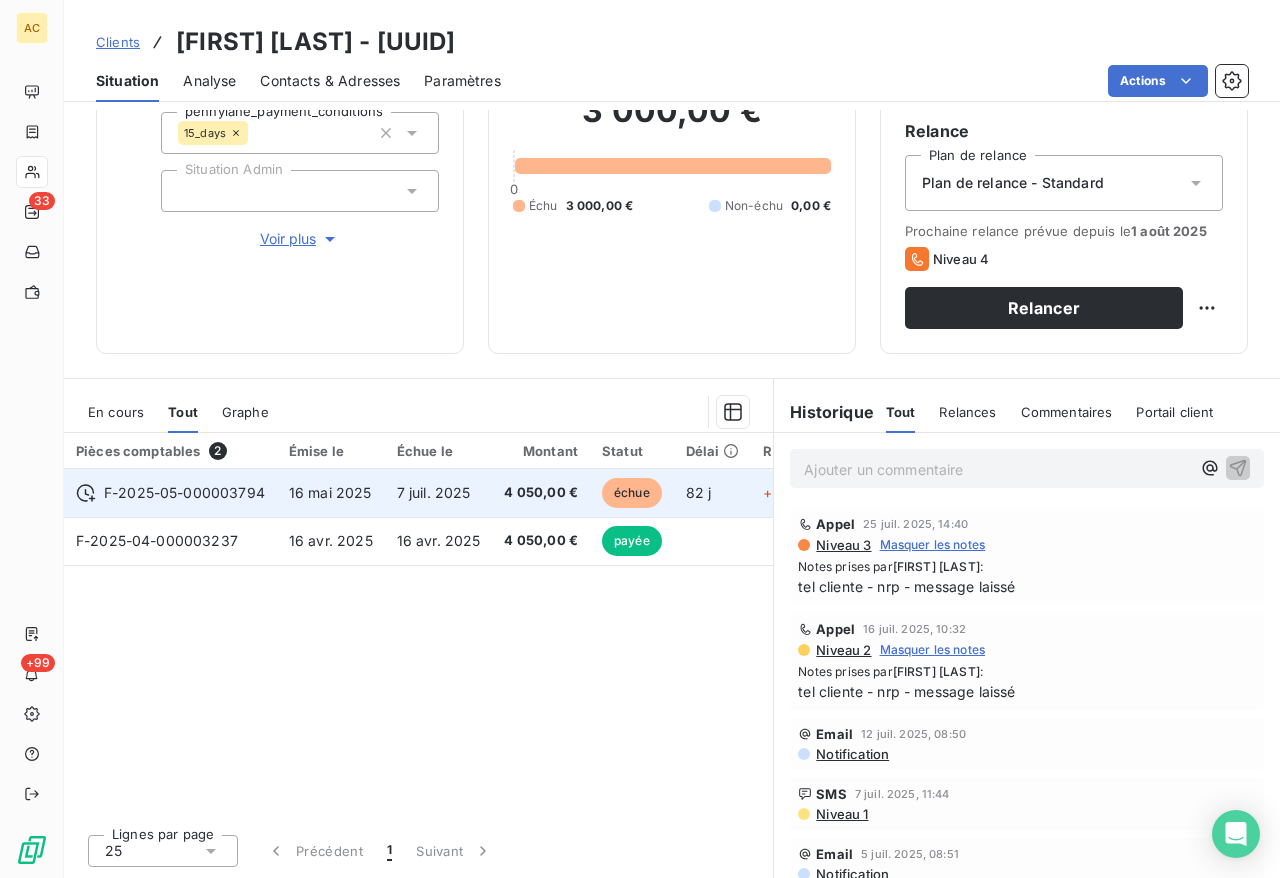 click on "4 050,00 €" at bounding box center (541, 493) 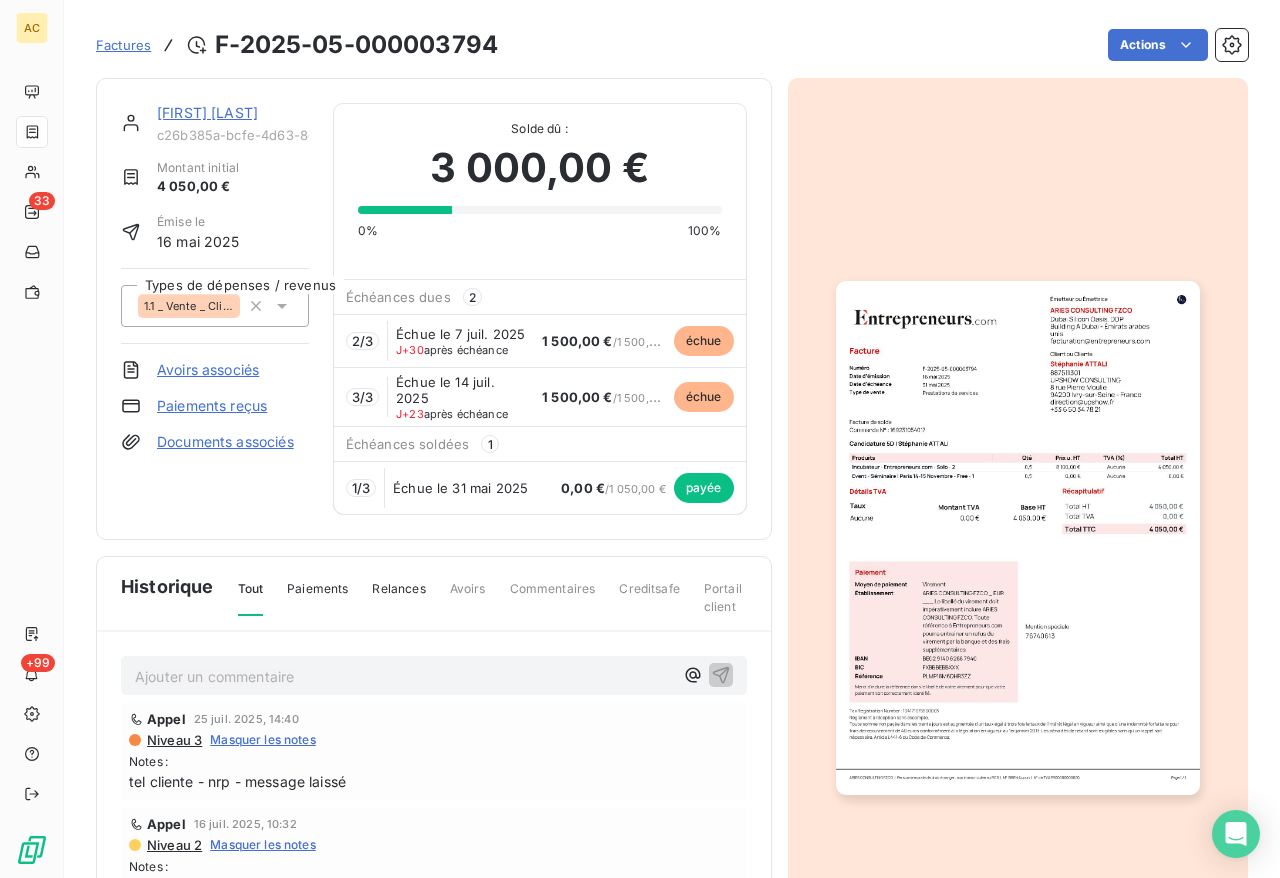 click on "Stéphanie ATTALI" at bounding box center [233, 113] 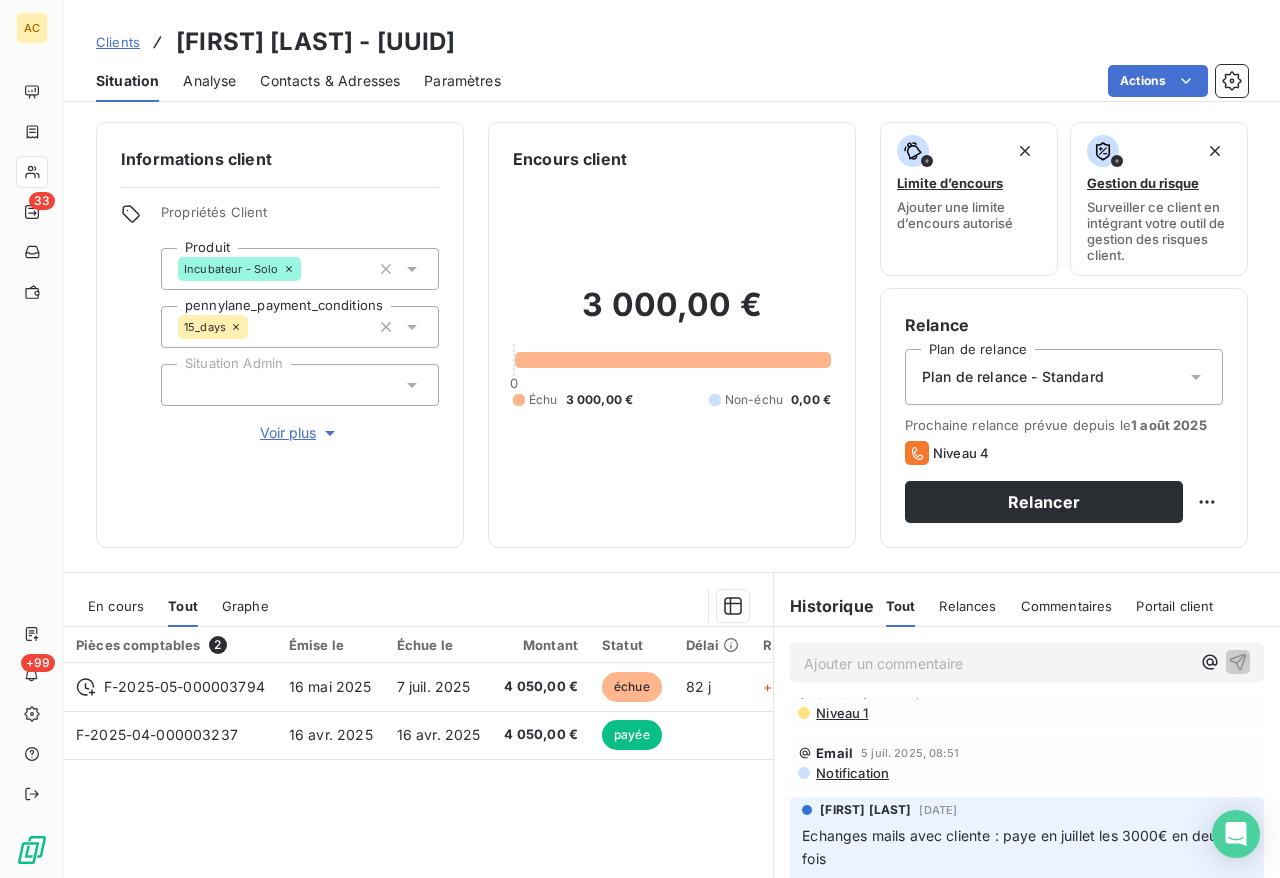 scroll, scrollTop: 292, scrollLeft: 0, axis: vertical 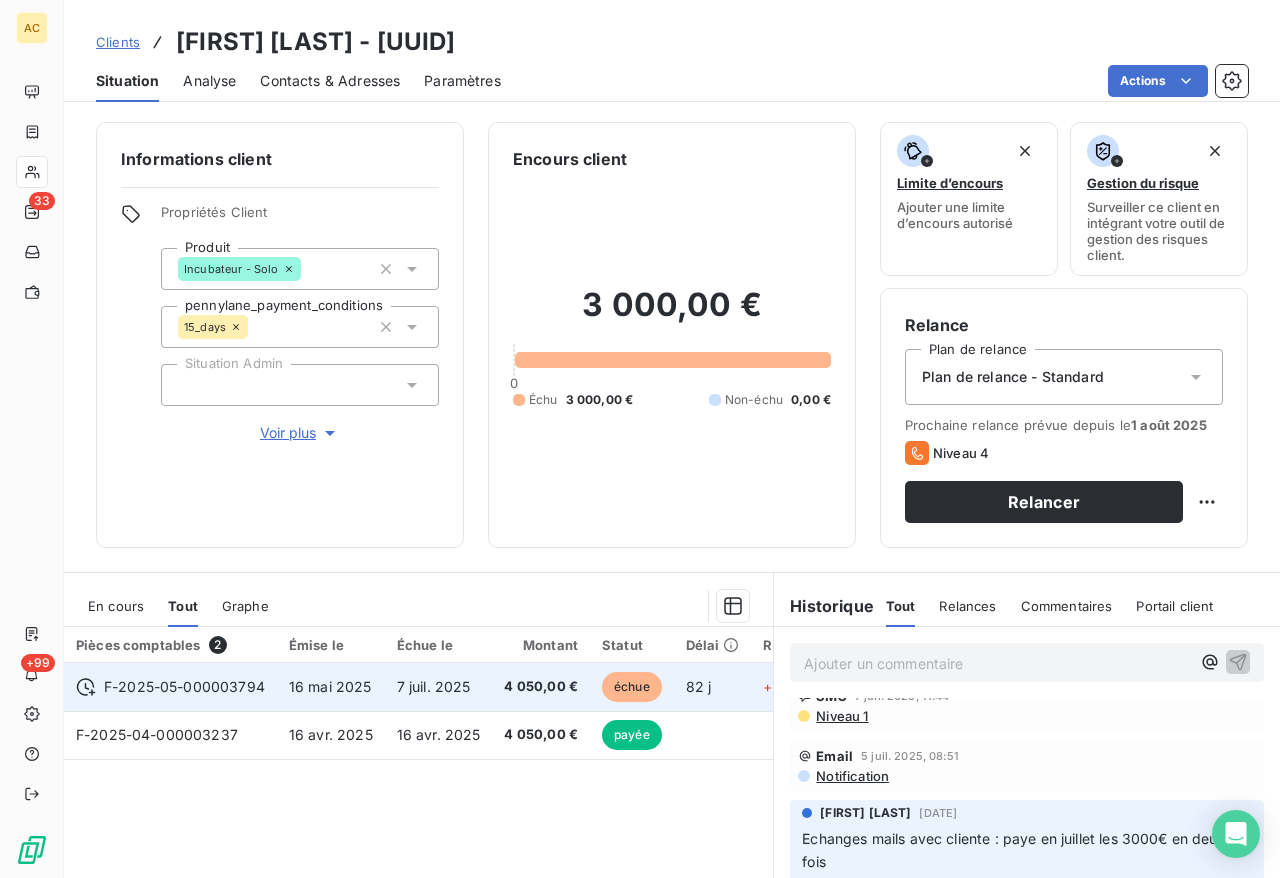 click on "16 mai 2025" at bounding box center [330, 686] 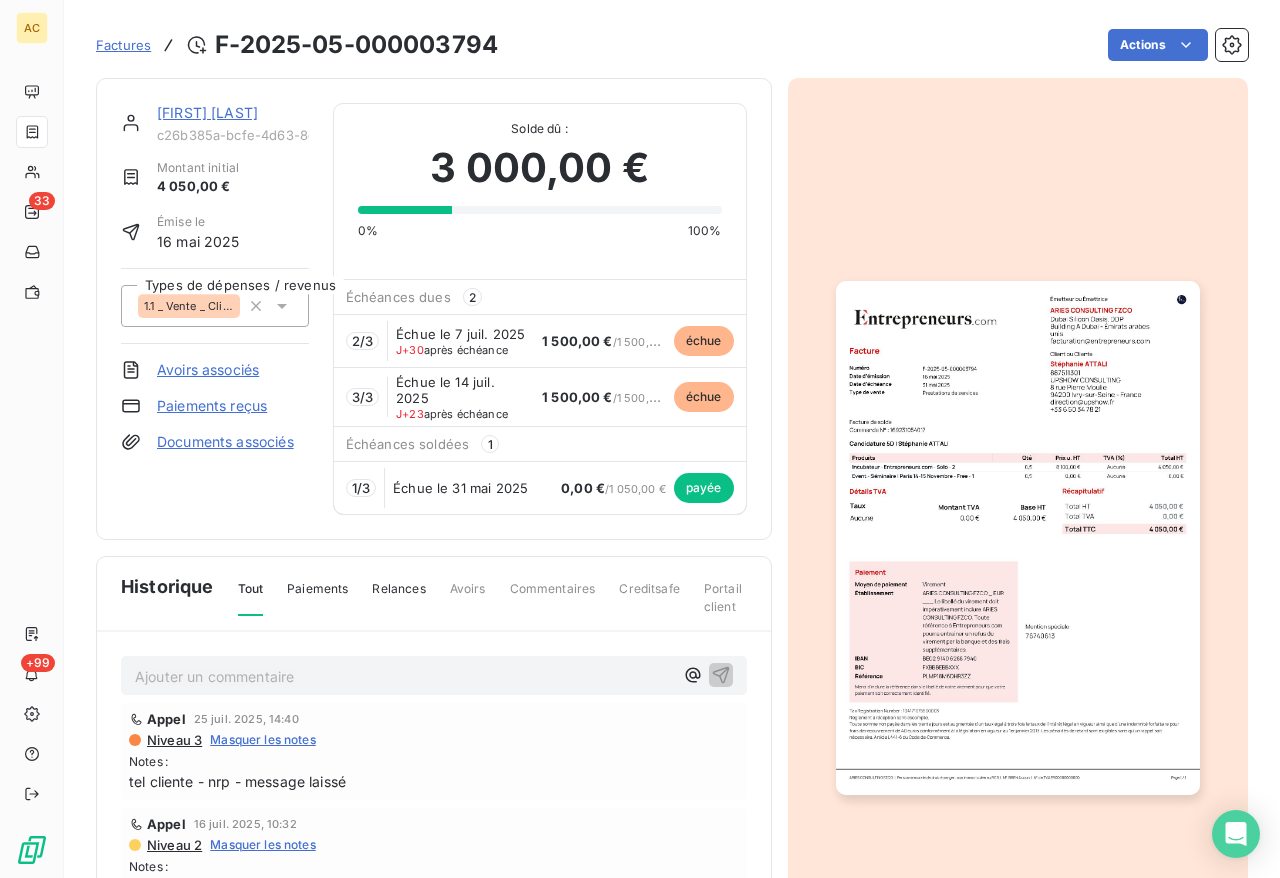 click on "Factures F-2025-05-000003794" at bounding box center [297, 45] 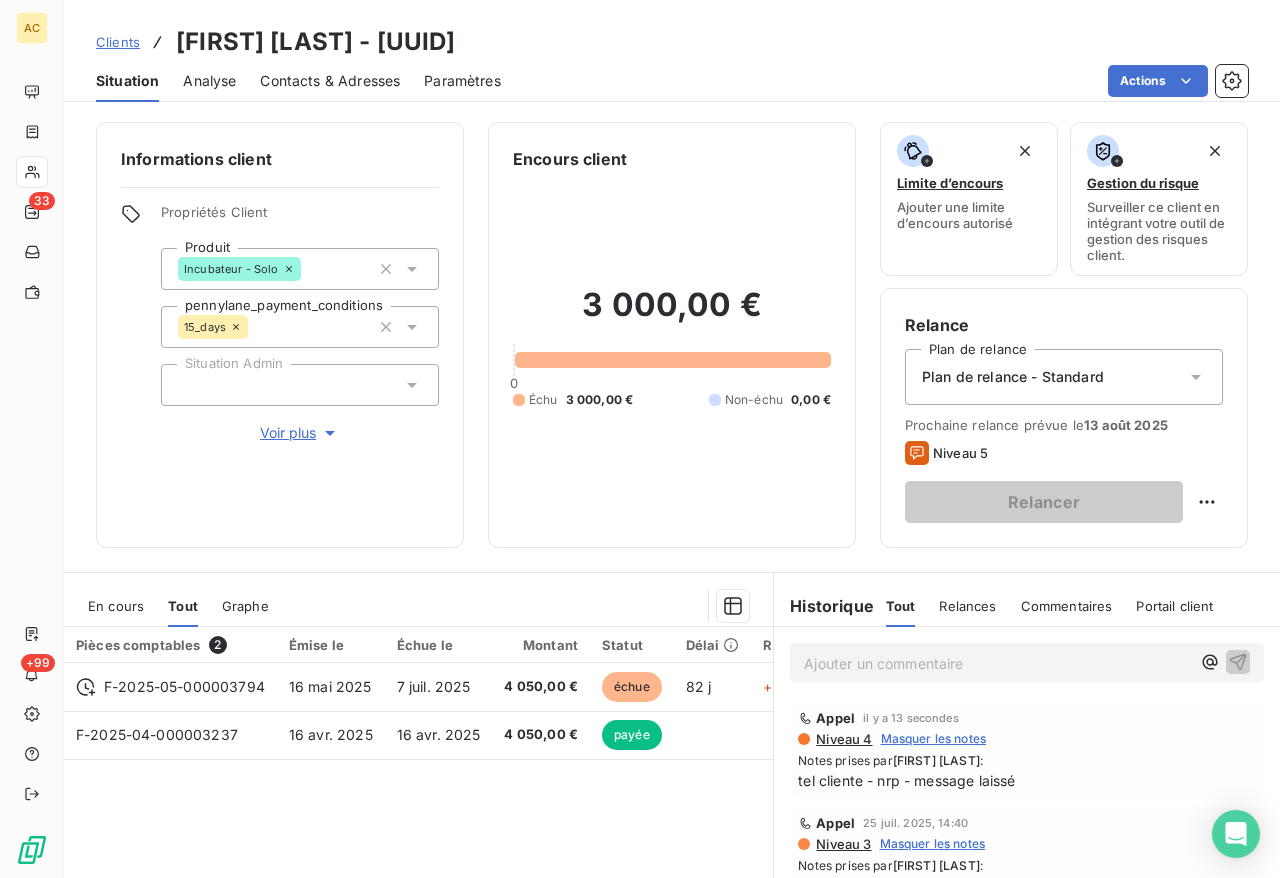 click on "Clients" at bounding box center [118, 42] 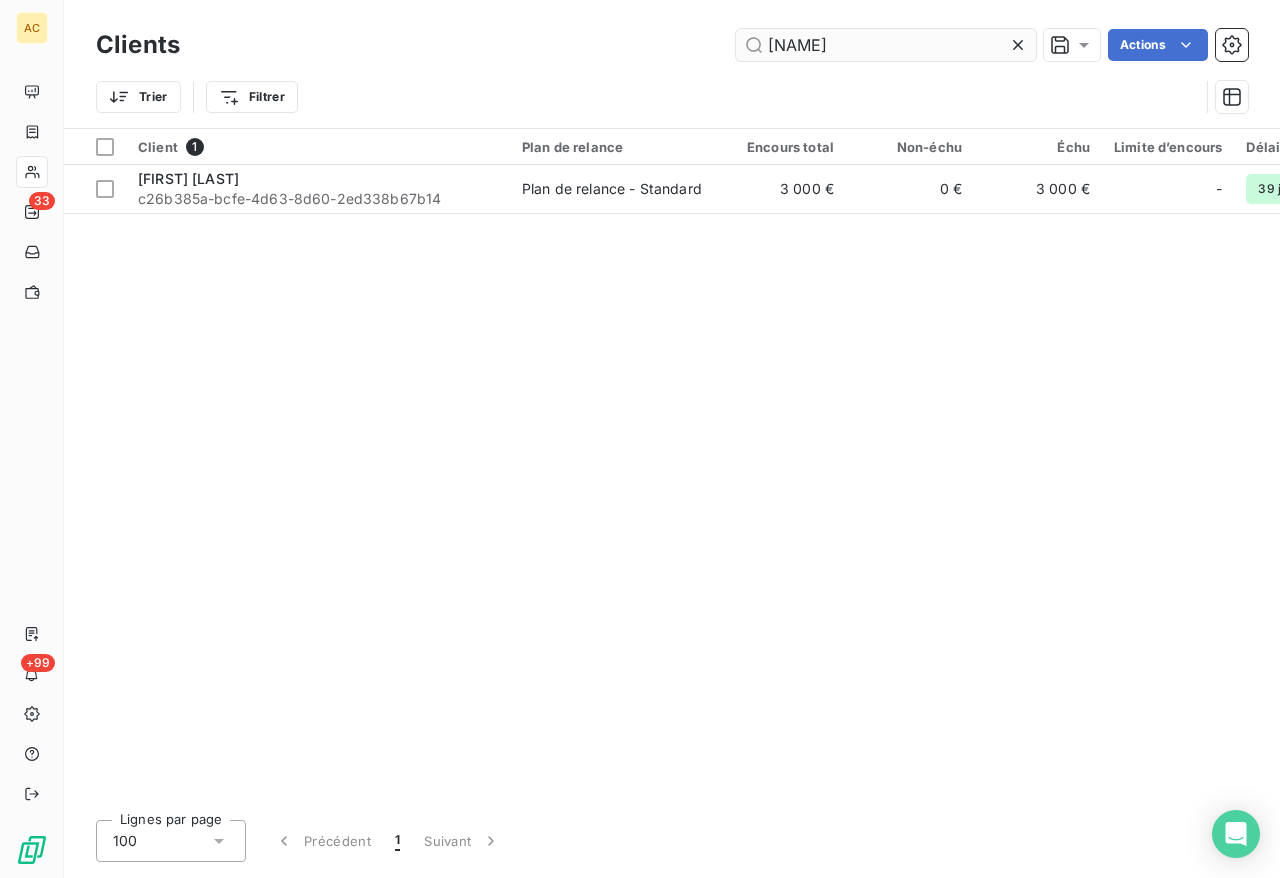 drag, startPoint x: 787, startPoint y: 38, endPoint x: 737, endPoint y: 38, distance: 50 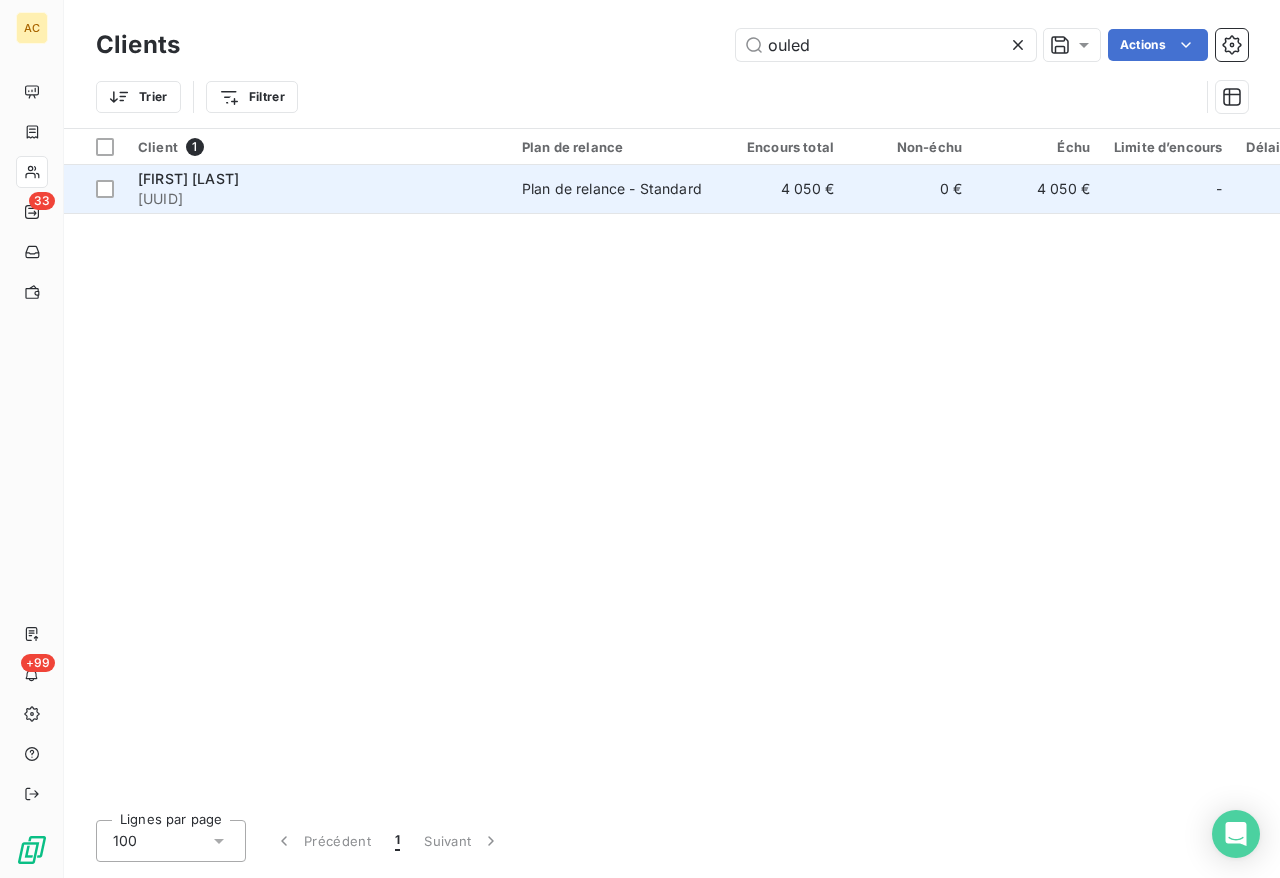 type on "ouled" 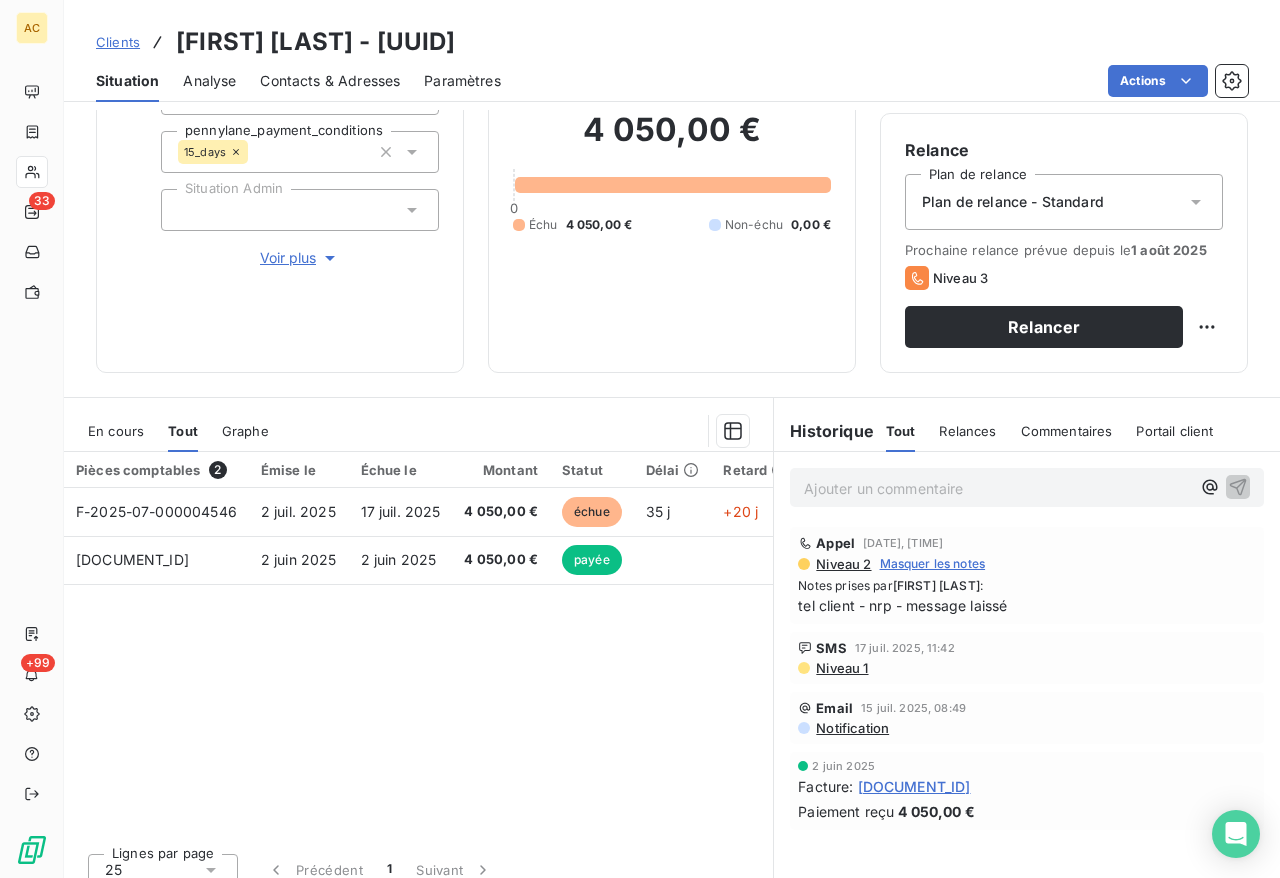 scroll, scrollTop: 194, scrollLeft: 0, axis: vertical 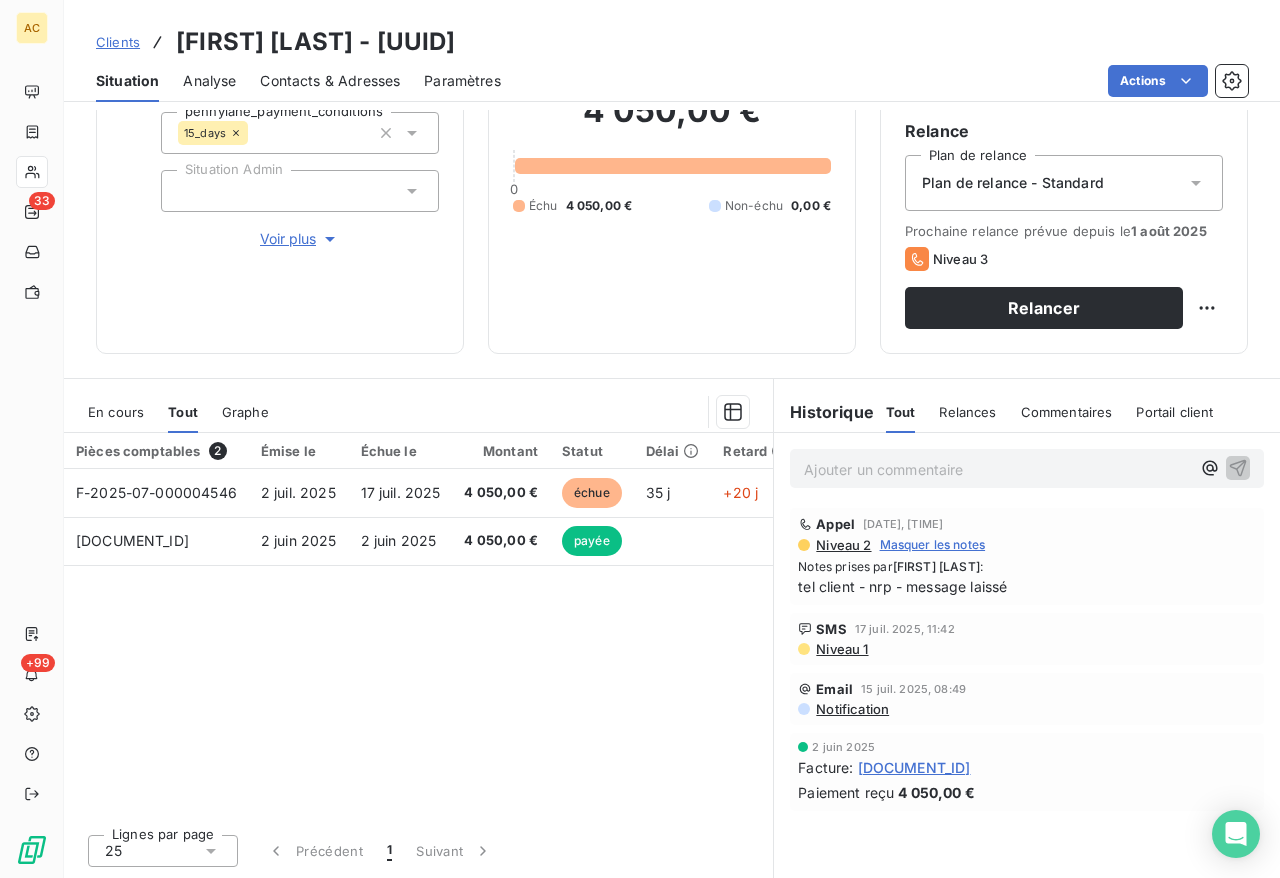 click on "Contacts & Adresses" at bounding box center [330, 81] 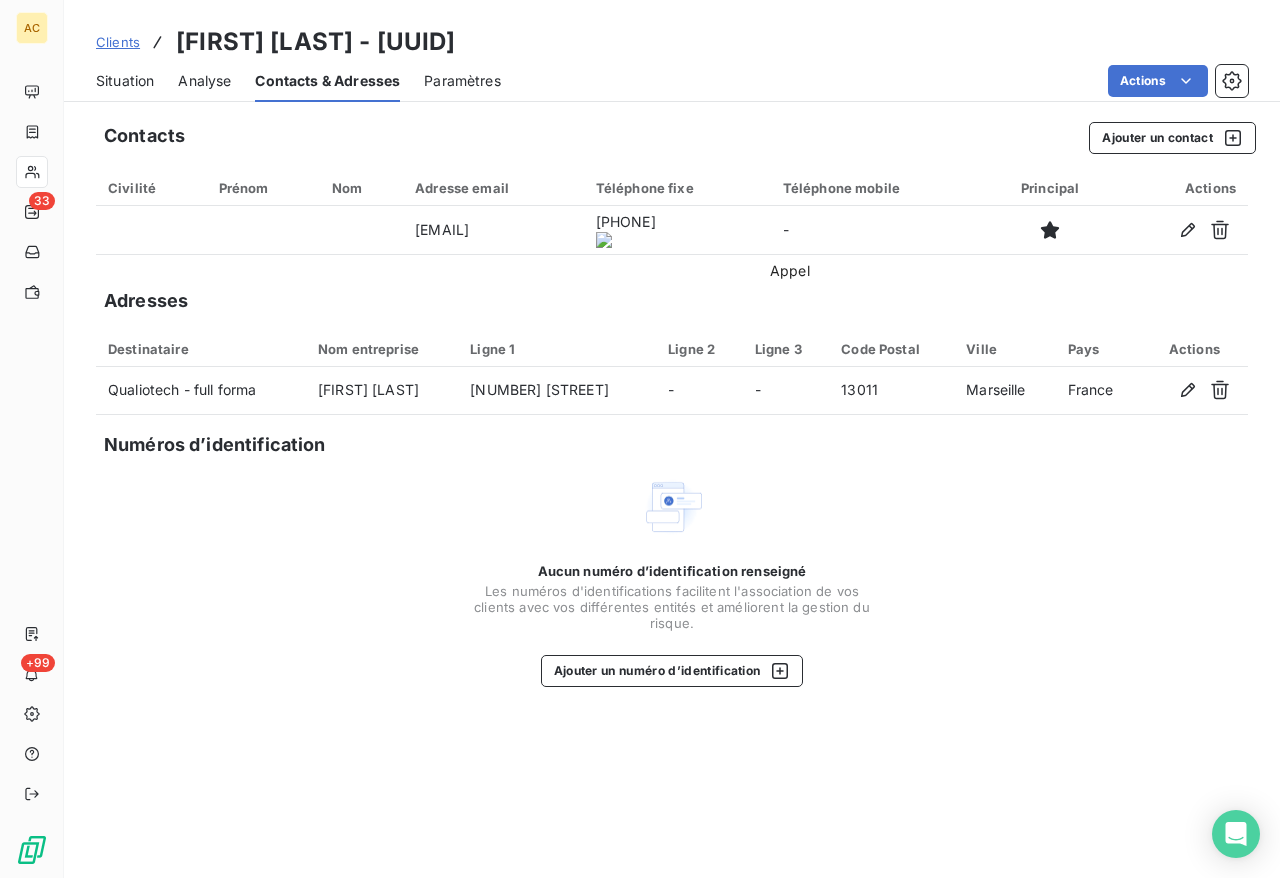 click 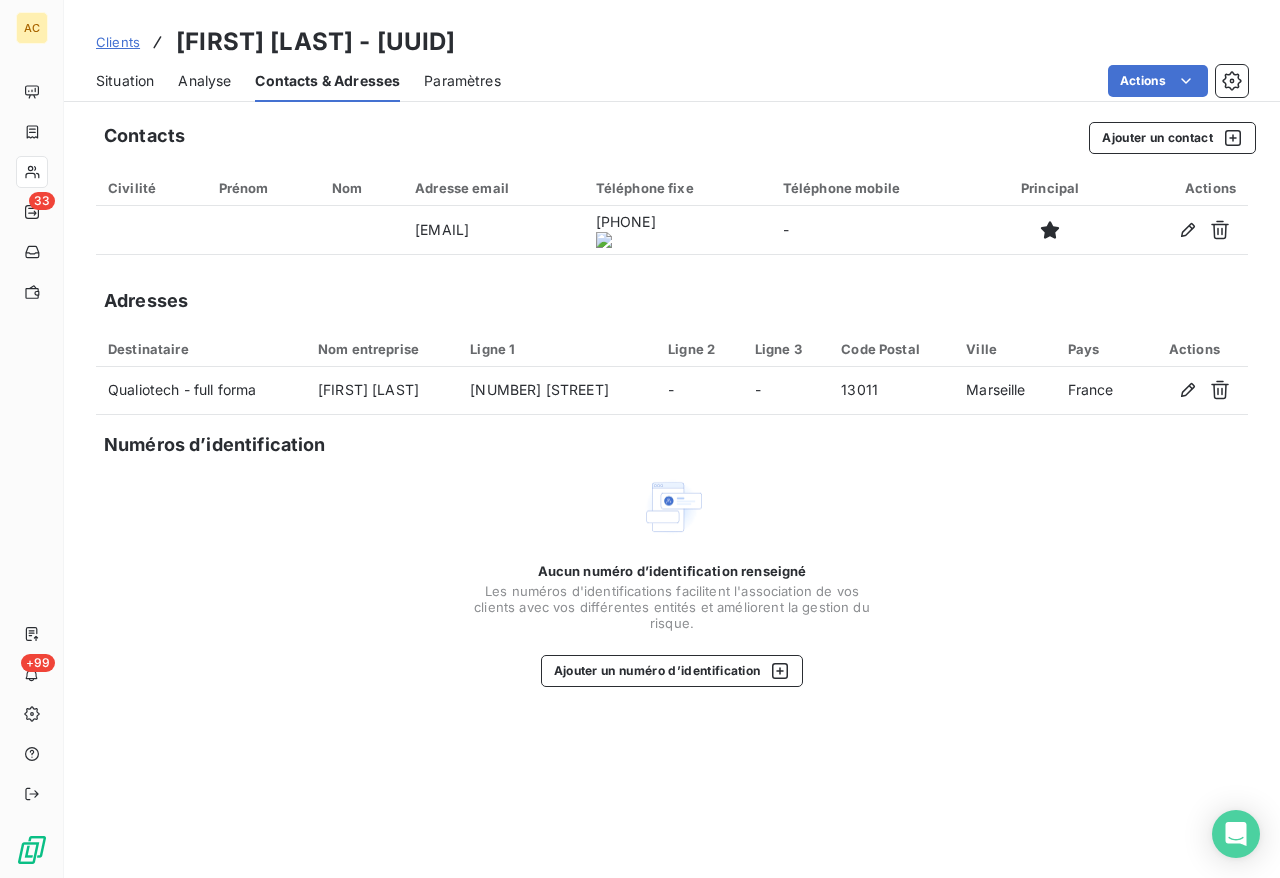 click on "Situation" at bounding box center (125, 81) 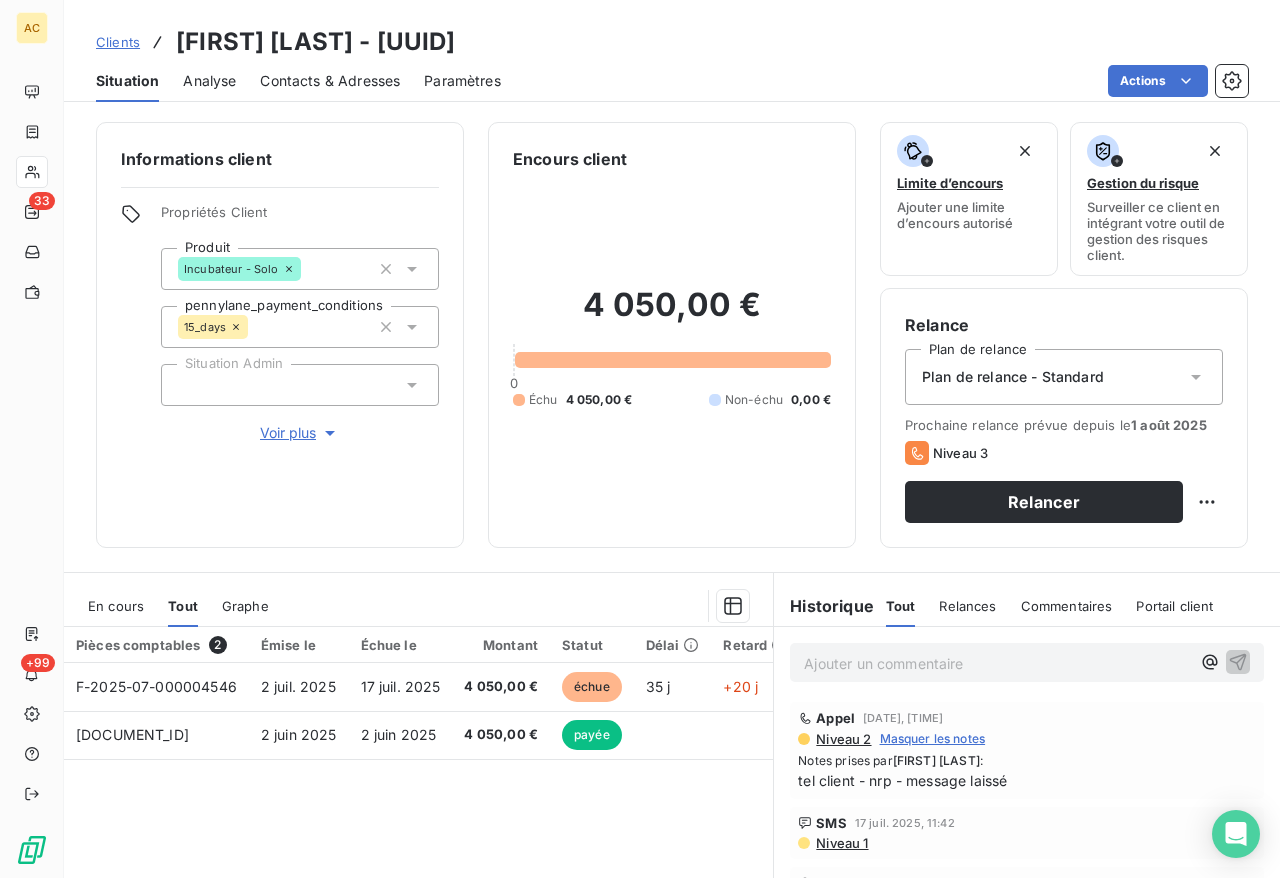 click on "Voir plus" at bounding box center [300, 433] 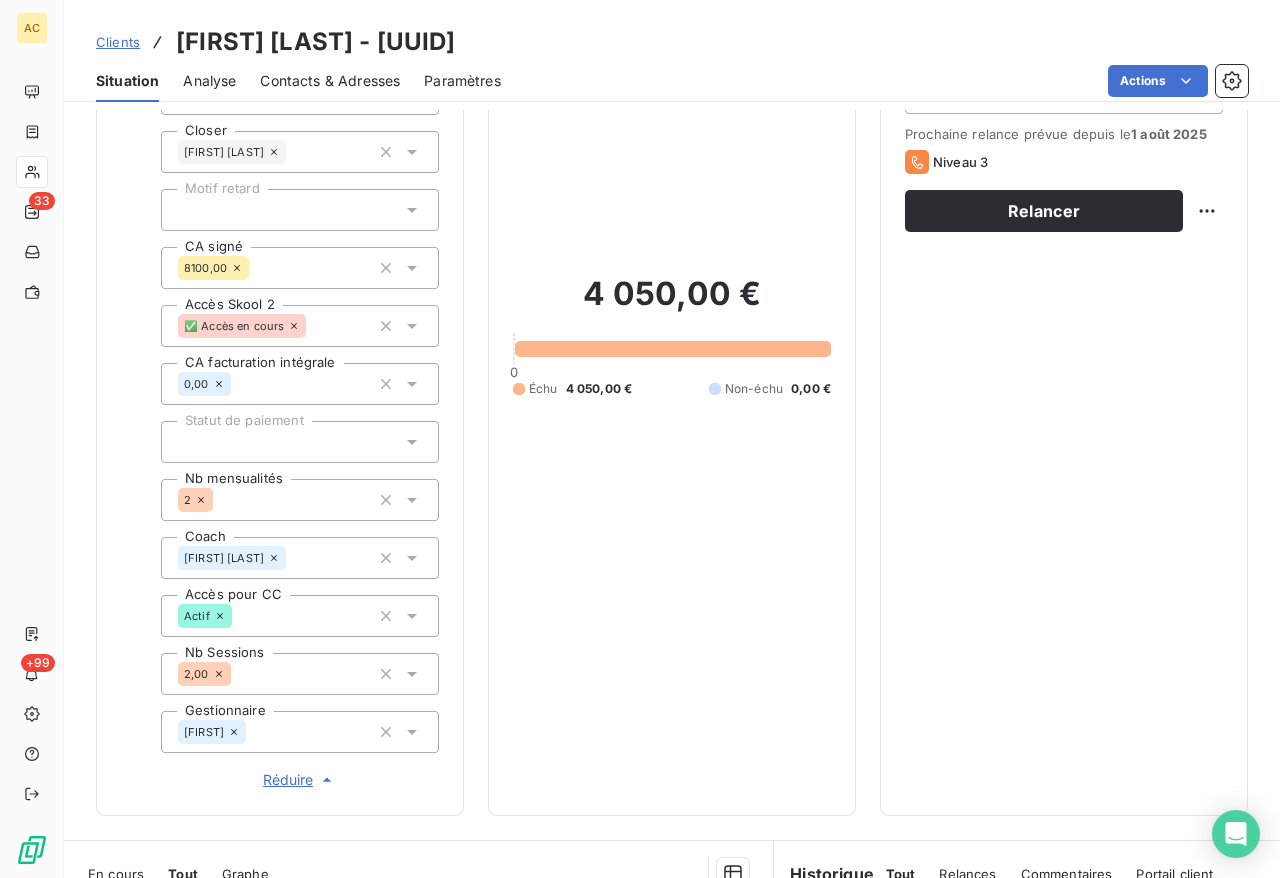 scroll, scrollTop: 0, scrollLeft: 0, axis: both 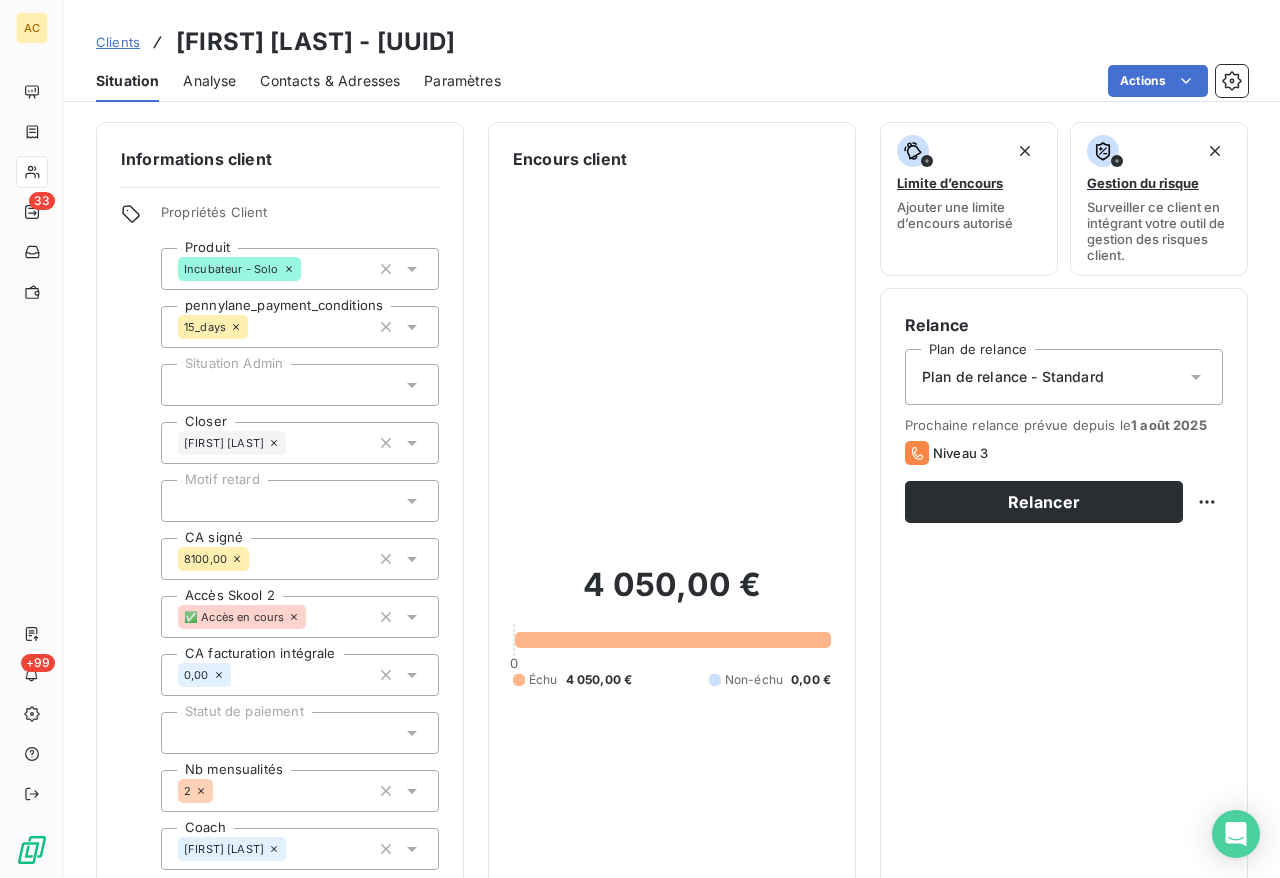 click on "Contacts & Adresses" at bounding box center [330, 81] 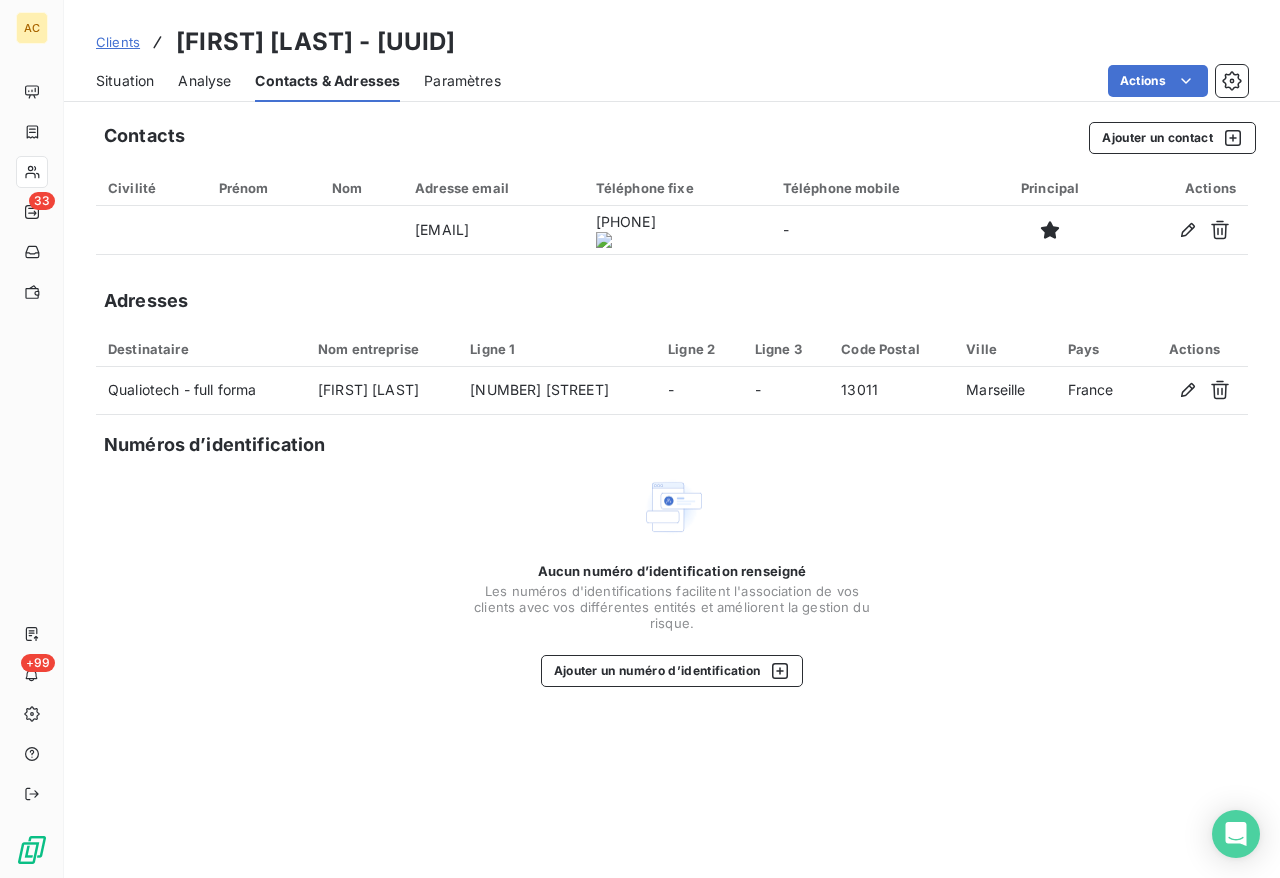 click 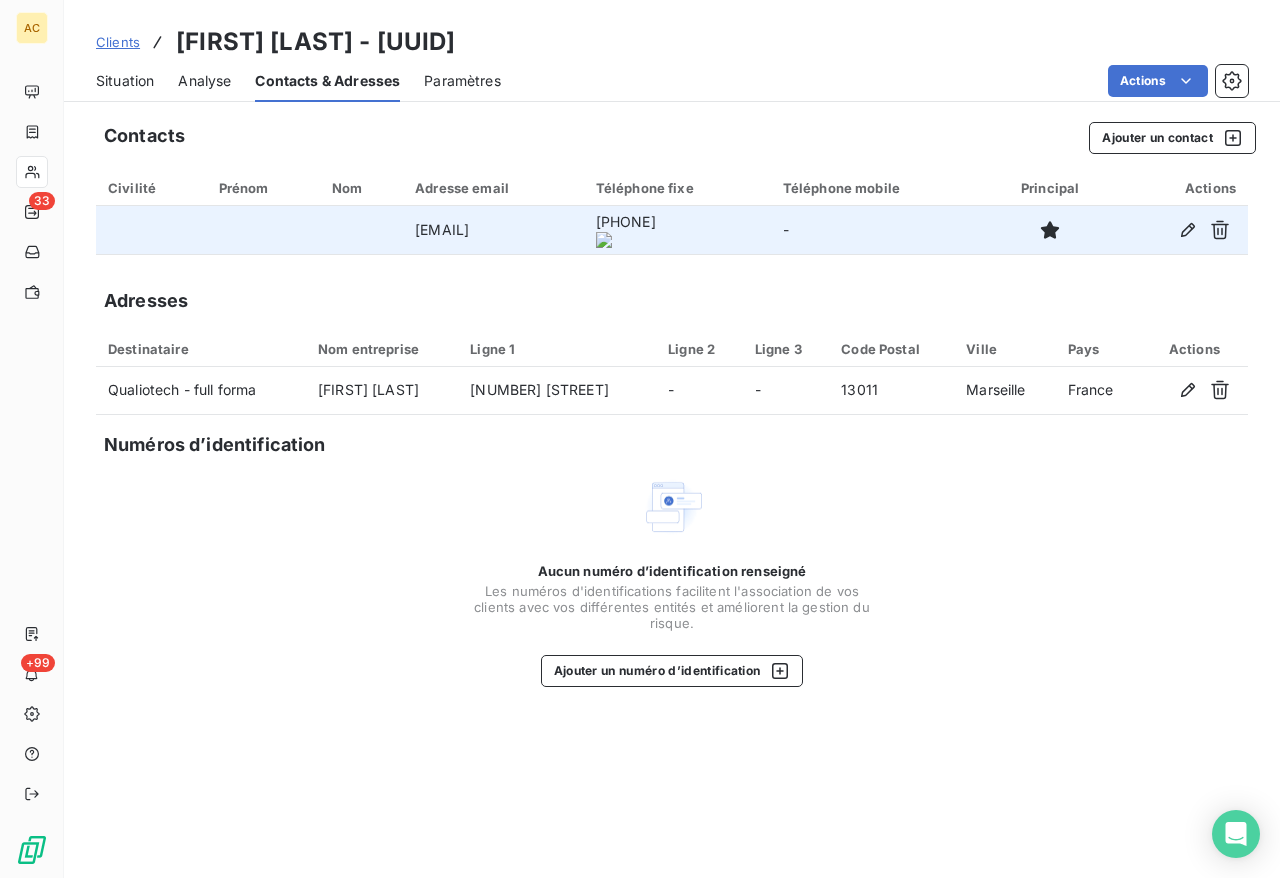 drag, startPoint x: 558, startPoint y: 233, endPoint x: 349, endPoint y: 228, distance: 209.0598 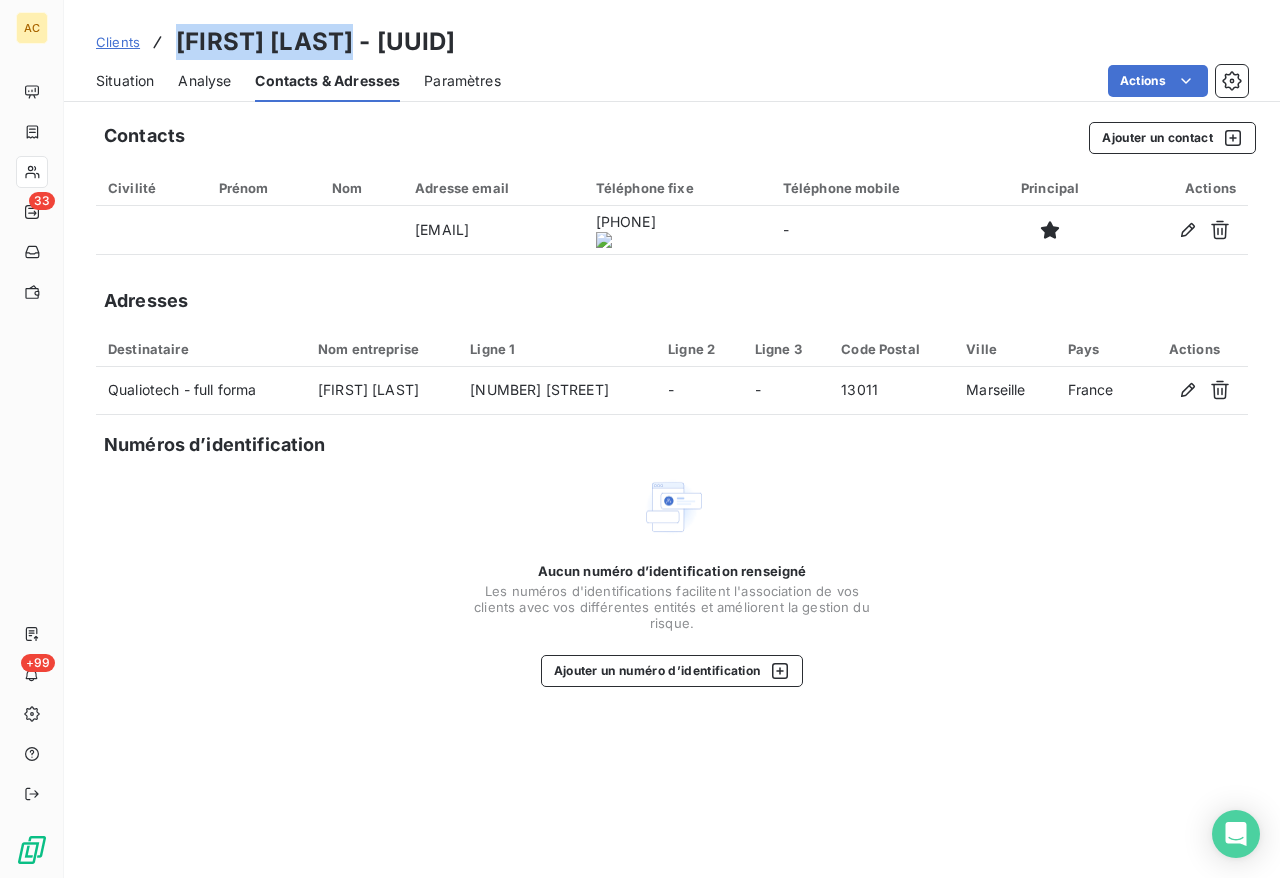 drag, startPoint x: 343, startPoint y: 47, endPoint x: 179, endPoint y: 22, distance: 165.89455 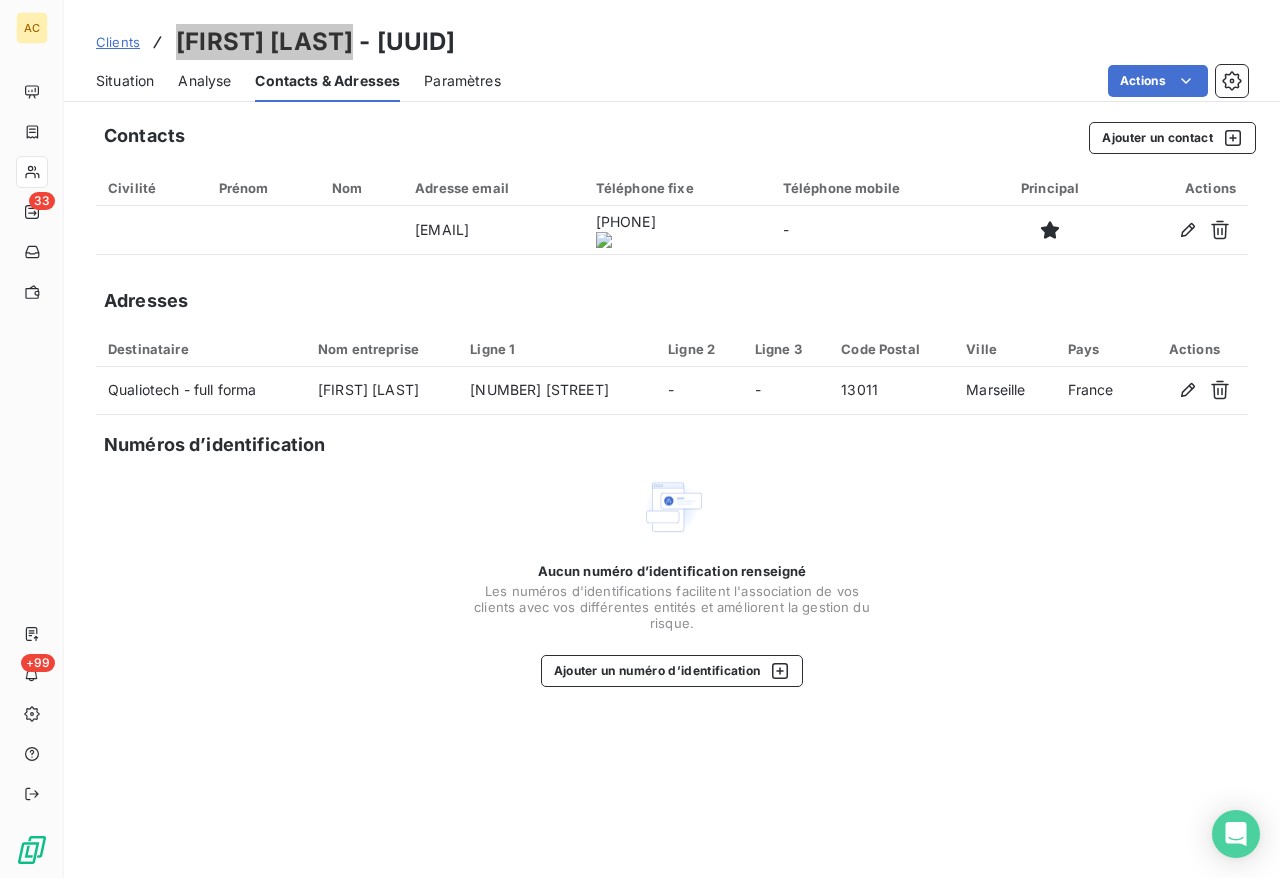copy on "Rislaine Ouled" 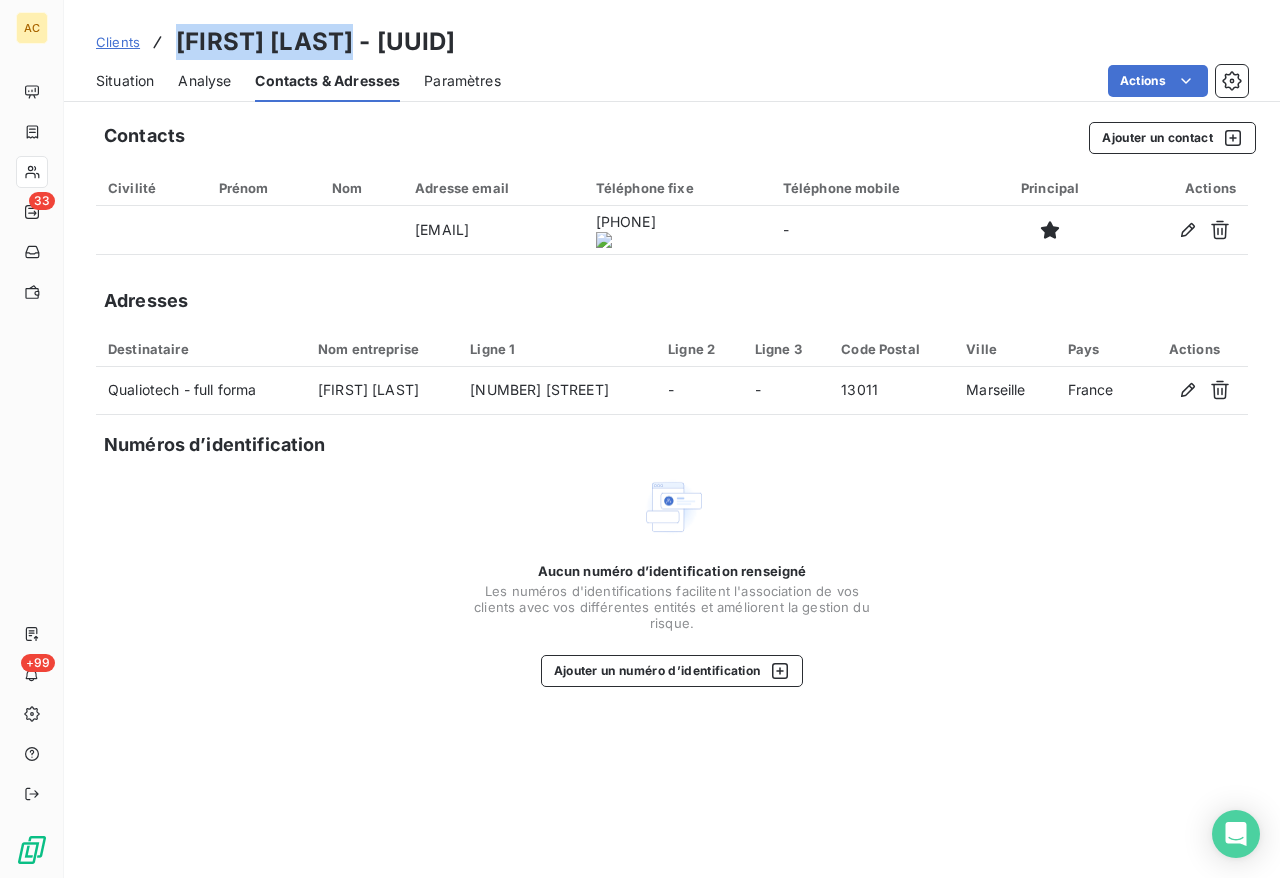 click on "Situation" at bounding box center [125, 81] 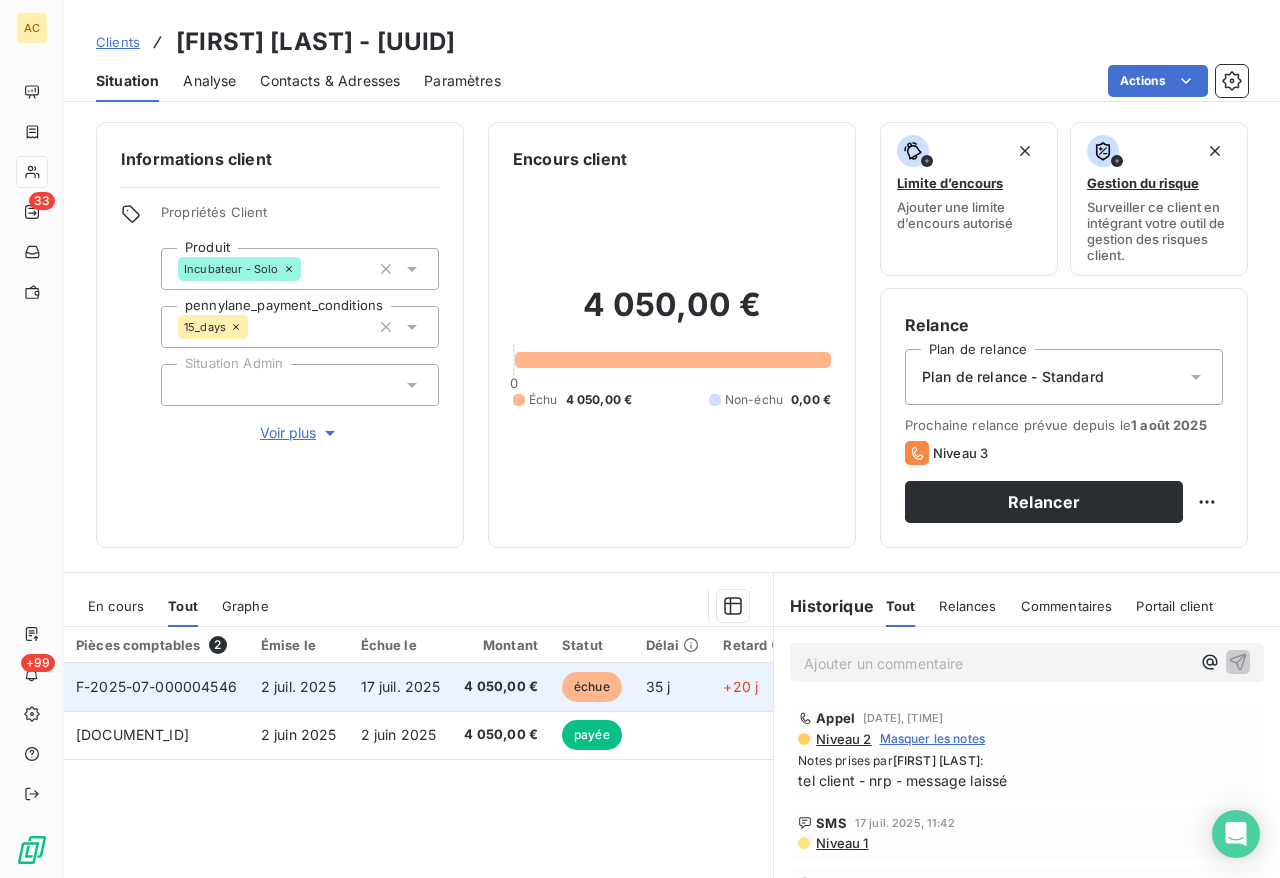 click on "F-2025-07-000004546" at bounding box center [156, 687] 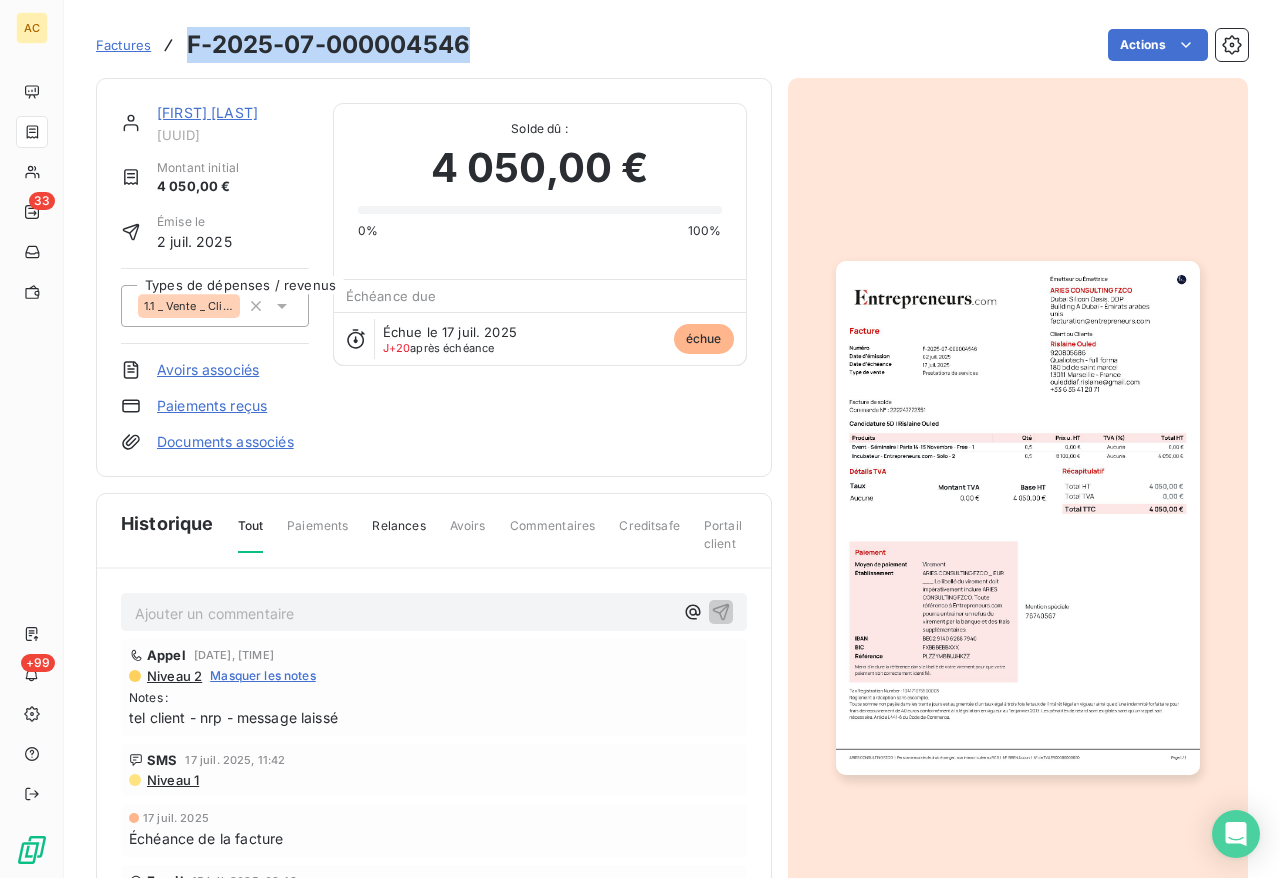 drag, startPoint x: 288, startPoint y: 42, endPoint x: 464, endPoint y: 47, distance: 176.07101 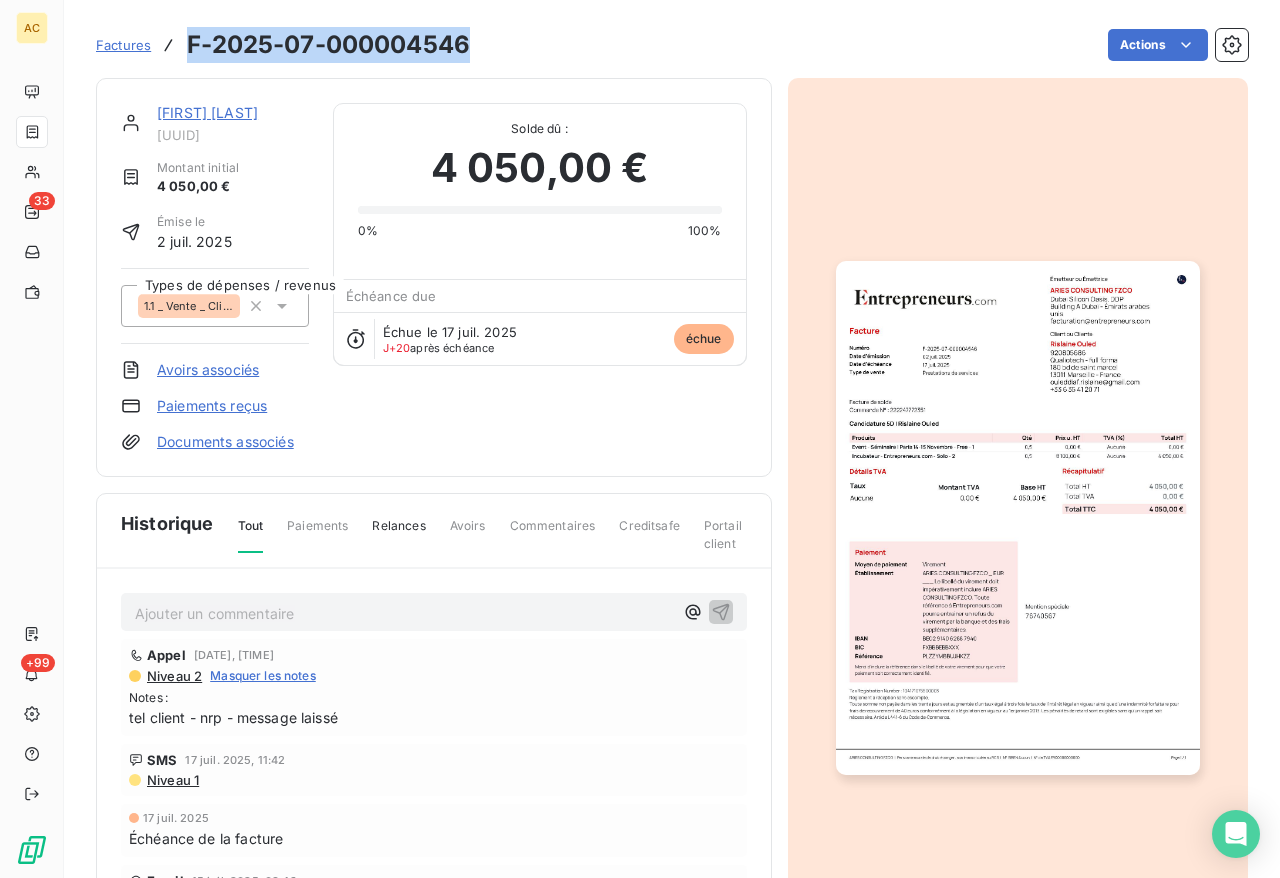 click on "F-2025-07-000004546" at bounding box center (328, 45) 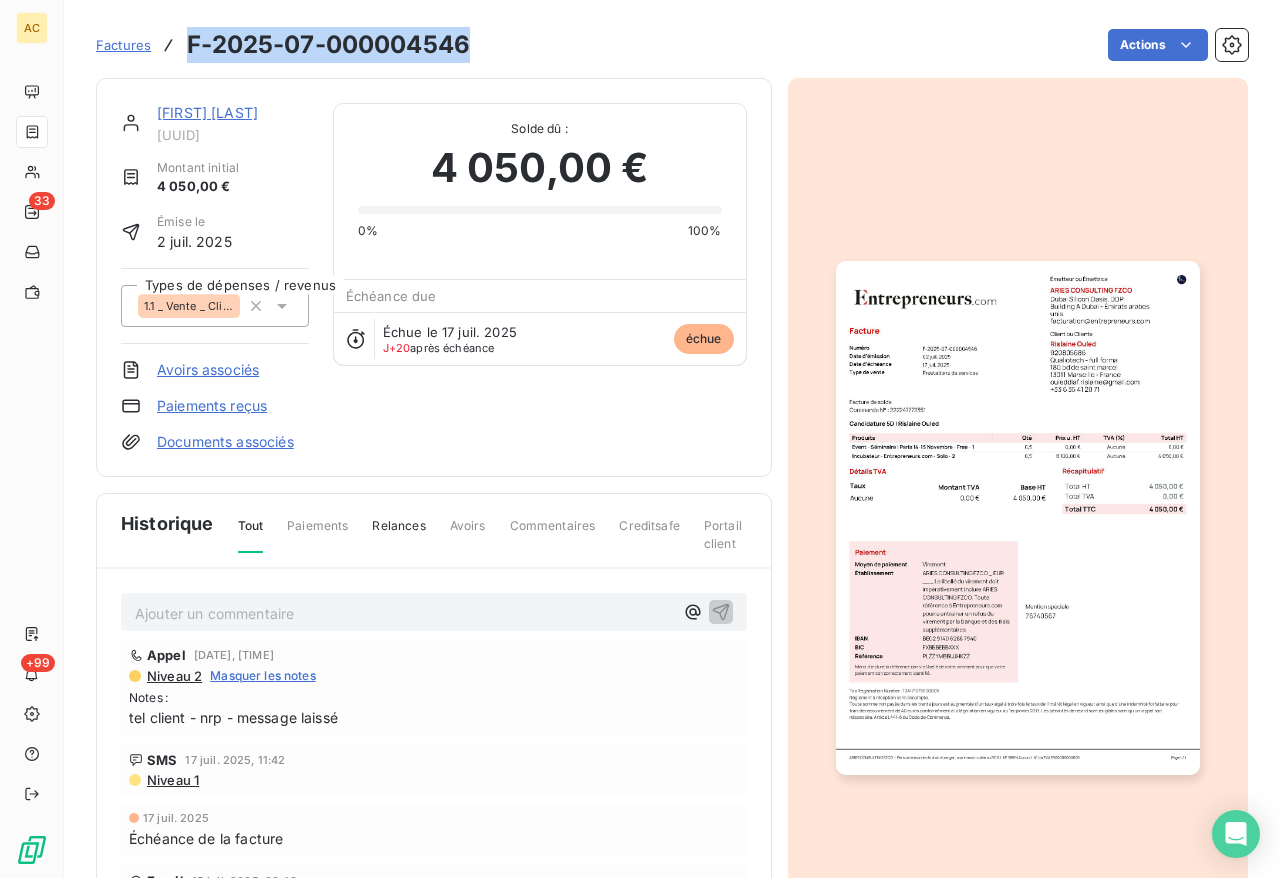 copy on "F-2025-07-000004546" 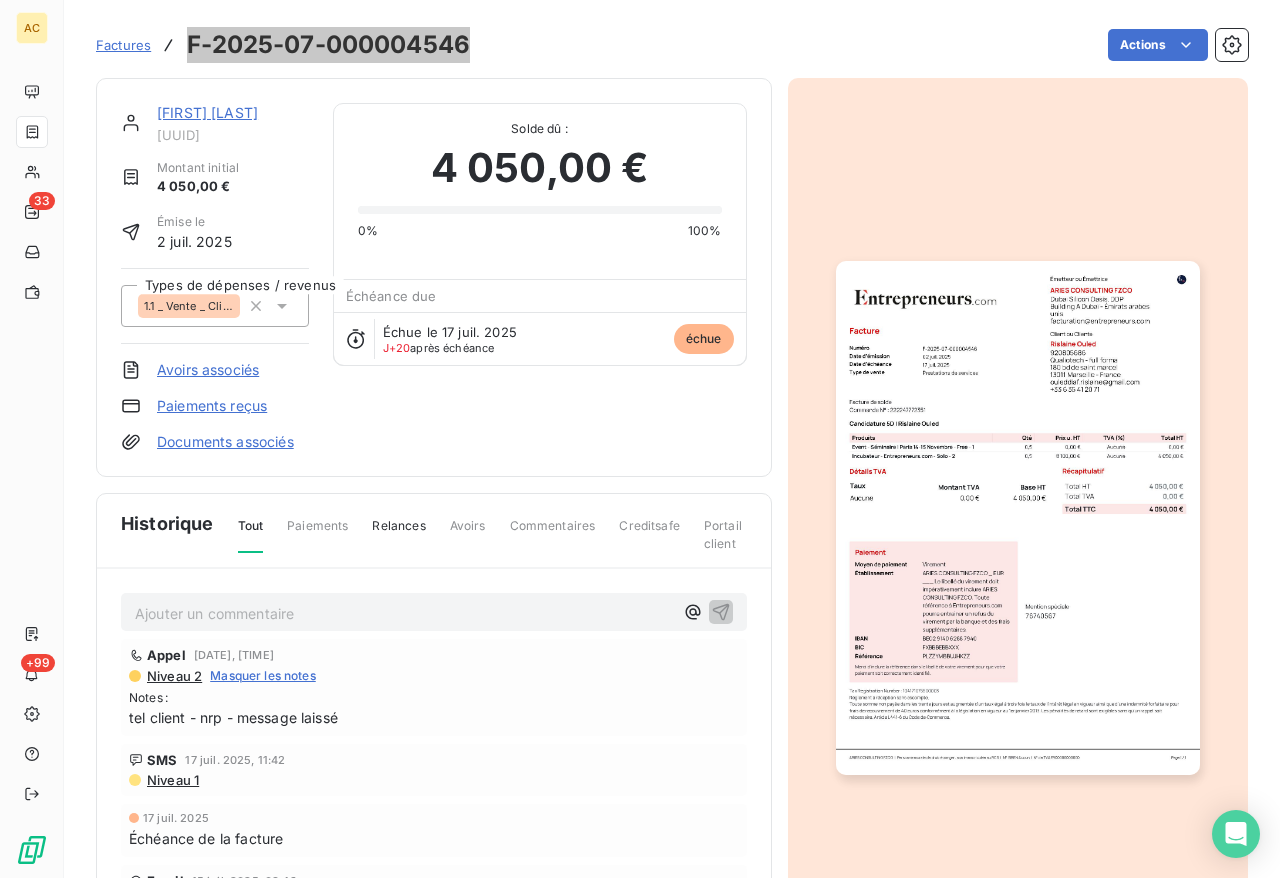 copy on "F-2025-07-000004546" 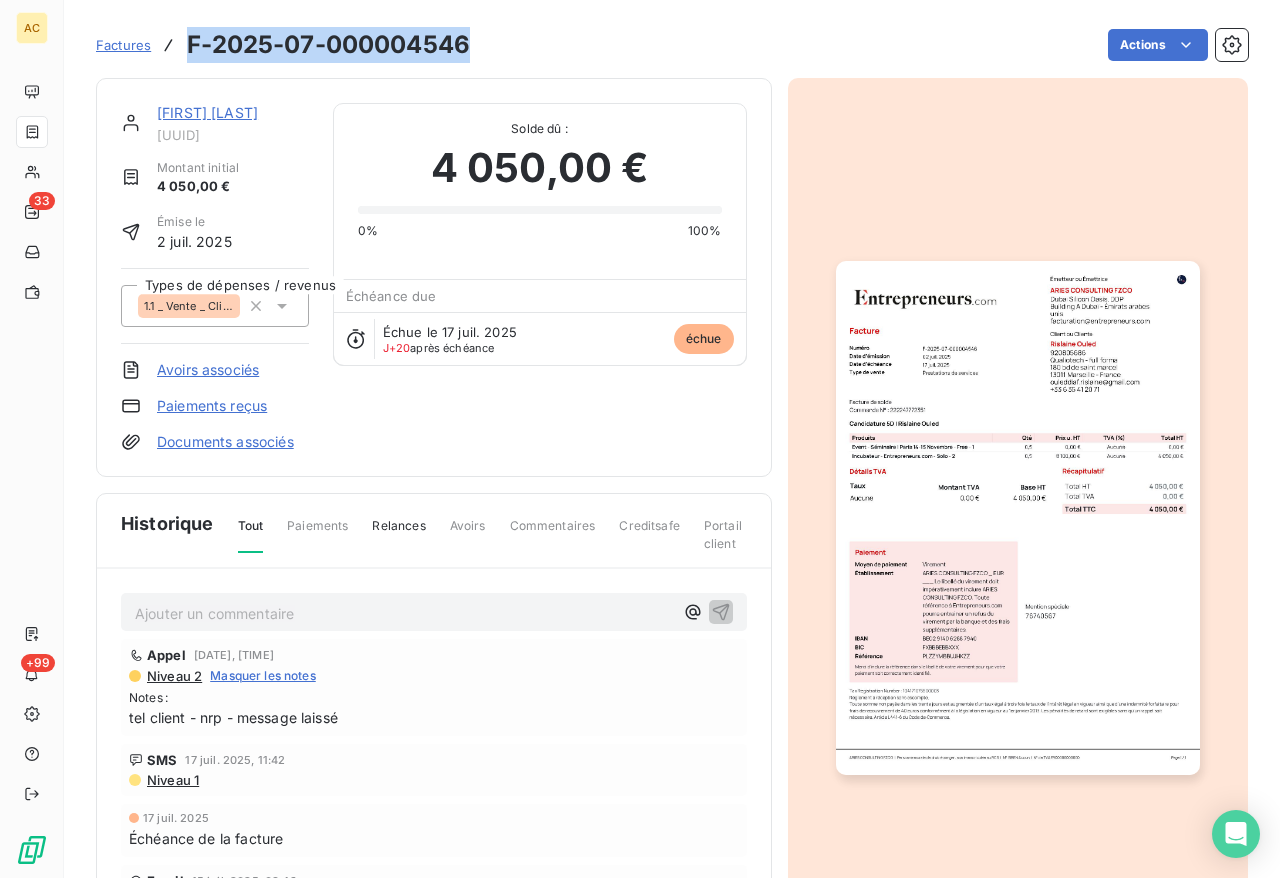 click at bounding box center (1018, 518) 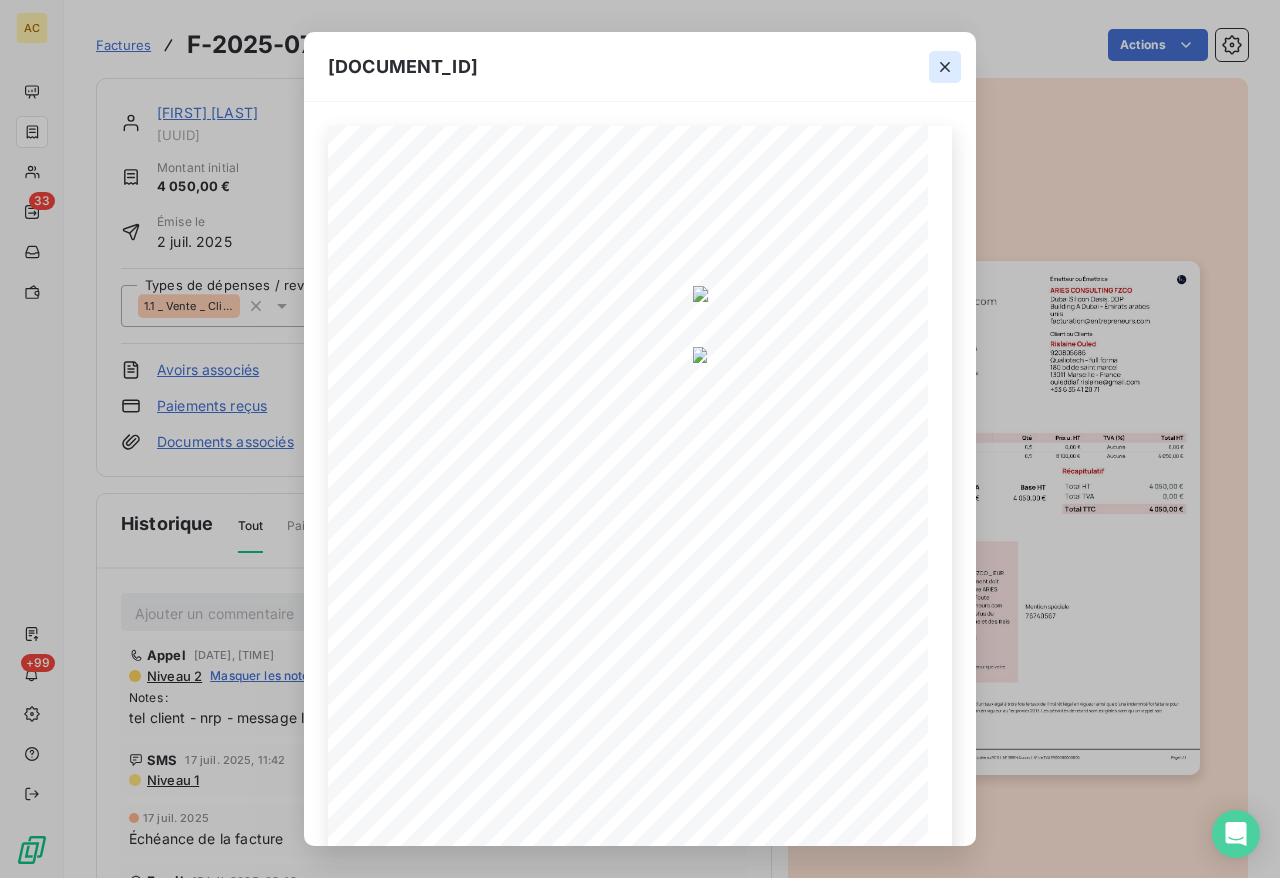 click 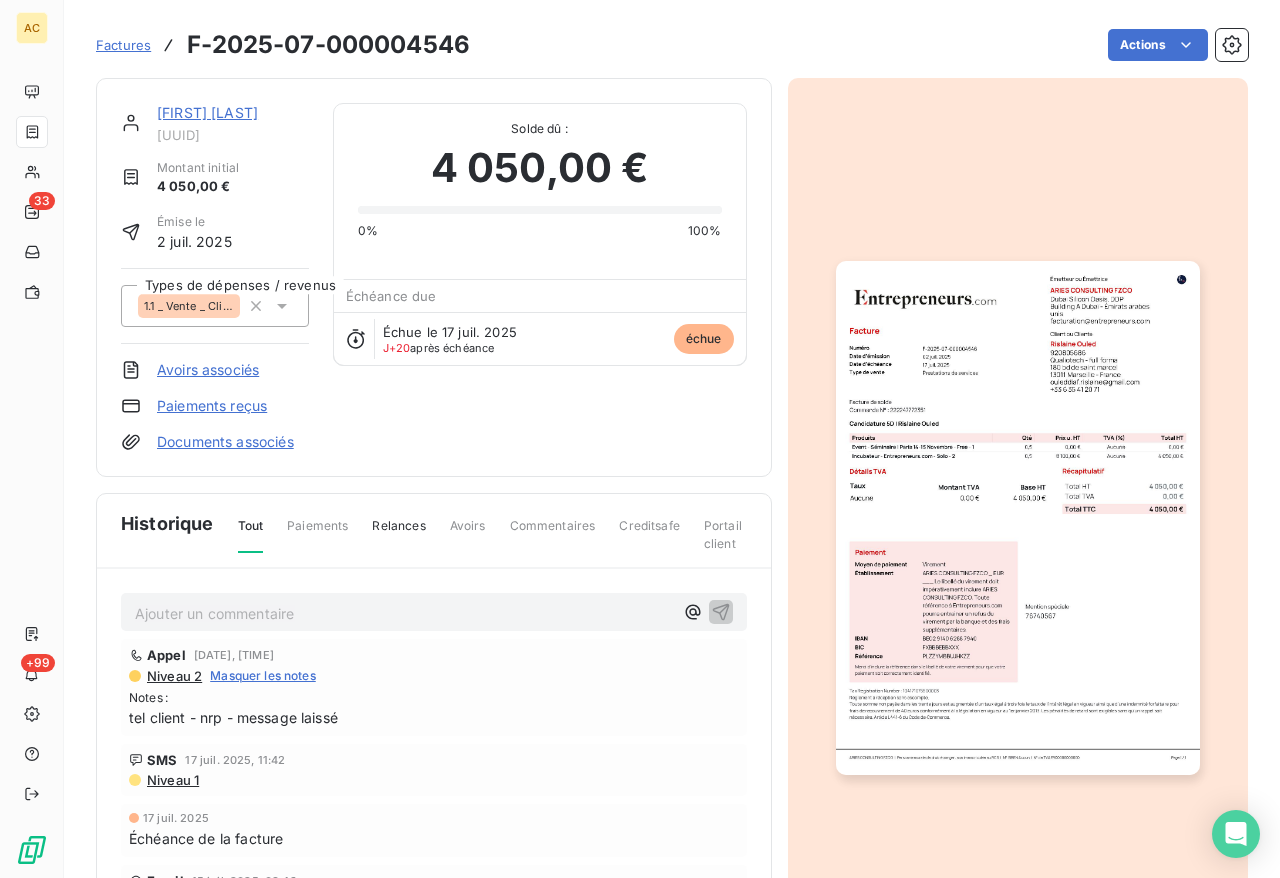 click on "Rislaine Ouled" at bounding box center [207, 112] 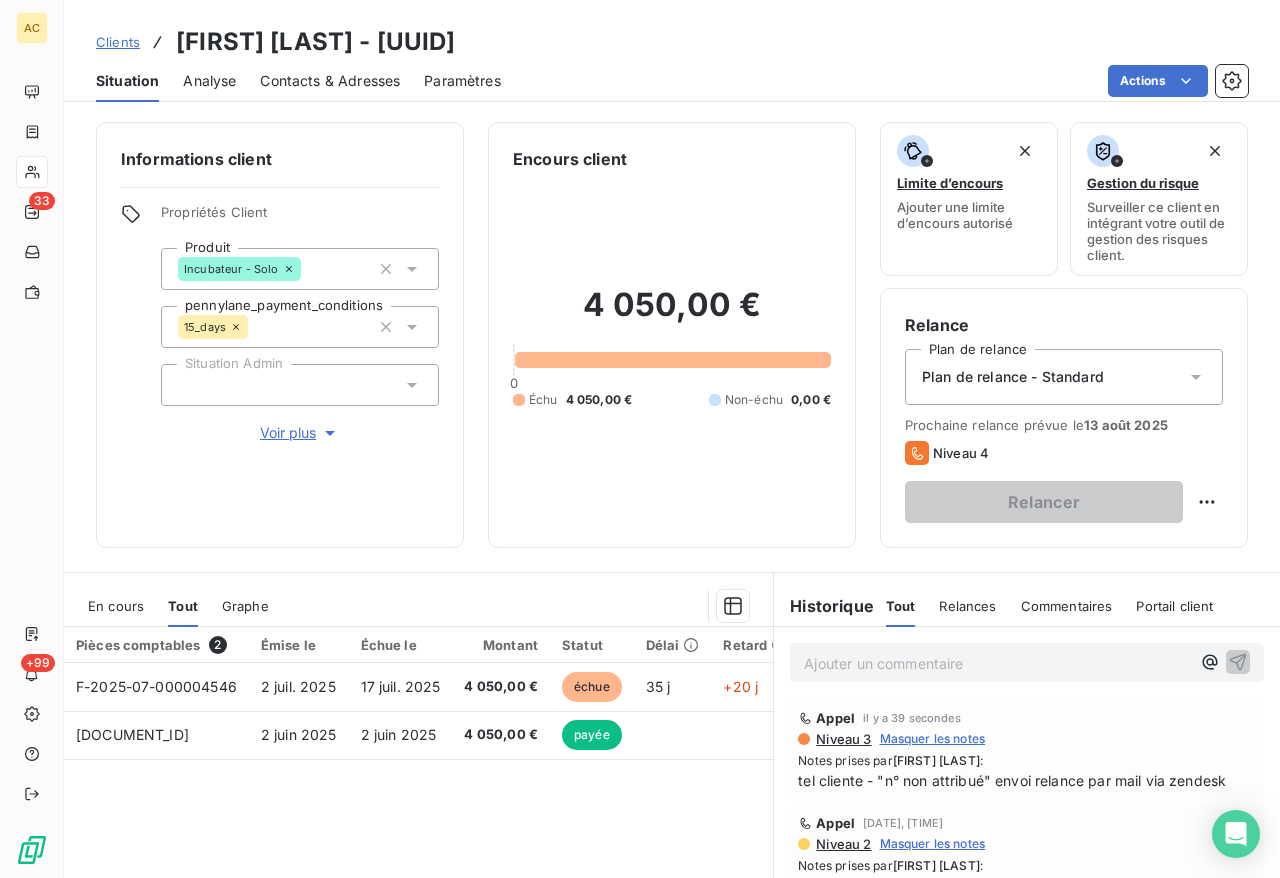 click on "Clients" at bounding box center (118, 42) 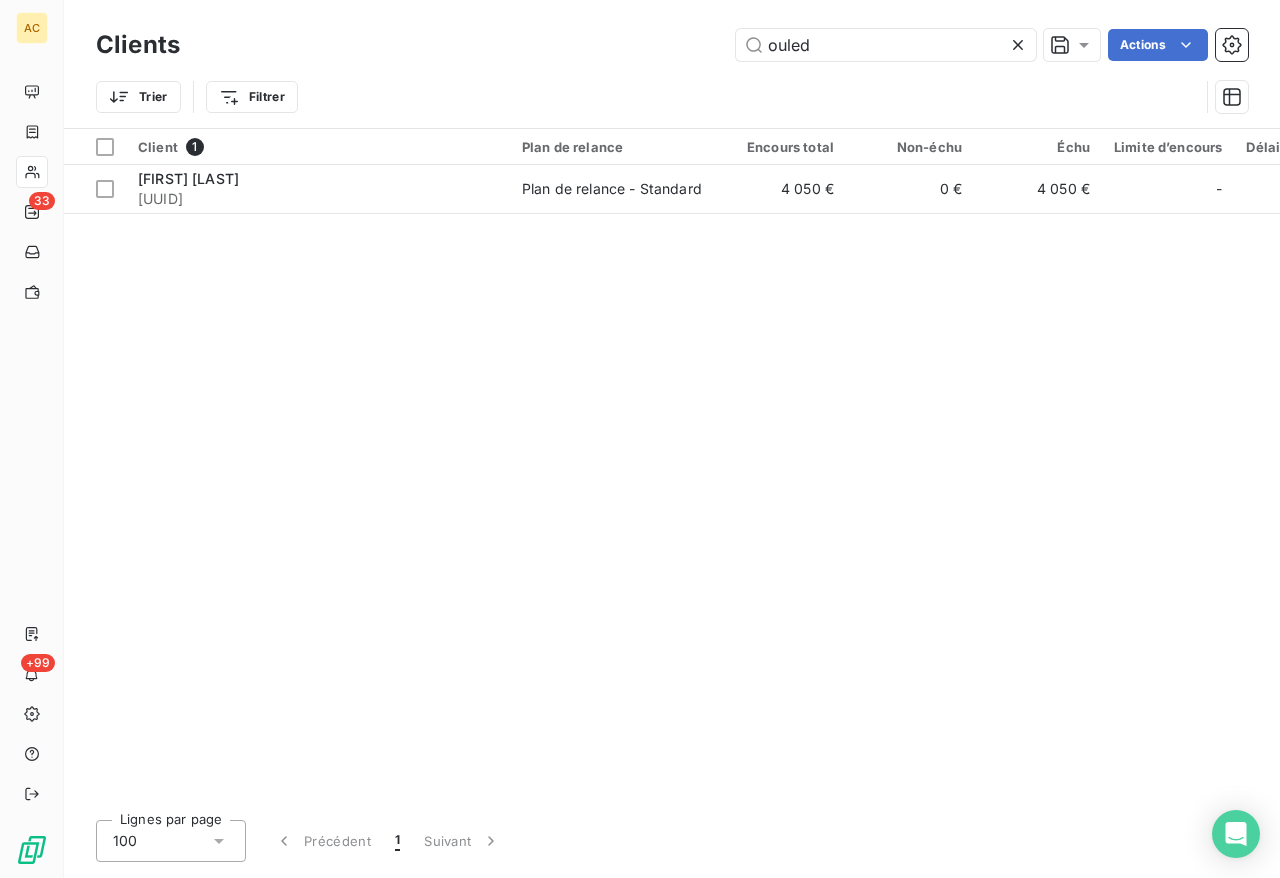 drag, startPoint x: 847, startPoint y: 46, endPoint x: 696, endPoint y: 38, distance: 151.21178 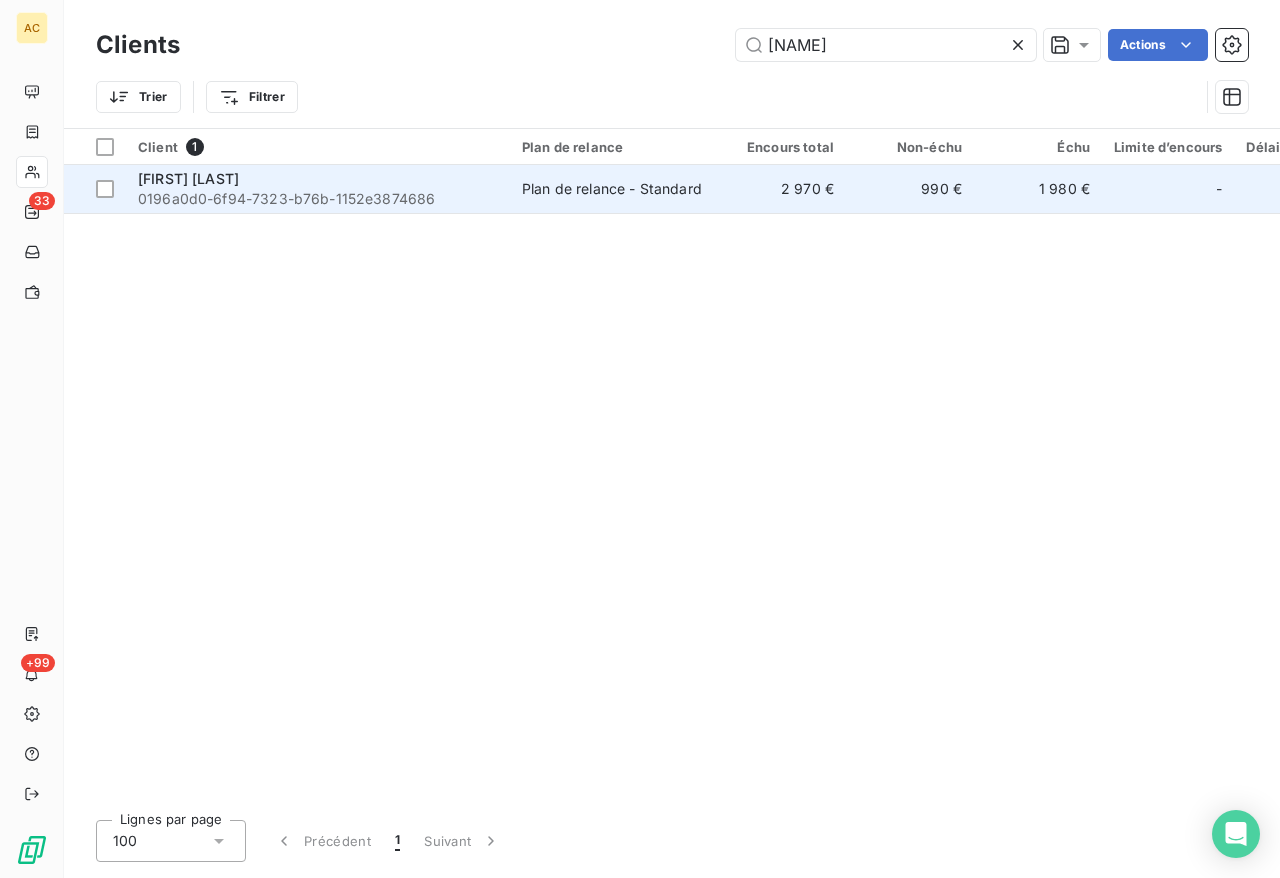 type on "bamba" 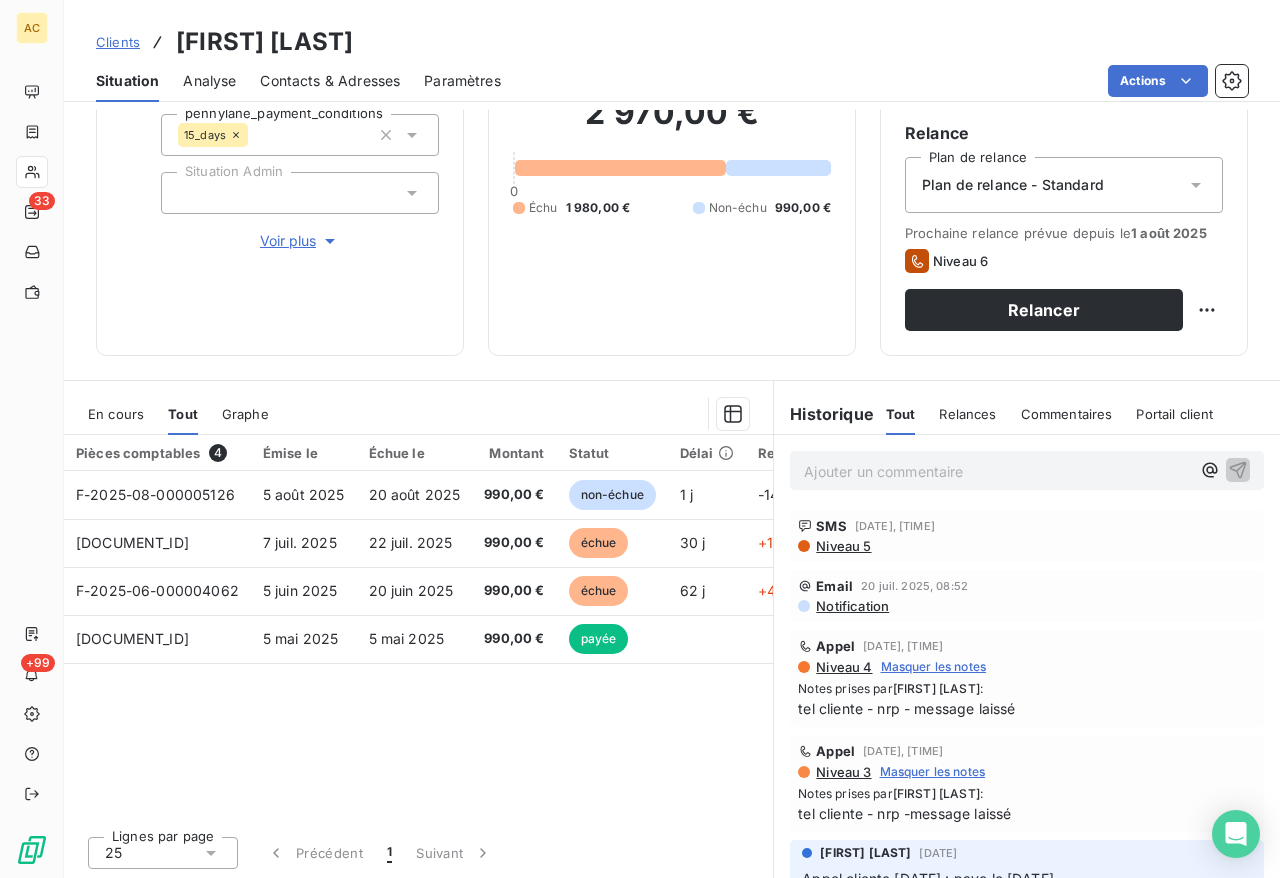 scroll, scrollTop: 194, scrollLeft: 0, axis: vertical 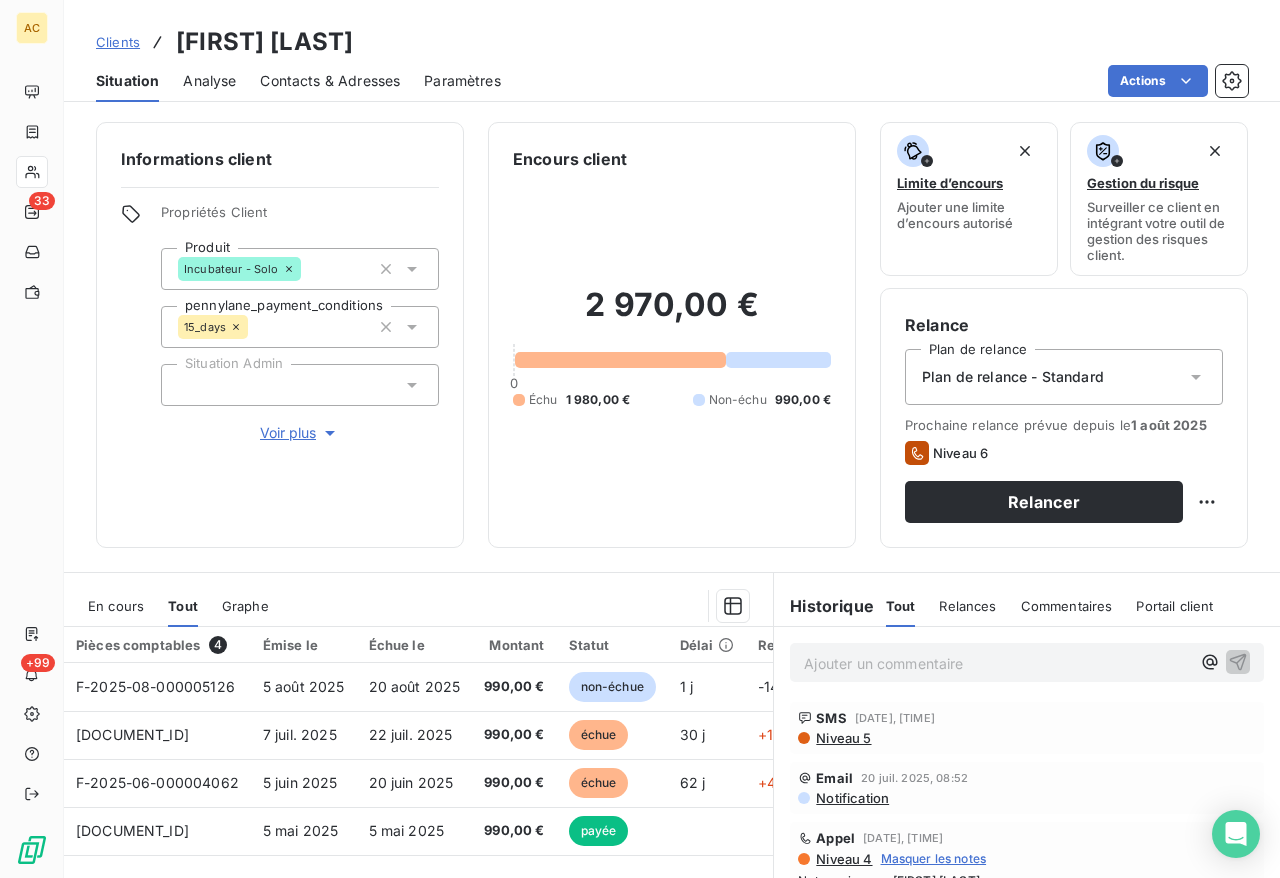 click on "Contacts & Adresses" at bounding box center [330, 81] 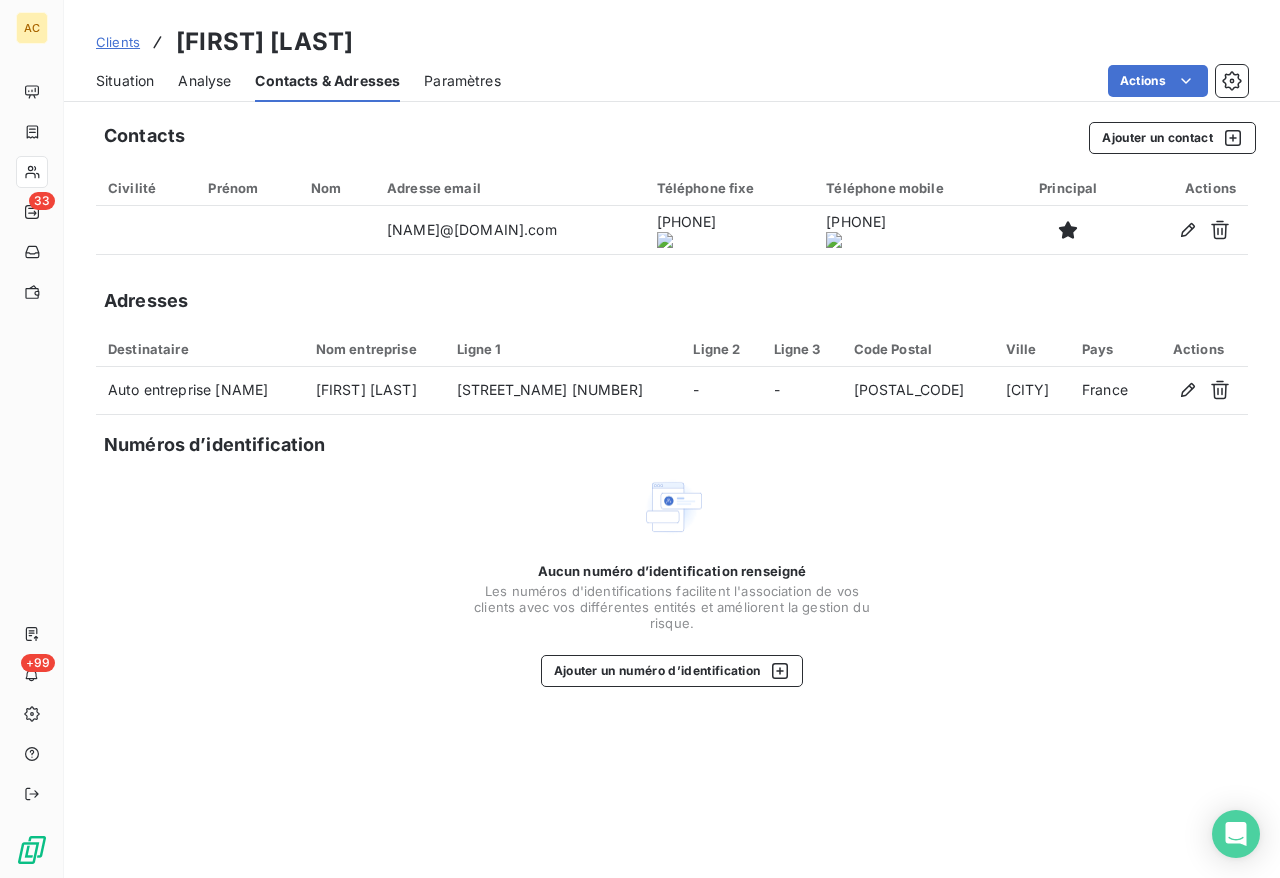 click on "Situation" at bounding box center [125, 81] 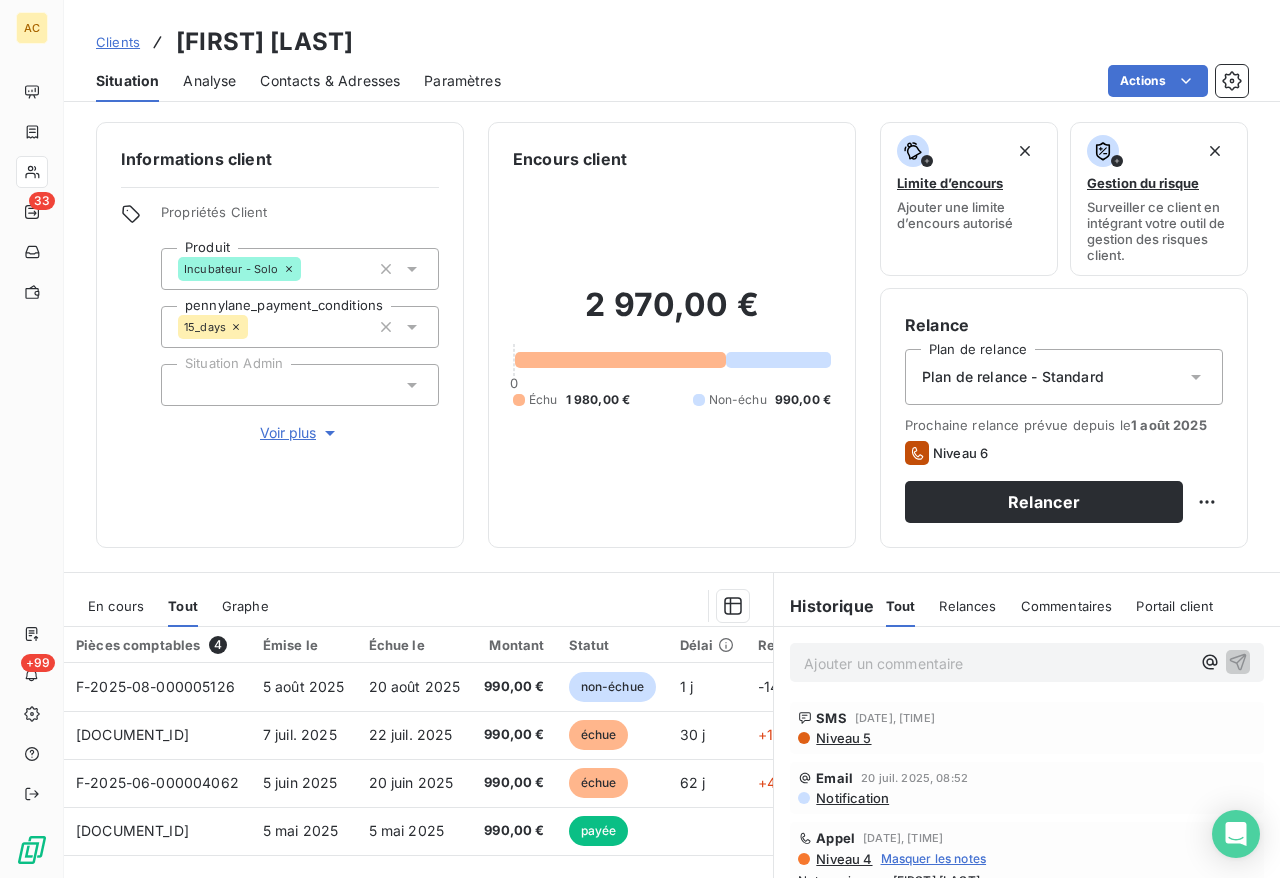 click on "Contacts & Adresses" at bounding box center [330, 81] 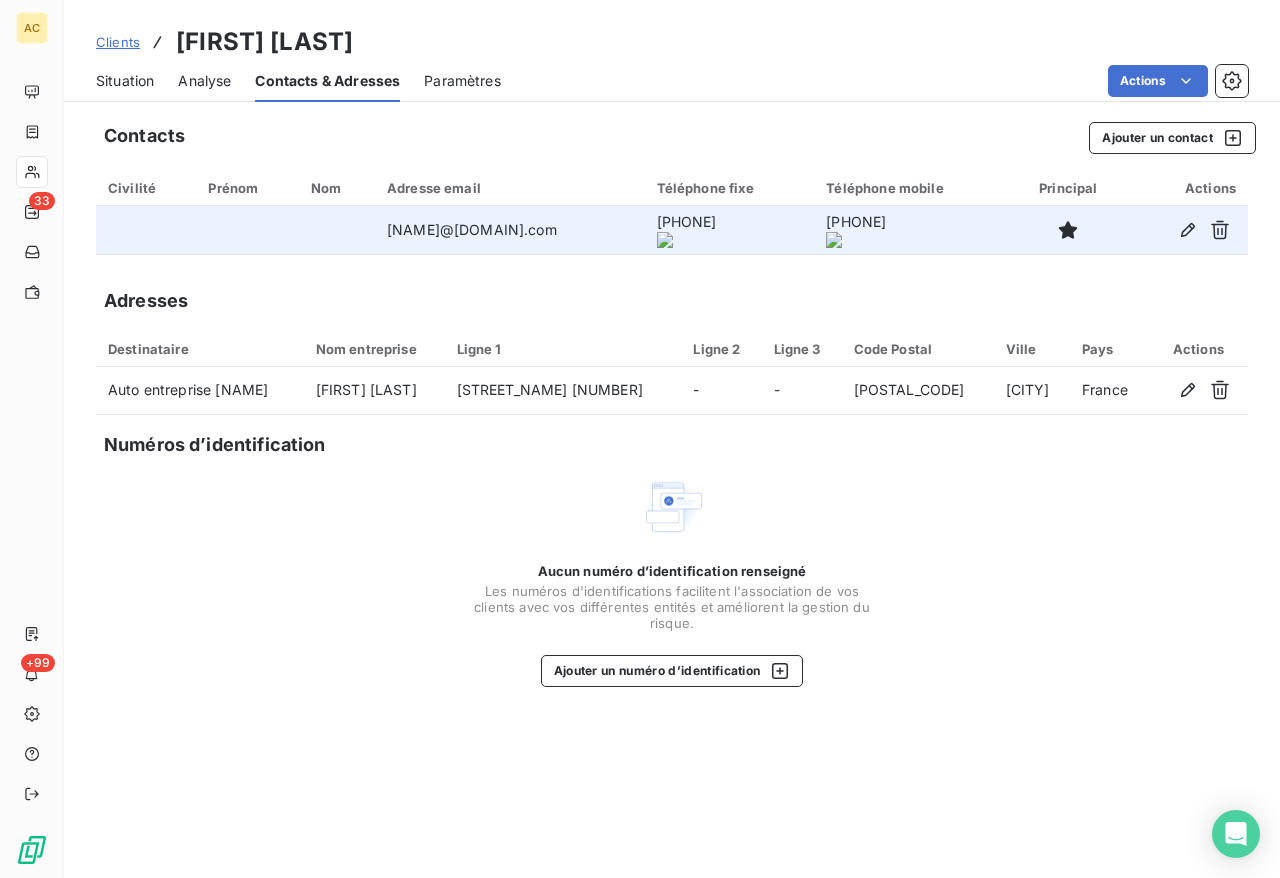 click 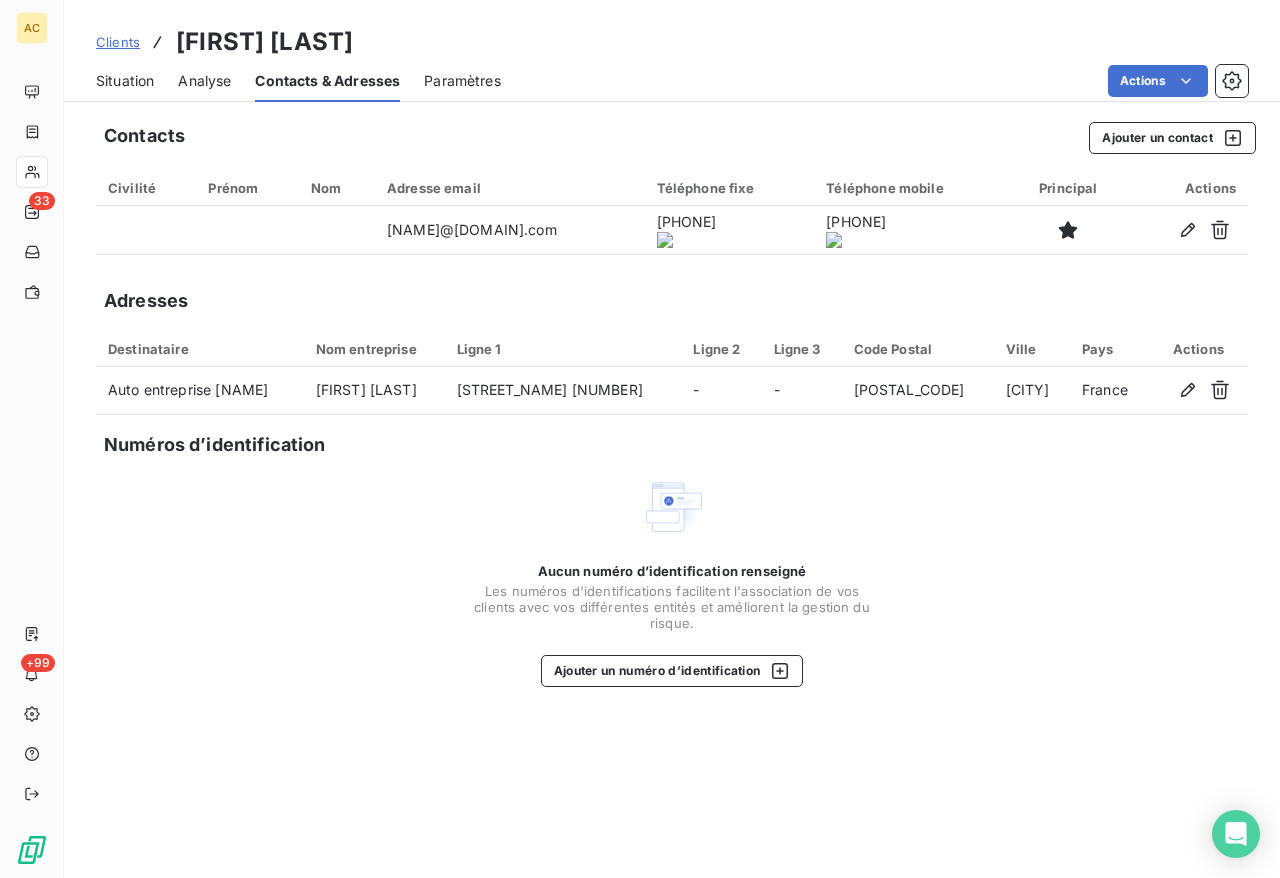 click on "Situation" at bounding box center (125, 81) 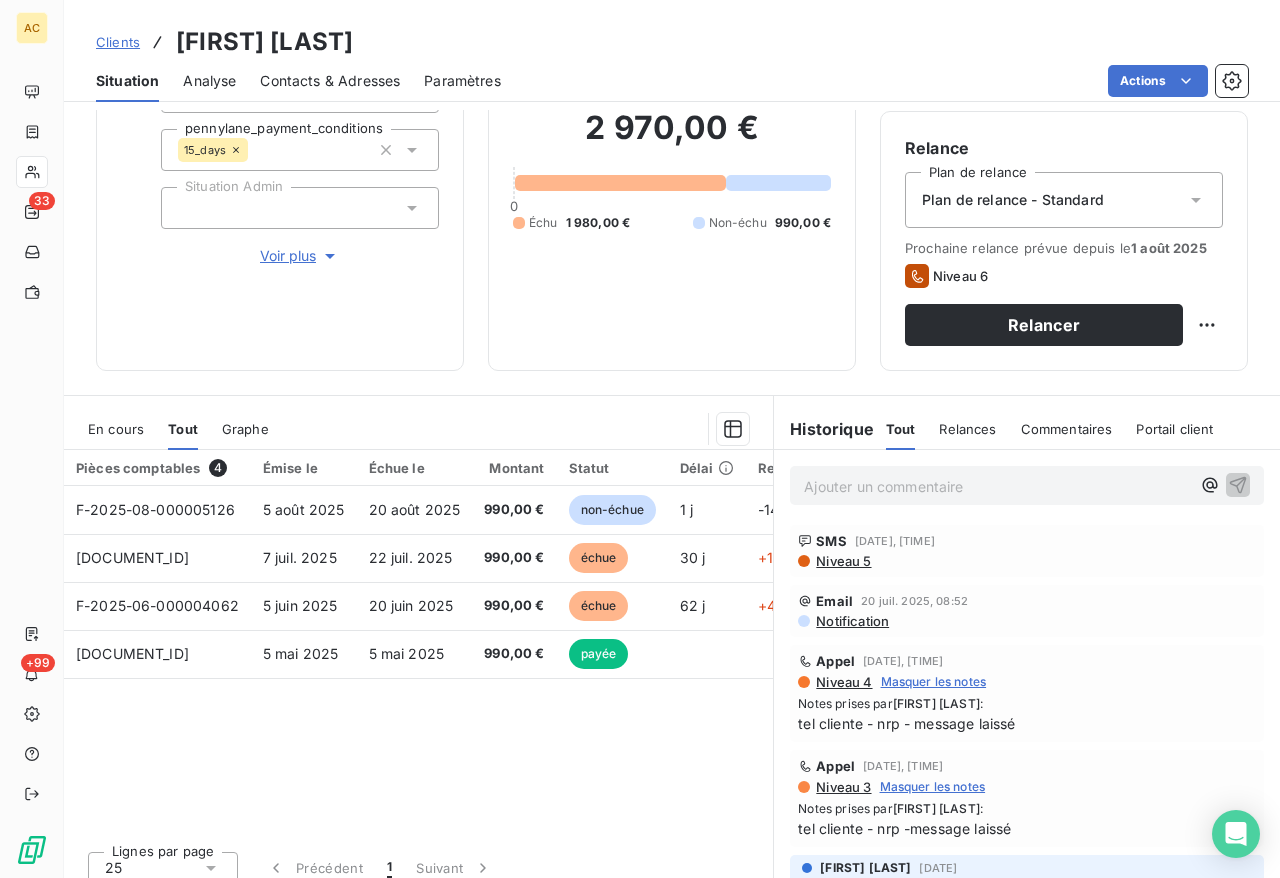 scroll, scrollTop: 194, scrollLeft: 0, axis: vertical 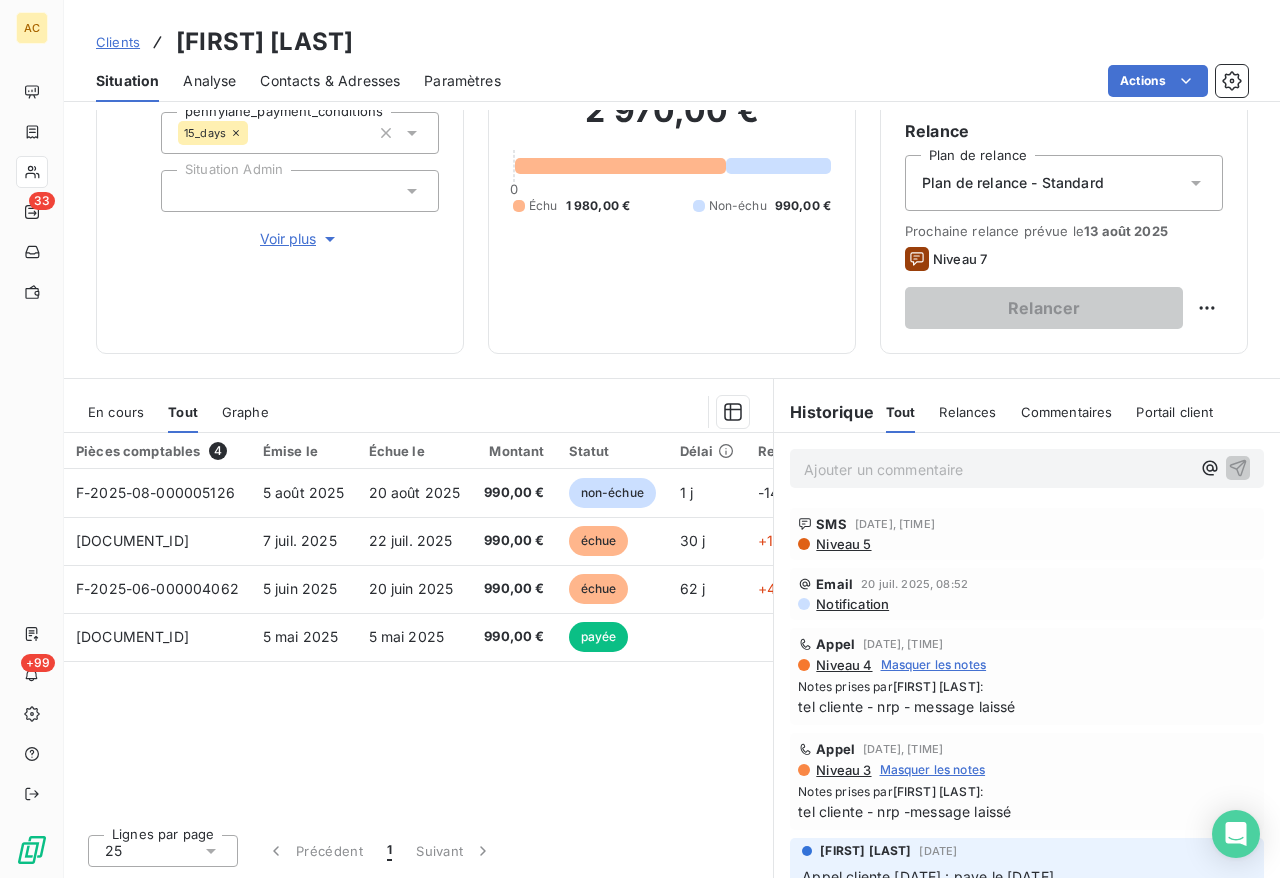 click on "Clients" at bounding box center (118, 42) 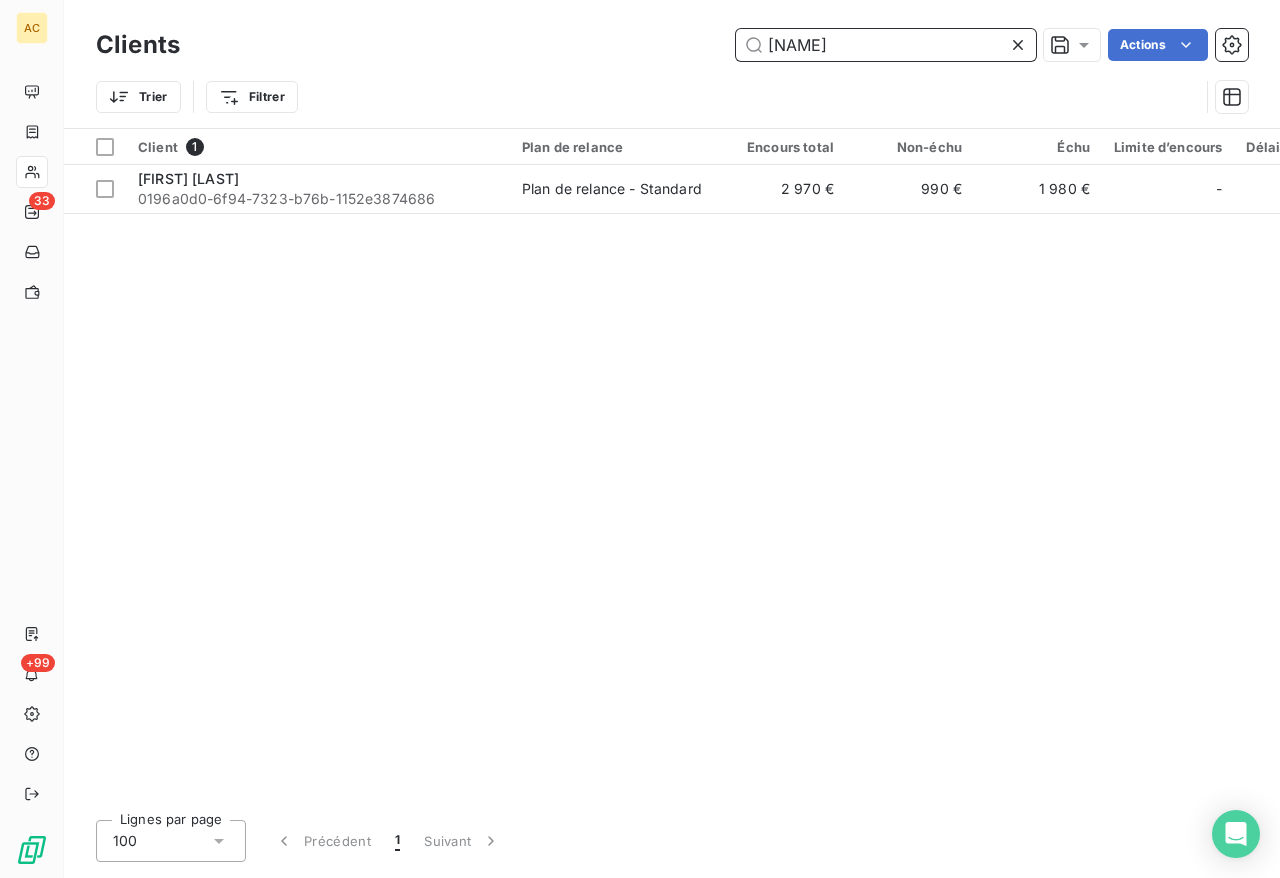 drag, startPoint x: 823, startPoint y: 45, endPoint x: 681, endPoint y: 26, distance: 143.26549 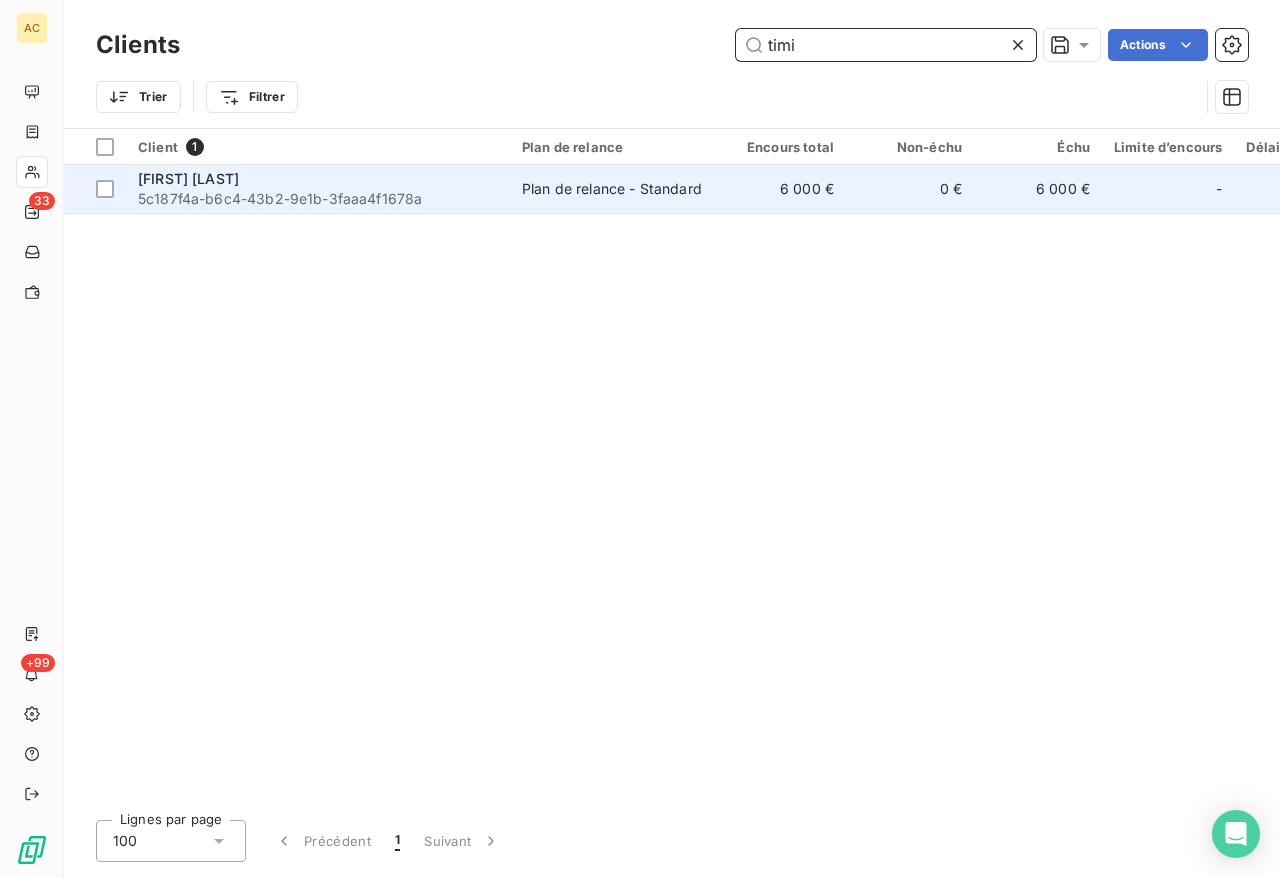 type on "timi" 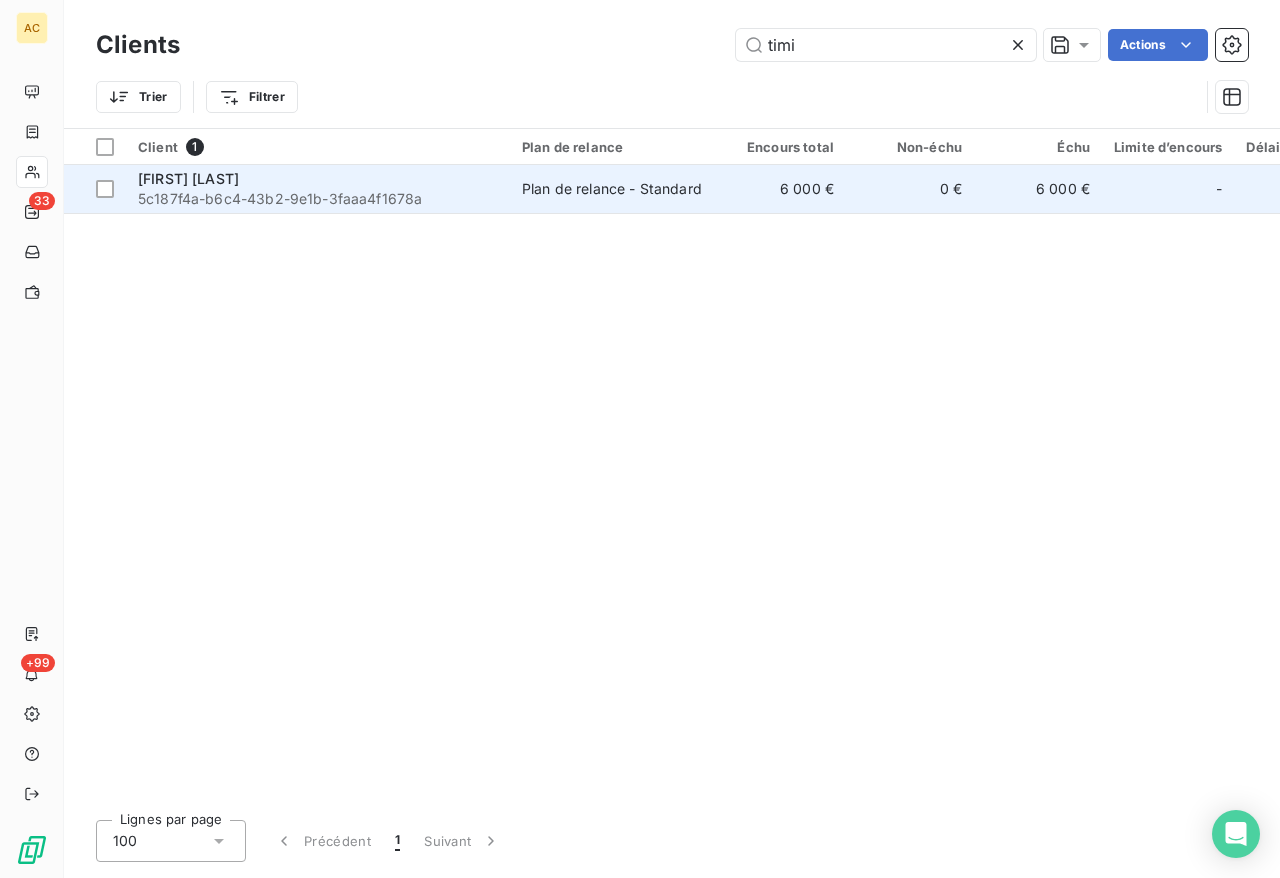 click on "5c187f4a-b6c4-43b2-9e1b-3faaa4f1678a" at bounding box center (318, 199) 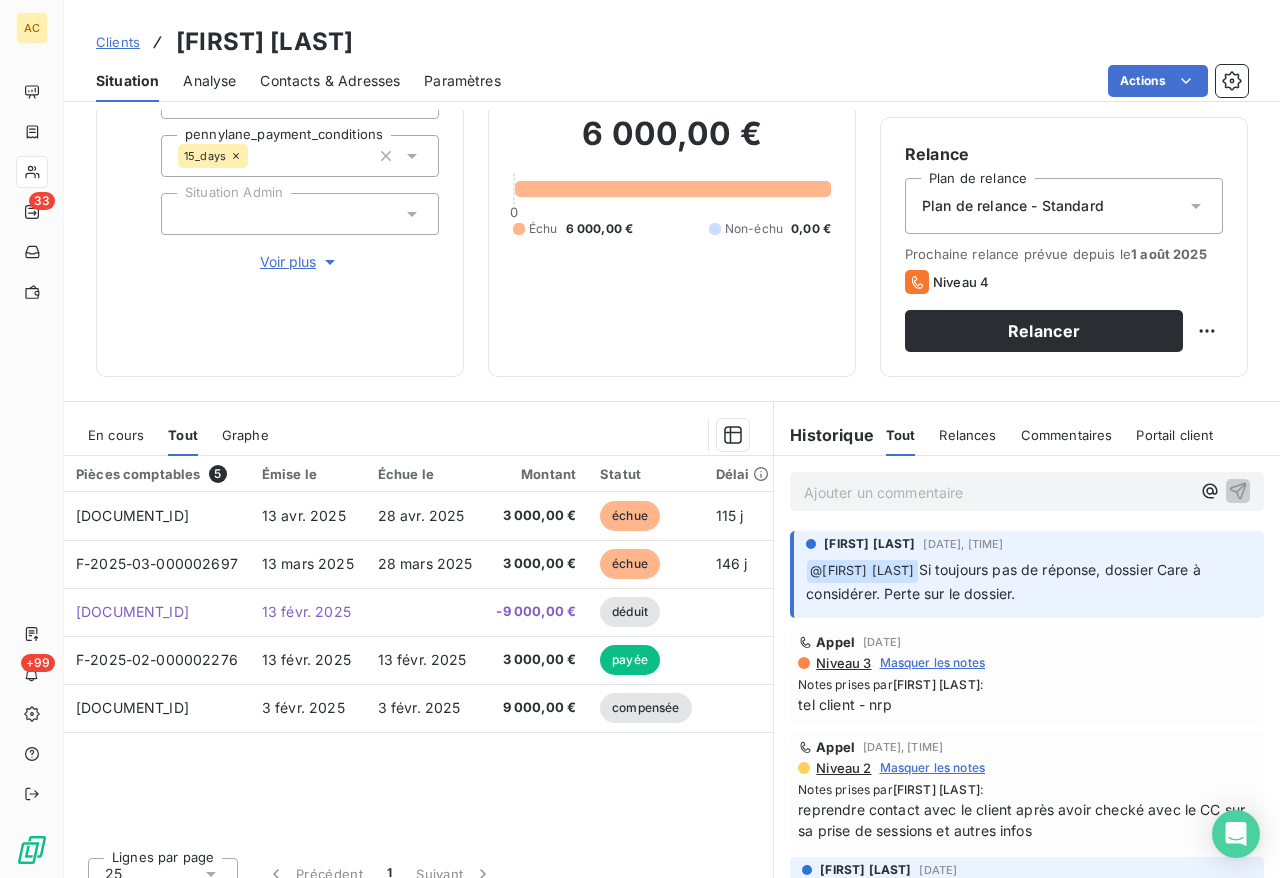 scroll, scrollTop: 194, scrollLeft: 0, axis: vertical 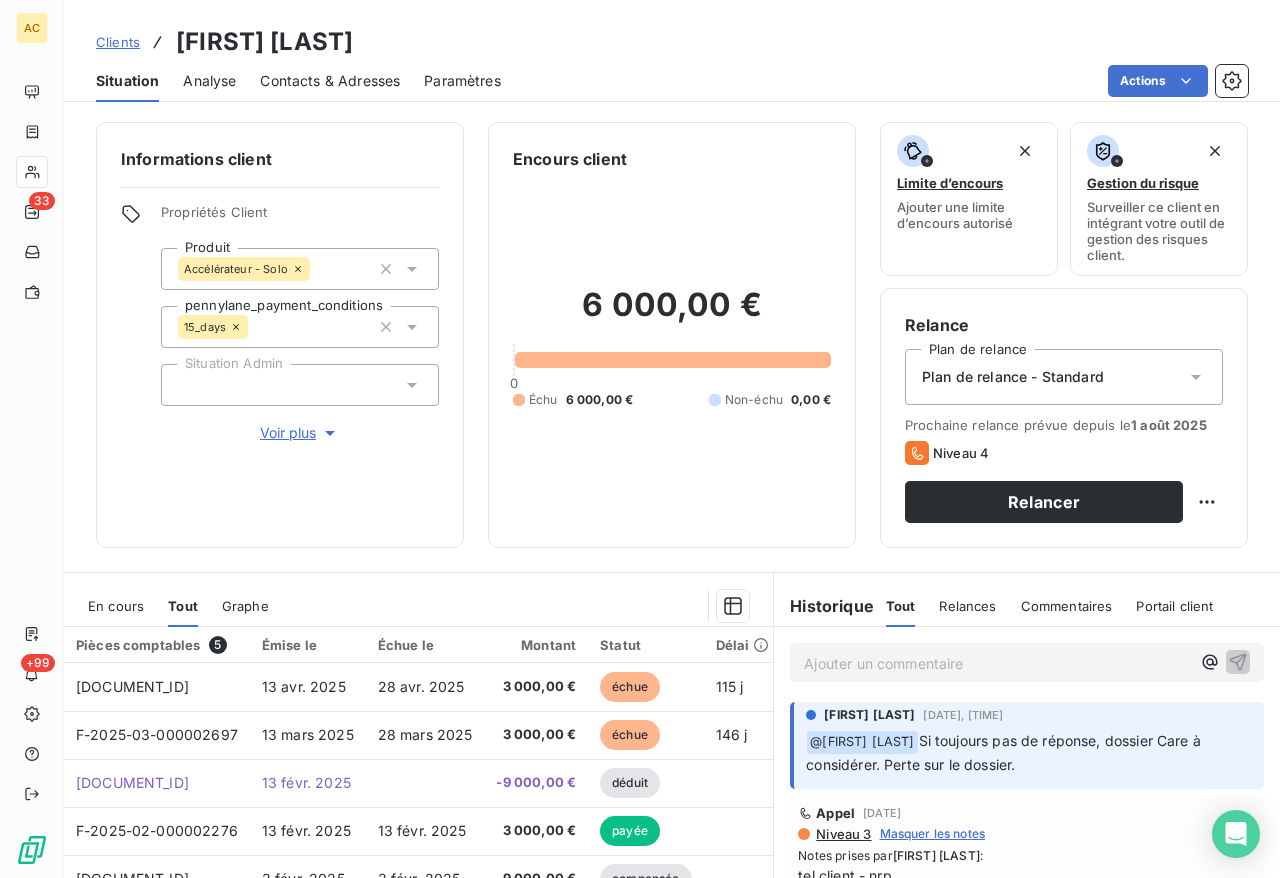 click on "Contacts & Adresses" at bounding box center (330, 81) 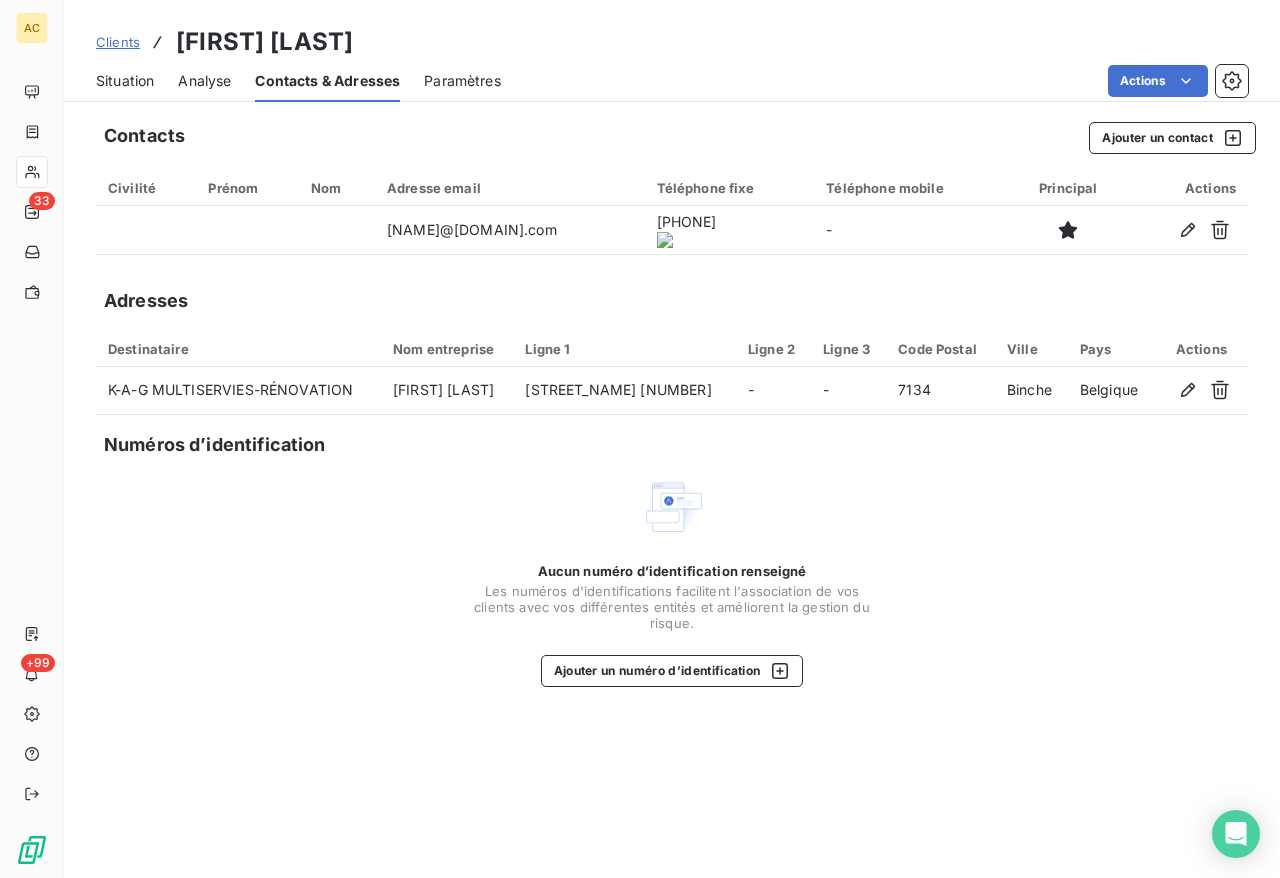 click 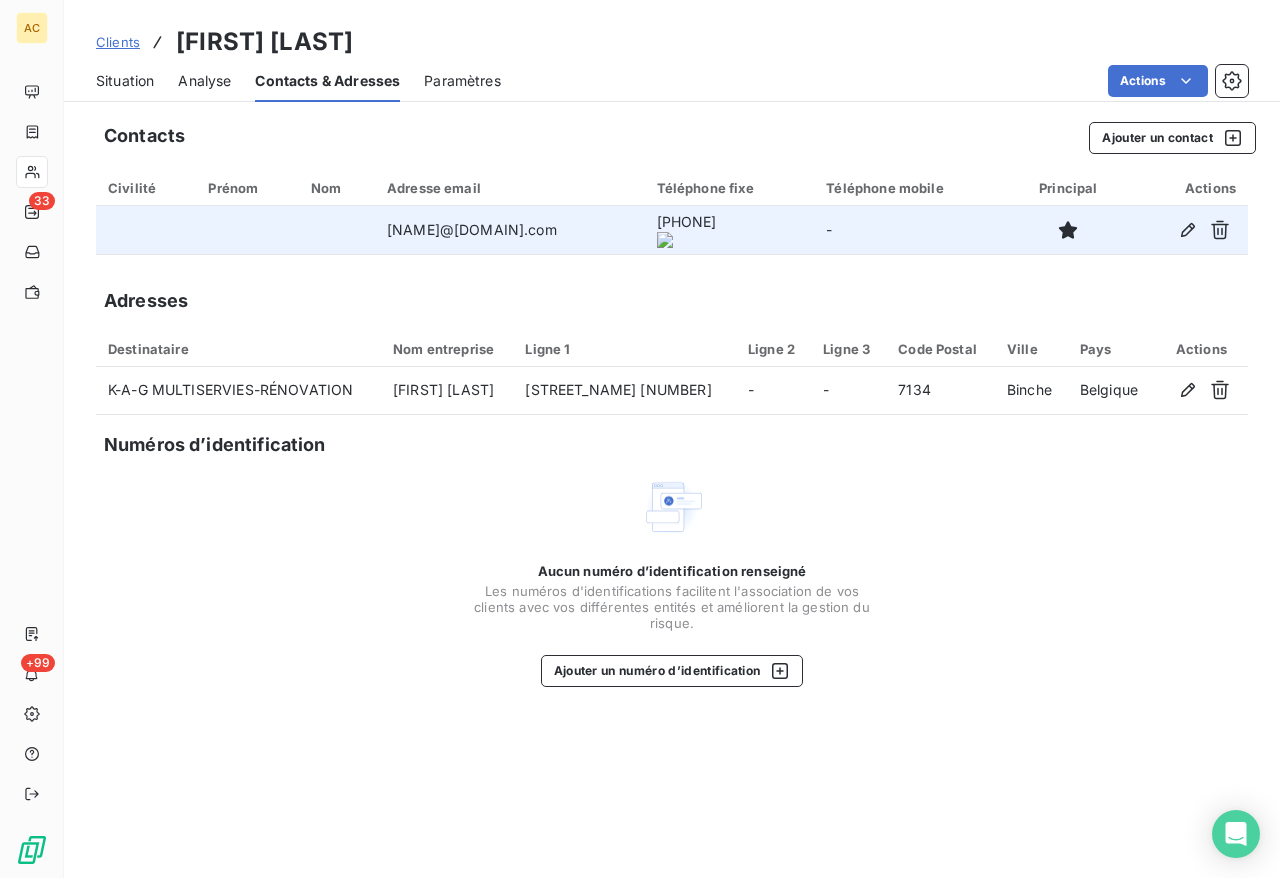 drag, startPoint x: 760, startPoint y: 237, endPoint x: 623, endPoint y: 225, distance: 137.52454 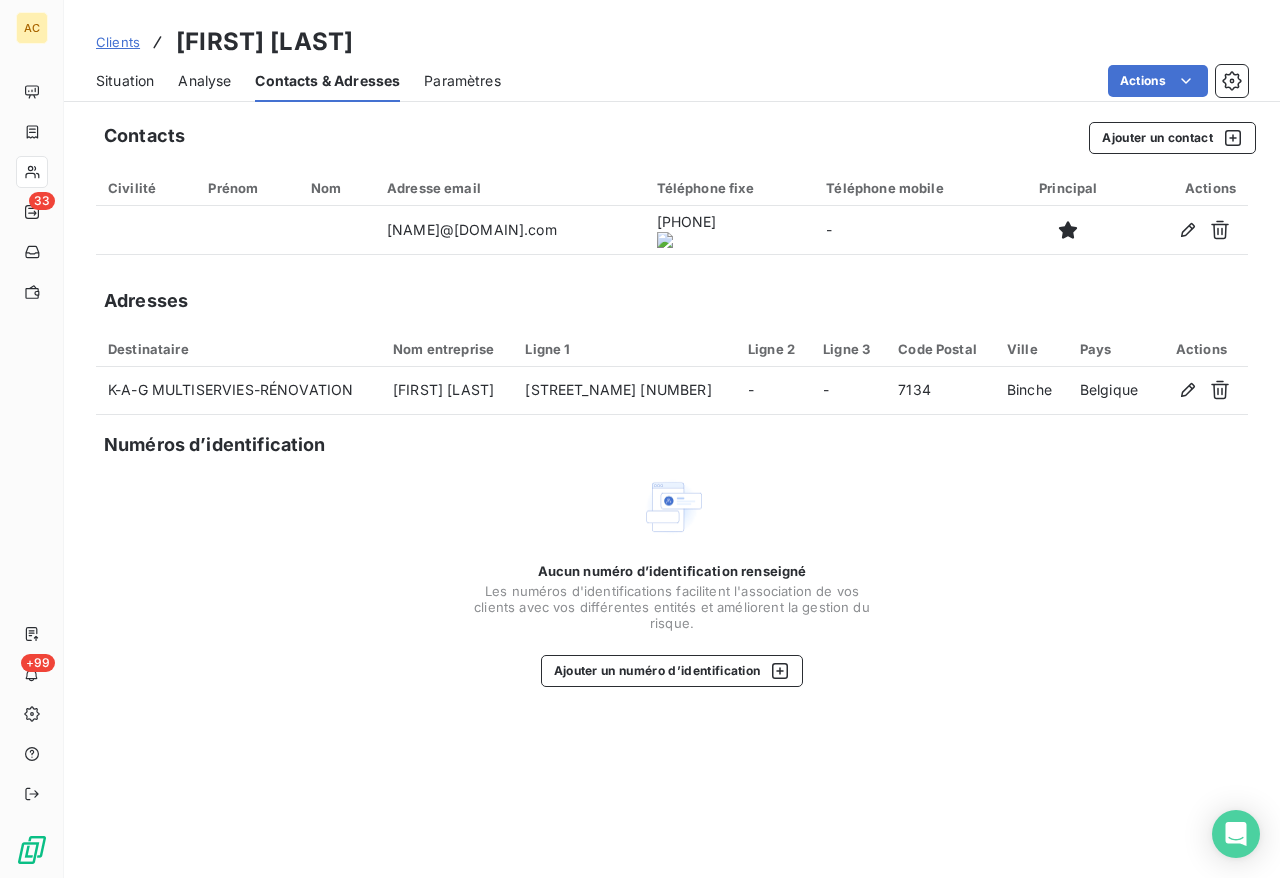 click on "Situation" at bounding box center (125, 81) 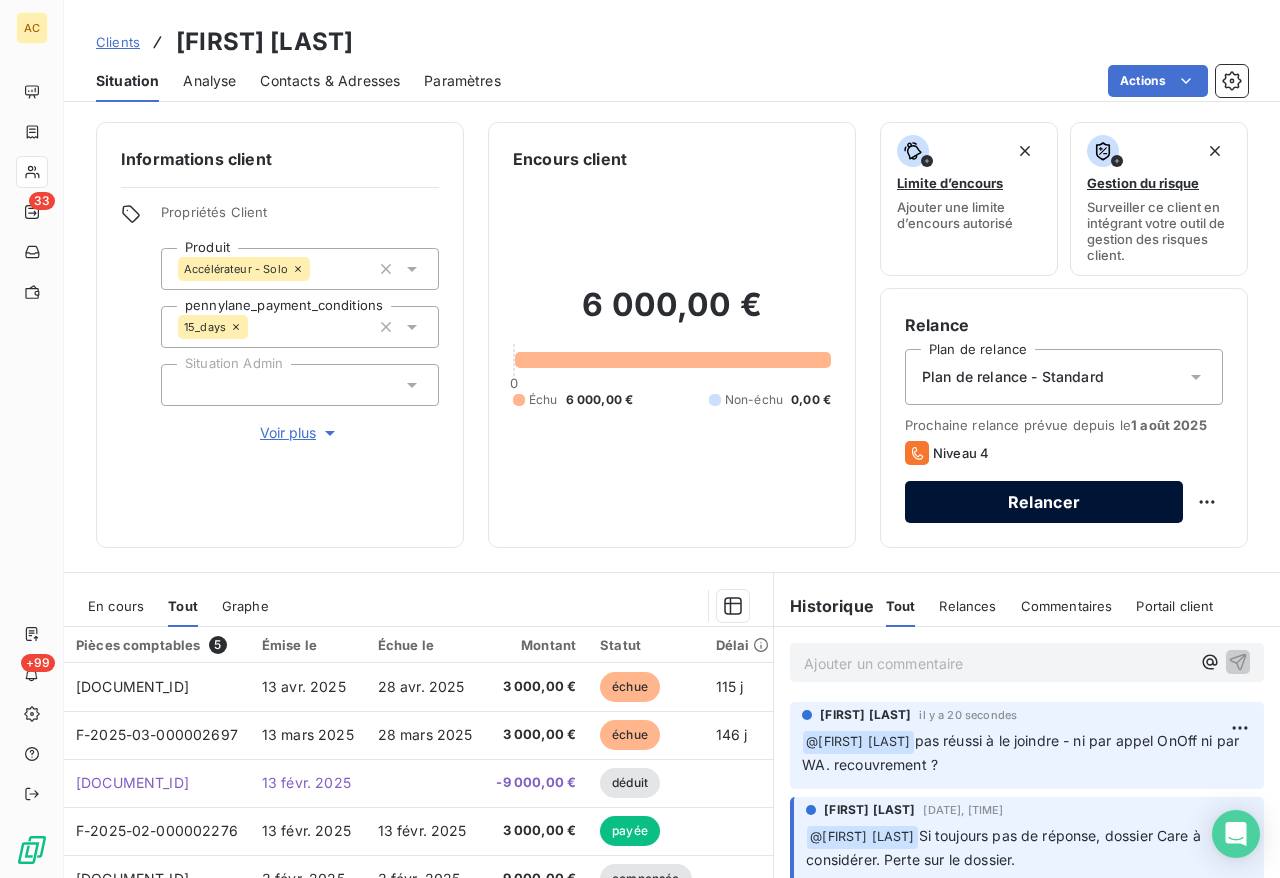 click on "Relancer" at bounding box center (1044, 502) 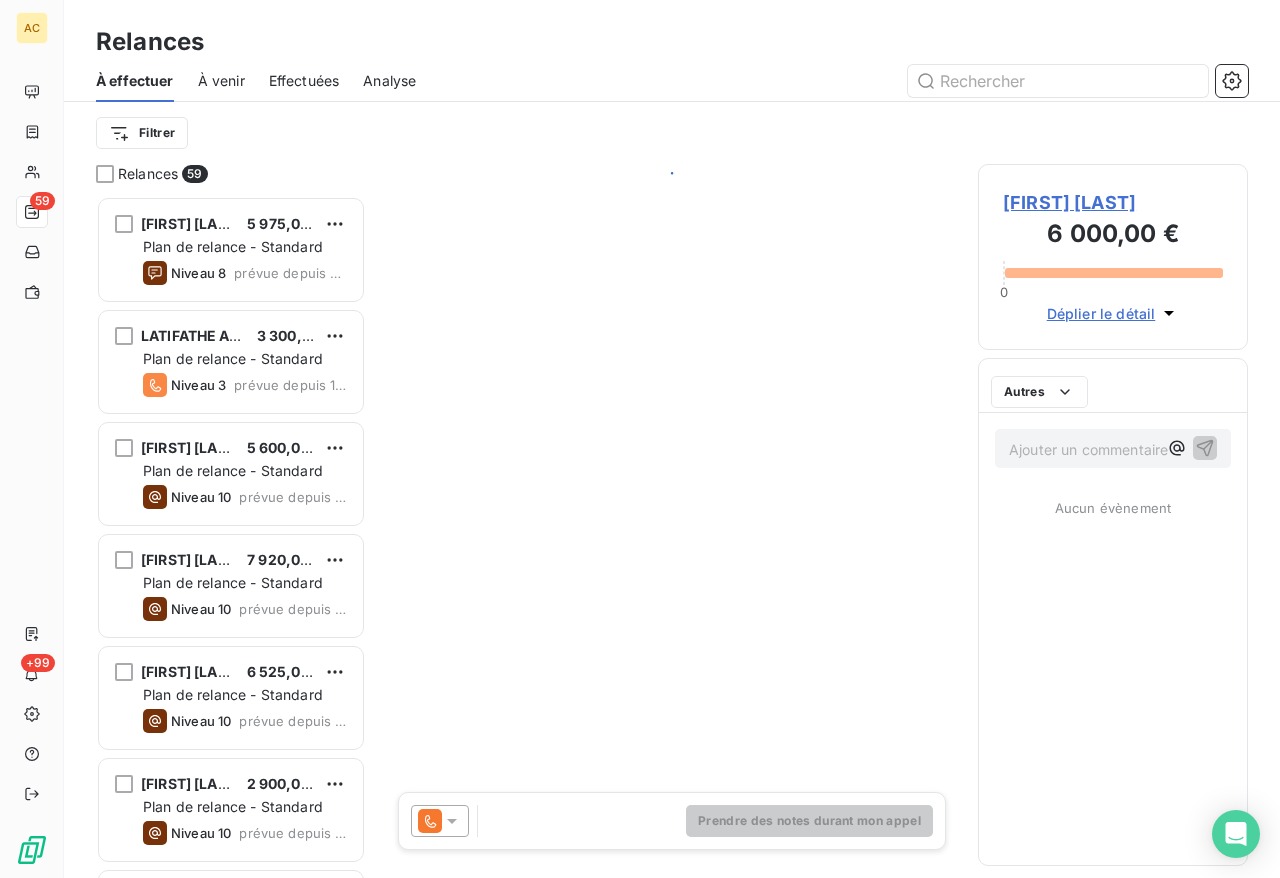 scroll, scrollTop: 16, scrollLeft: 16, axis: both 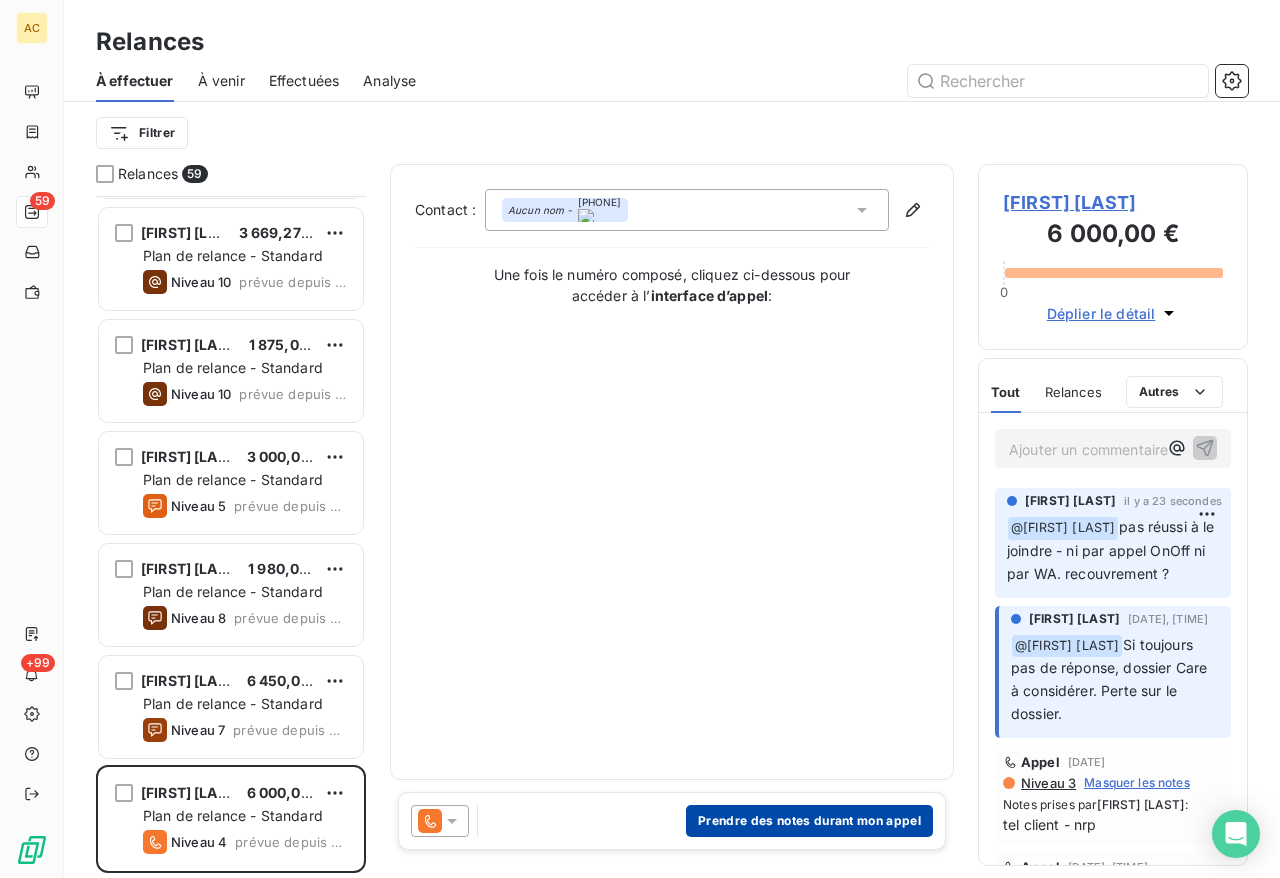 click on "Prendre des notes durant mon appel" at bounding box center [809, 821] 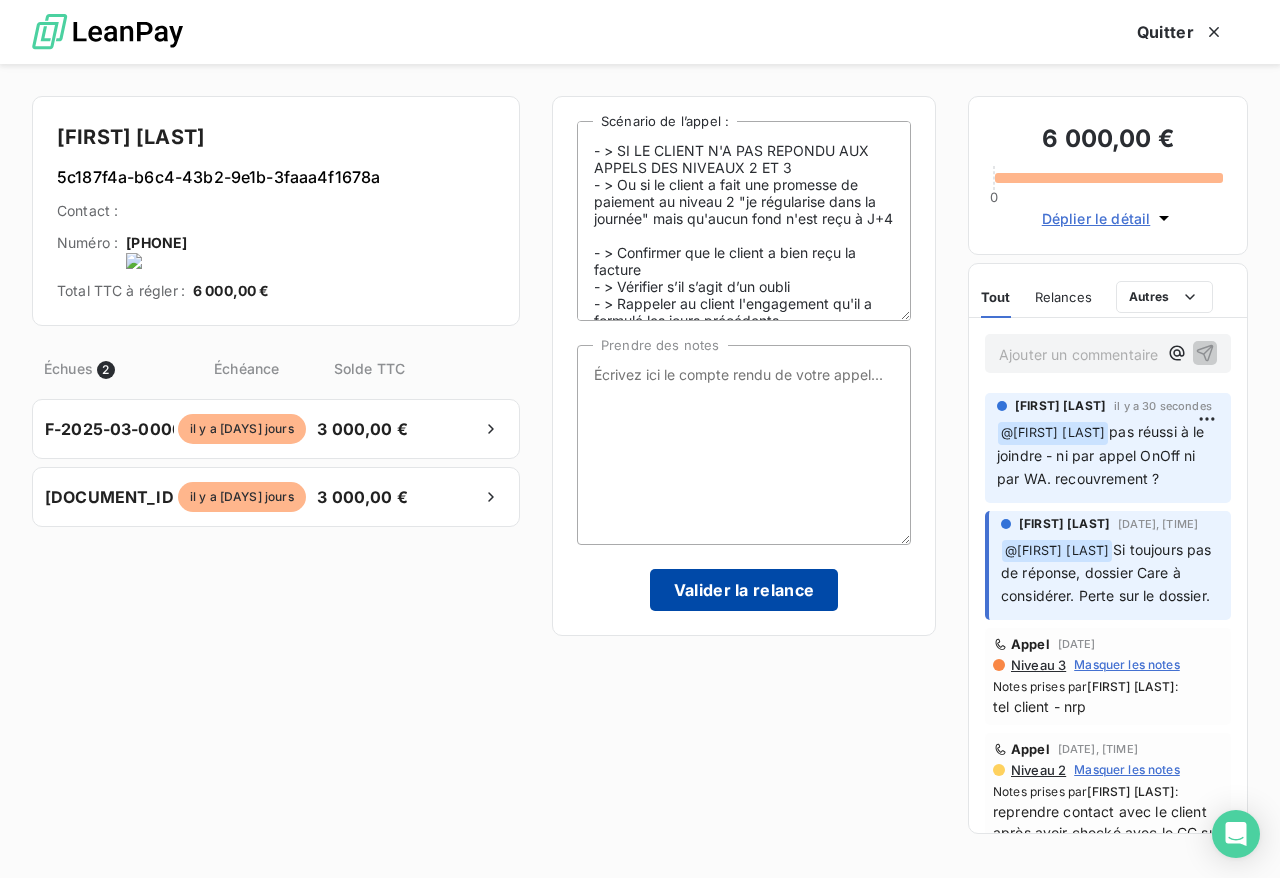click on "Valider la relance" at bounding box center (744, 590) 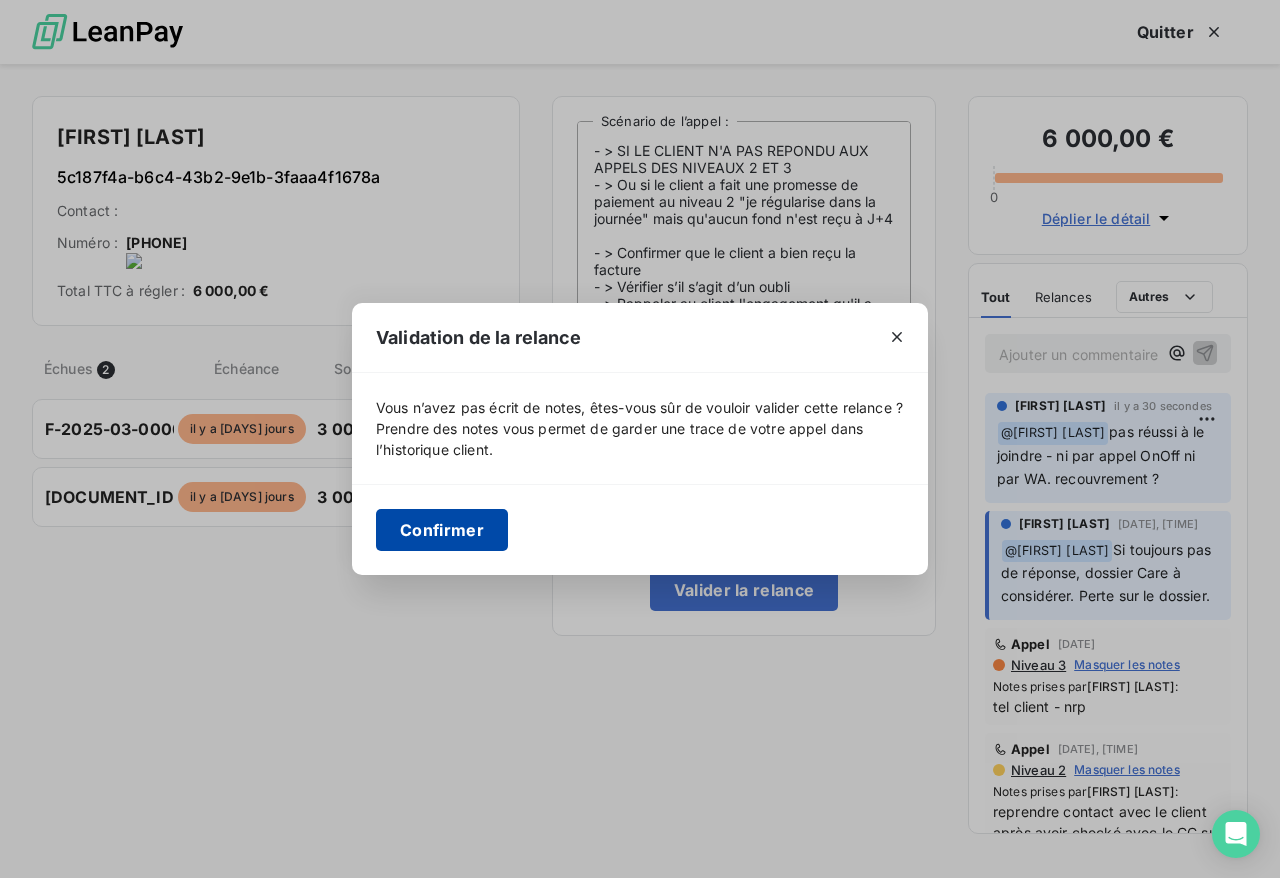 click on "Confirmer" at bounding box center [442, 530] 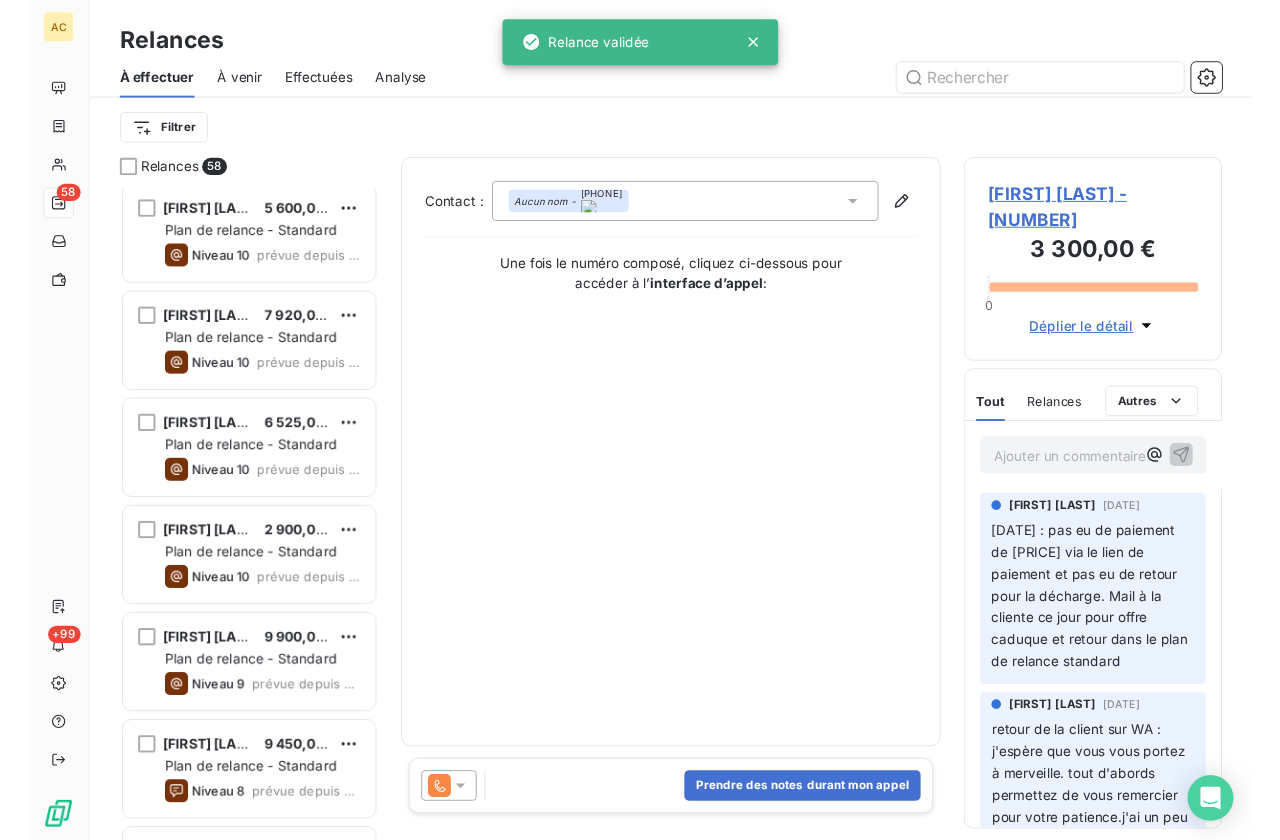 scroll, scrollTop: 0, scrollLeft: 0, axis: both 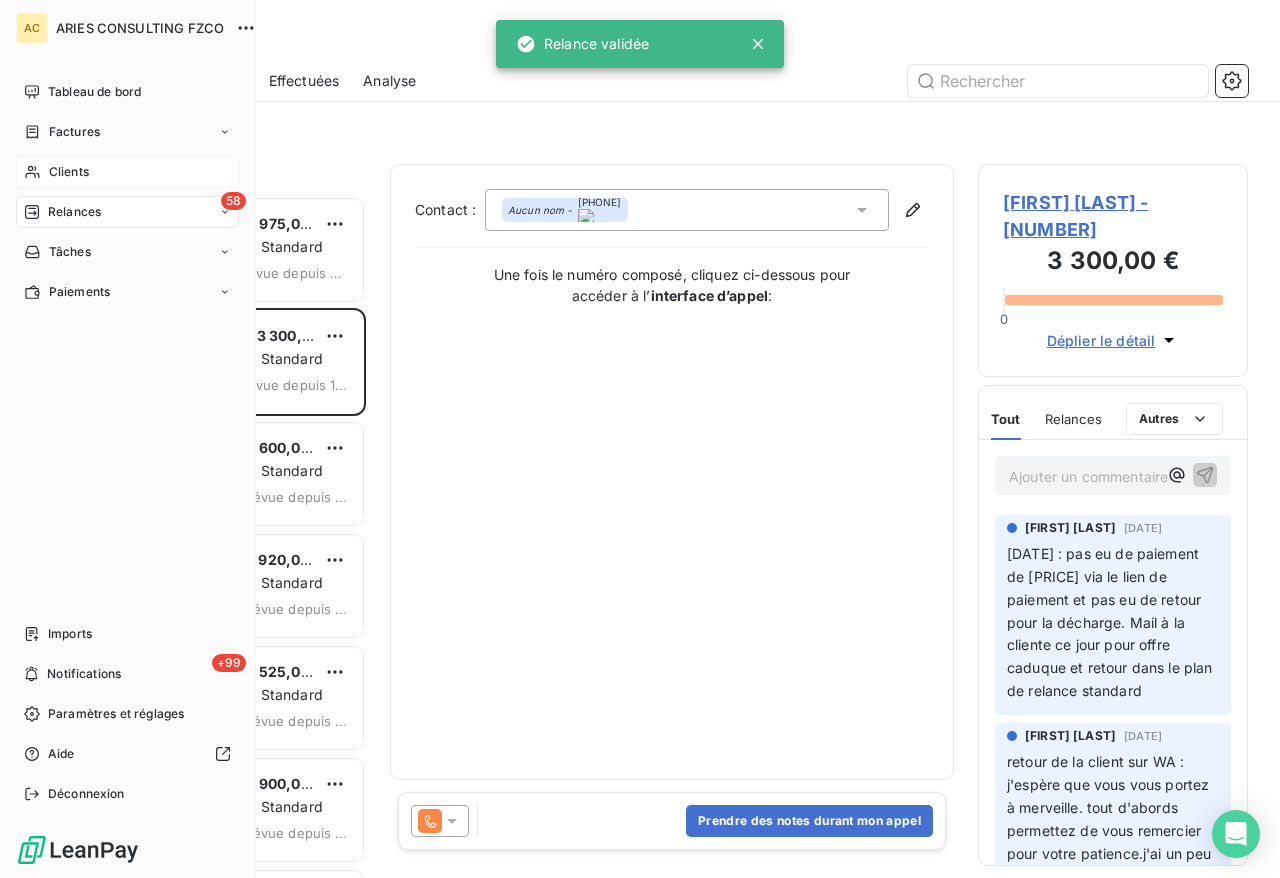 click on "Clients" at bounding box center (69, 172) 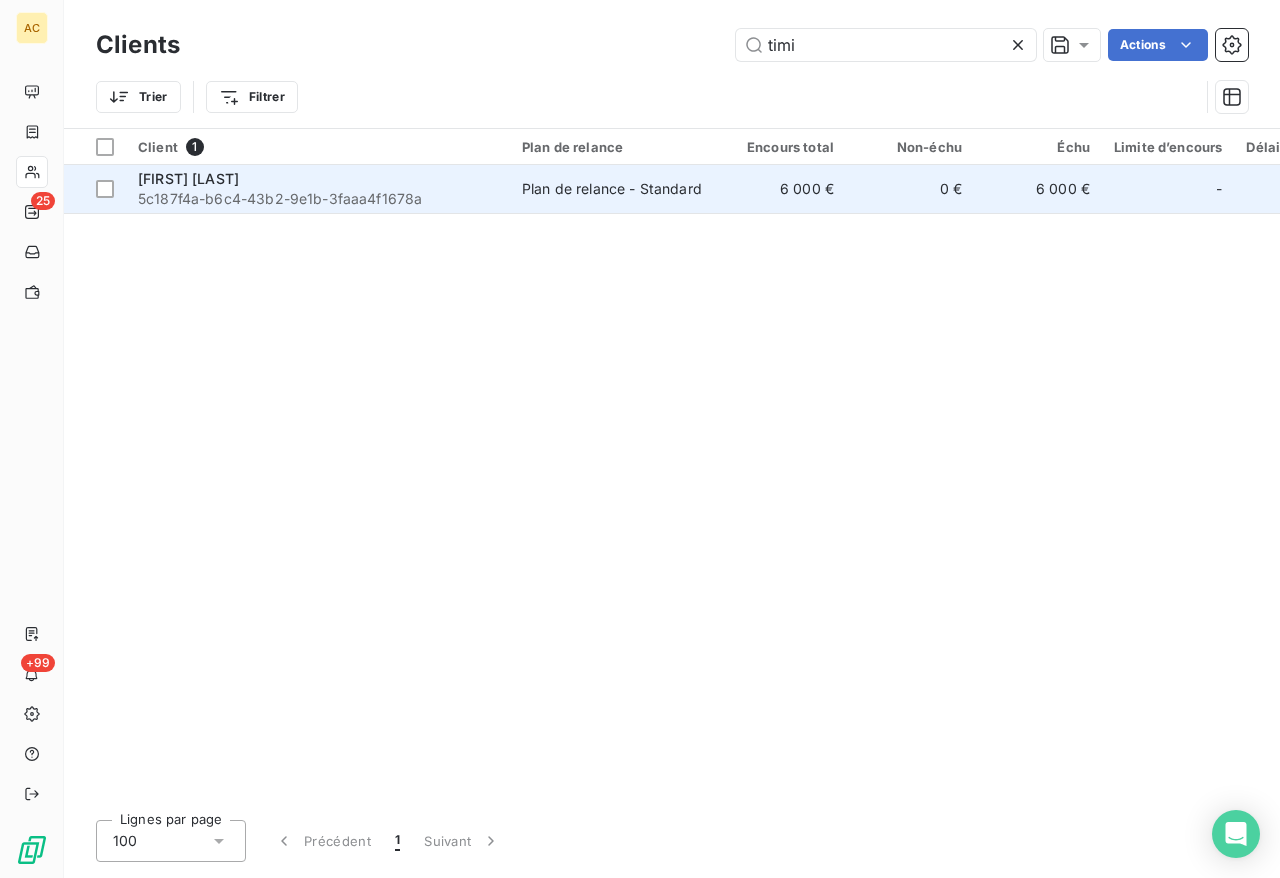 click on "Timi GECAJ" at bounding box center [318, 179] 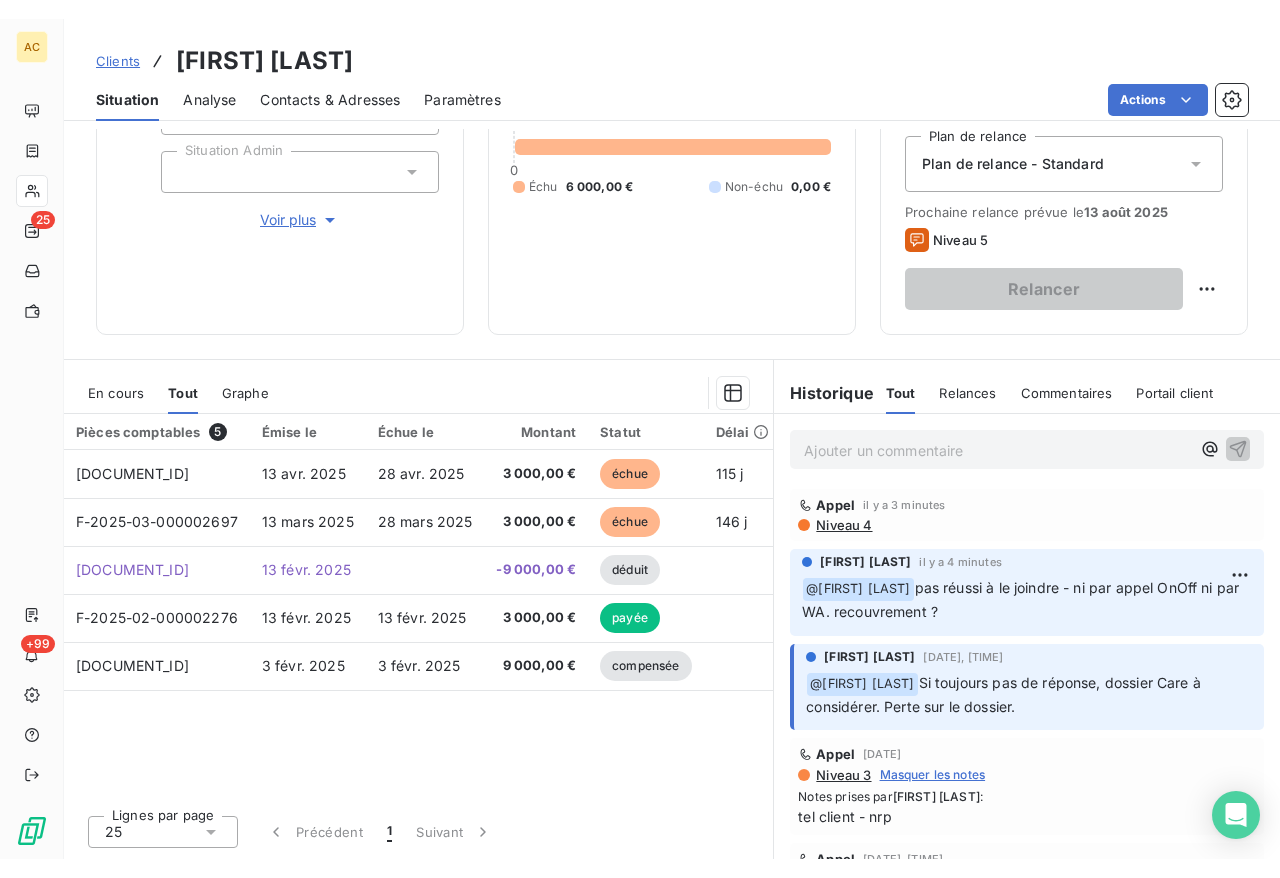 scroll, scrollTop: 194, scrollLeft: 0, axis: vertical 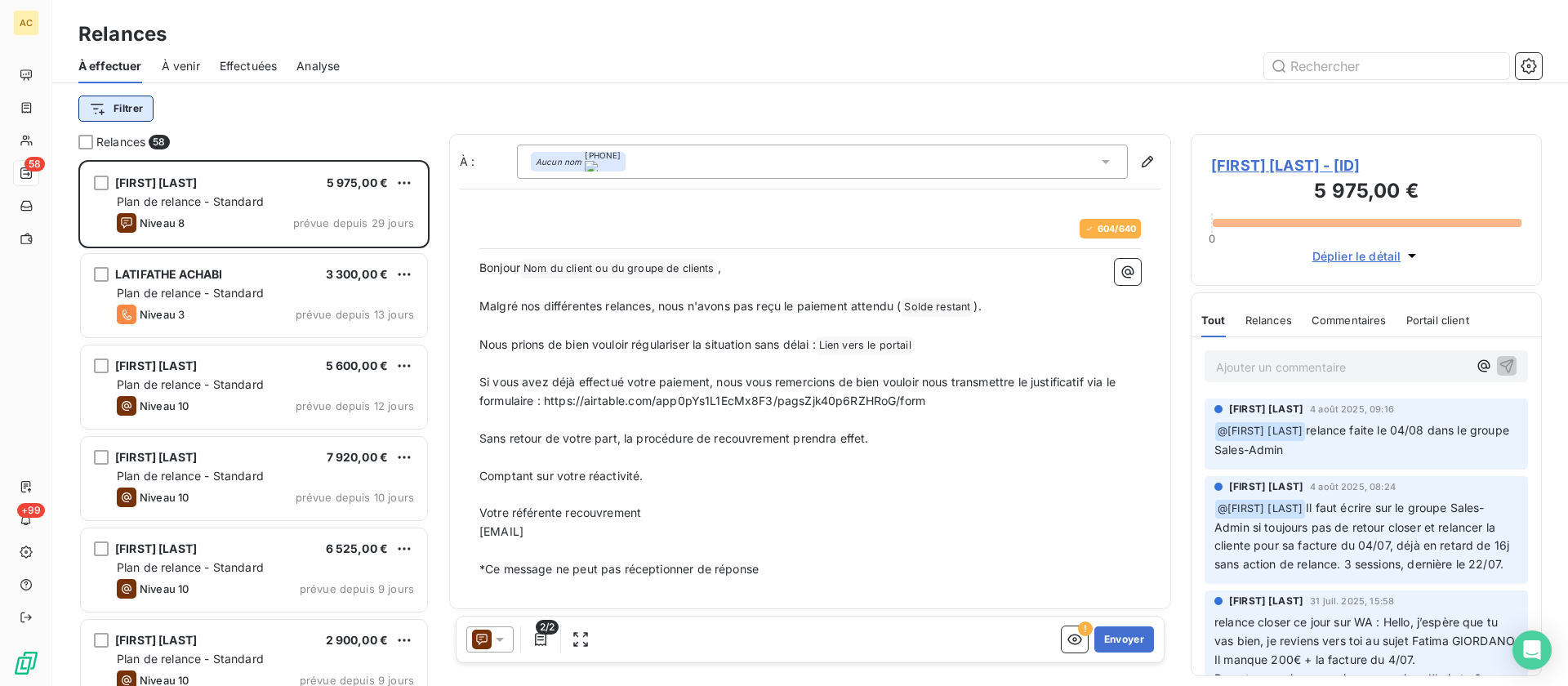click on "[FIRST] [LAST] [AMOUNT] [PLAN] [LEVEL] [DAYS] [FIRST] [LAST] [AMOUNT] [PLAN] [LEVEL] [DAYS] [FIRST] [LAST] [AMOUNT] [PLAN] [LEVEL] [DAYS] [FIRST] [LAST] [AMOUNT] [PLAN] [LEVEL] [DAYS] [FIRST] [LAST] [AMOUNT] [PLAN] [LEVEL] [DAYS] [FIRST] [LAST] [AMOUNT] [PLAN] [LEVEL] [DAYS] [FIRST] [LAST] [AMOUNT] [PLAN] [LEVEL] [DAYS] [FIRST] [LAST] [AMOUNT] [PLAN] [LEVEL] [DAYS] [FIRST] [LAST] [AMOUNT] [PLAN] [LEVEL] [DAYS] [FIRST] [LAST] [AMOUNT] [PLAN] [LEVEL] [DAYS] [FIRST] [LAST] [AMOUNT] [PLAN] [LEVEL] [DAYS] [FIRST] [LAST] [LEVEL]" at bounding box center [784, 343] 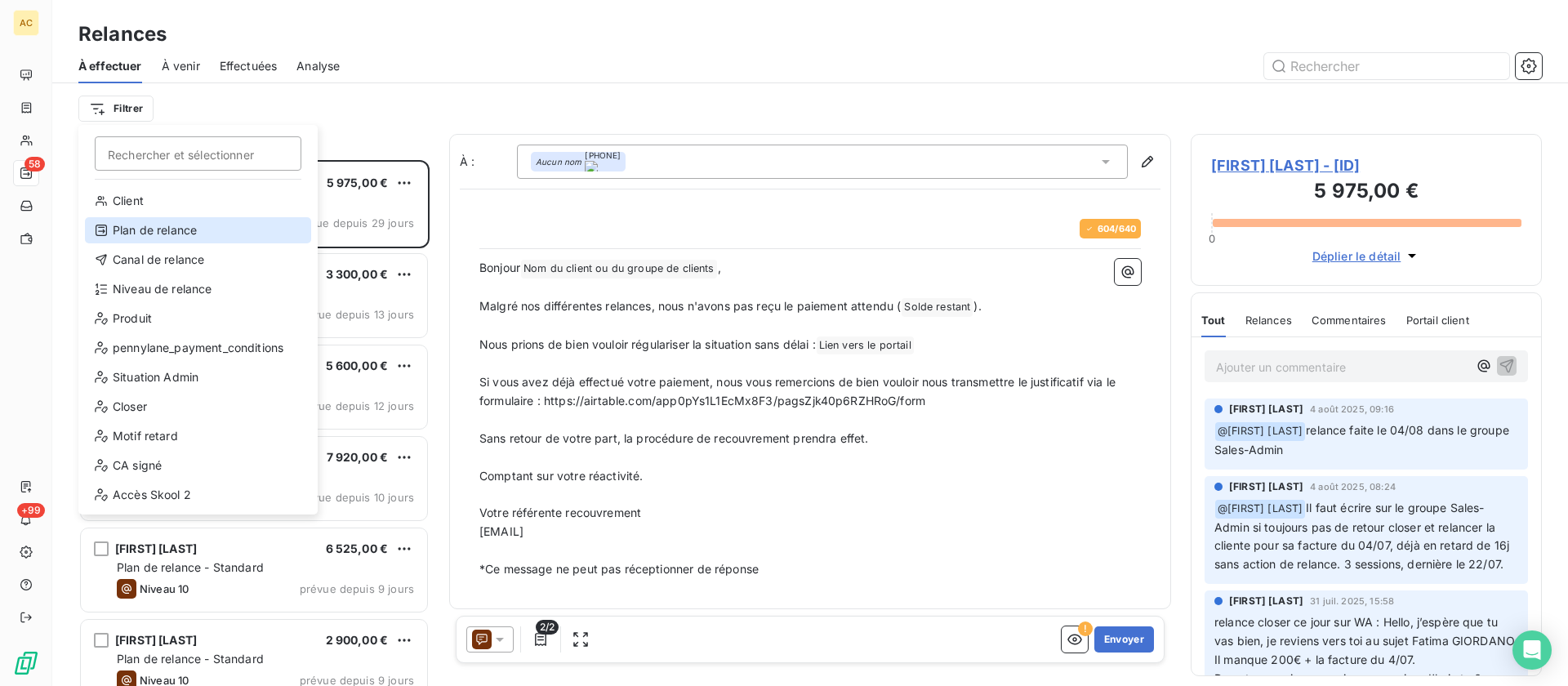 click on "Plan de relance" at bounding box center [198, 230] 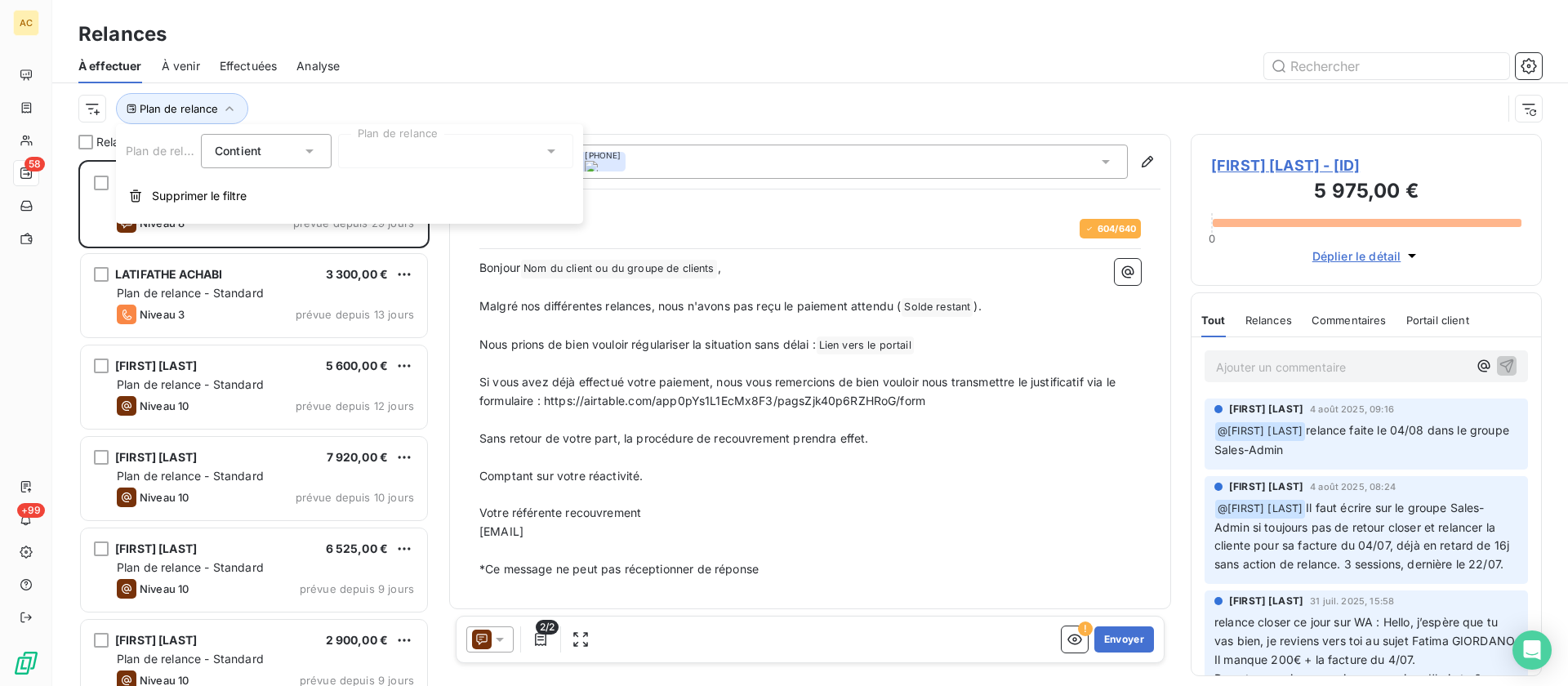 click at bounding box center (456, 151) 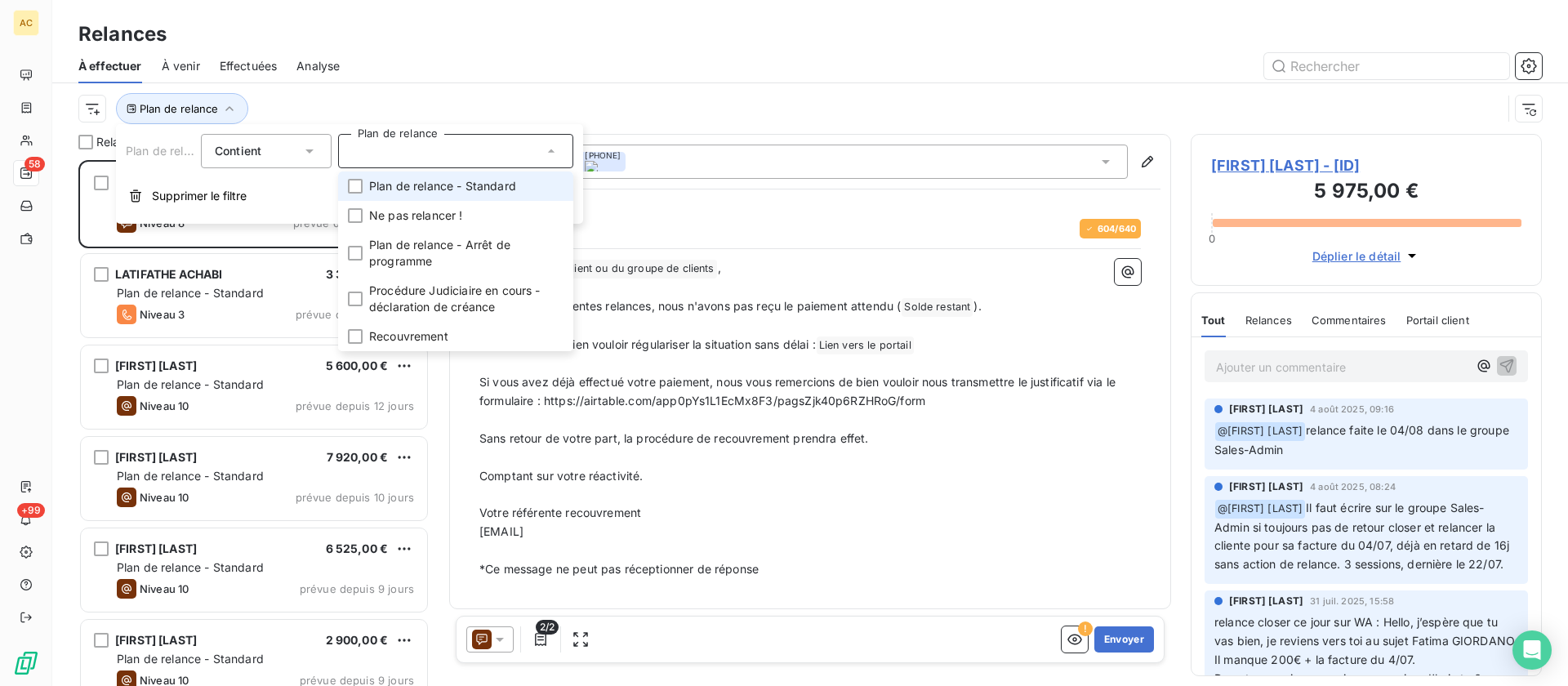 click on "Plan de relance - Standard" at bounding box center [443, 186] 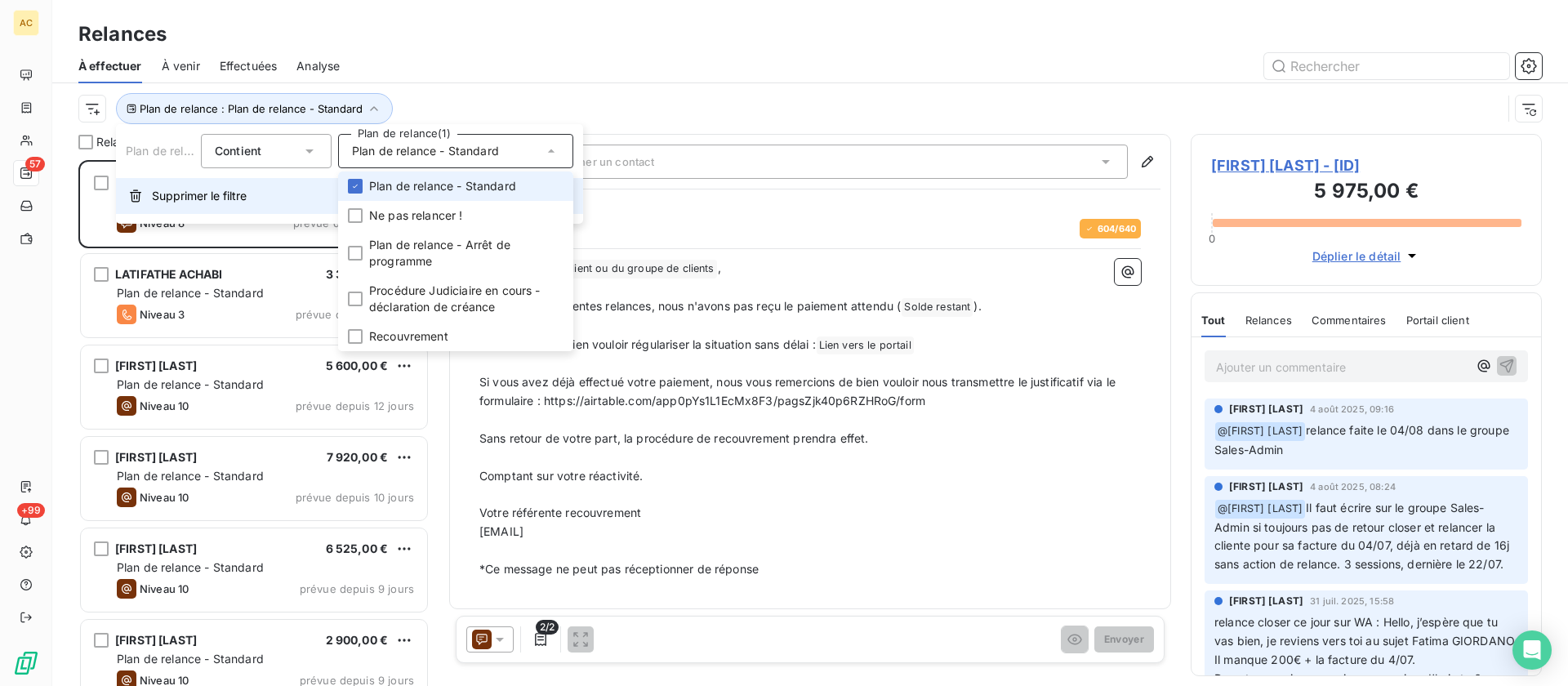 scroll, scrollTop: 13, scrollLeft: 13, axis: both 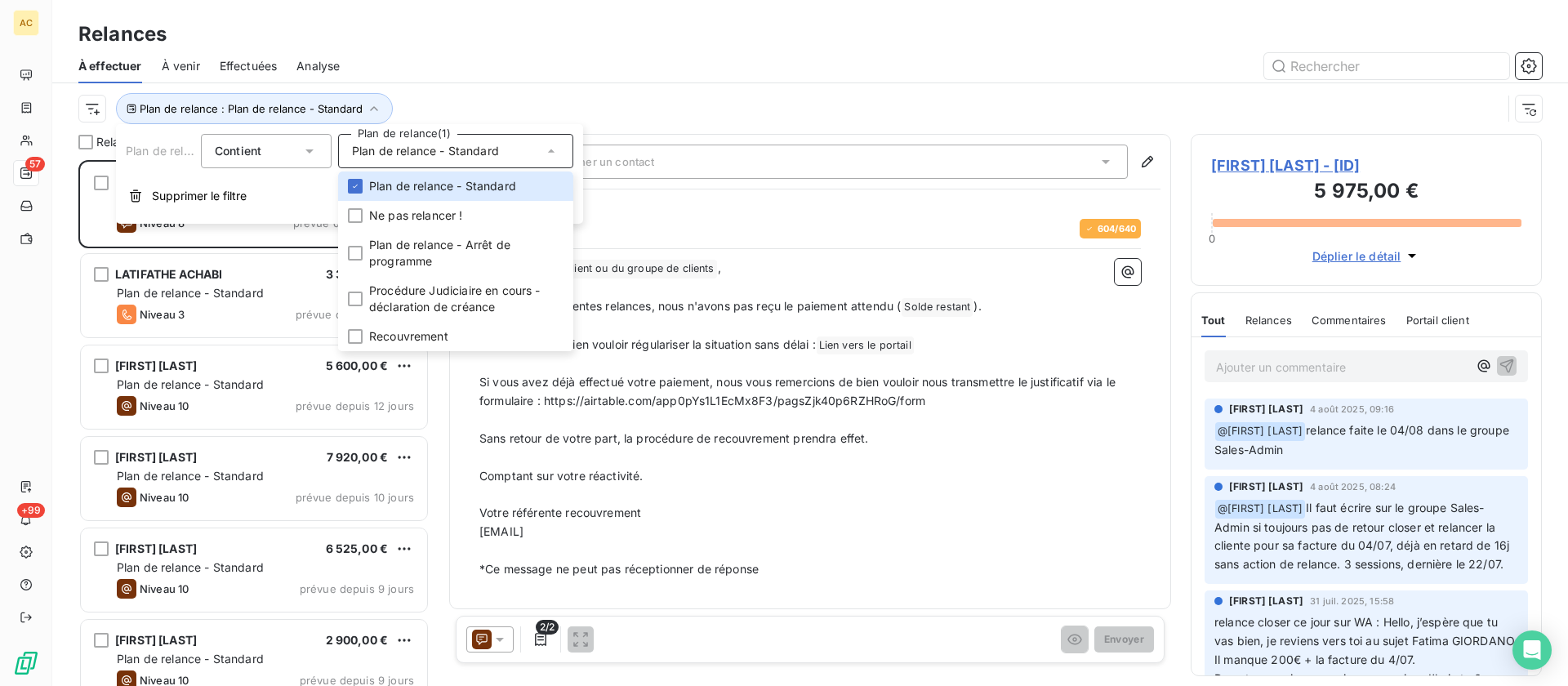click on "Contient" at bounding box center [238, 150] 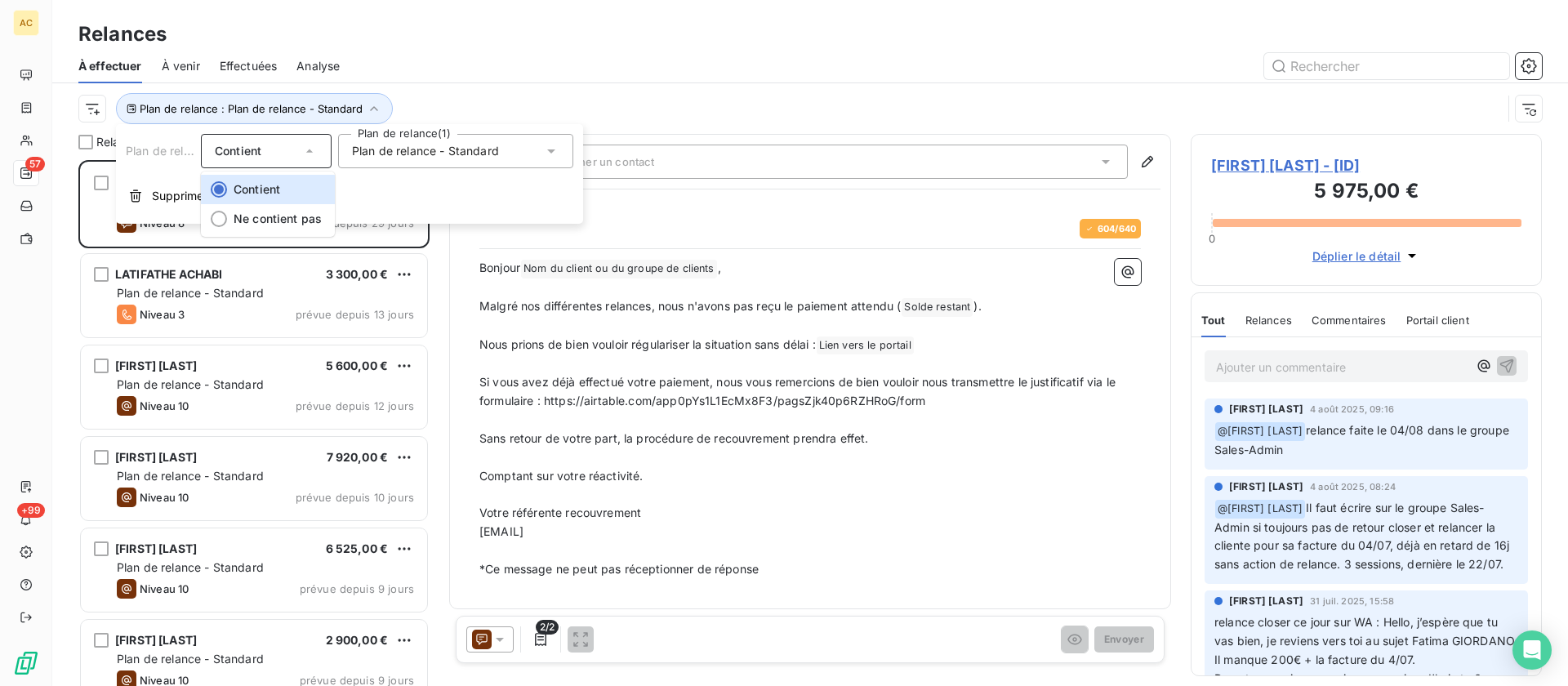 click on "Relances" at bounding box center (810, 34) 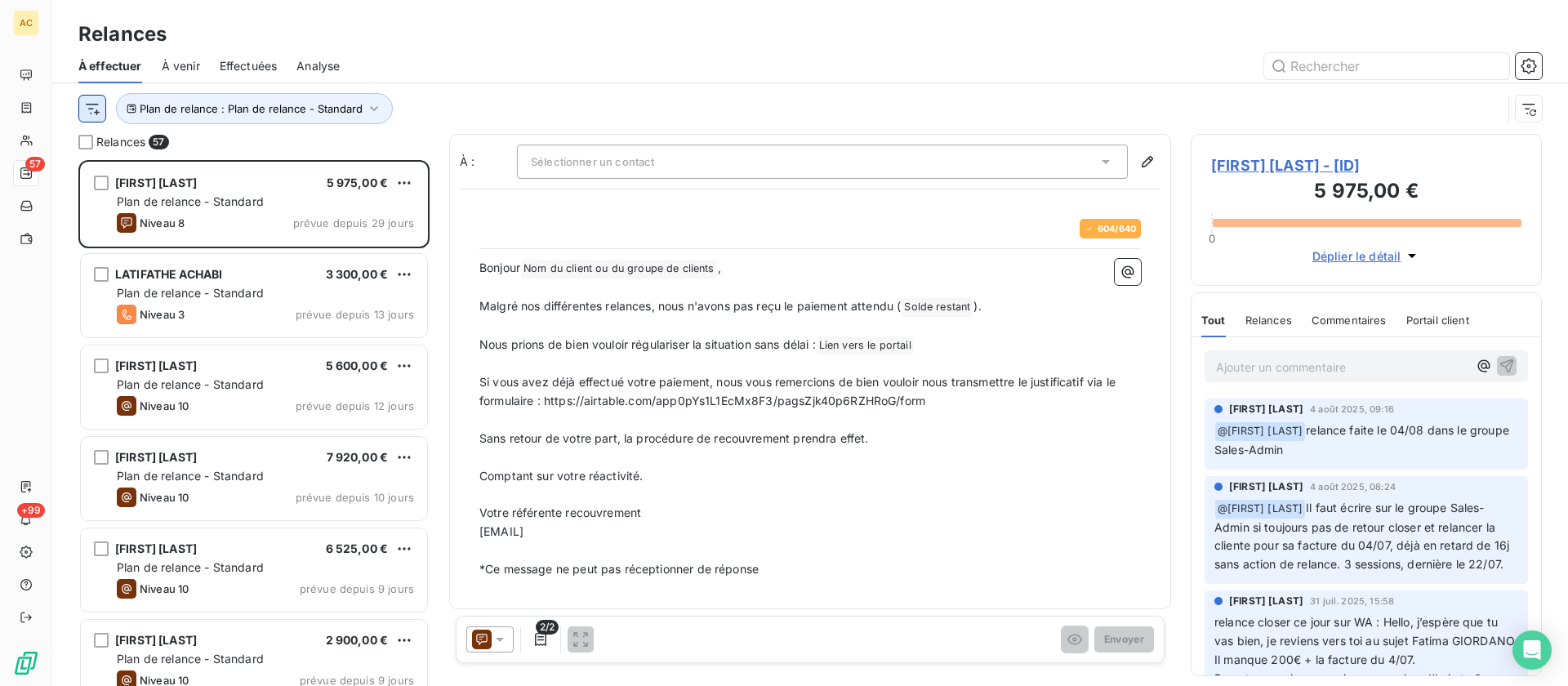 click on "AC 57 +99 Relances À effectuer À venir Effectuées Analyse Plan de relance  : Plan de relance - Standard  Relances 57 Fatima GIORDANO 5 975,00 € Plan de relance - Standard Niveau 8 prévue depuis 29 jours LATIFATHE ACHABI 3 300,00 € Plan de relance - Standard Niveau 3 prévue depuis 13 jours Elia Pribil 5 600,00 € Plan de relance - Standard Niveau 10 prévue depuis 12 jours Mouahié Kouassi 7 920,00 € Plan de relance - Standard Niveau 10 prévue depuis 10 jours Samir Agouni 6 525,00 € Plan de relance - Standard Niveau 10 prévue depuis 9 jours Chahinaz RICHARD 2 900,00 € Plan de relance - Standard Niveau 10 prévue depuis 9 jours Carina Aguey-Zinsou 9 900,00 € Plan de relance - Standard Niveau 9 prévue depuis 9 jours Emerick Gobin 9 450,00 € Plan de relance - Standard Niveau 8 prévue depuis 7 jours Nesrine Azzi 2 250,00 € Plan de relance - Standard Niveau 10 prévue depuis 7 jours Benjamin Torwesten 5 400,00 € Plan de relance - Standard Niveau 3 604" at bounding box center (784, 343) 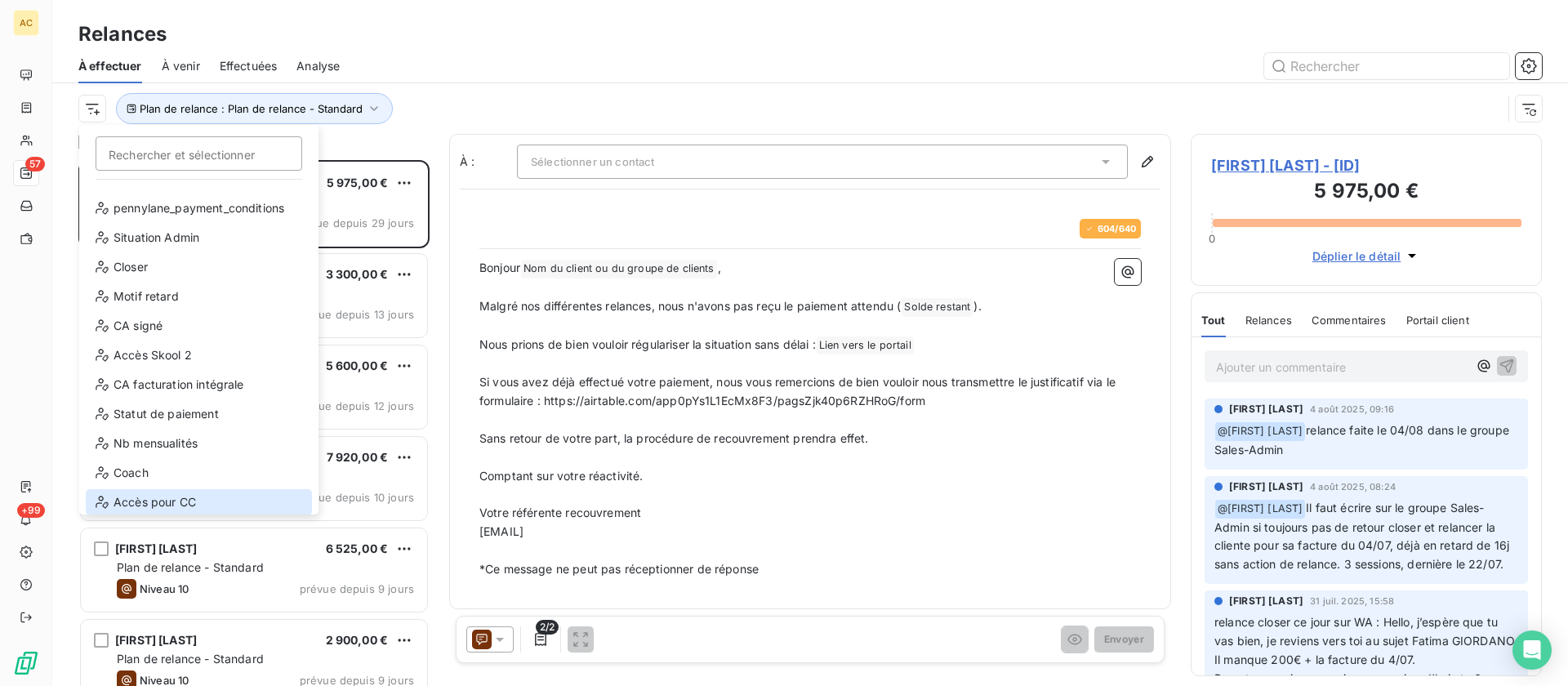scroll, scrollTop: 235, scrollLeft: 0, axis: vertical 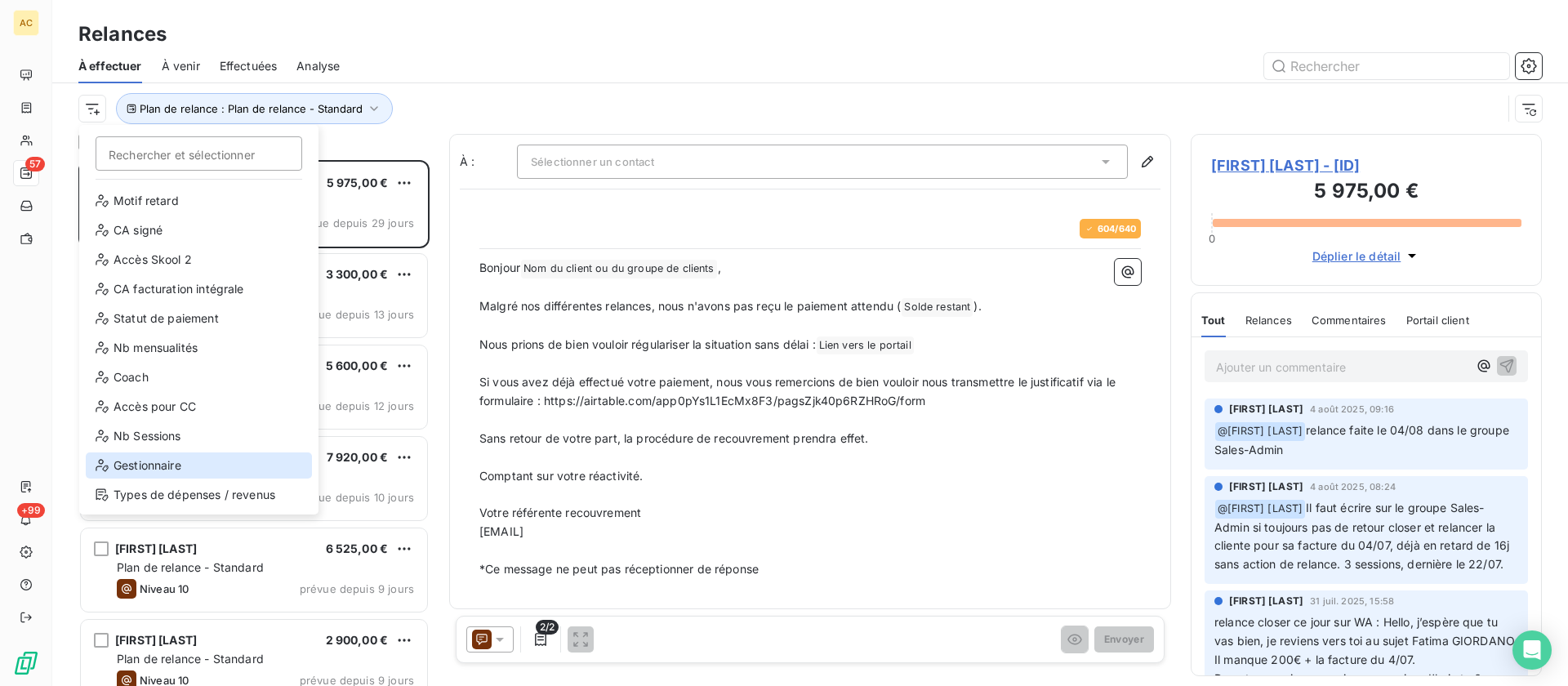 click on "Gestionnaire" at bounding box center [198, 466] 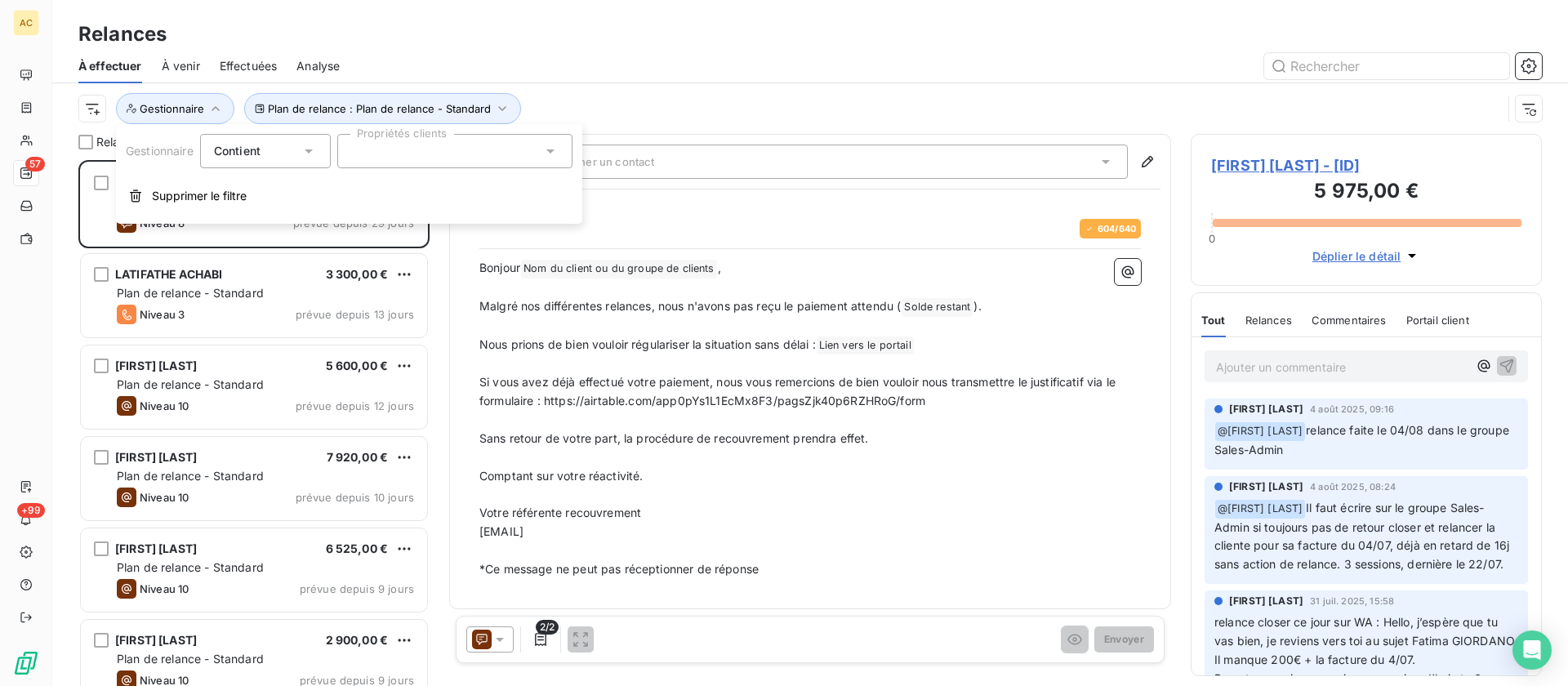 click at bounding box center (455, 151) 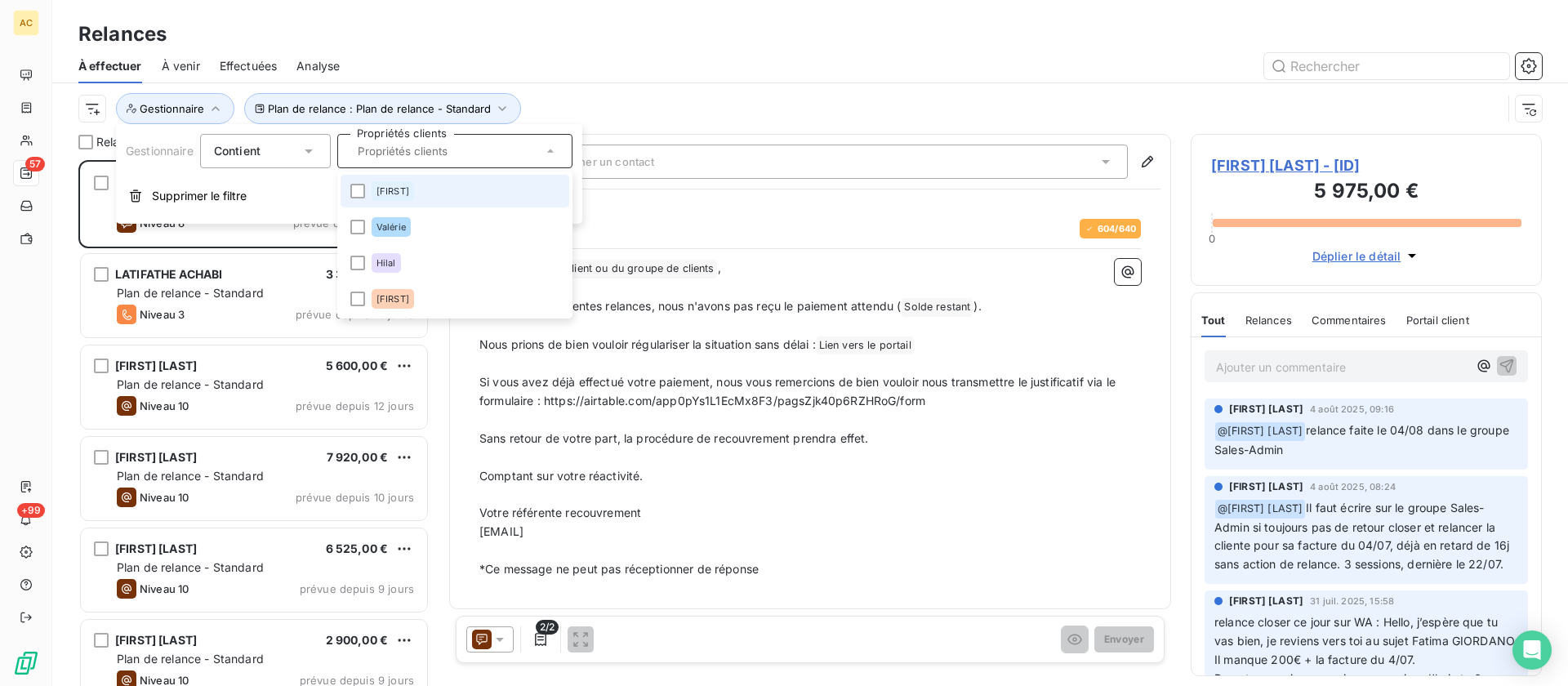 click on "[FIRST]" at bounding box center (393, 191) 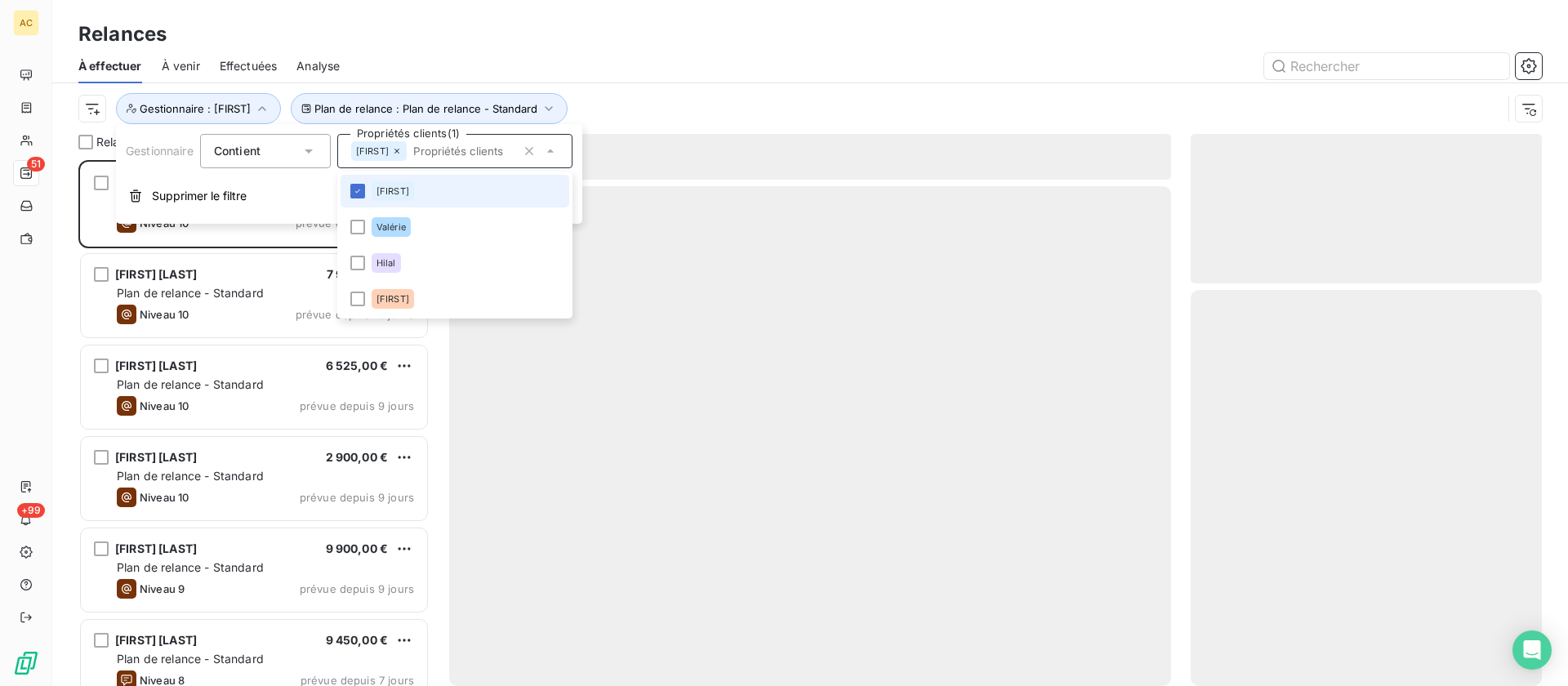 scroll, scrollTop: 13, scrollLeft: 13, axis: both 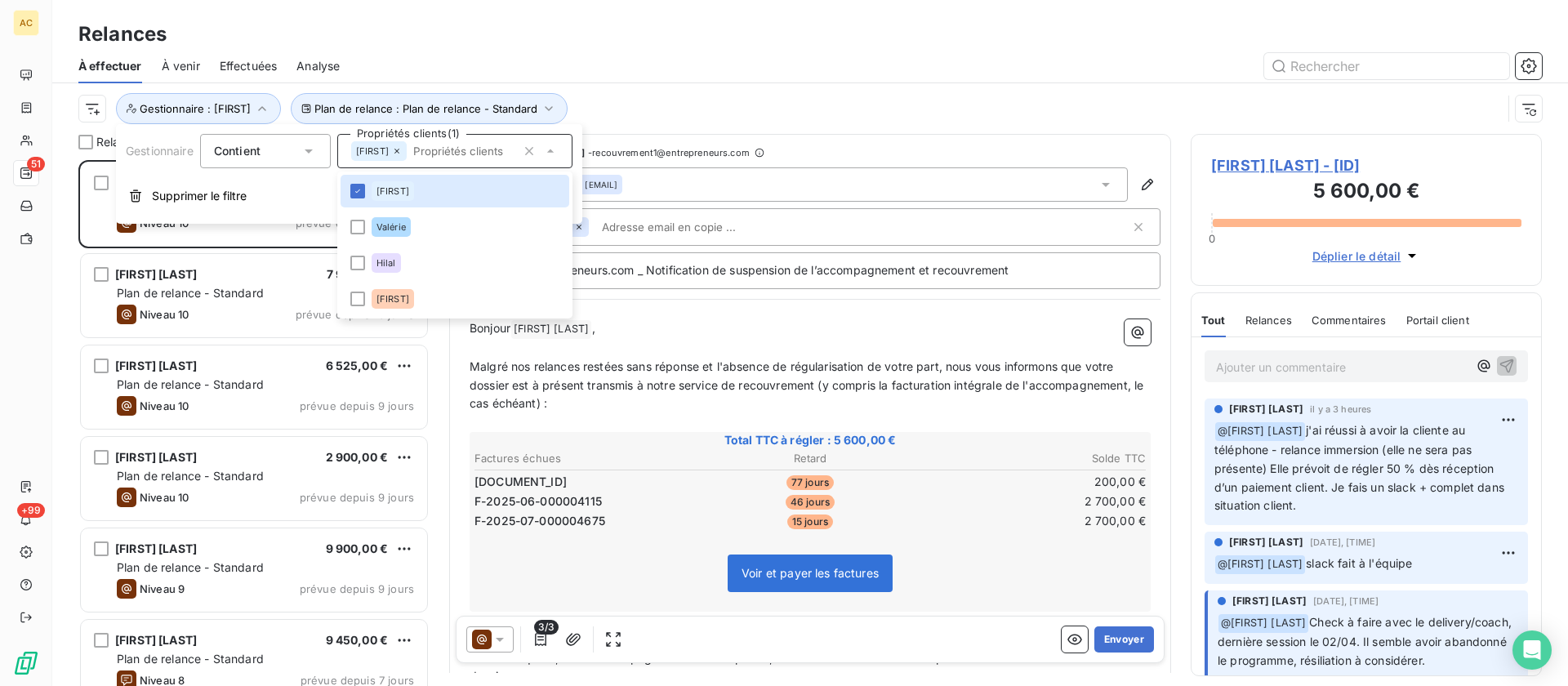 click on "Gestionnaire  : [NAME]" at bounding box center (790, 109) 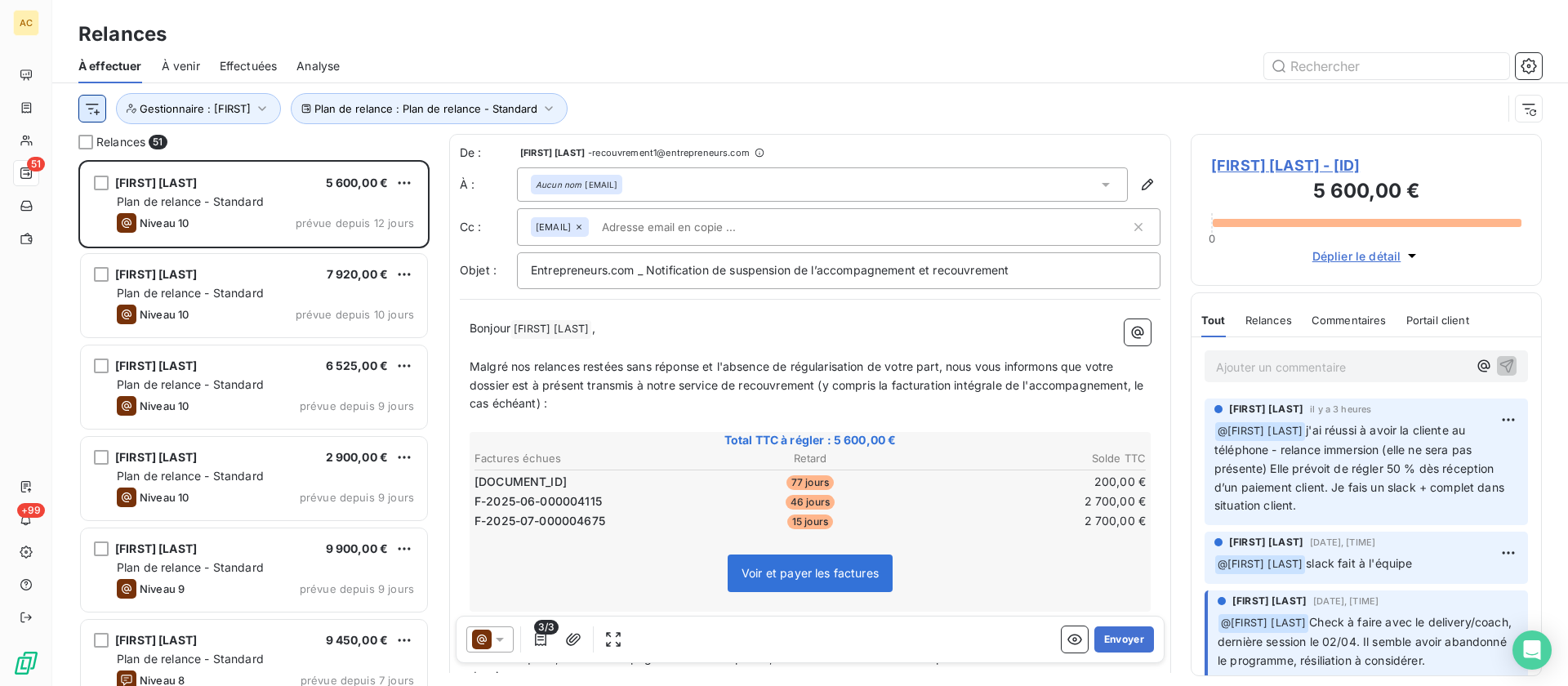 click on "AC 51 +99 Relances À effectuer À venir Effectuées Analyse Plan de relance  : Plan de relance - Standard  Gestionnaire  : Angèle  Relances 51 Elia Pribil 5 600,00 € Plan de relance - Standard Niveau 10 prévue depuis 12 jours Mouahié Kouassi 7 920,00 € Plan de relance - Standard Niveau 10 prévue depuis 10 jours Samir Agouni 6 525,00 € Plan de relance - Standard Niveau 10 prévue depuis 9 jours Chahinaz RICHARD 2 900,00 € Plan de relance - Standard Niveau 10 prévue depuis 9 jours Carina Aguey-Zinsou 9 900,00 € Plan de relance - Standard Niveau 9 prévue depuis 9 jours Emerick Gobin 9 450,00 € Plan de relance - Standard Niveau 8 prévue depuis 7 jours Nesrine Azzi 2 250,00 € Plan de relance - Standard Niveau 10 prévue depuis 7 jours Alex Gomes 3 669,27 CHF Plan de relance - Standard Niveau 10 prévue depuis 6 jours Celine Reny 1 875,00 € Plan de relance - Standard Niveau 10 prévue depuis 6 jours Arnaud Alguacil 3 000,00 € Plan de relance - Standard" at bounding box center (784, 343) 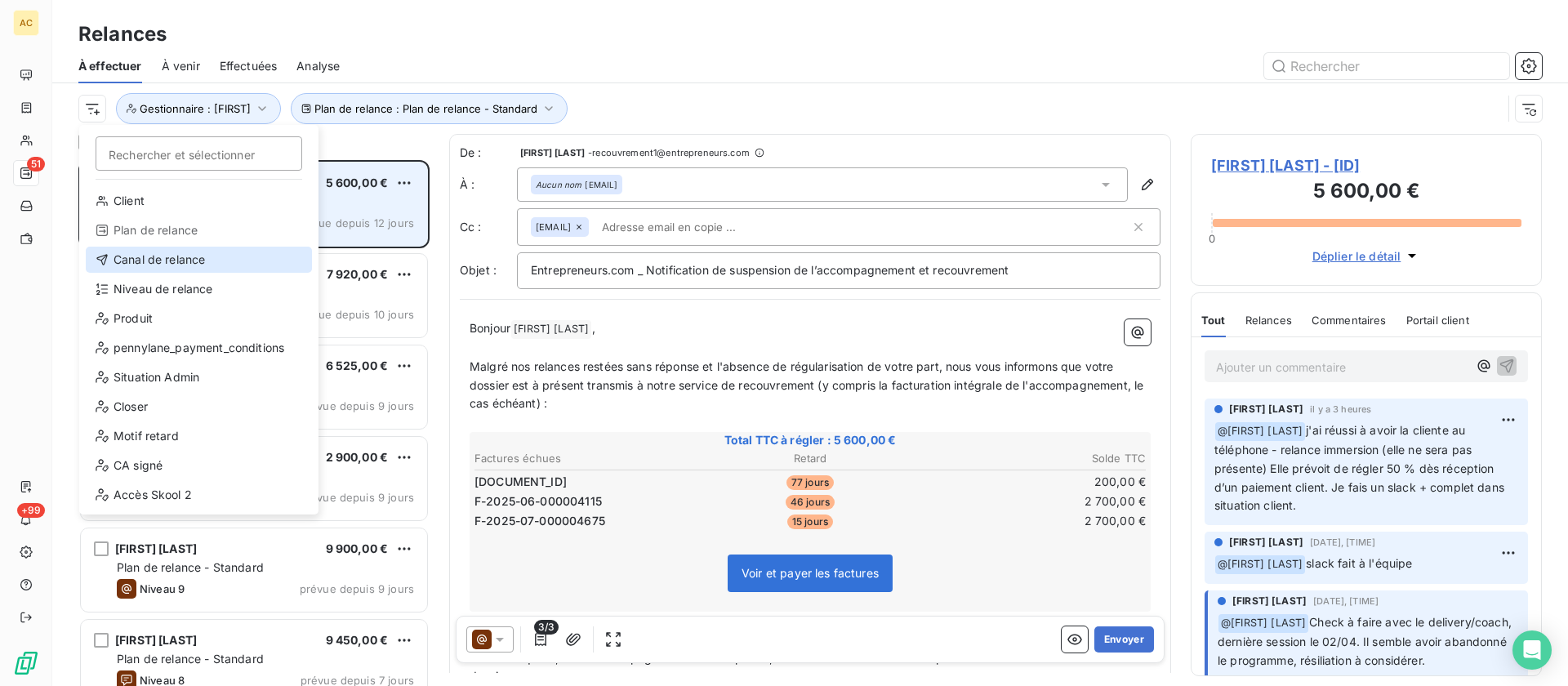 drag, startPoint x: 182, startPoint y: 258, endPoint x: 359, endPoint y: 225, distance: 180.04999 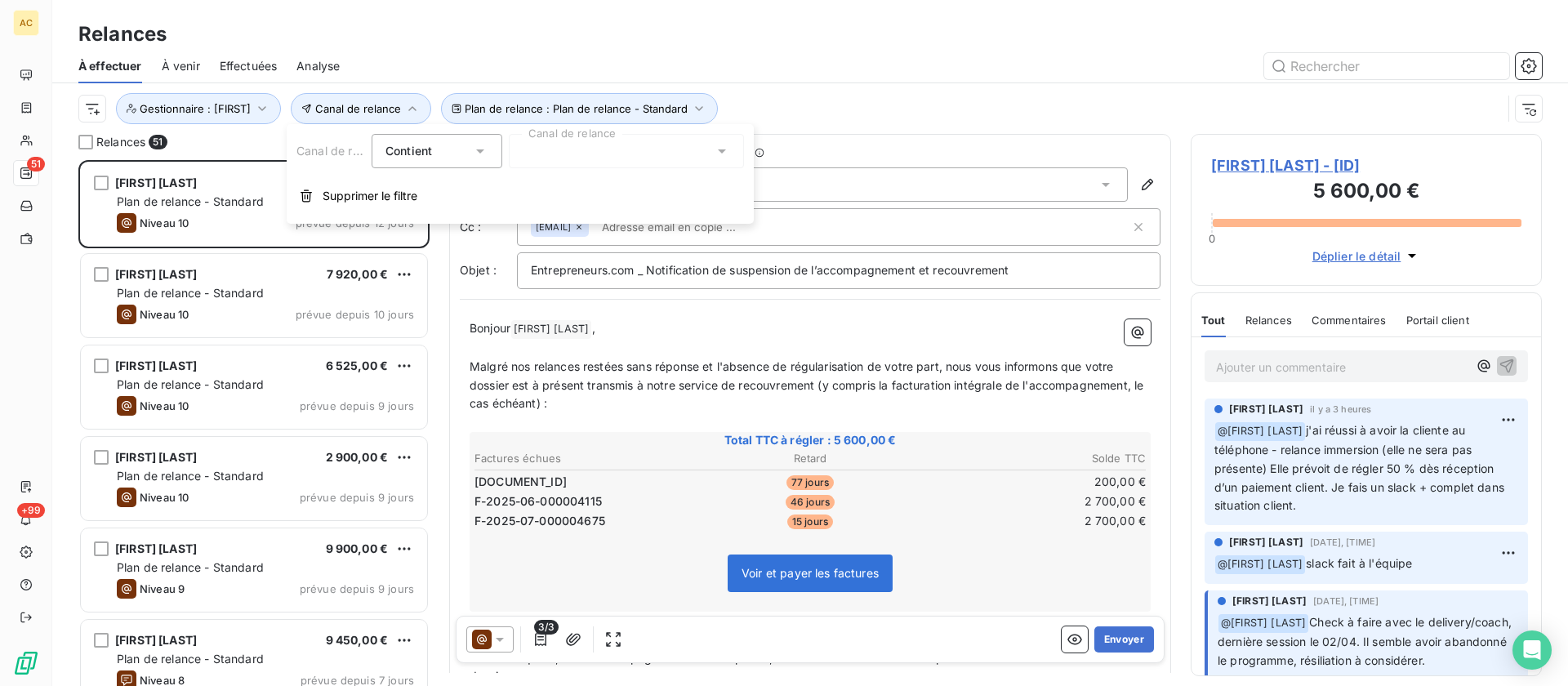 click at bounding box center [626, 151] 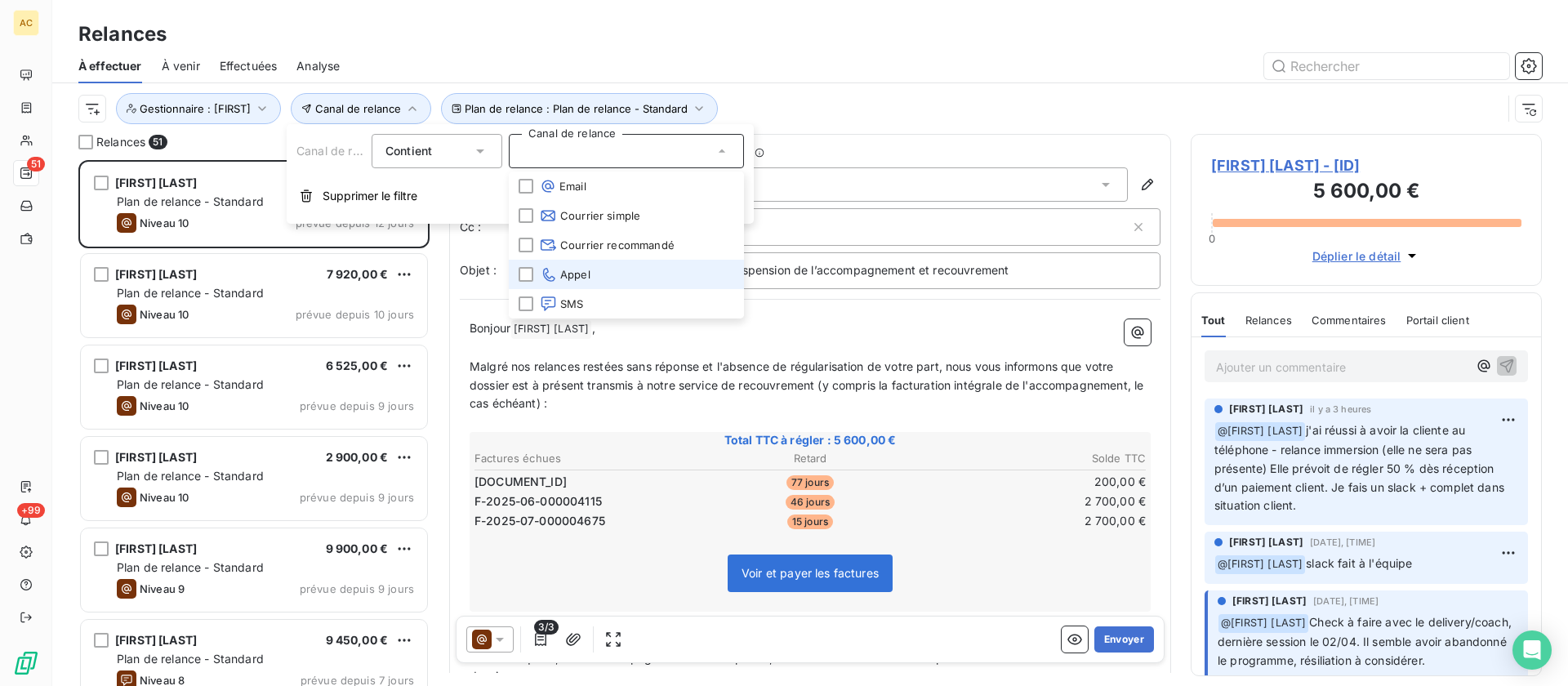 click on "Appel" at bounding box center (565, 274) 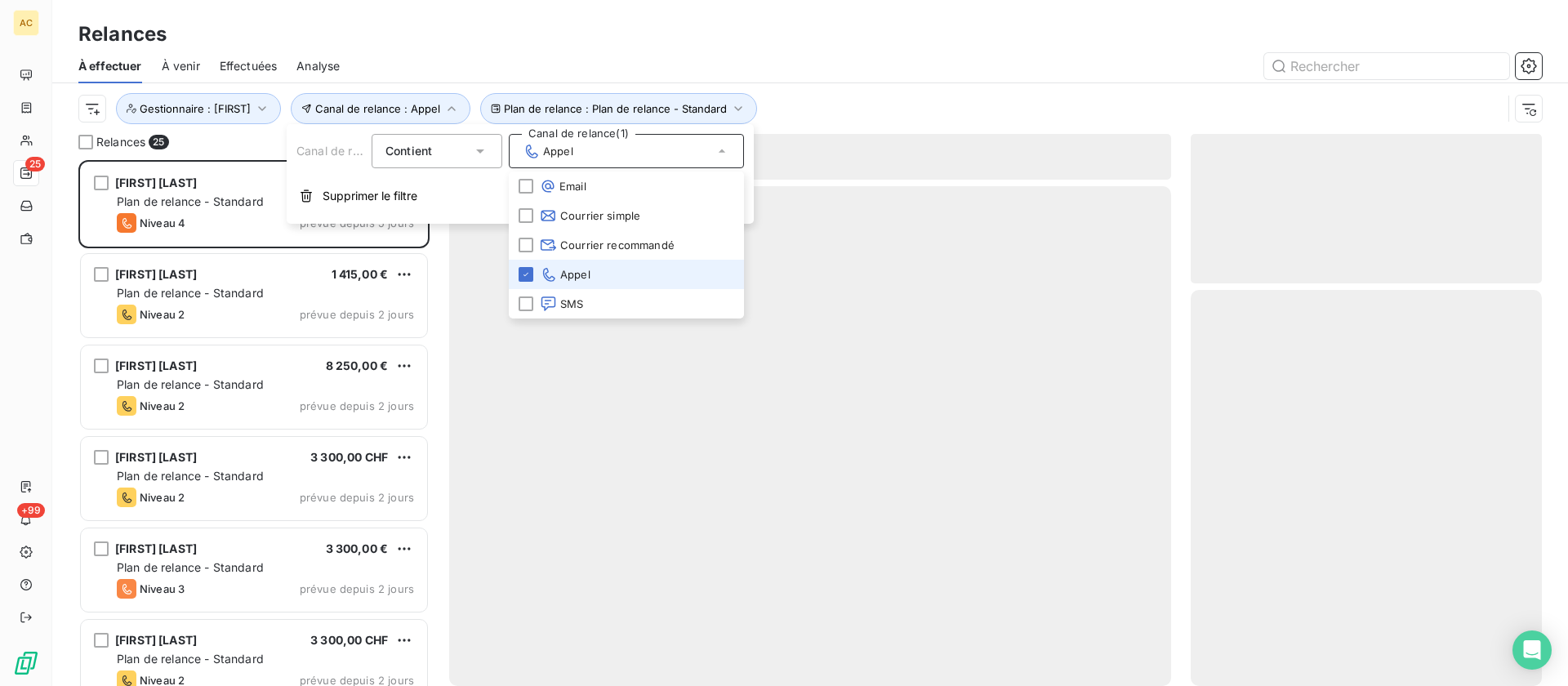 scroll, scrollTop: 13, scrollLeft: 13, axis: both 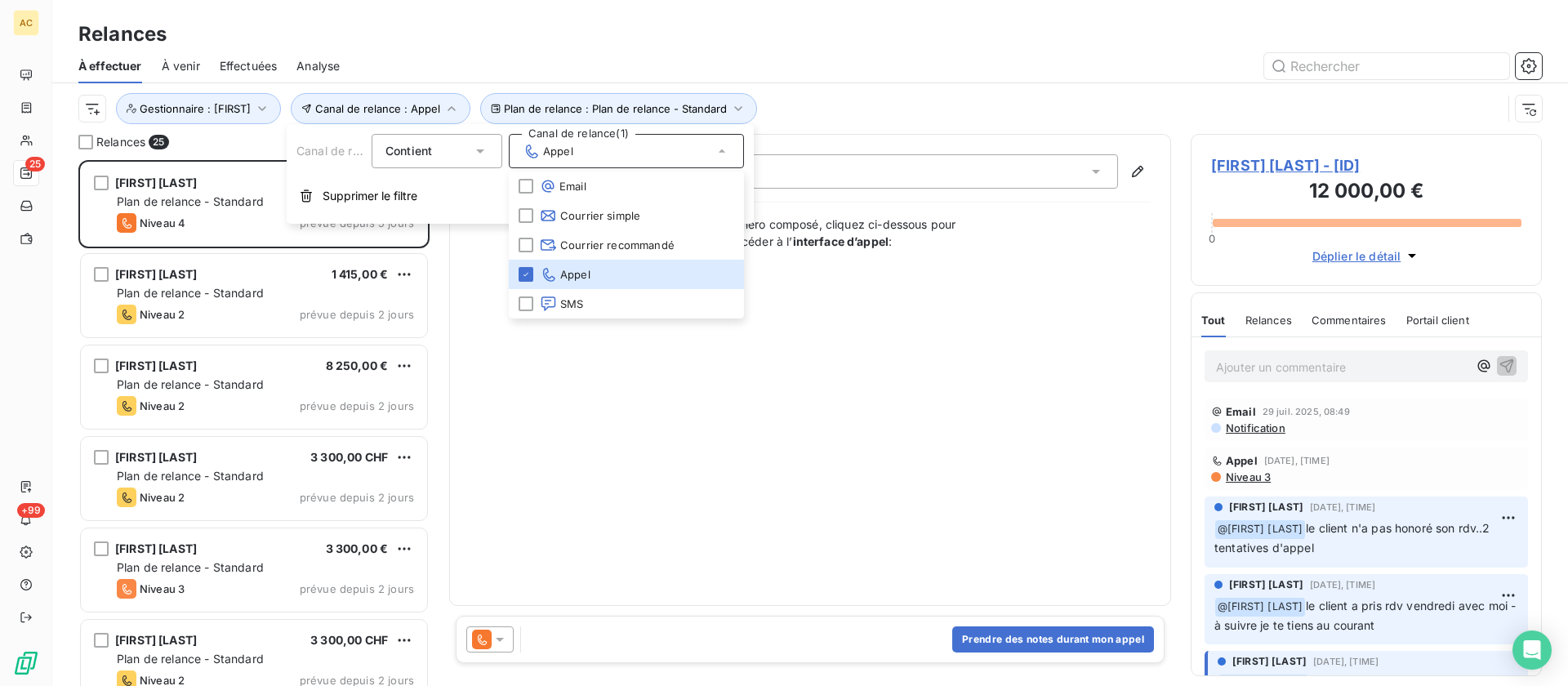 click on "Relances" at bounding box center [810, 34] 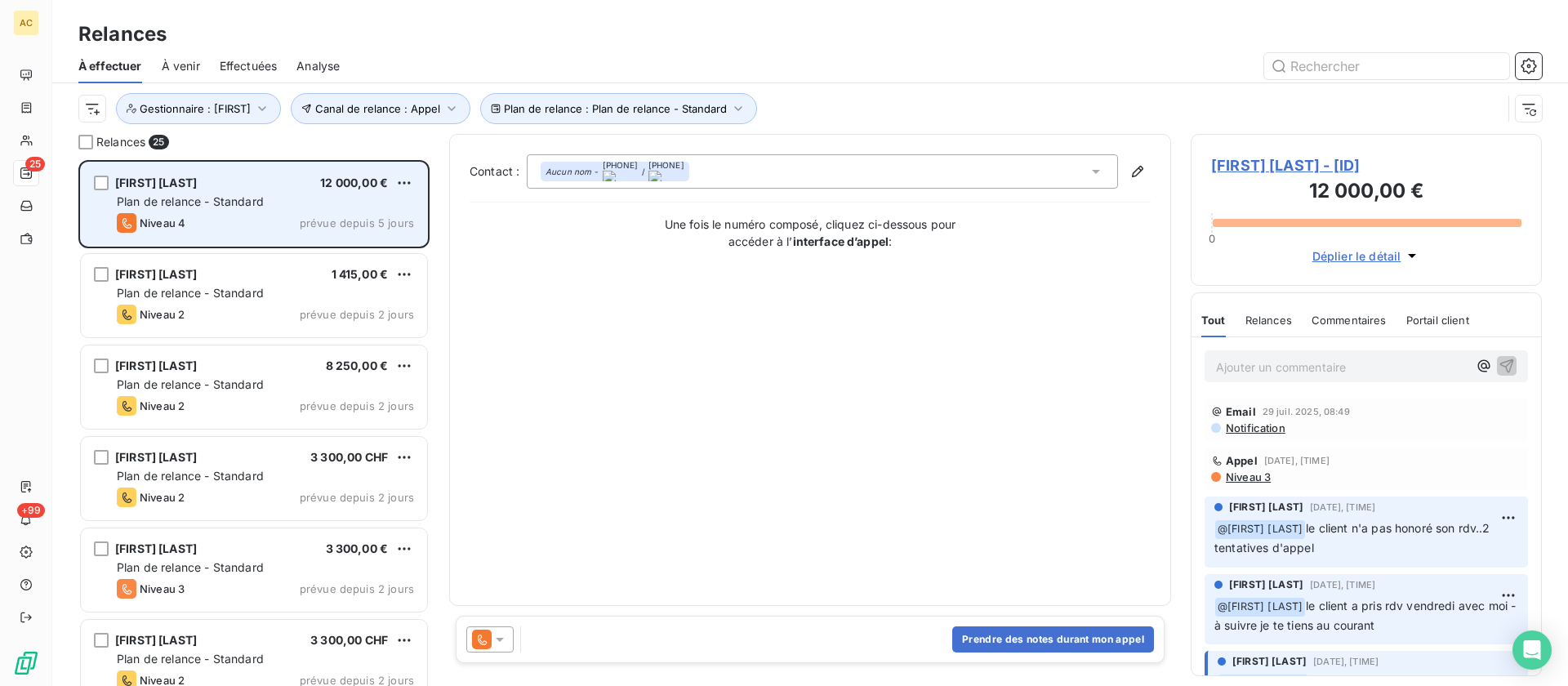 click on "Plan de relance - Standard" at bounding box center (265, 202) 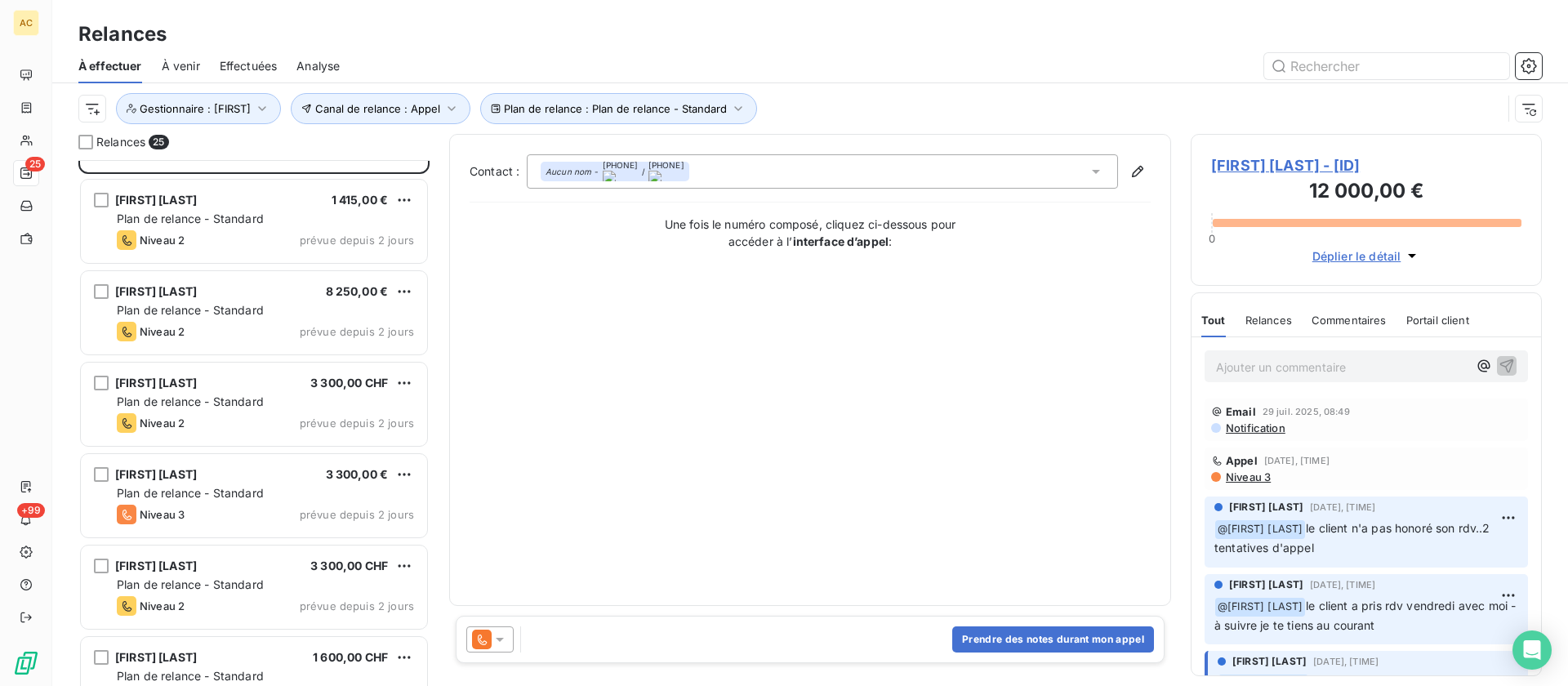 scroll, scrollTop: 0, scrollLeft: 0, axis: both 